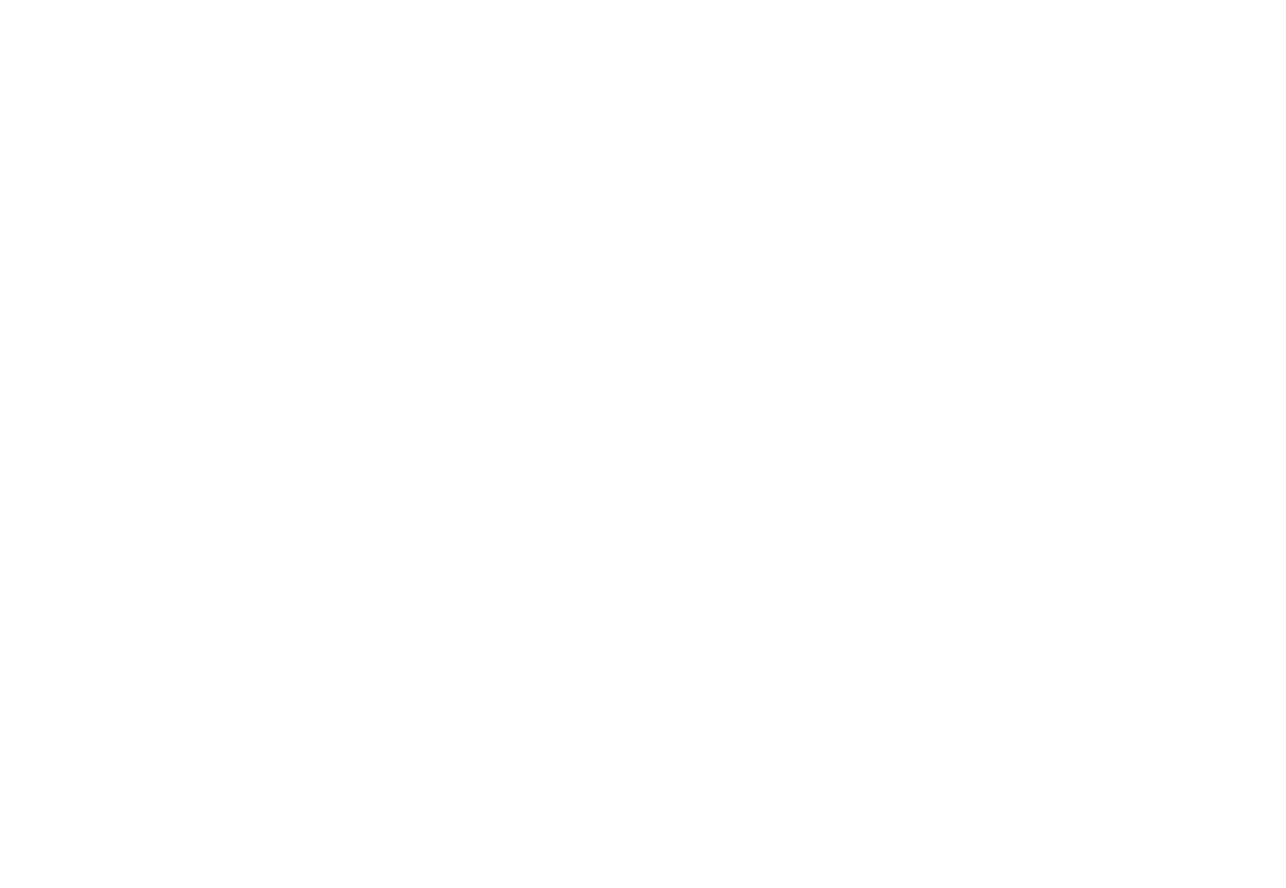 scroll, scrollTop: 0, scrollLeft: 0, axis: both 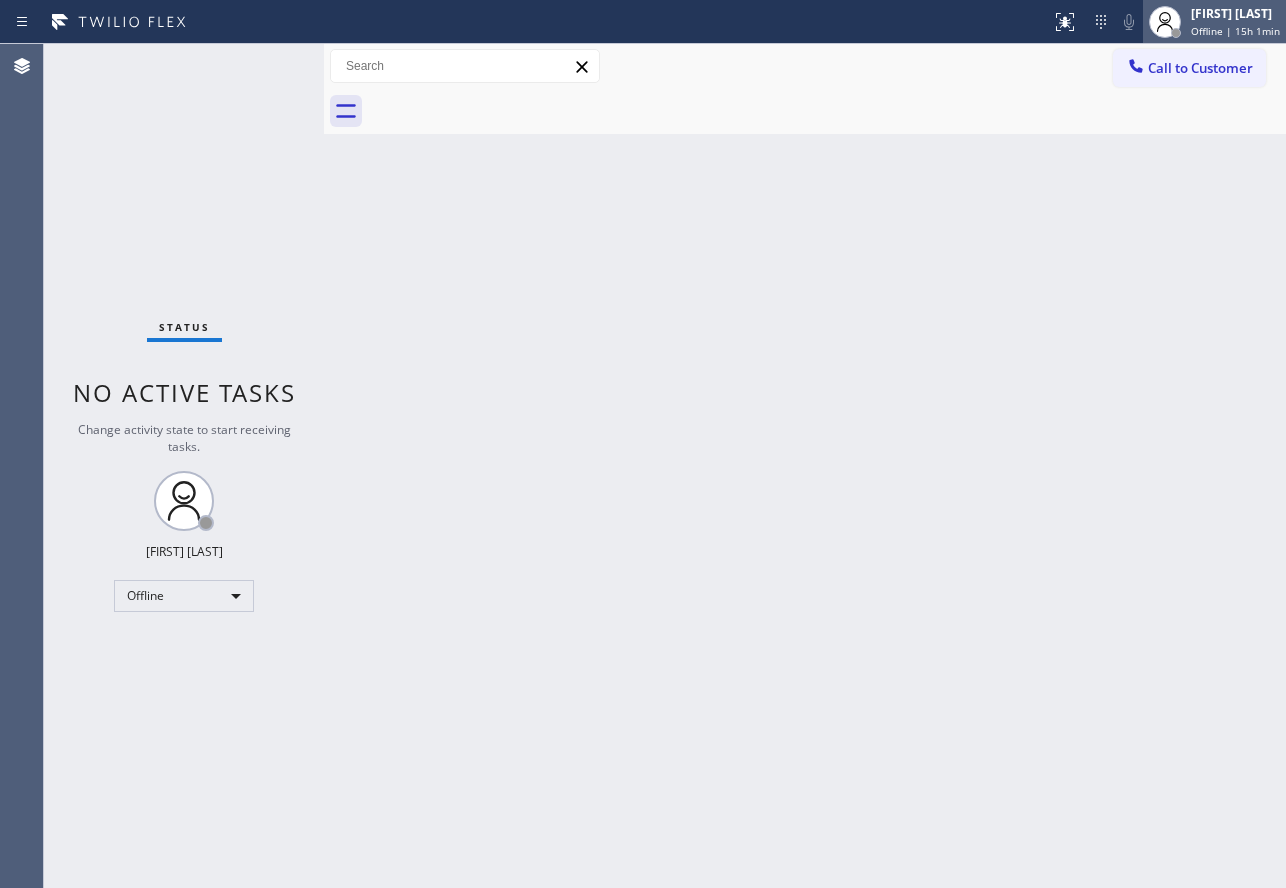 click 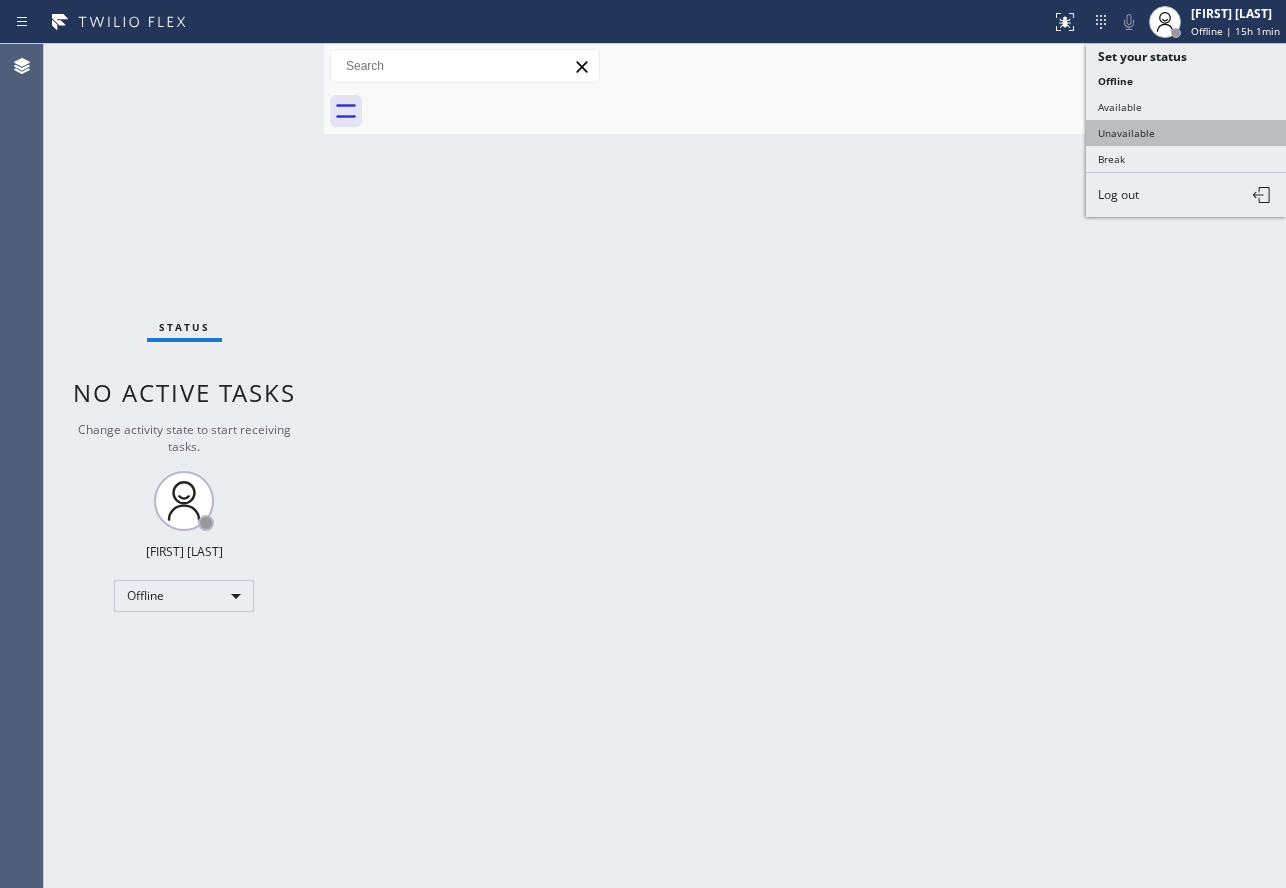 click on "Unavailable" at bounding box center [1186, 133] 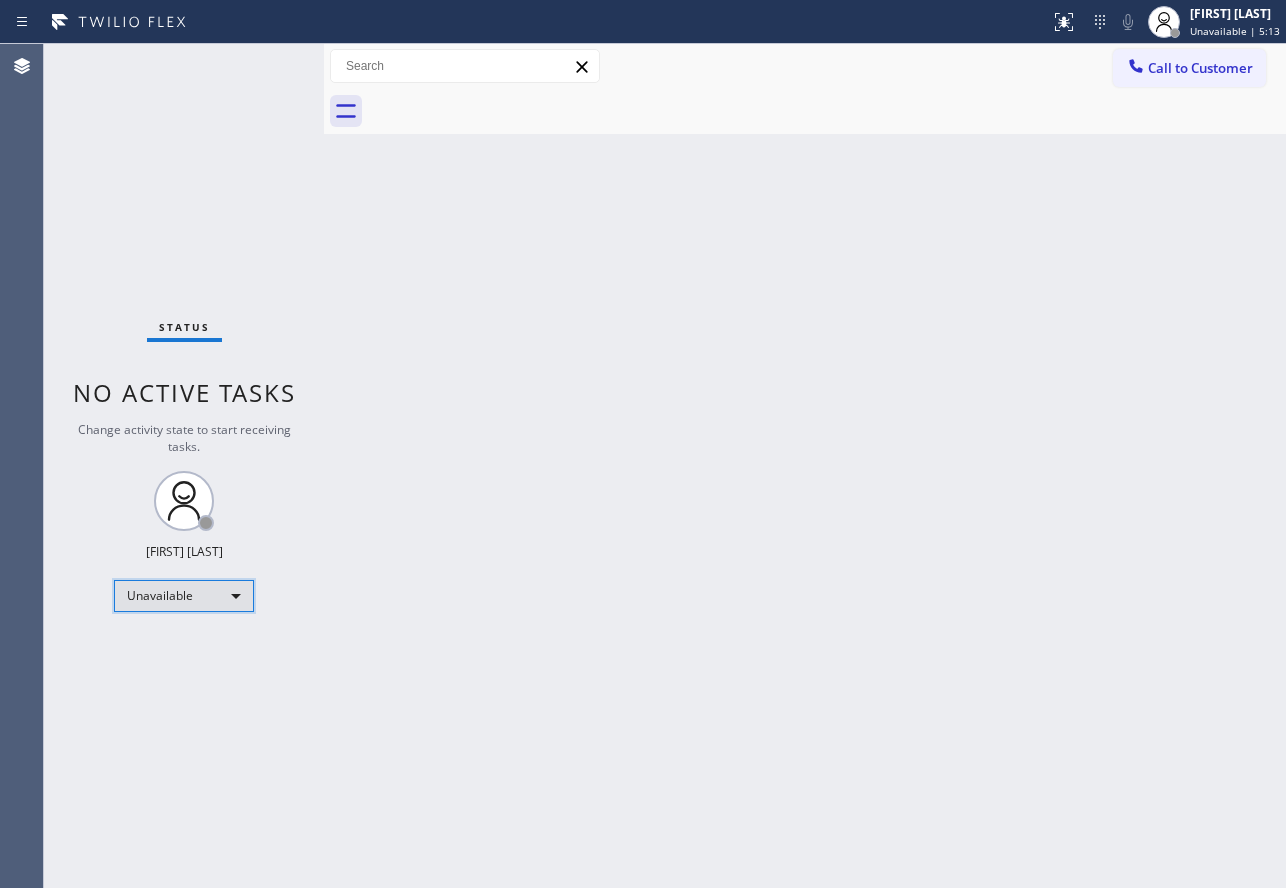 click on "Unavailable" at bounding box center [184, 596] 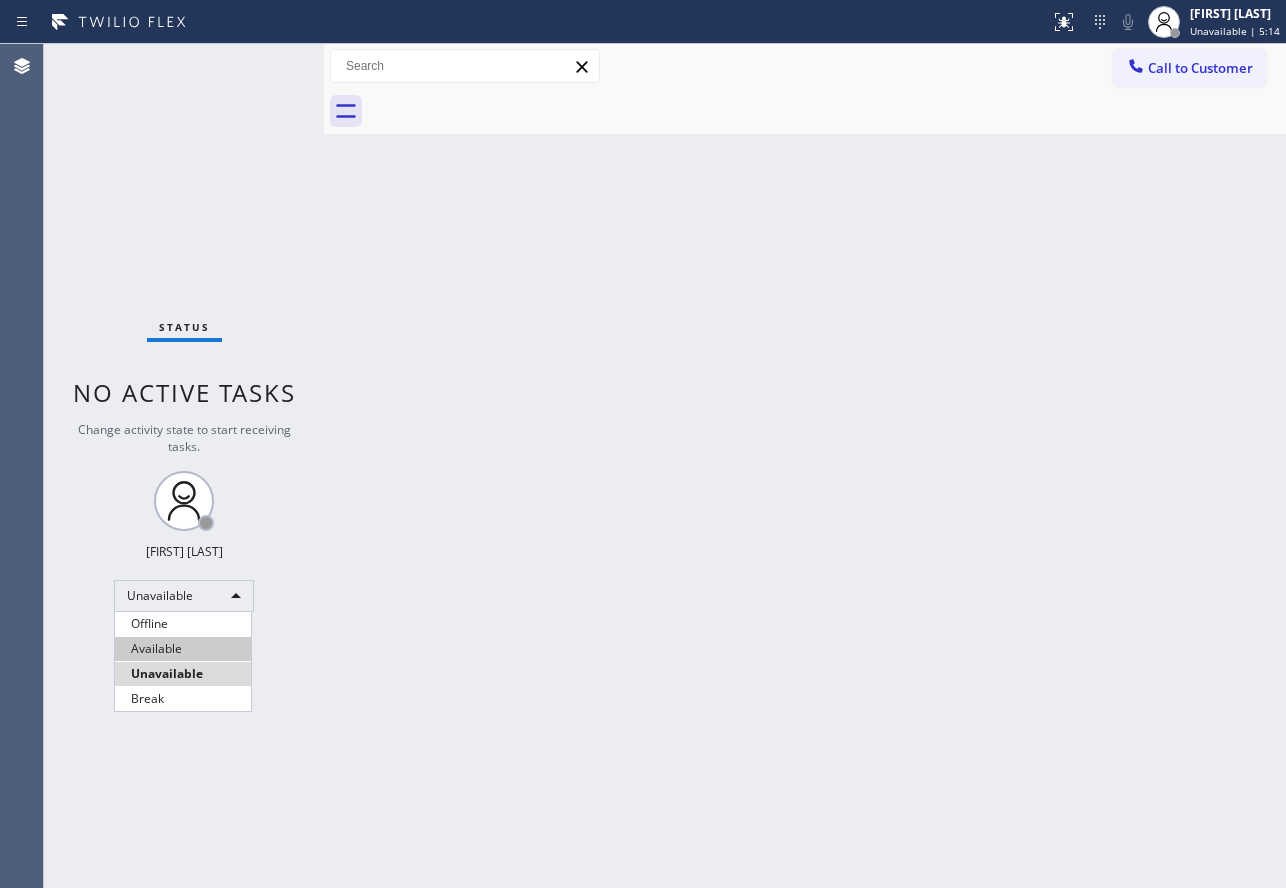 click on "Available" at bounding box center (183, 649) 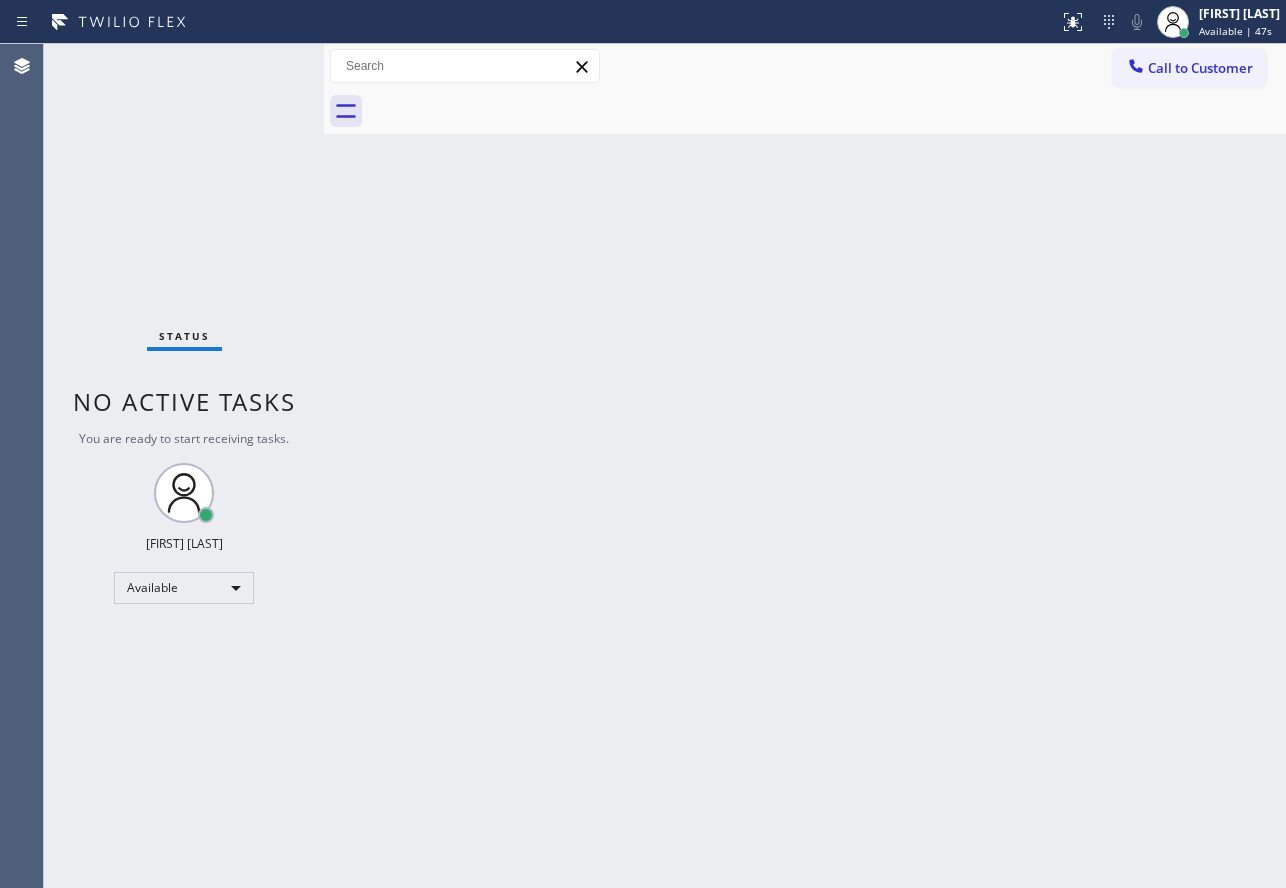 click on "Back to Dashboard Change Sender ID Customers Technicians Select a contact Outbound call Technician Search Technician Your caller id phone number Your caller id phone number Call Technician info Name   Phone none Address none Change Sender ID HVAC +18559994417 5 Star Appliance +18557314952 Appliance Repair +18554611149 Plumbing +18889090120 Air Duct Cleaning +18006865038  Electricians +18005688664 Cancel Change Check personal SMS Reset Change No tabs Call to Customer Outbound call Location Search location Your caller id phone number Customer number Call Outbound call Technician Search Technician Your caller id phone number Your caller id phone number Call" at bounding box center [805, 466] 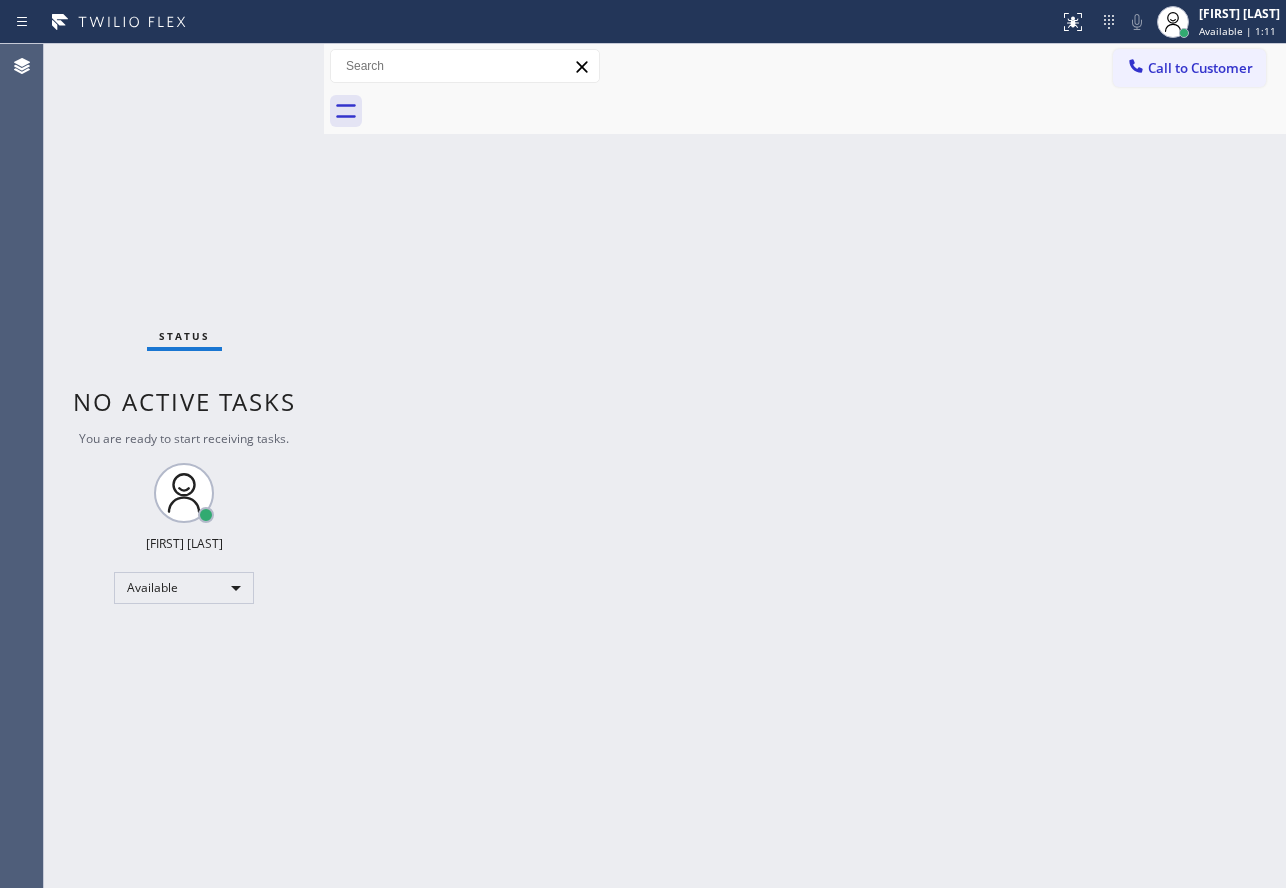 click on "Back to Dashboard Change Sender ID Customers Technicians Select a contact Outbound call Technician Search Technician Your caller id phone number Your caller id phone number Call Technician info Name   Phone none Address none Change Sender ID HVAC +18559994417 5 Star Appliance +18557314952 Appliance Repair +18554611149 Plumbing +18889090120 Air Duct Cleaning +18006865038  Electricians +18005688664 Cancel Change Check personal SMS Reset Change No tabs Call to Customer Outbound call Location Search location Your caller id phone number Customer number Call Outbound call Technician Search Technician Your caller id phone number Your caller id phone number Call" at bounding box center (805, 466) 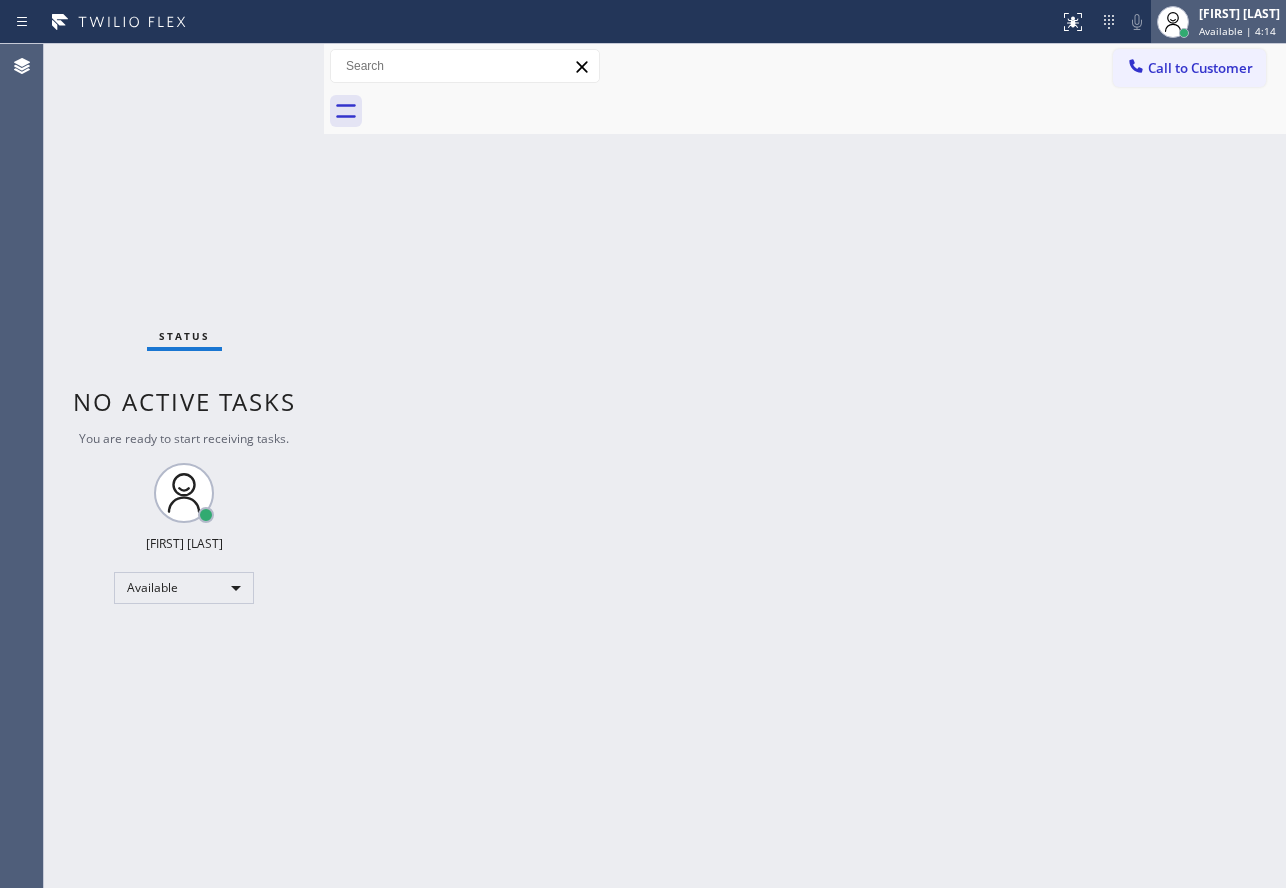 click on "John Tindoc Available | 4:14" at bounding box center (1240, 21) 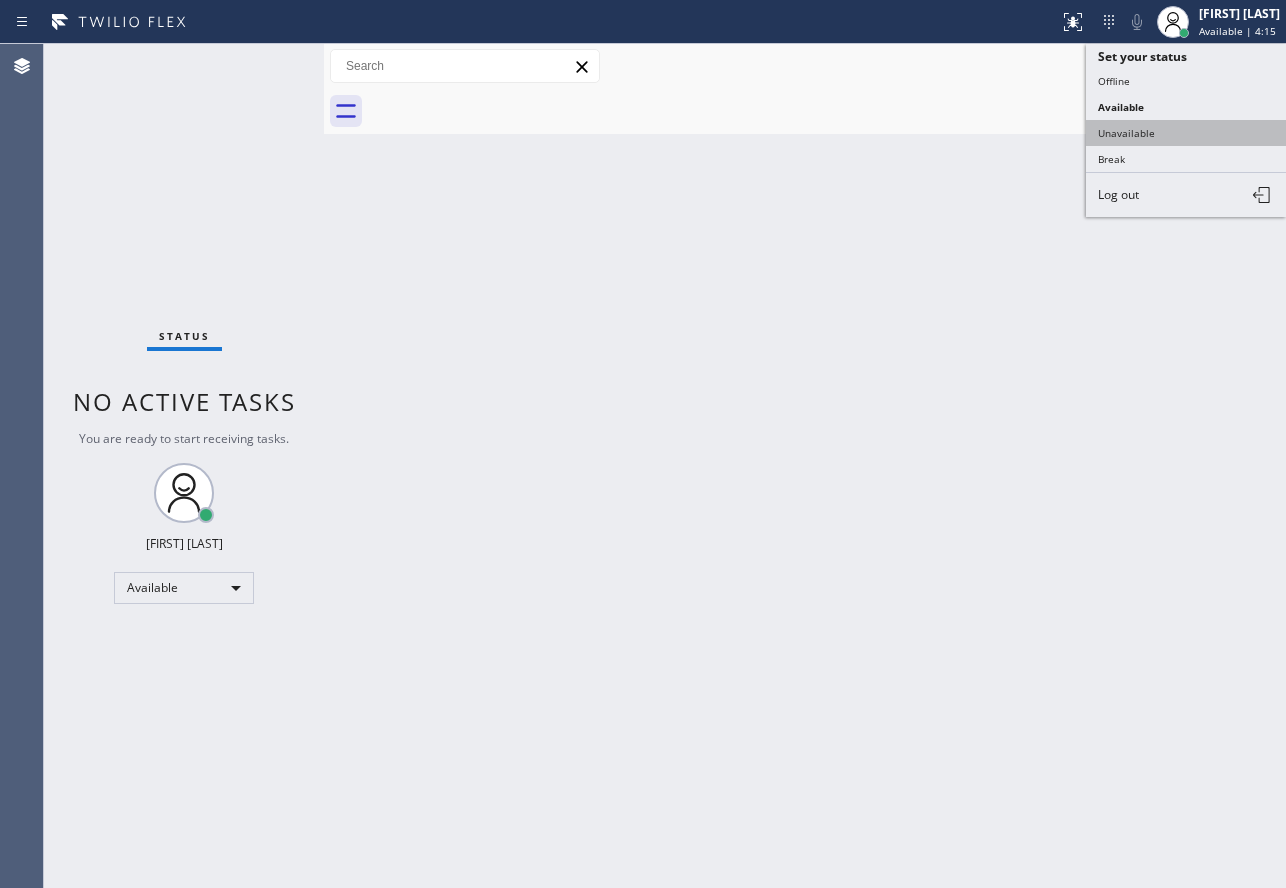 click on "Unavailable" at bounding box center [1186, 133] 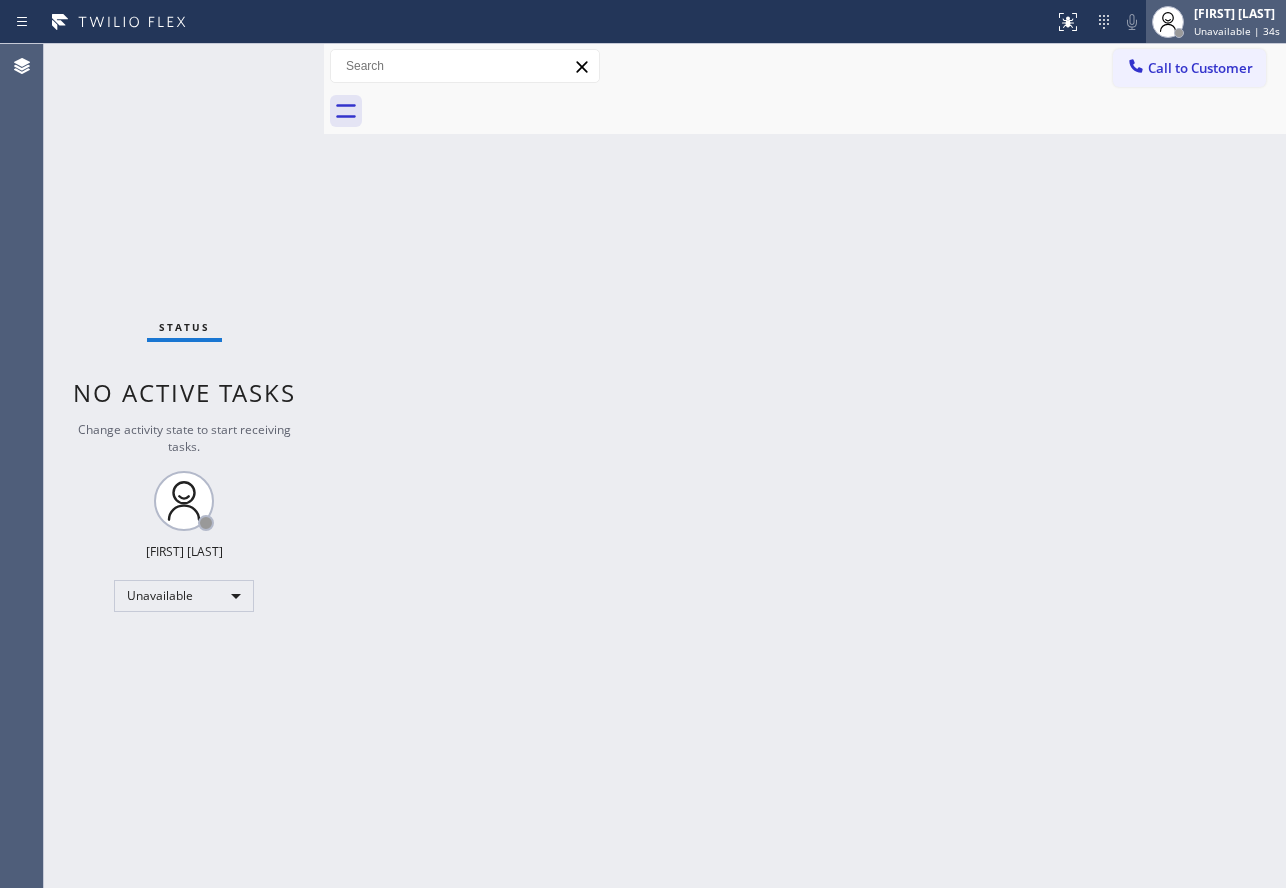 click on "Unavailable | 34s" at bounding box center [1237, 31] 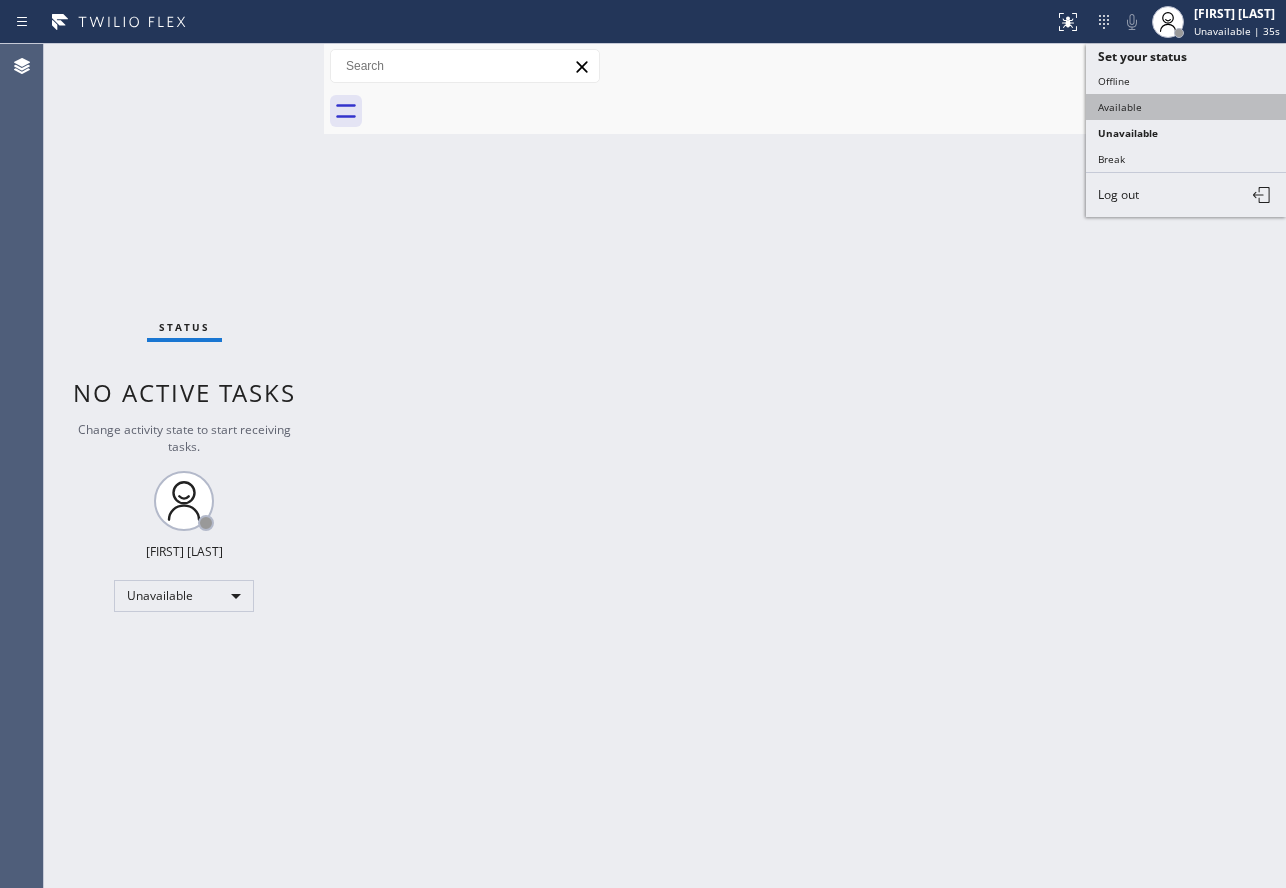 click on "Available" at bounding box center [1186, 107] 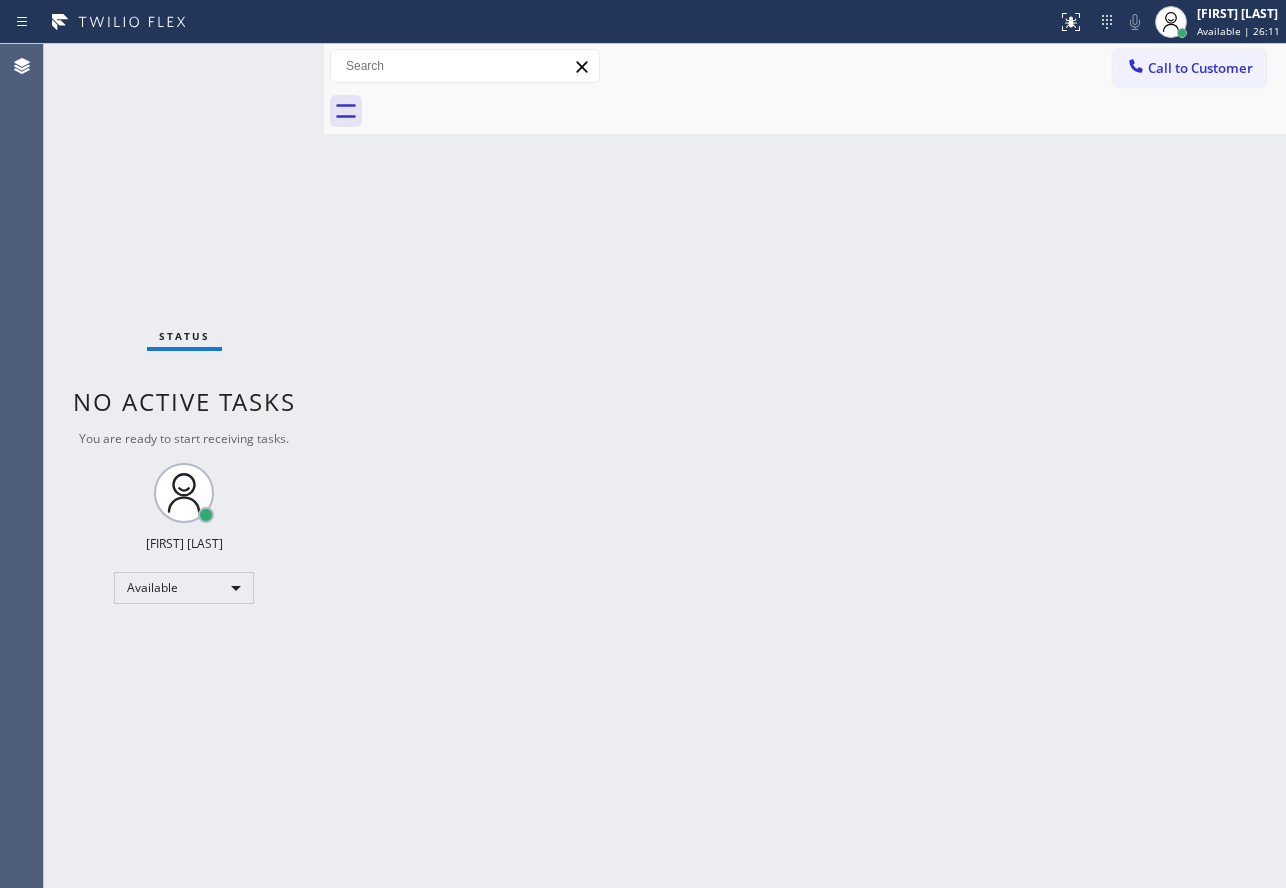 click on "Back to Dashboard Change Sender ID Customers Technicians Select a contact Outbound call Technician Search Technician Your caller id phone number Your caller id phone number Call Technician info Name   Phone none Address none Change Sender ID HVAC +18559994417 5 Star Appliance +18557314952 Appliance Repair +18554611149 Plumbing +18889090120 Air Duct Cleaning +18006865038  Electricians +18005688664 Cancel Change Check personal SMS Reset Change No tabs Call to Customer Outbound call Location Search location Your caller id phone number Customer number Call Outbound call Technician Search Technician Your caller id phone number Your caller id phone number Call" at bounding box center (805, 466) 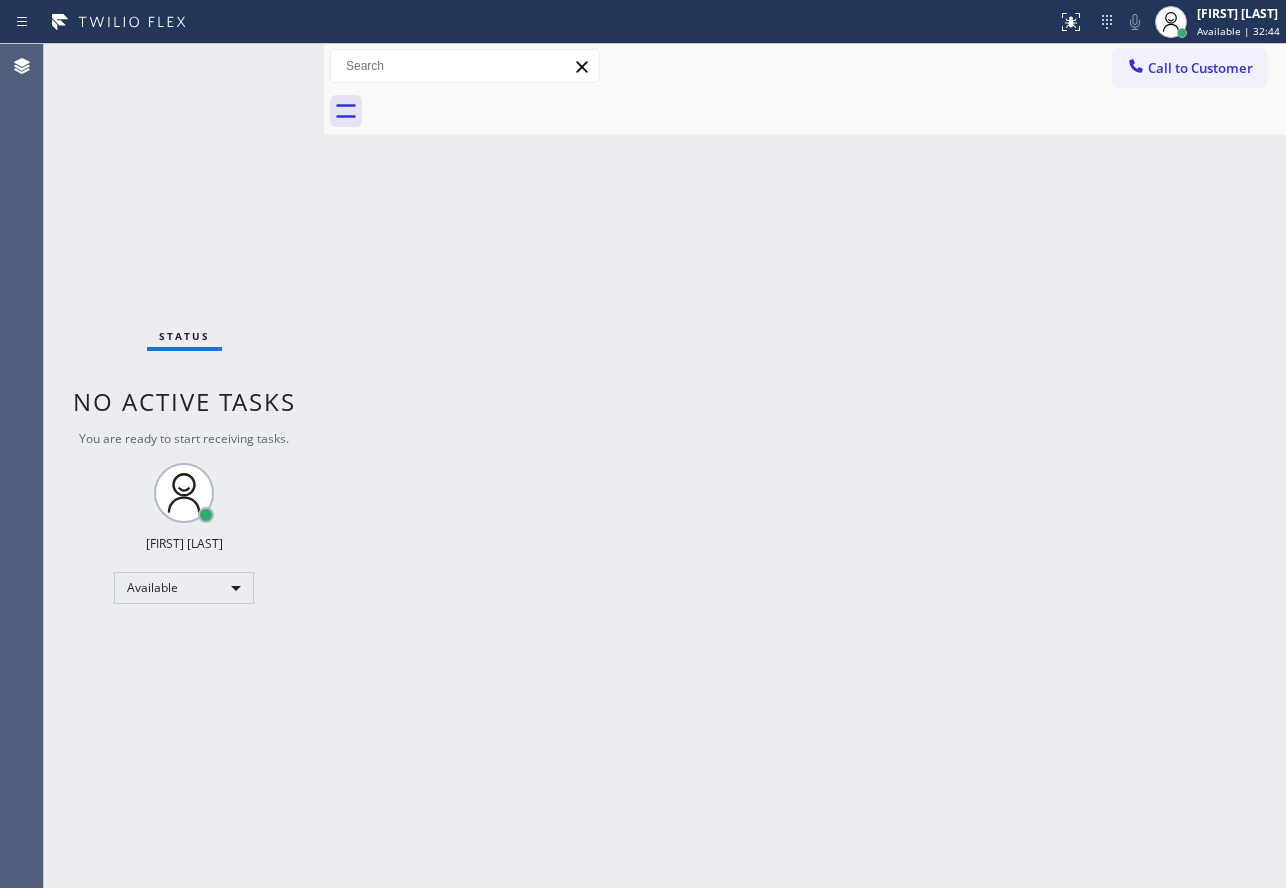 click on "Back to Dashboard Change Sender ID Customers Technicians Select a contact Outbound call Technician Search Technician Your caller id phone number Your caller id phone number Call Technician info Name   Phone none Address none Change Sender ID HVAC +18559994417 5 Star Appliance +18557314952 Appliance Repair +18554611149 Plumbing +18889090120 Air Duct Cleaning +18006865038  Electricians +18005688664 Cancel Change Check personal SMS Reset Change No tabs Call to Customer Outbound call Location Search location Your caller id phone number Customer number Call Outbound call Technician Search Technician Your caller id phone number Your caller id phone number Call" at bounding box center (805, 466) 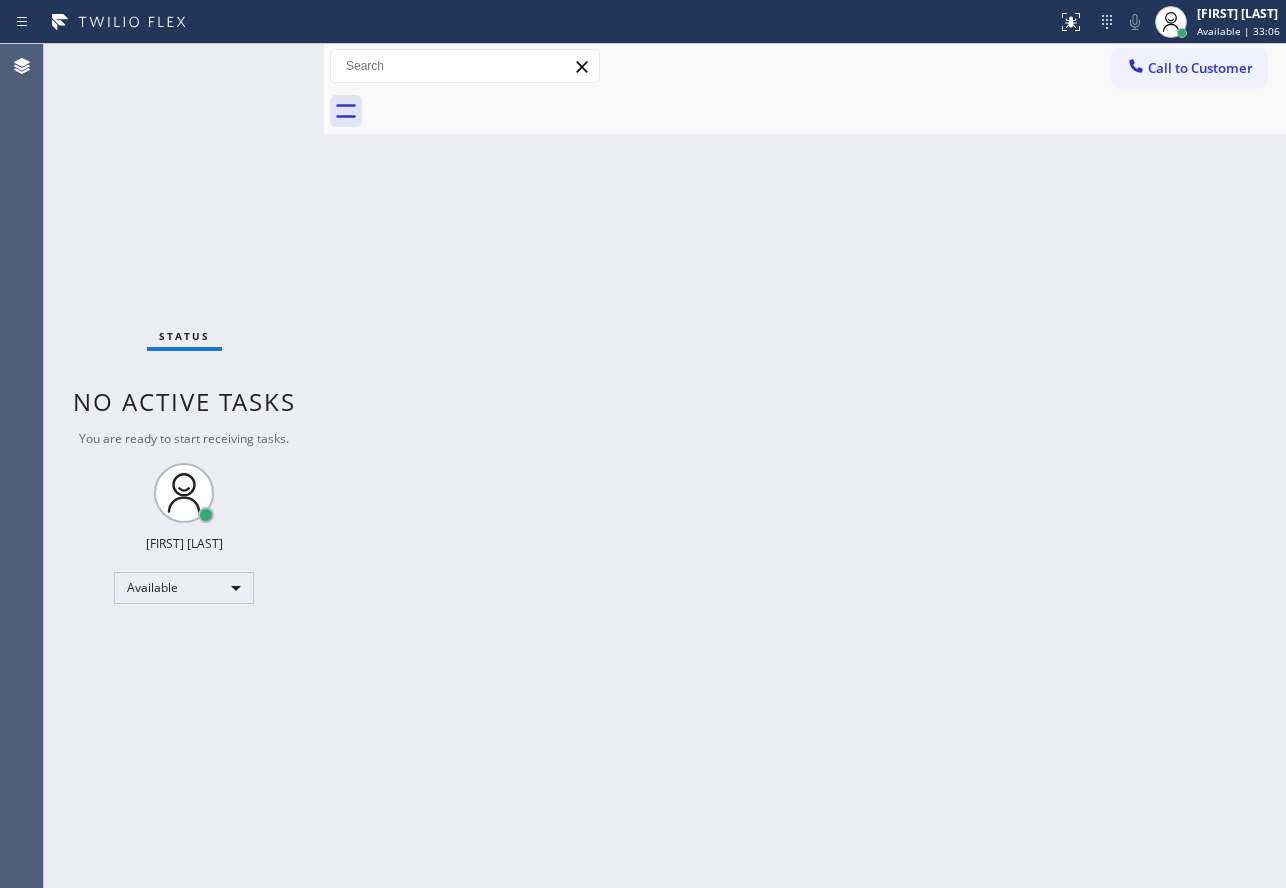 click on "Back to Dashboard Change Sender ID Customers Technicians Select a contact Outbound call Technician Search Technician Your caller id phone number Your caller id phone number Call Technician info Name   Phone none Address none Change Sender ID HVAC +18559994417 5 Star Appliance +18557314952 Appliance Repair +18554611149 Plumbing +18889090120 Air Duct Cleaning +18006865038  Electricians +18005688664 Cancel Change Check personal SMS Reset Change No tabs Call to Customer Outbound call Location Search location Your caller id phone number Customer number Call Outbound call Technician Search Technician Your caller id phone number Your caller id phone number Call" at bounding box center (805, 466) 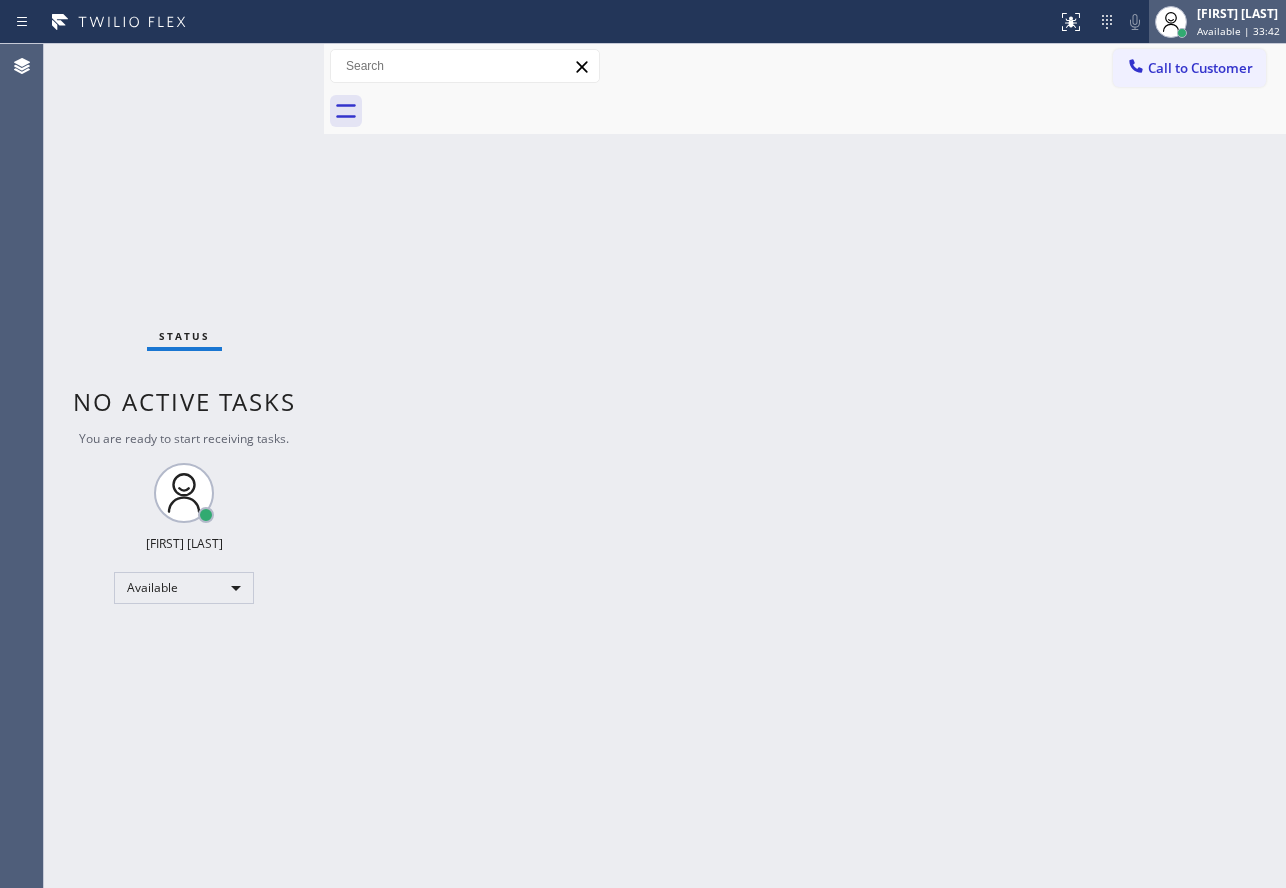 click on "Available | 33:42" at bounding box center [1238, 31] 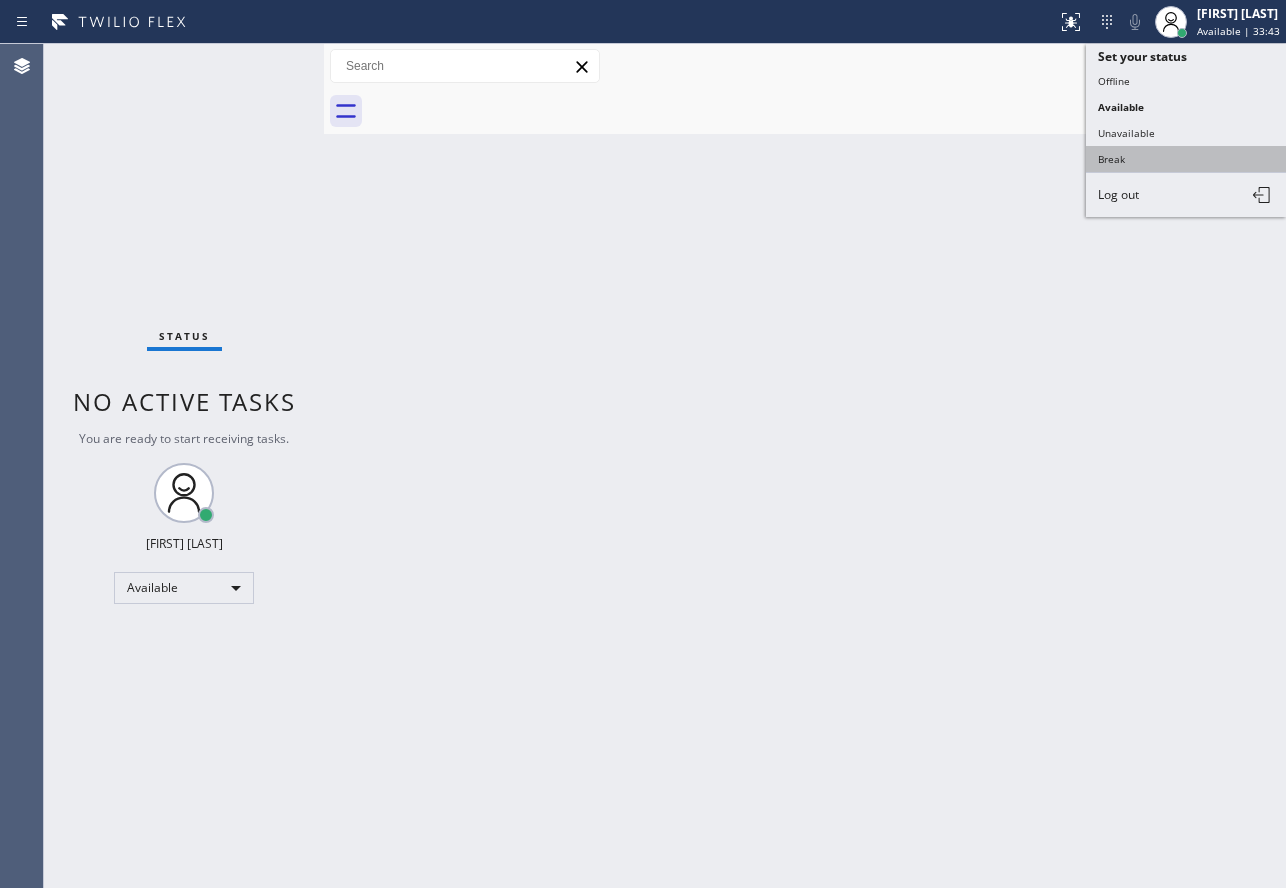 click on "Break" at bounding box center (1186, 159) 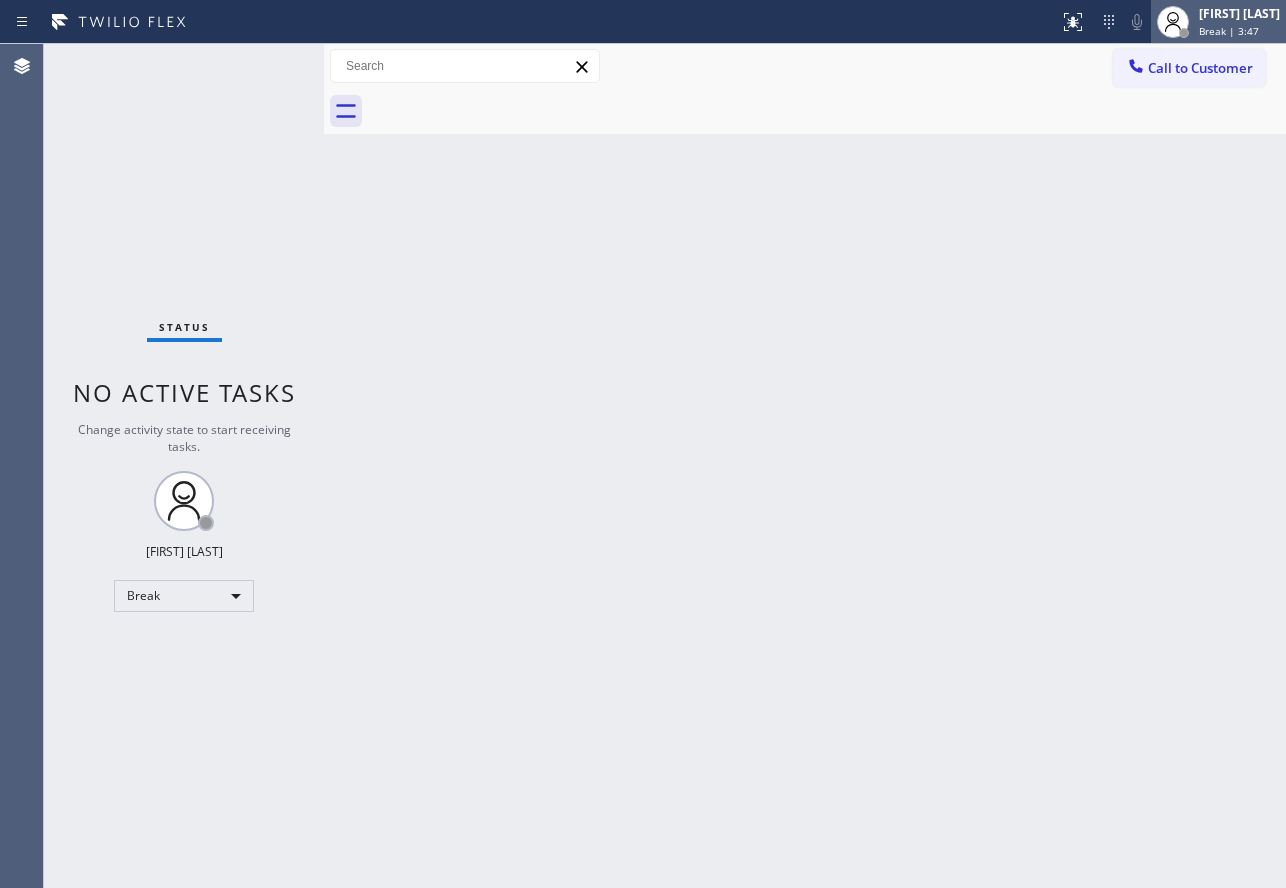 click on "John Tindoc Break | 3:47" at bounding box center (1240, 21) 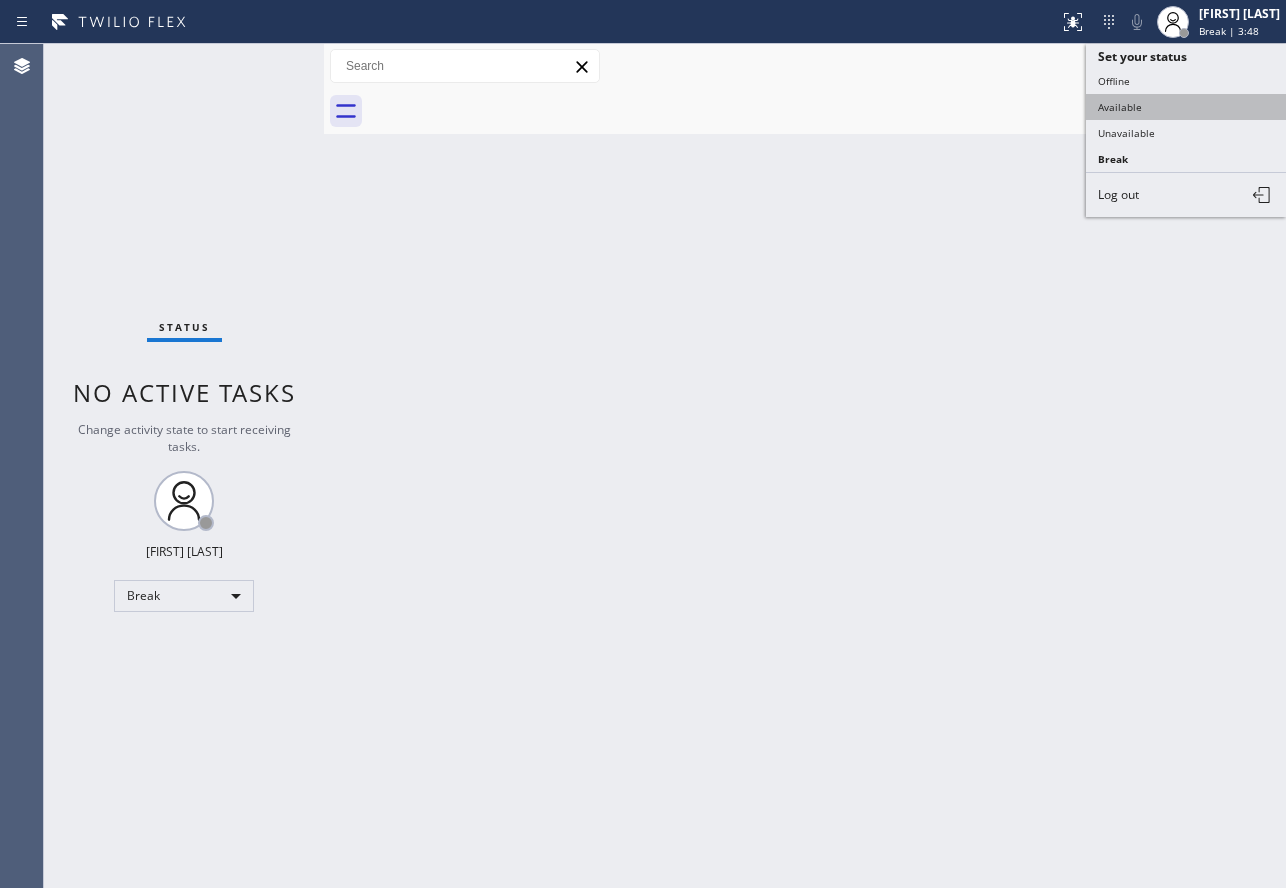 click on "Available" at bounding box center (1186, 107) 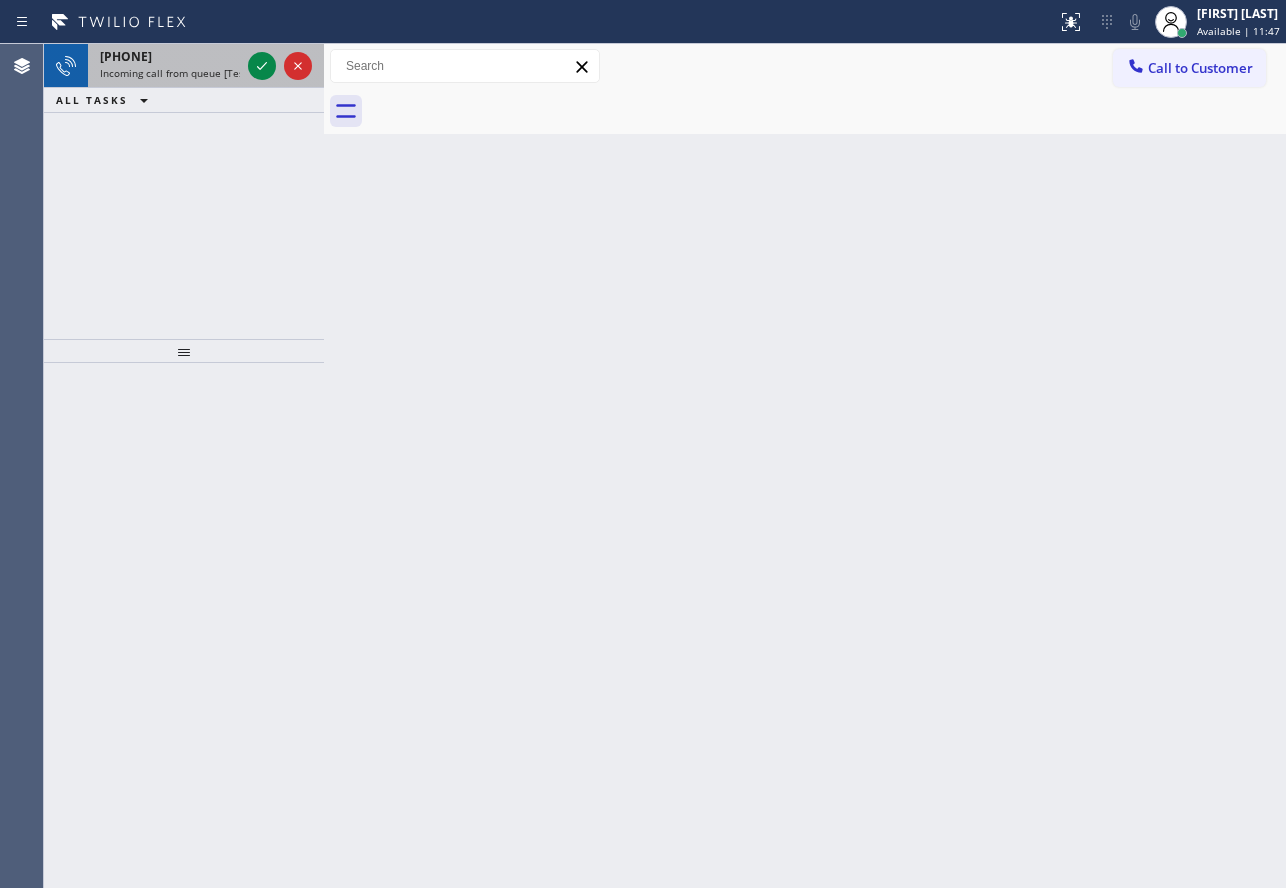 click on "Incoming call from queue [Test] All" at bounding box center [183, 73] 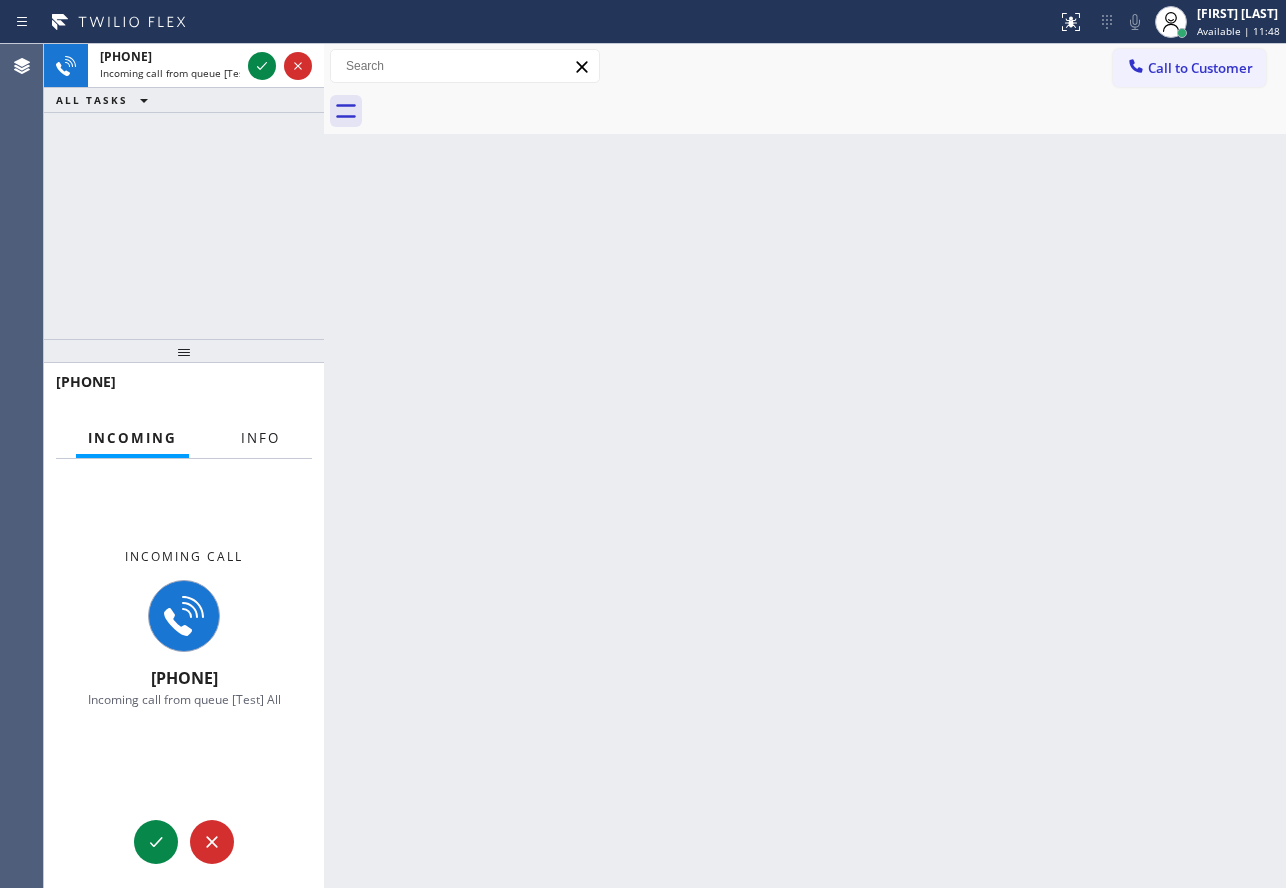click on "Info" at bounding box center (260, 438) 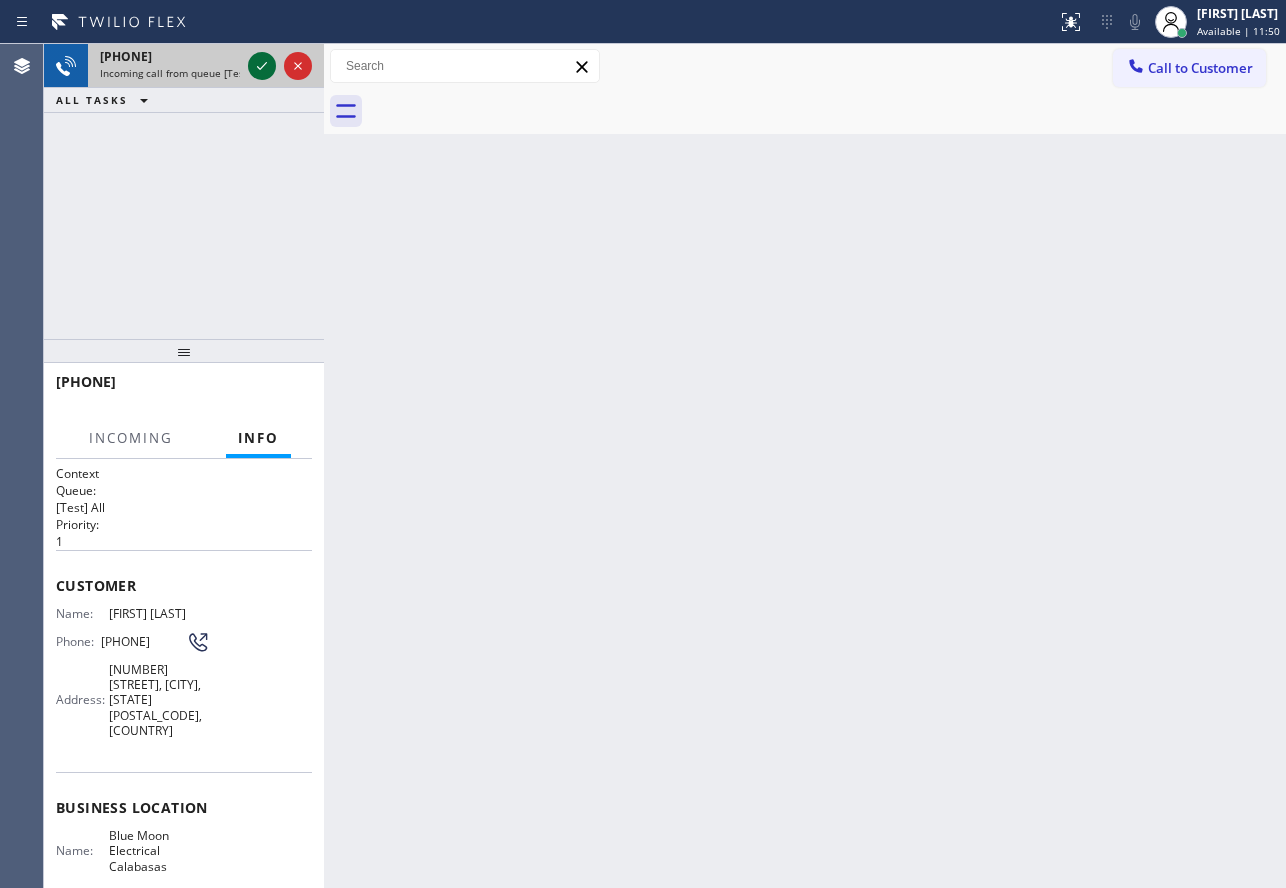 click 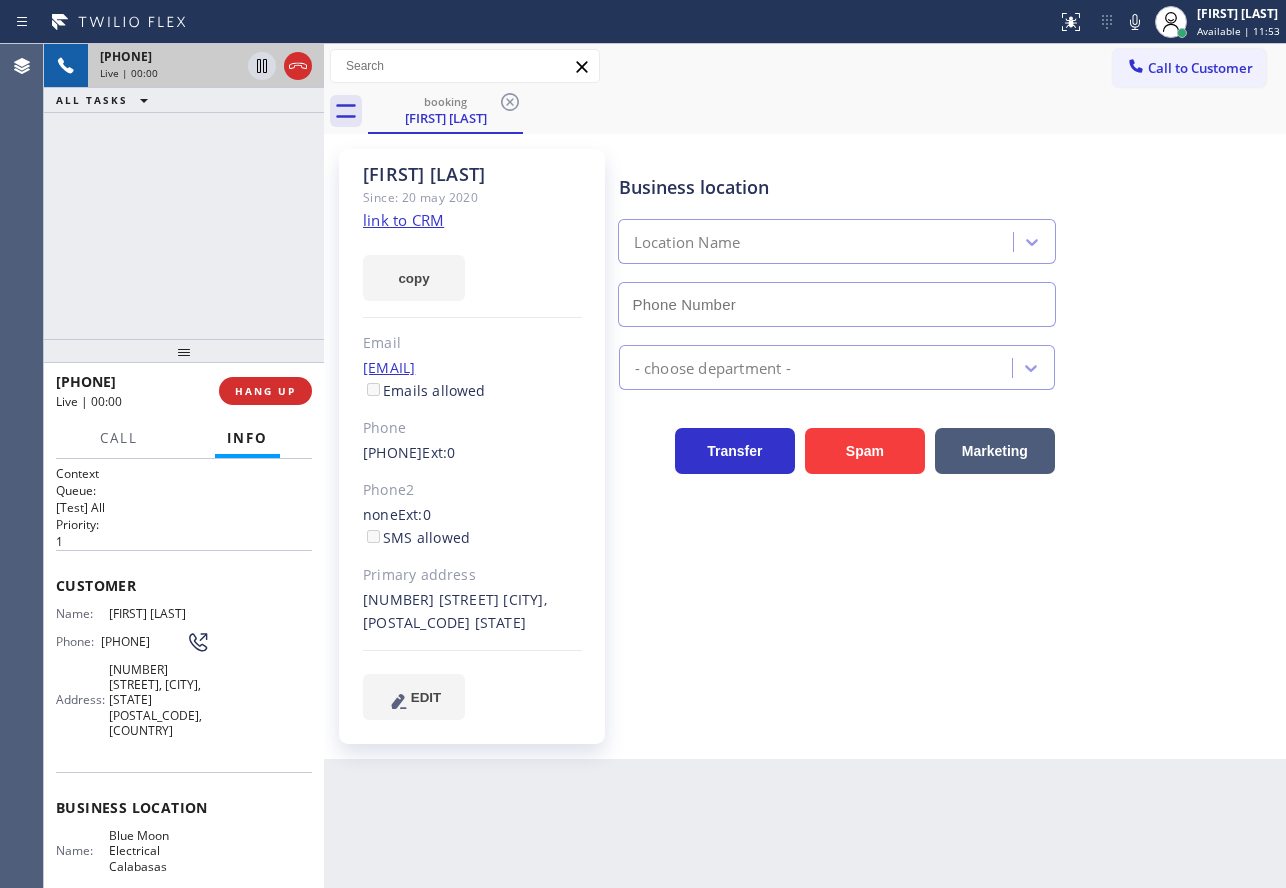 type on "(747) 236-6734" 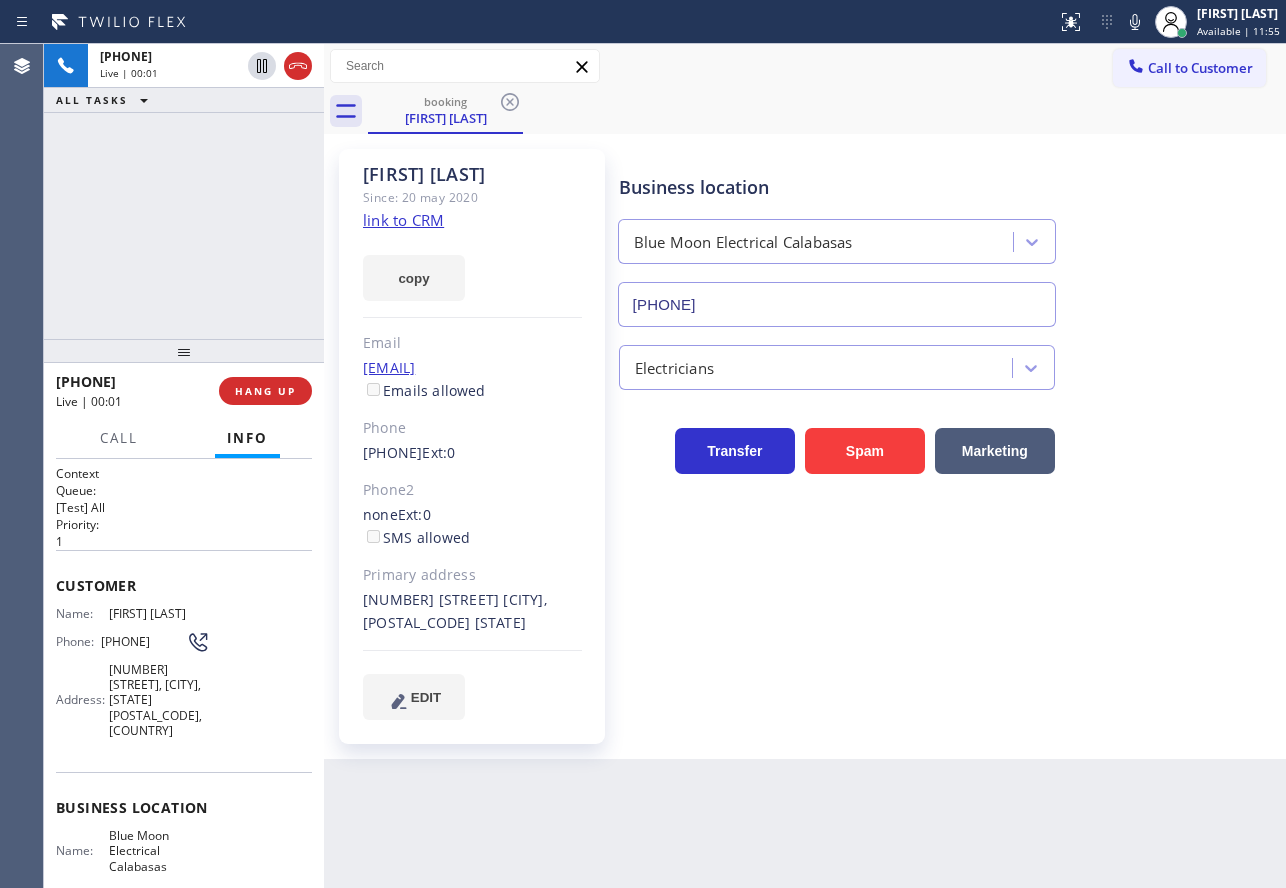 click on "link to CRM" 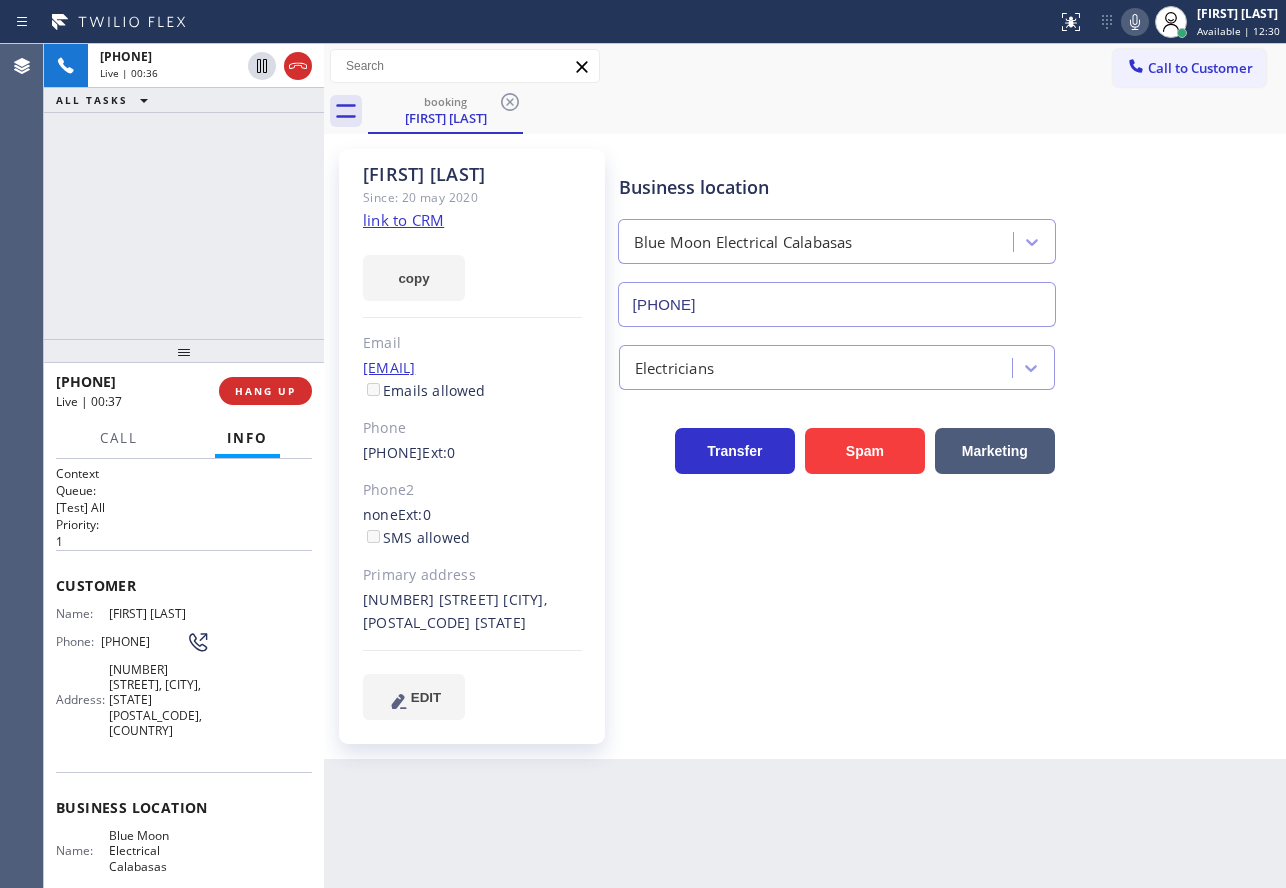 click 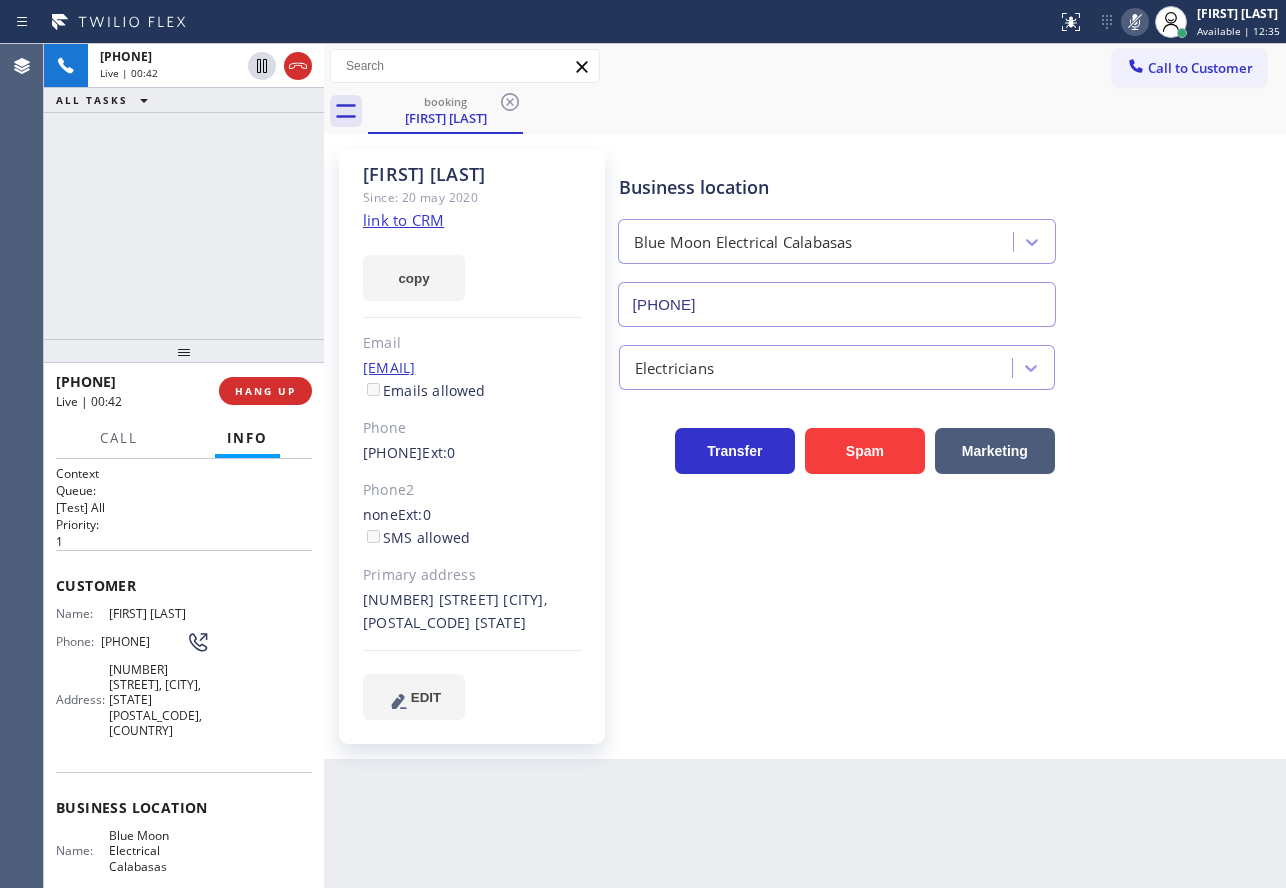 click 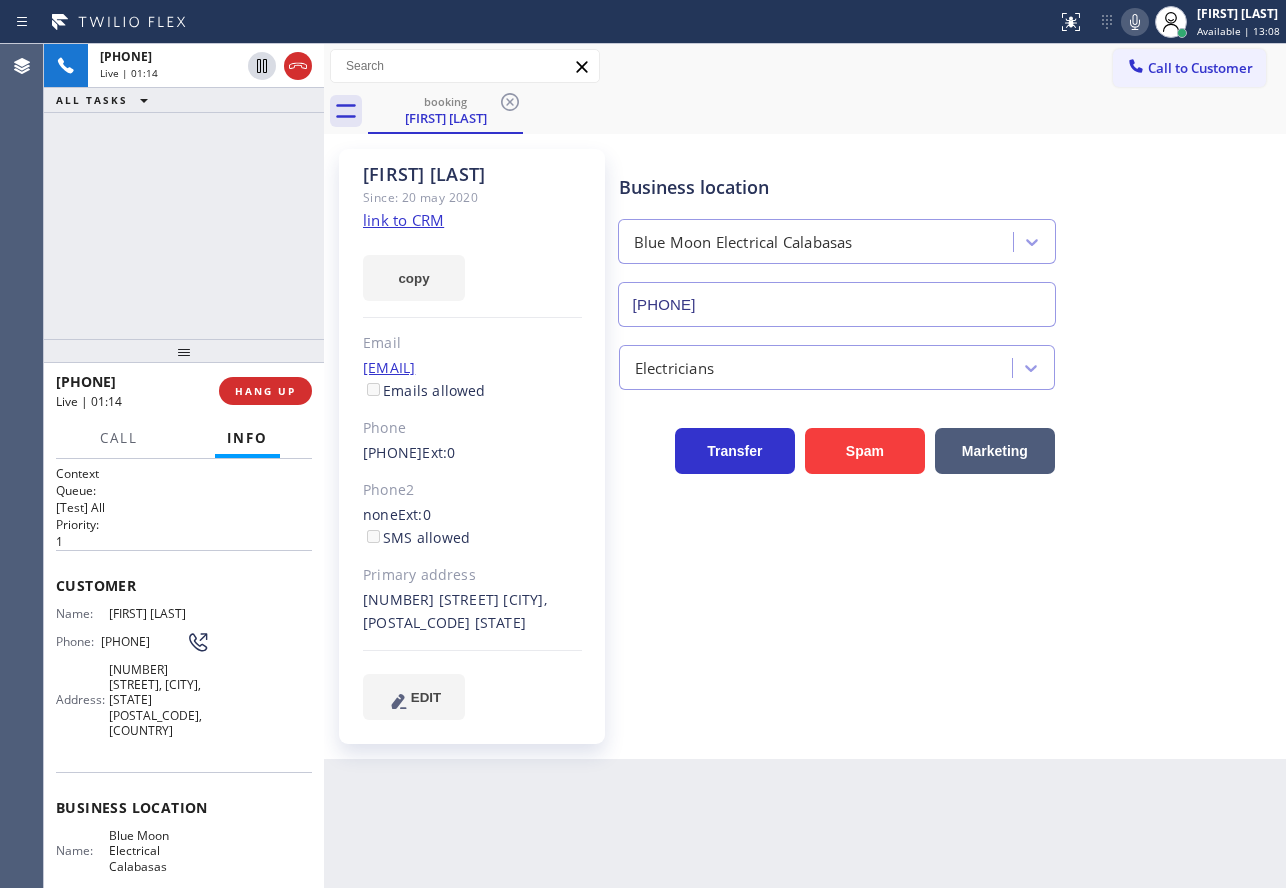 click 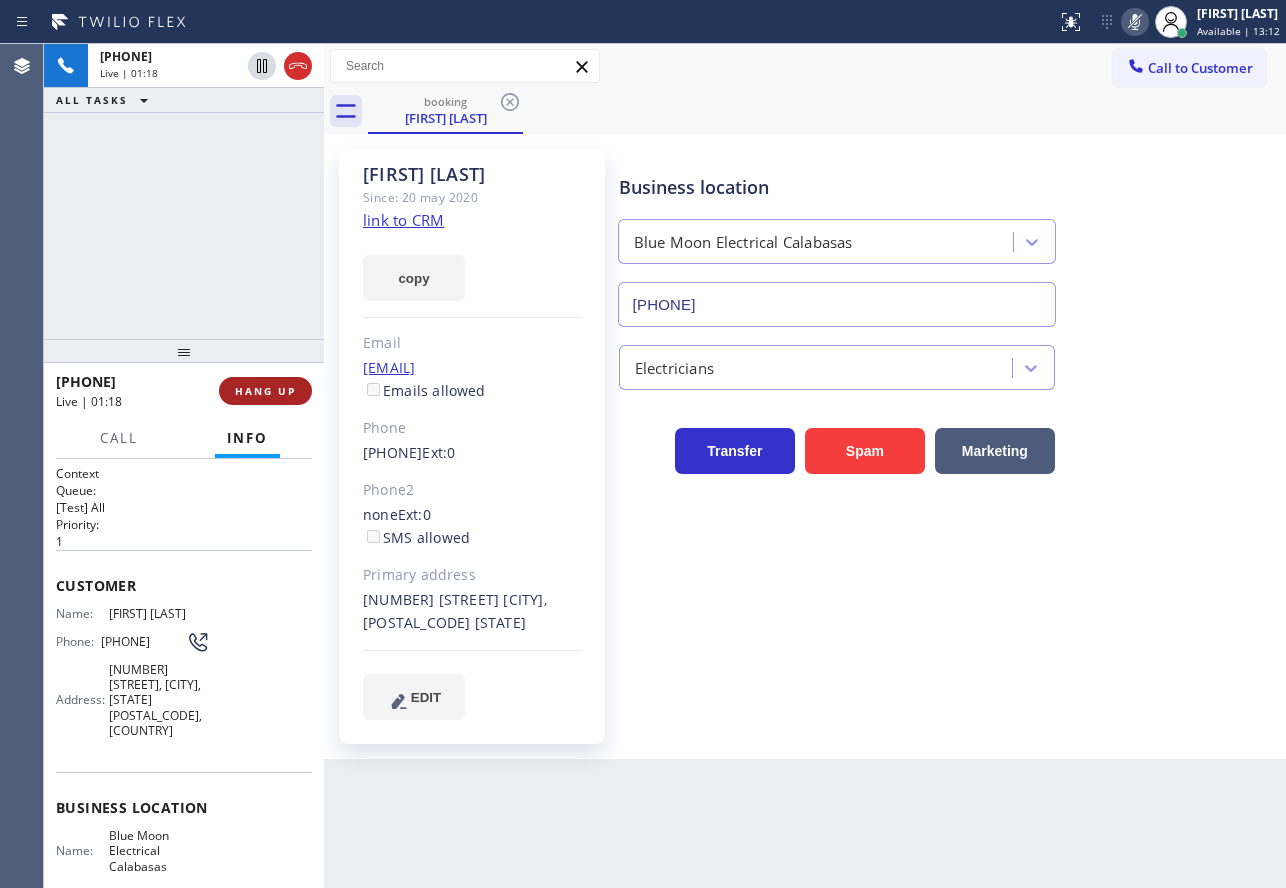 click on "HANG UP" at bounding box center (265, 391) 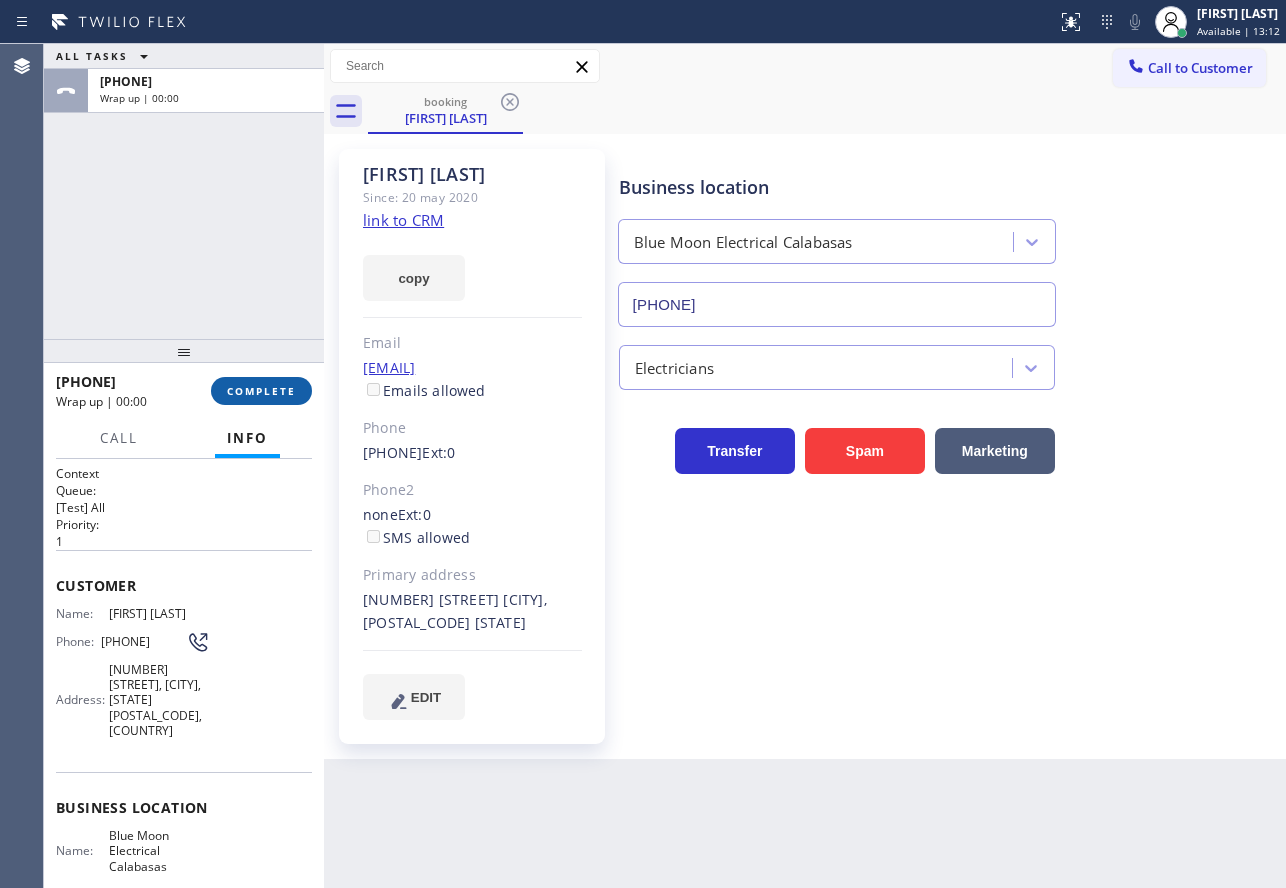 click on "COMPLETE" at bounding box center (261, 391) 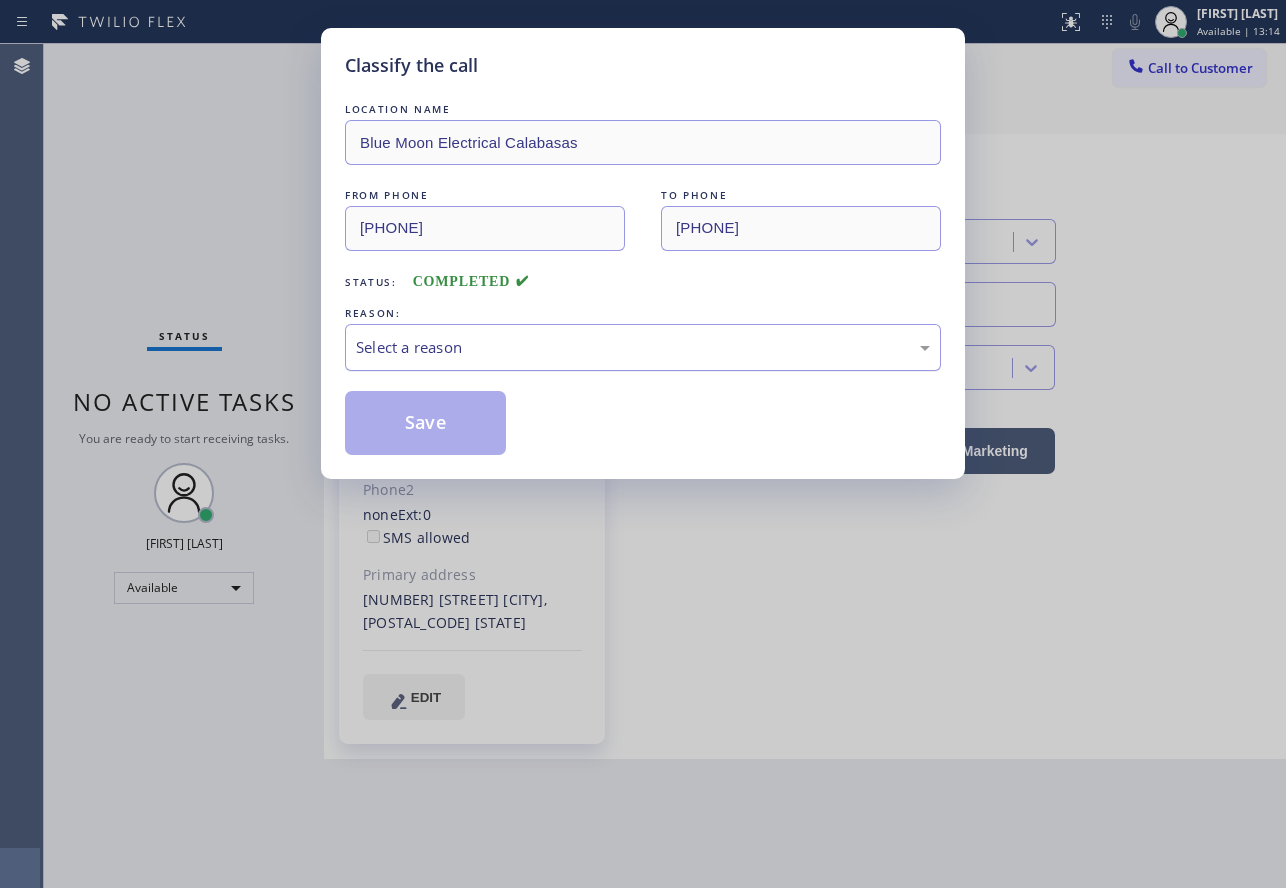 click on "Select a reason" at bounding box center [643, 347] 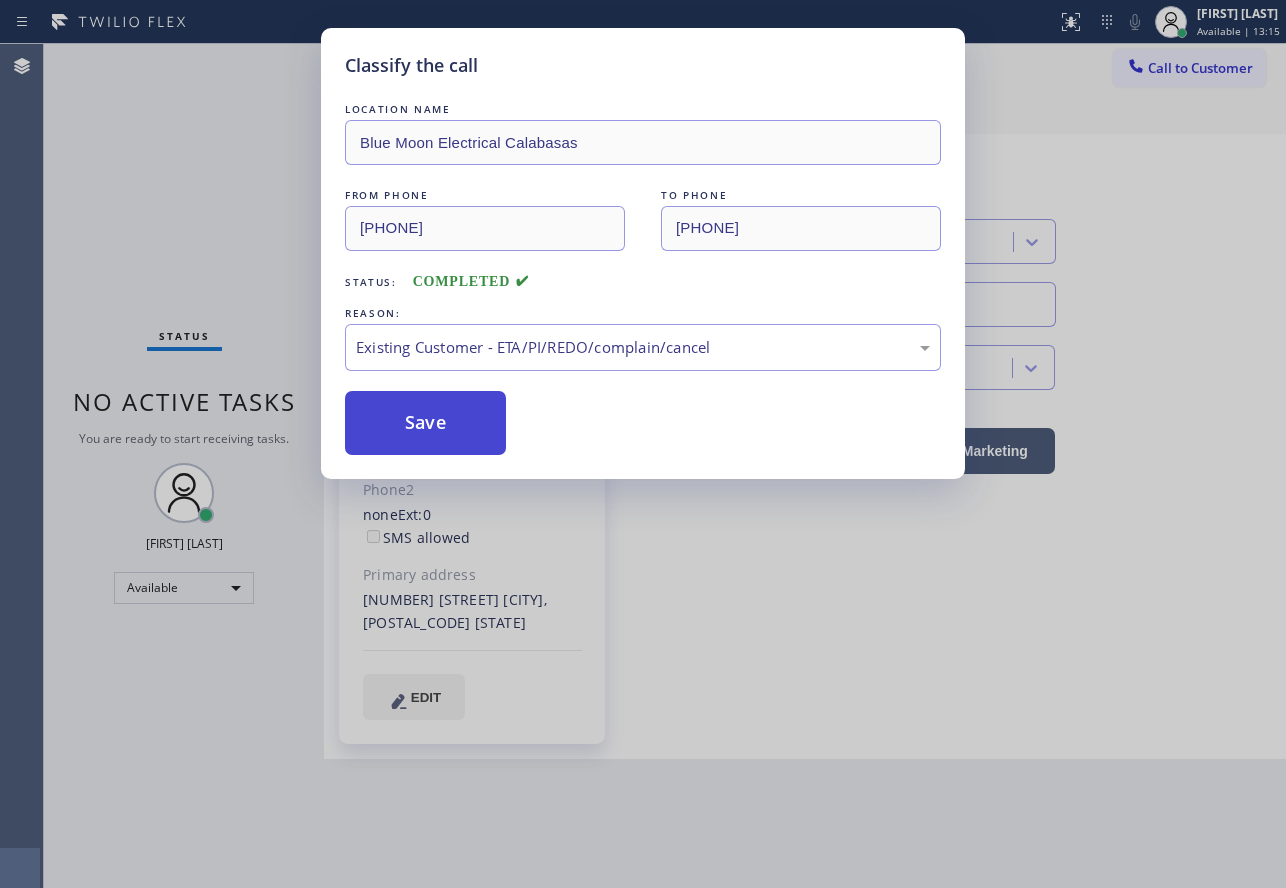 click on "Save" at bounding box center [425, 423] 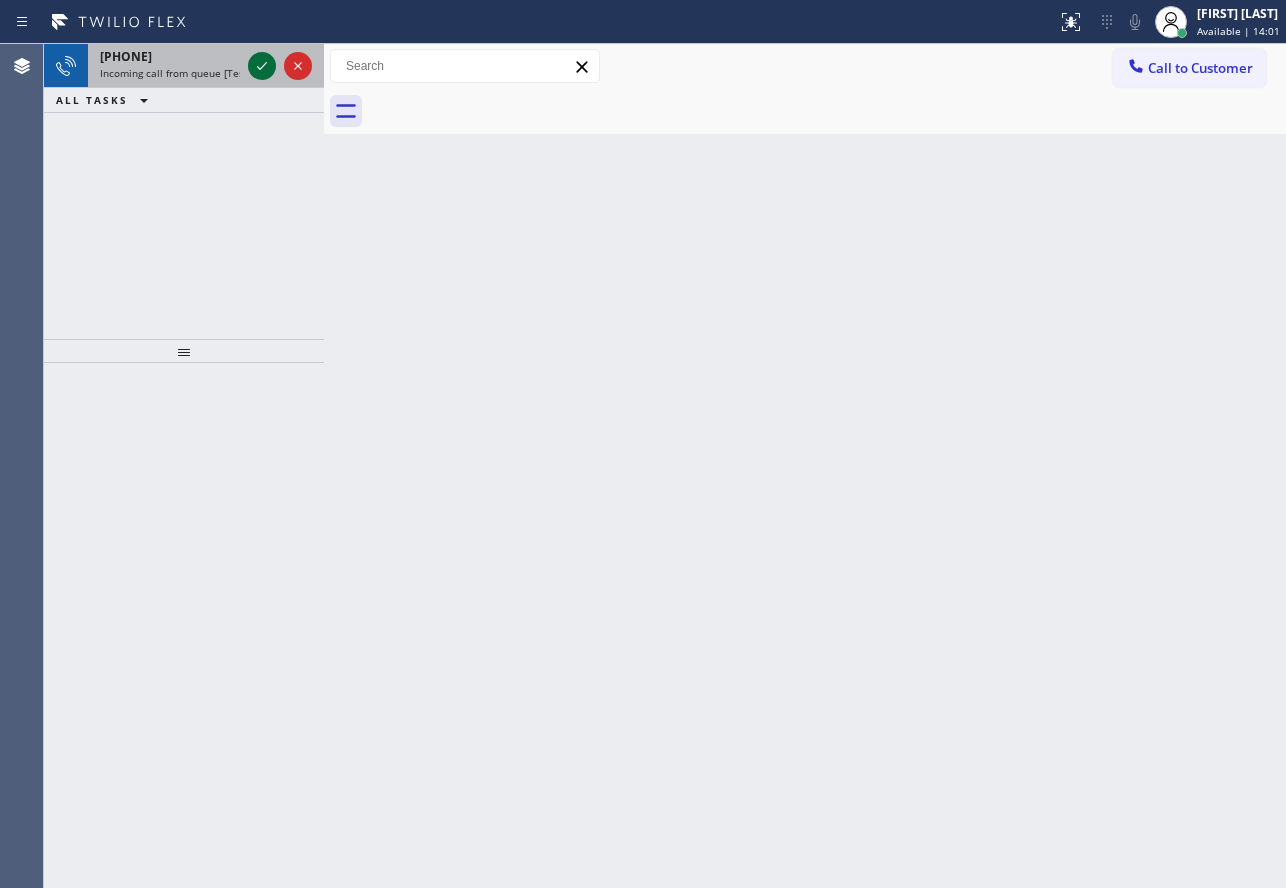 click 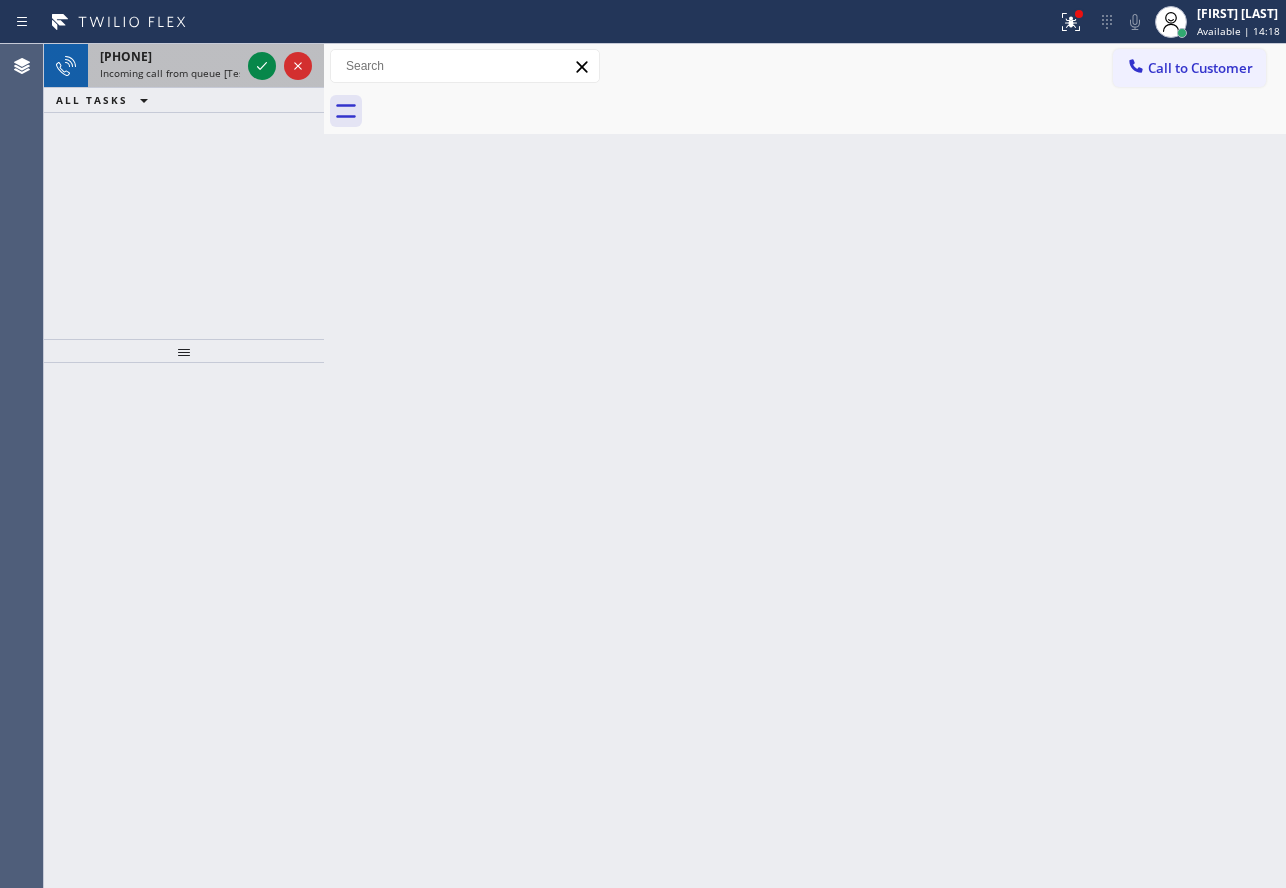 click on "Incoming call from queue [Test] All" at bounding box center (183, 73) 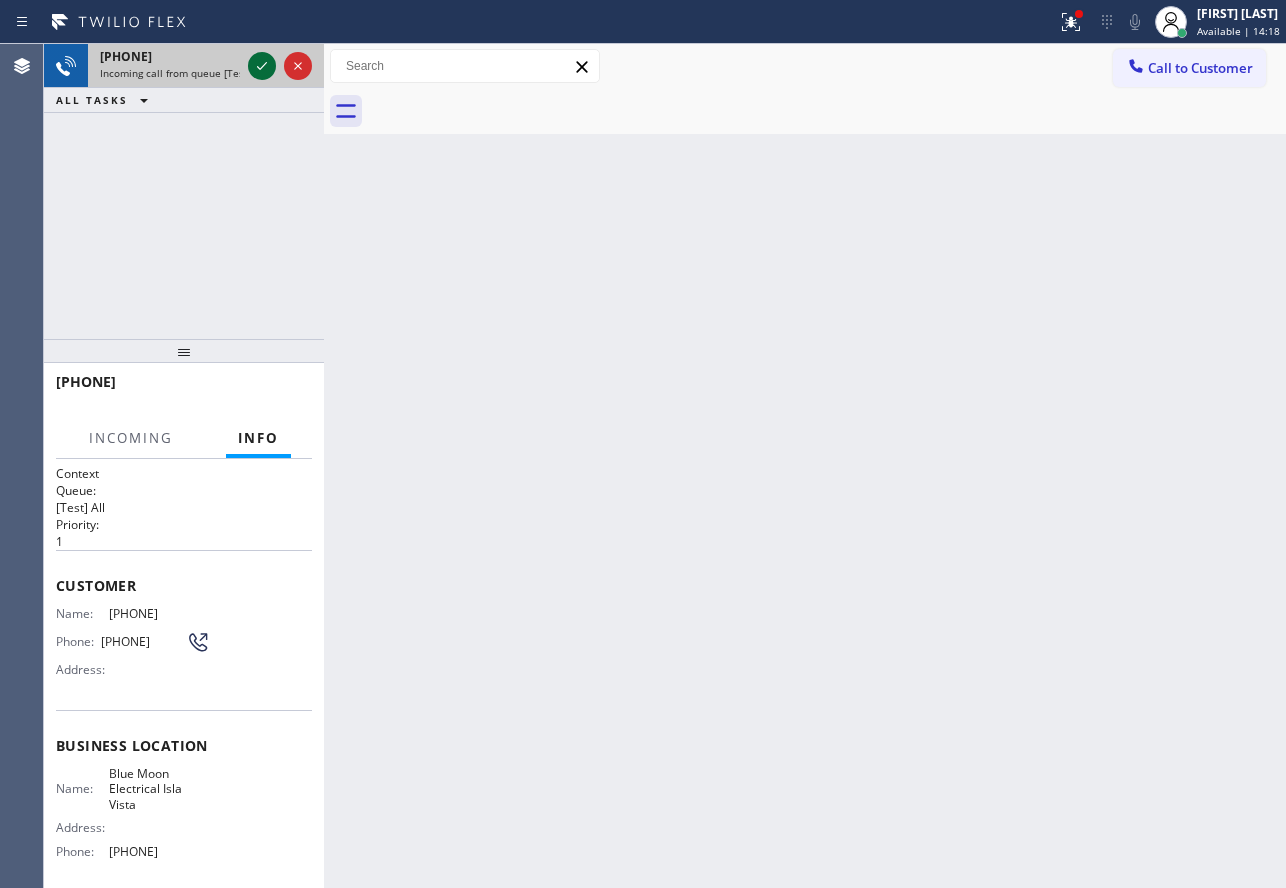 click 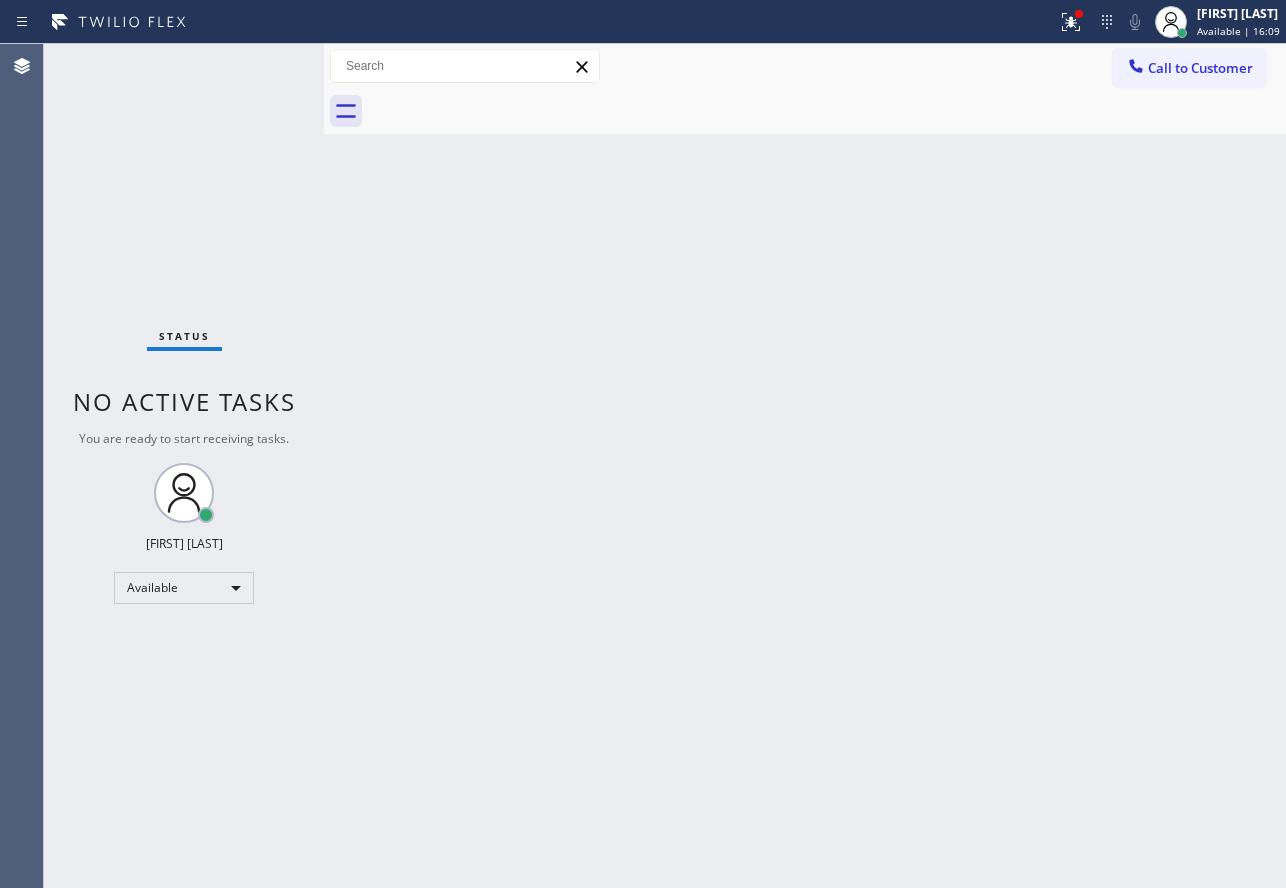 click on "Status   No active tasks     You are ready to start receiving tasks.   [FIRST] [LAST] Available" at bounding box center (184, 466) 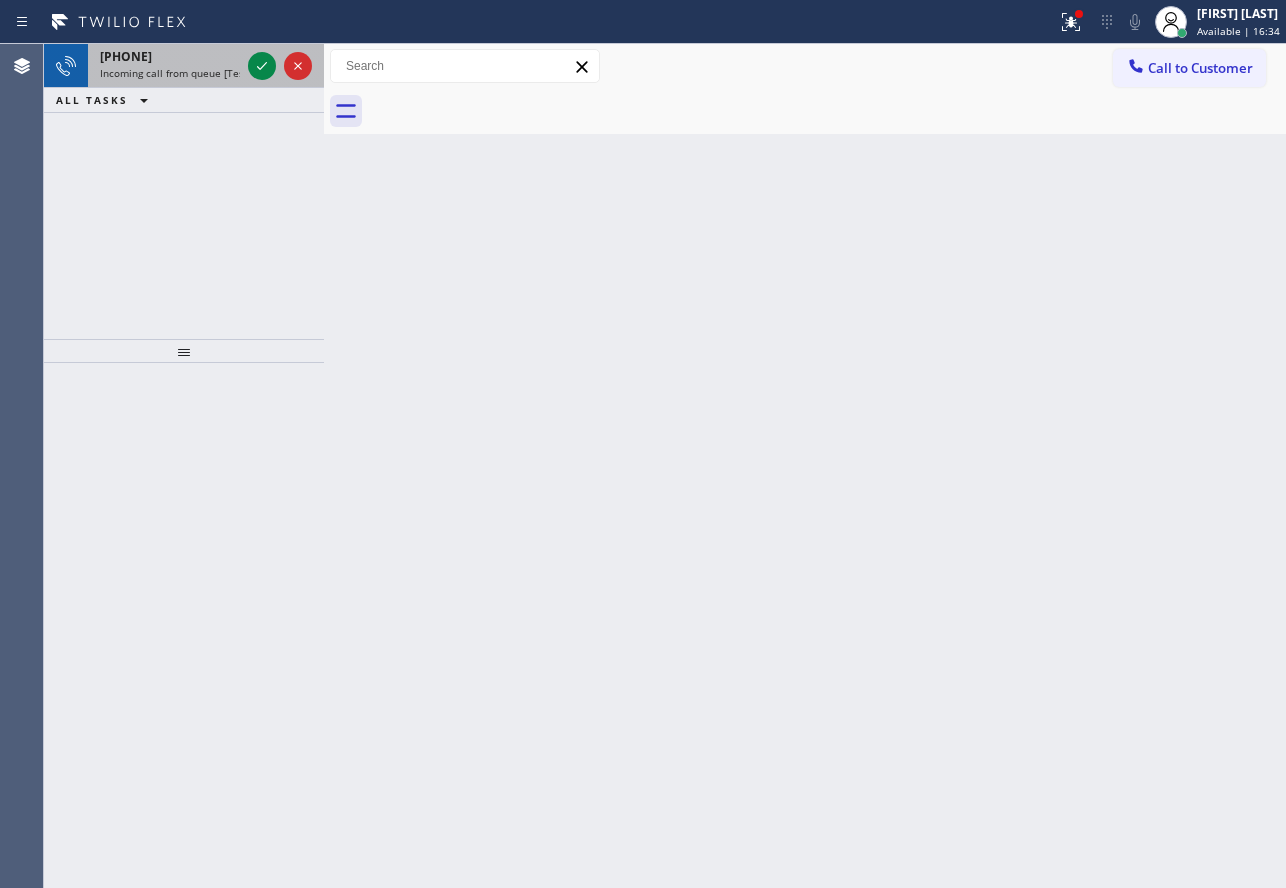 click on "Incoming call from queue [Test] All" at bounding box center (183, 73) 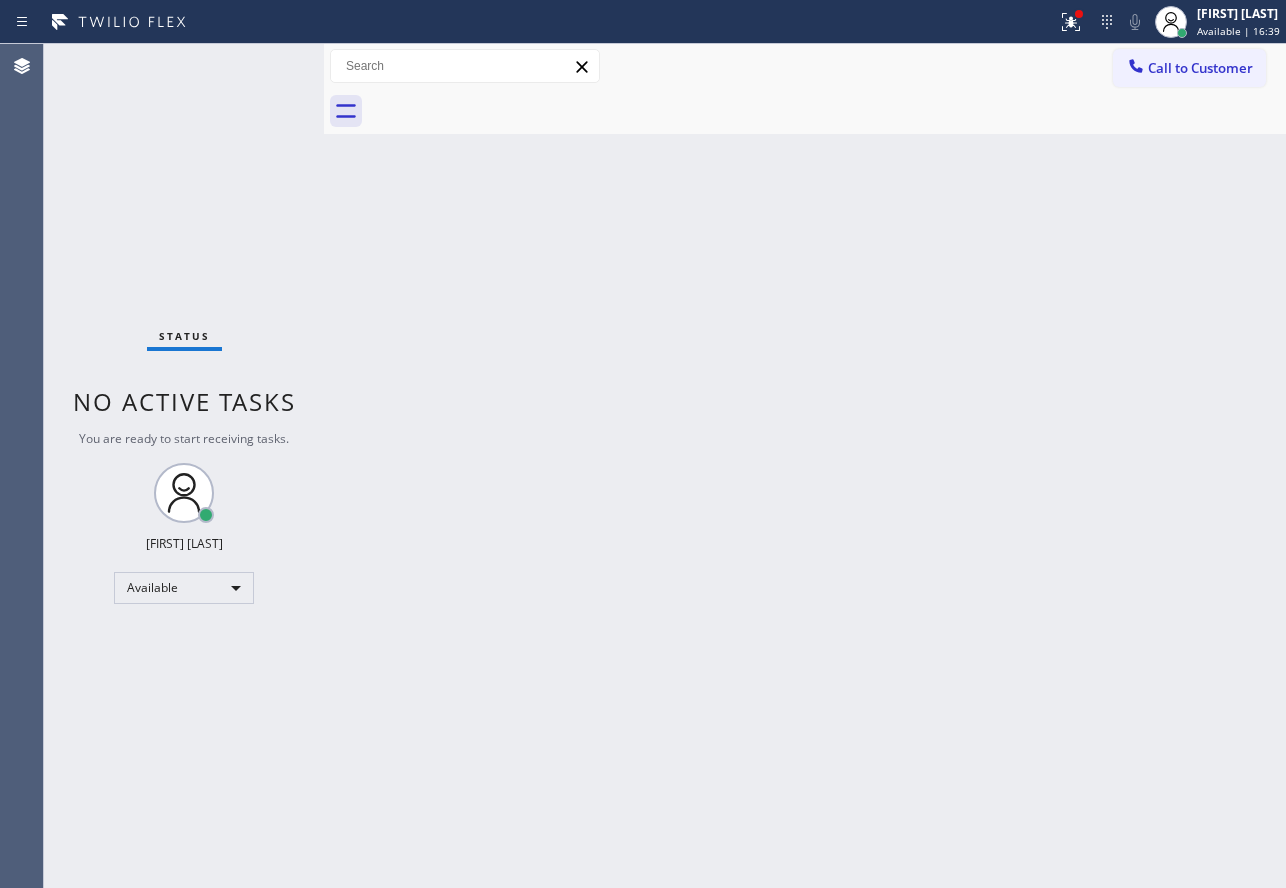 click on "Status   No active tasks     You are ready to start receiving tasks.   [FIRST] [LAST] Available" at bounding box center [184, 466] 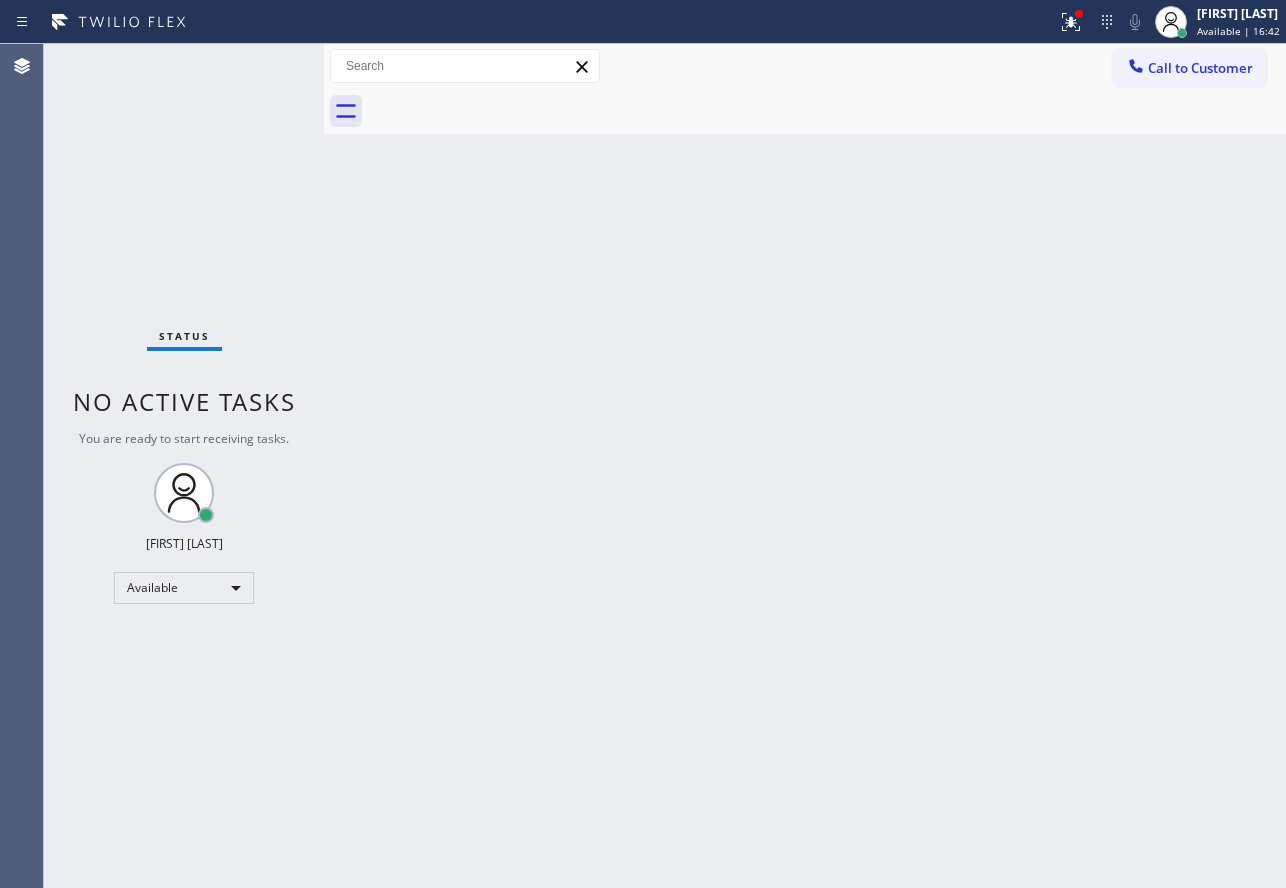 click on "Status   No active tasks     You are ready to start receiving tasks.   [FIRST] [LAST] Available" at bounding box center (184, 466) 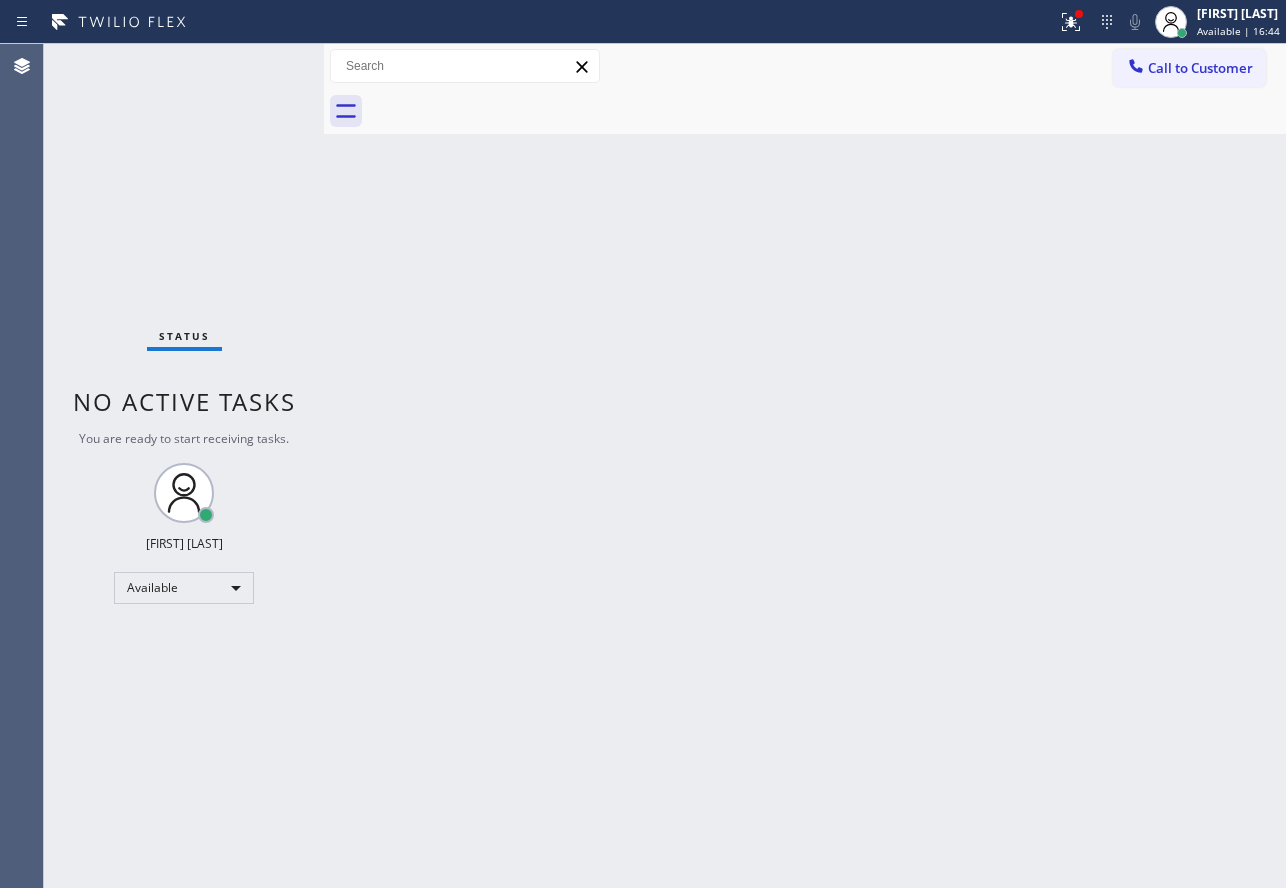 click on "Status   No active tasks     You are ready to start receiving tasks.   [FIRST] [LAST] Available" at bounding box center [184, 466] 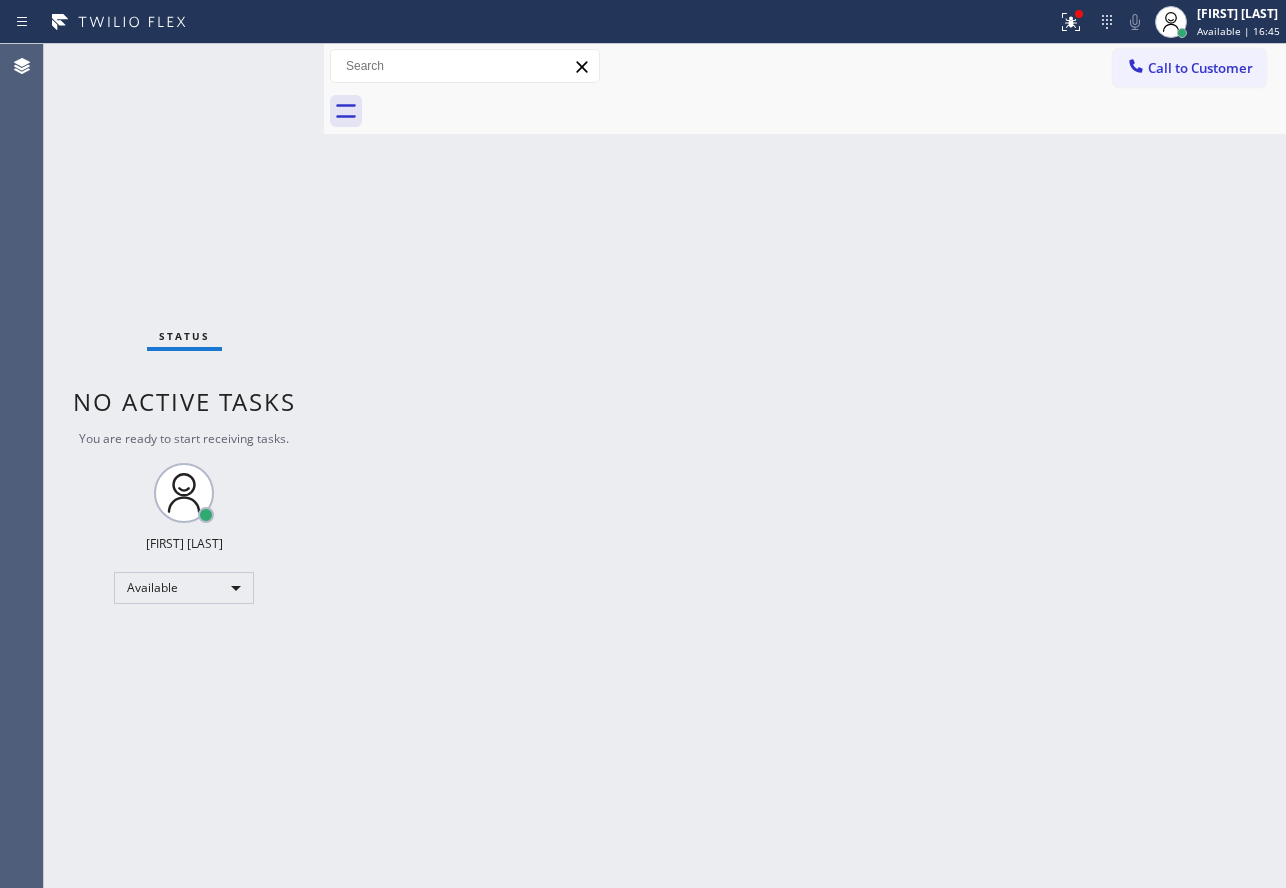 click on "Status   No active tasks     You are ready to start receiving tasks.   [FIRST] [LAST] Available" at bounding box center [184, 466] 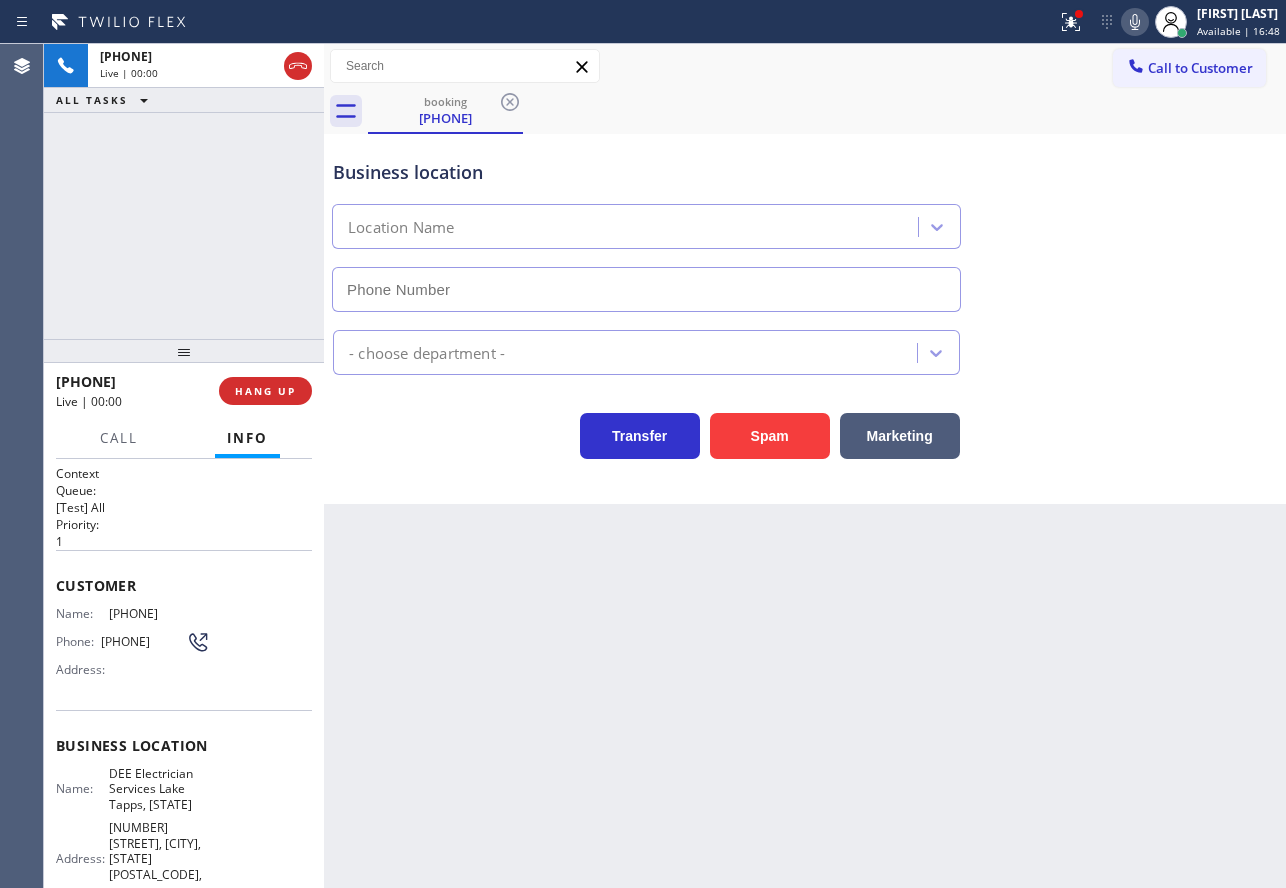 type on "(253) 364-5129" 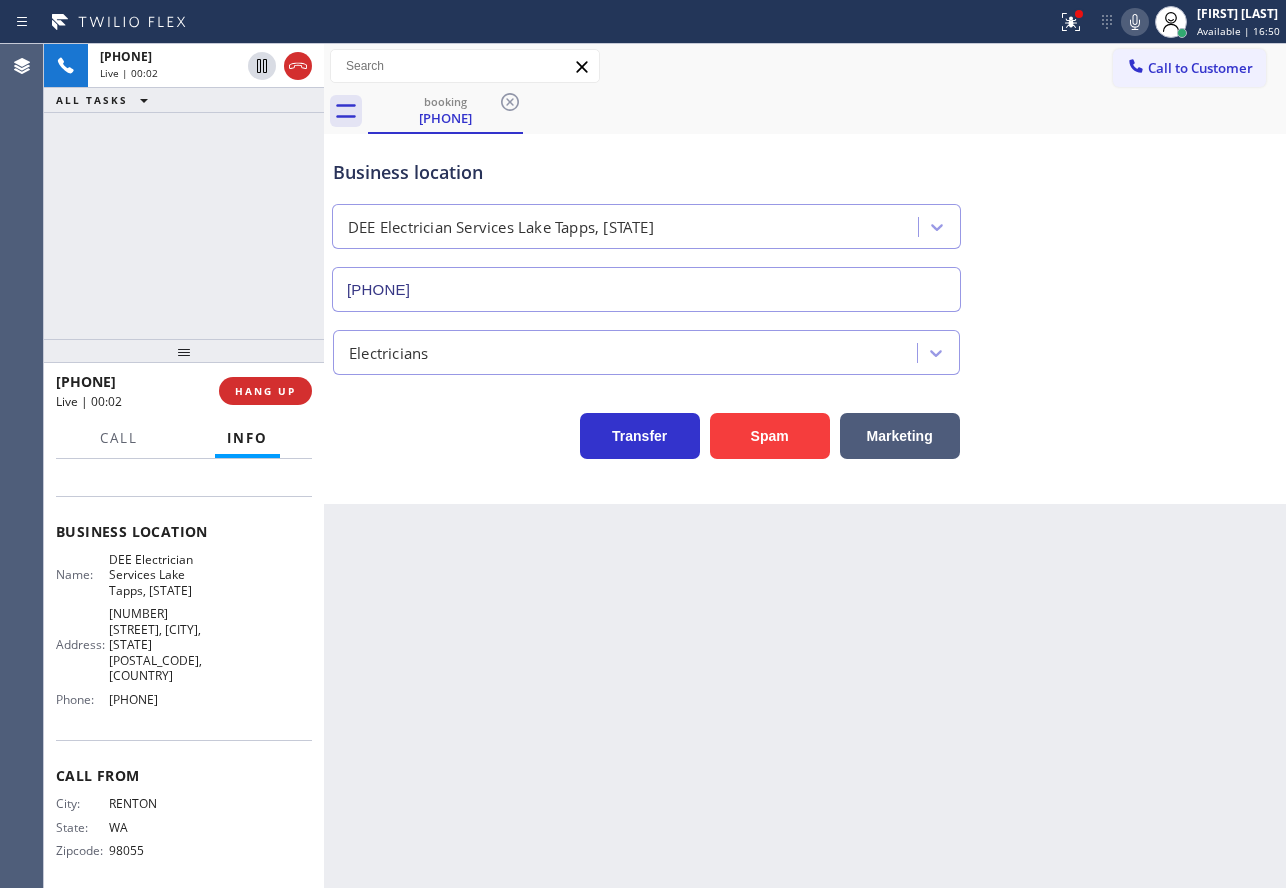 scroll, scrollTop: 215, scrollLeft: 0, axis: vertical 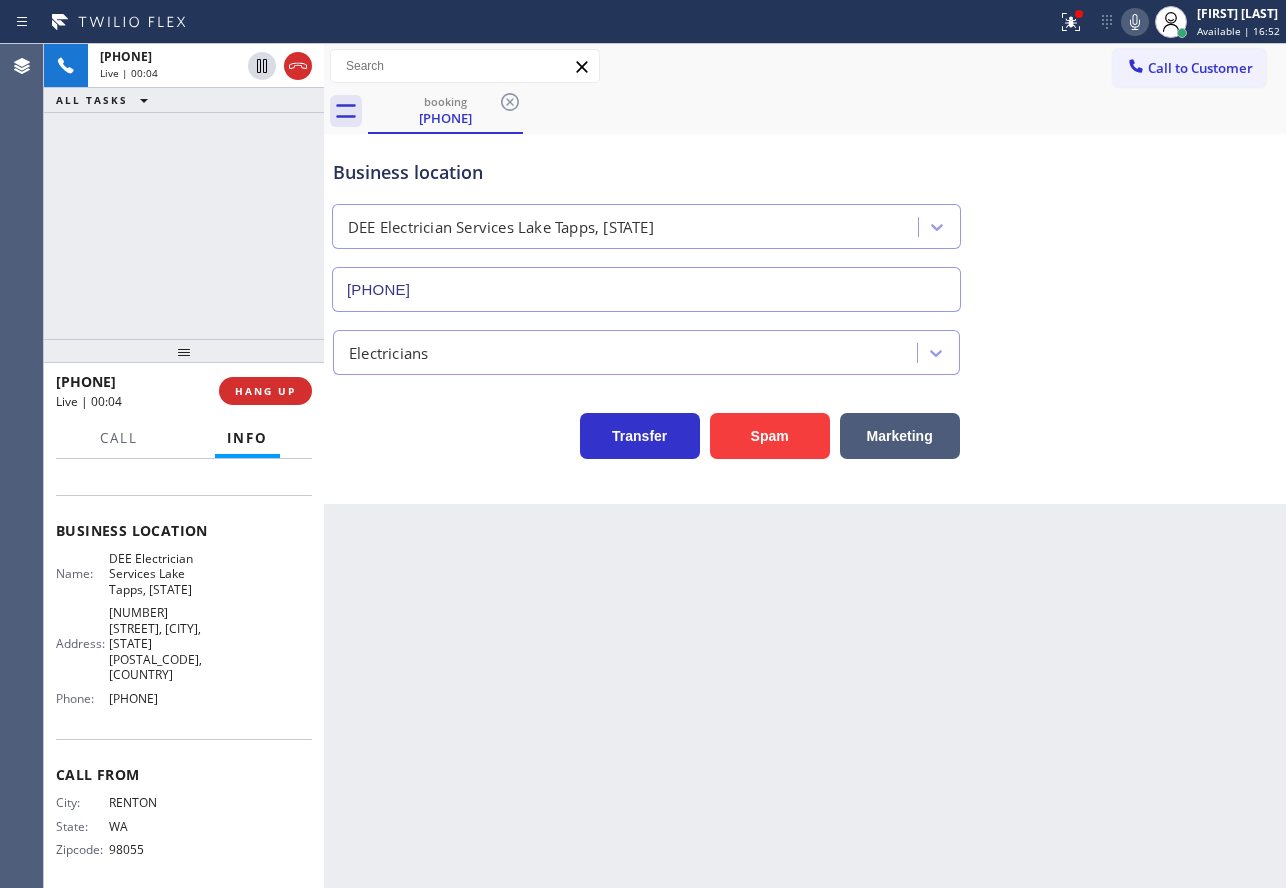 click 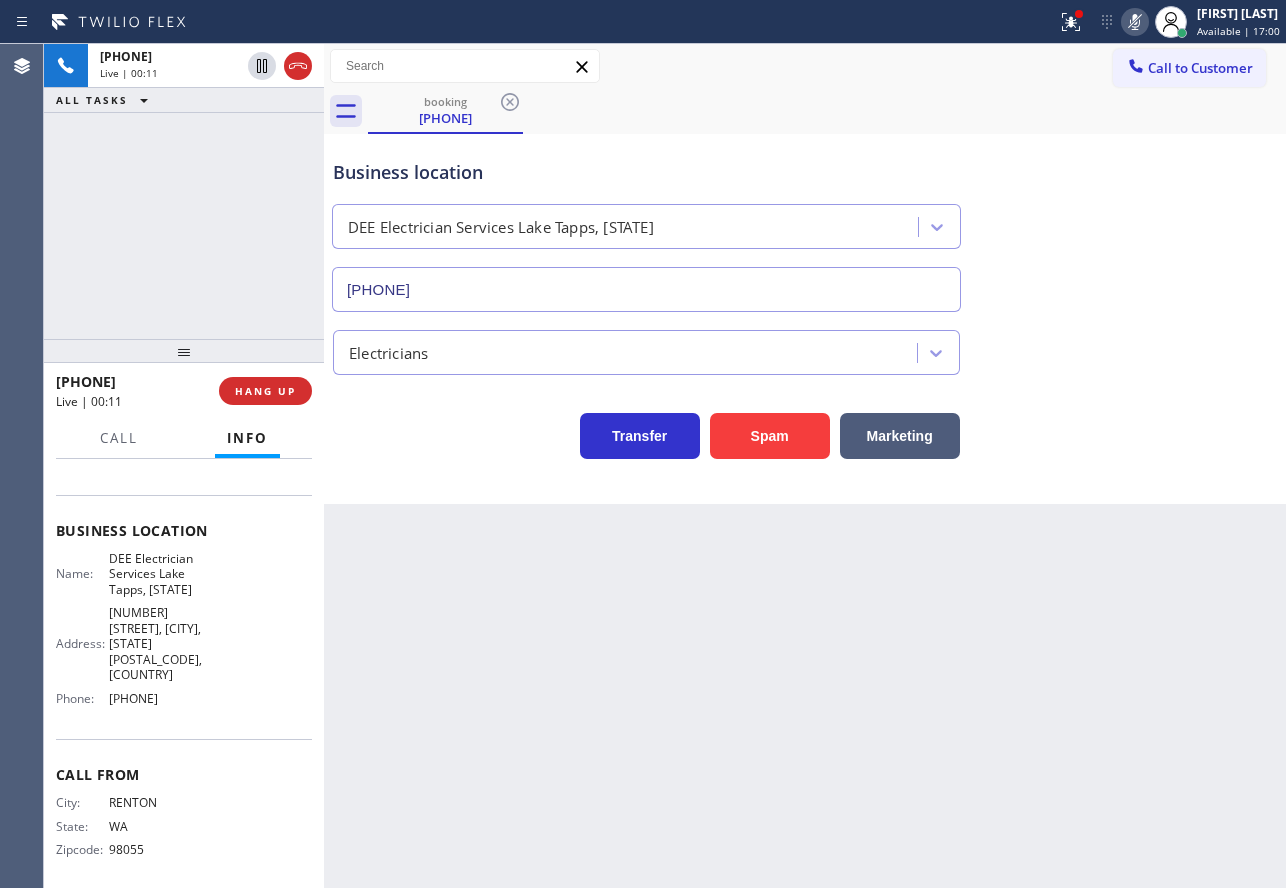 click 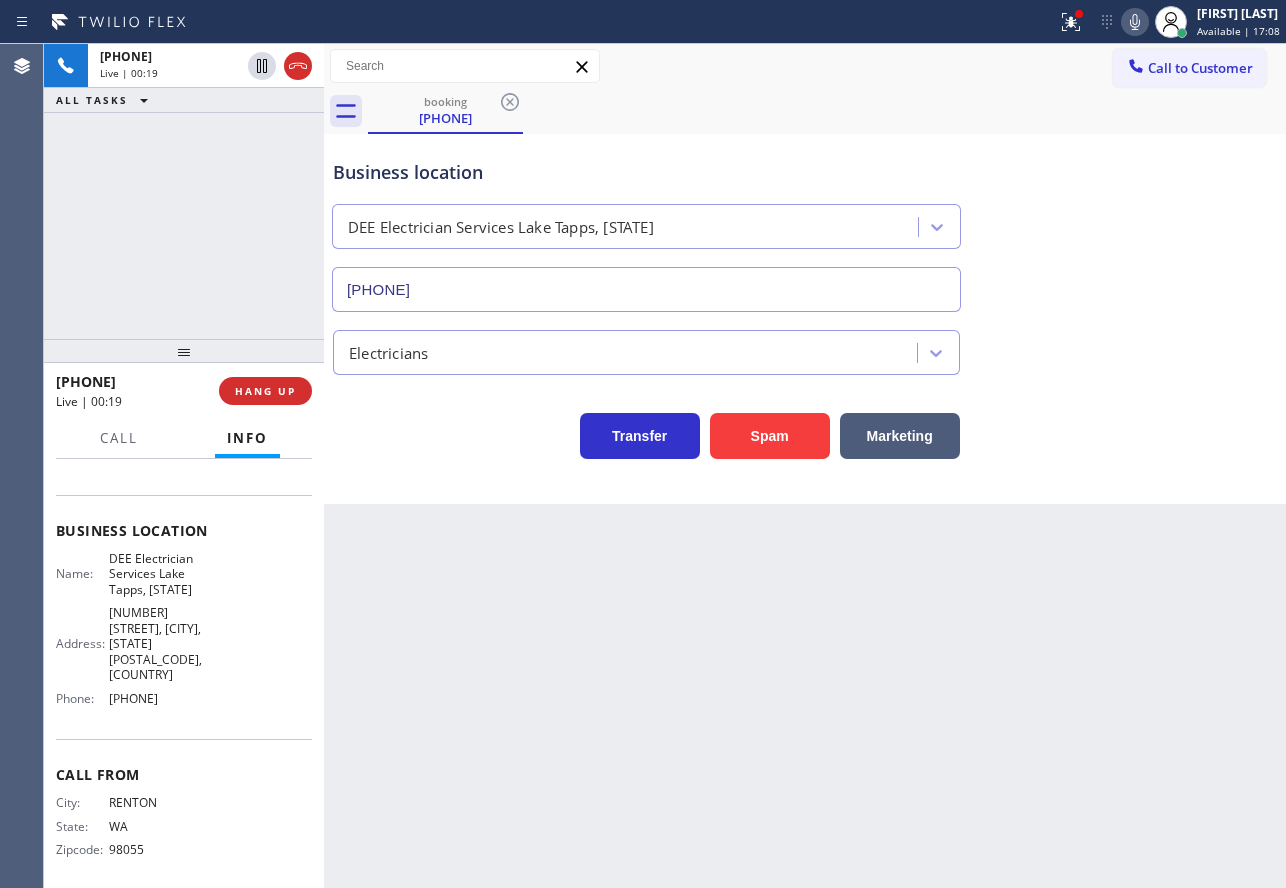 click 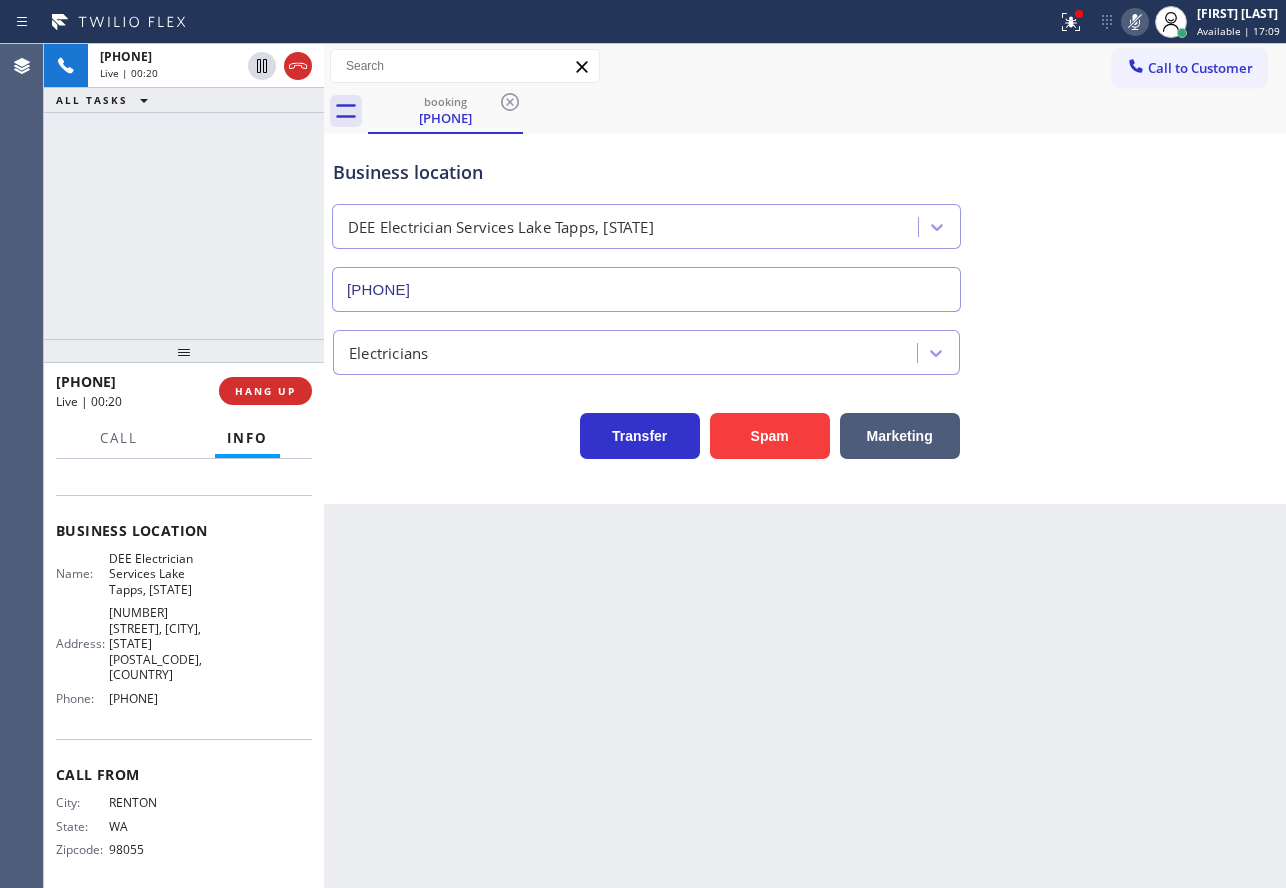 click 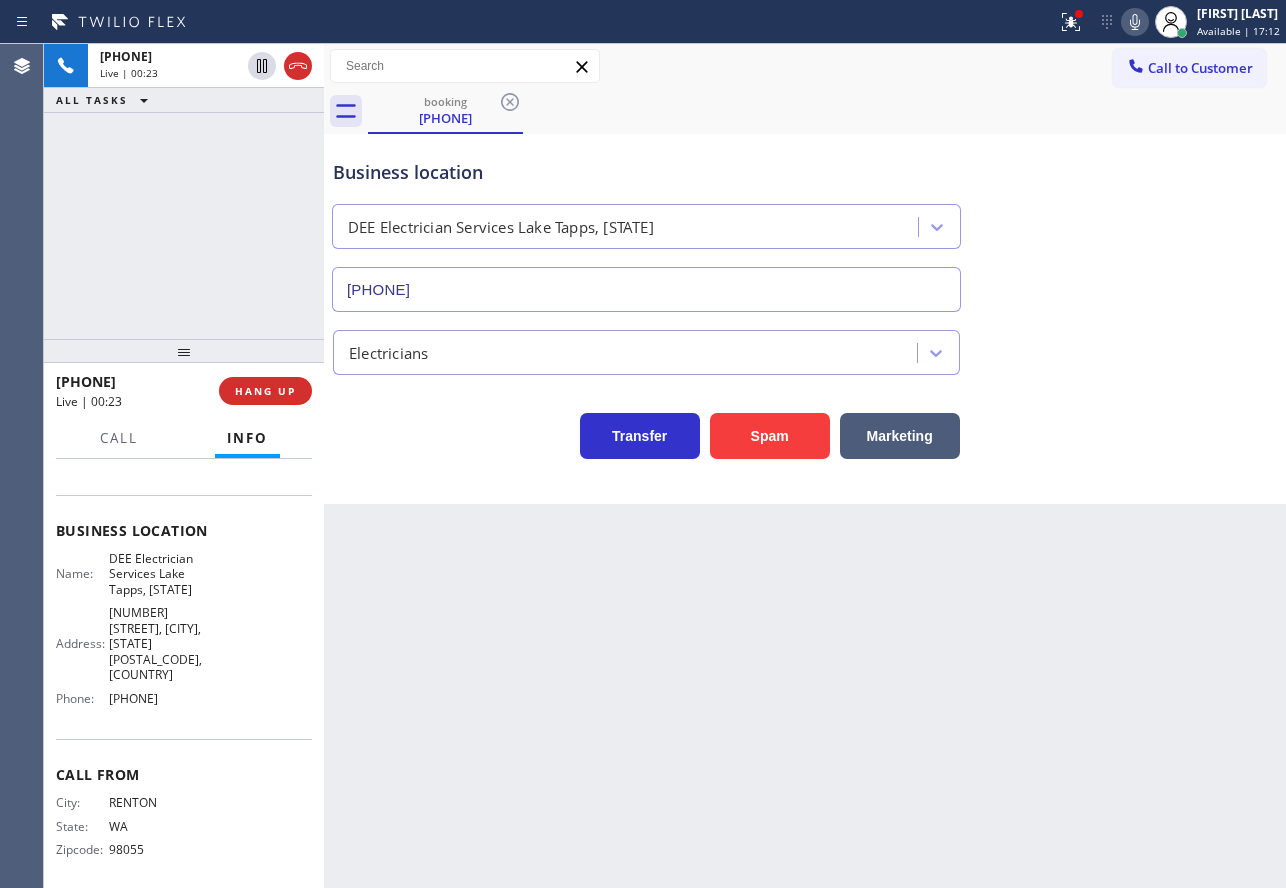 click 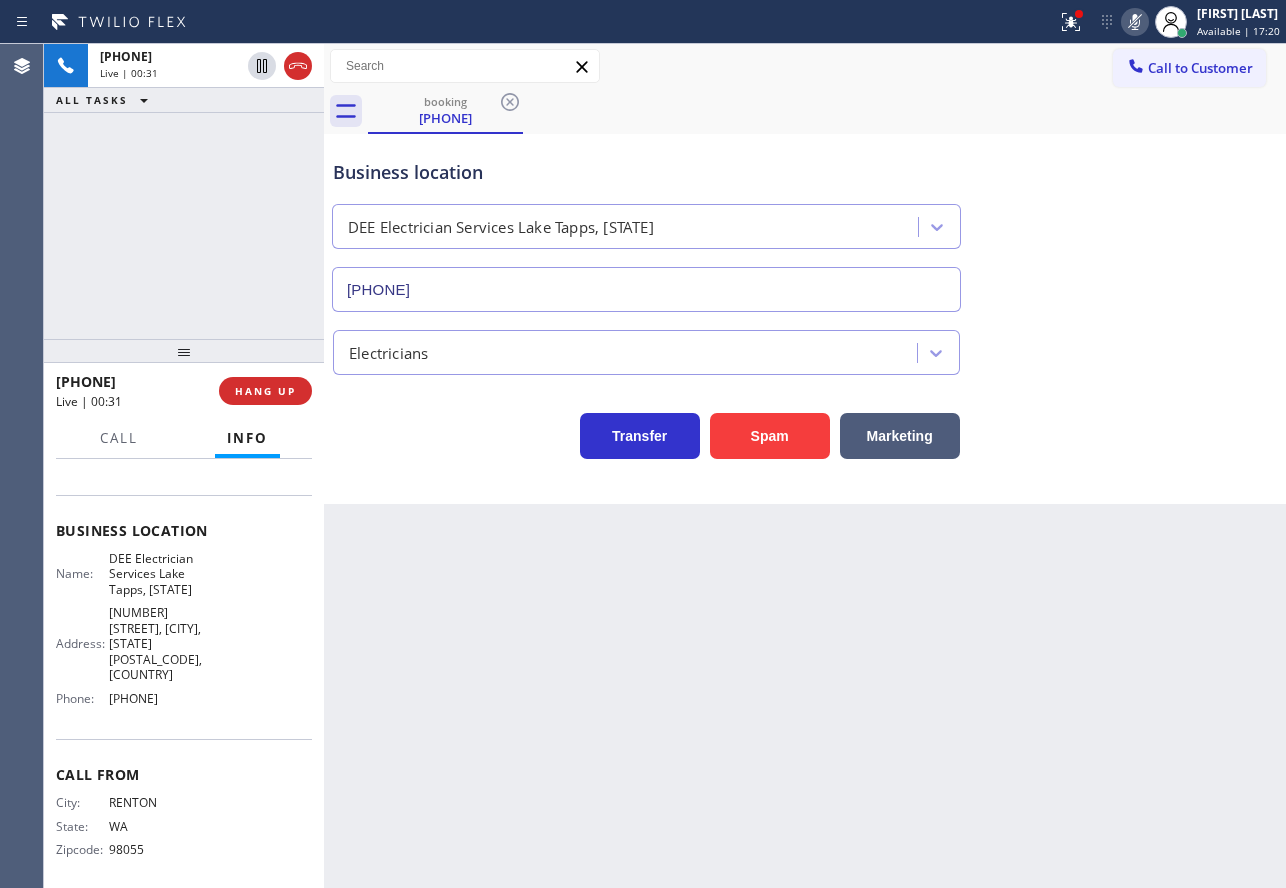 click 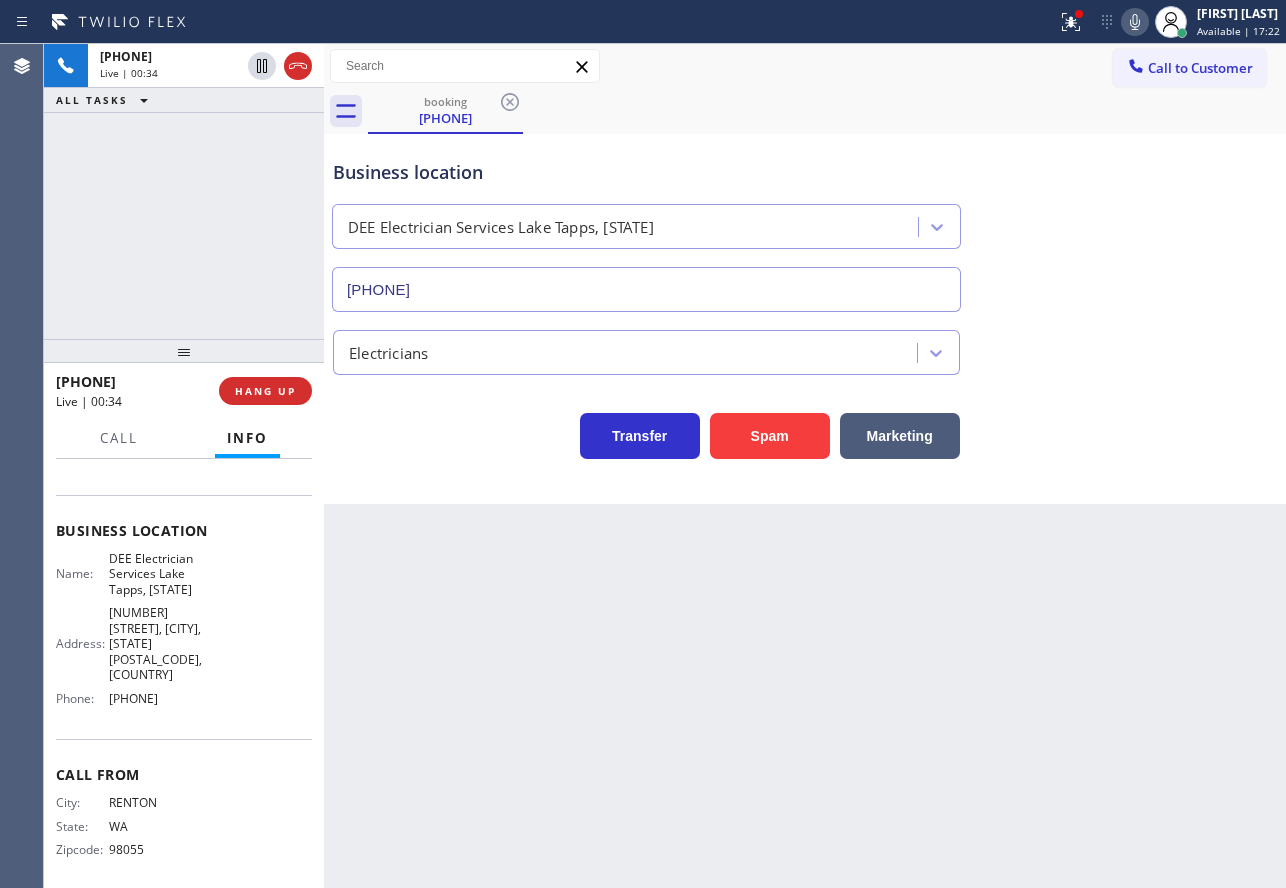 click on "Back to Dashboard Change Sender ID Customers Technicians Select a contact Outbound call Technician Search Technician Your caller id phone number Your caller id phone number Call Technician info Name   Phone none Address none Change Sender ID HVAC +18559994417 5 Star Appliance +18557314952 Appliance Repair +18554611149 Plumbing +18889090120 Air Duct Cleaning +18006865038  Electricians +18005688664 Cancel Change Check personal SMS Reset Change booking (425) 306-8175 Call to Customer Outbound call Location Search location Your caller id phone number Customer number Call Outbound call Technician Search Technician Your caller id phone number Your caller id phone number Call booking (425) 306-8175 Business location DEE Electrician Services Lake Tapps, WA (253) 364-5129 Electricians Transfer Spam Marketing" at bounding box center [805, 466] 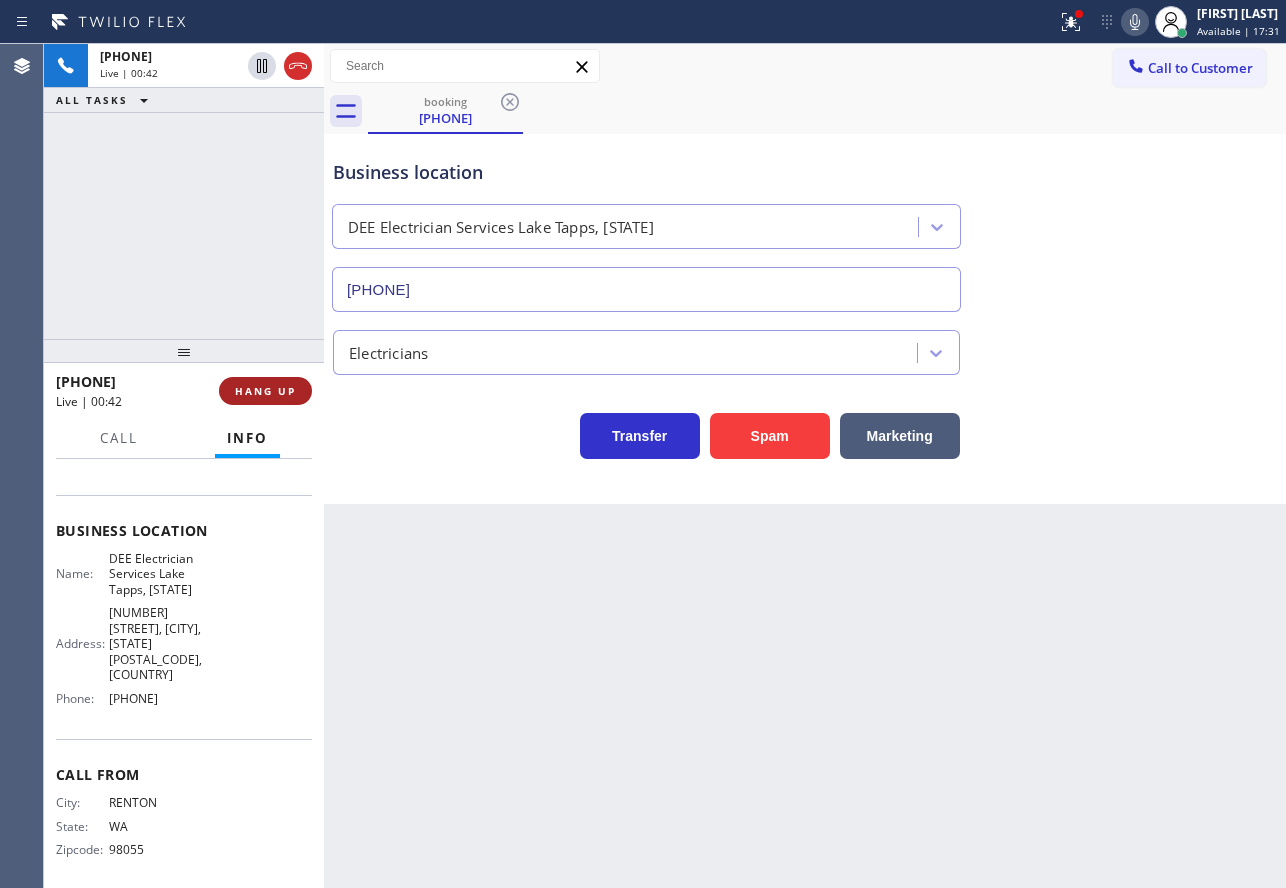 click on "HANG UP" at bounding box center (265, 391) 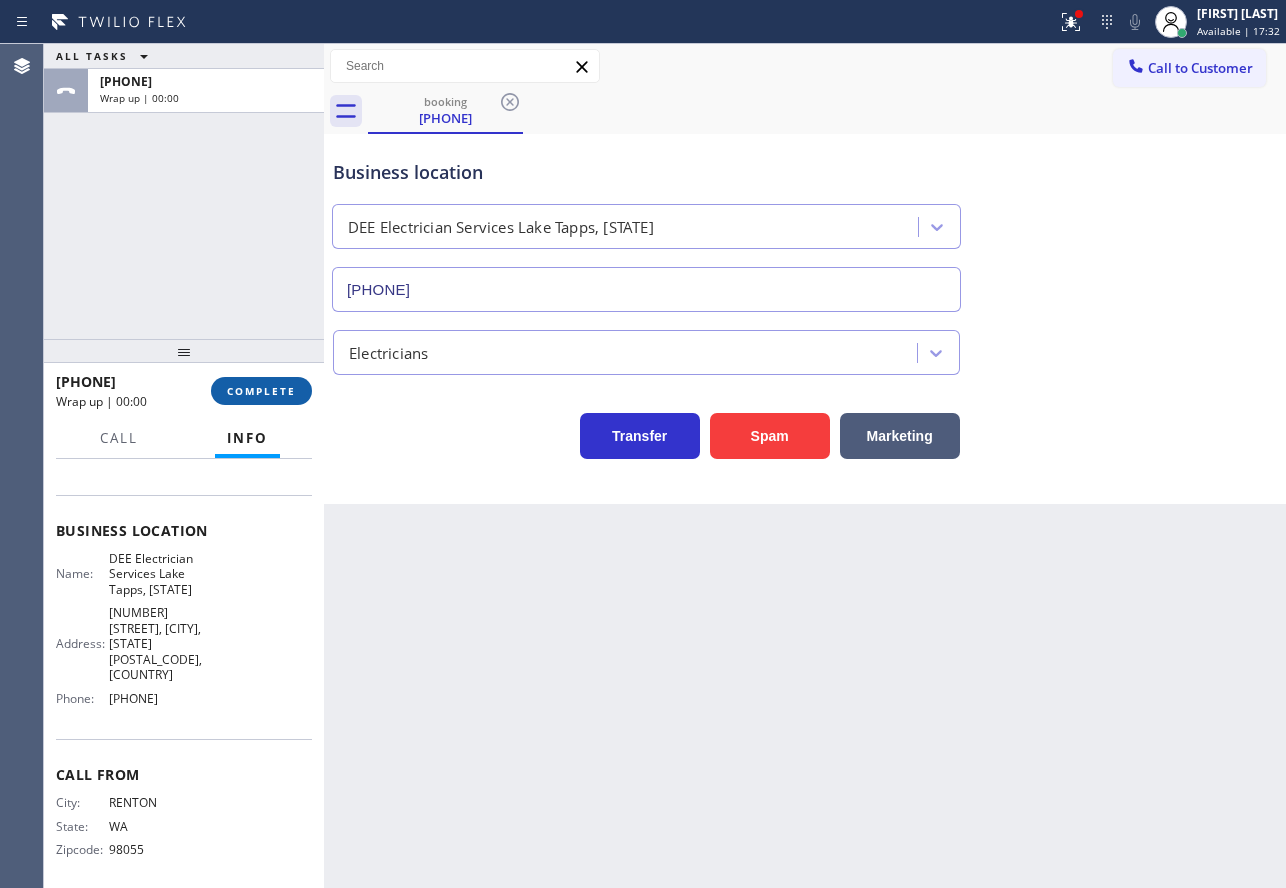 click on "COMPLETE" at bounding box center (261, 391) 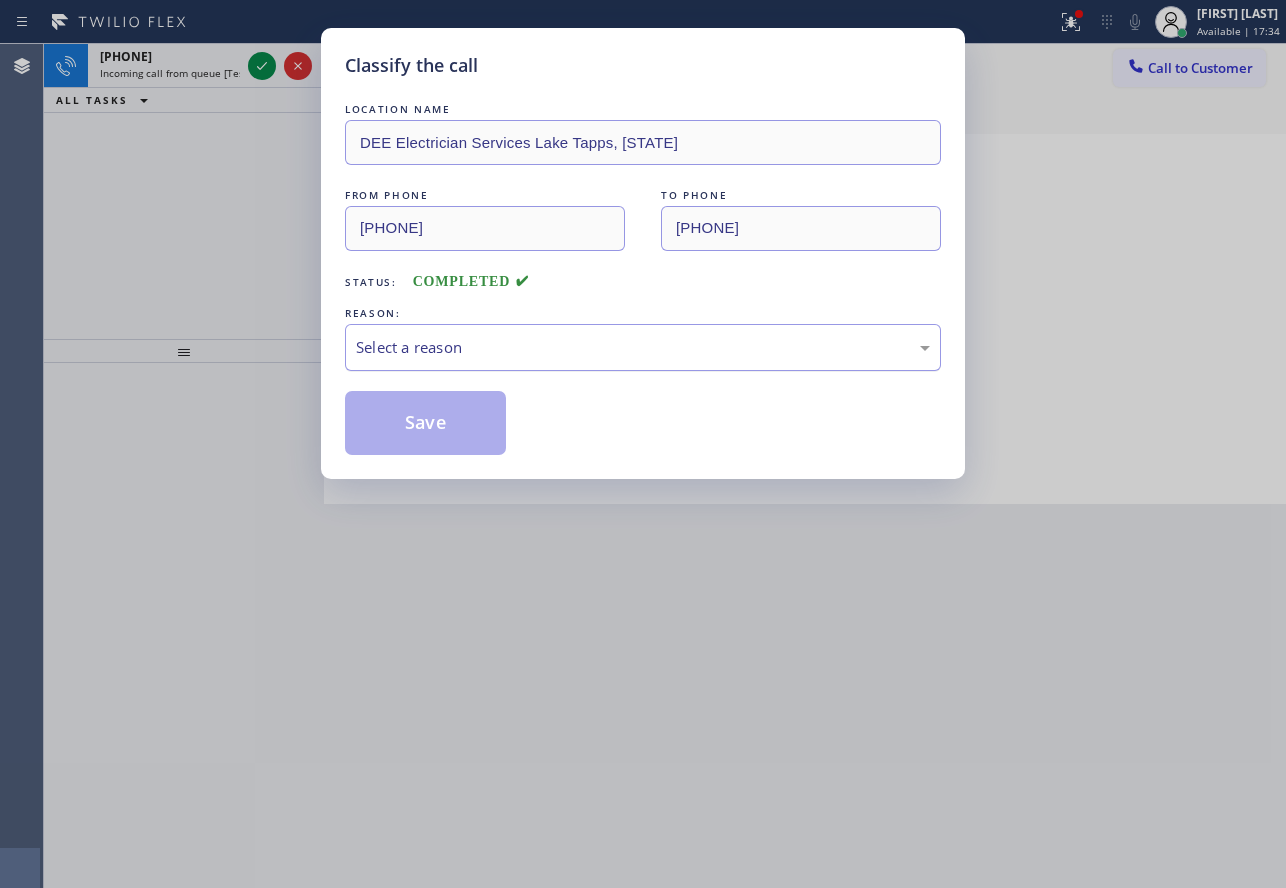 click on "Select a reason" at bounding box center [643, 347] 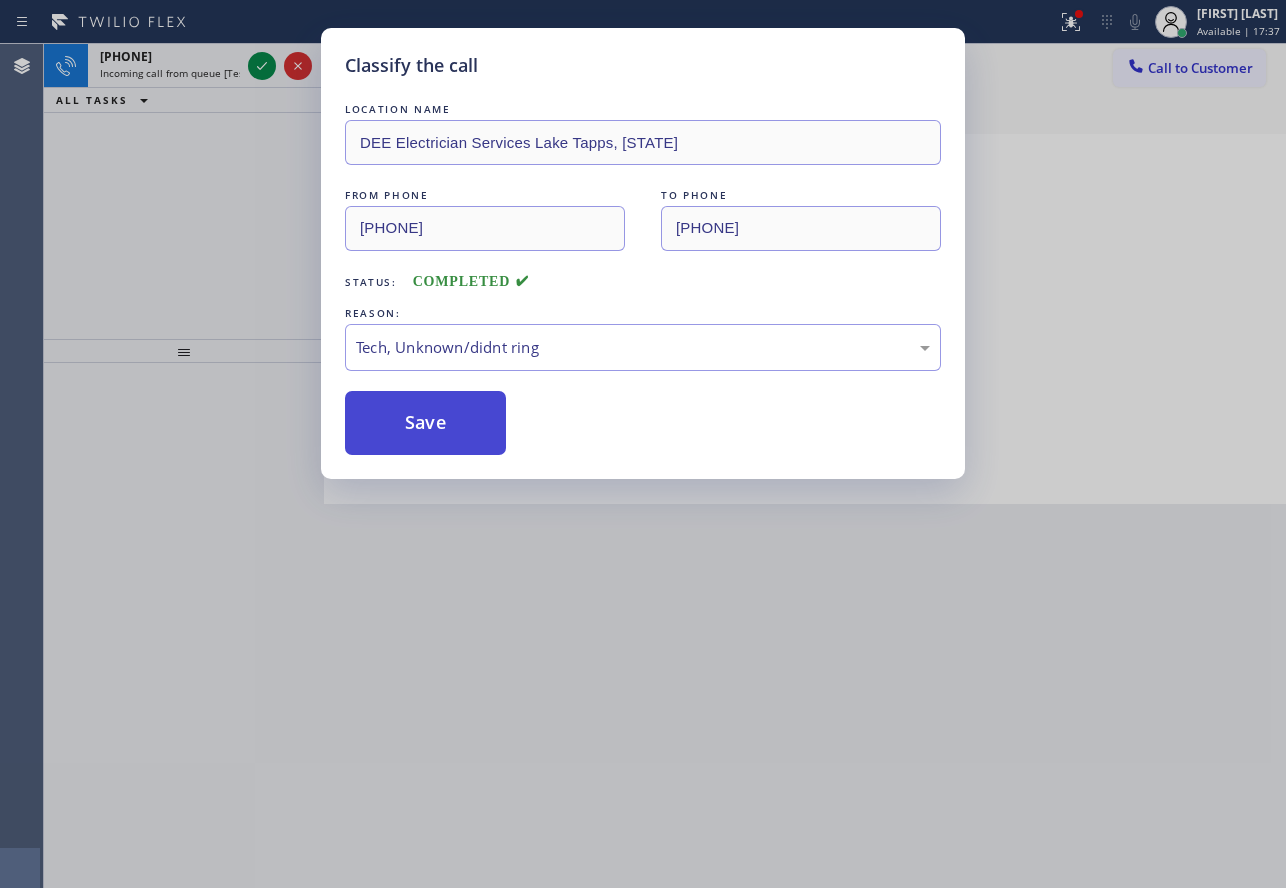 click on "Save" at bounding box center (425, 423) 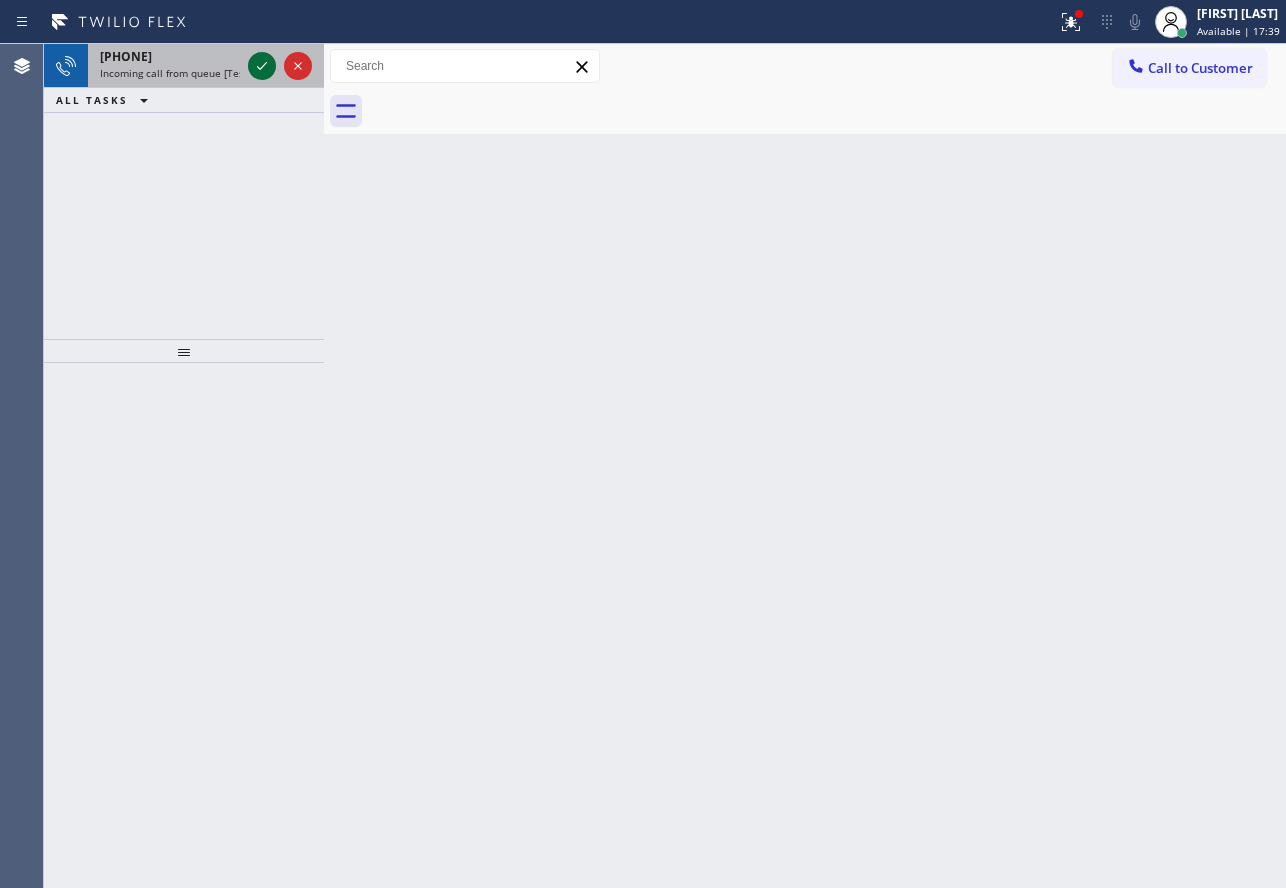 click 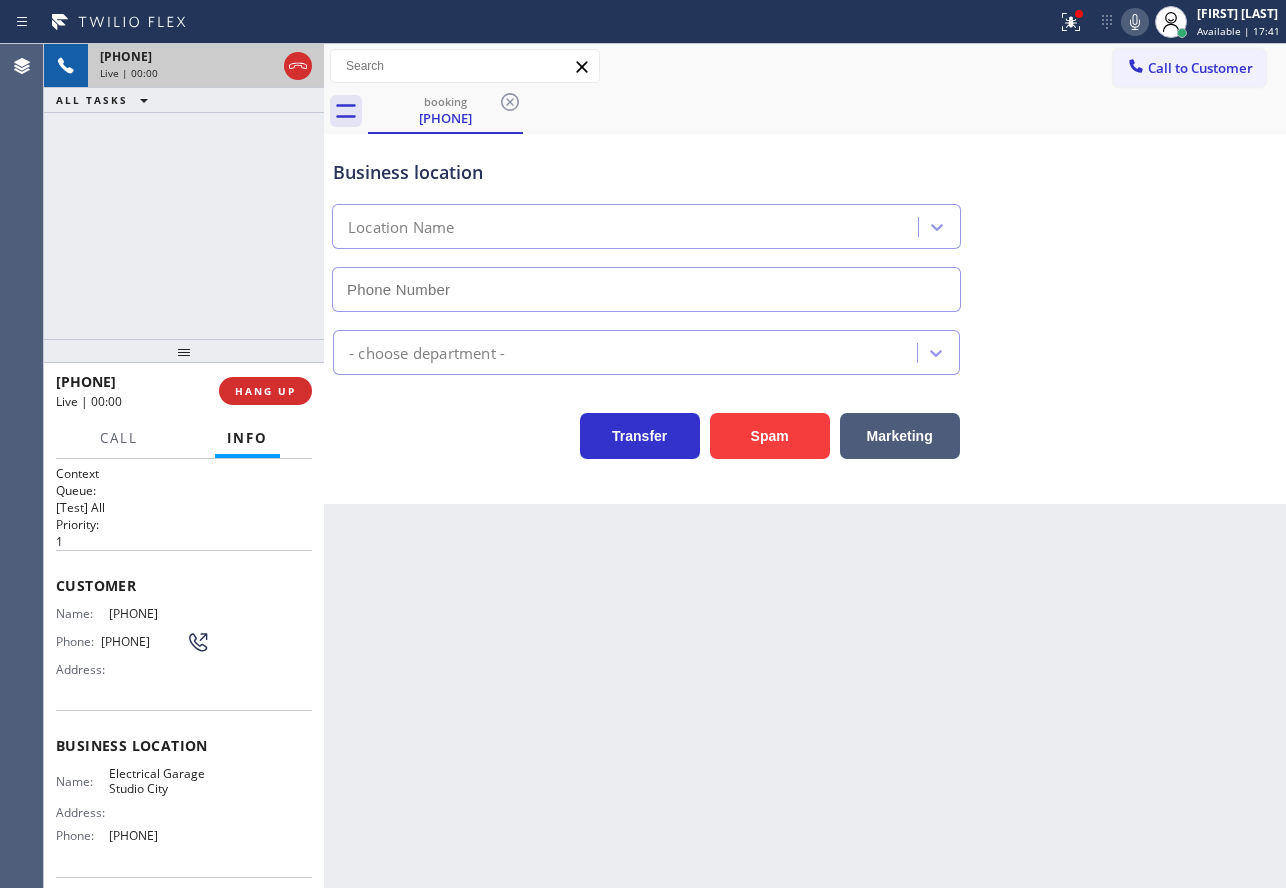 type on "(323) 403-0320" 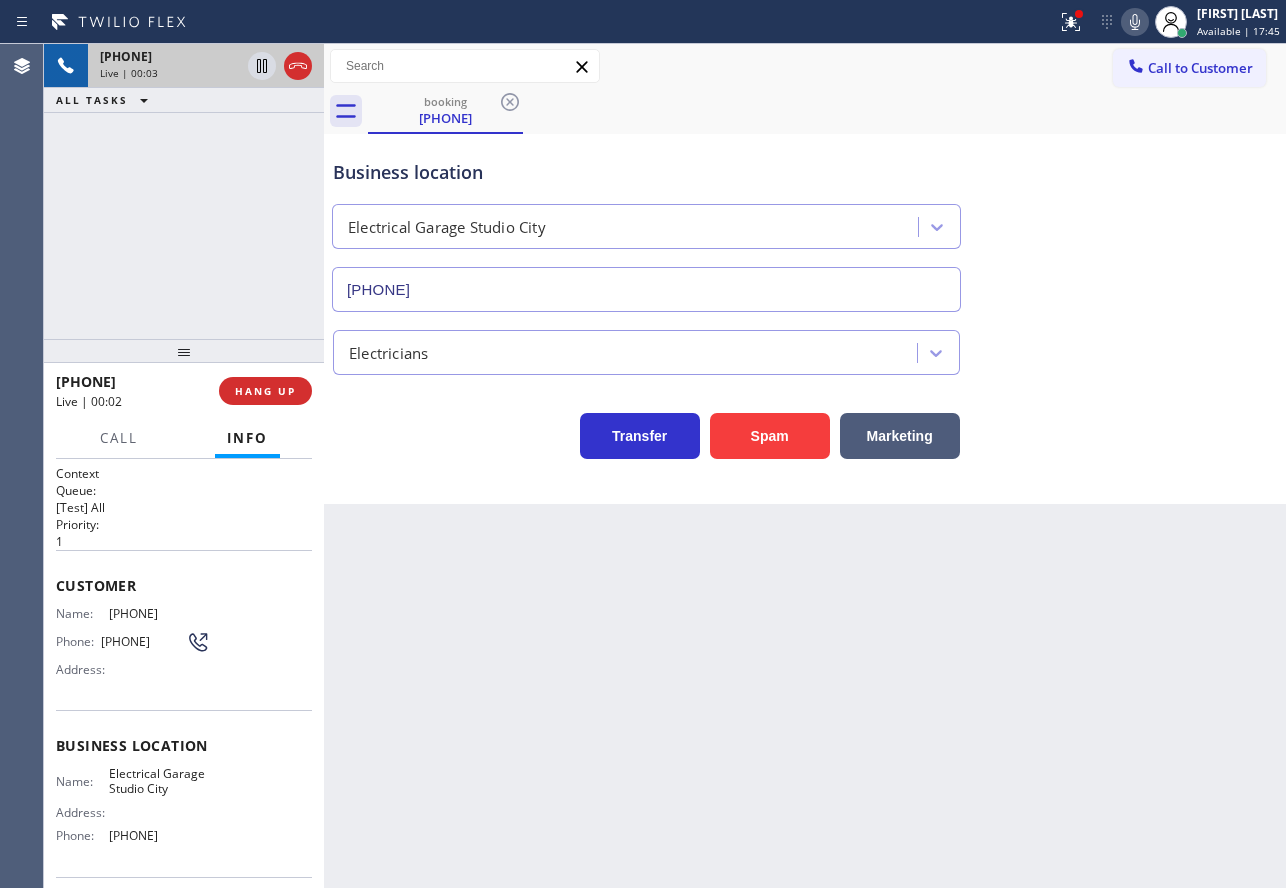click 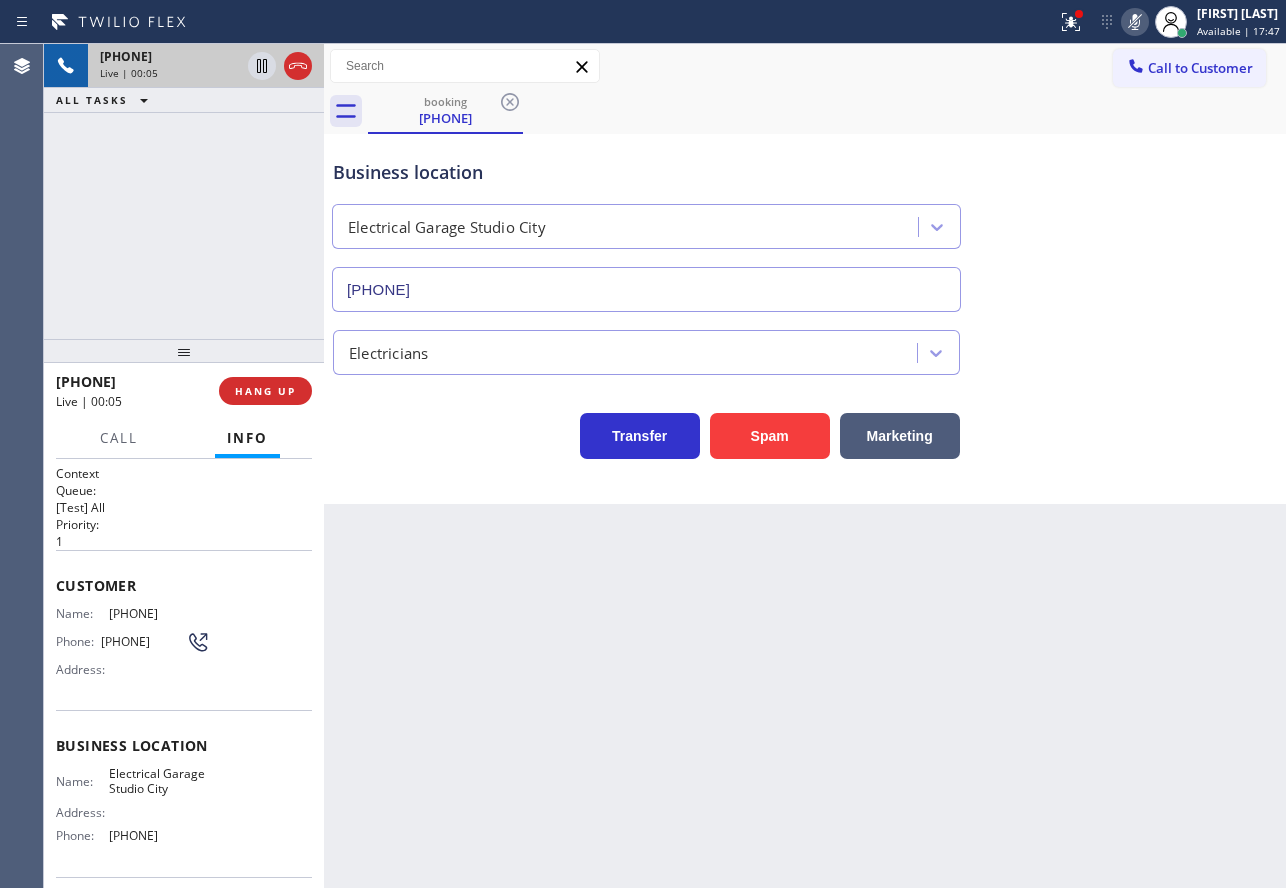 click 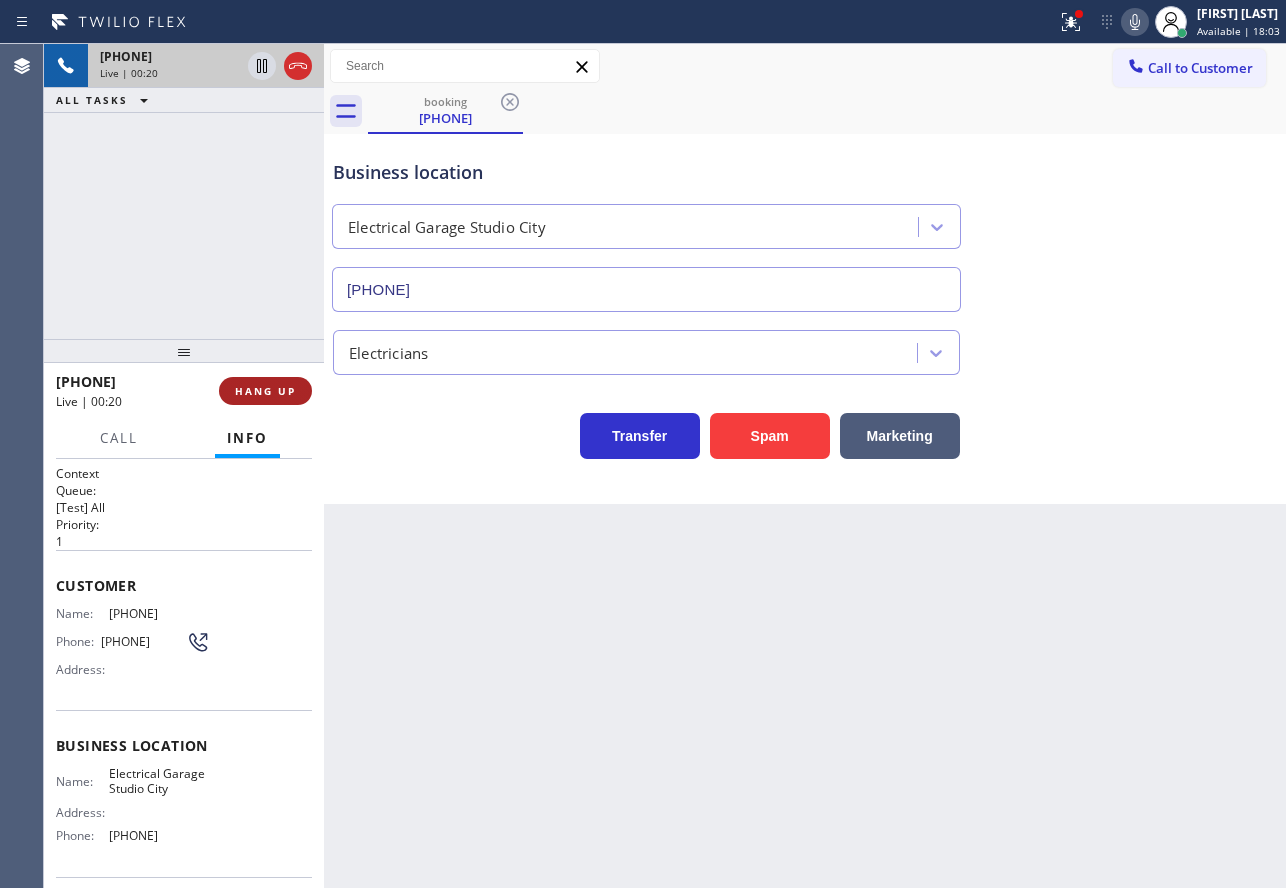 click on "HANG UP" at bounding box center [265, 391] 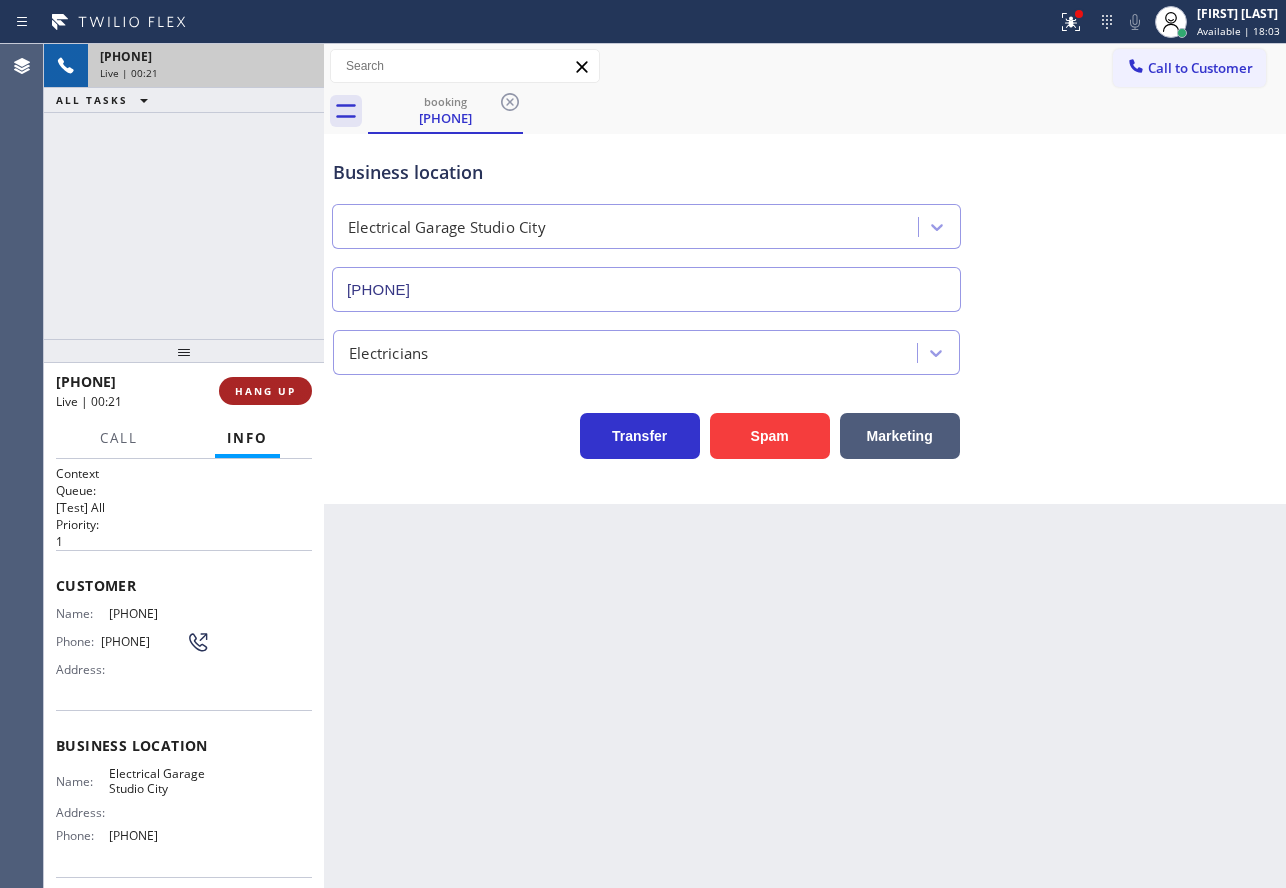 click on "HANG UP" at bounding box center [265, 391] 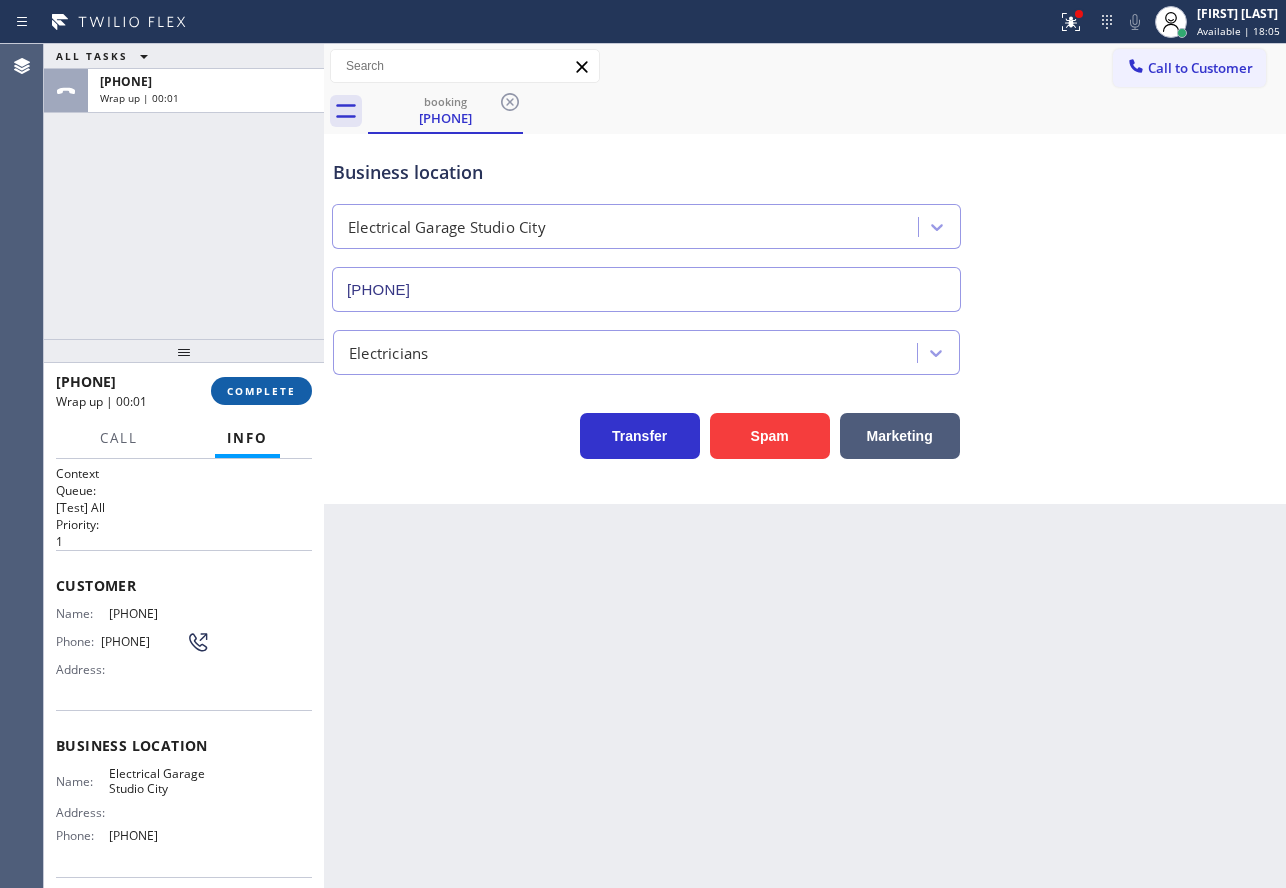 click on "COMPLETE" at bounding box center (261, 391) 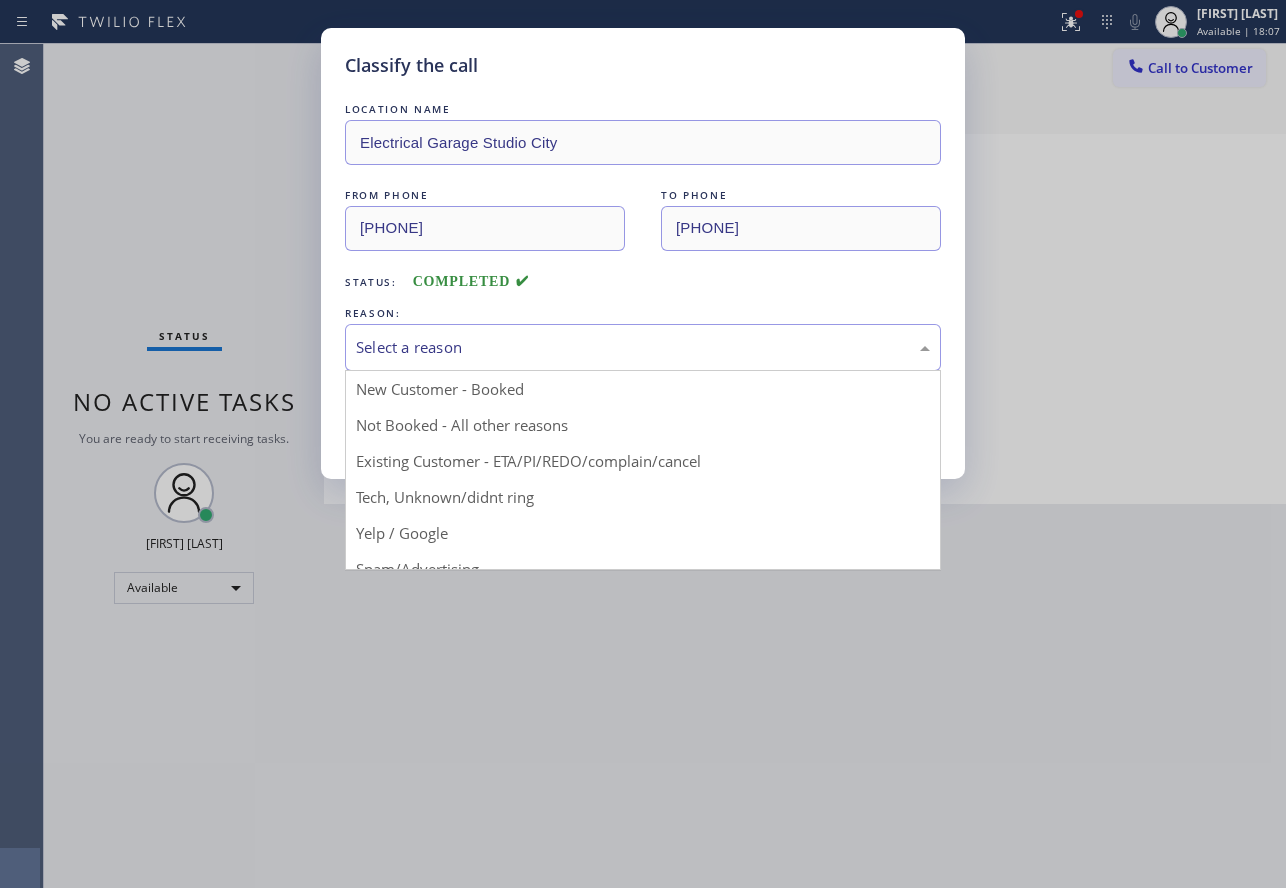 click on "Select a reason" at bounding box center [643, 347] 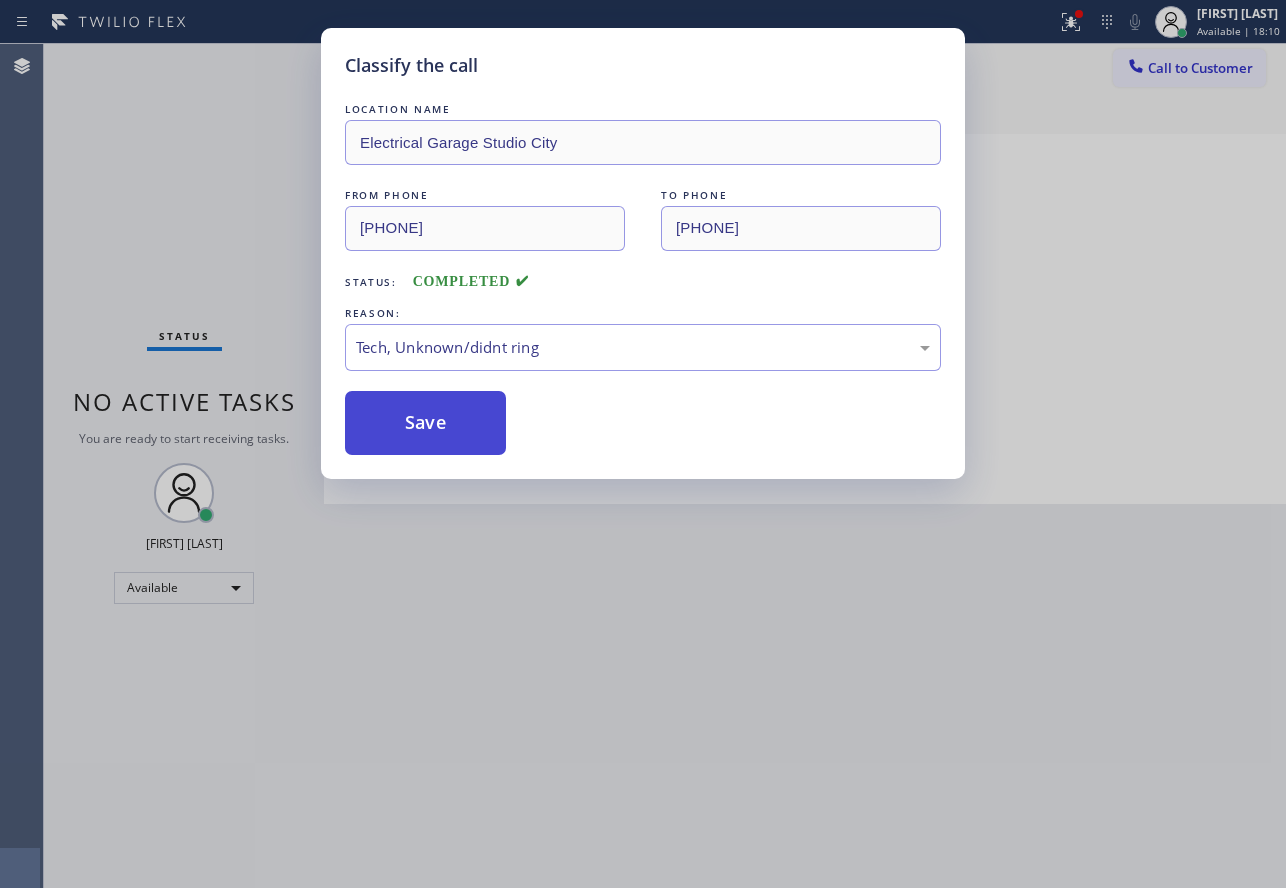 click on "Save" at bounding box center [425, 423] 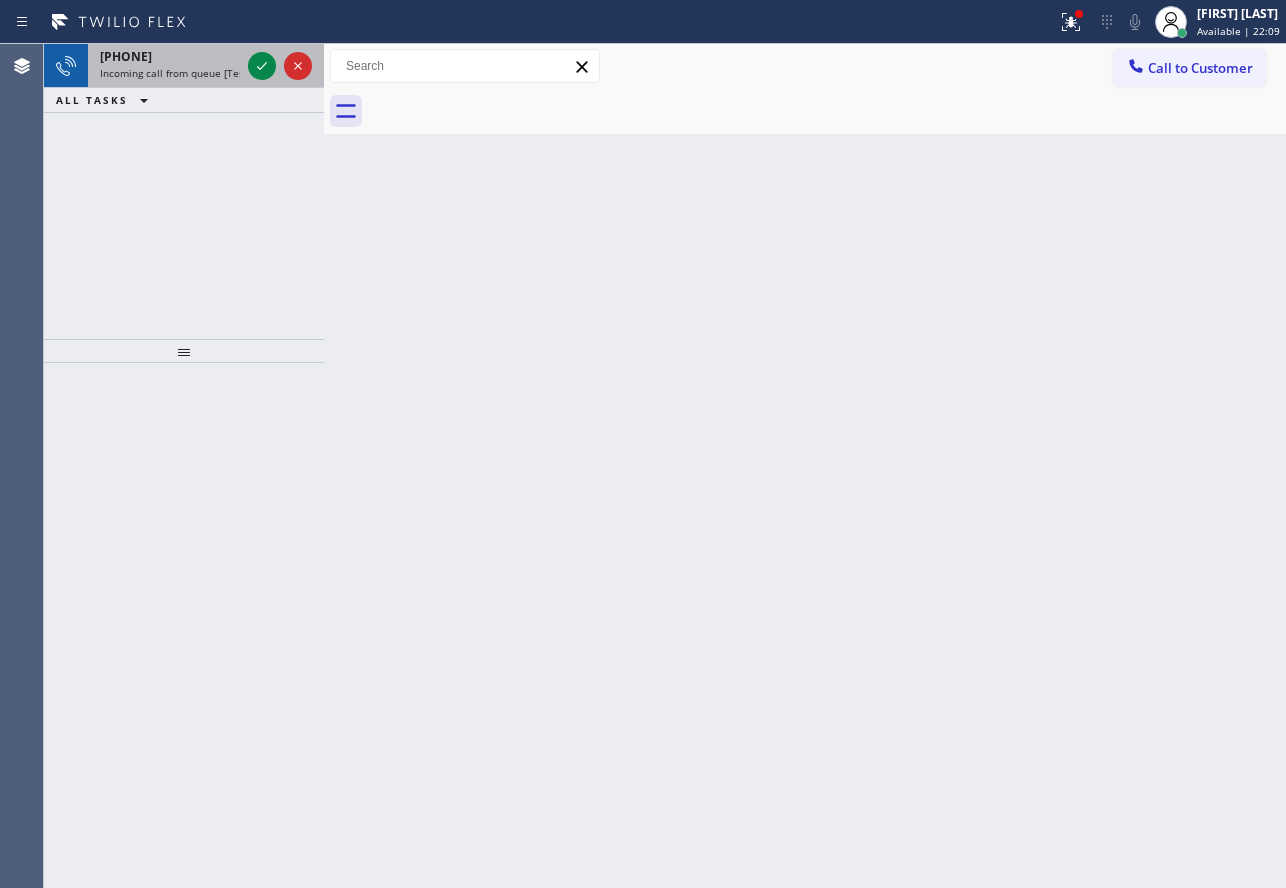 drag, startPoint x: 205, startPoint y: 66, endPoint x: 220, endPoint y: 70, distance: 15.524175 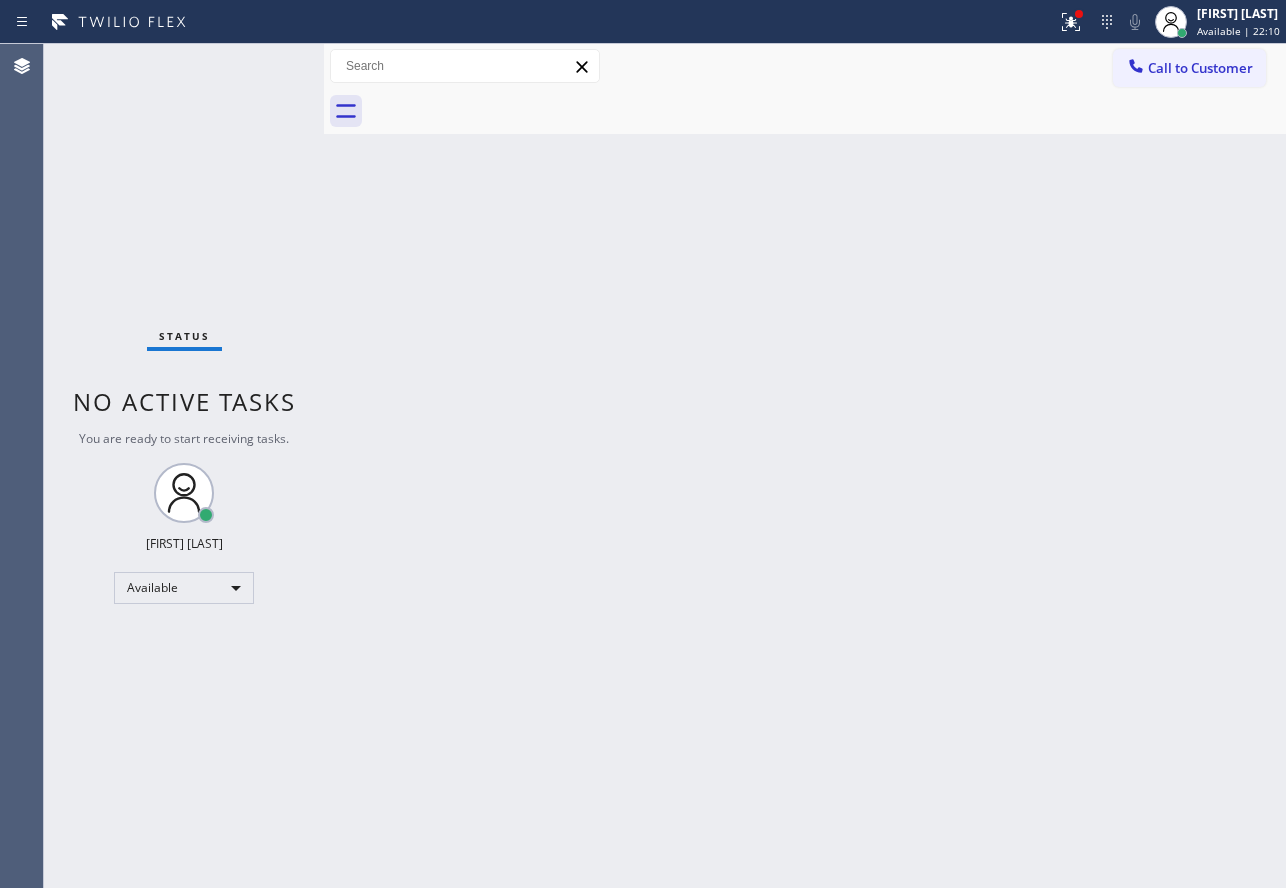 click on "Status   No active tasks     You are ready to start receiving tasks.   [FIRST] [LAST] Available" at bounding box center [184, 466] 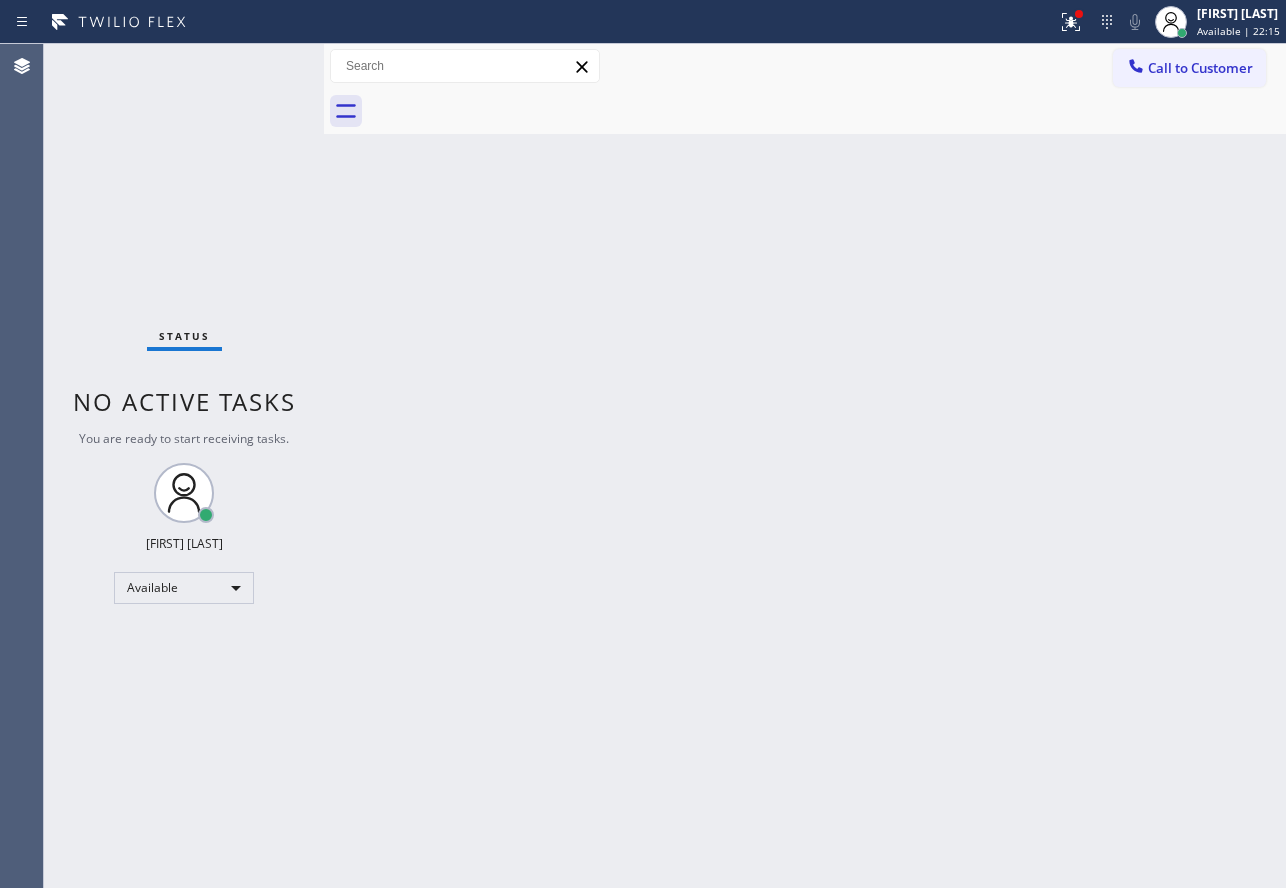 click on "Status   No active tasks     You are ready to start receiving tasks.   [FIRST] [LAST] Available" at bounding box center [184, 466] 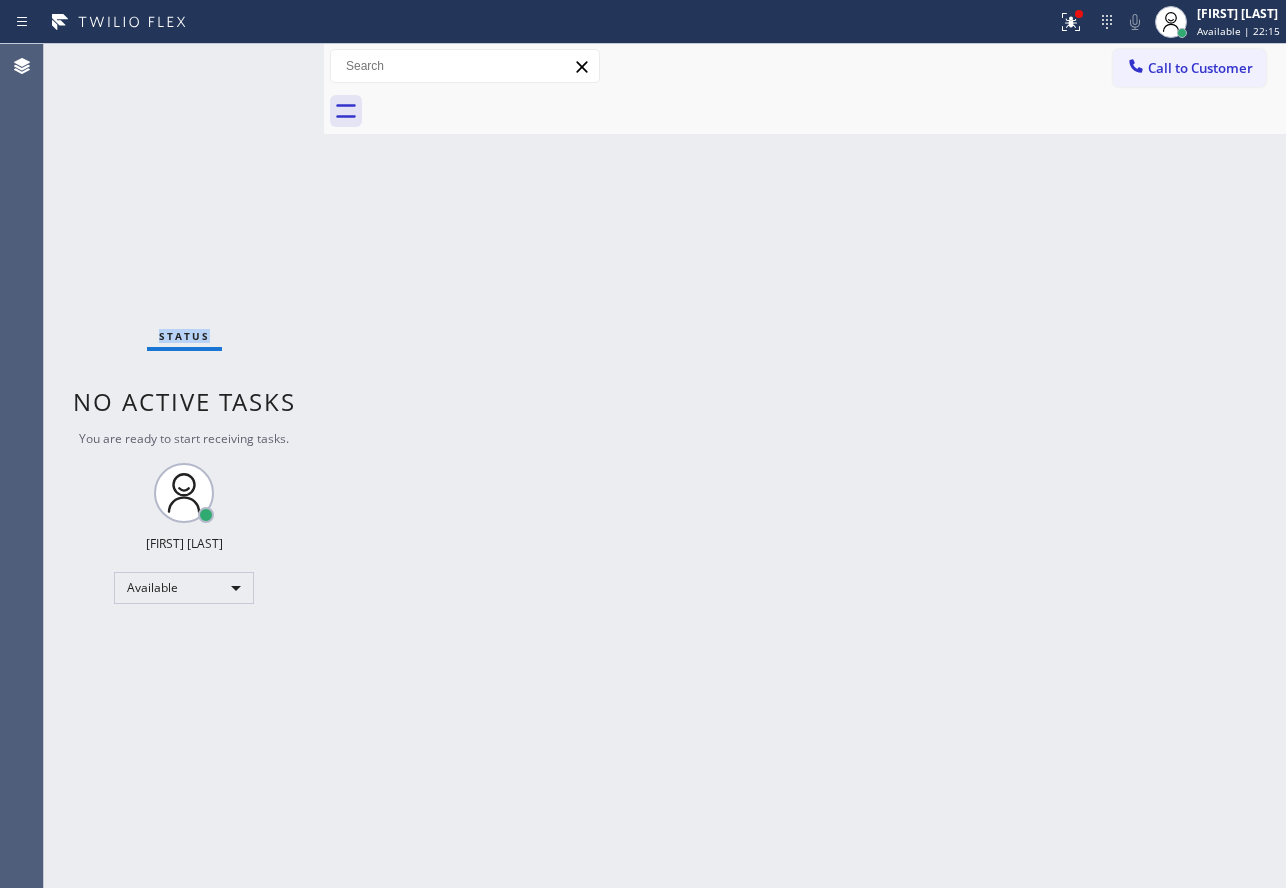 click on "Status   No active tasks     You are ready to start receiving tasks.   [FIRST] [LAST] Available" at bounding box center (184, 466) 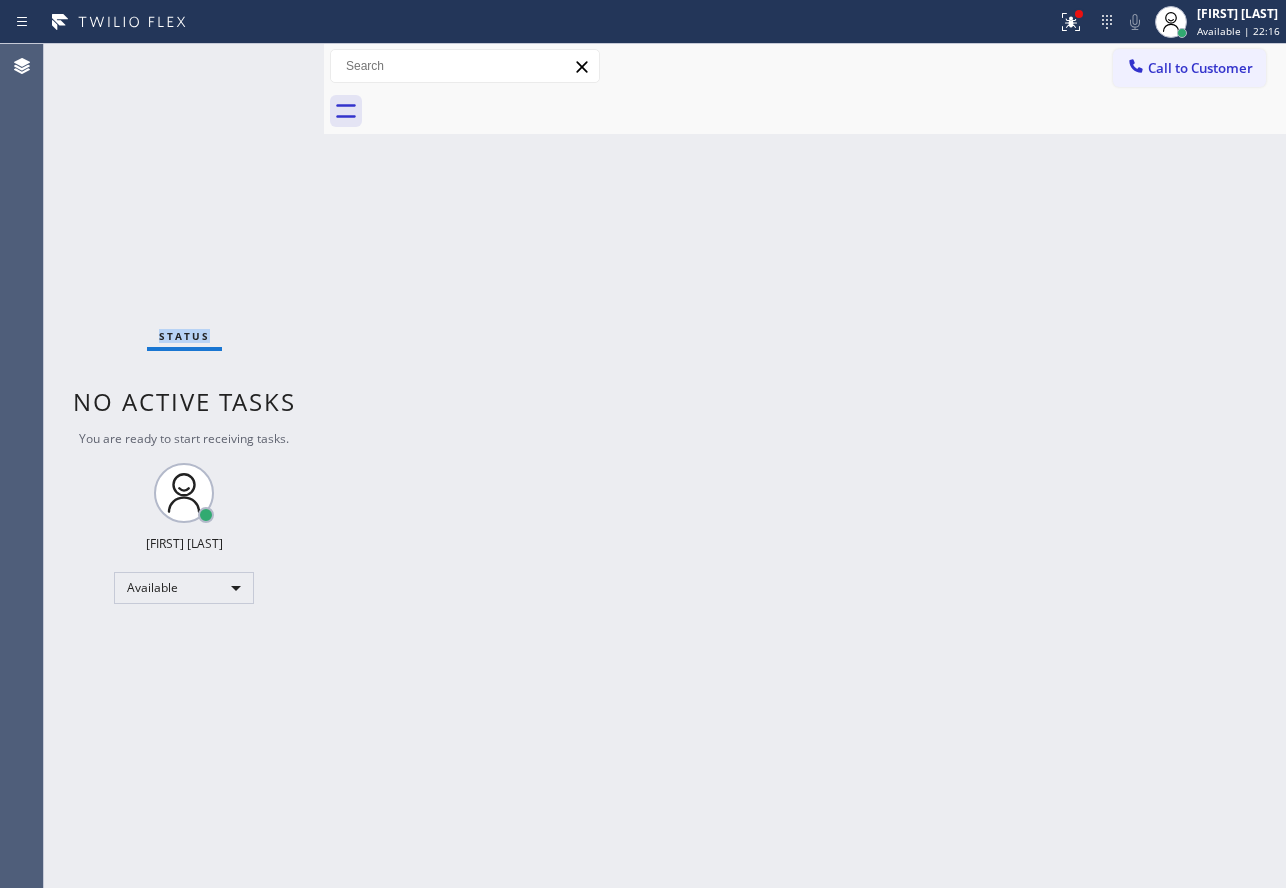 click on "Status   No active tasks     You are ready to start receiving tasks.   [FIRST] [LAST] Available" at bounding box center (184, 466) 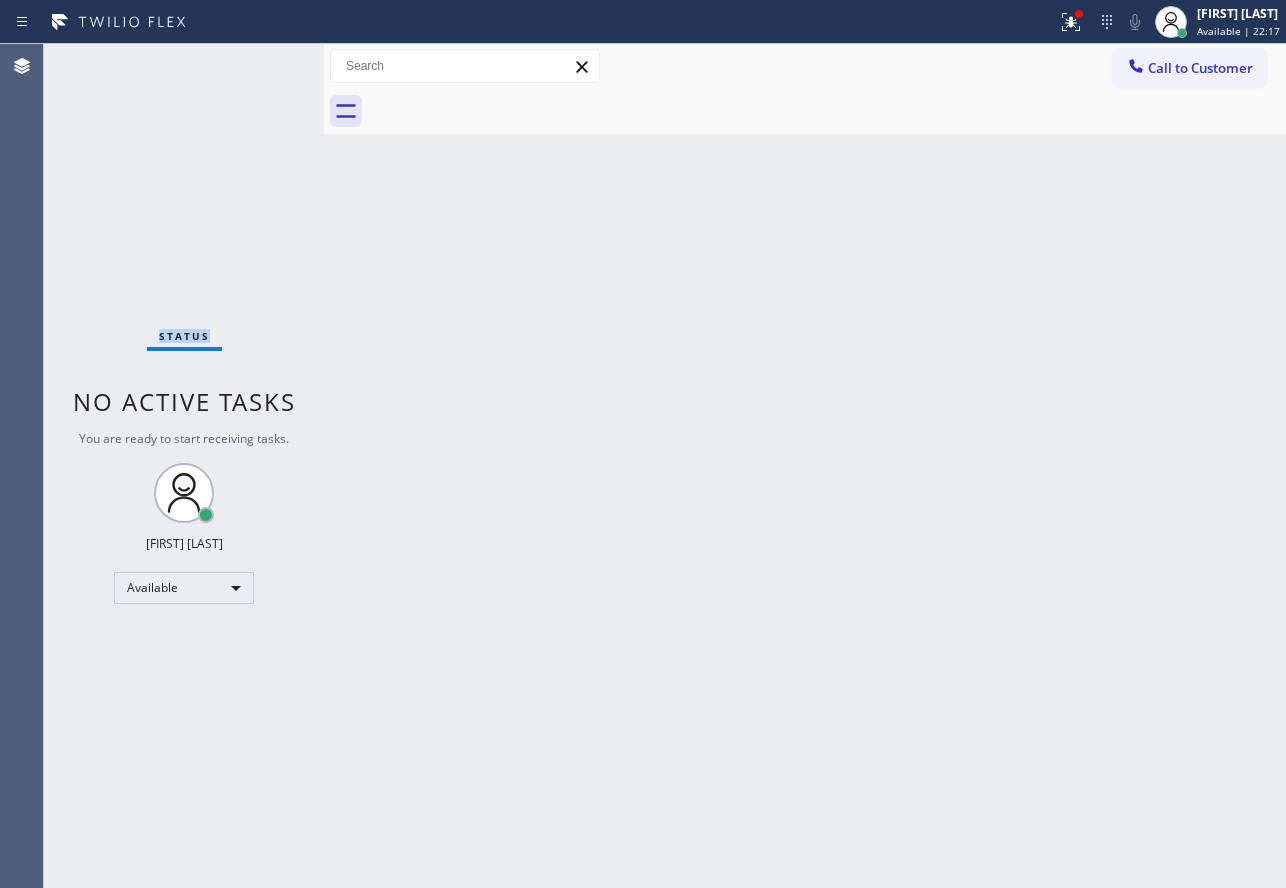 click on "Status   No active tasks     You are ready to start receiving tasks.   [FIRST] [LAST] Available" at bounding box center [184, 466] 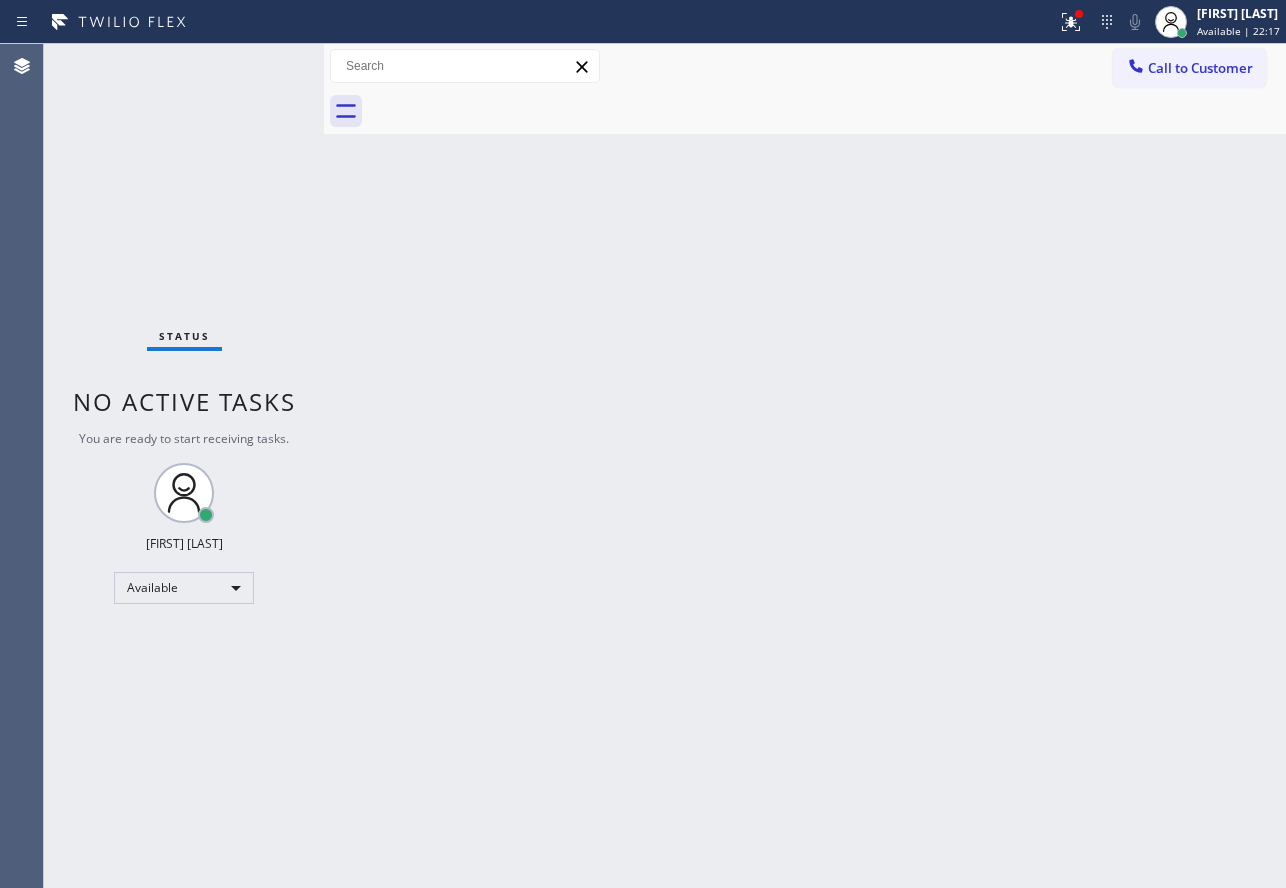 click on "Status   No active tasks     You are ready to start receiving tasks.   [FIRST] [LAST] Available" at bounding box center [184, 466] 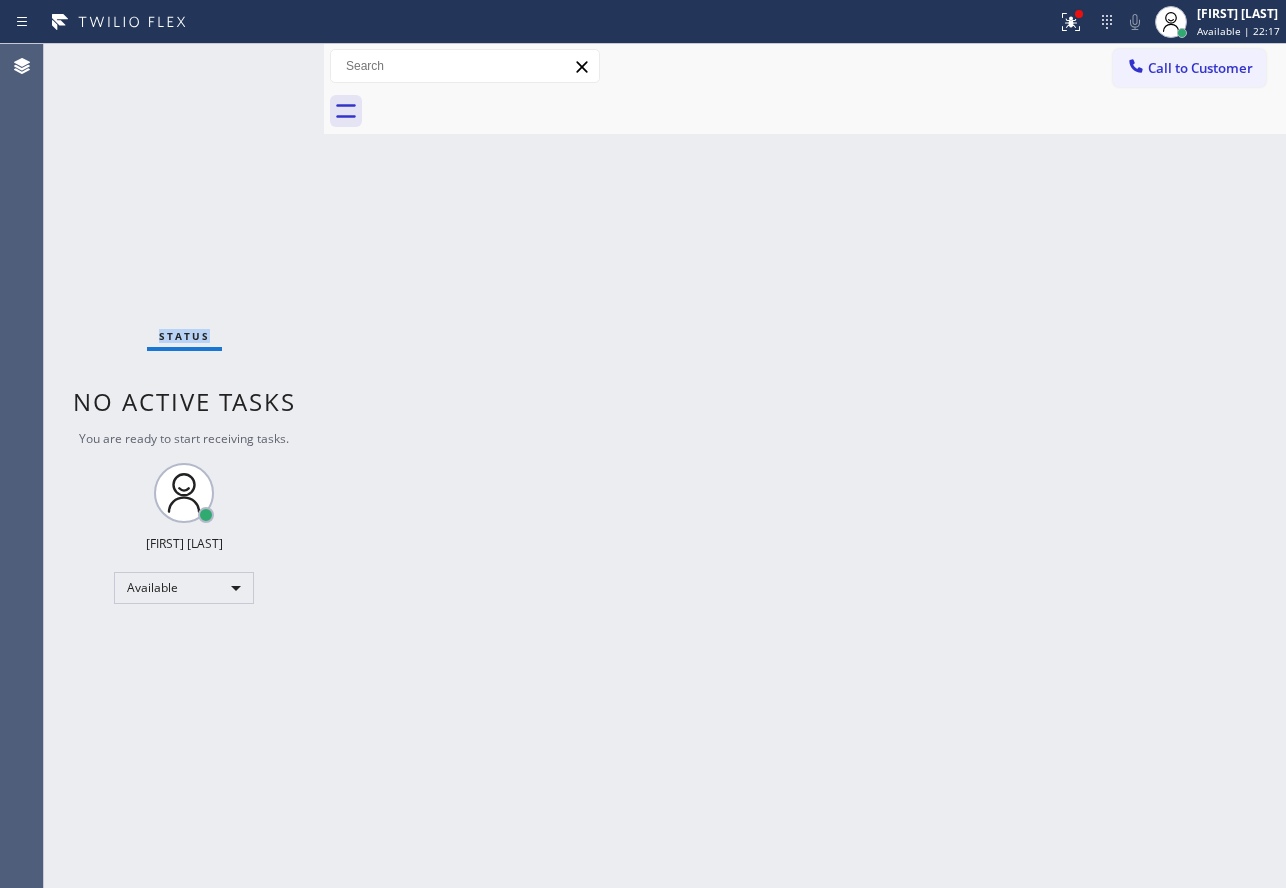 click on "Status   No active tasks     You are ready to start receiving tasks.   [FIRST] [LAST] Available" at bounding box center [184, 466] 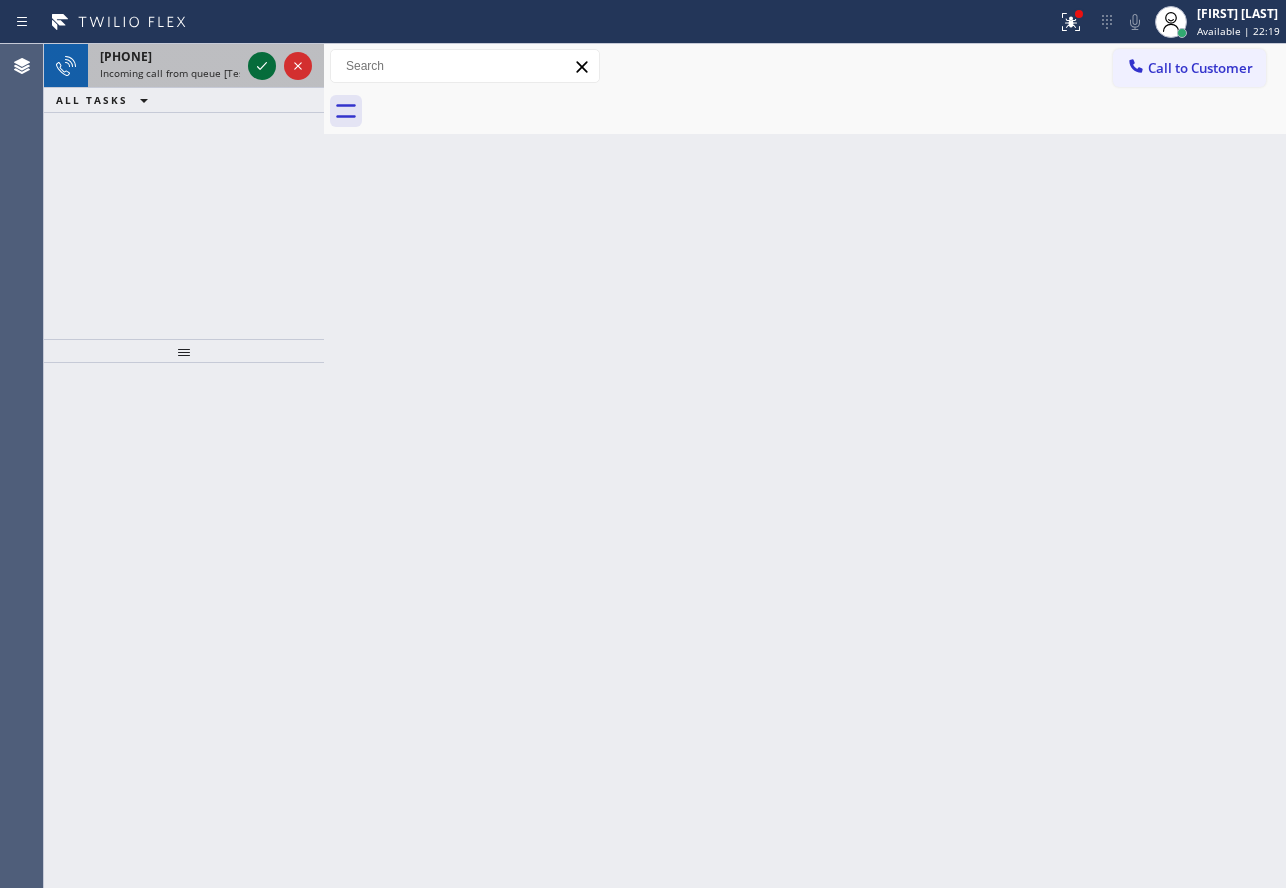click 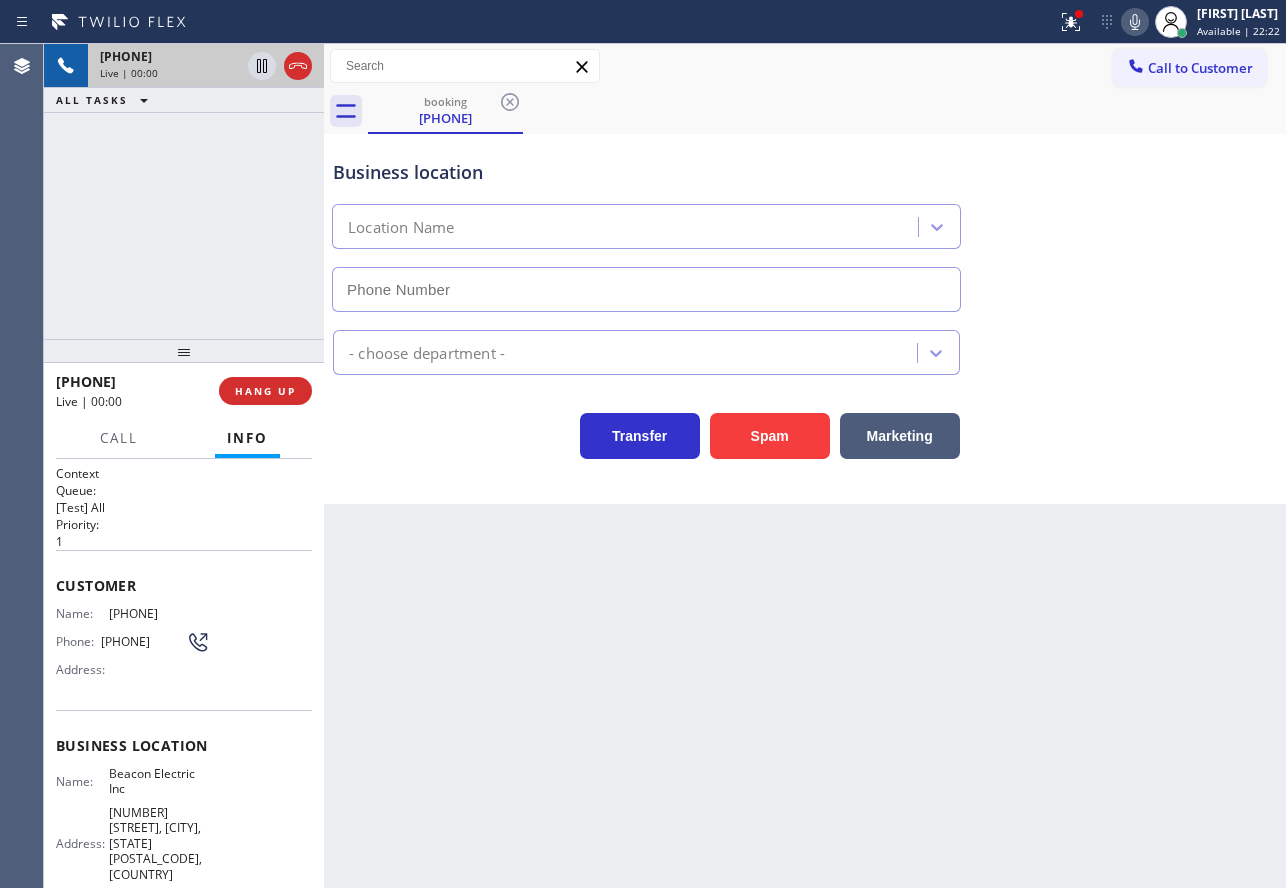 type on "(253) 364-4860" 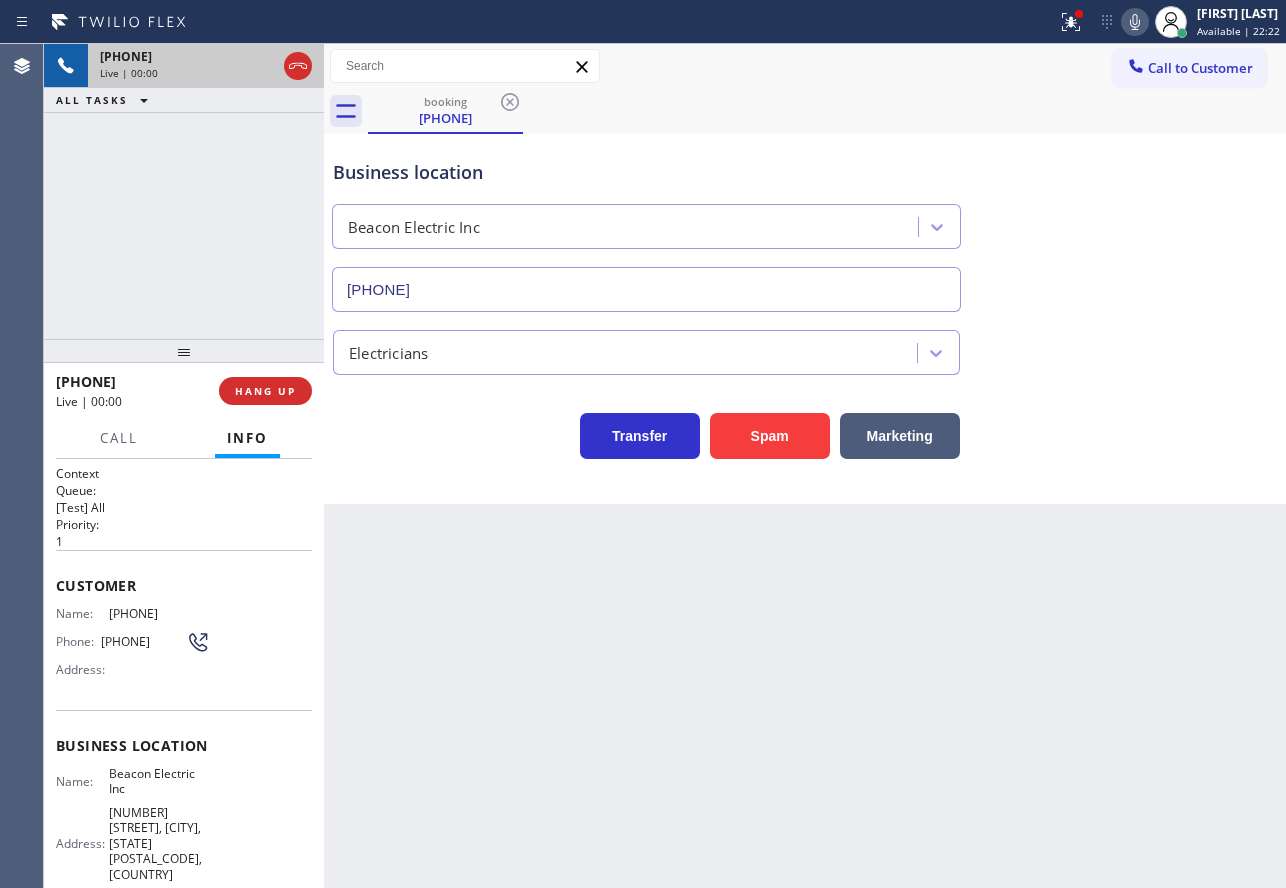 click 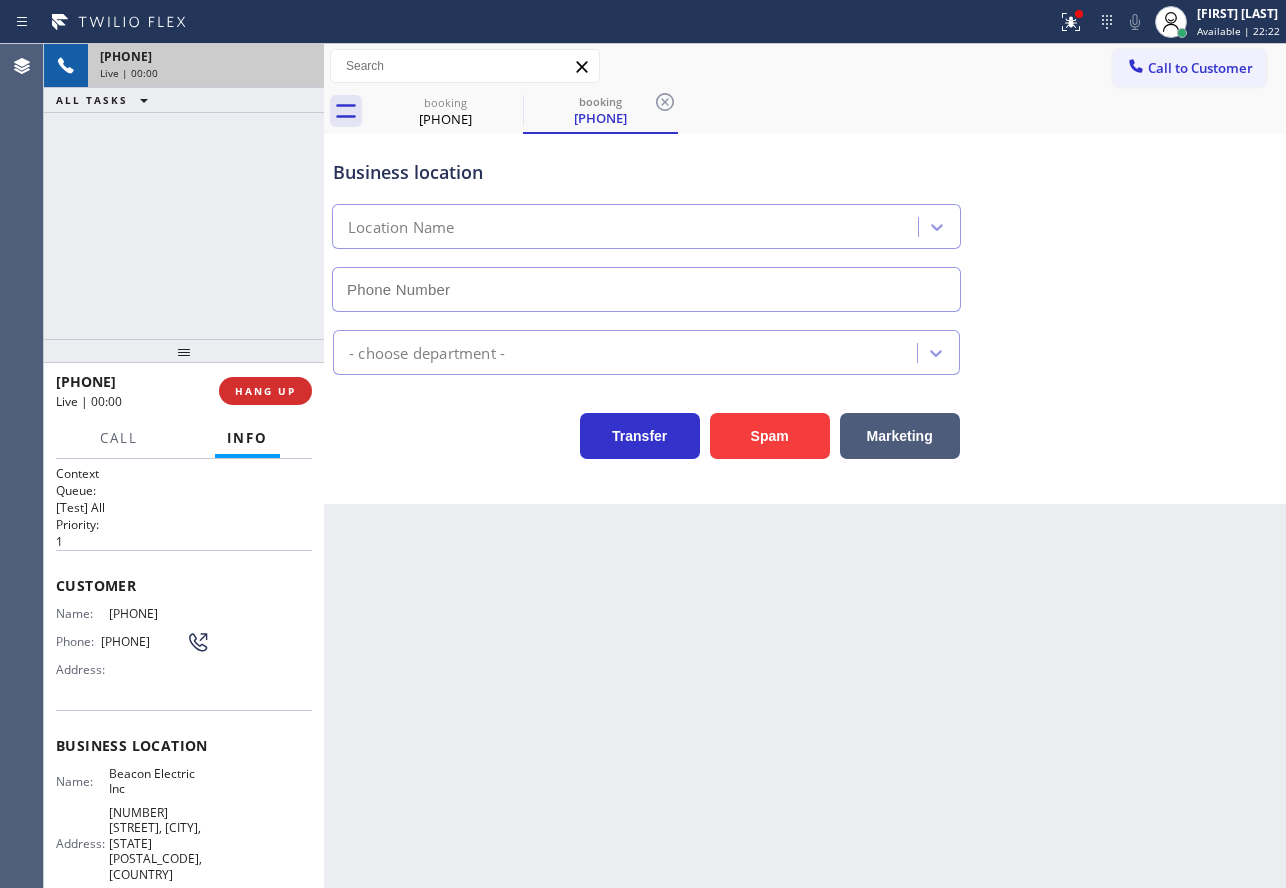 type on "(253) 364-4860" 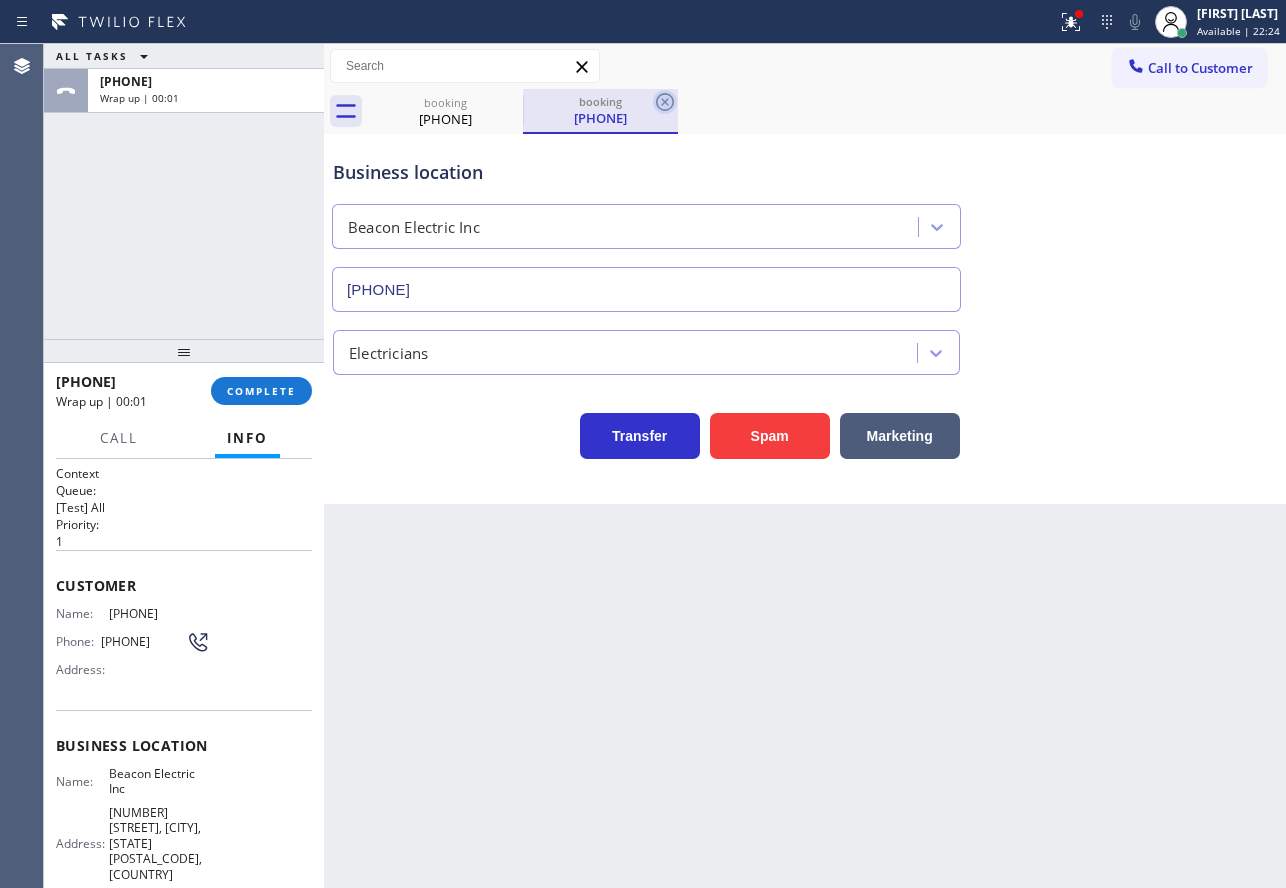 click 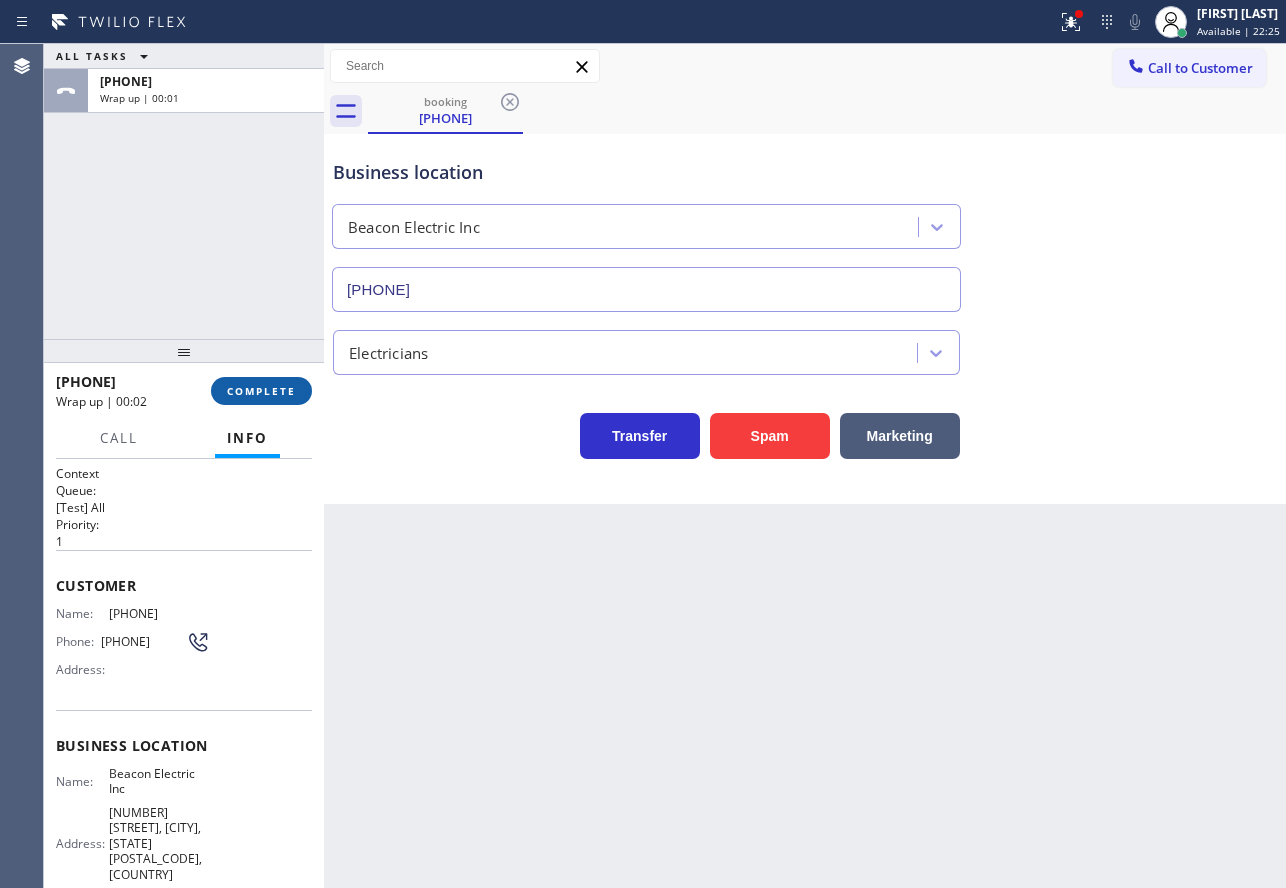 click on "COMPLETE" at bounding box center [261, 391] 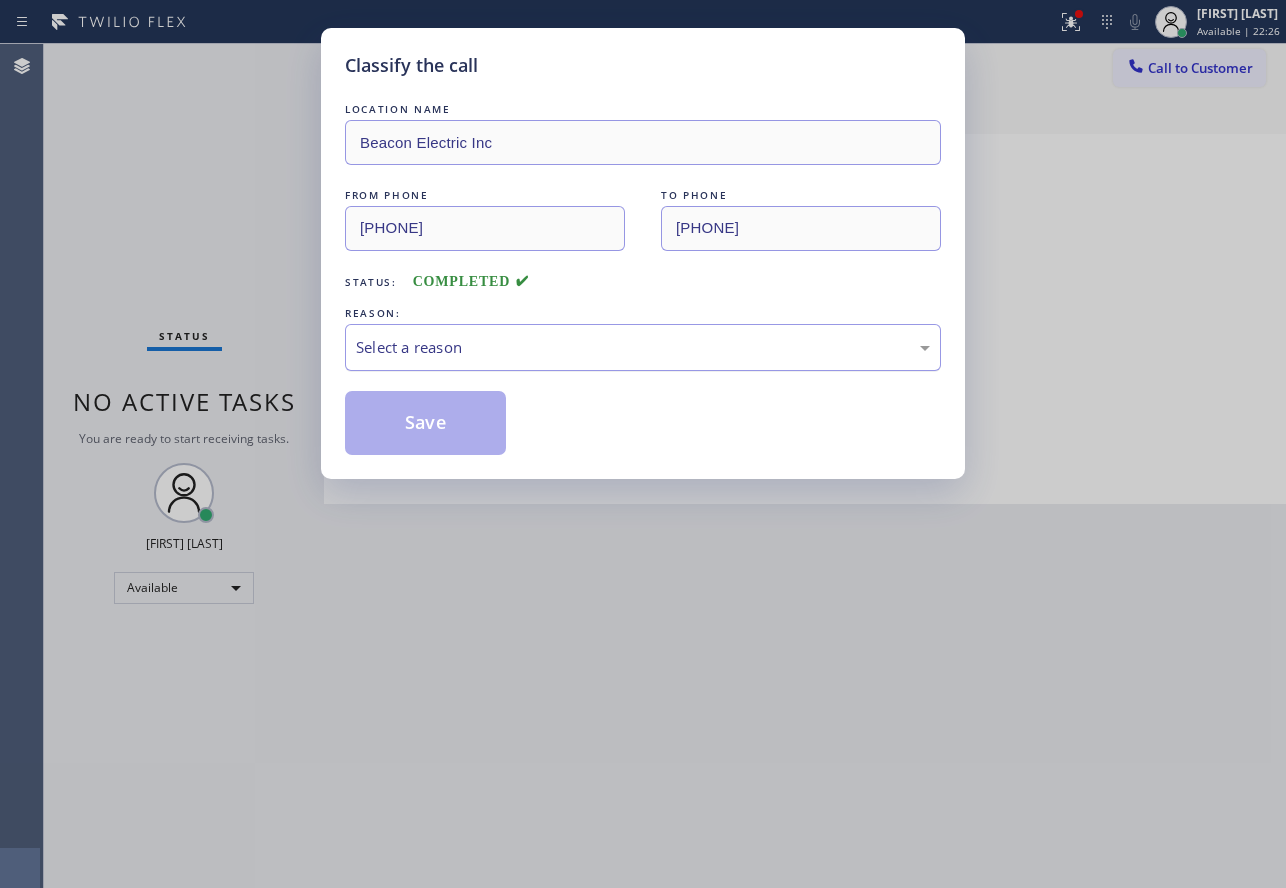 click on "Select a reason" at bounding box center (643, 347) 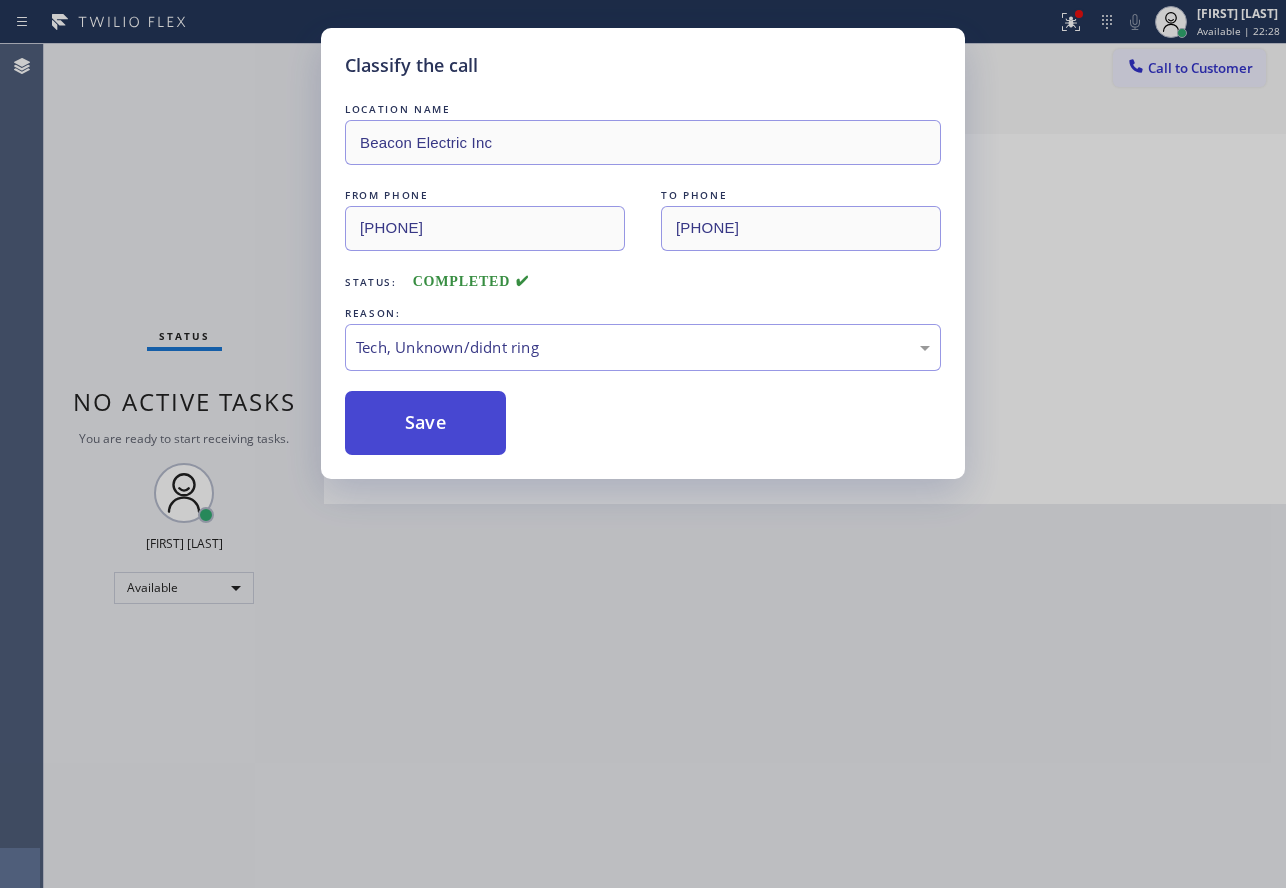 click on "Save" at bounding box center (425, 423) 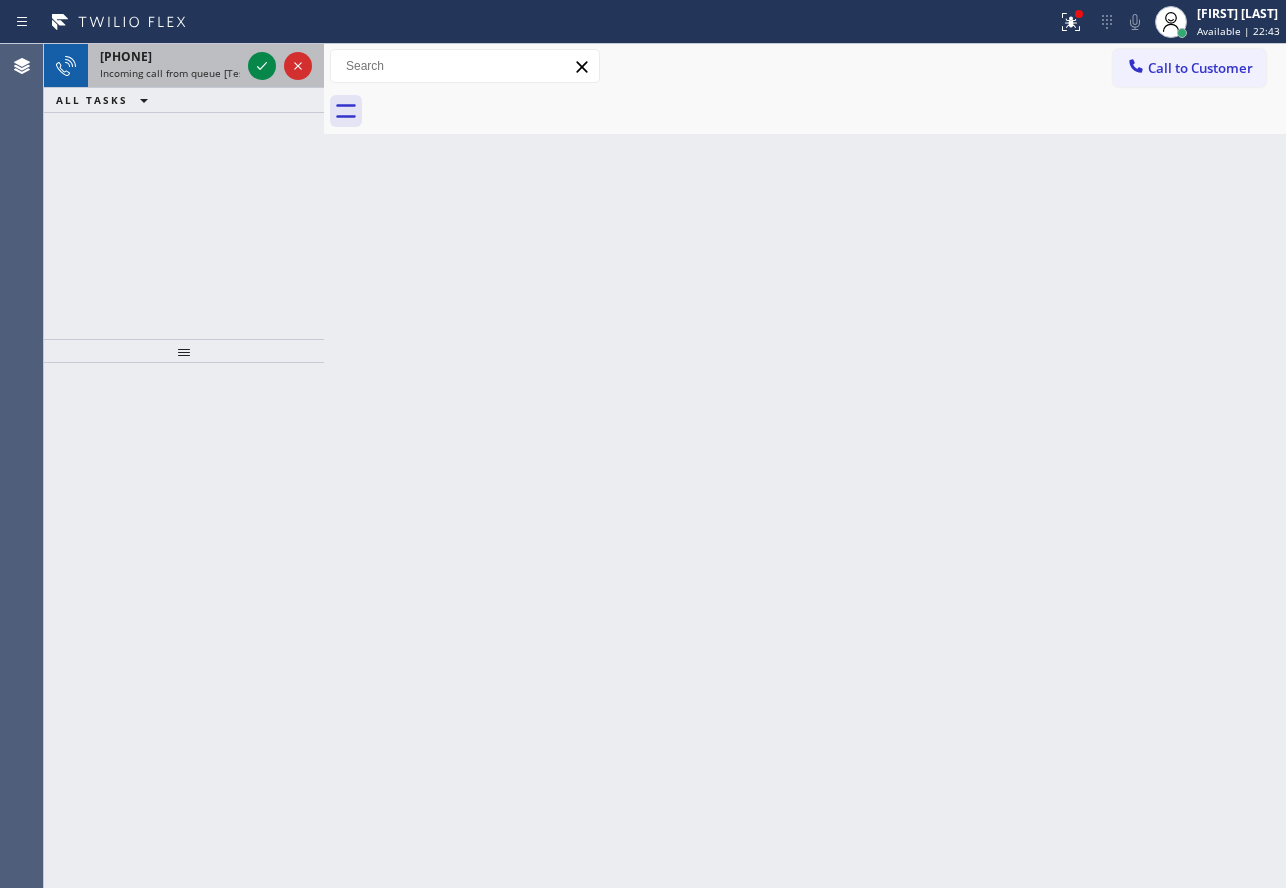 click on "+18182923932" at bounding box center [126, 56] 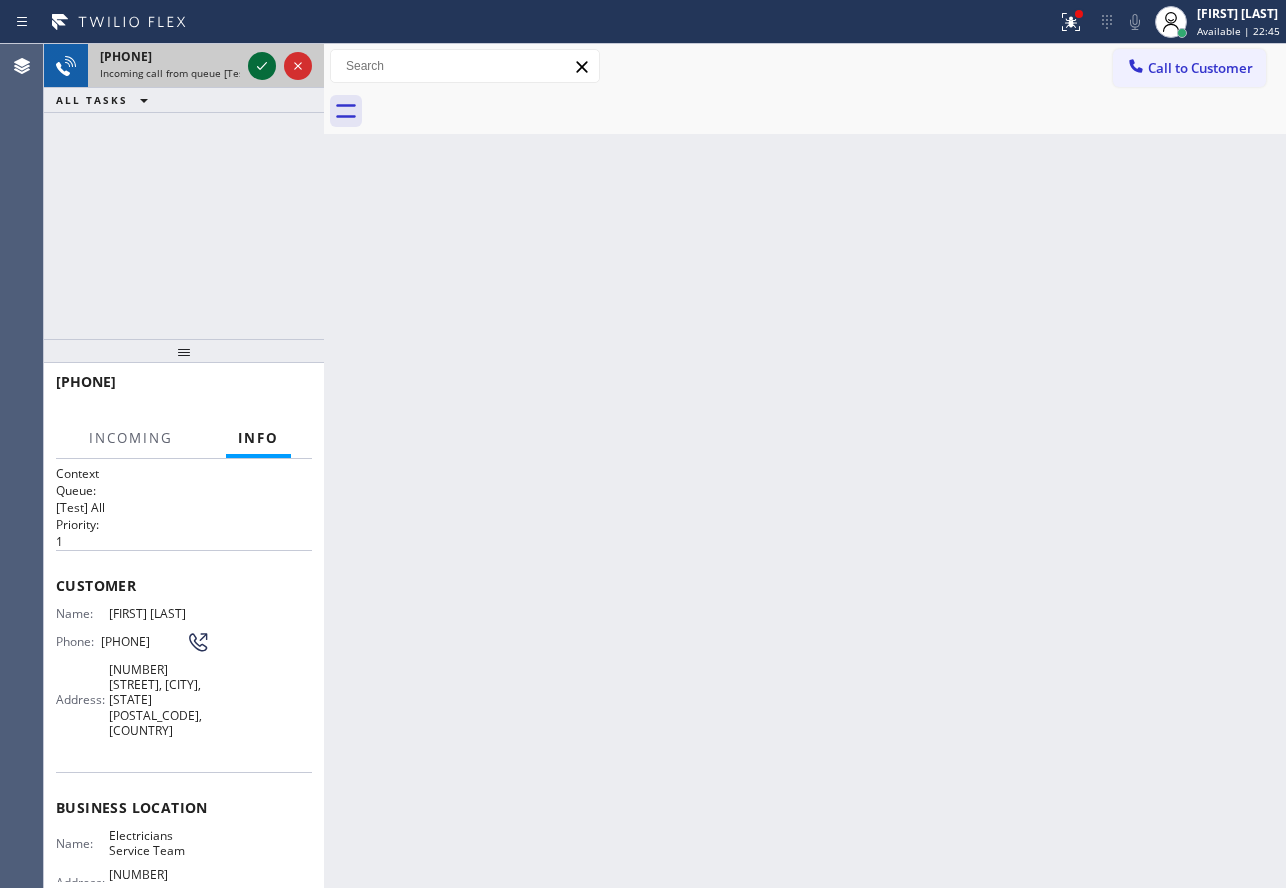 click 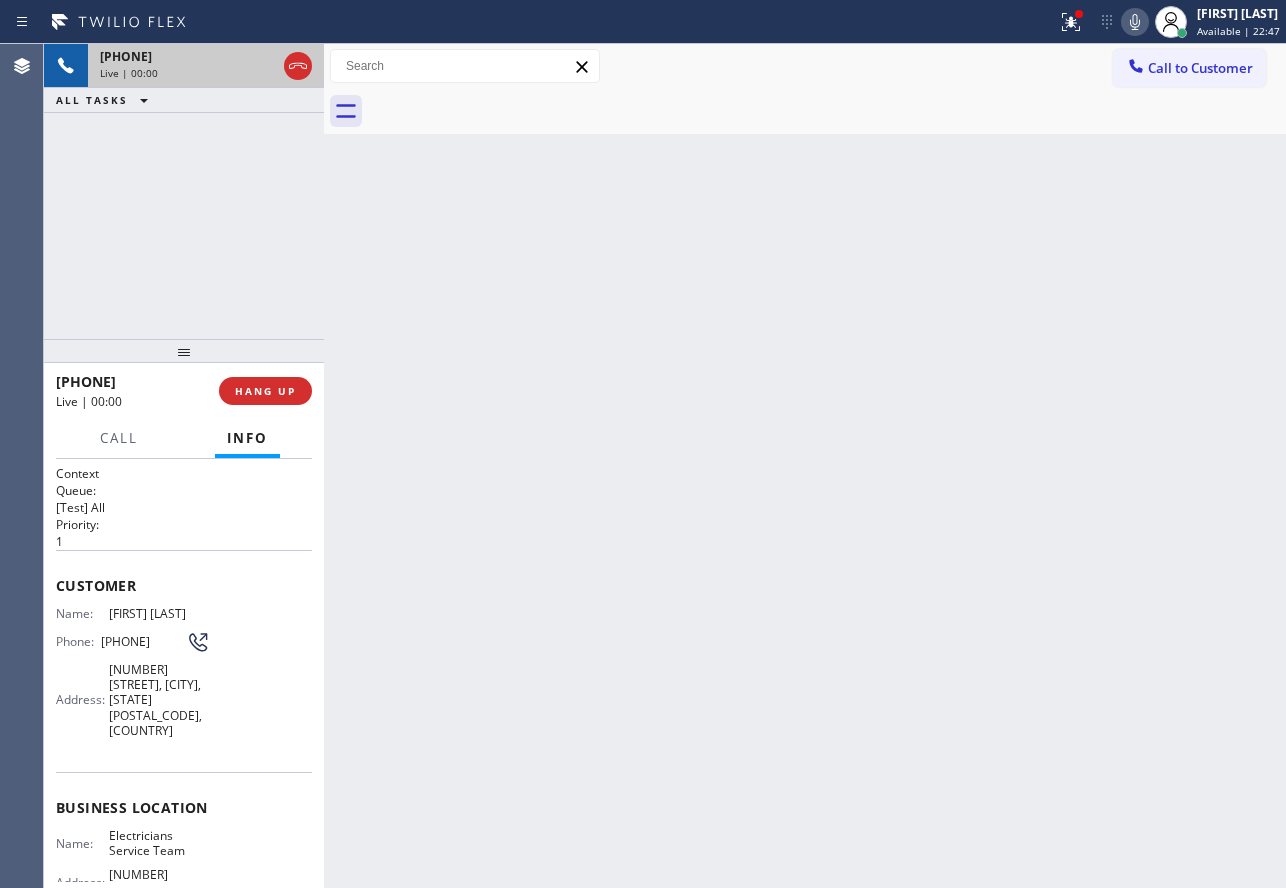 click 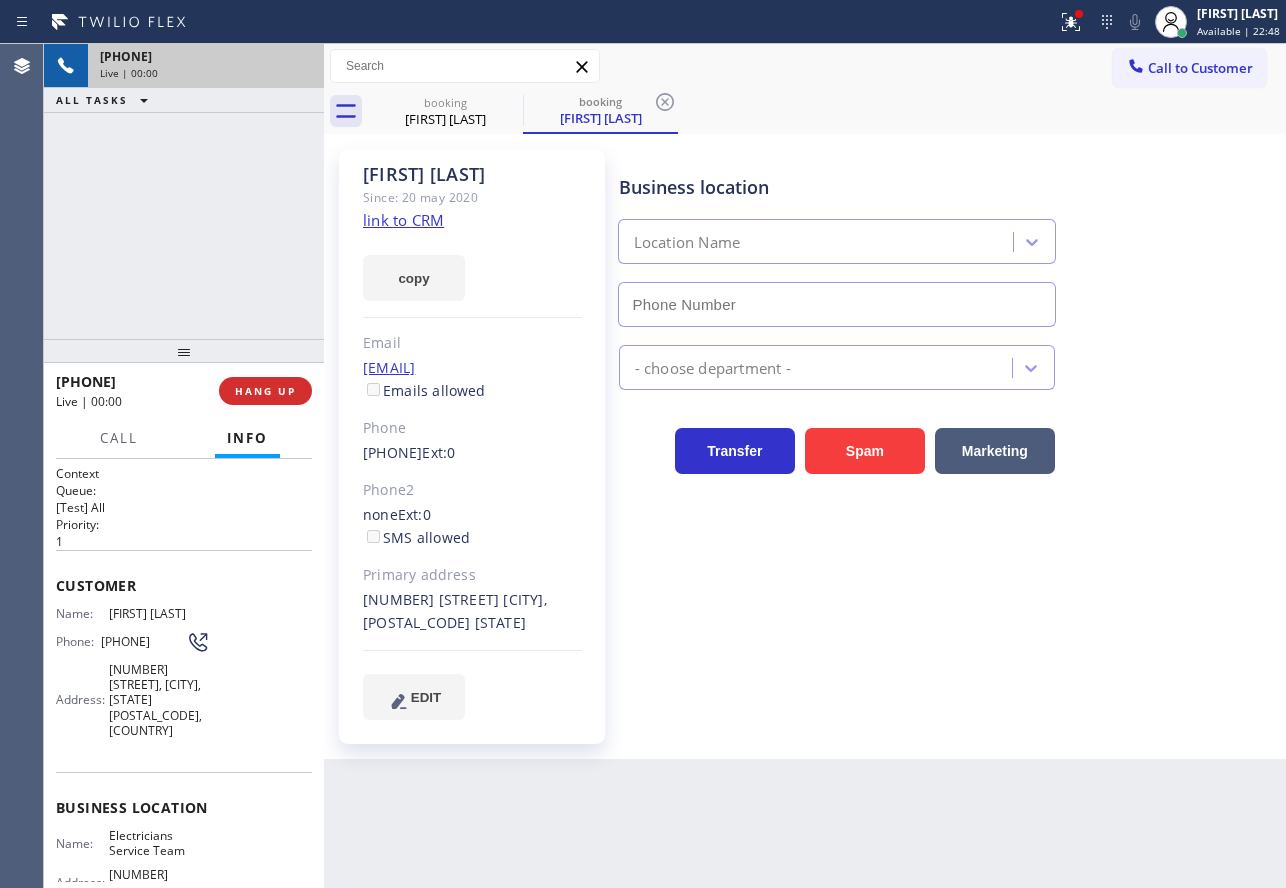 type on "(800) 568-8664" 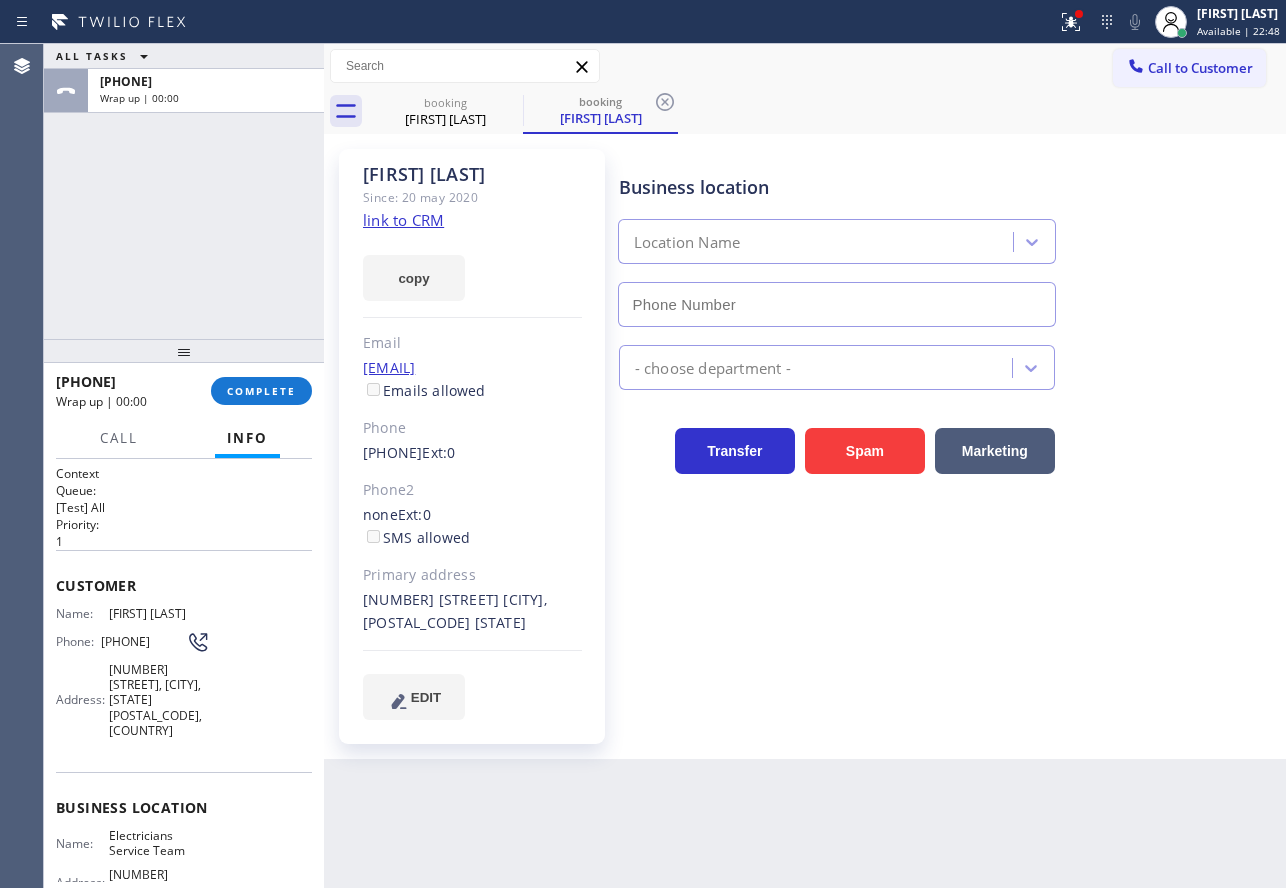 type on "(800) 568-8664" 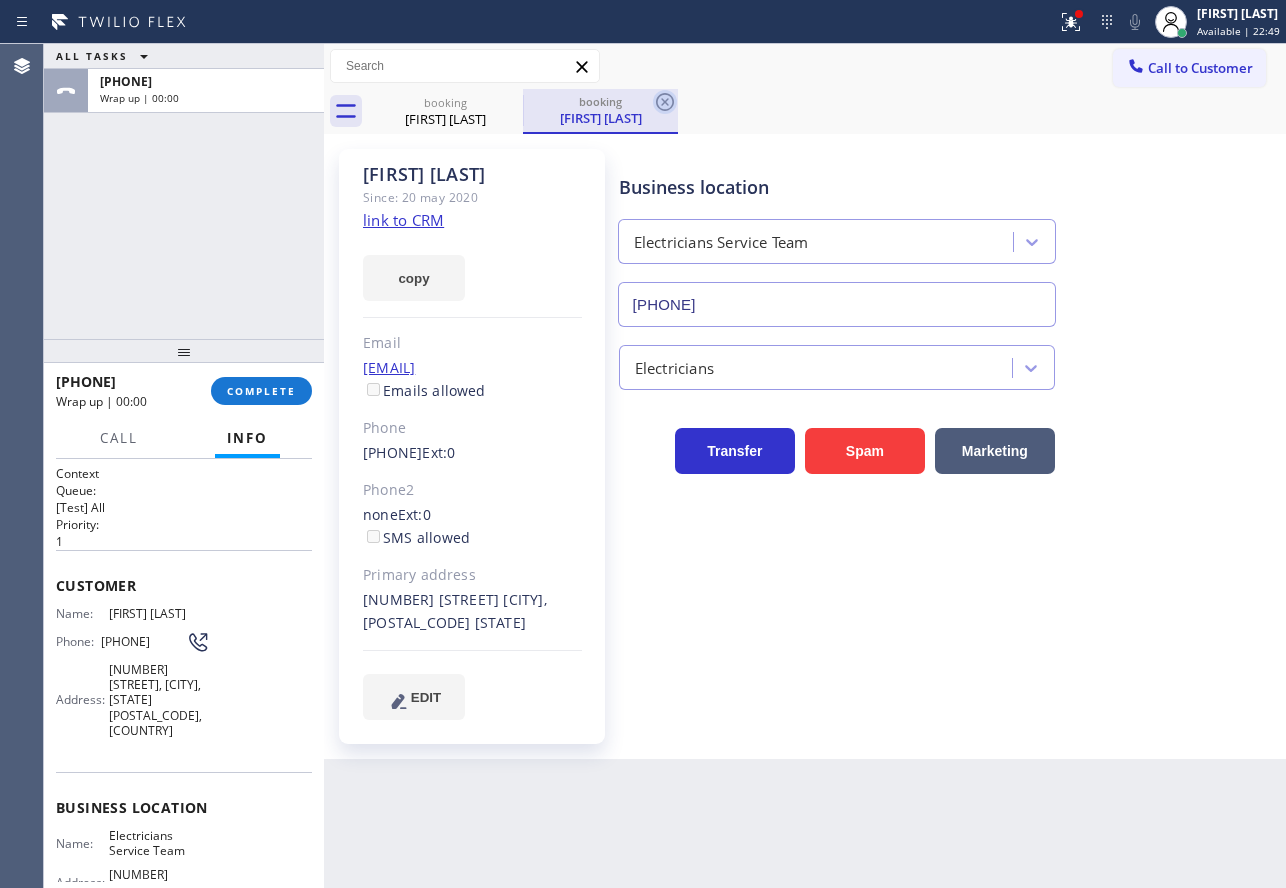 click 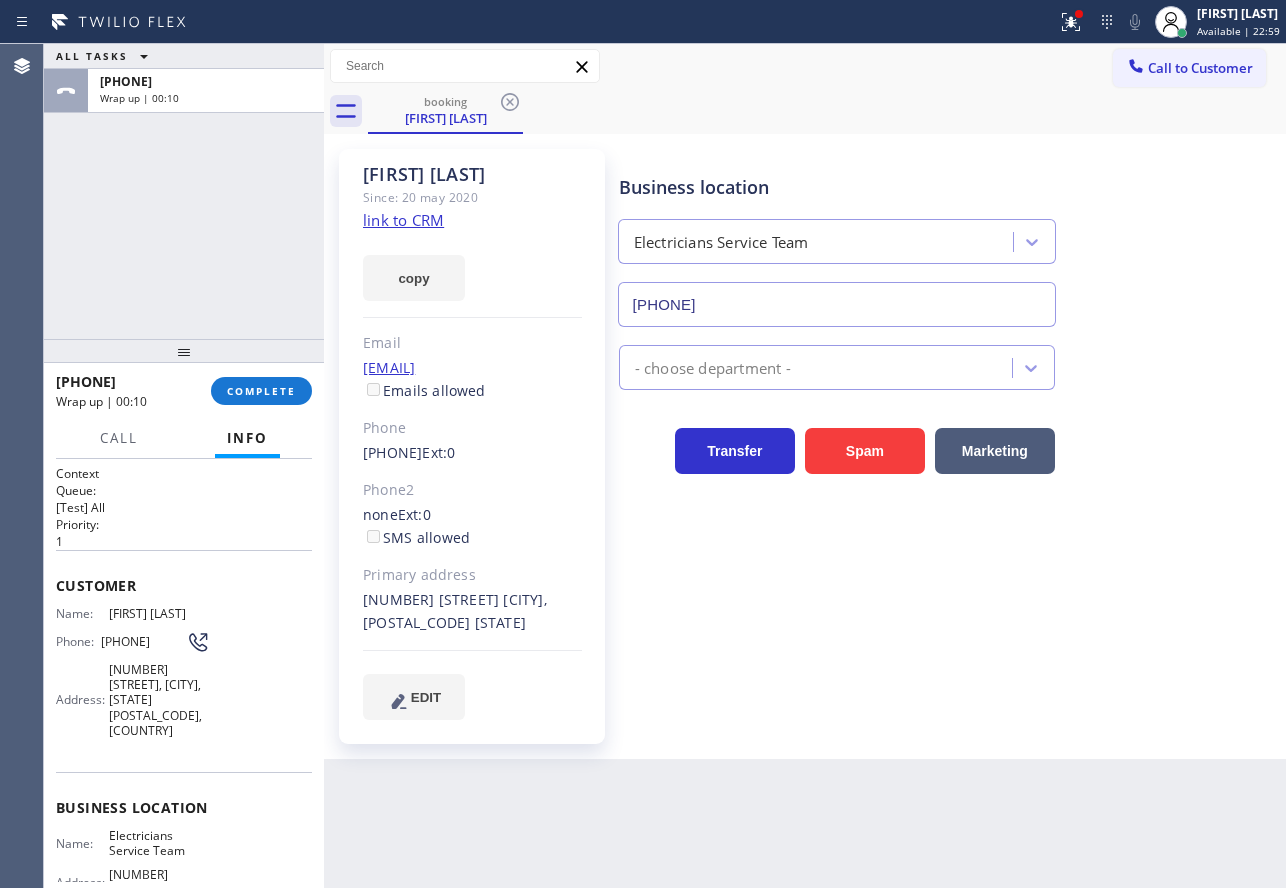 click on "link to CRM" 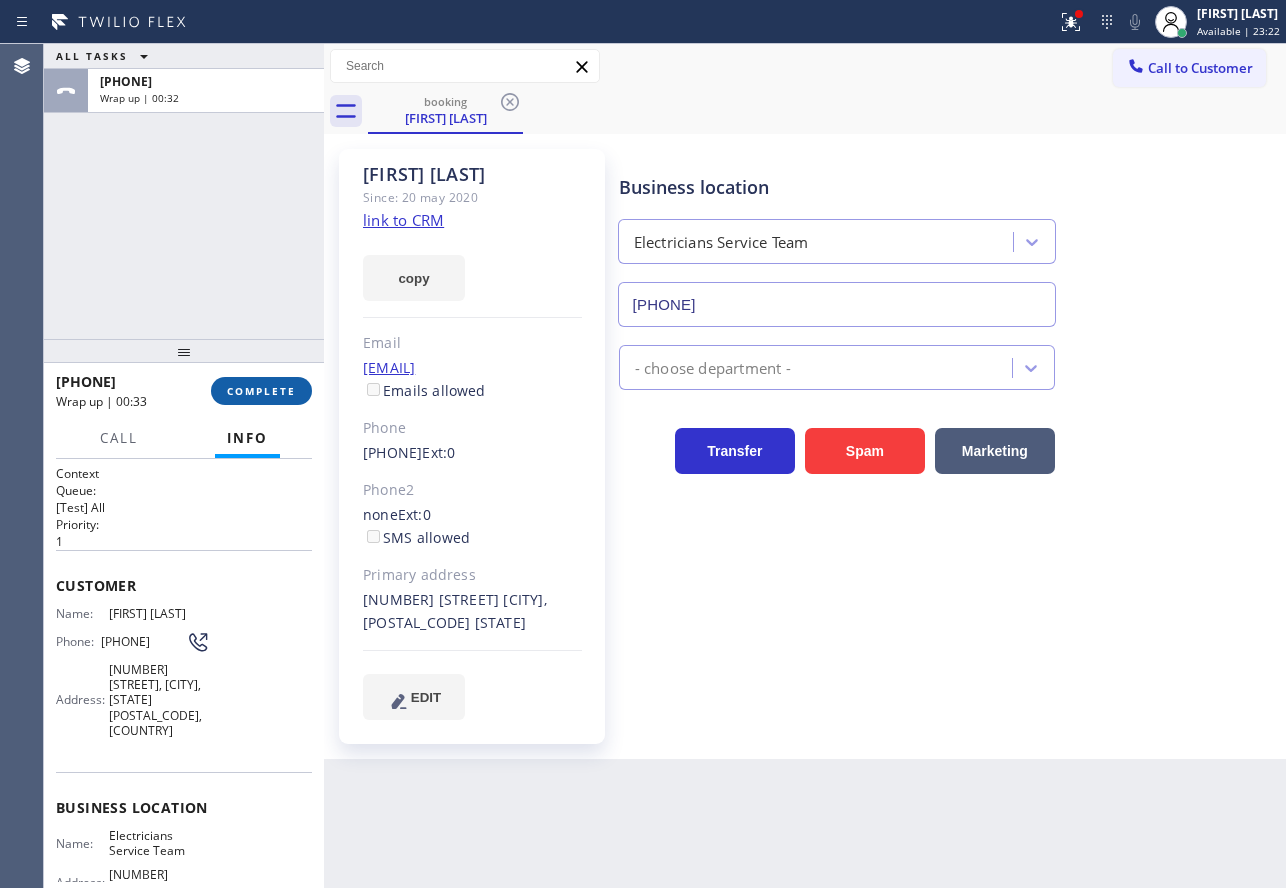 click on "COMPLETE" at bounding box center (261, 391) 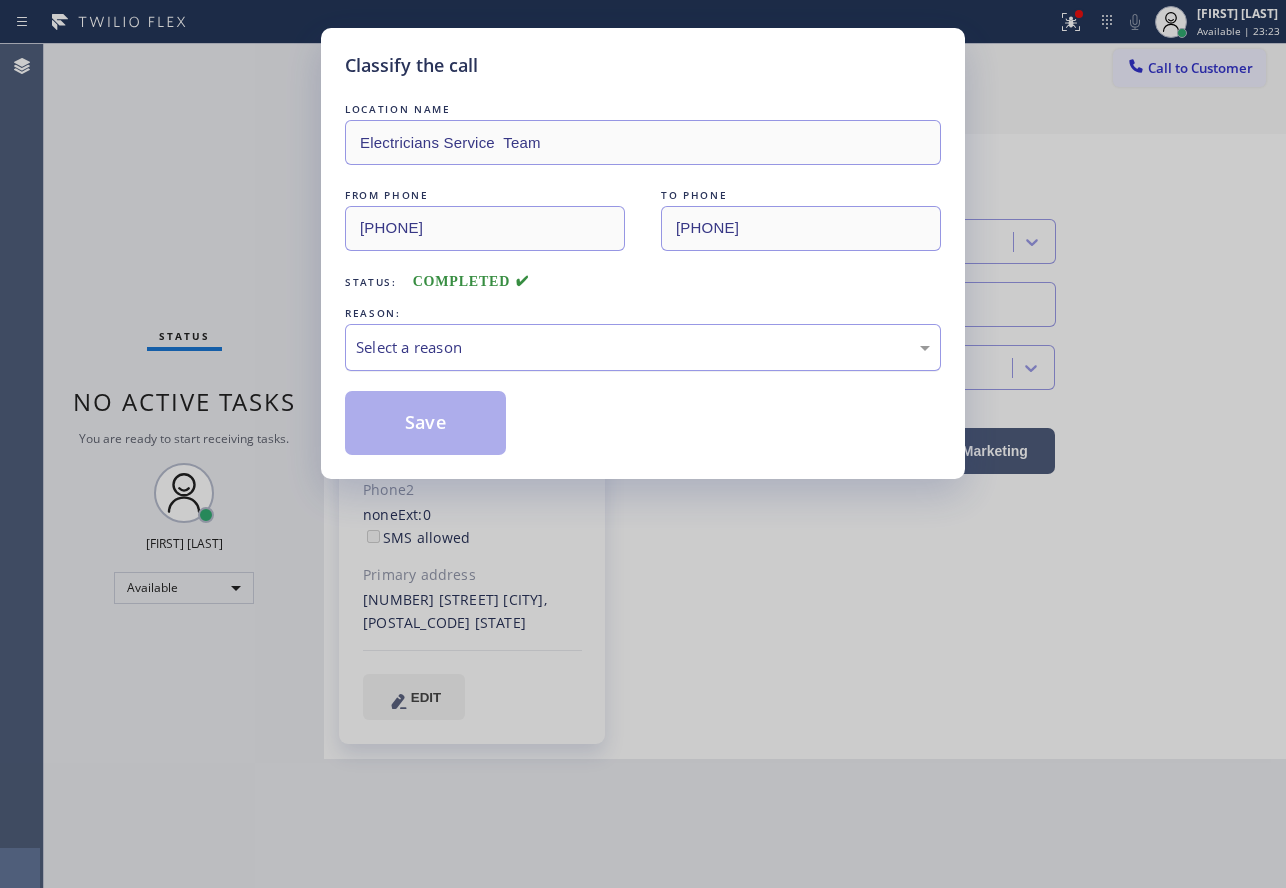 click on "Select a reason" at bounding box center (643, 347) 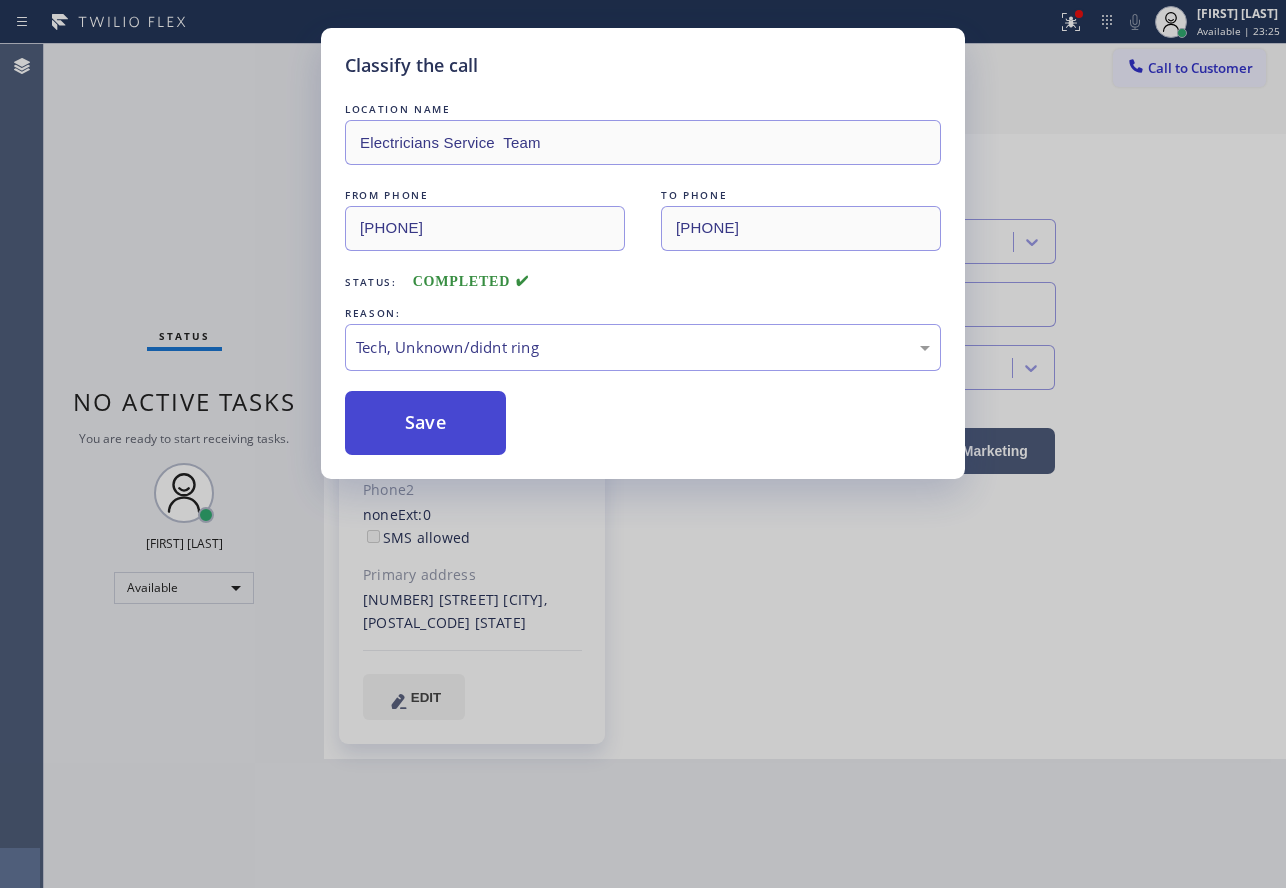 click on "Save" at bounding box center (425, 423) 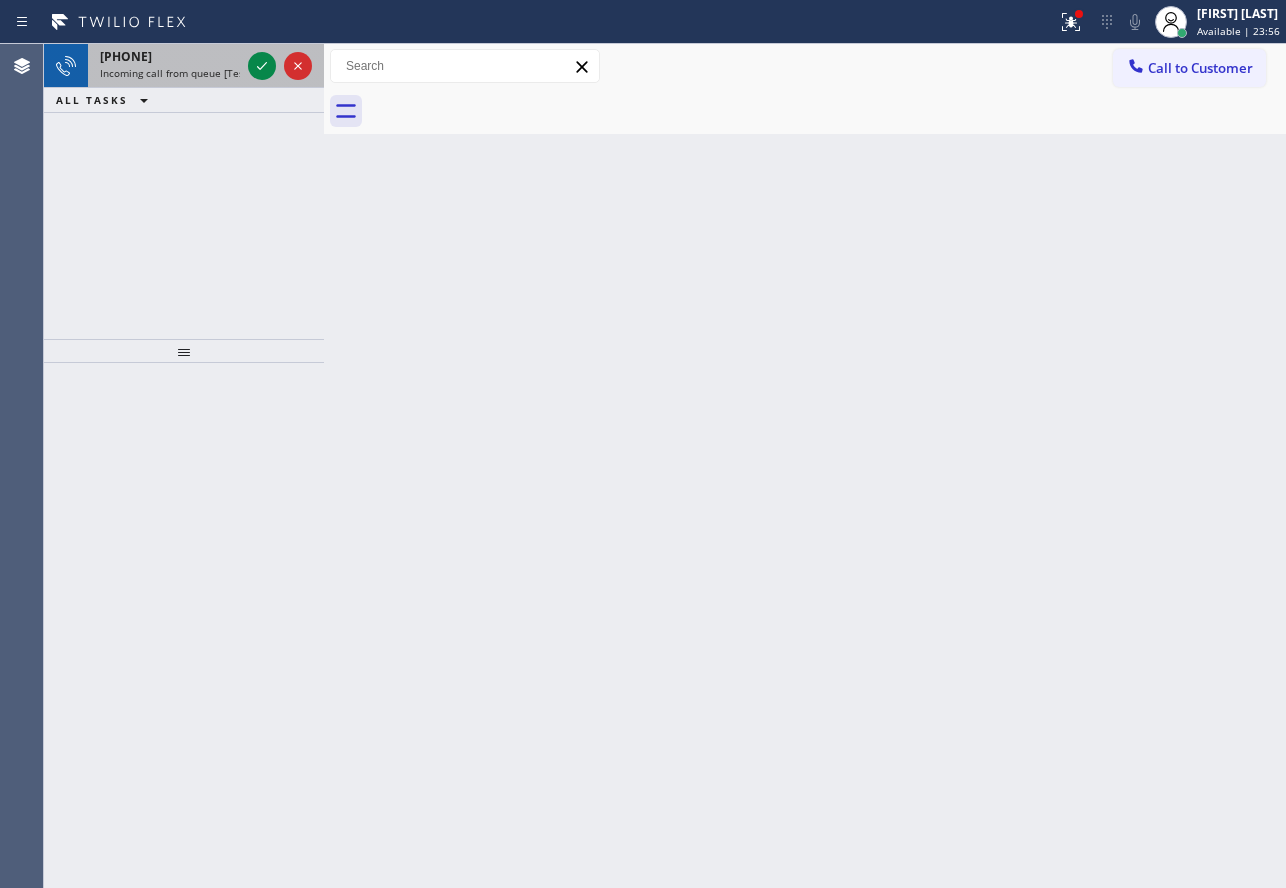 click on "Incoming call from queue [Test] All" at bounding box center [183, 73] 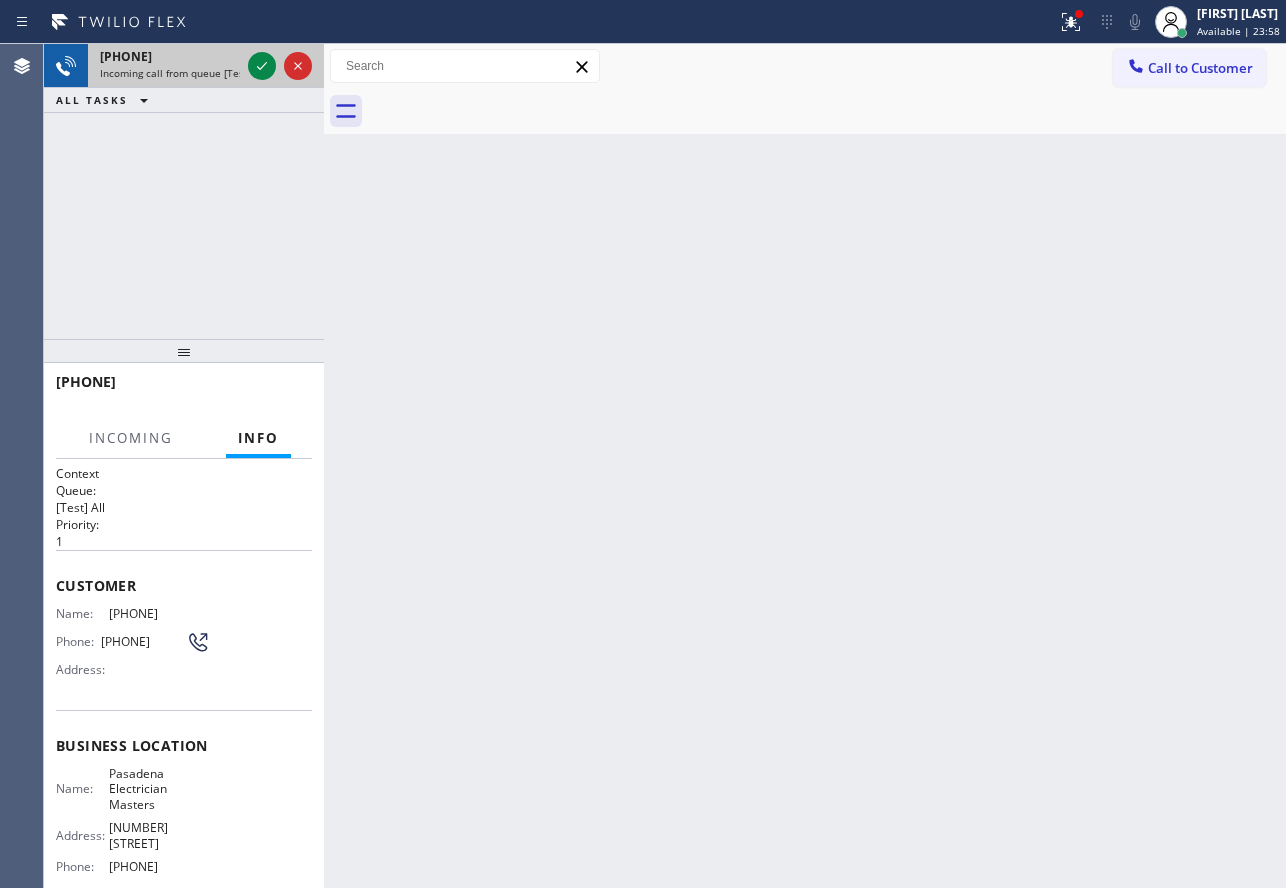 click at bounding box center (280, 66) 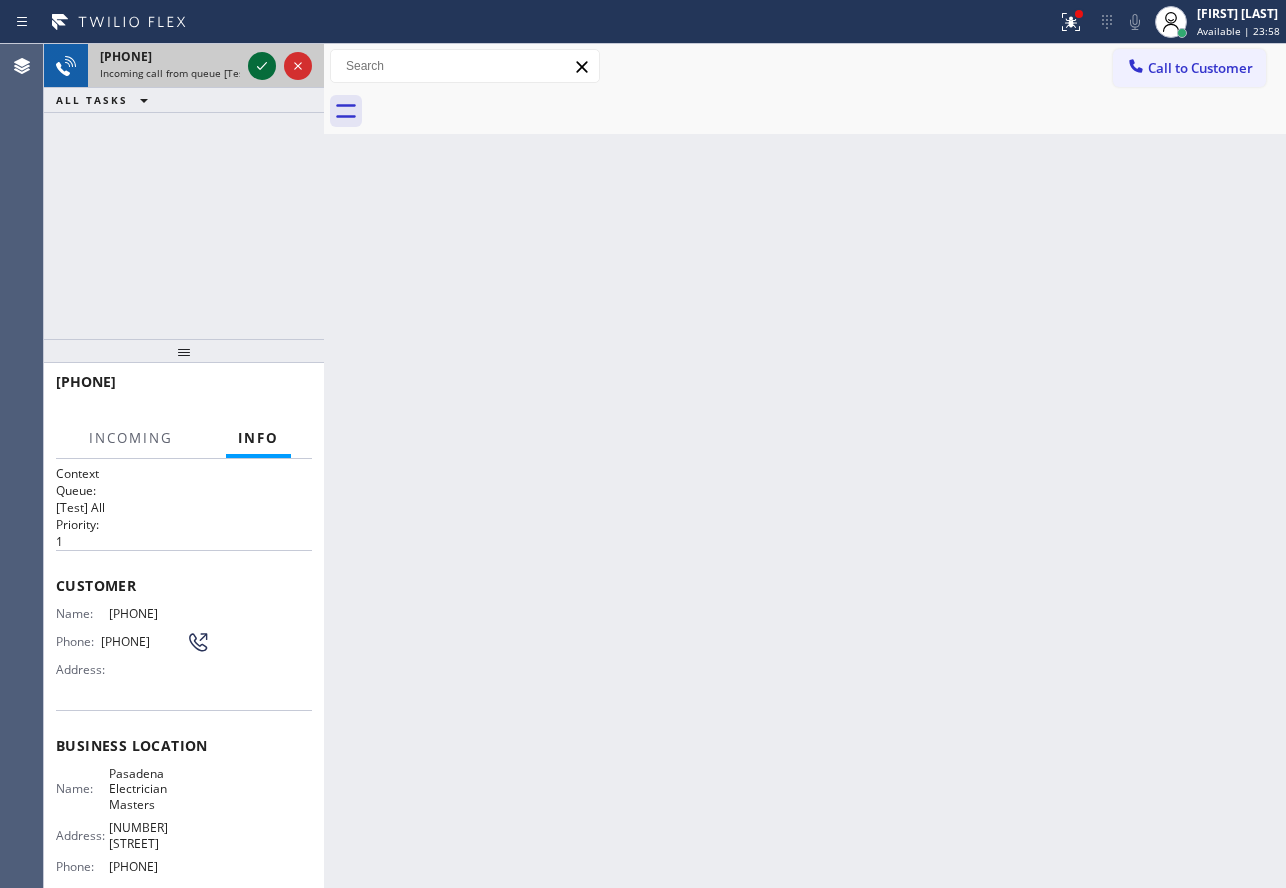 click 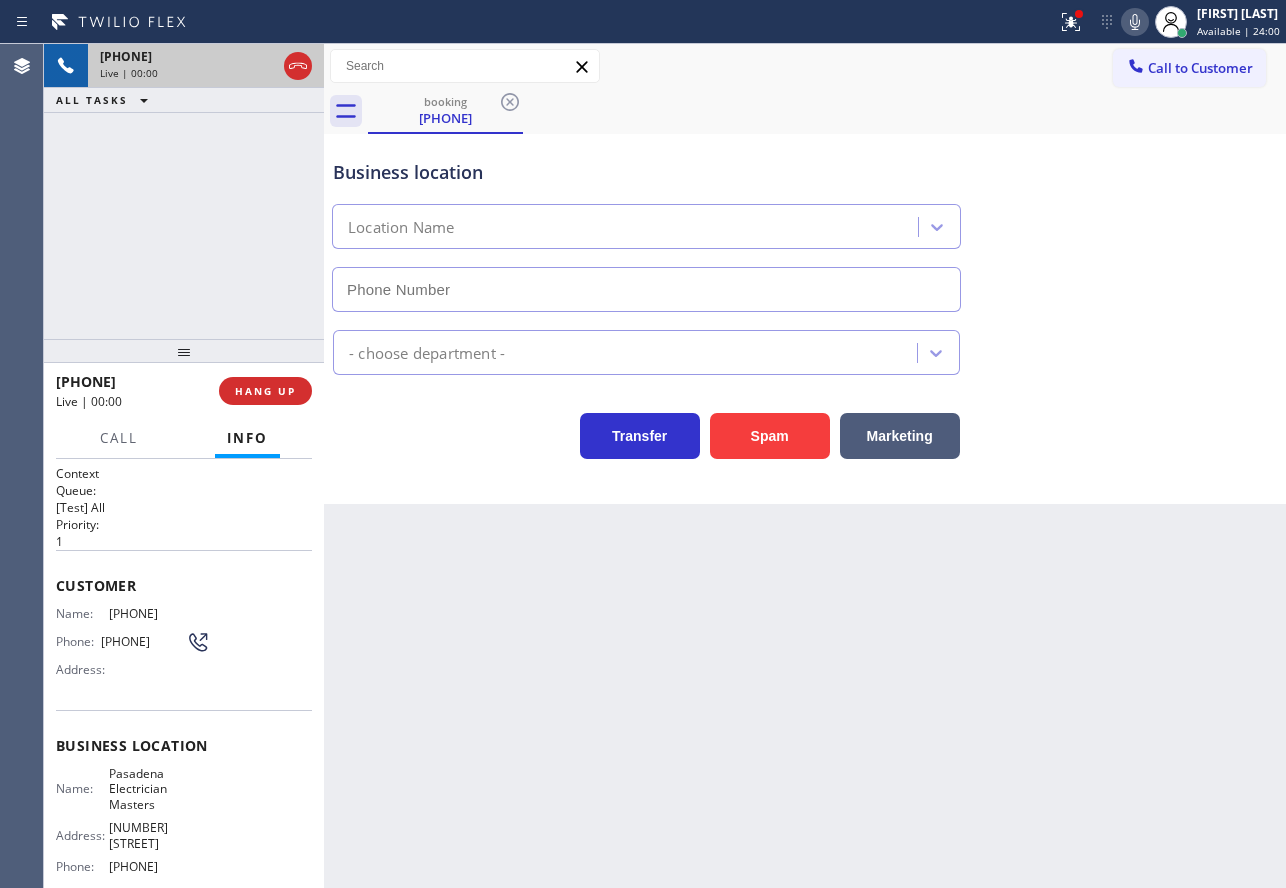 type on "(626) 768-9548" 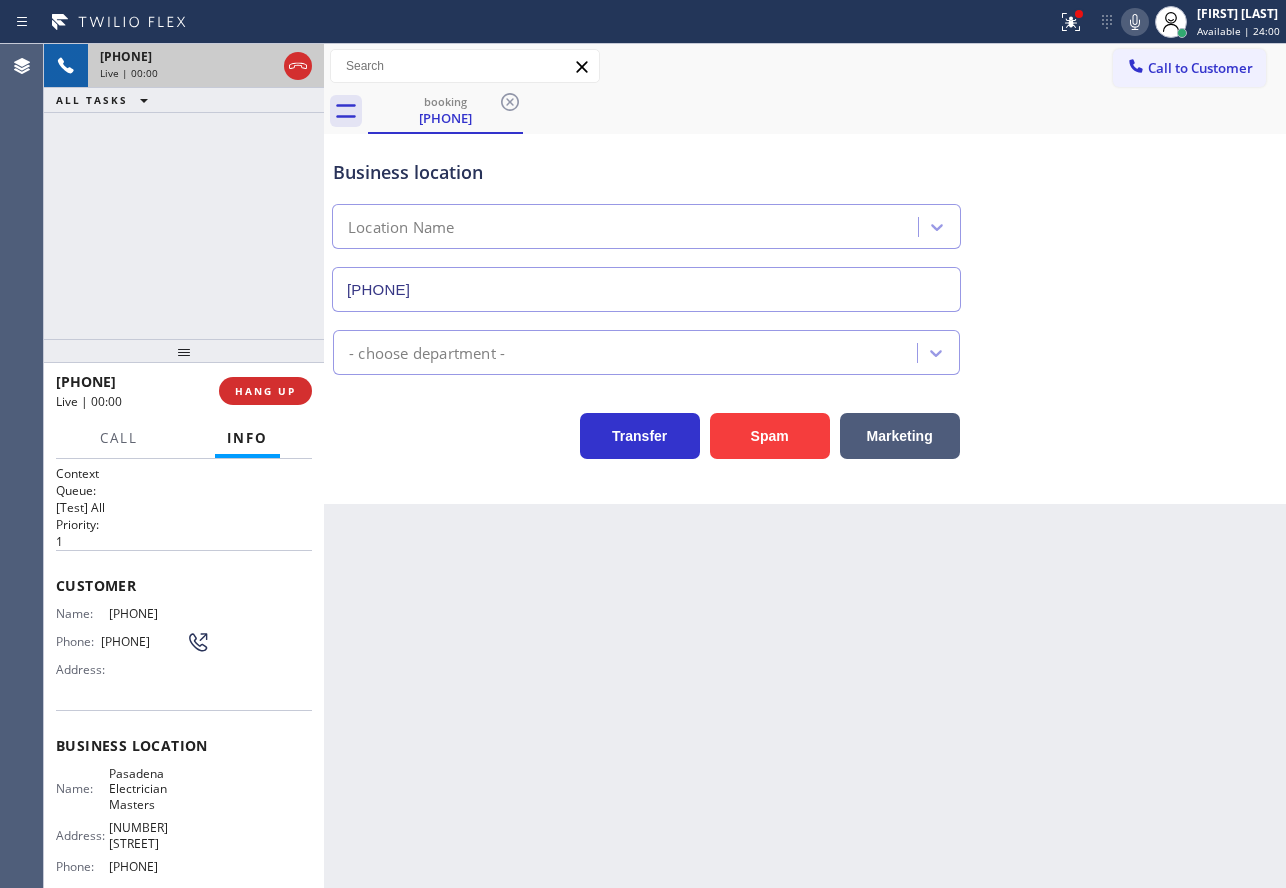 click on "+15038400629 Live | 00:00" at bounding box center [184, 66] 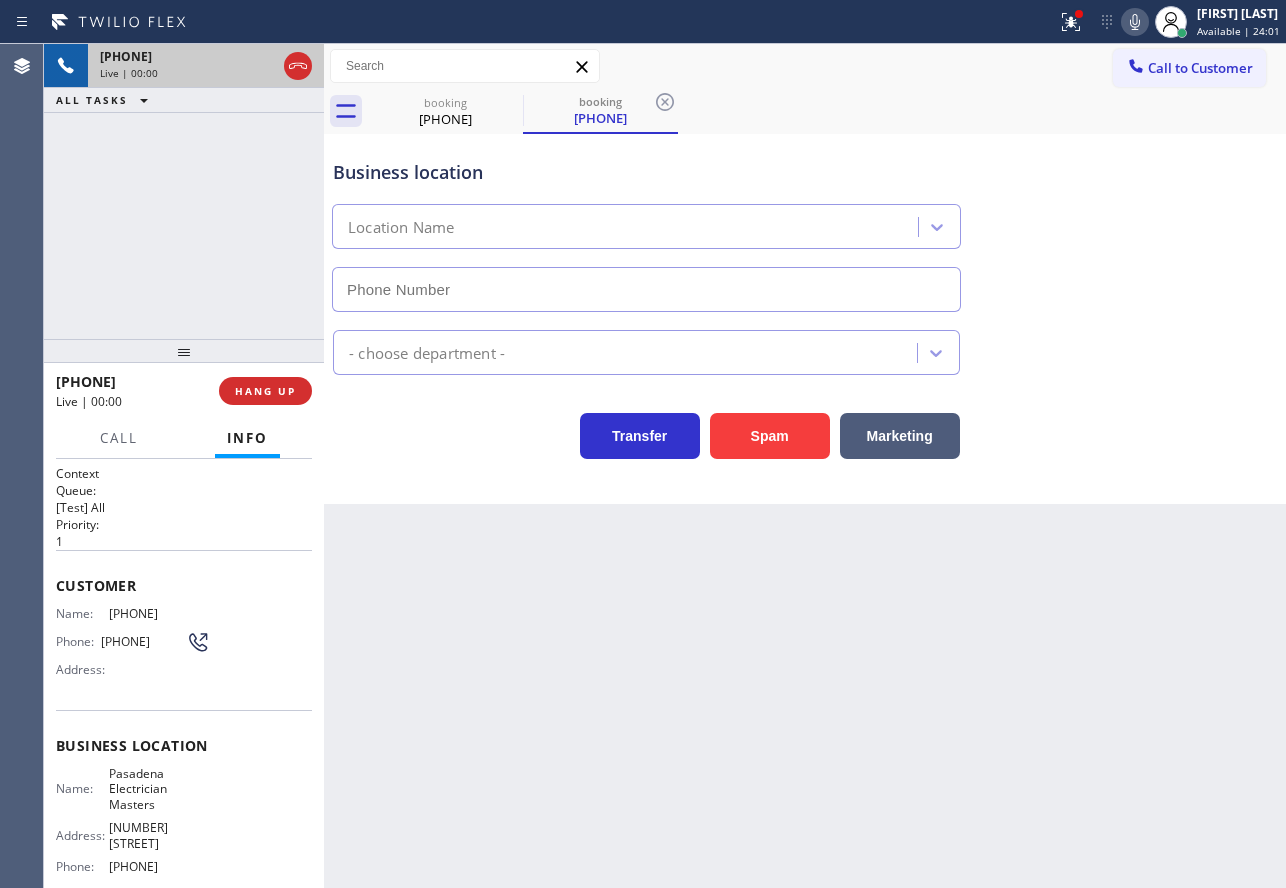 type on "(626) 768-9548" 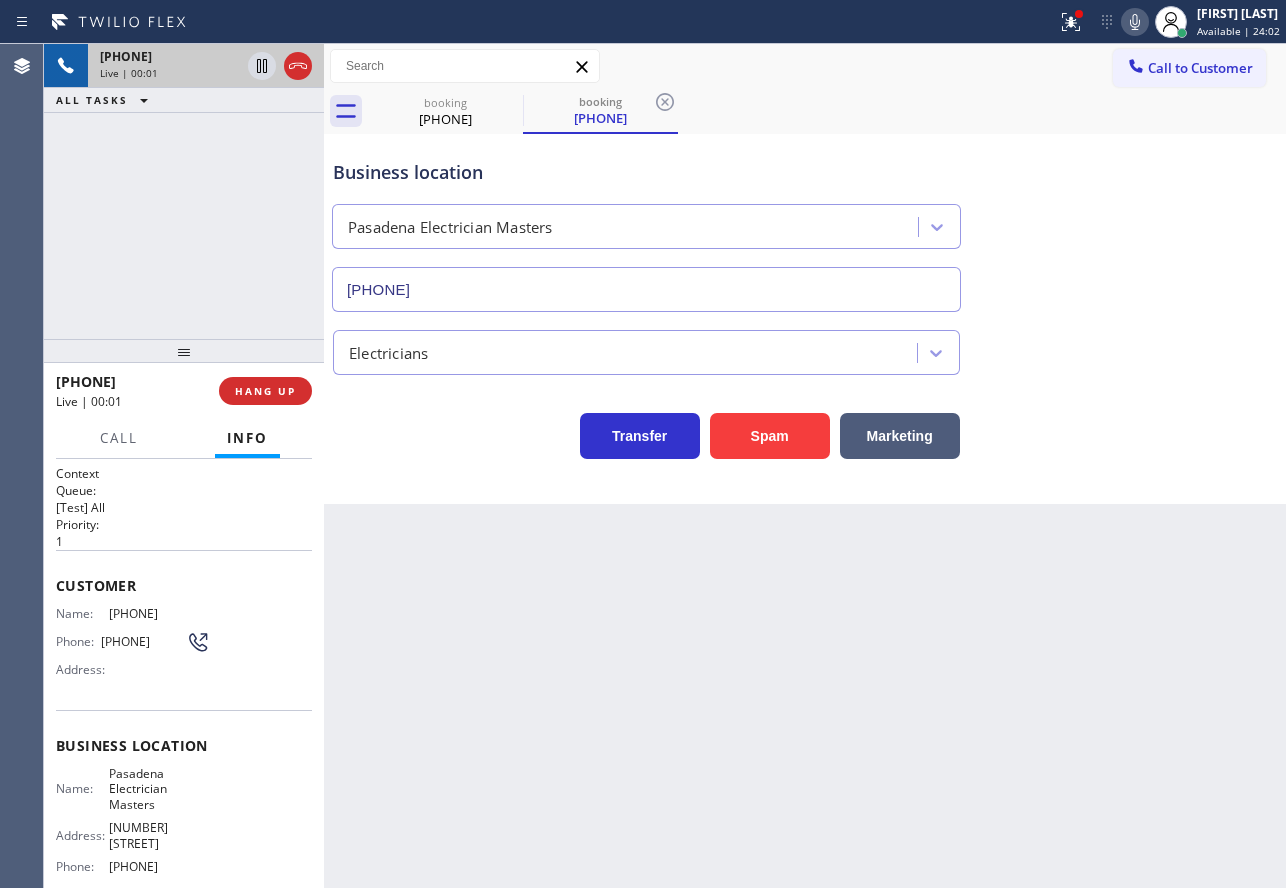 click 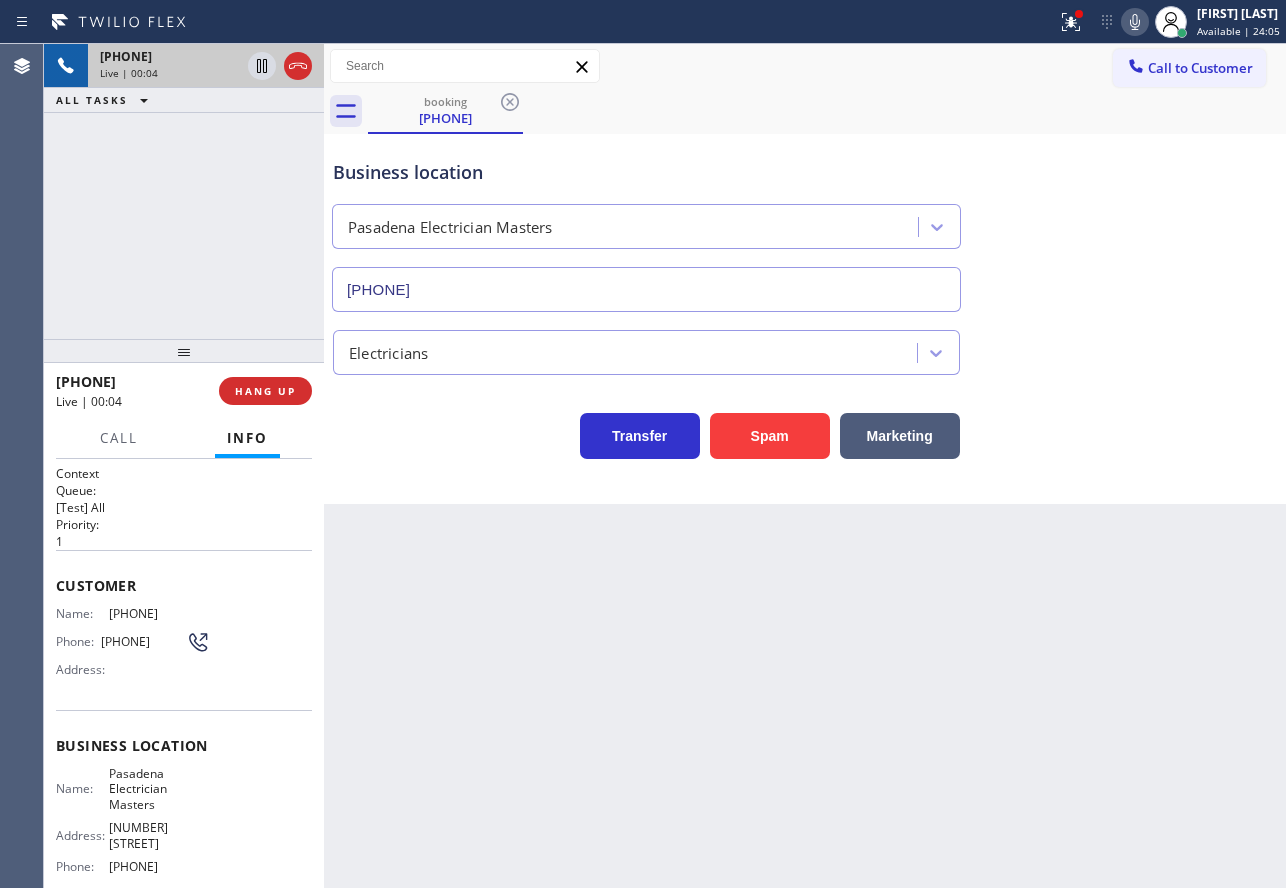 click 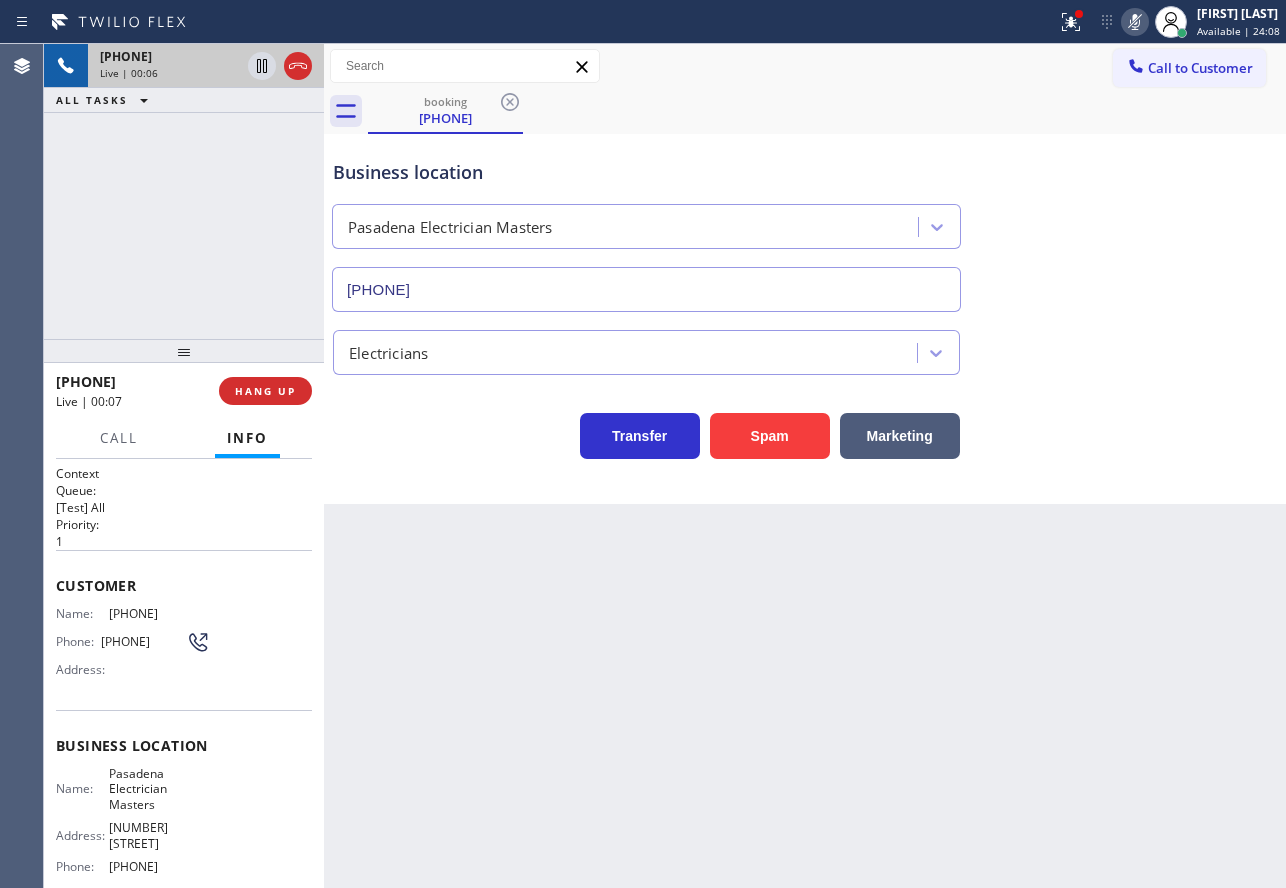 click 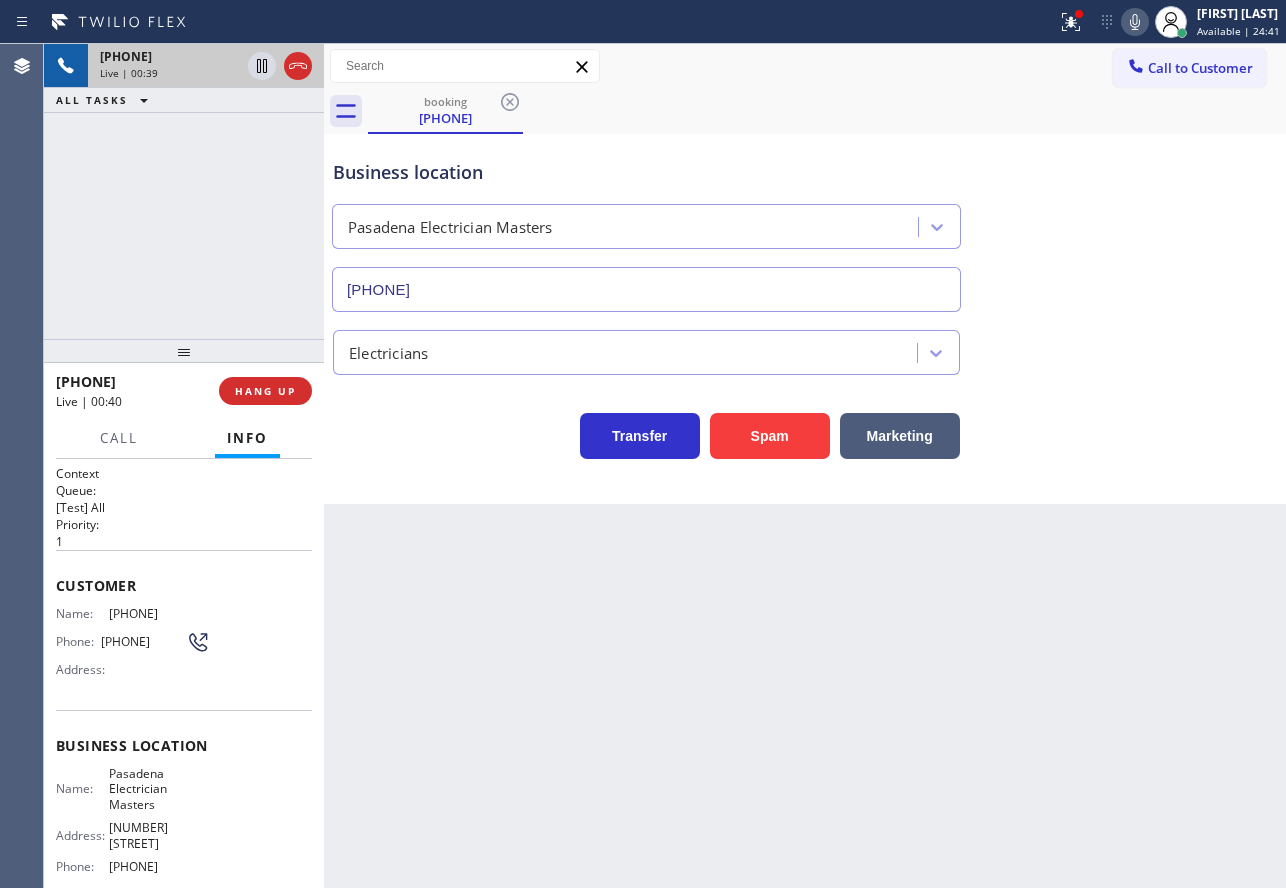 click 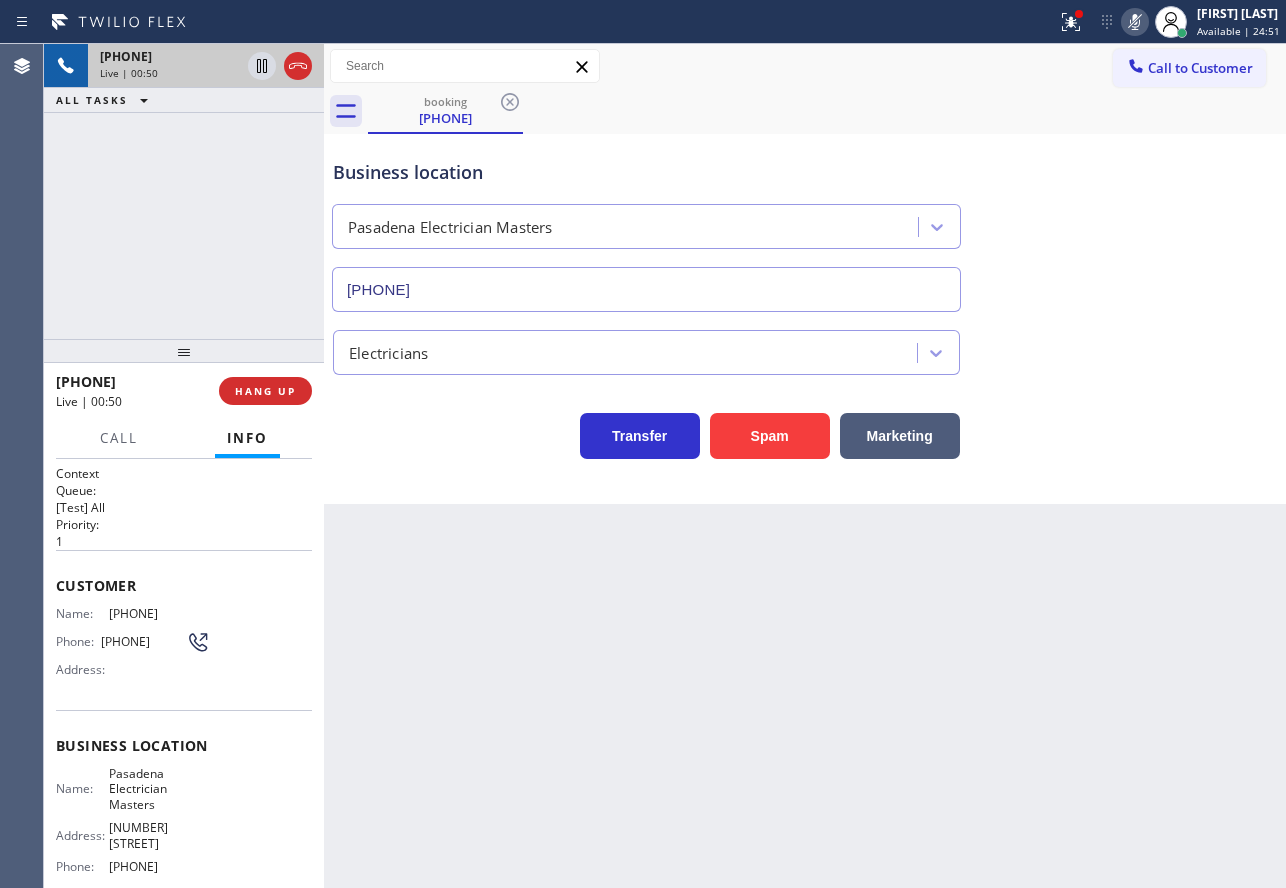 click 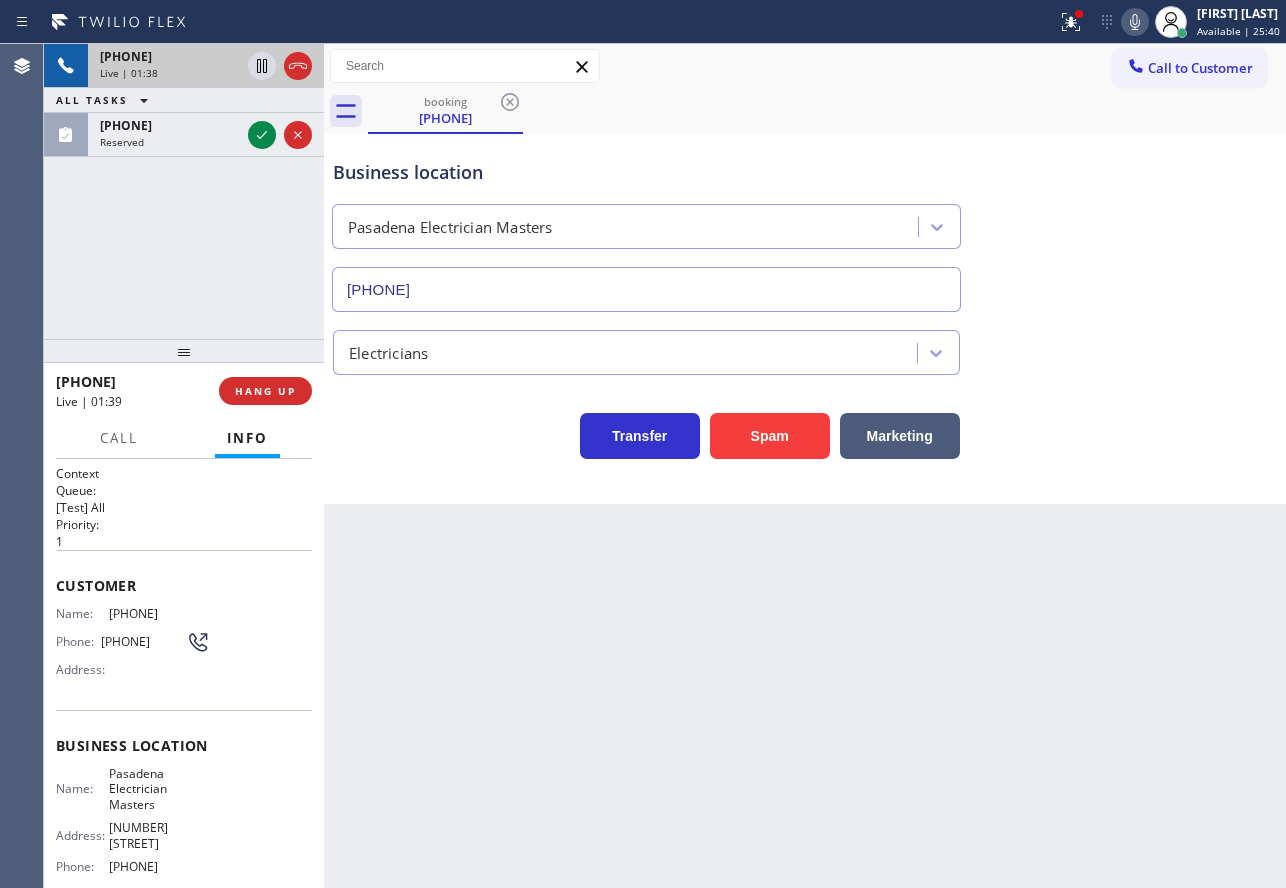 click 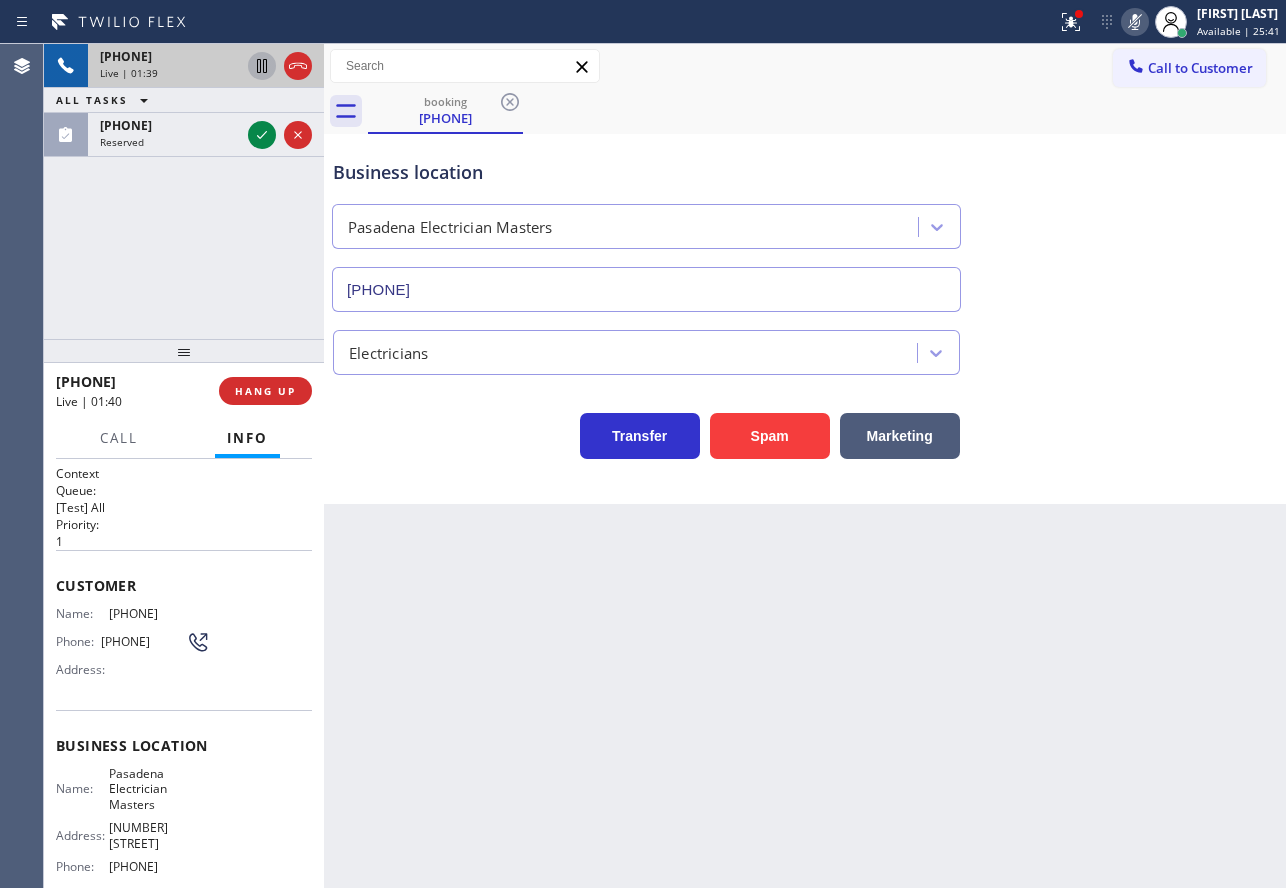 click 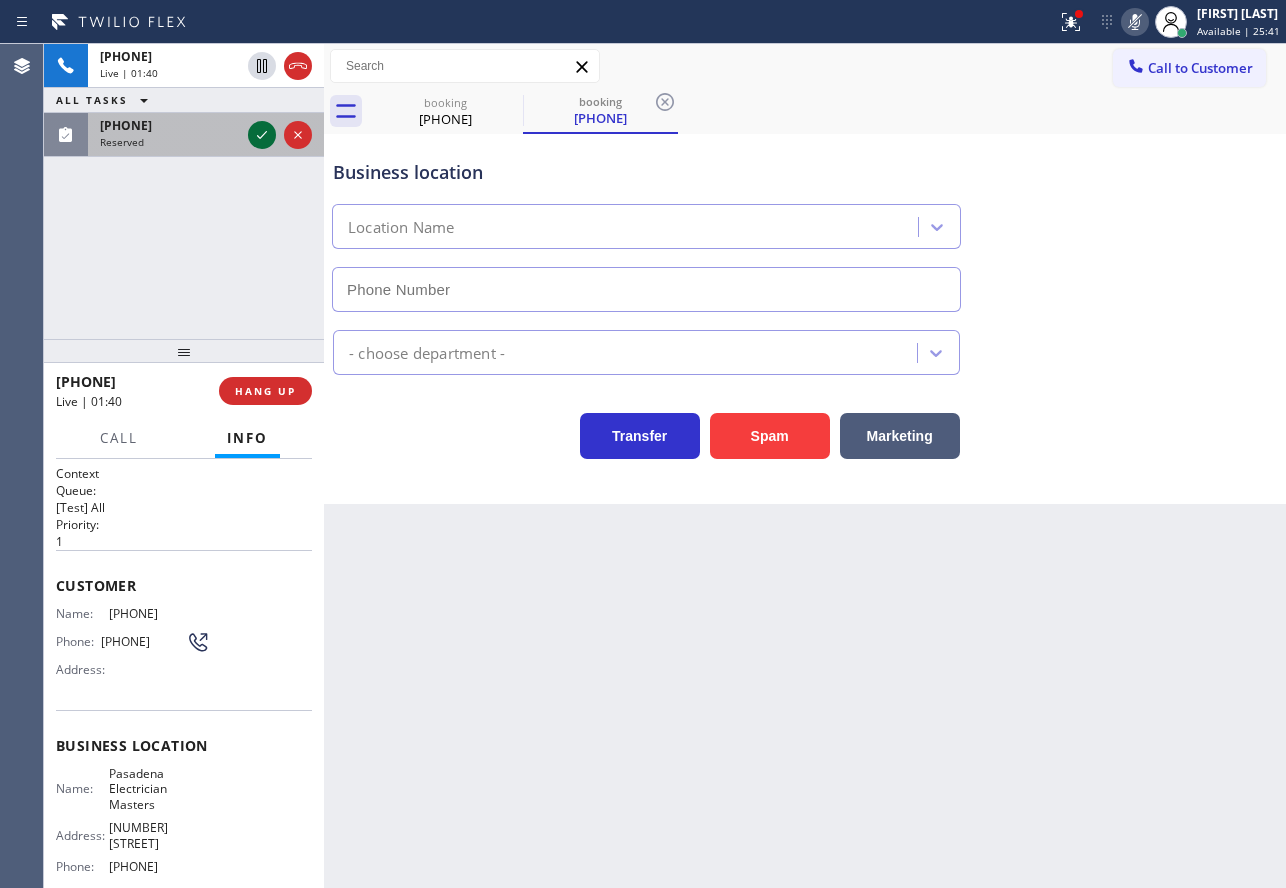 type on "(626) 768-9548" 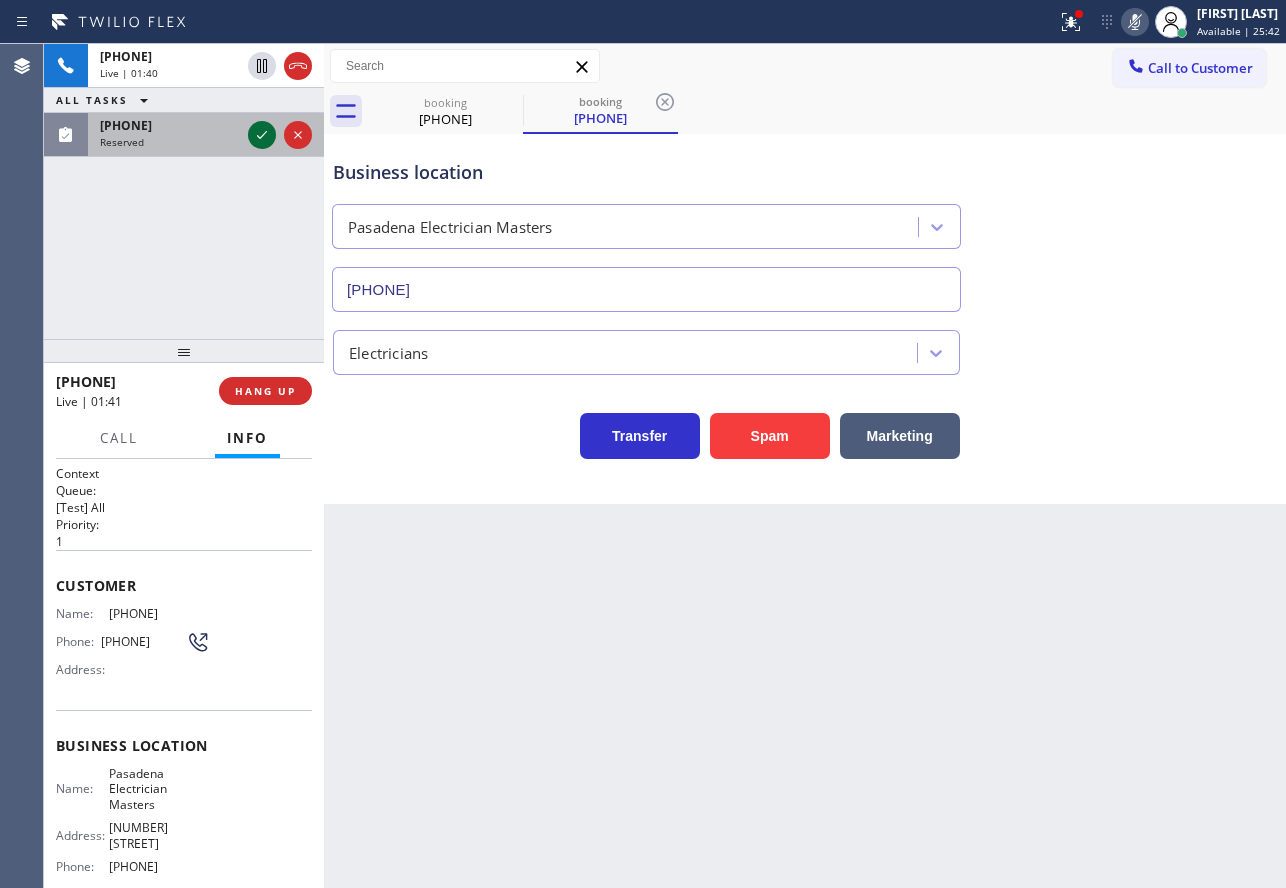 click 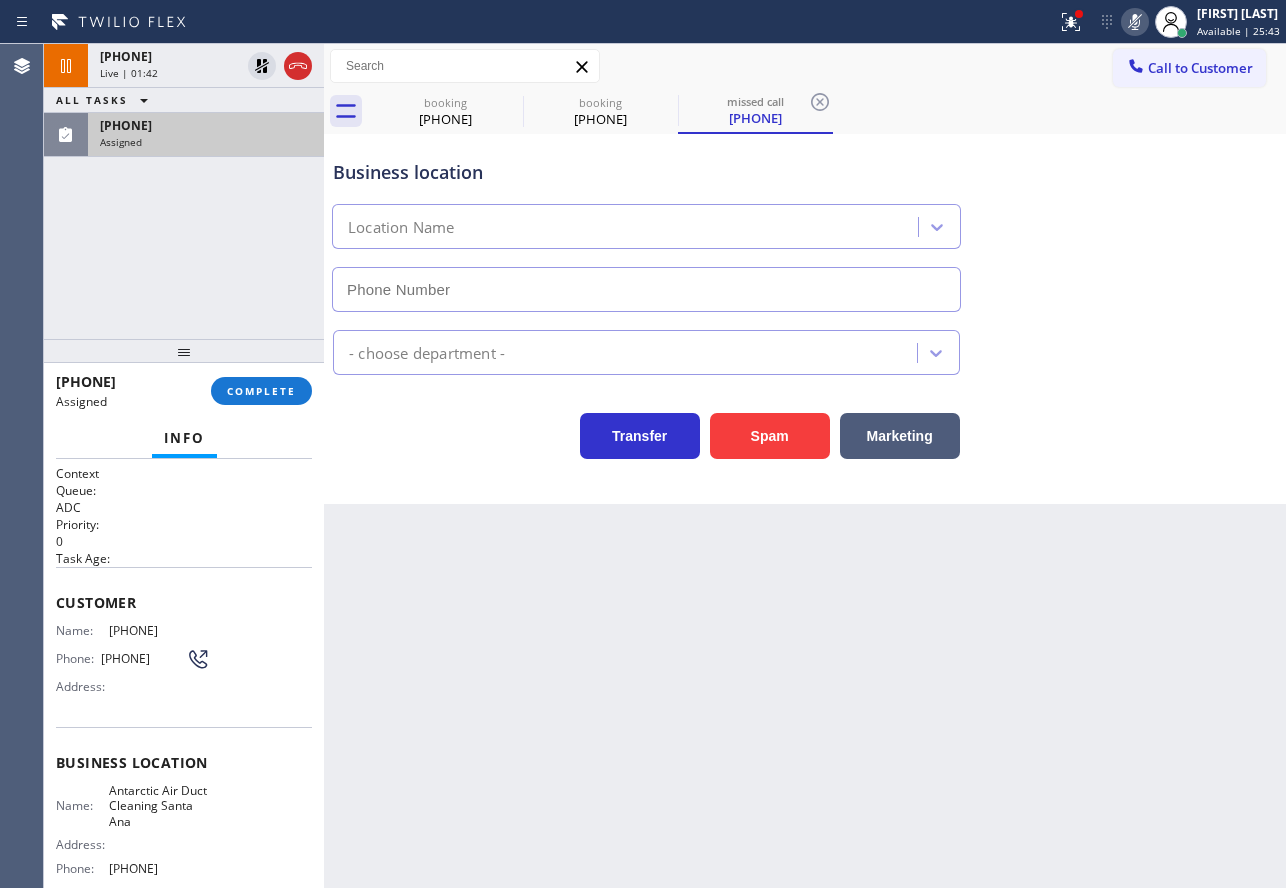 type on "(714) 598-1803" 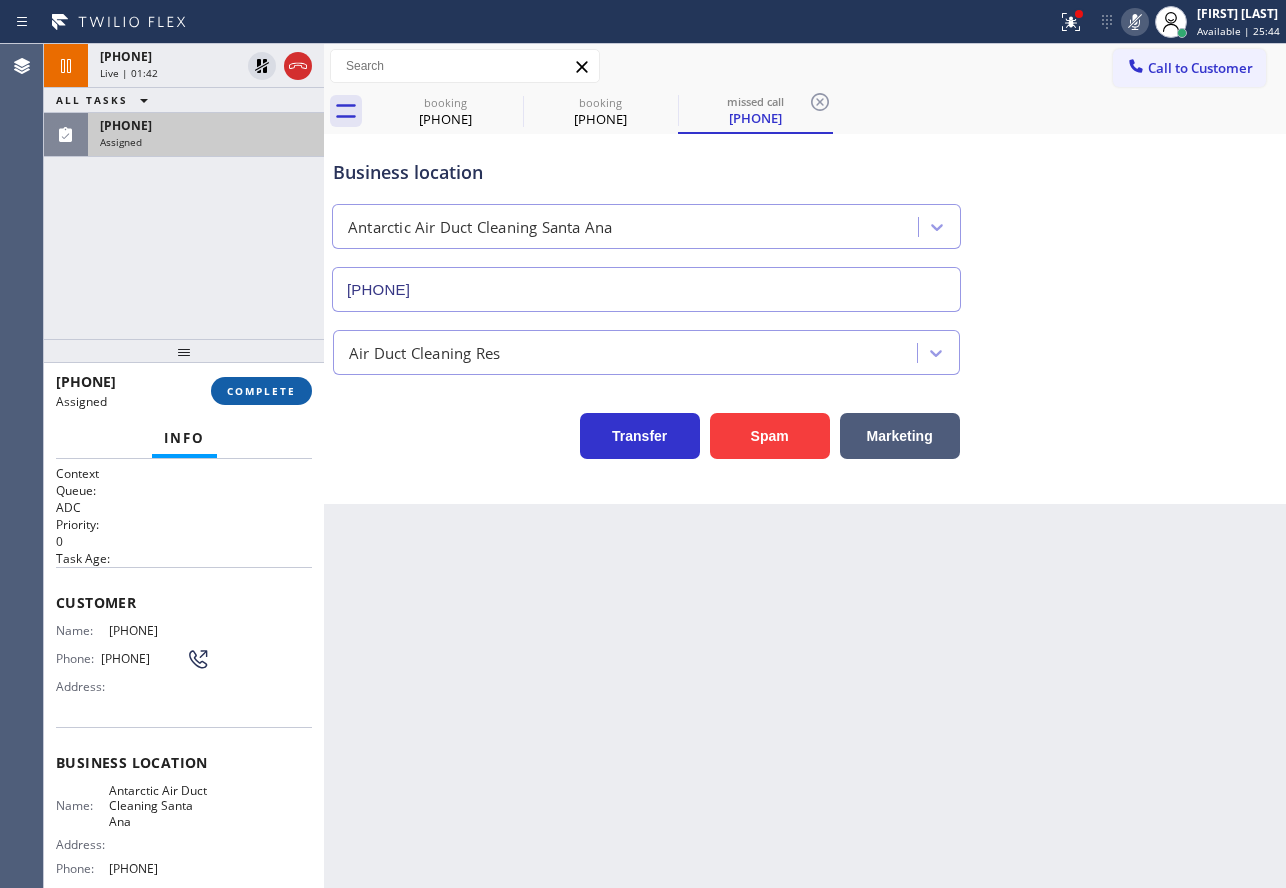 click on "COMPLETE" at bounding box center (261, 391) 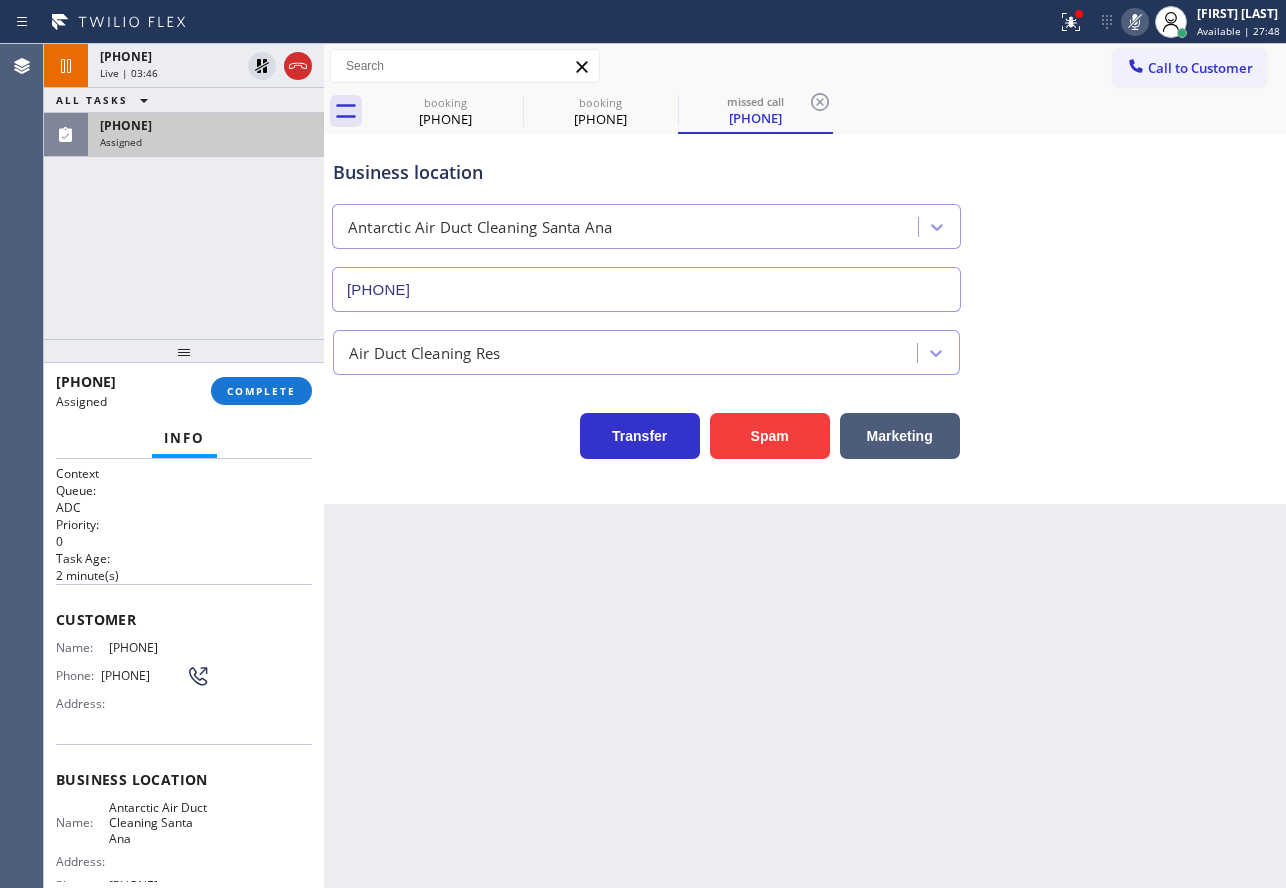 click on "Back to Dashboard Change Sender ID Customers Technicians Select a contact Outbound call Technician Search Technician Your caller id phone number Your caller id phone number Call Technician info Name   Phone none Address none Change Sender ID HVAC +18559994417 5 Star Appliance +18557314952 Appliance Repair +18554611149 Plumbing +18889090120 Air Duct Cleaning +18006865038  Electricians +18005688664 Cancel Change Check personal SMS Reset Change booking (503) 840-0629 booking (503) 840-0629 missed call (949) 433-6560 Call to Customer Outbound call Location Search location Your caller id phone number Customer number Call Outbound call Technician Search Technician Your caller id phone number Your caller id phone number Call booking (503) 840-0629 booking (503) 840-0629 missed call (949) 433-6560 Business location Pasadena Electrician Masters (626) 768-9548 Electricians Transfer Spam Marketing Business location Pasadena Electrician Masters (626) 768-9548 Electricians Transfer Spam Marketing Business location Spam" at bounding box center (805, 466) 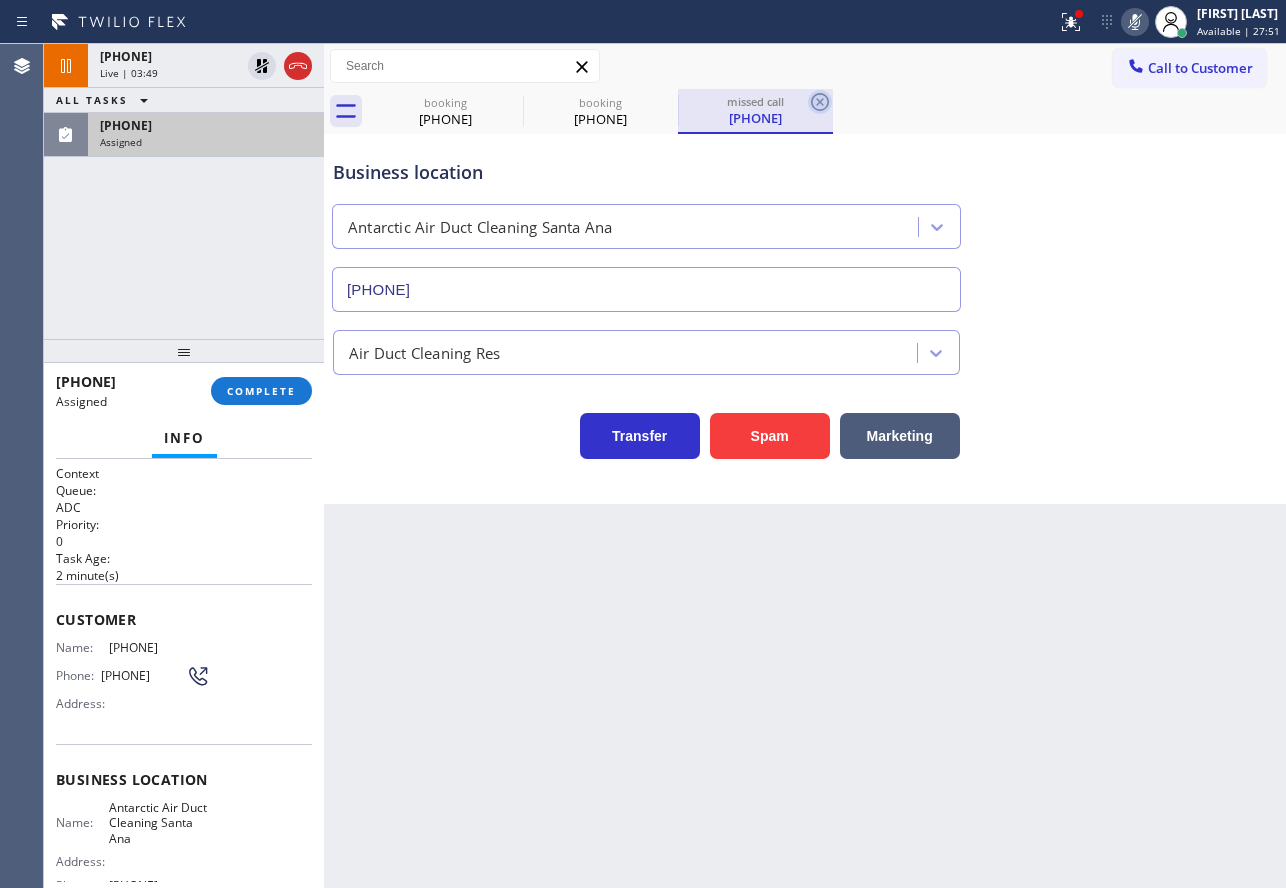 click 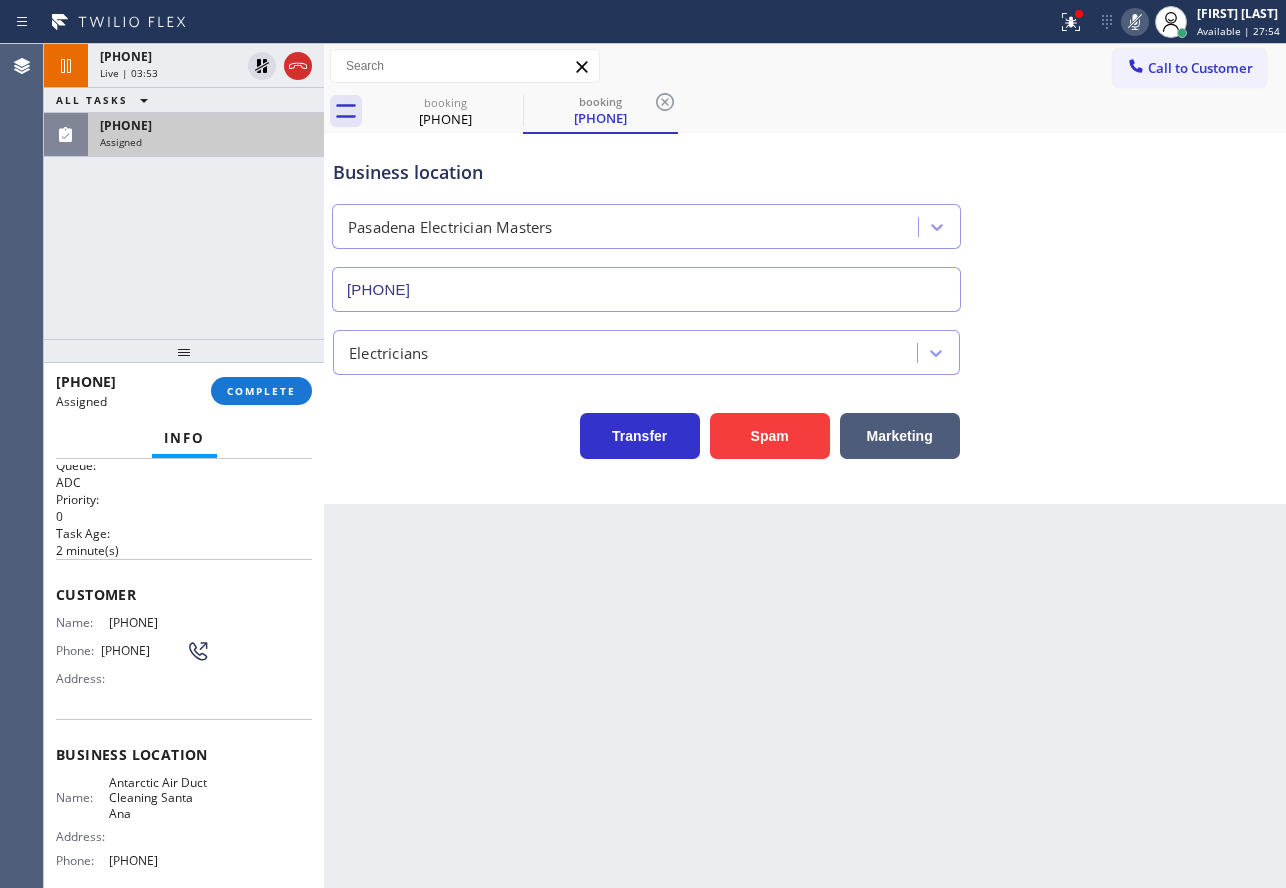 scroll, scrollTop: 200, scrollLeft: 0, axis: vertical 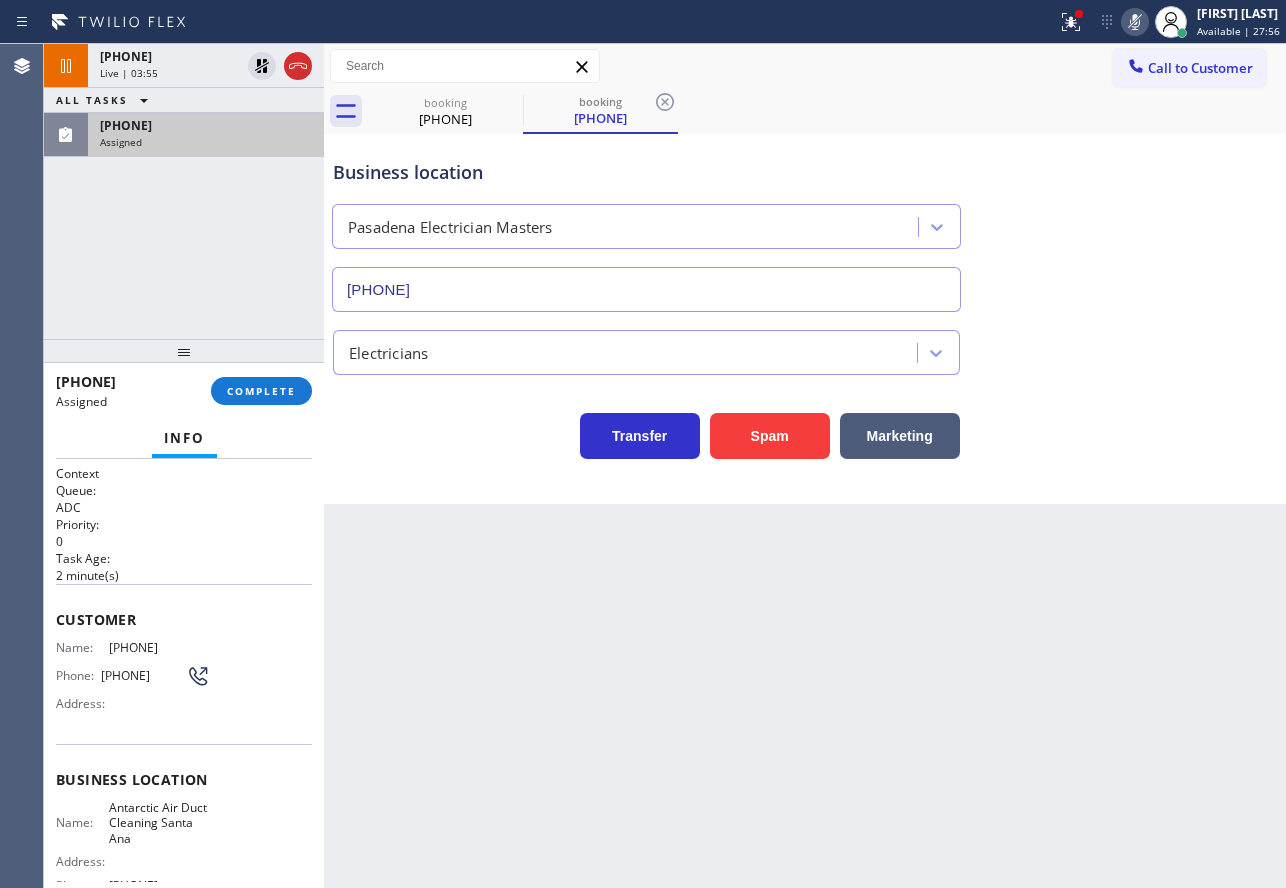 drag, startPoint x: 213, startPoint y: 702, endPoint x: 51, endPoint y: 623, distance: 180.23596 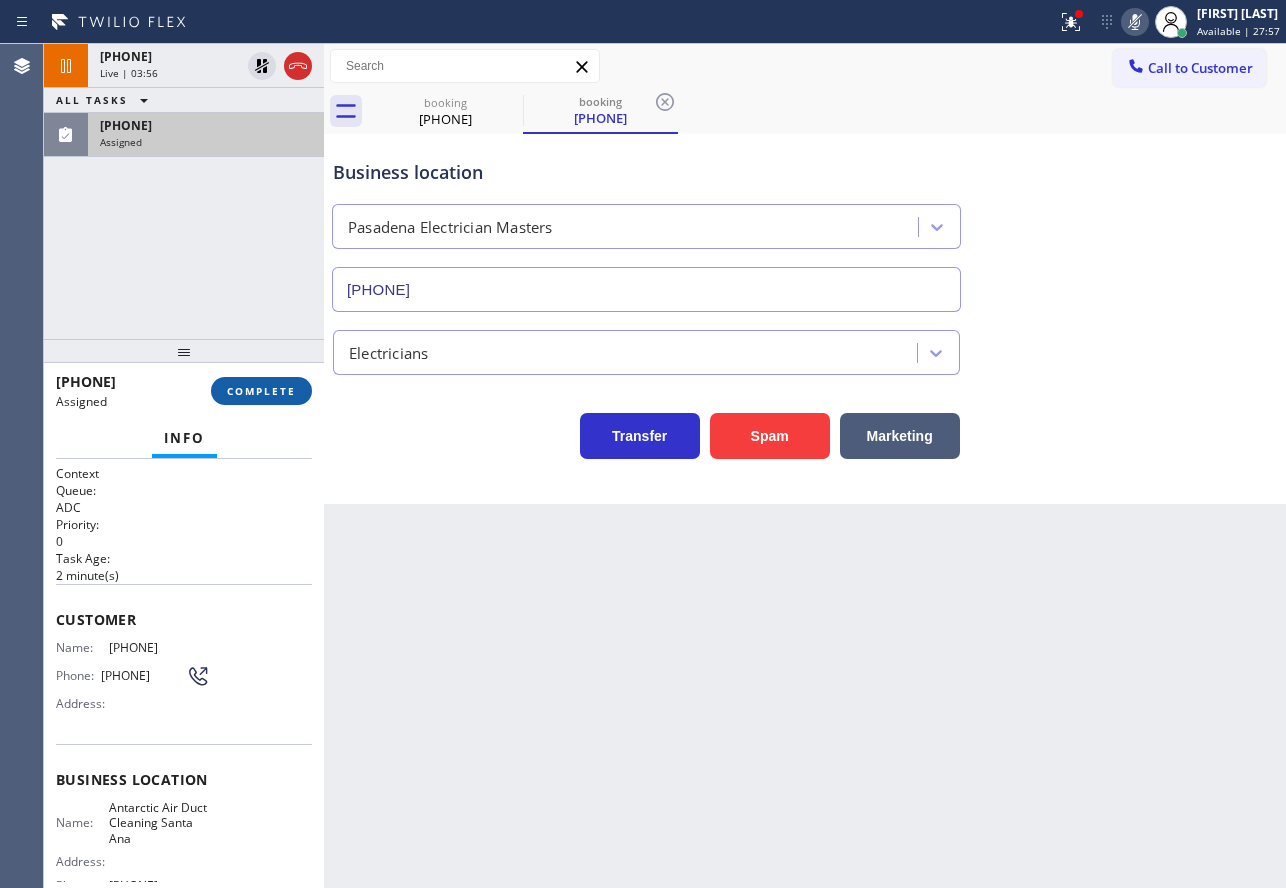 click on "COMPLETE" at bounding box center [261, 391] 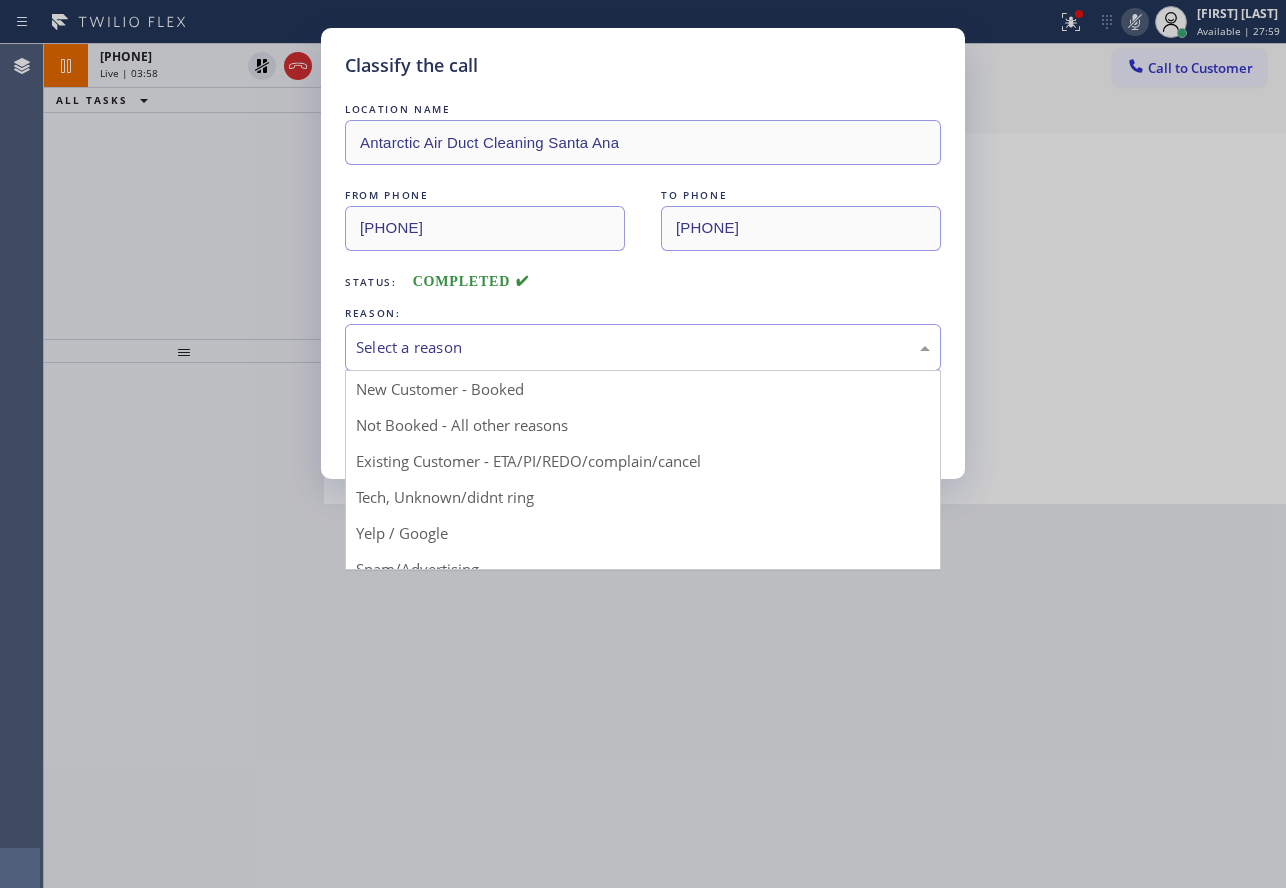 click on "Select a reason" at bounding box center [643, 347] 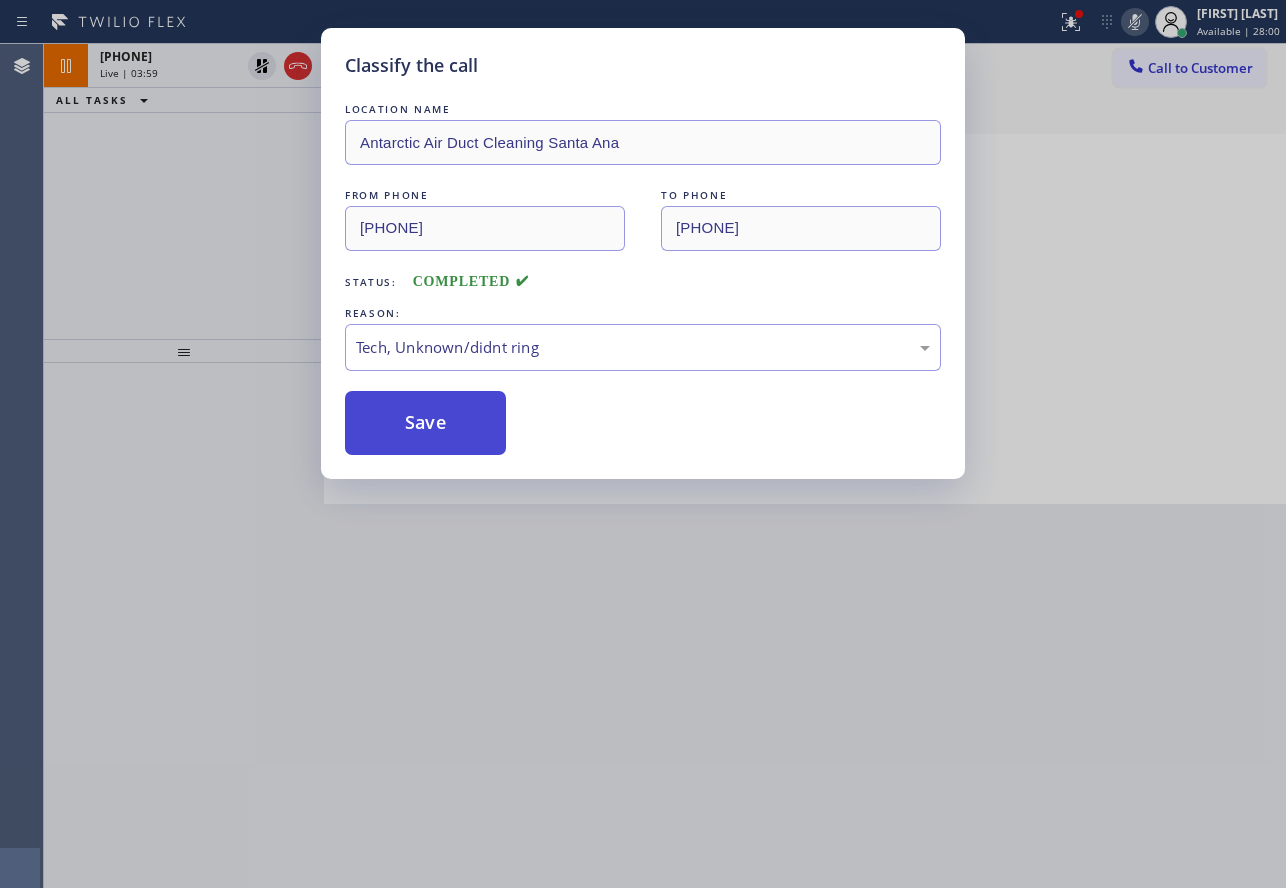 click on "Save" at bounding box center [425, 423] 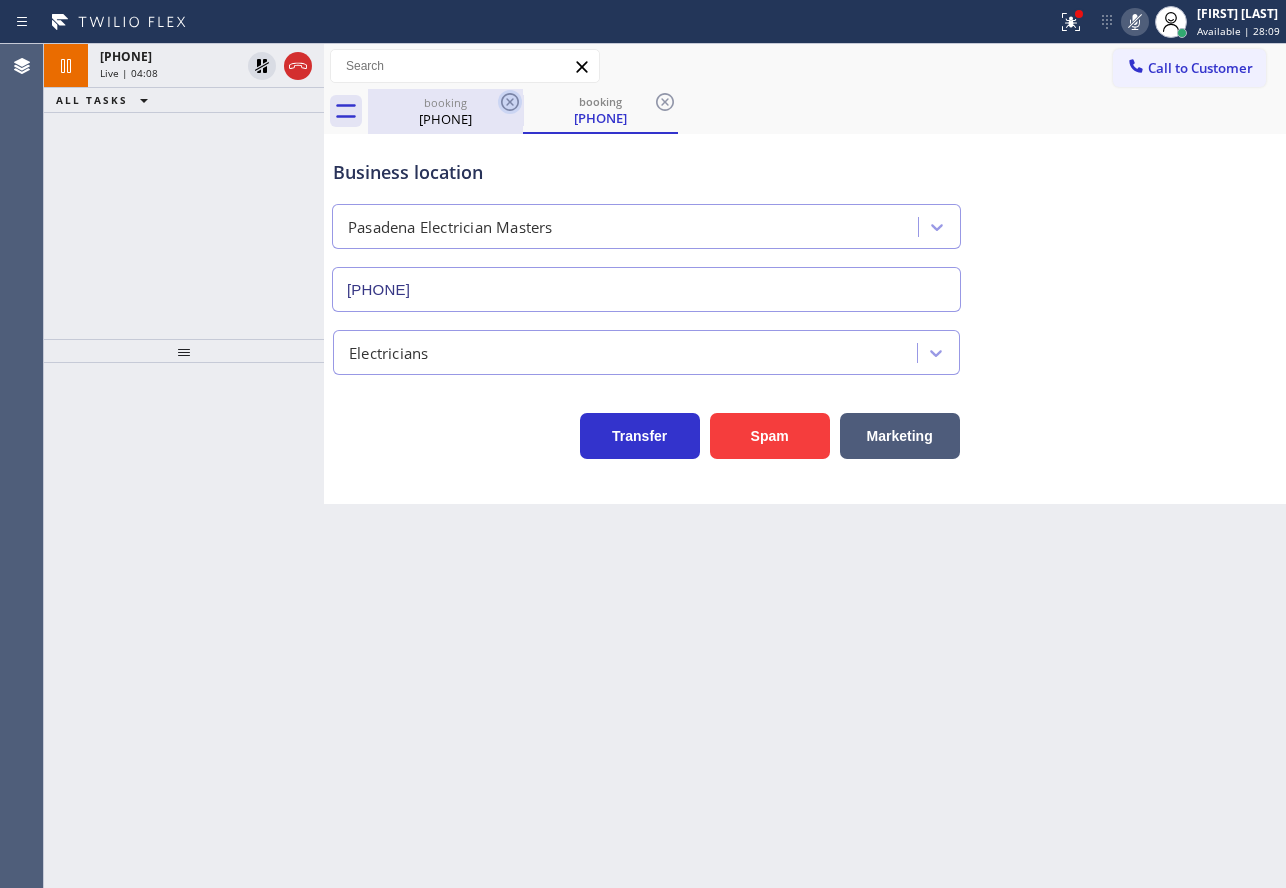 click 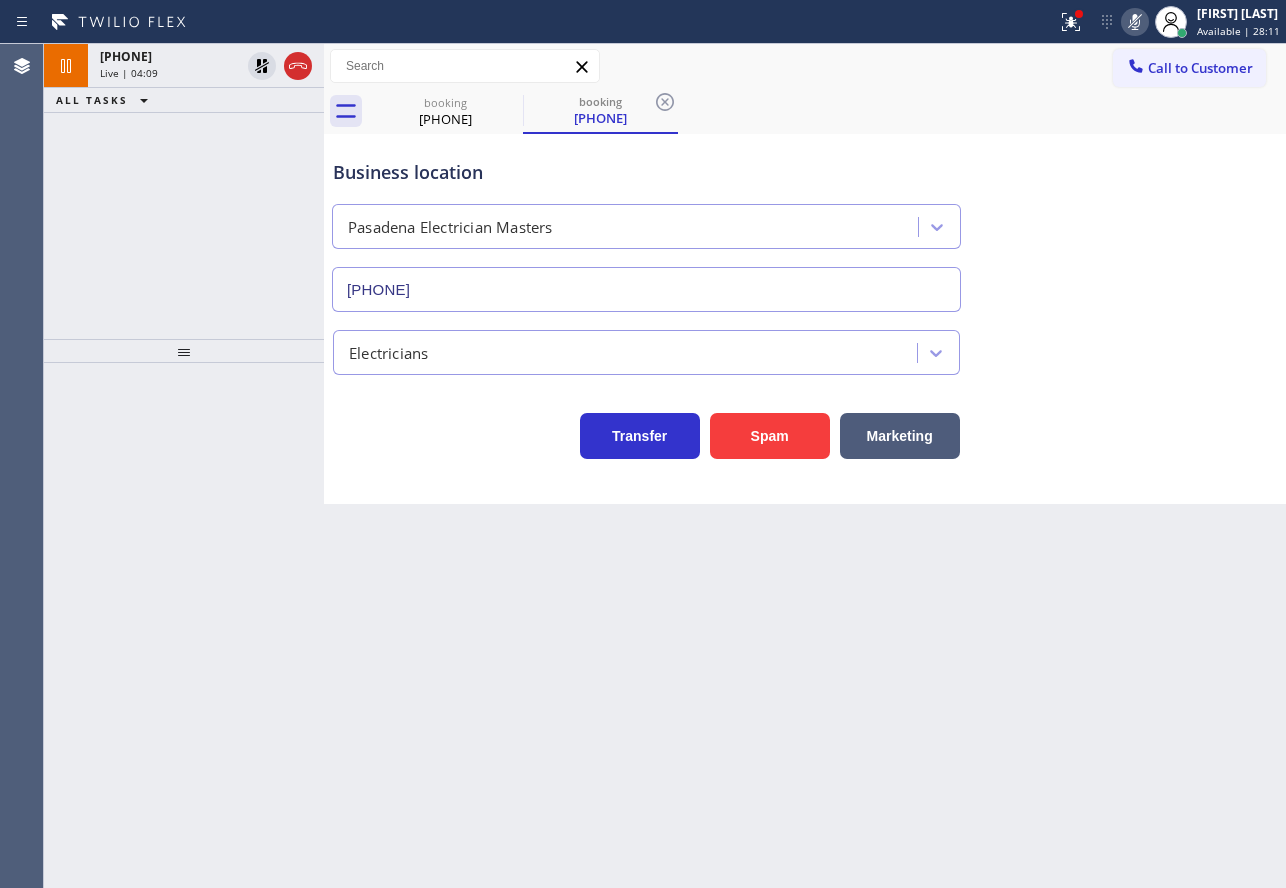 click on "Business location" at bounding box center [646, 172] 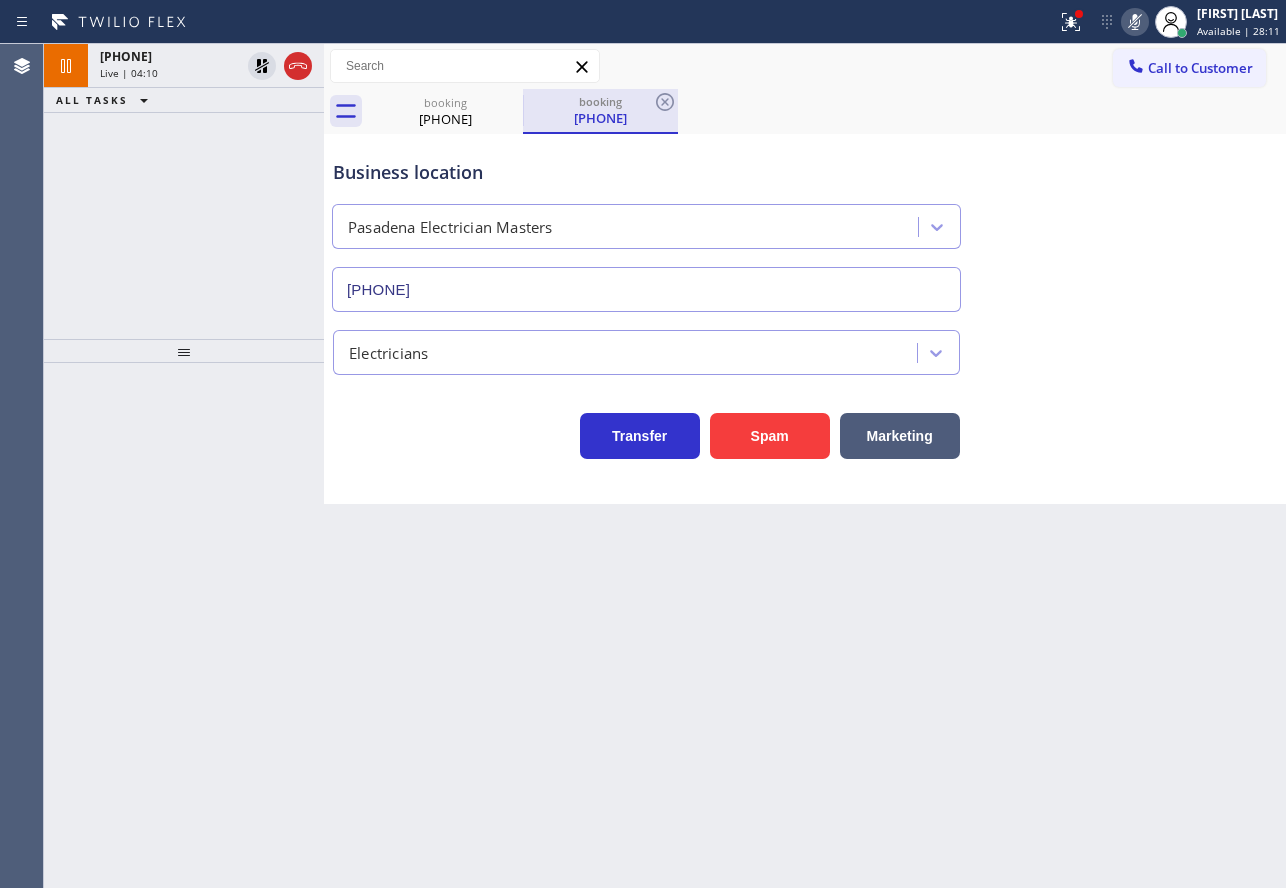 click on "(503) 840-0629" at bounding box center (600, 118) 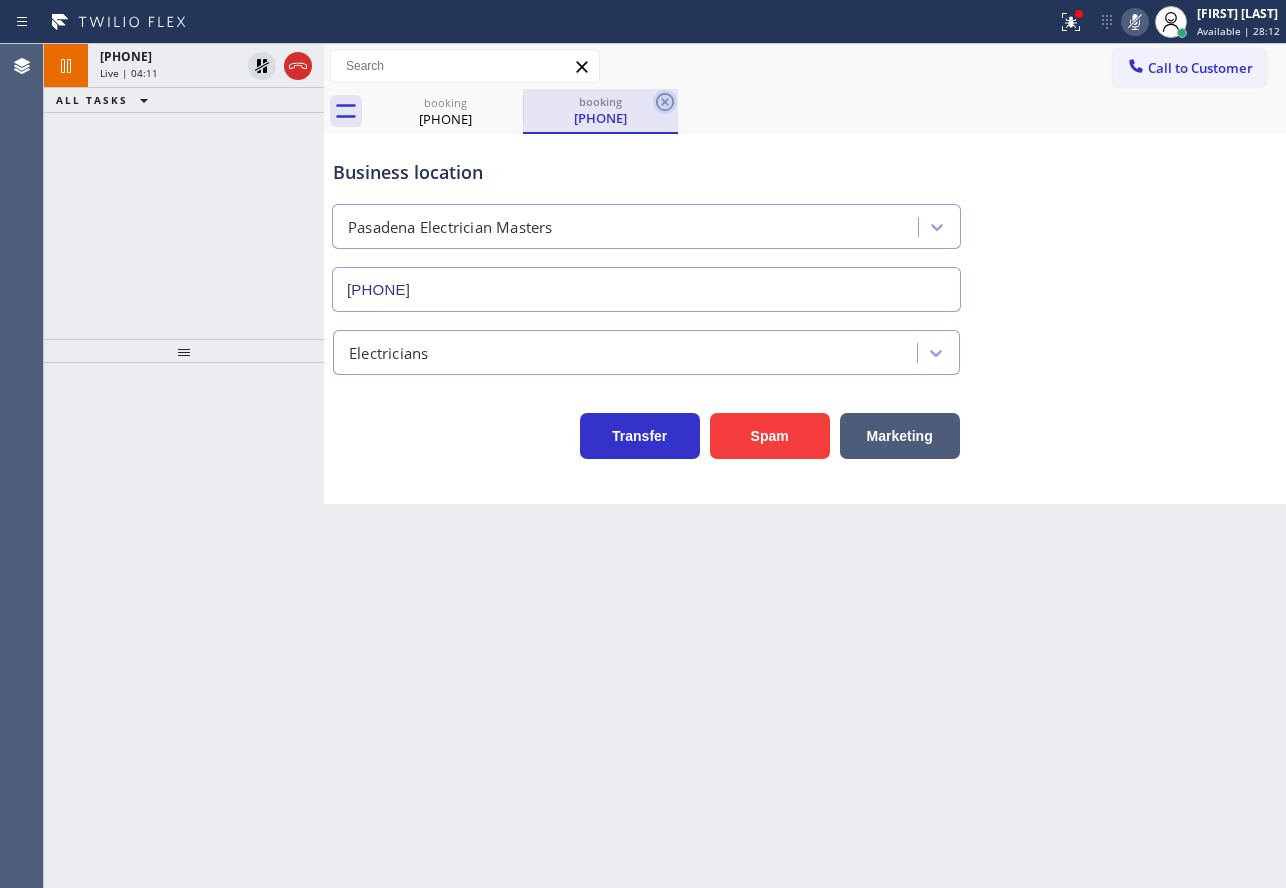 click 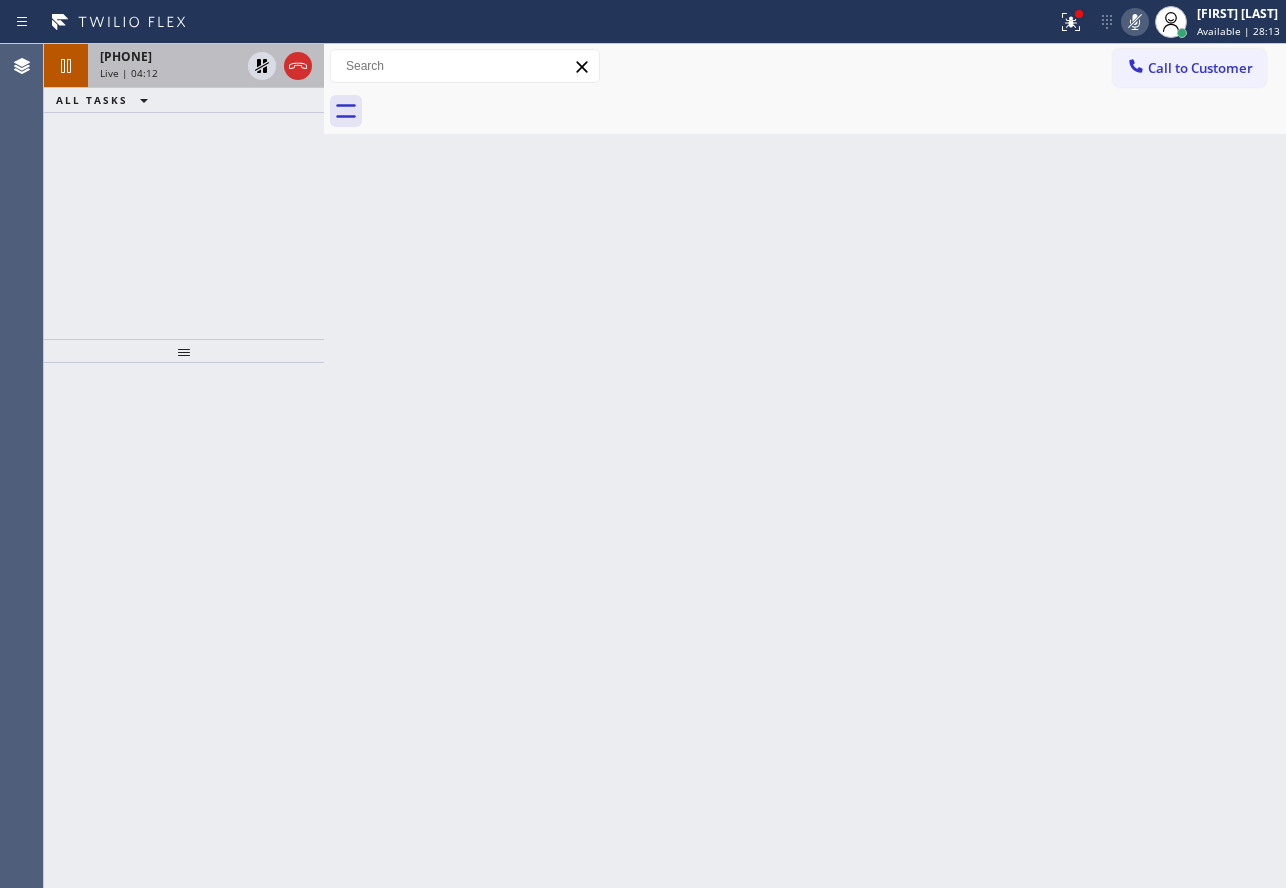 click on "Live | 04:12" at bounding box center (170, 73) 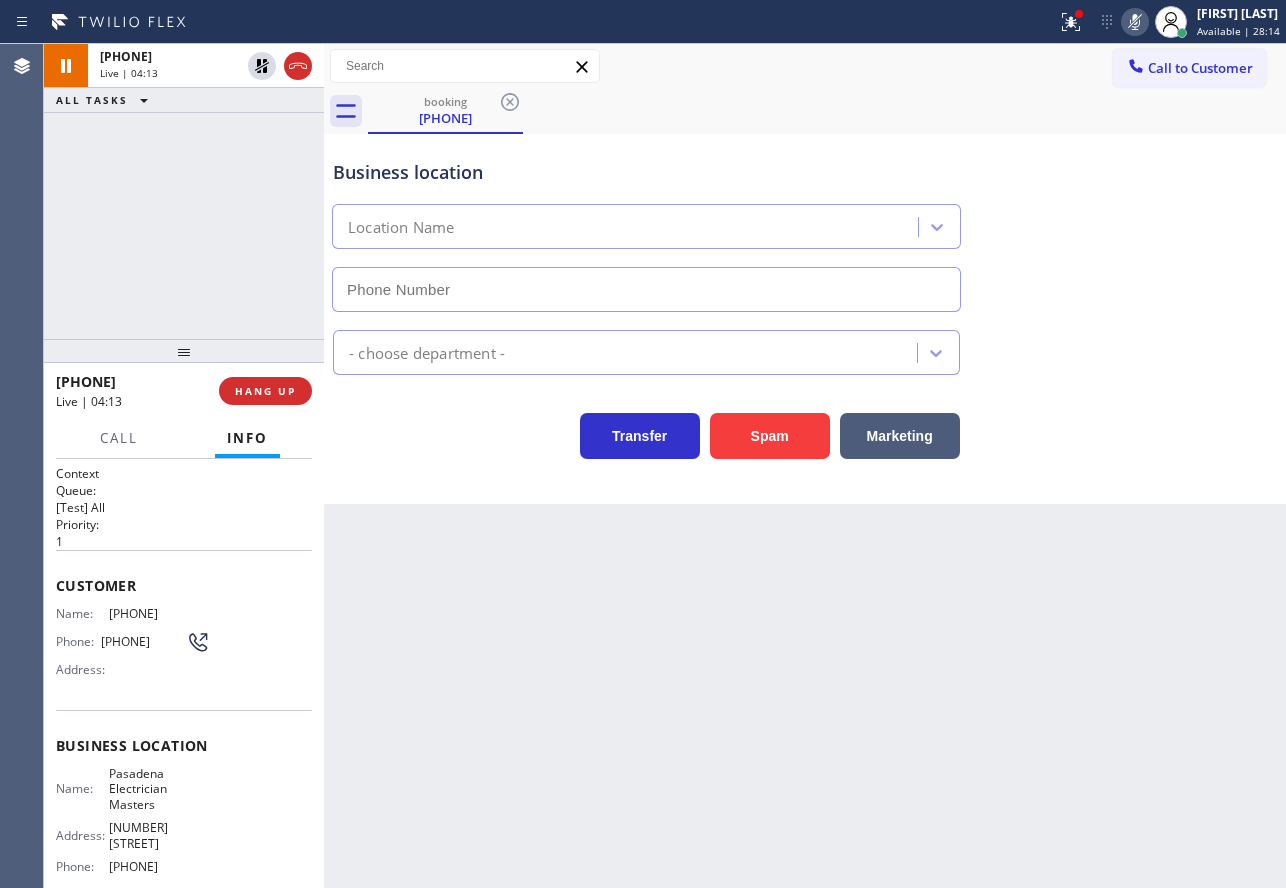 type on "(626) 768-9548" 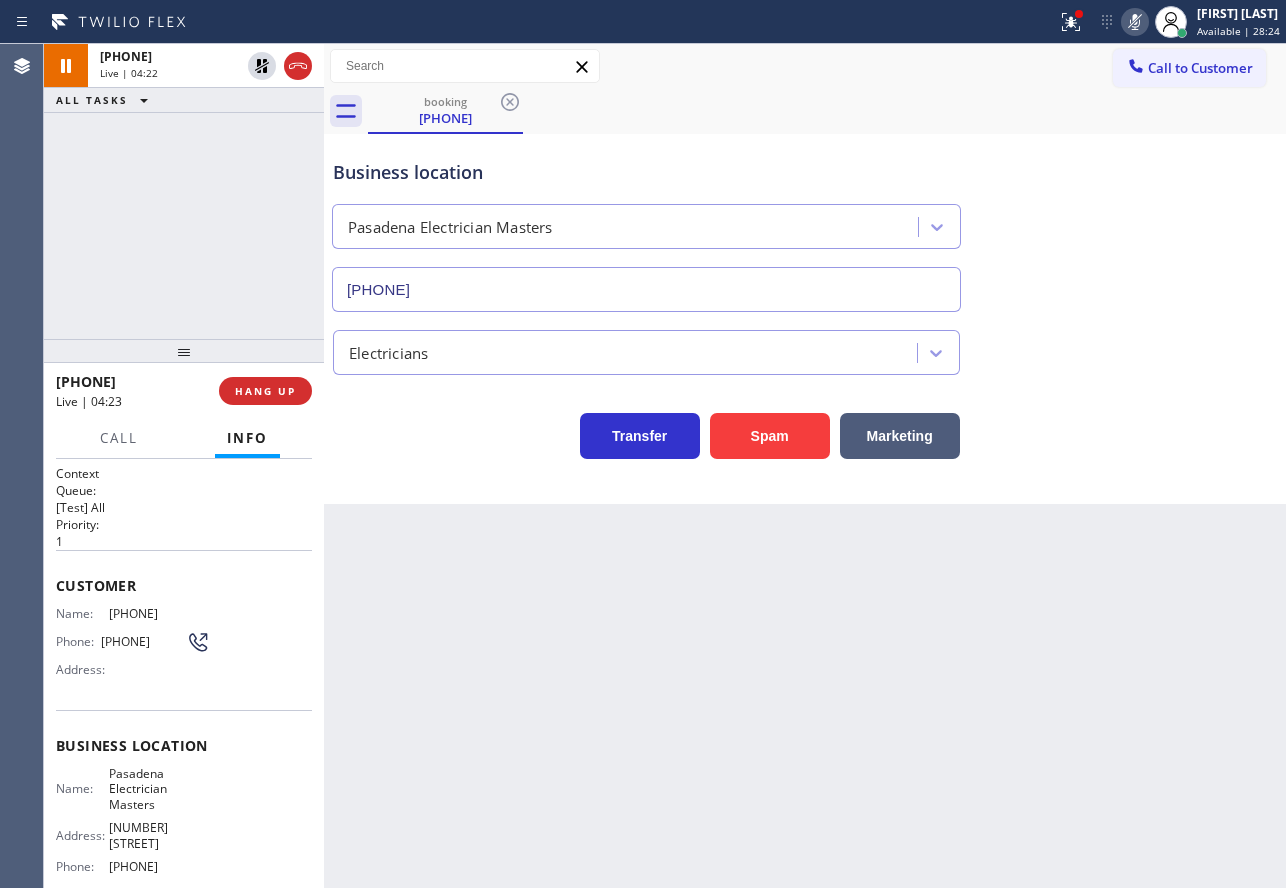 click 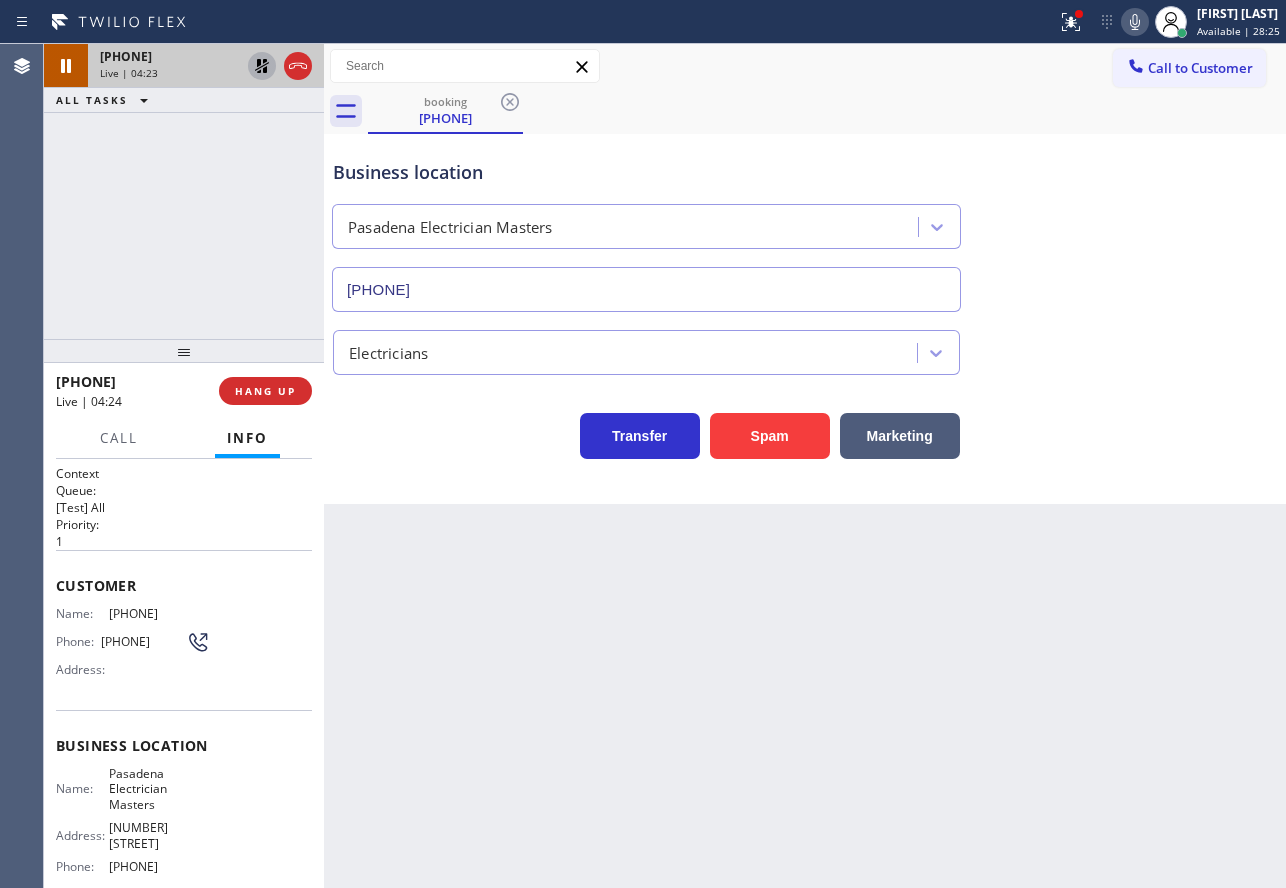 click 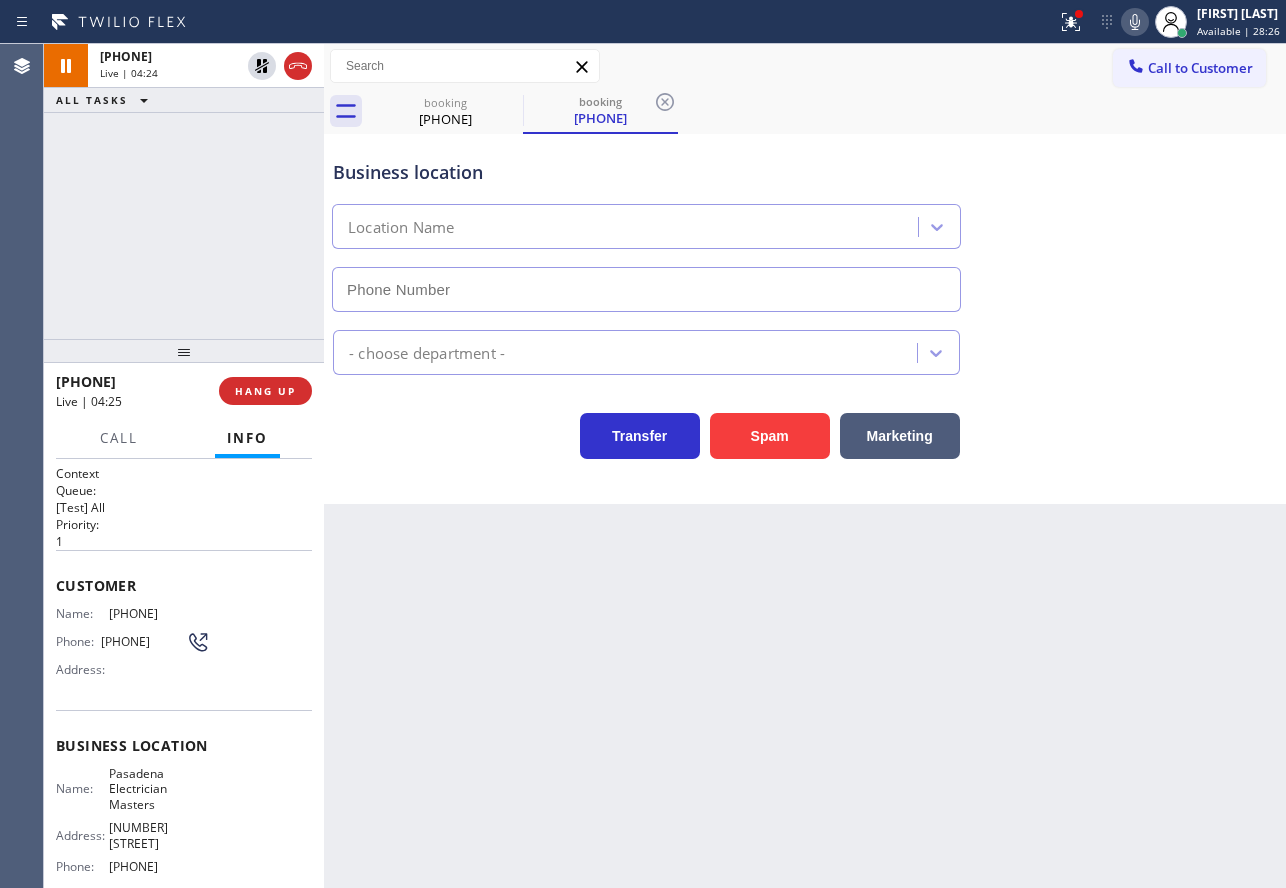 type on "(626) 768-9548" 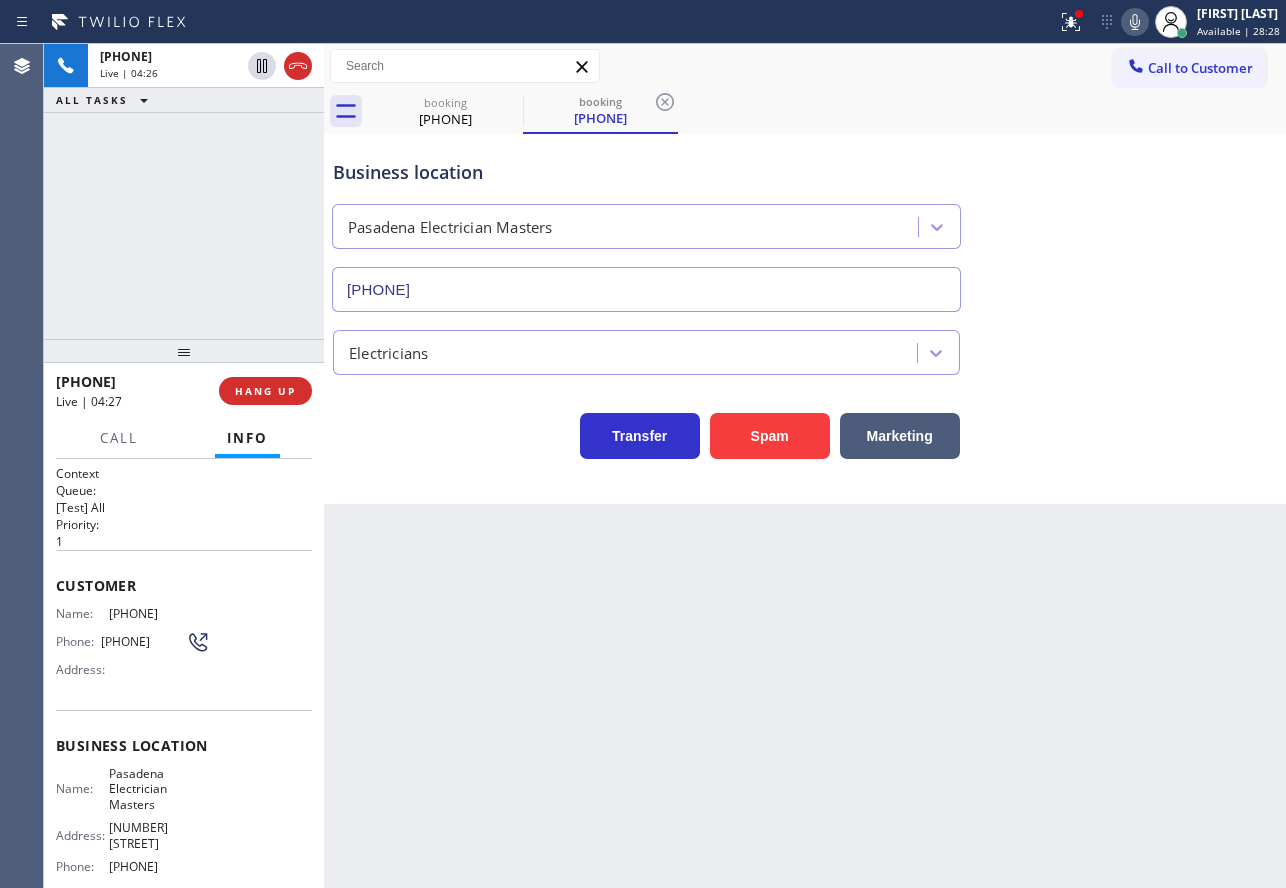 click 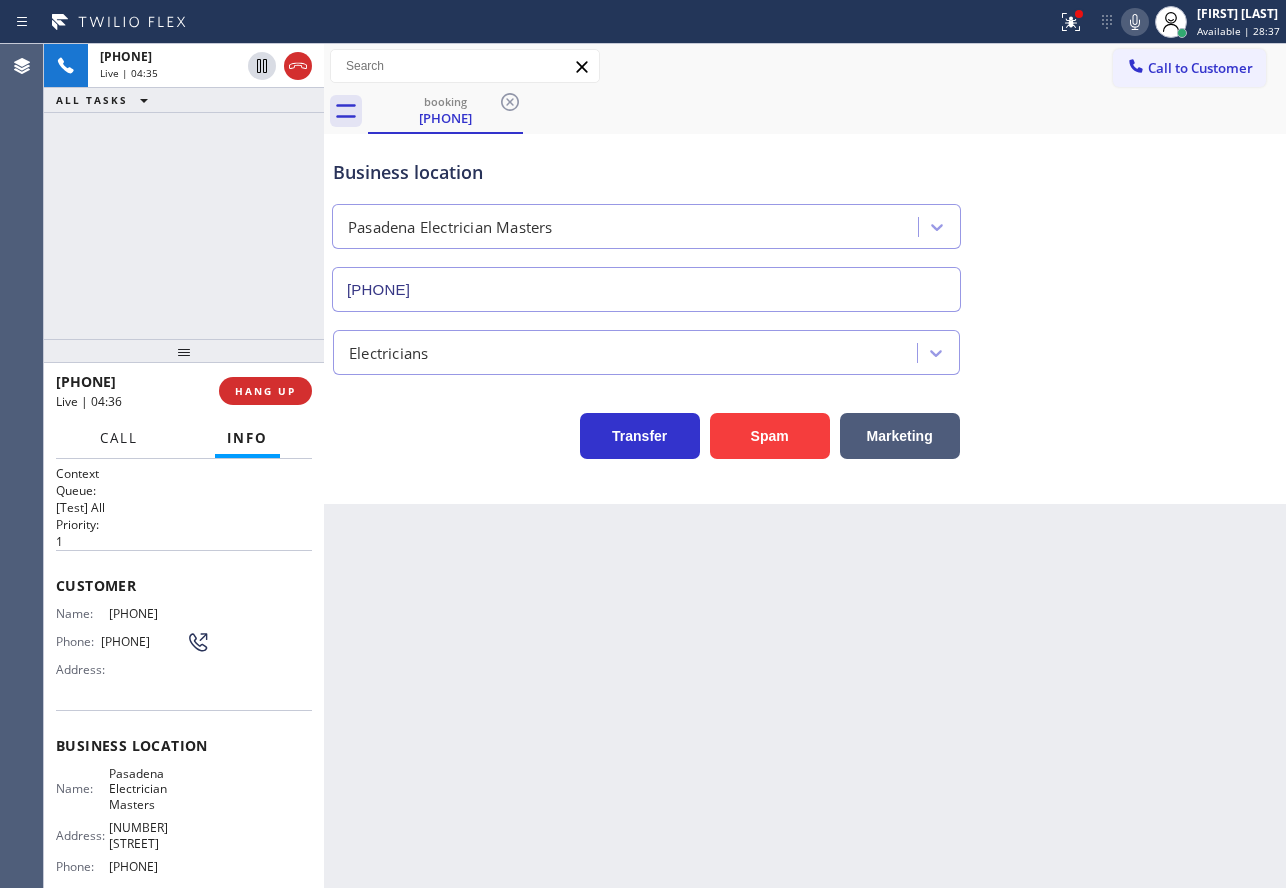 click on "Call" at bounding box center [119, 438] 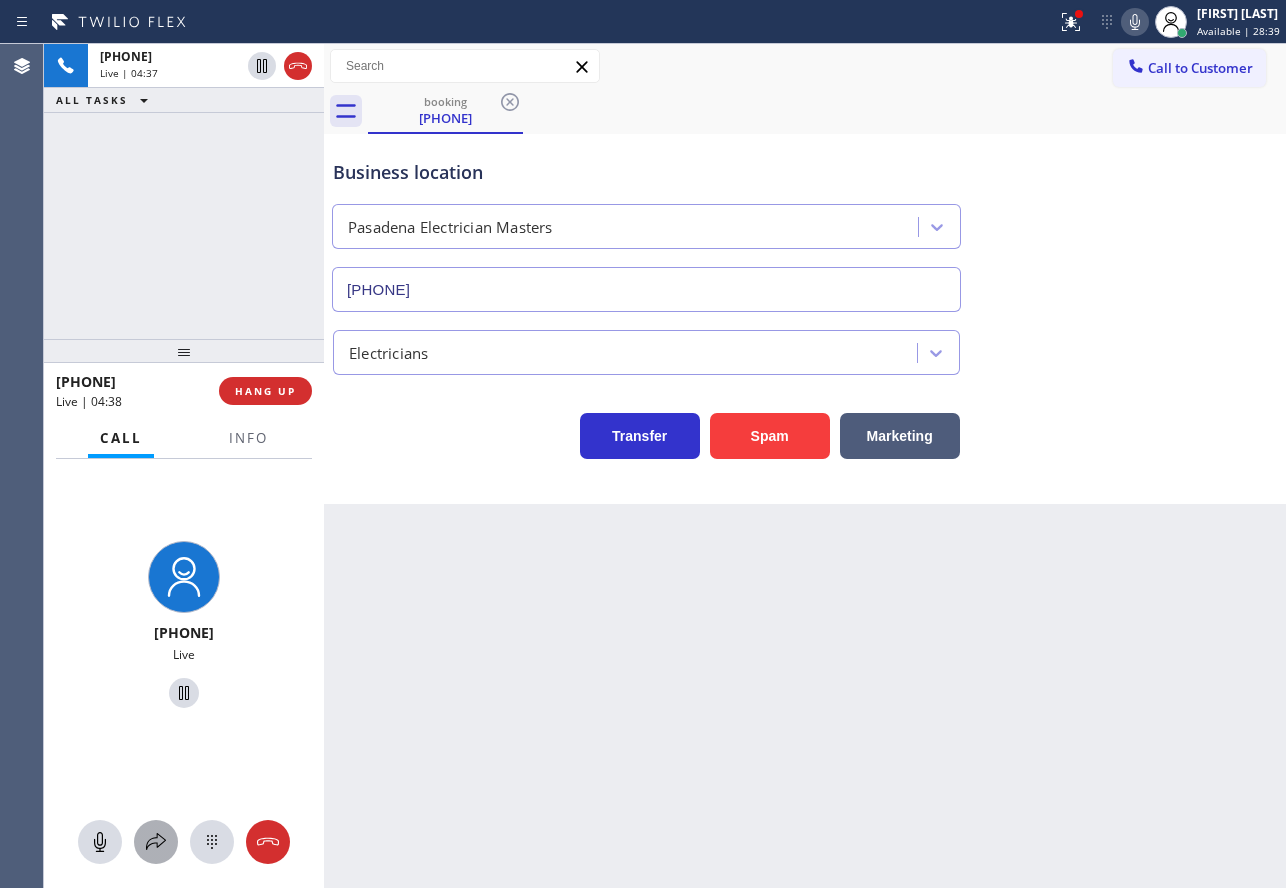 click 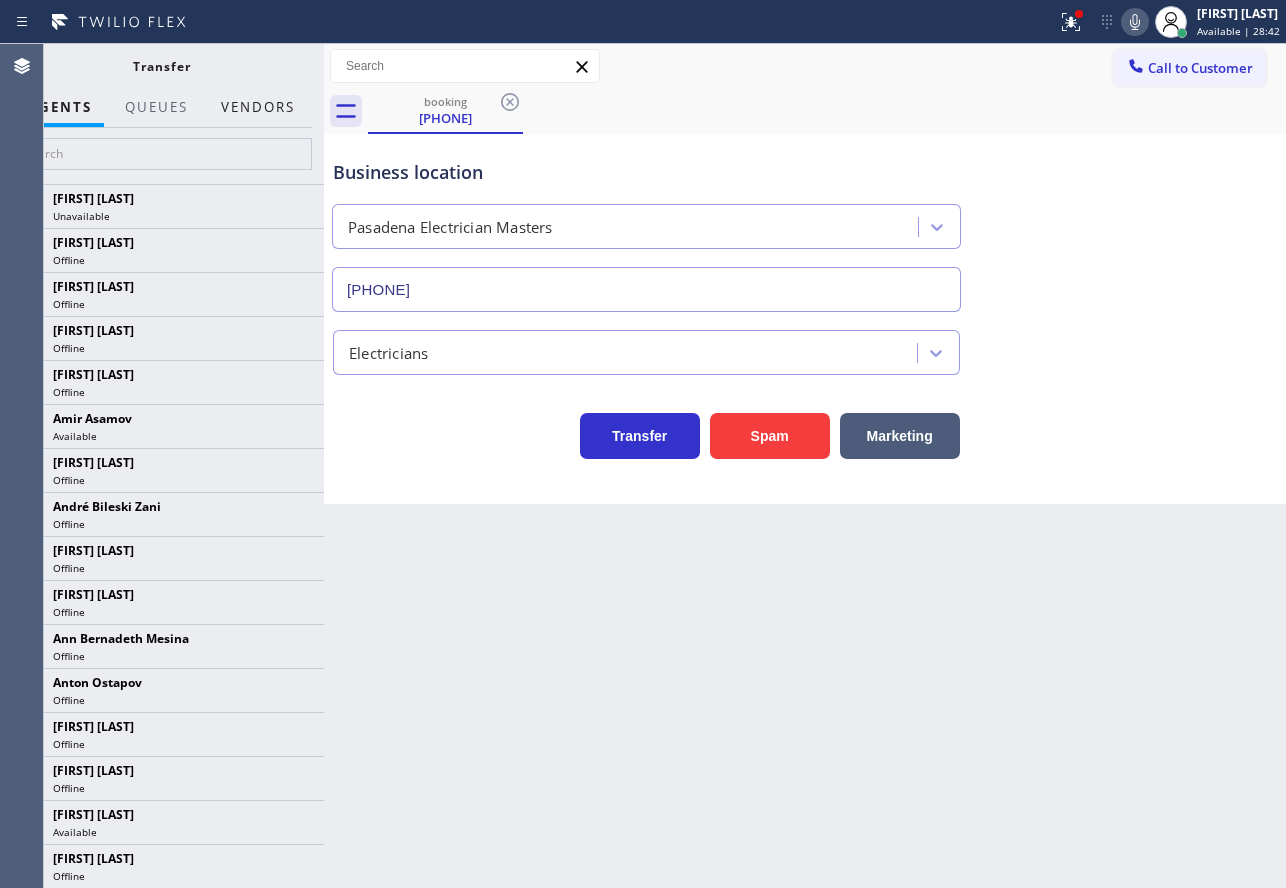 click on "Vendors" at bounding box center (258, 107) 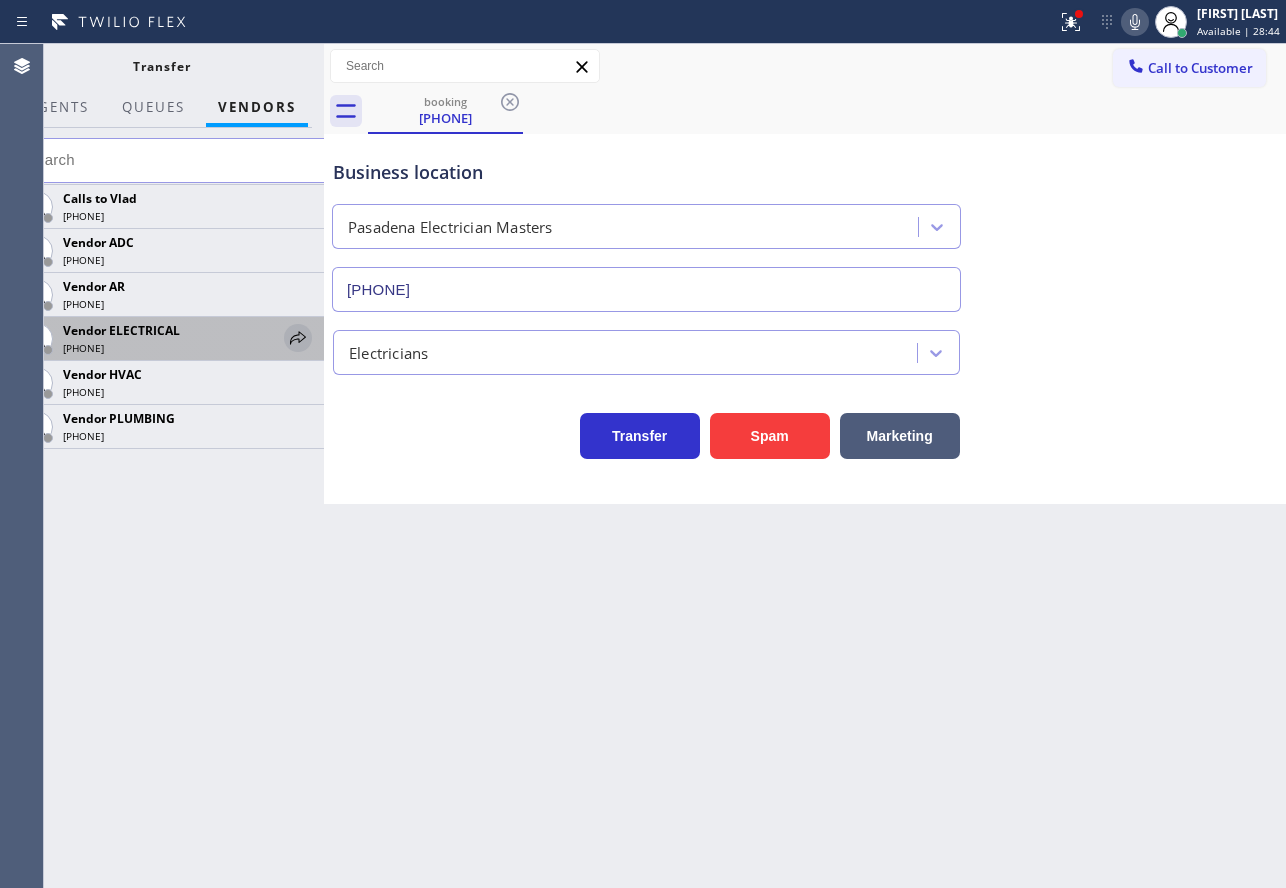 click 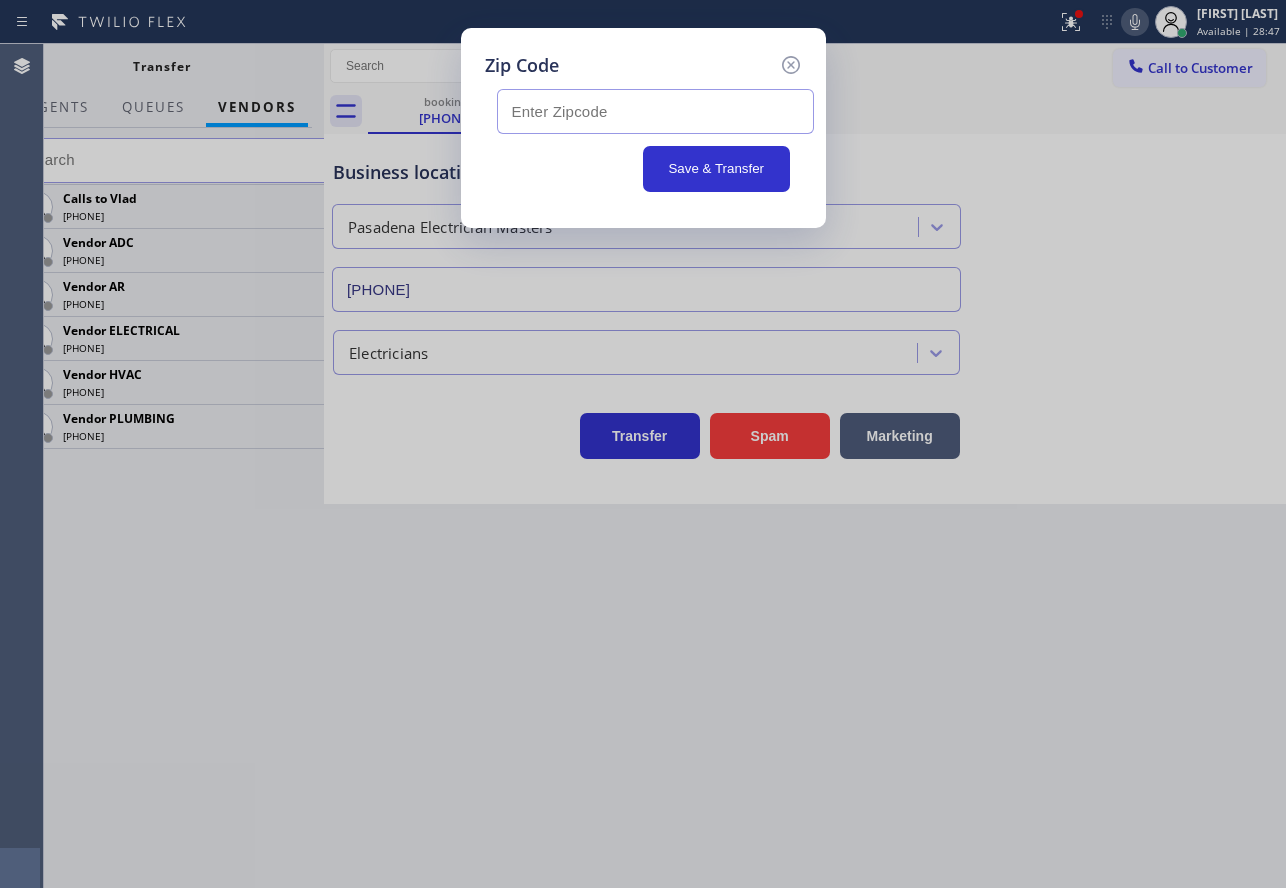 click at bounding box center (655, 111) 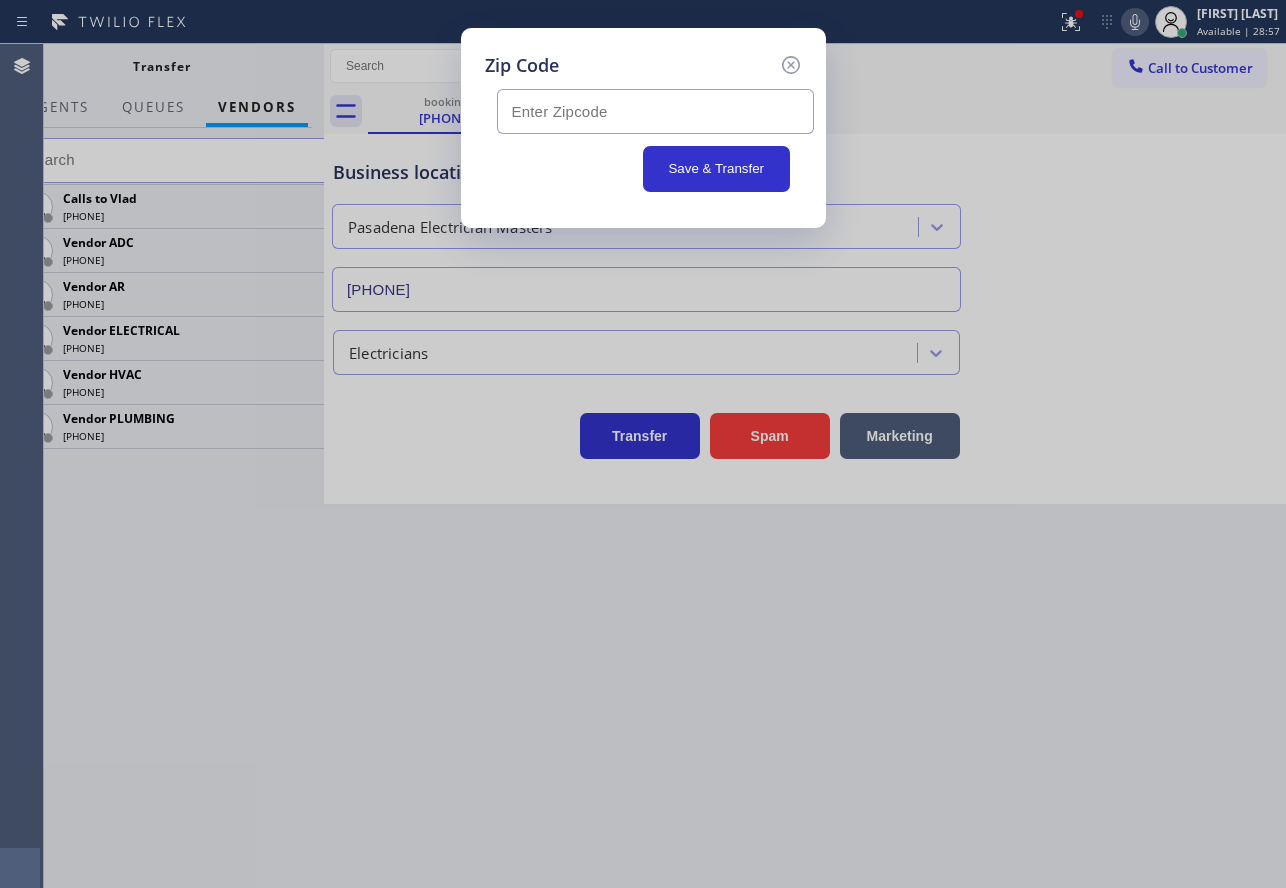 click at bounding box center (655, 111) 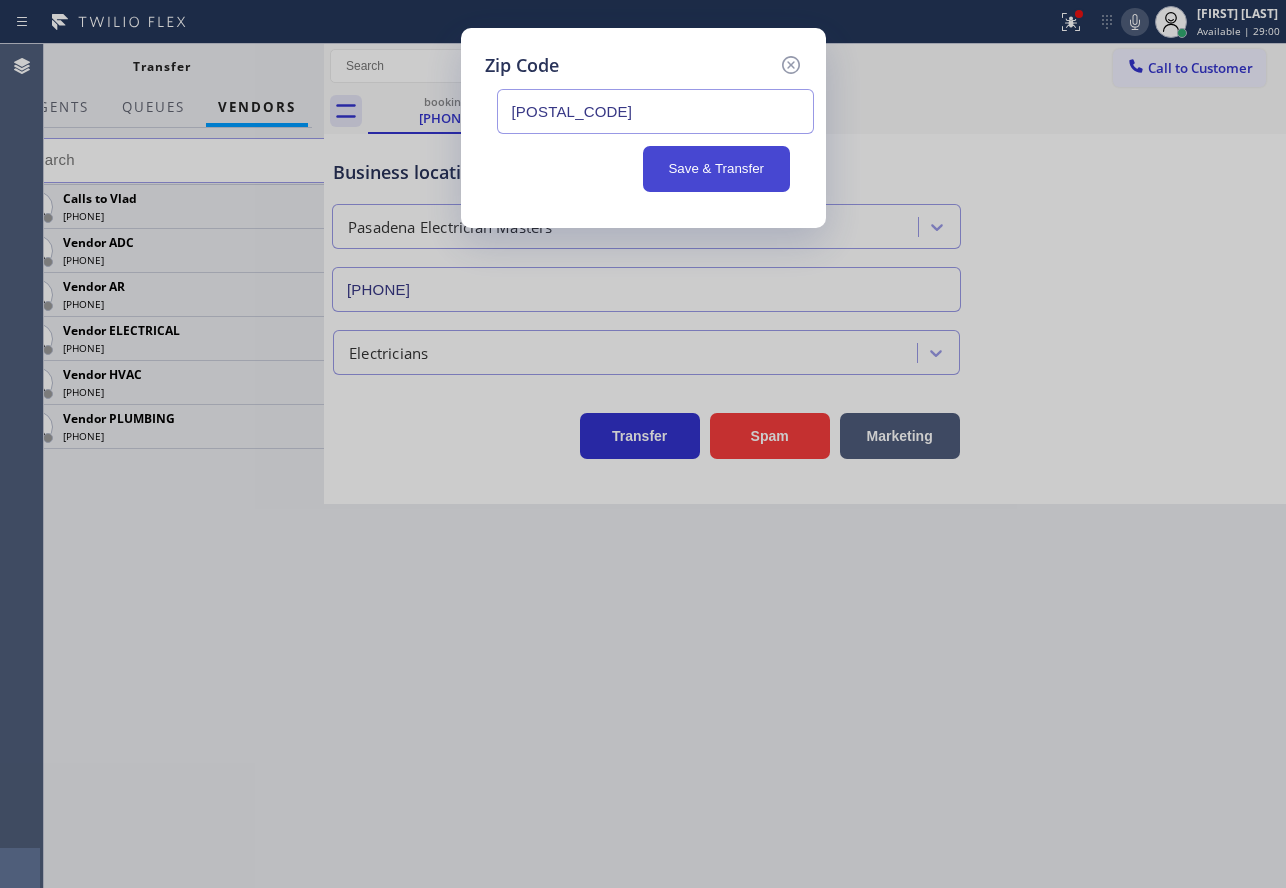 type on "91105" 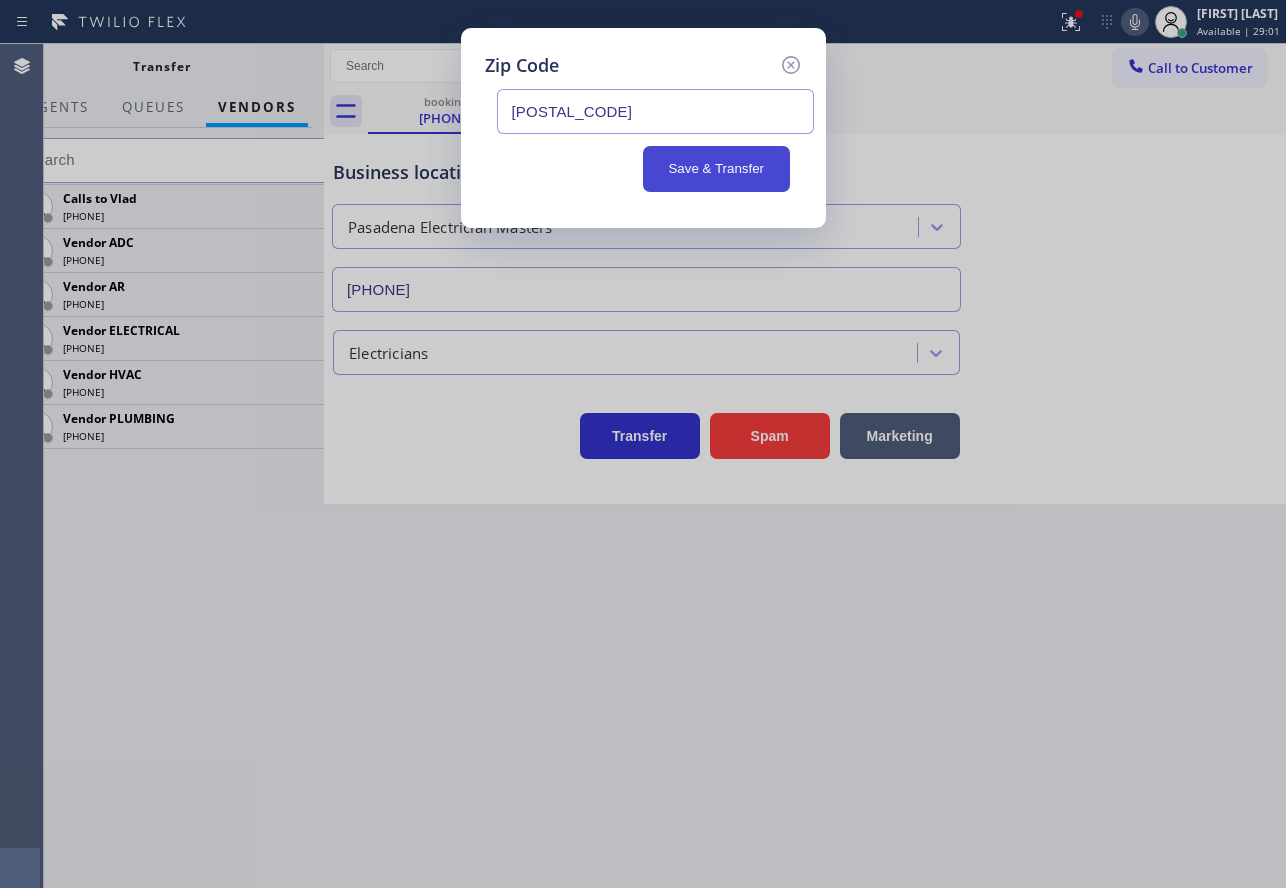 click on "Save & Transfer" at bounding box center (716, 169) 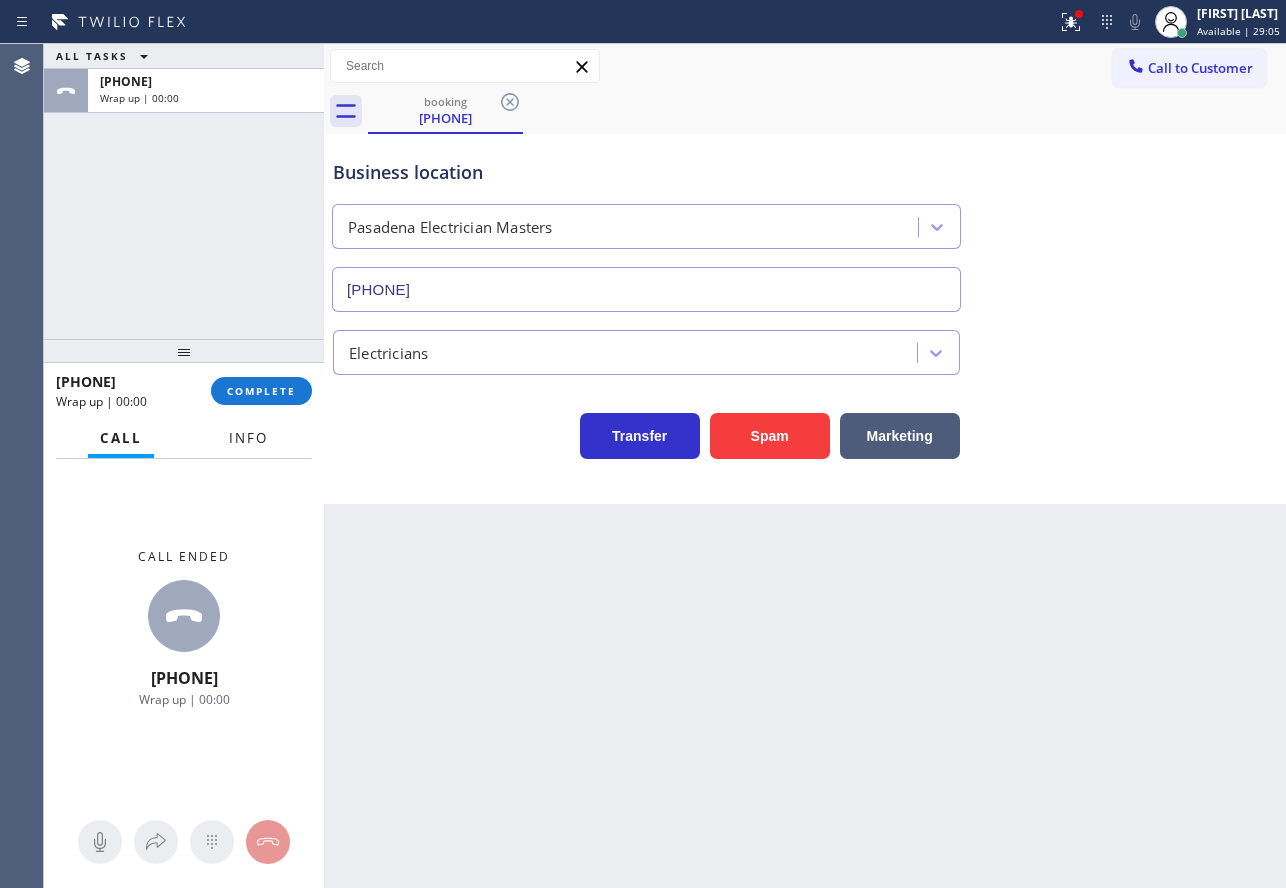click on "Info" at bounding box center (248, 438) 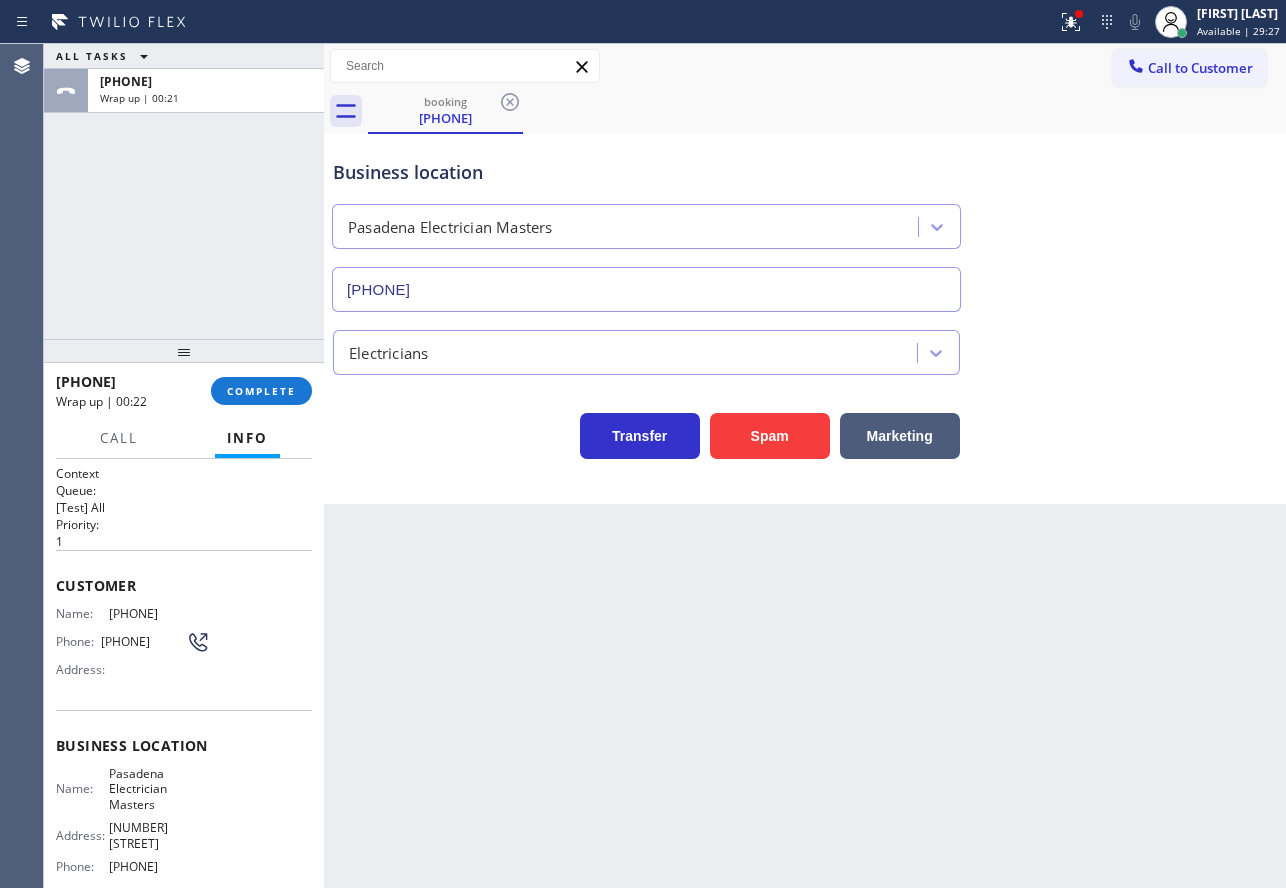 click on "(503) 840-0629" at bounding box center (159, 613) 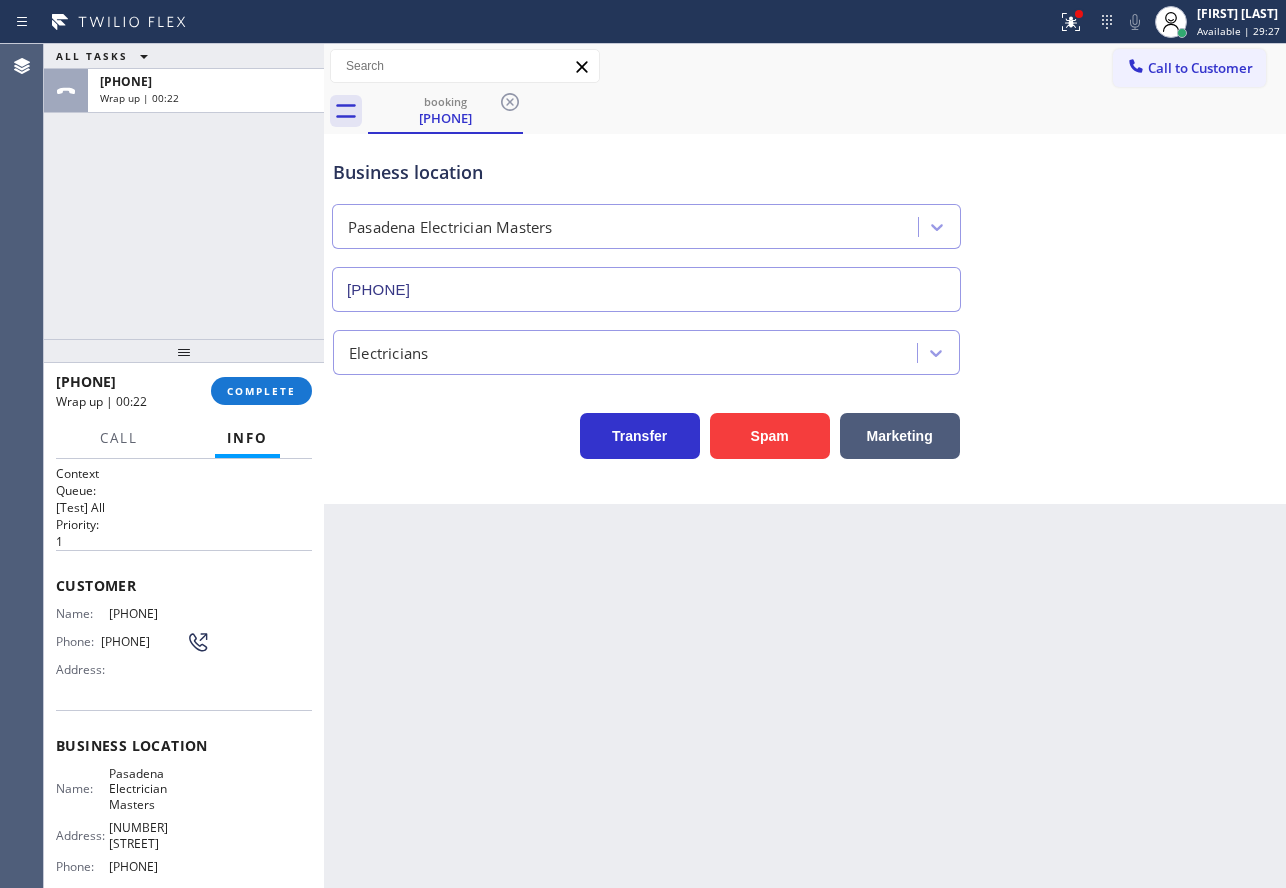 click on "(503) 840-0629" at bounding box center (159, 613) 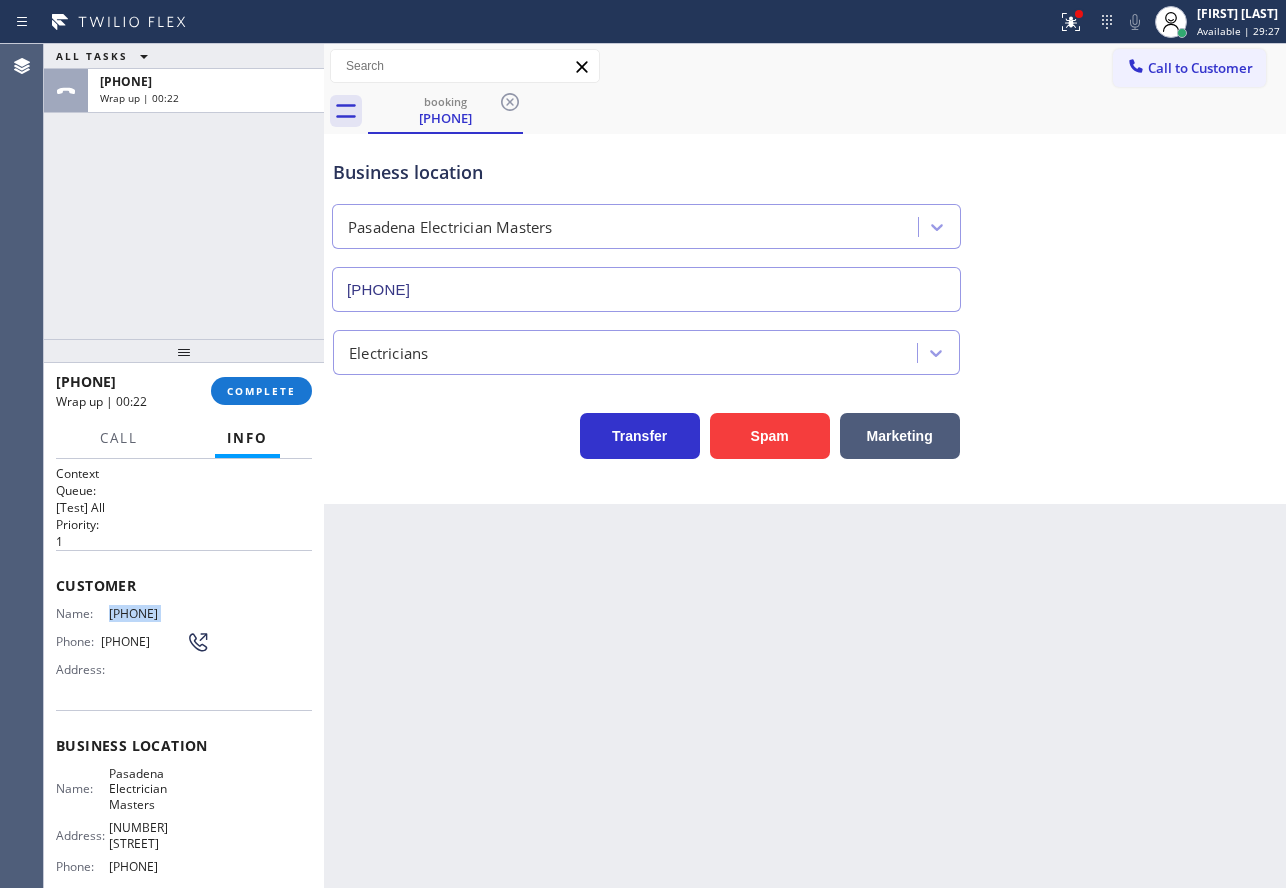 click on "(503) 840-0629" at bounding box center [159, 613] 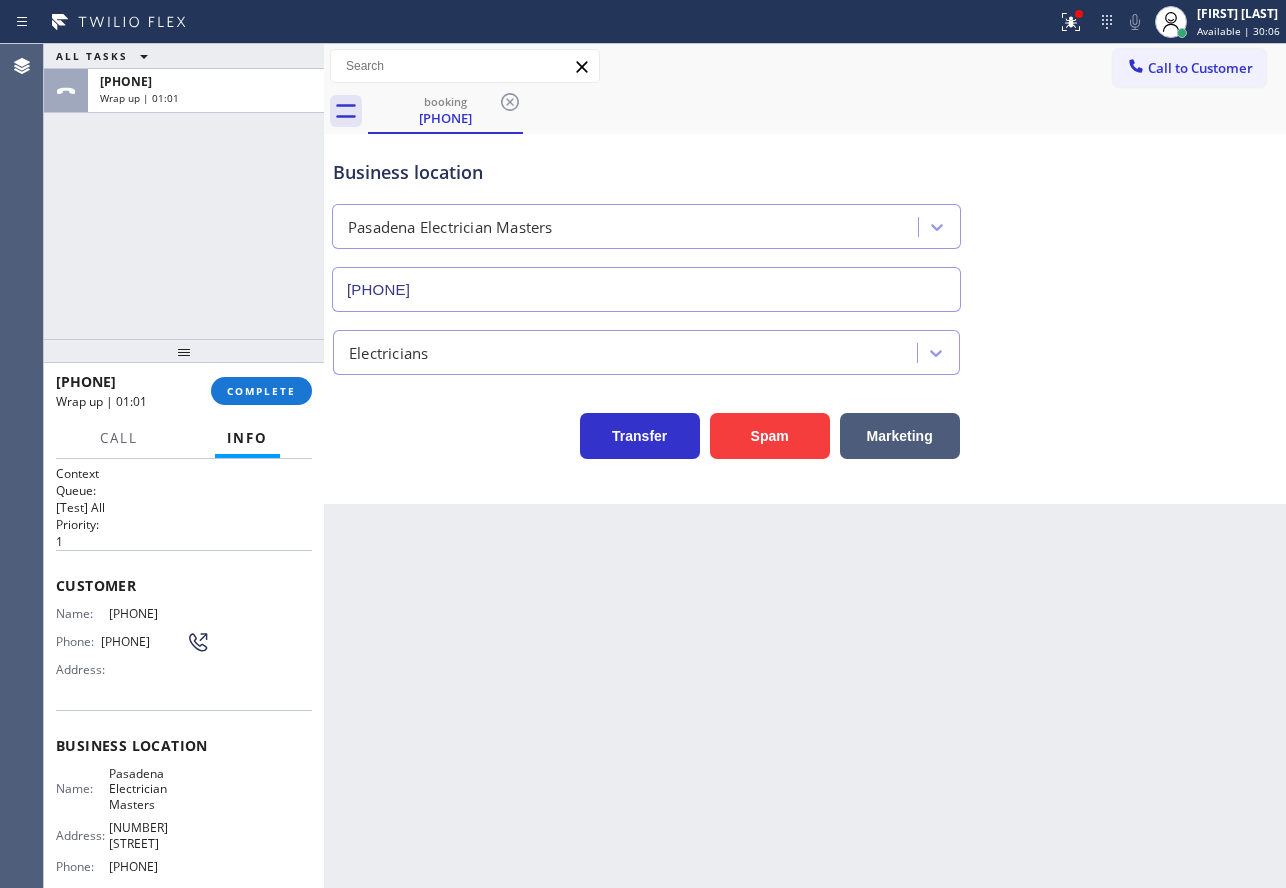 click on "(626) 768-9548" at bounding box center [159, 866] 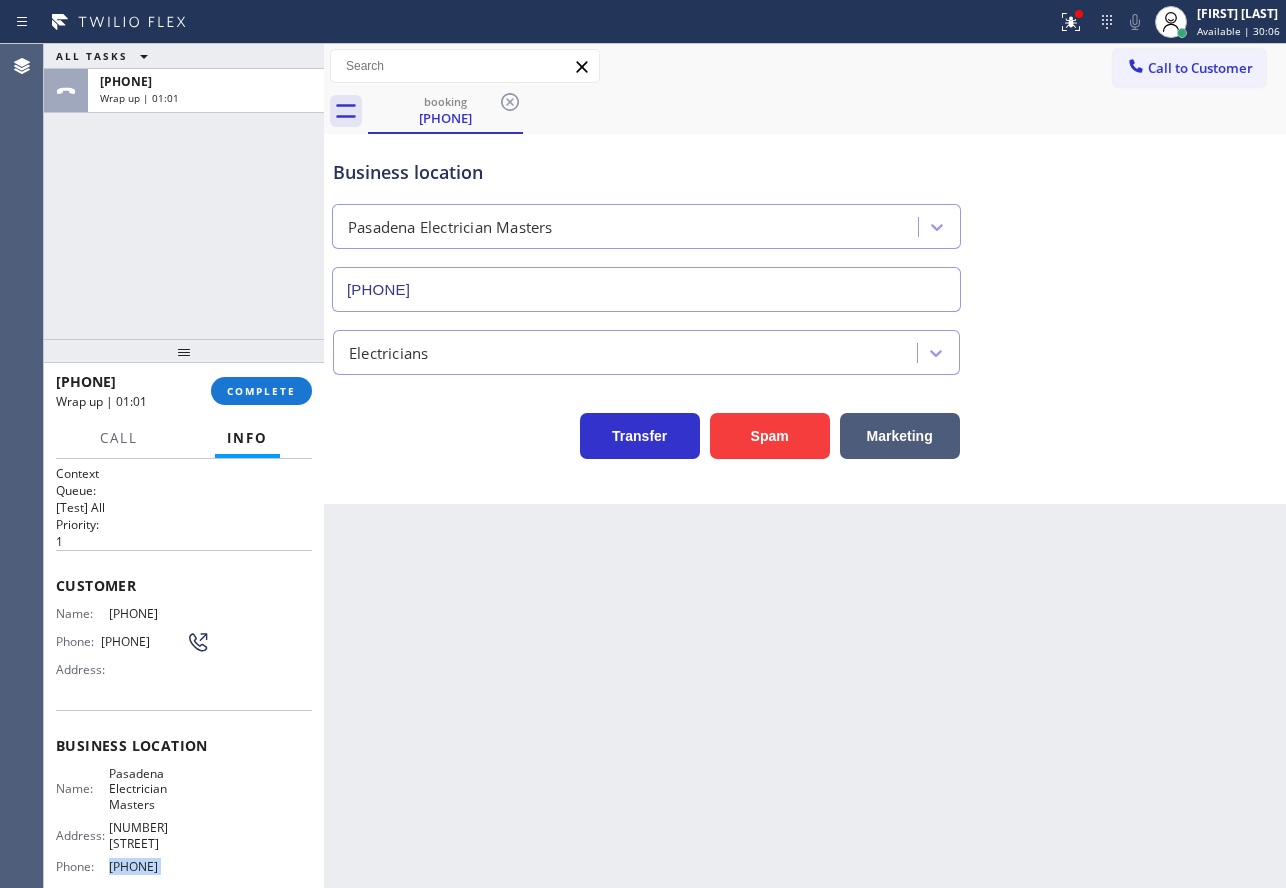 click on "(626) 768-9548" at bounding box center (159, 866) 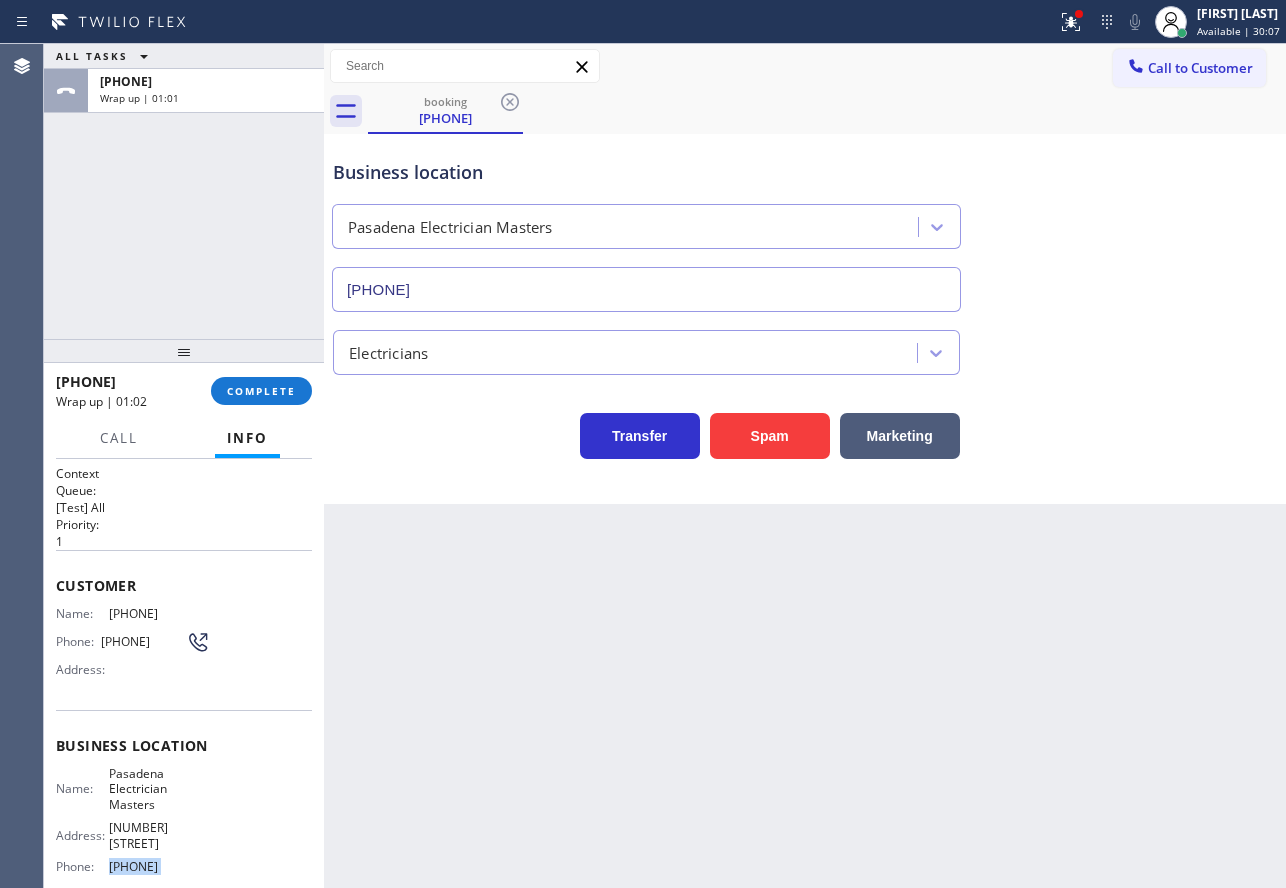 copy on "(626) 768-9548" 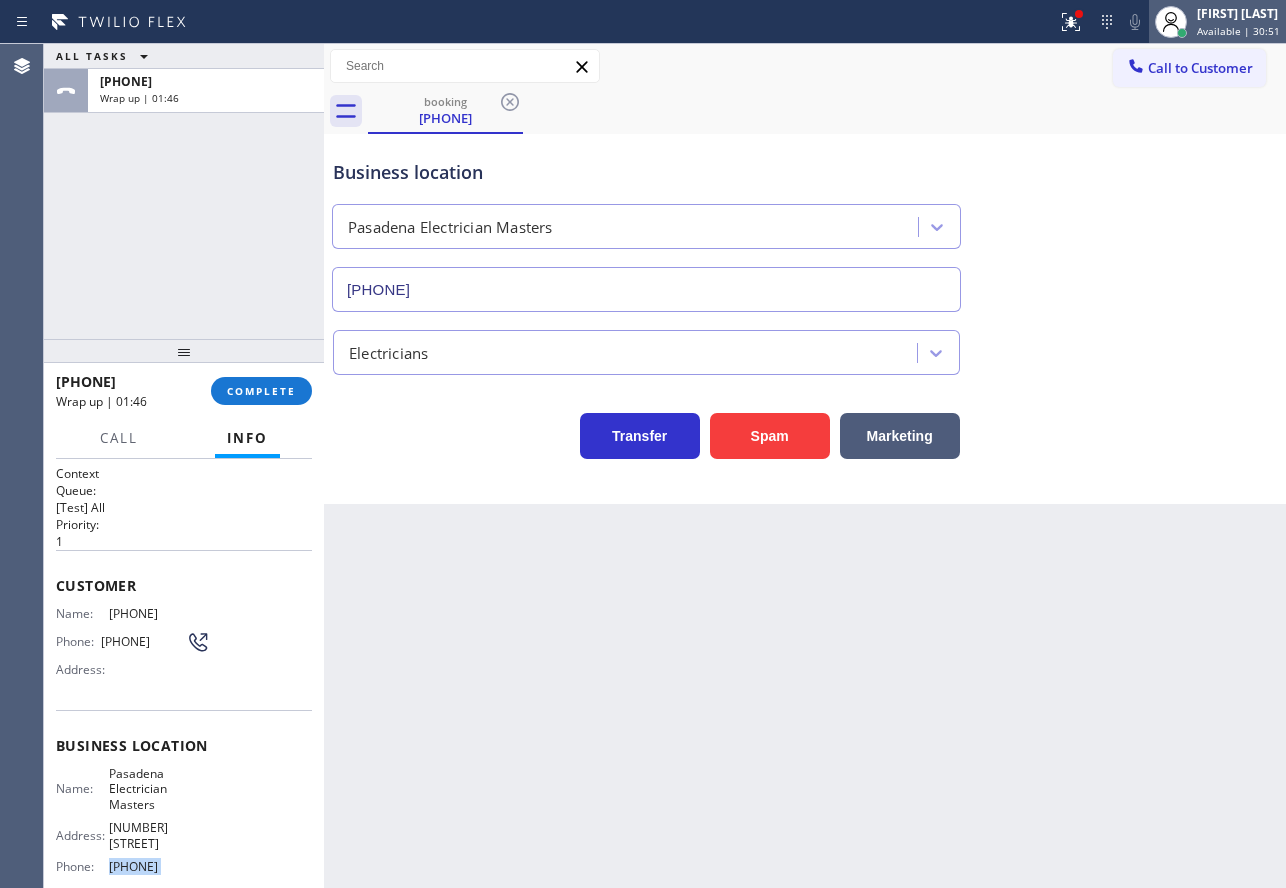 click at bounding box center [1171, 22] 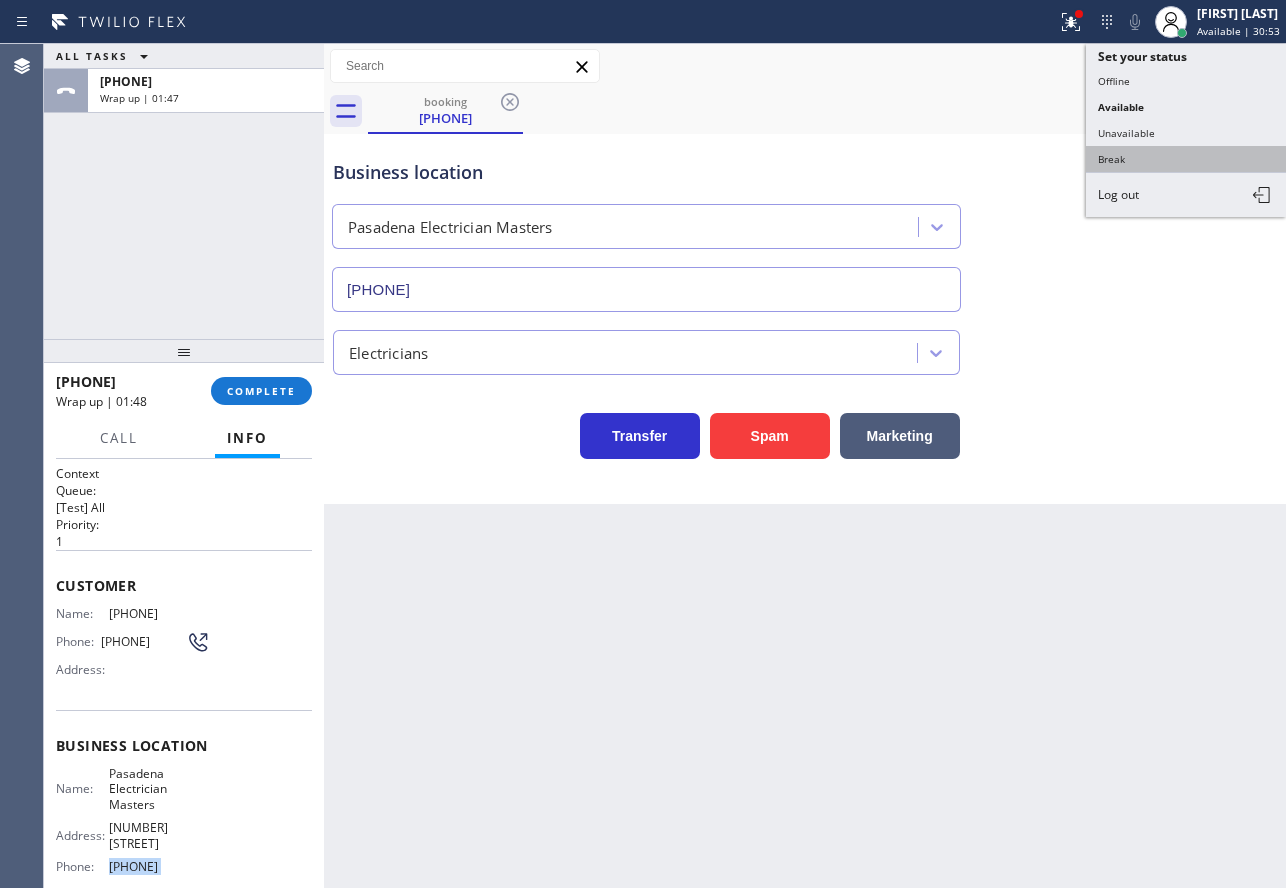 click on "Break" at bounding box center (1186, 159) 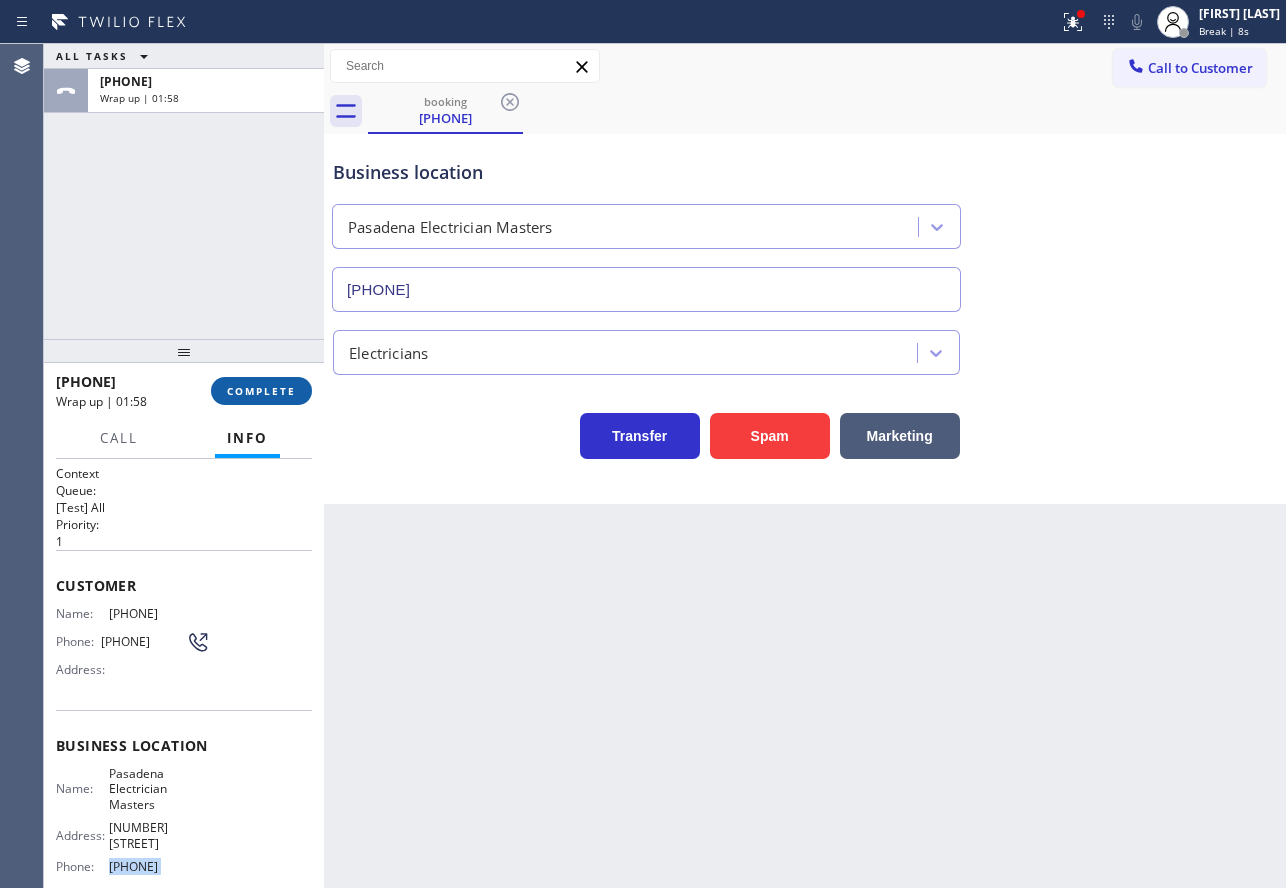 click on "COMPLETE" at bounding box center [261, 391] 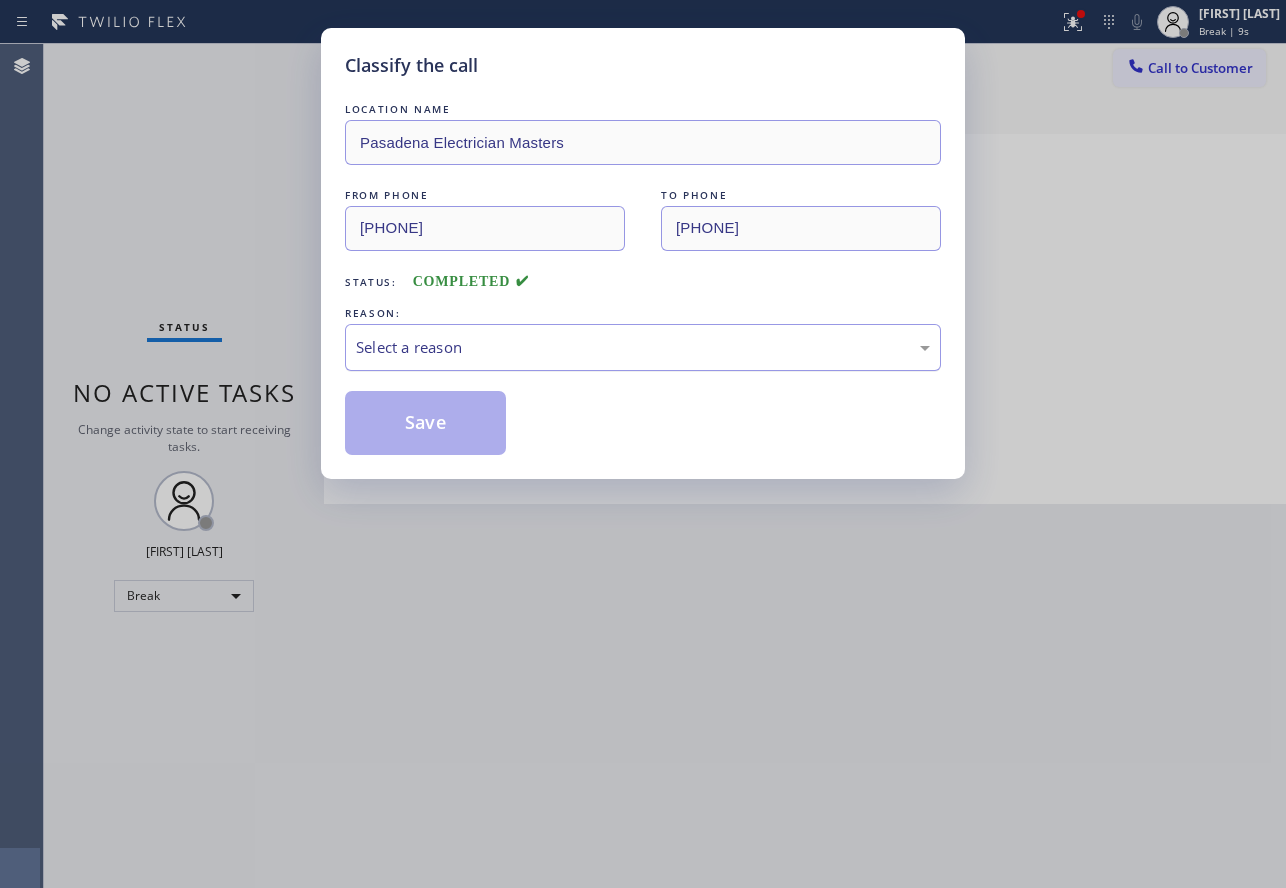 click on "Select a reason" at bounding box center (643, 347) 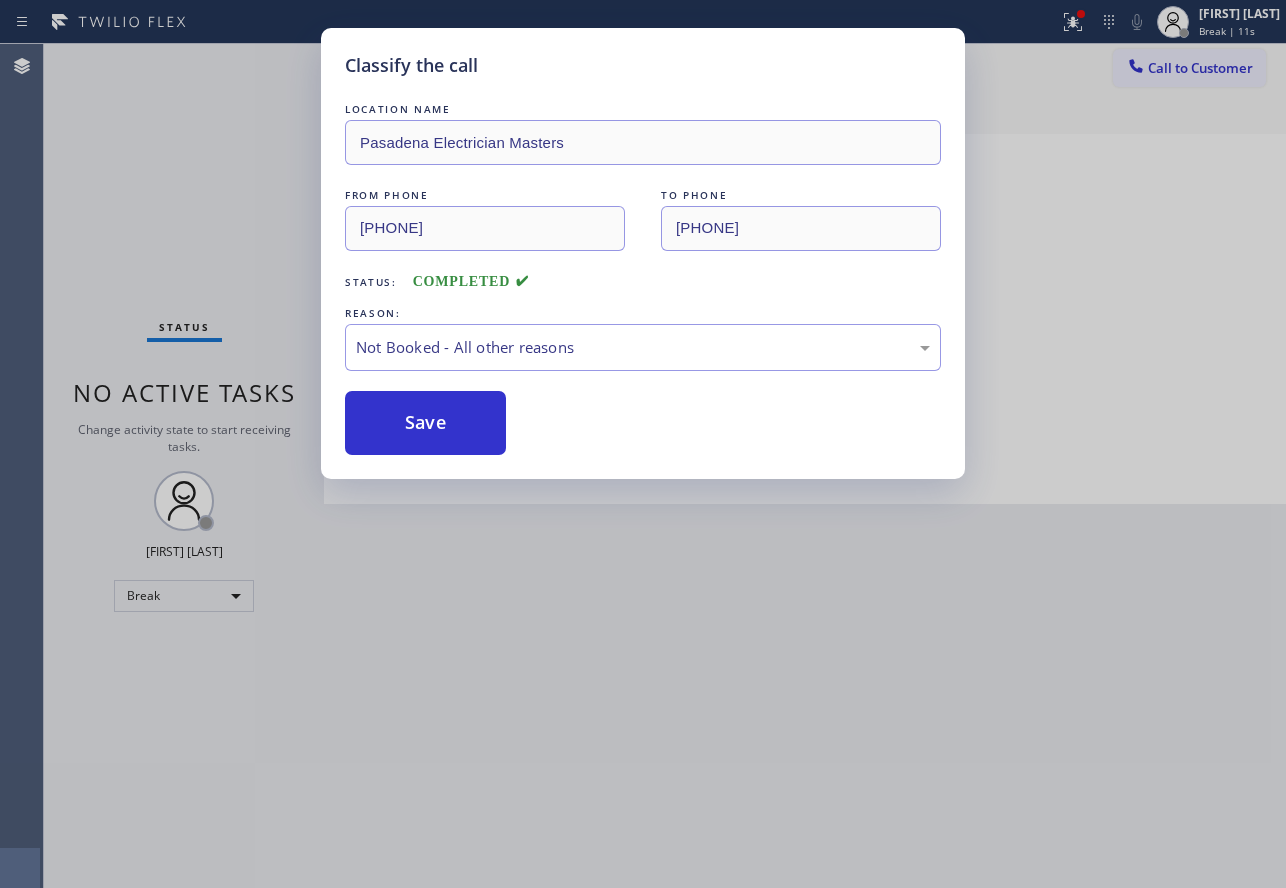 click on "Save" at bounding box center (425, 423) 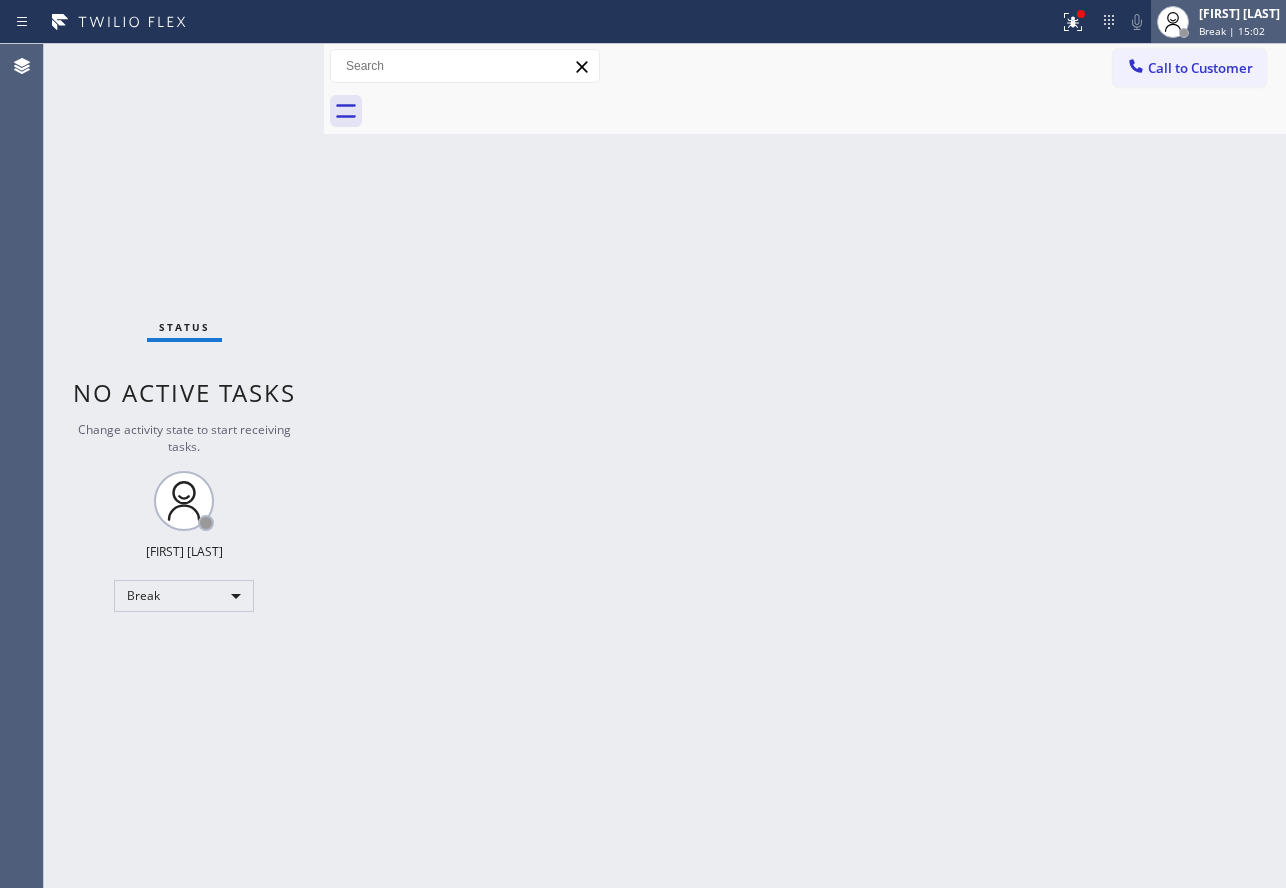 click on "Break | 15:02" at bounding box center (1232, 31) 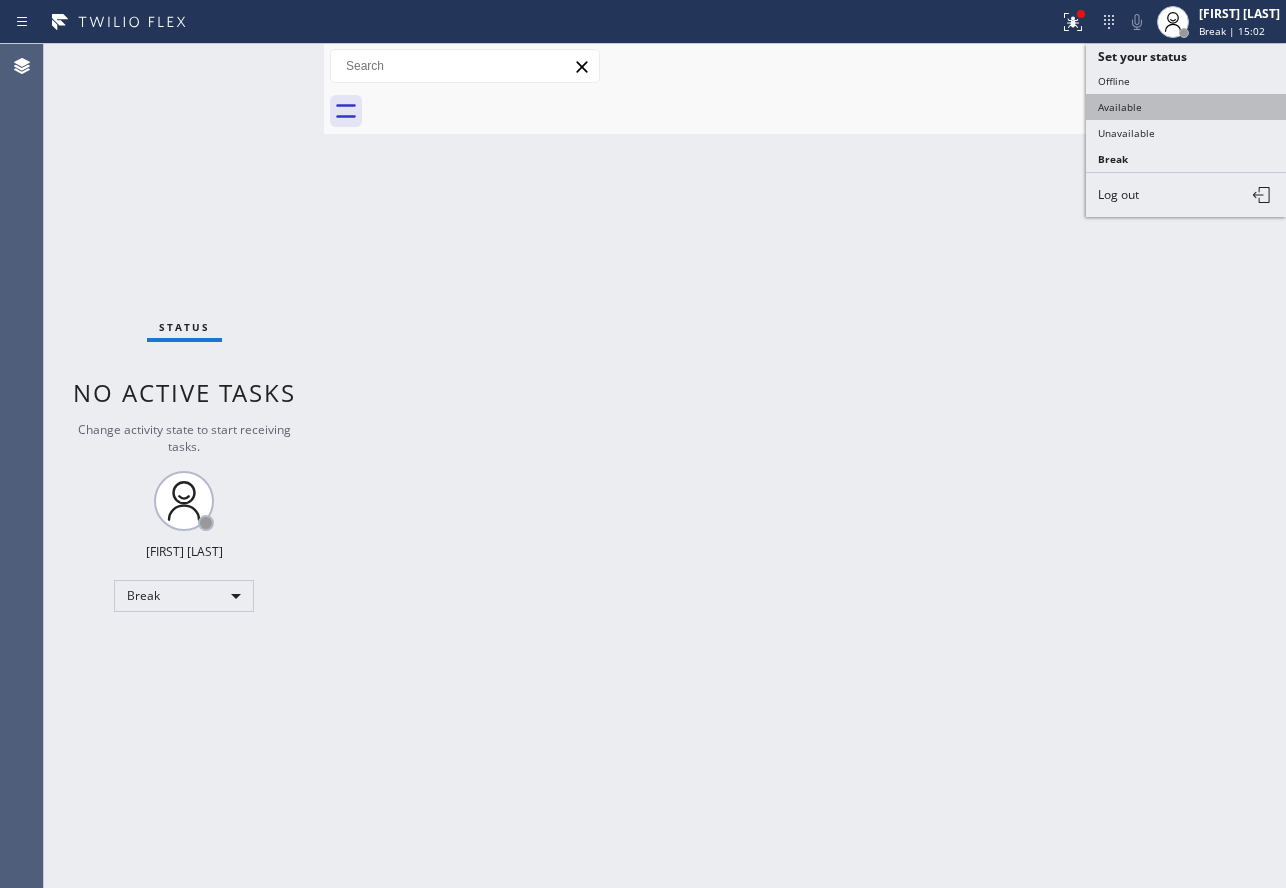 click on "Available" at bounding box center (1186, 107) 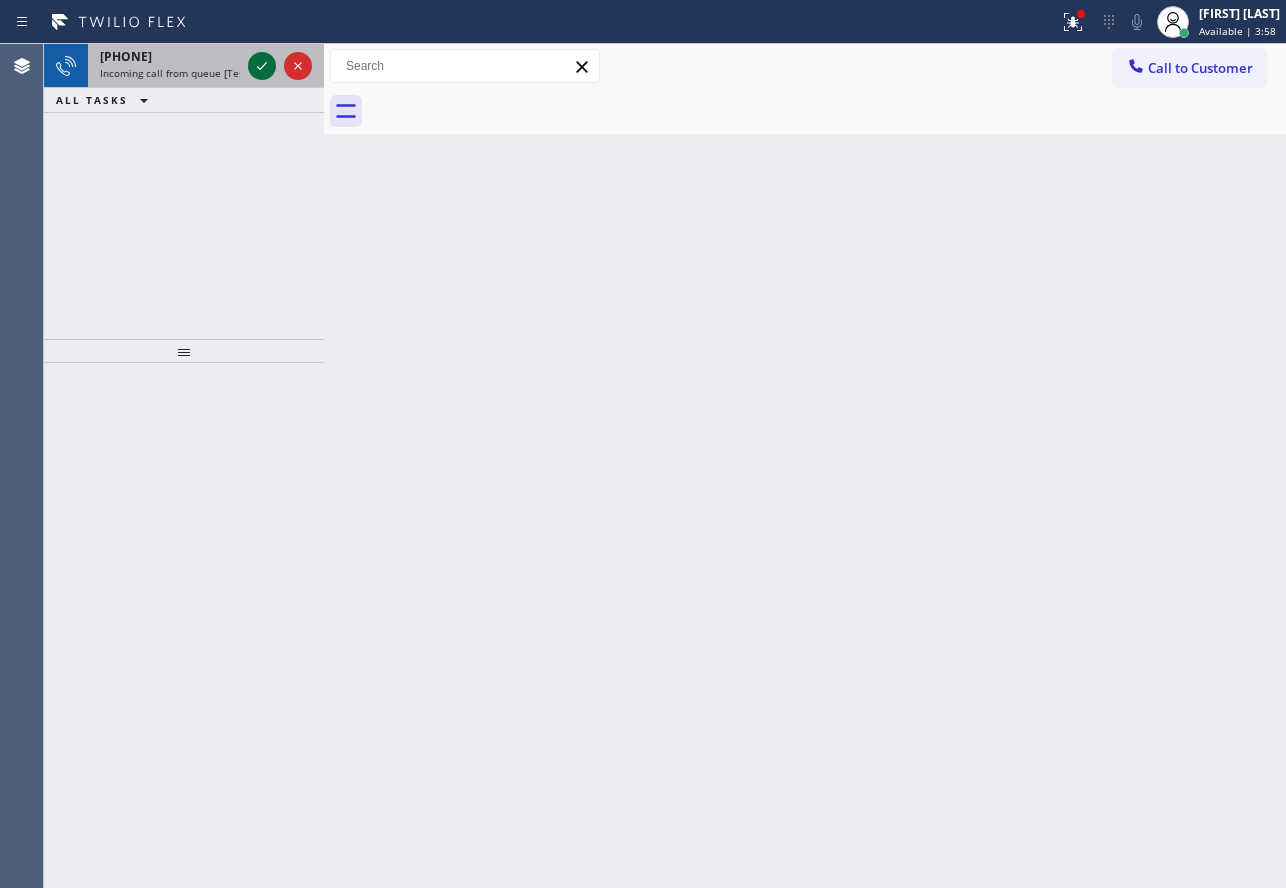 click 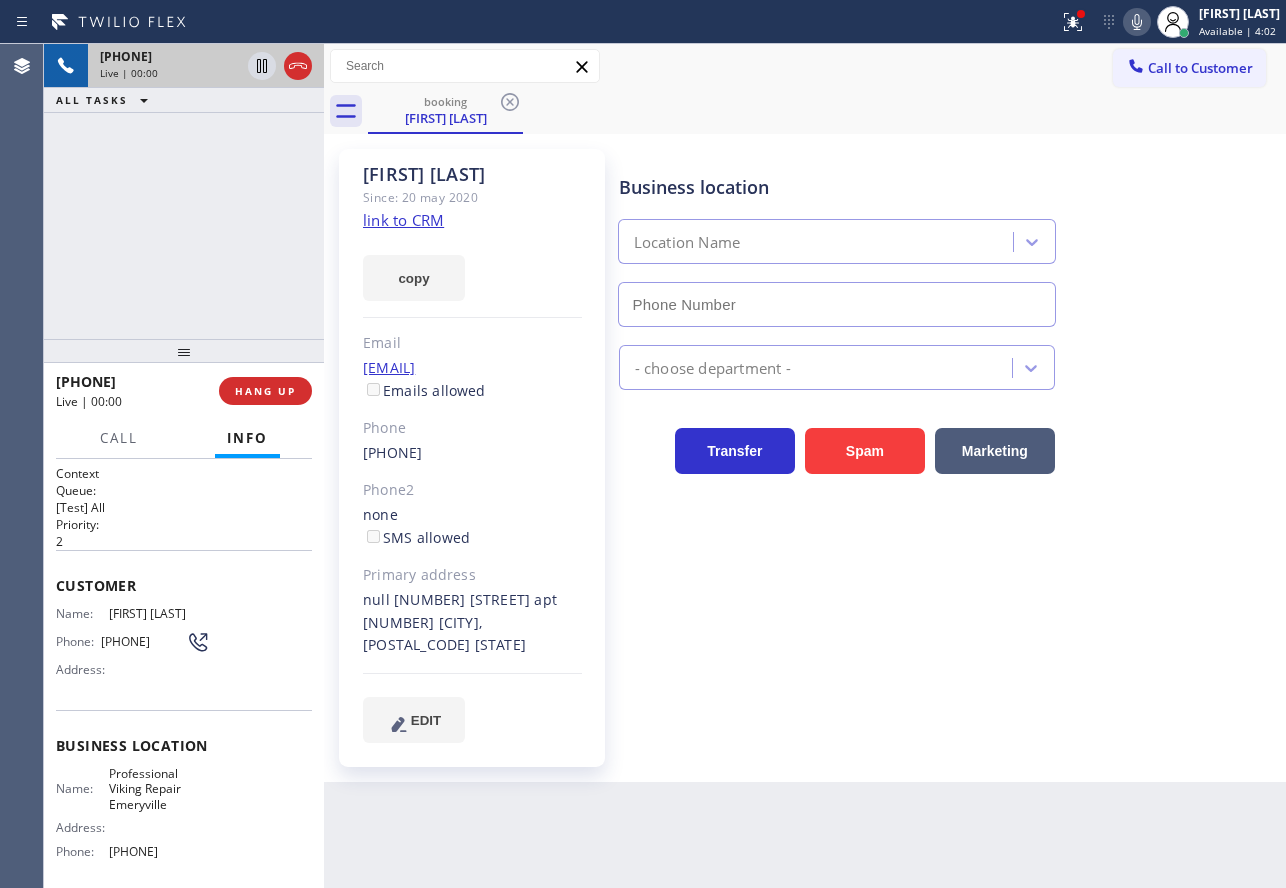 type on "(510) 288-8891" 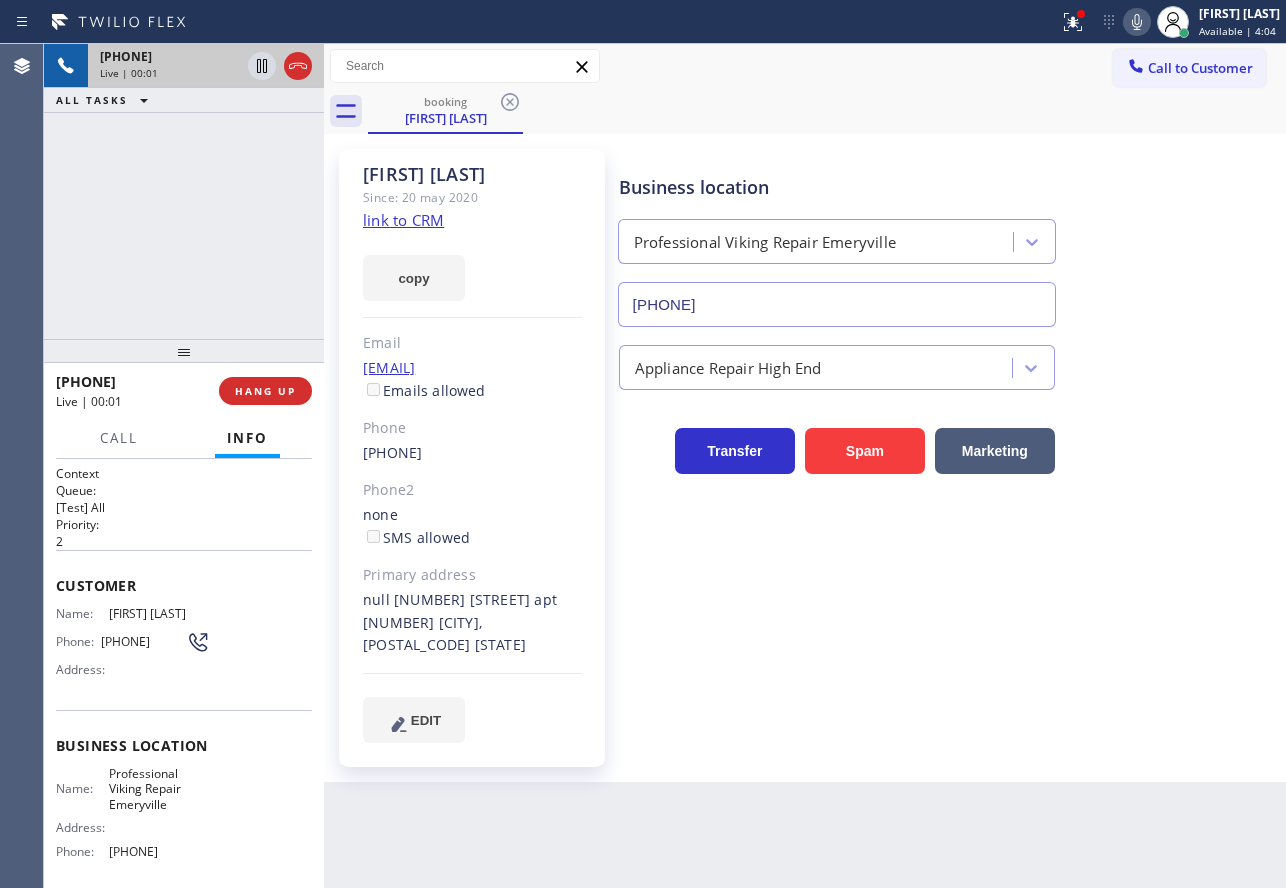 click on "link to CRM" 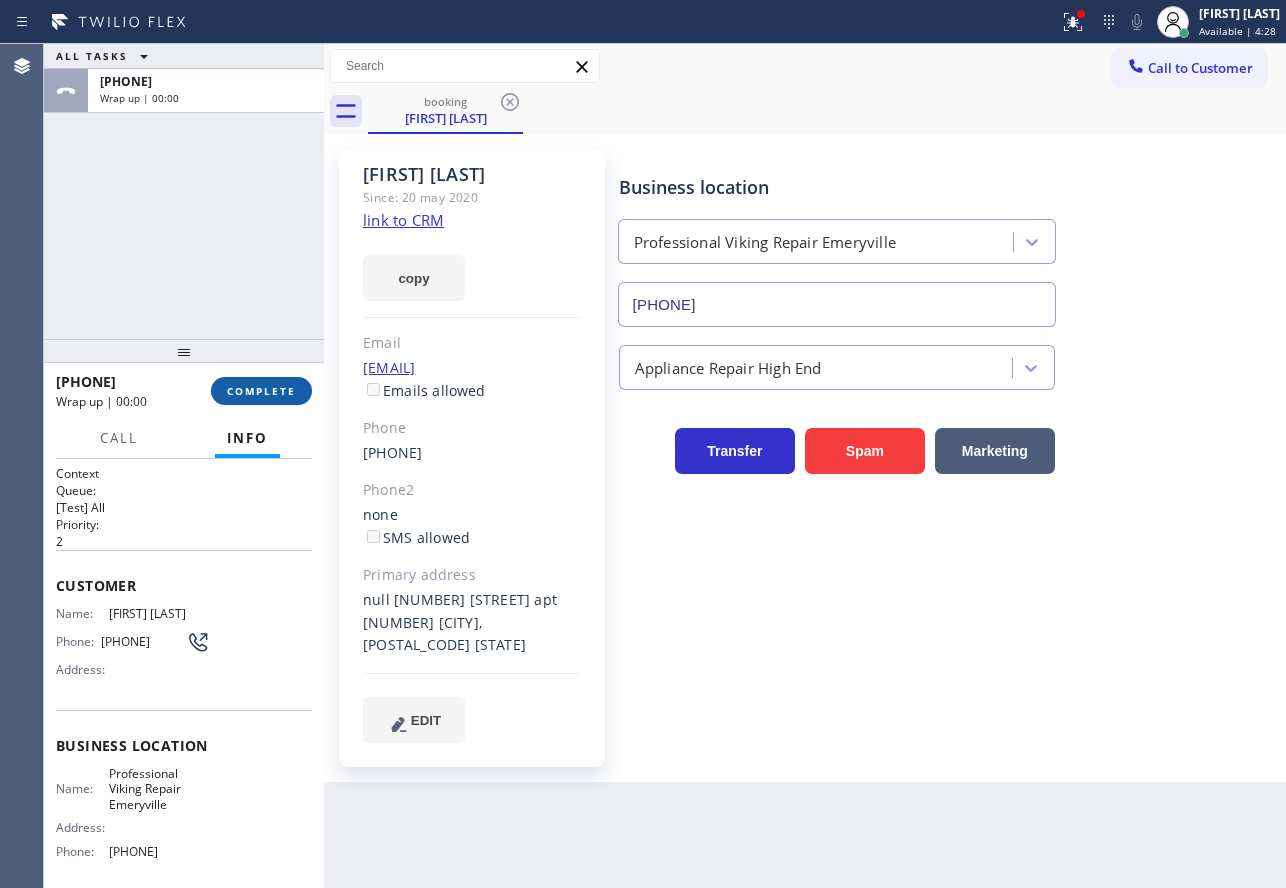 click on "COMPLETE" at bounding box center [261, 391] 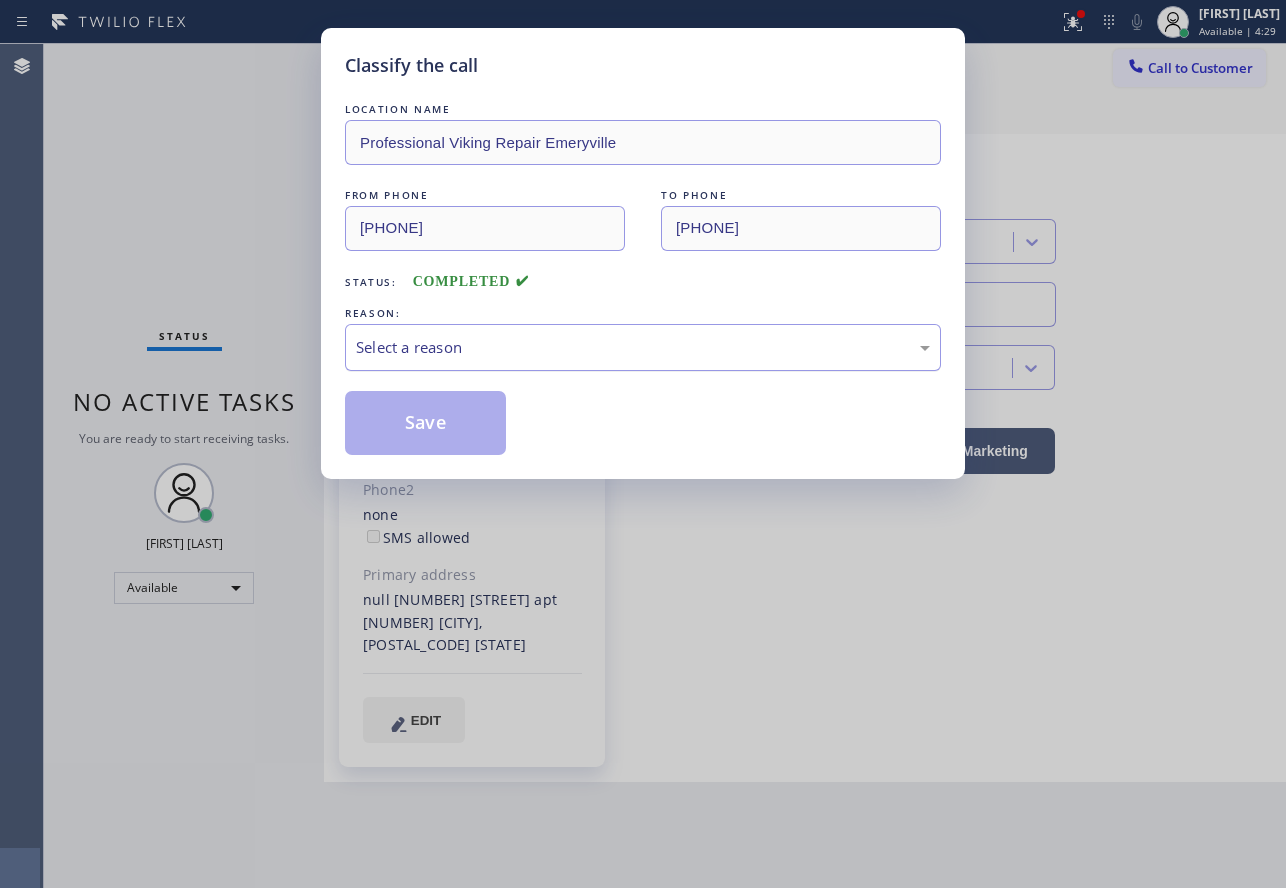 click on "Select a reason" at bounding box center [643, 347] 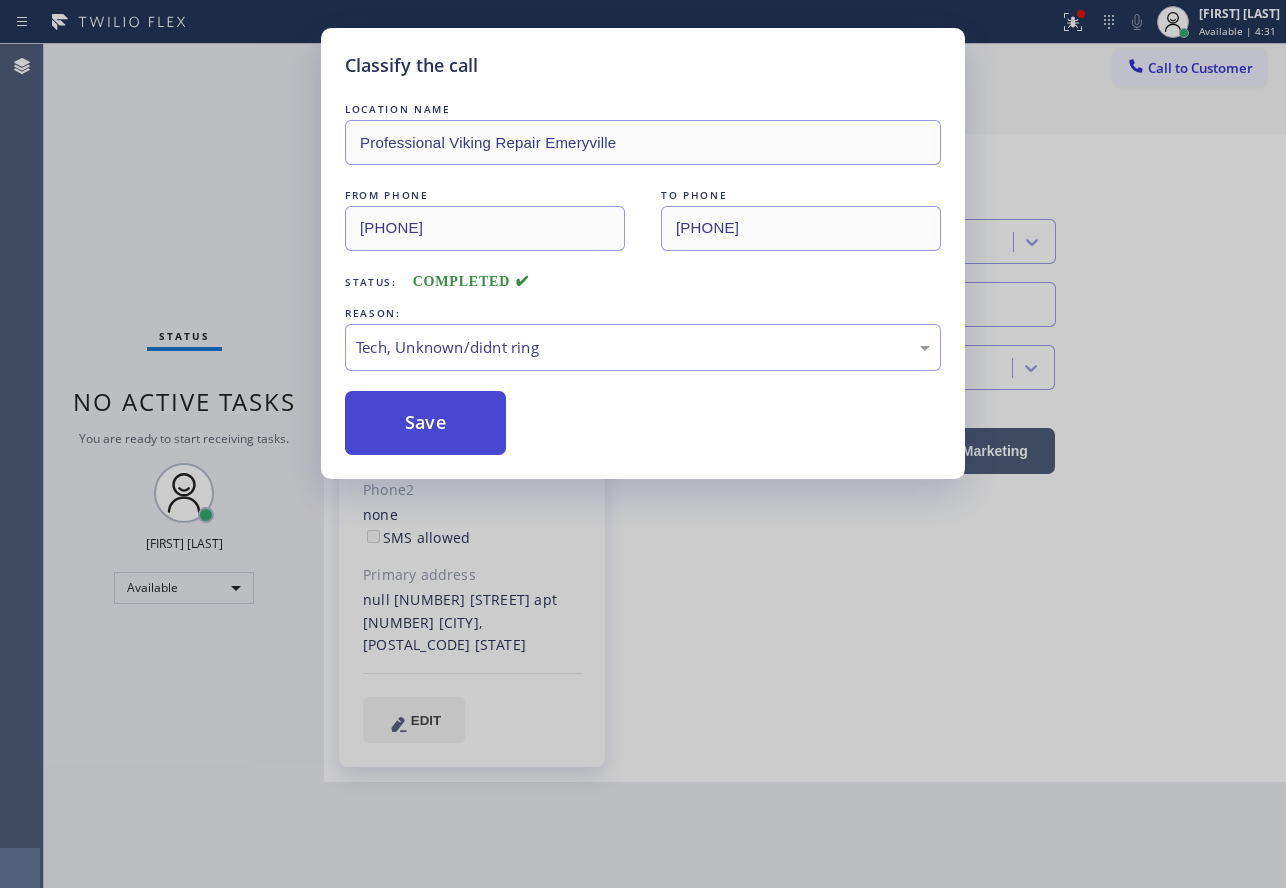 click on "Save" at bounding box center [425, 423] 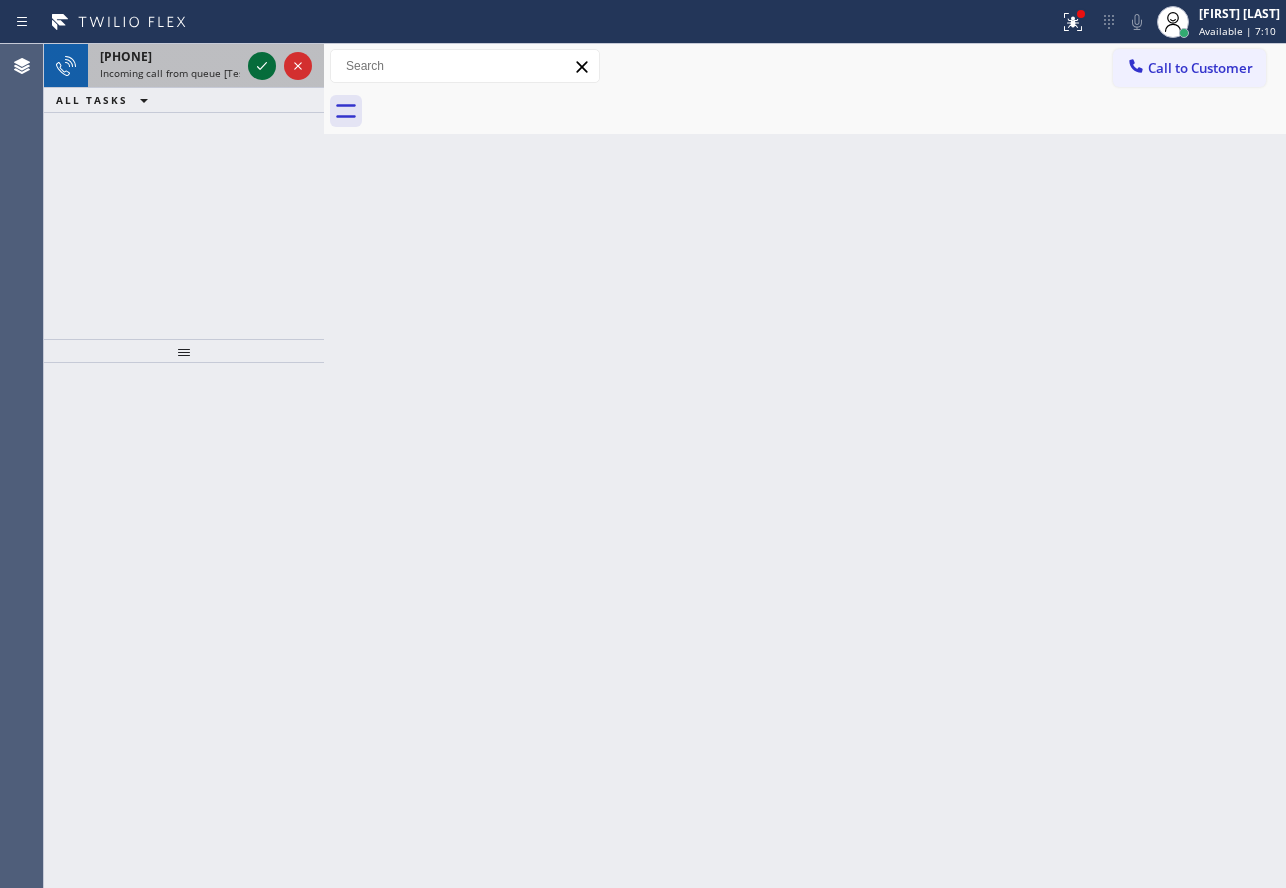 click 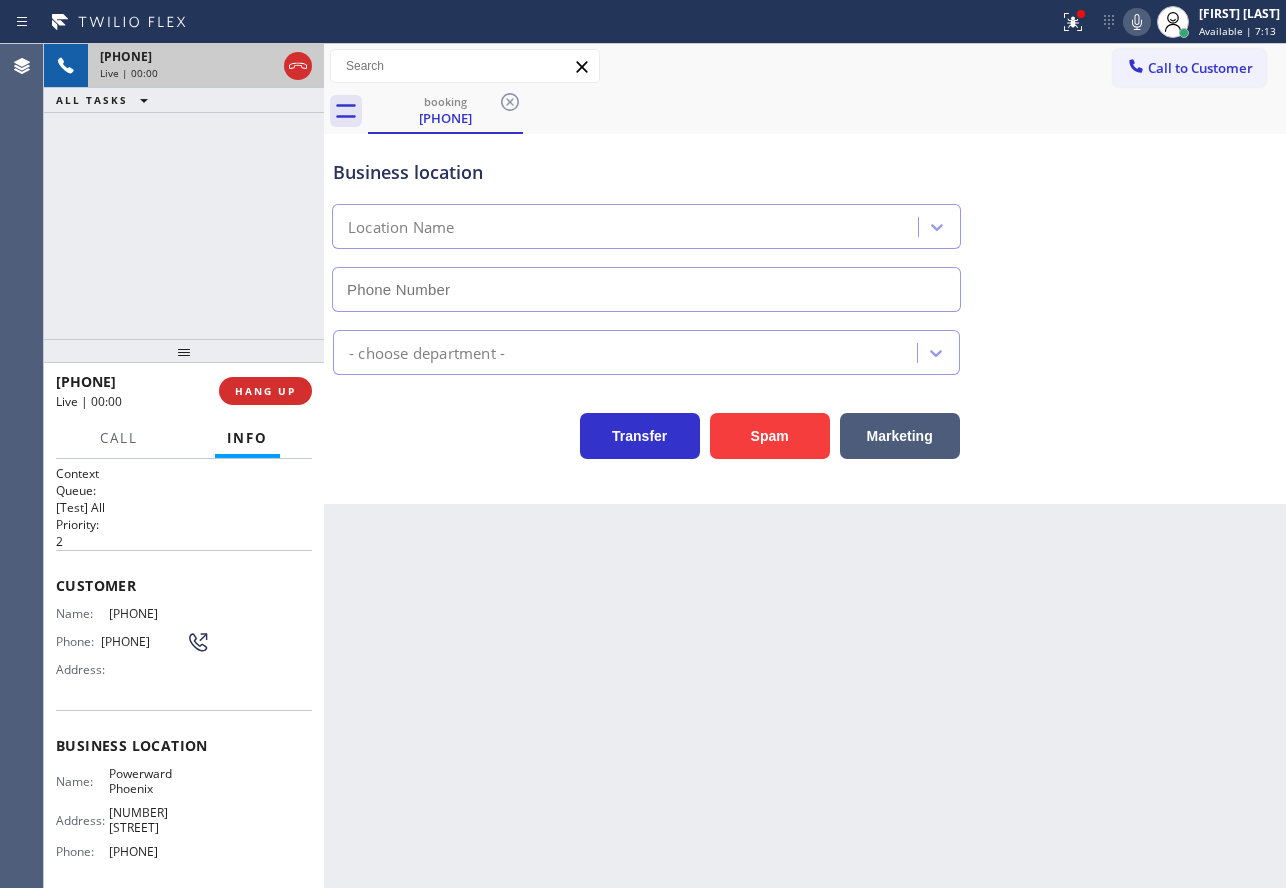 type on "(602) 737-1684" 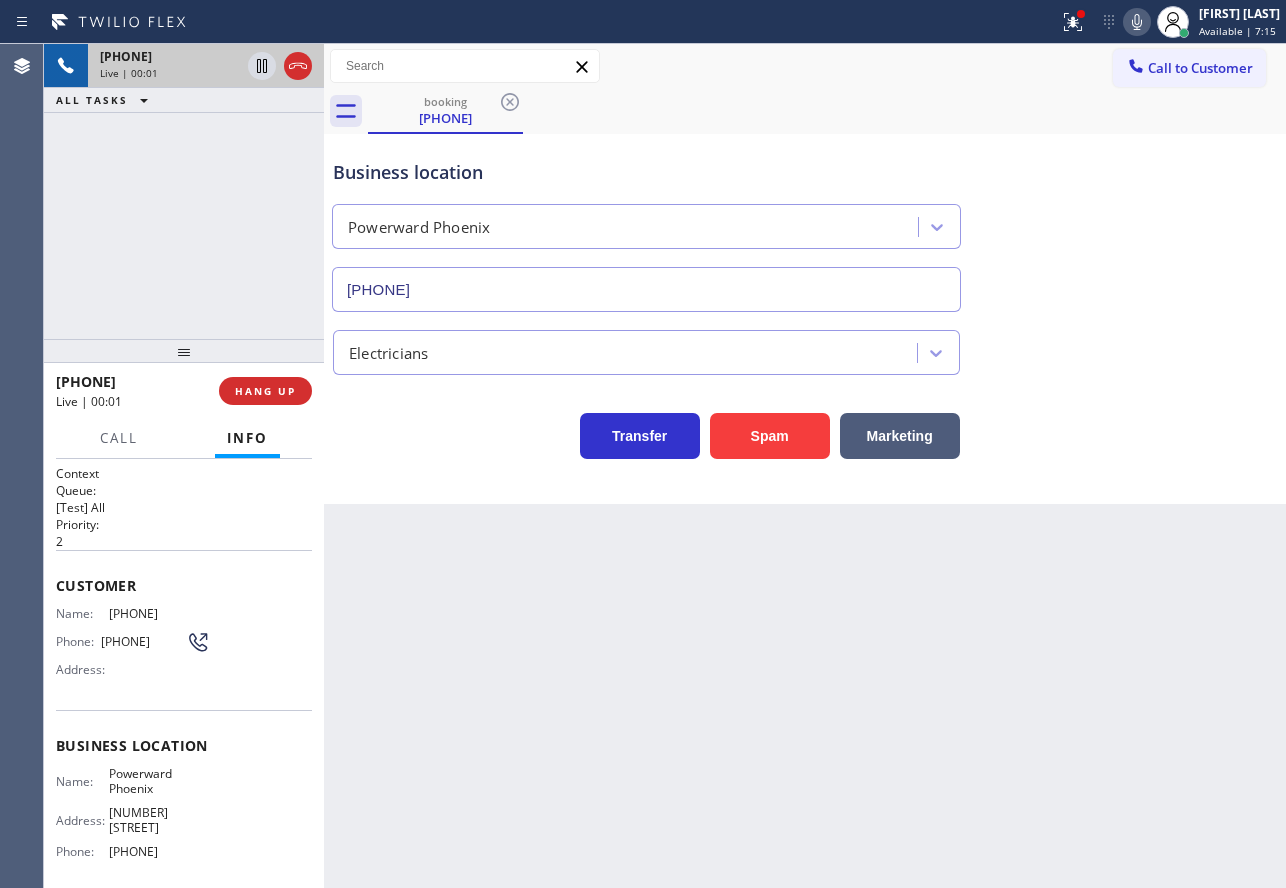 click on "Business location" at bounding box center [646, 172] 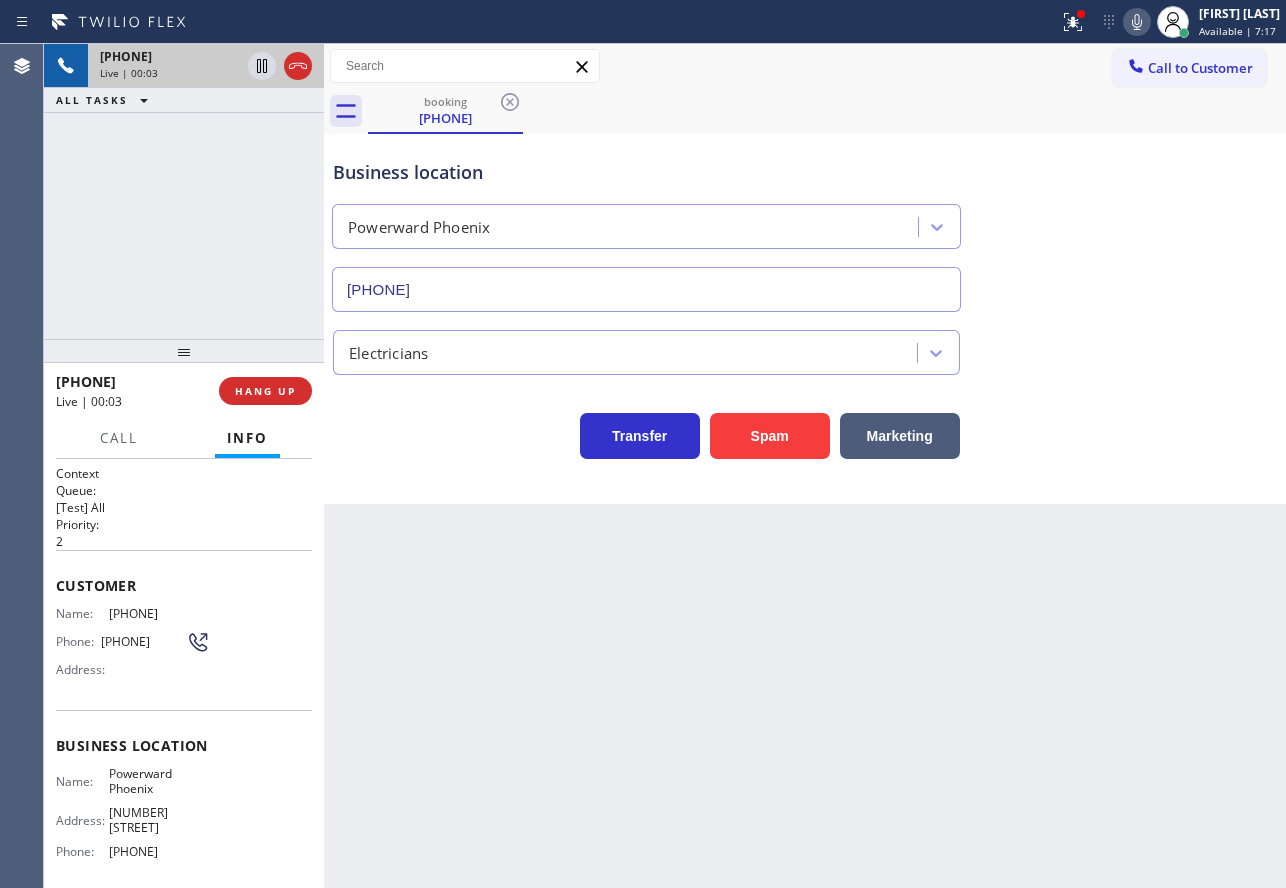 click 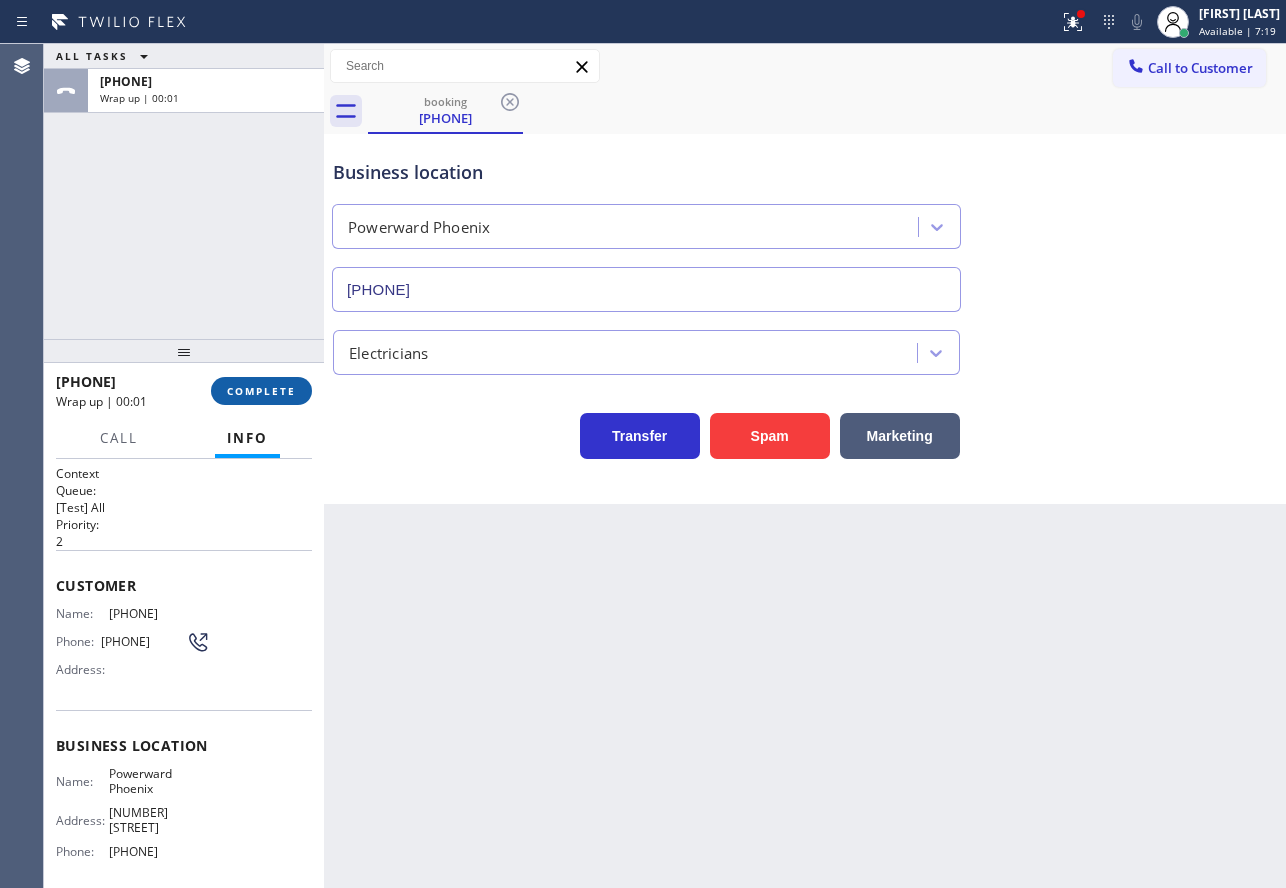 click on "COMPLETE" at bounding box center (261, 391) 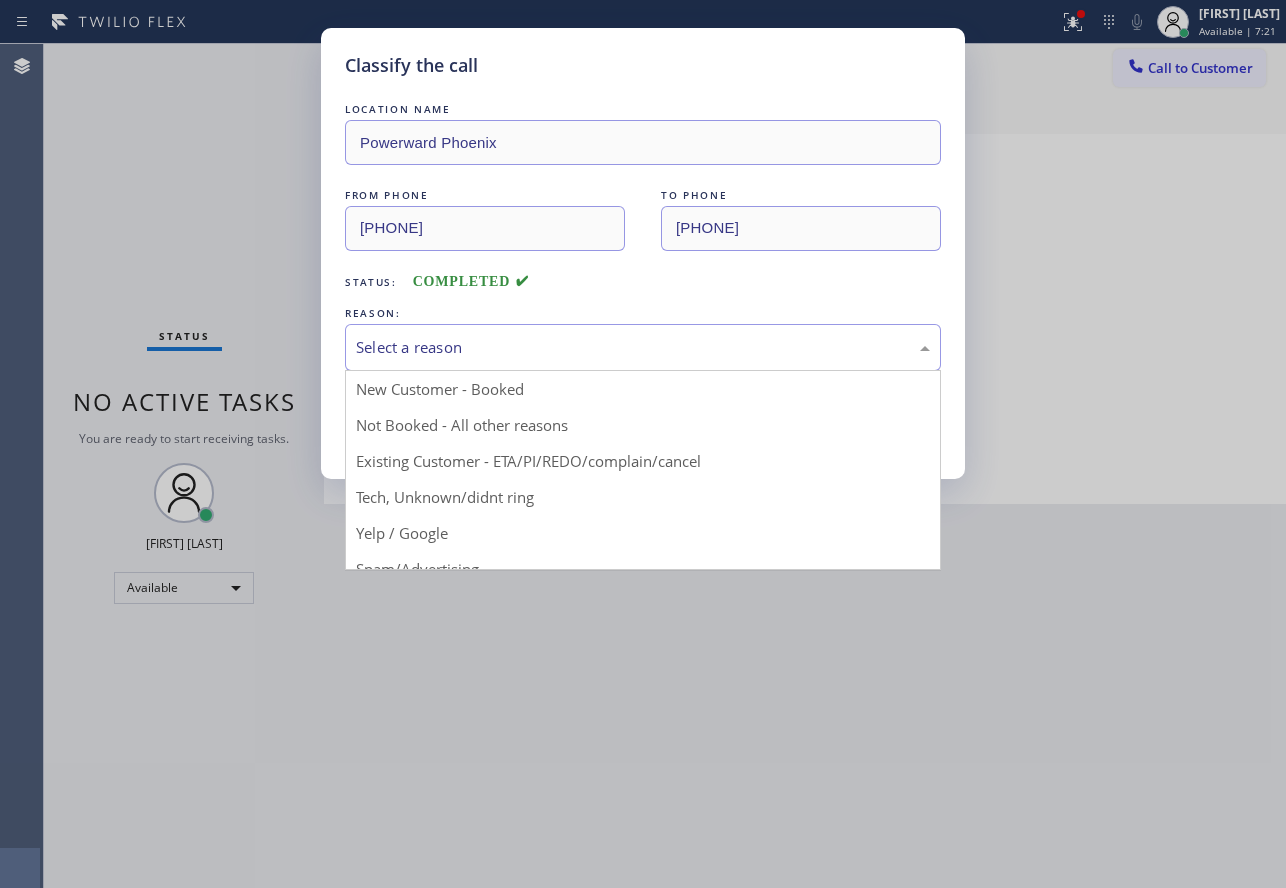 click on "Select a reason" at bounding box center [643, 347] 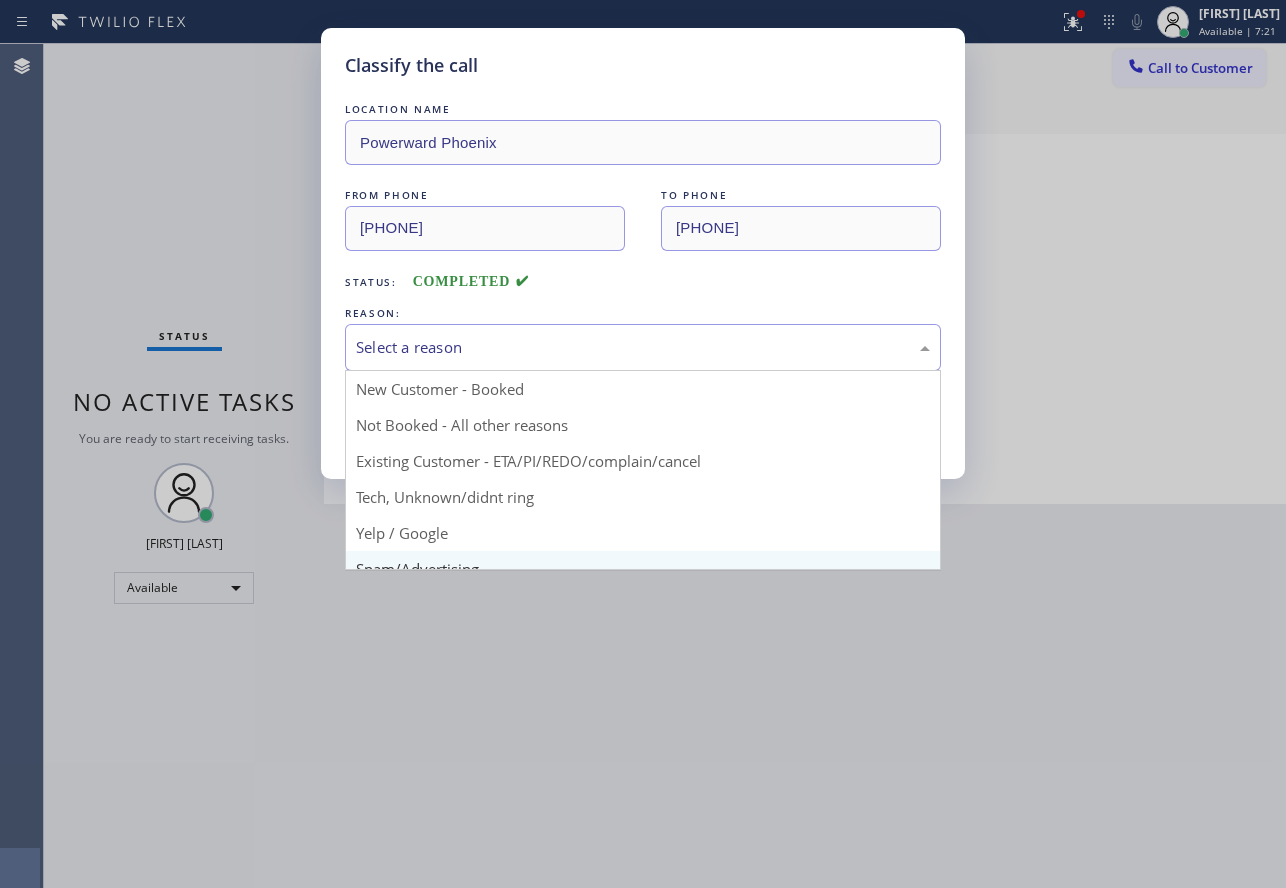 drag, startPoint x: 436, startPoint y: 567, endPoint x: 433, endPoint y: 527, distance: 40.112343 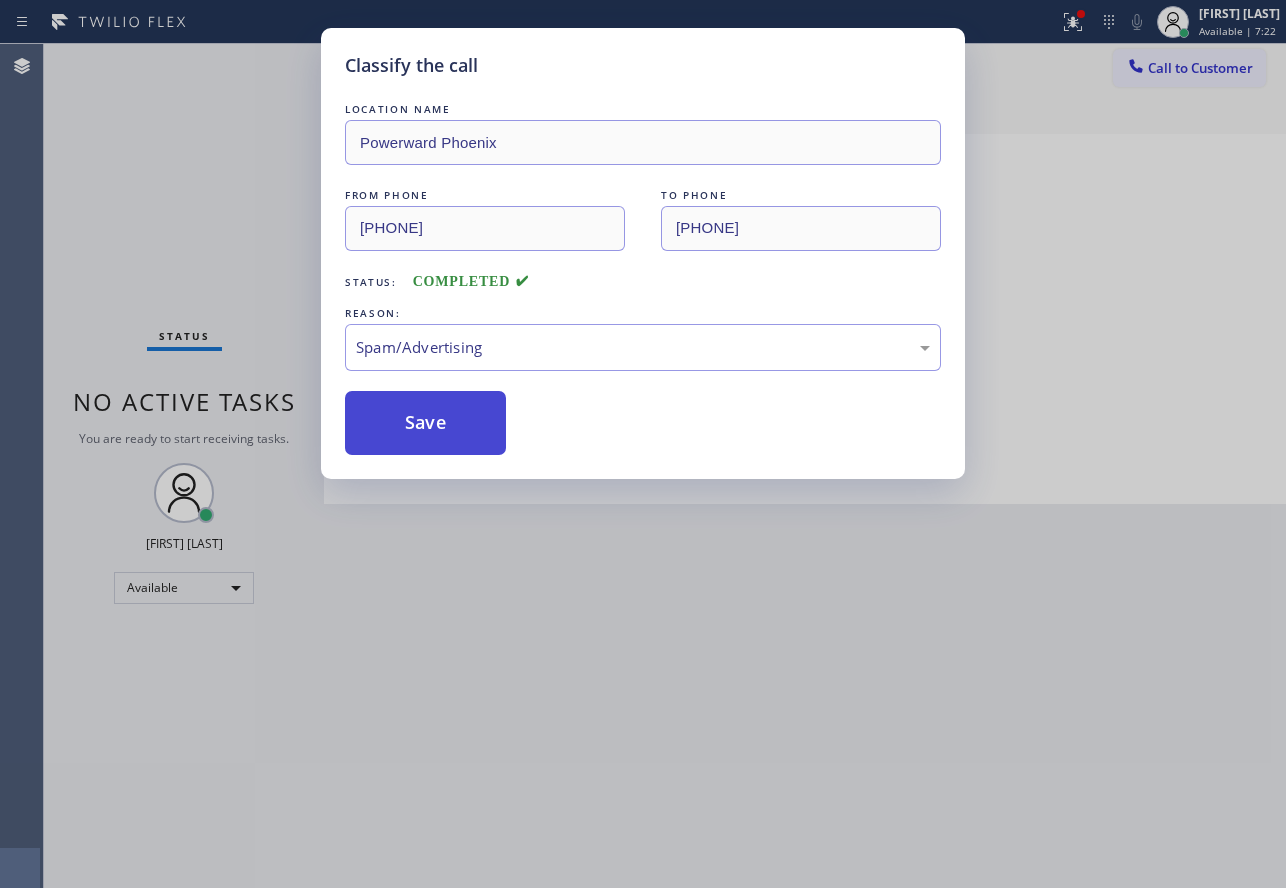 click on "Save" at bounding box center (425, 423) 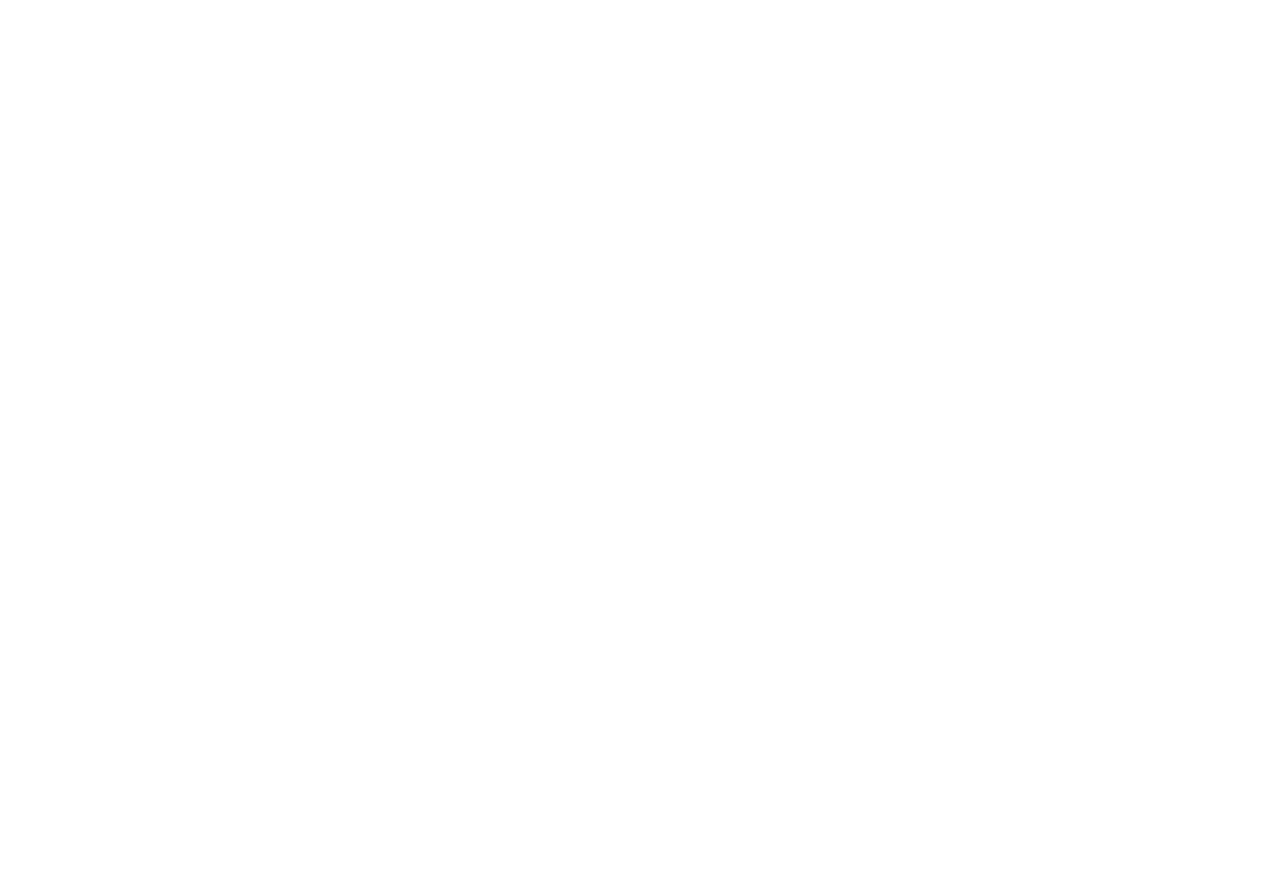 scroll, scrollTop: 0, scrollLeft: 0, axis: both 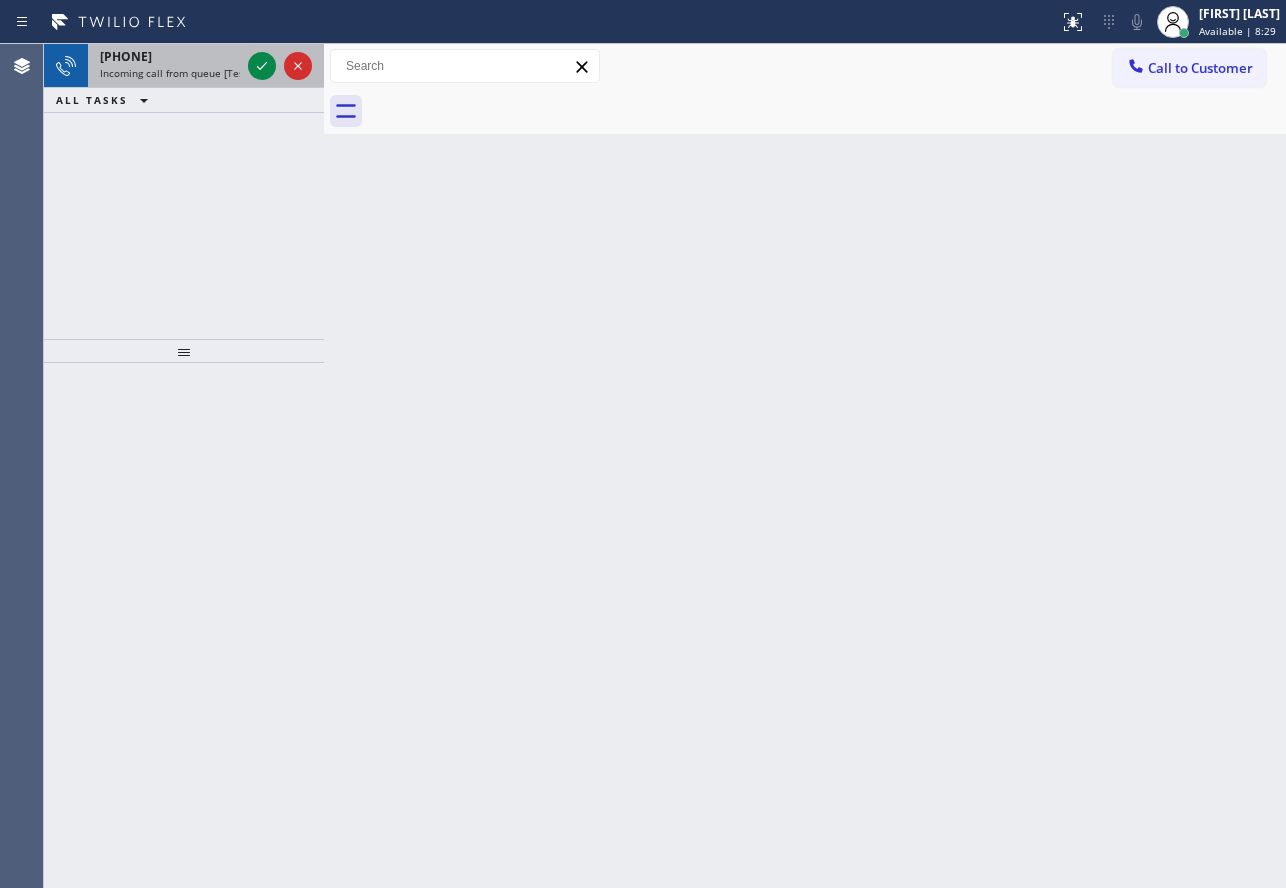 click on "Incoming call from queue [Test] All" at bounding box center [183, 73] 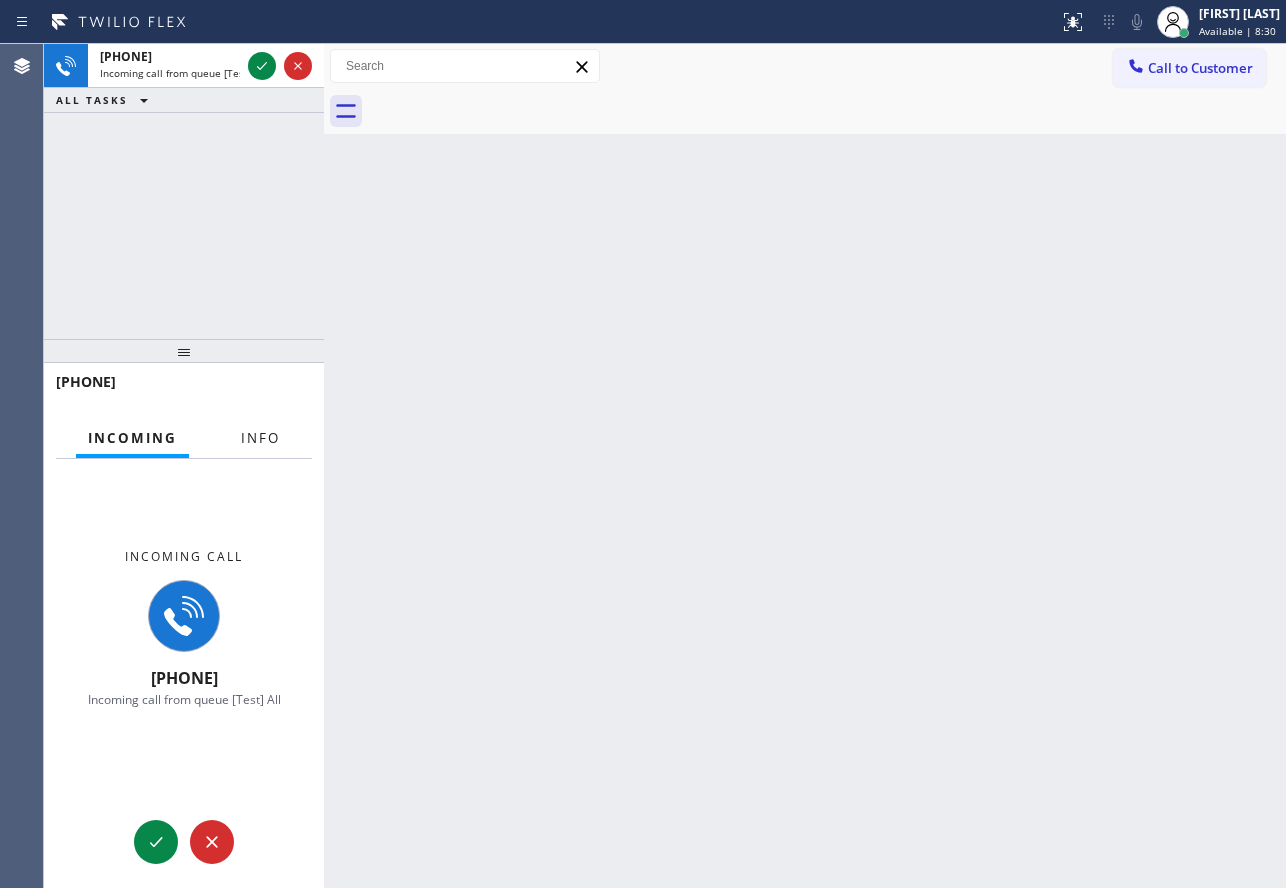 click on "Info" at bounding box center [260, 438] 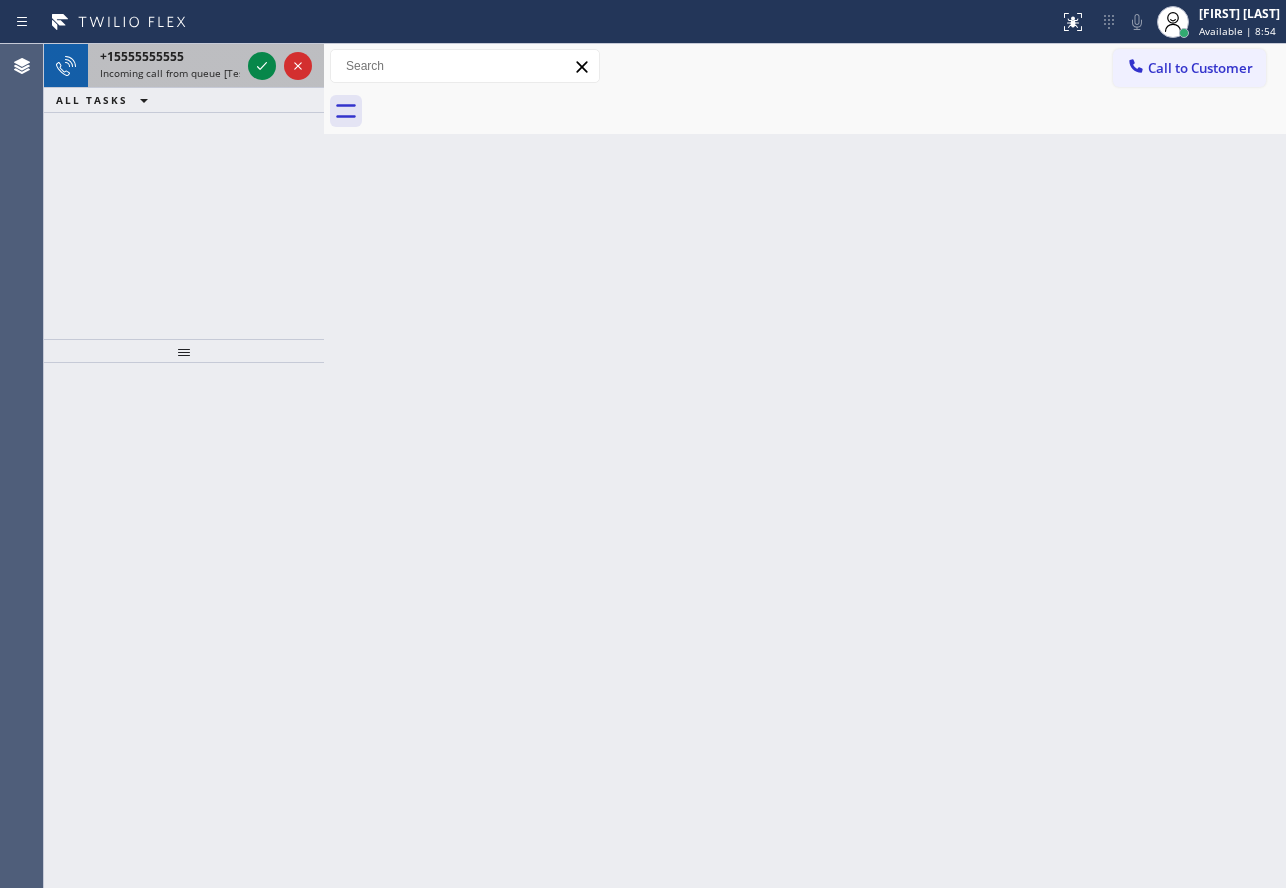 click on "Incoming call from queue [Test] All" at bounding box center (183, 73) 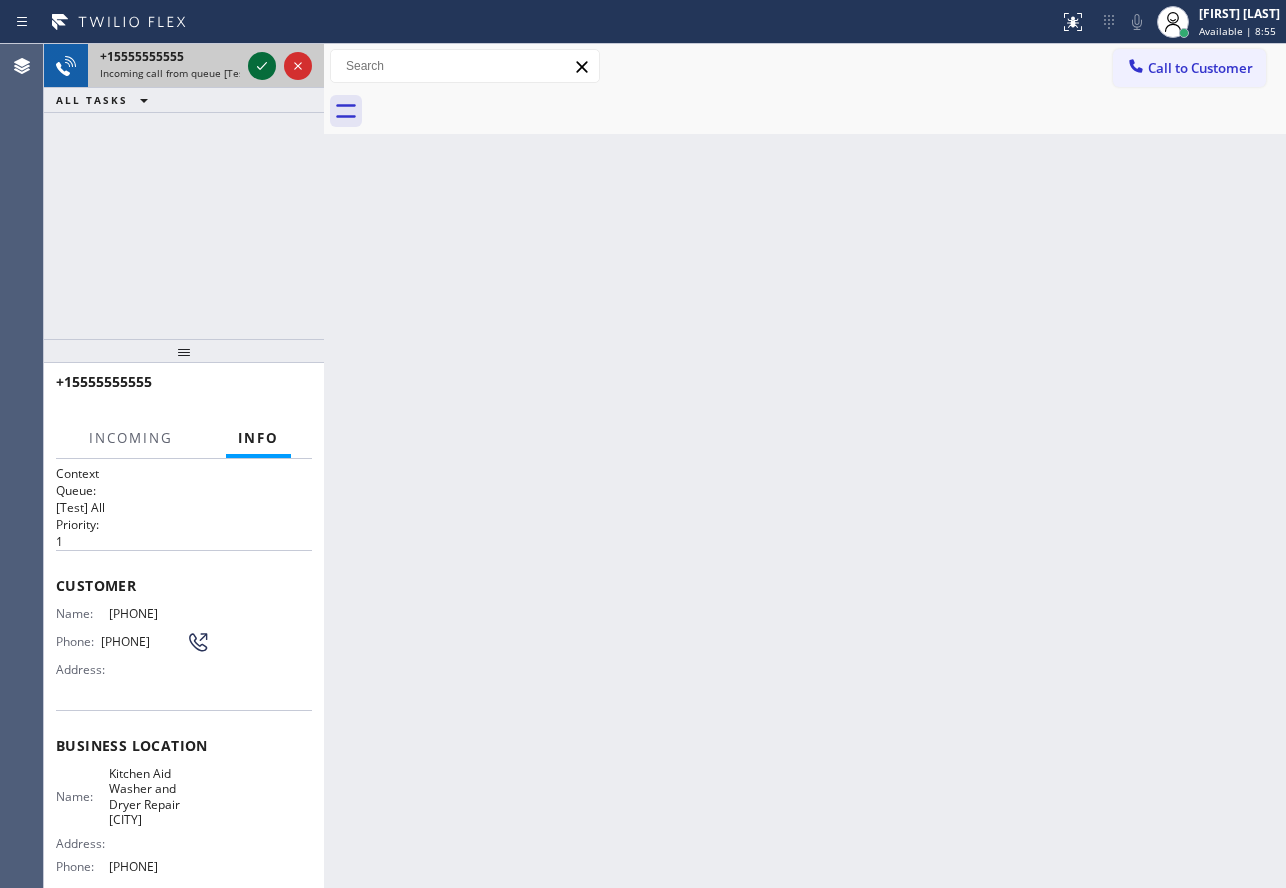 click 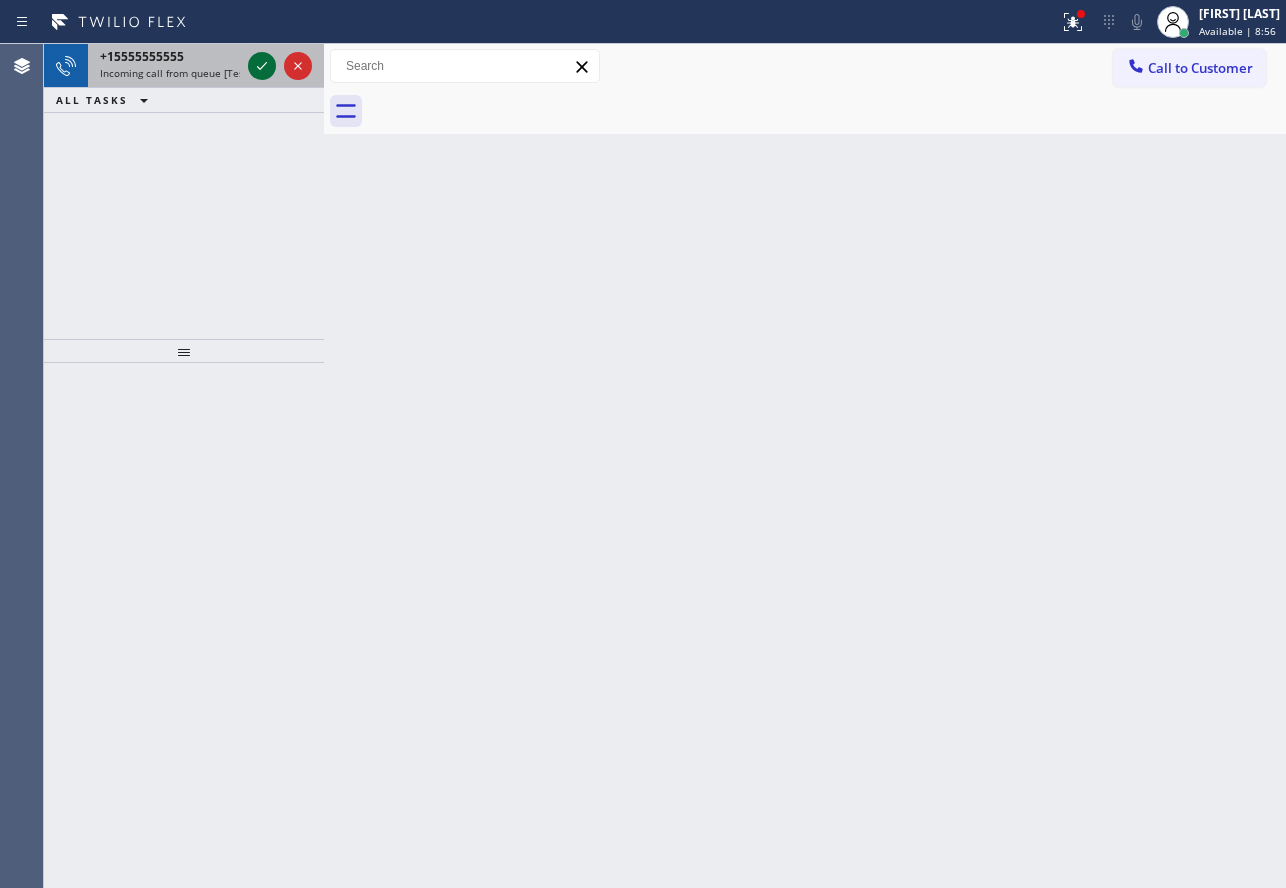 click 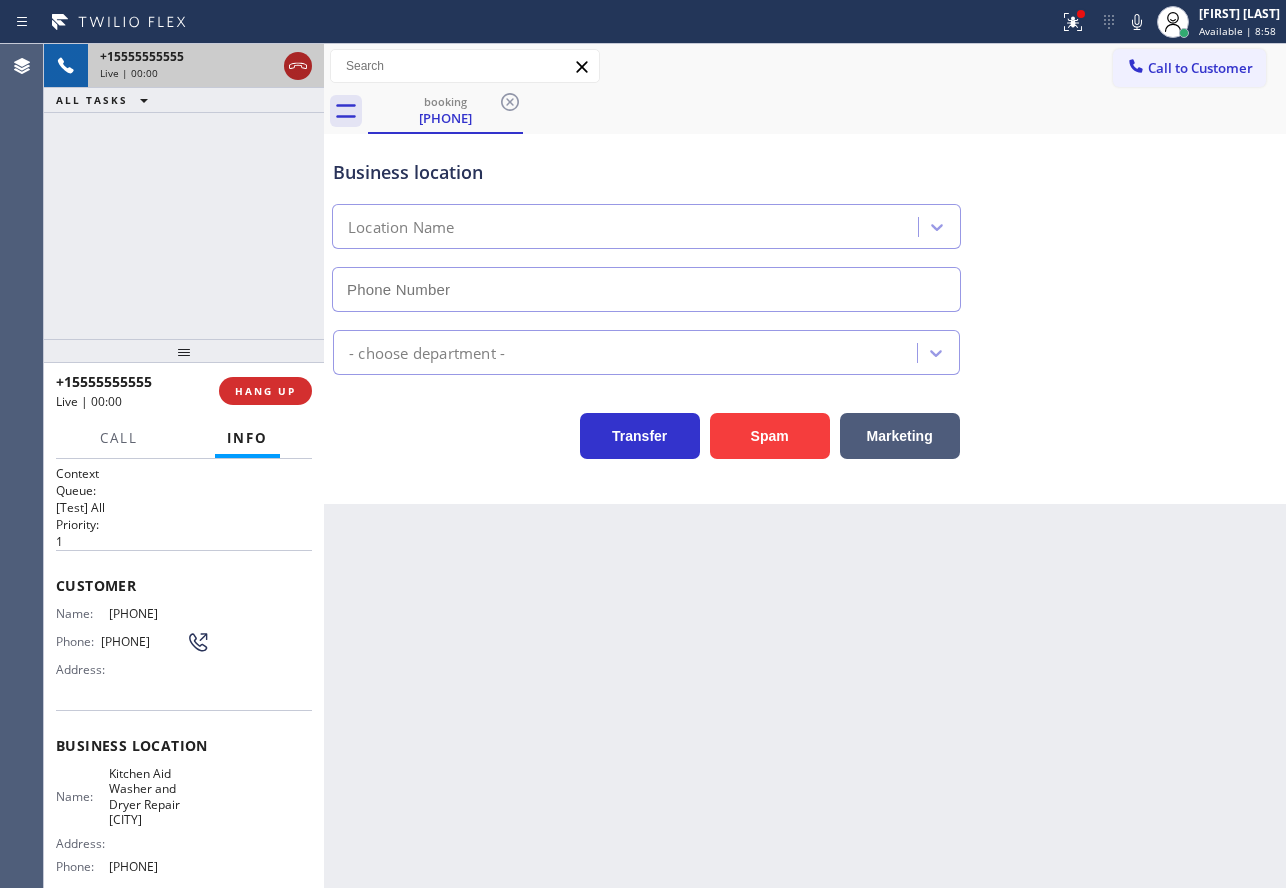 type on "[PHONE]" 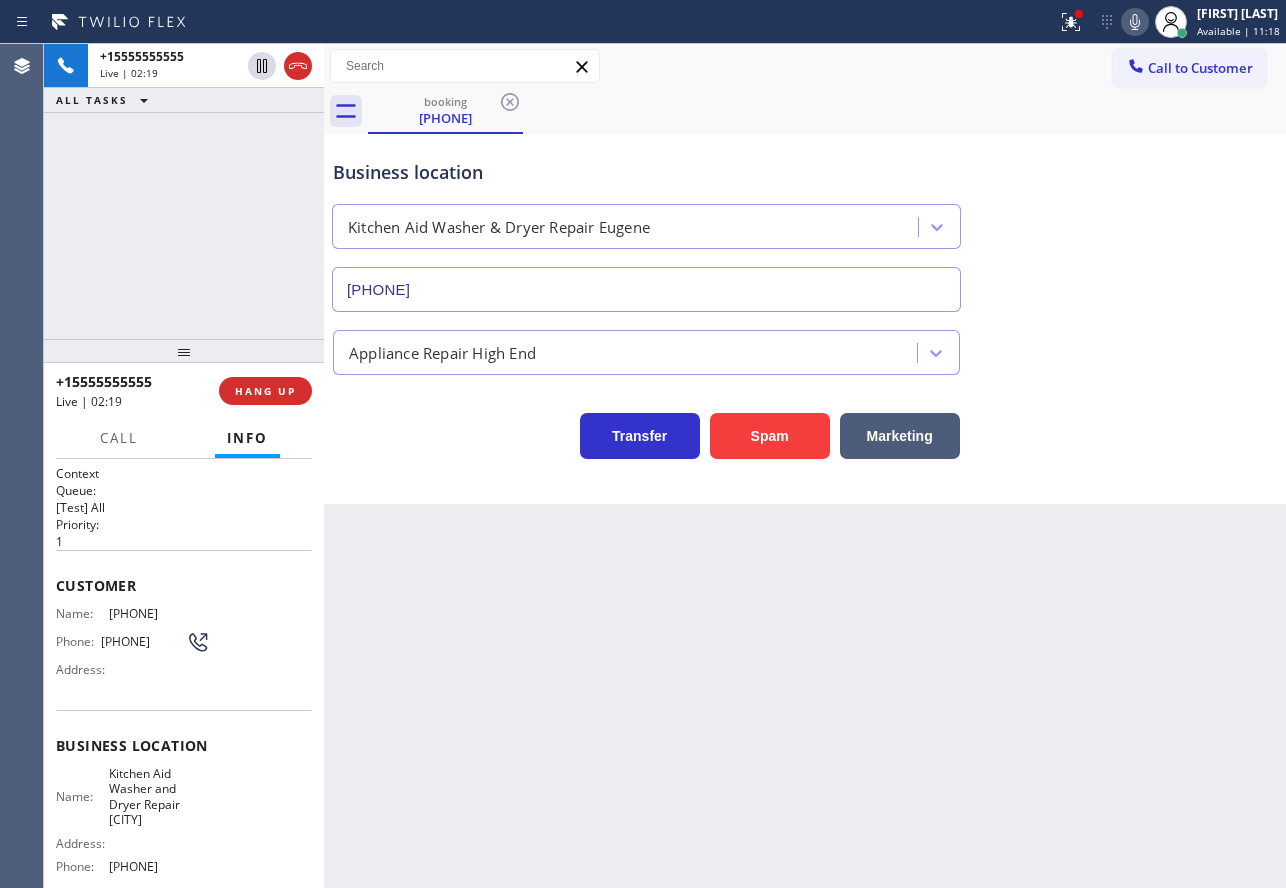 click 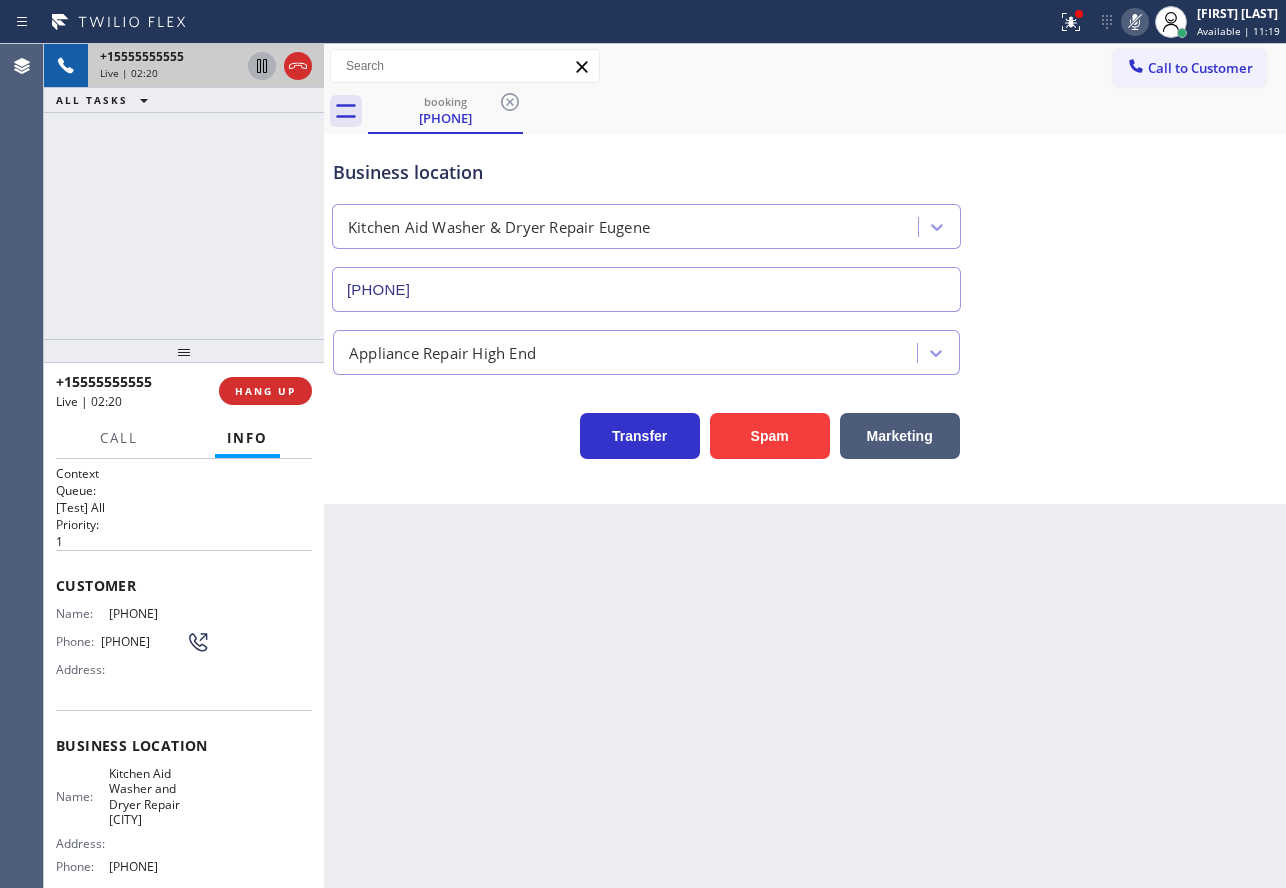 click 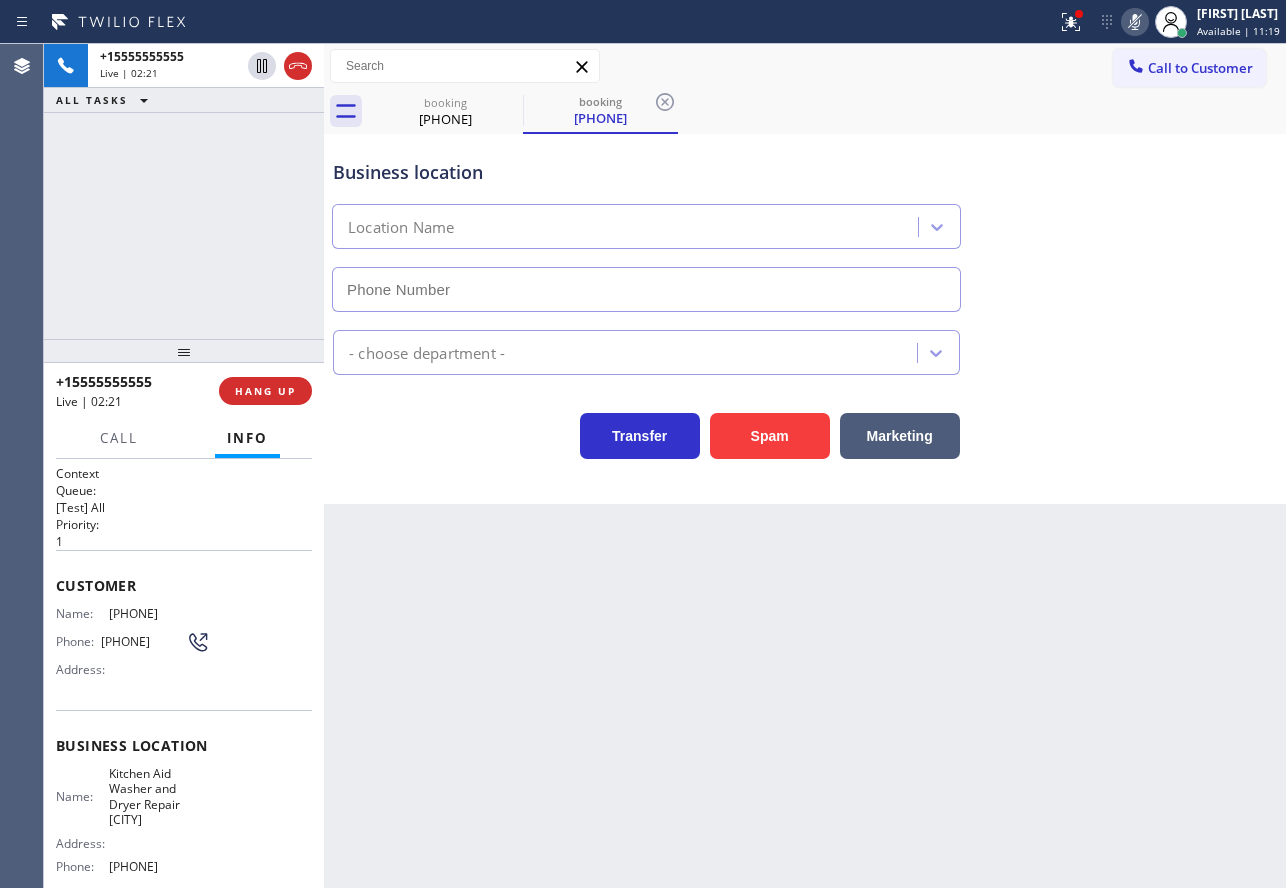 type on "[PHONE]" 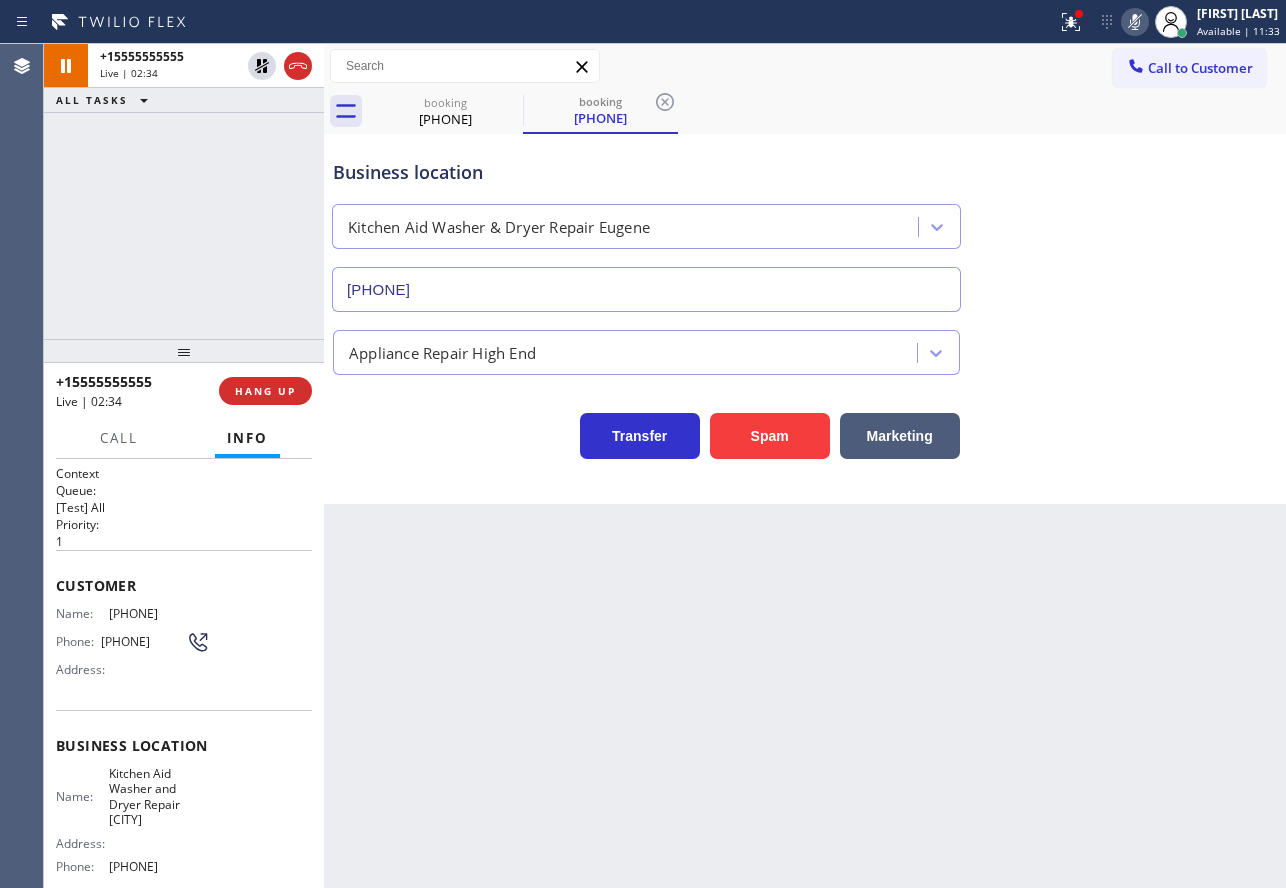 click on "[PHONE]" at bounding box center [159, 613] 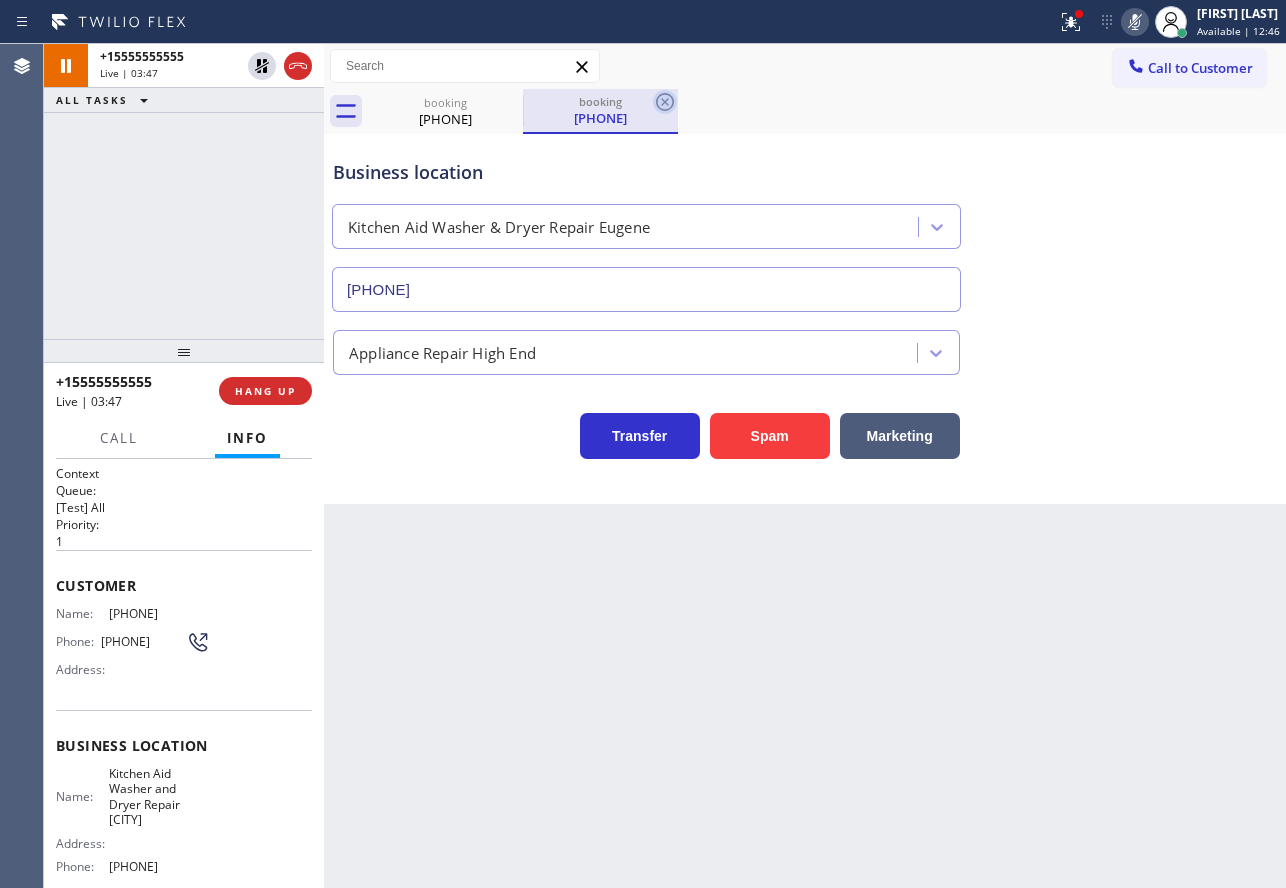 click 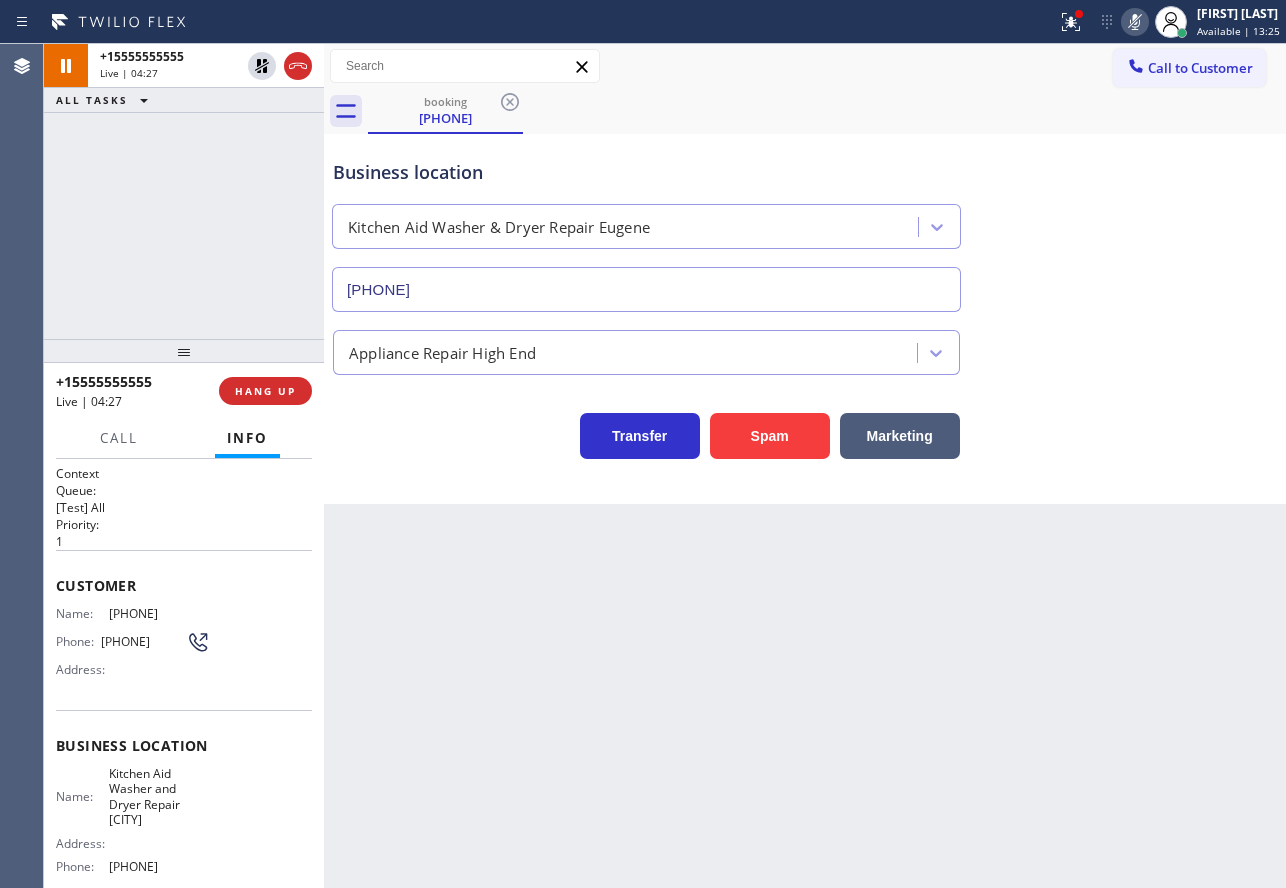 click 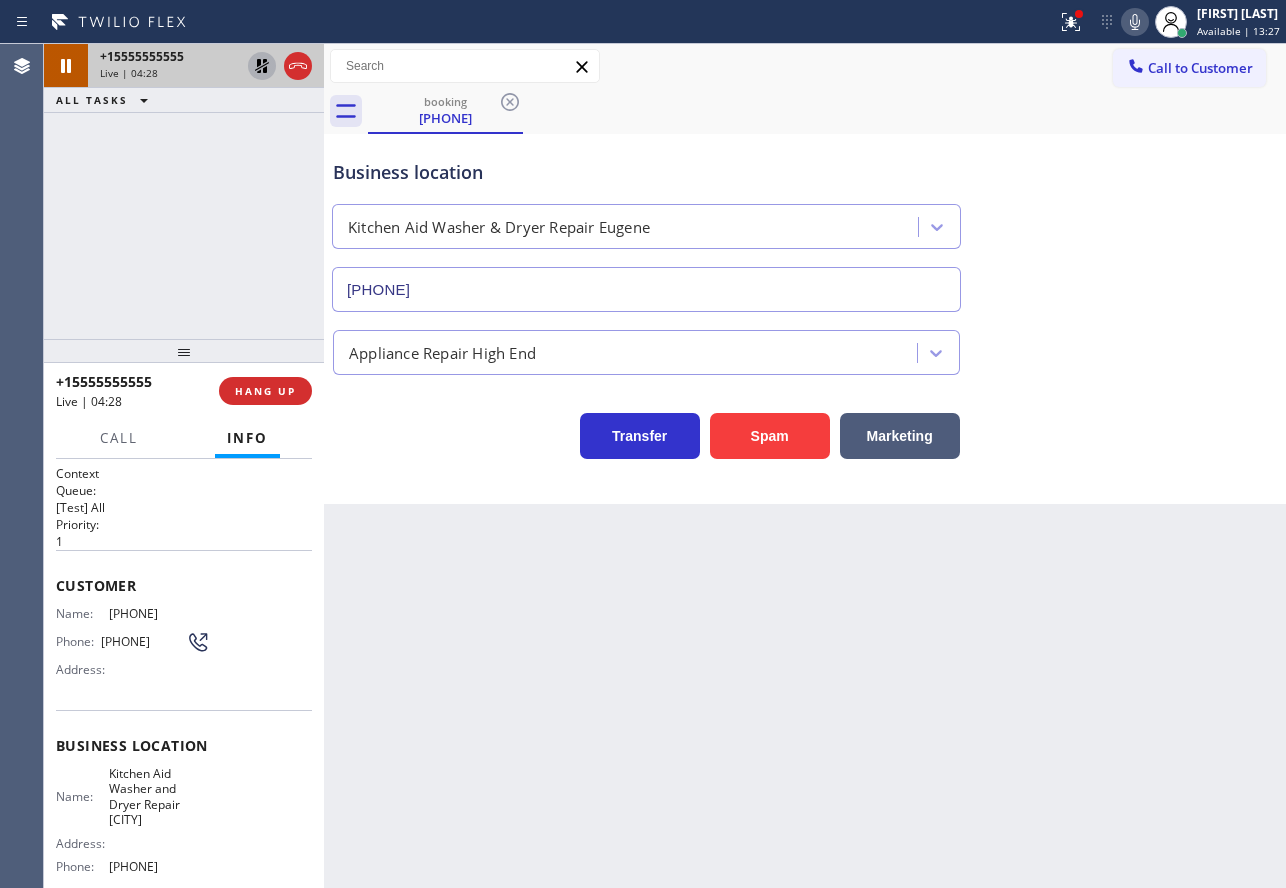 click 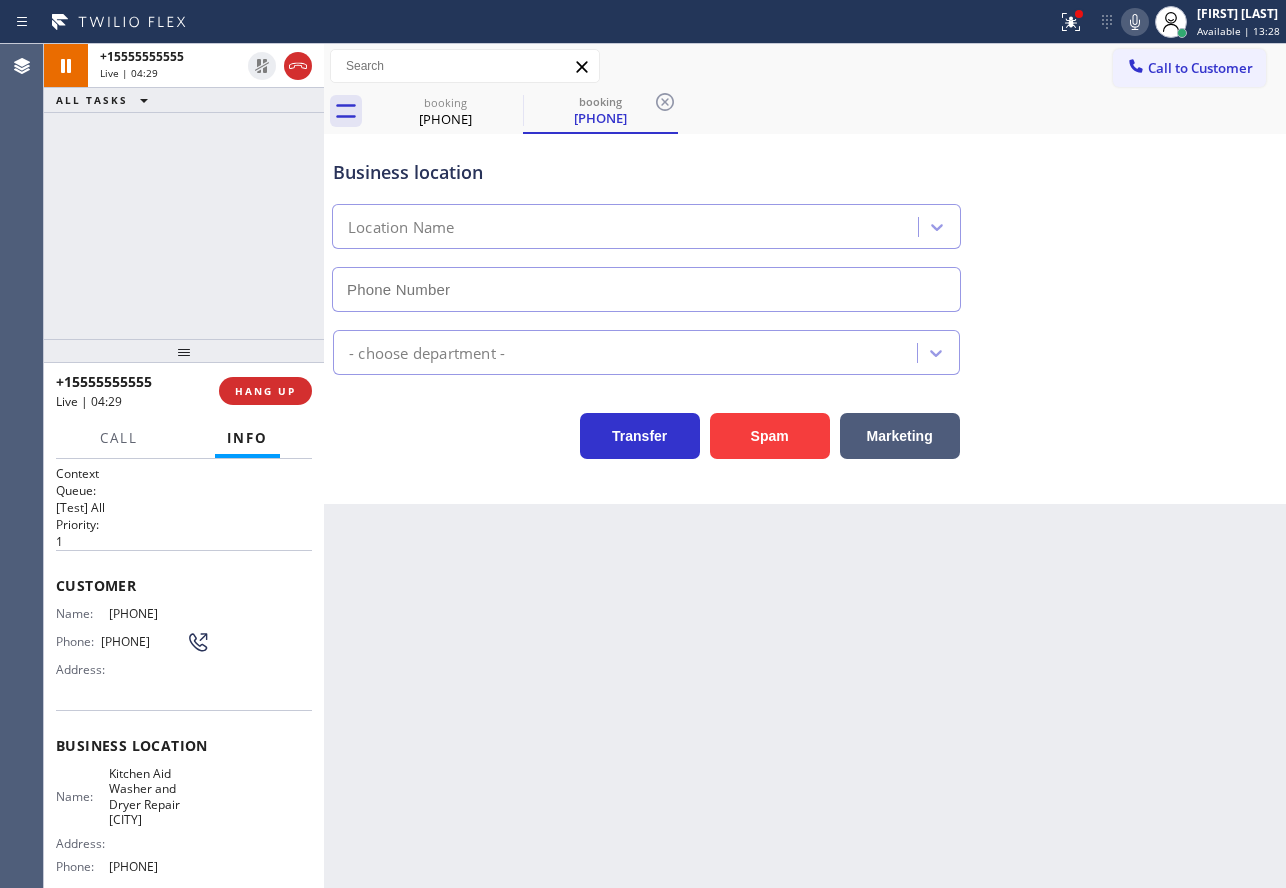 type on "[PHONE]" 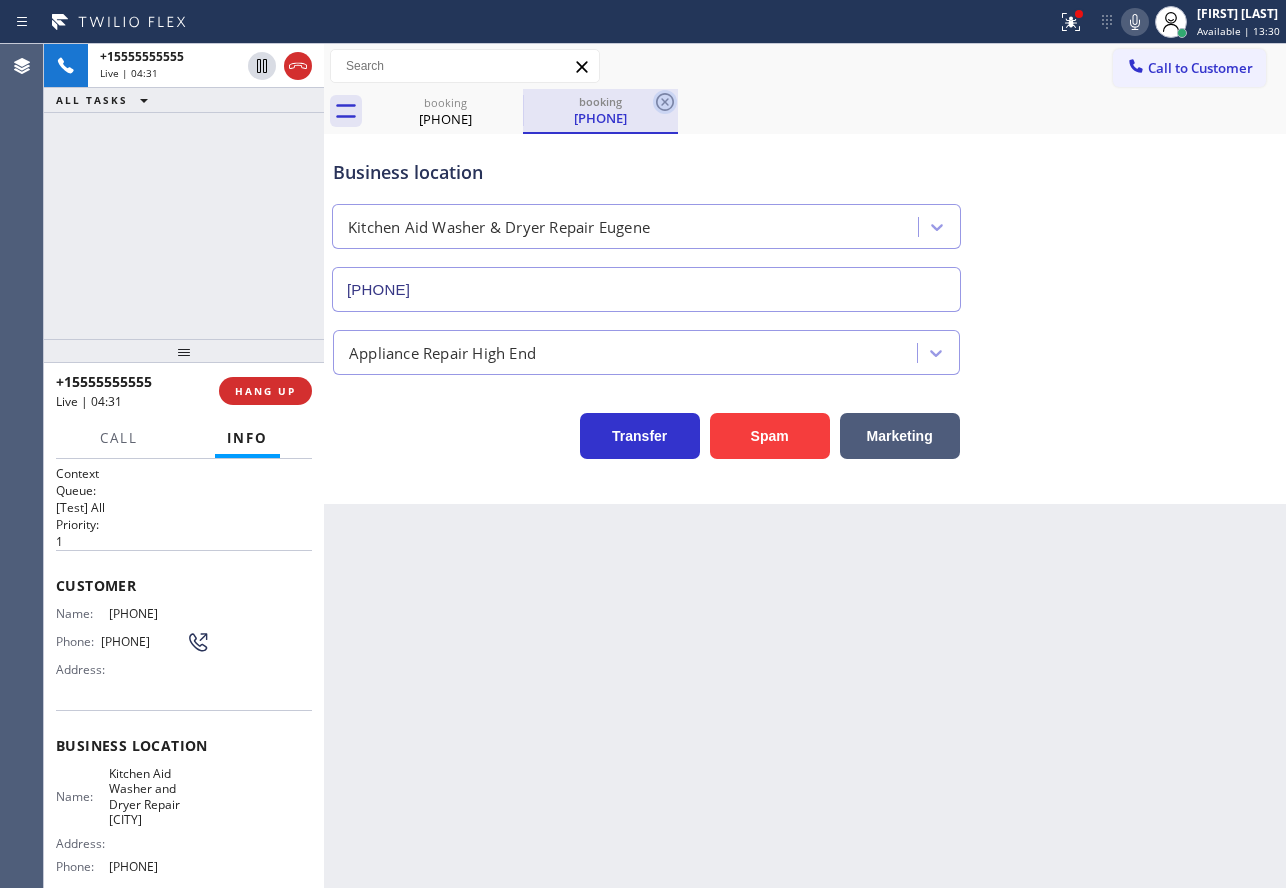 click 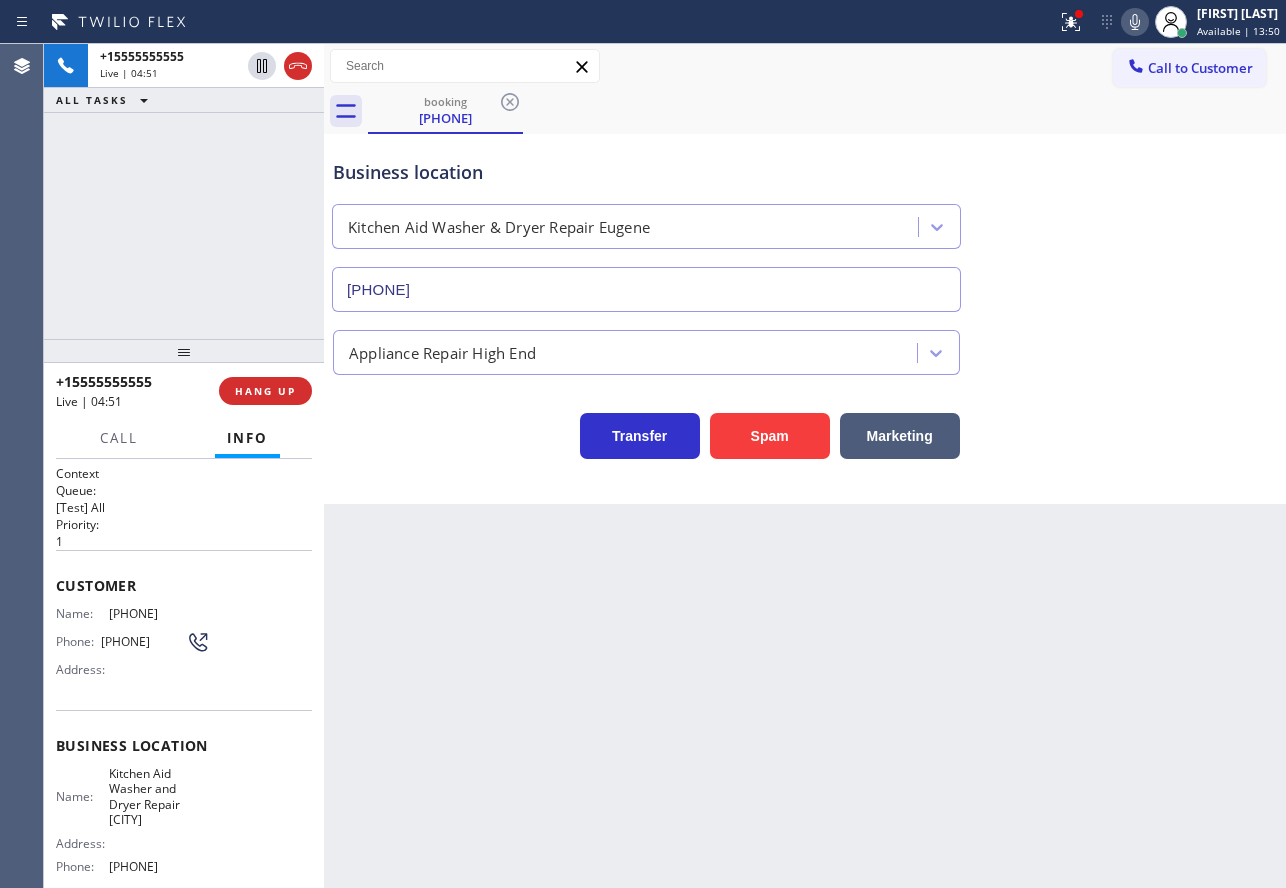 click 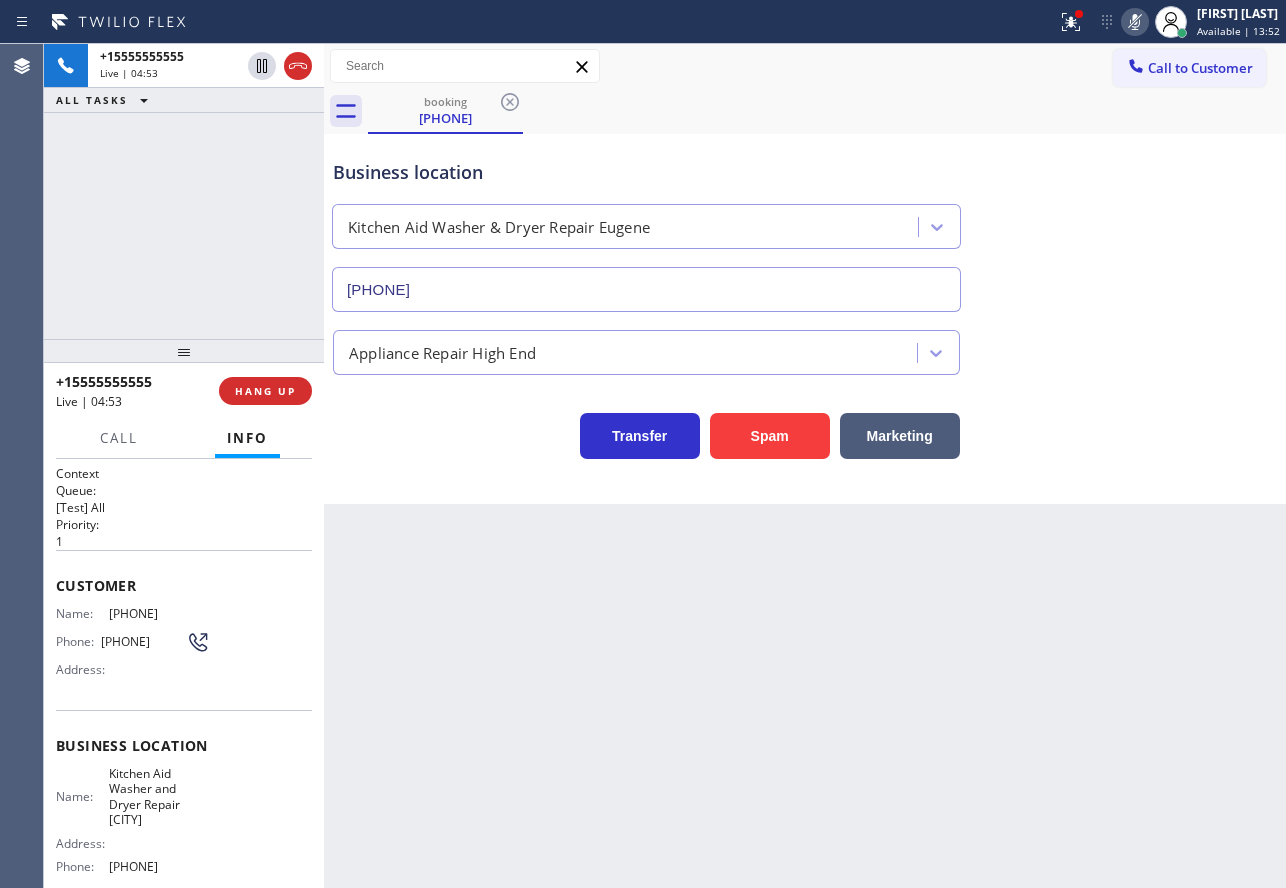 click 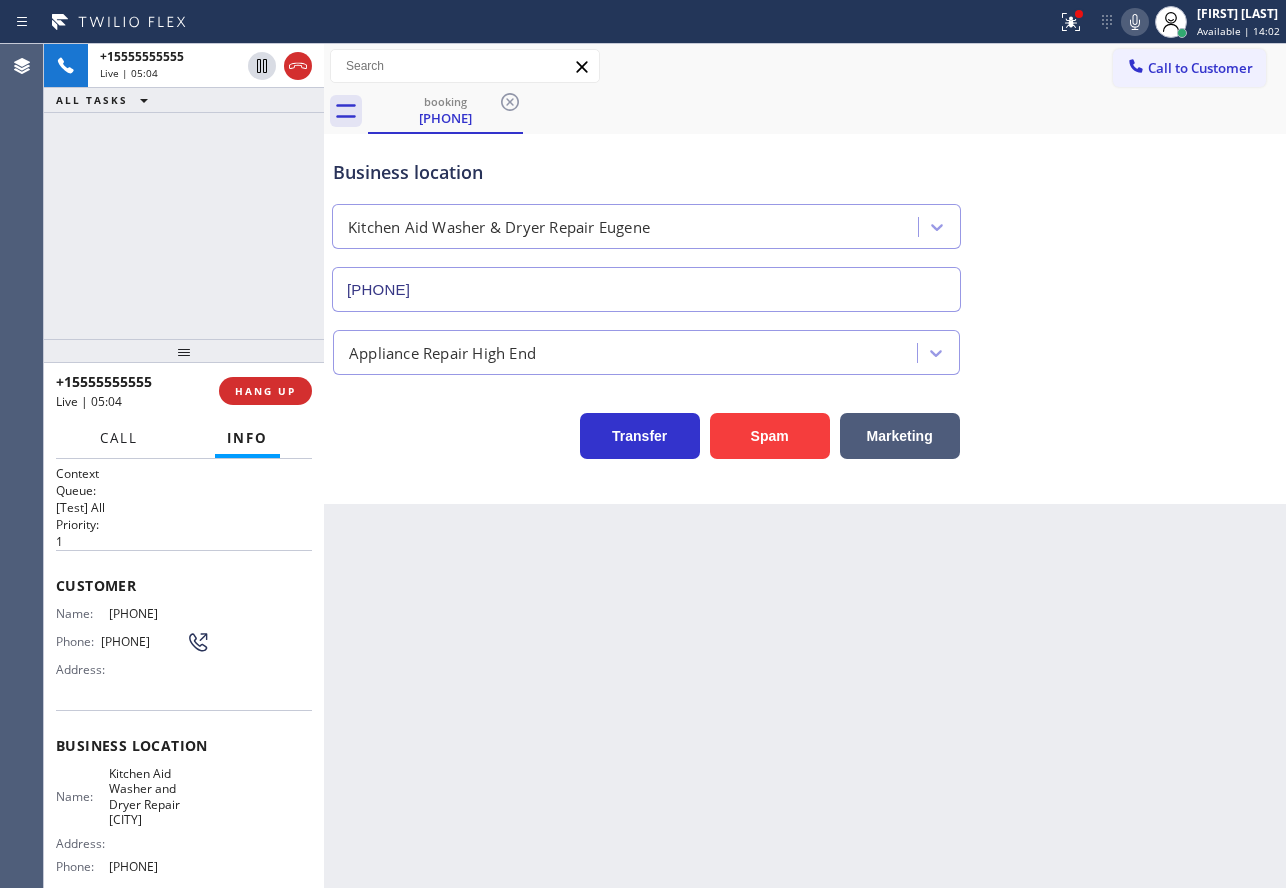 click on "Call" at bounding box center (119, 438) 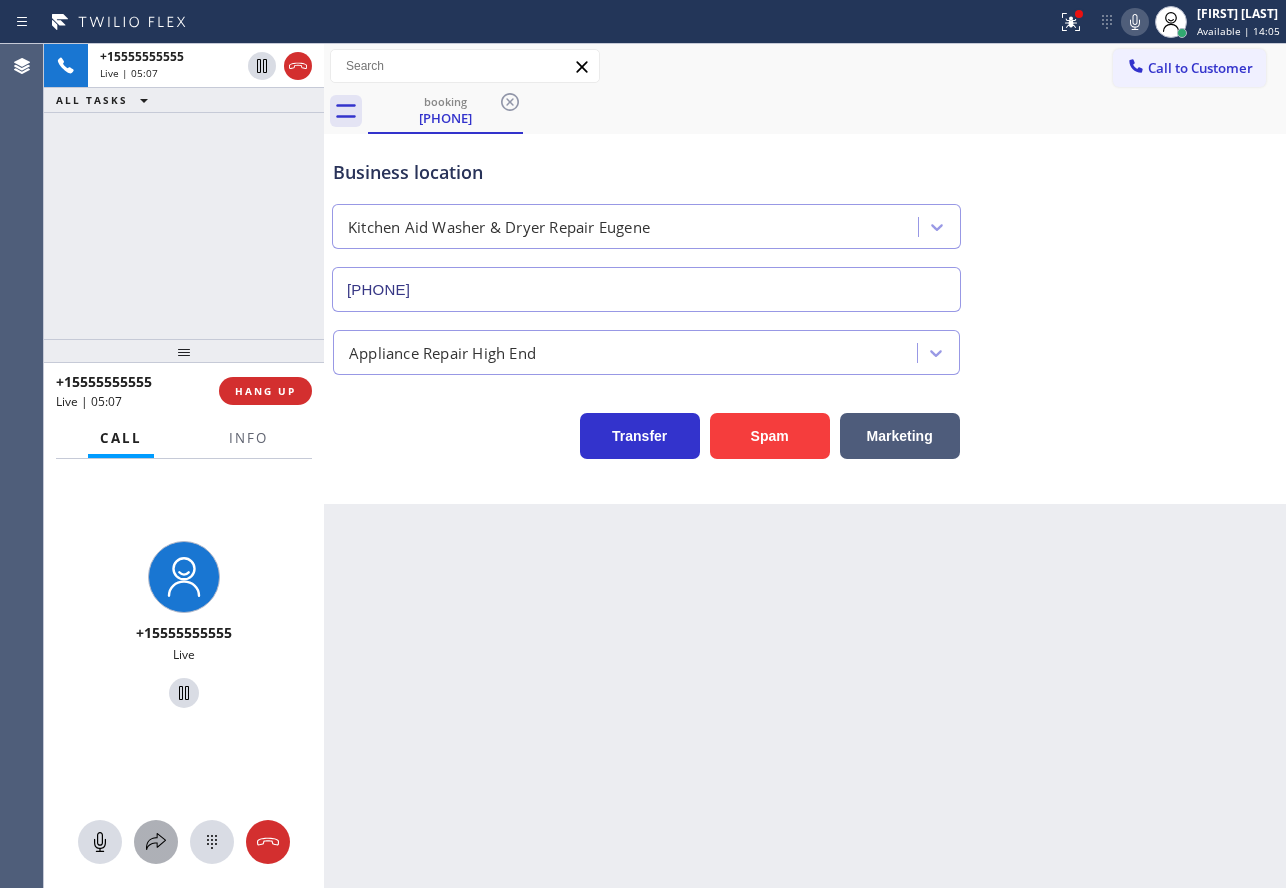 click 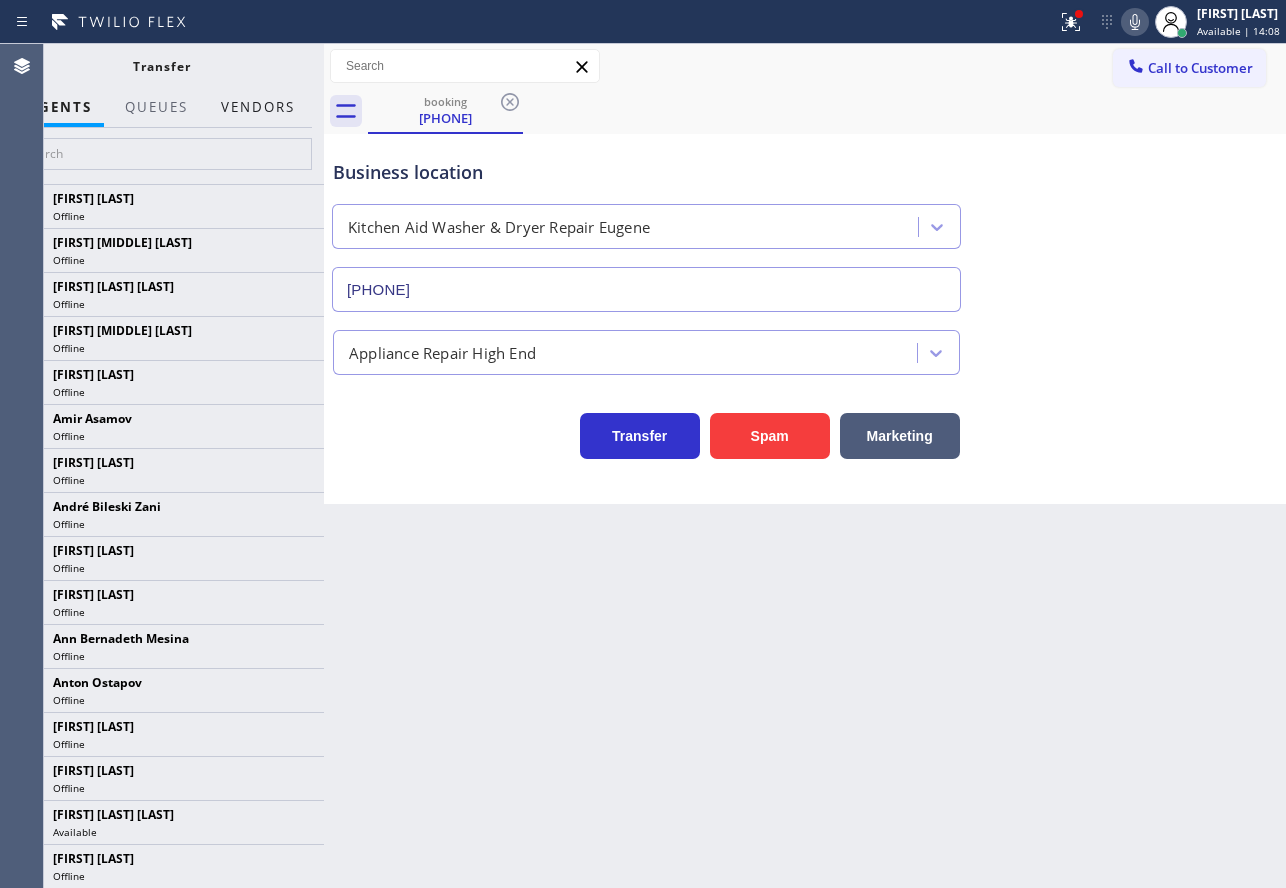 click on "Vendors" at bounding box center (258, 107) 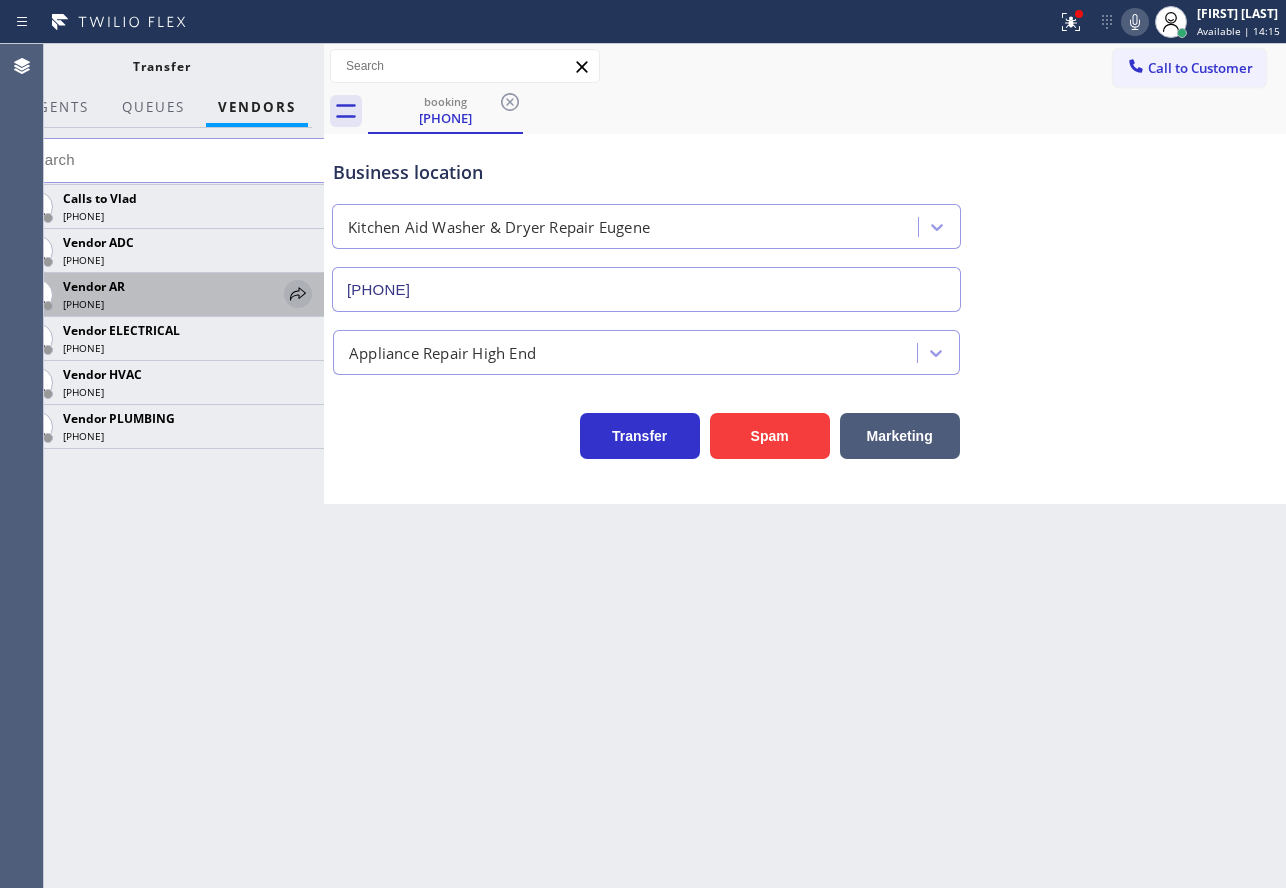click 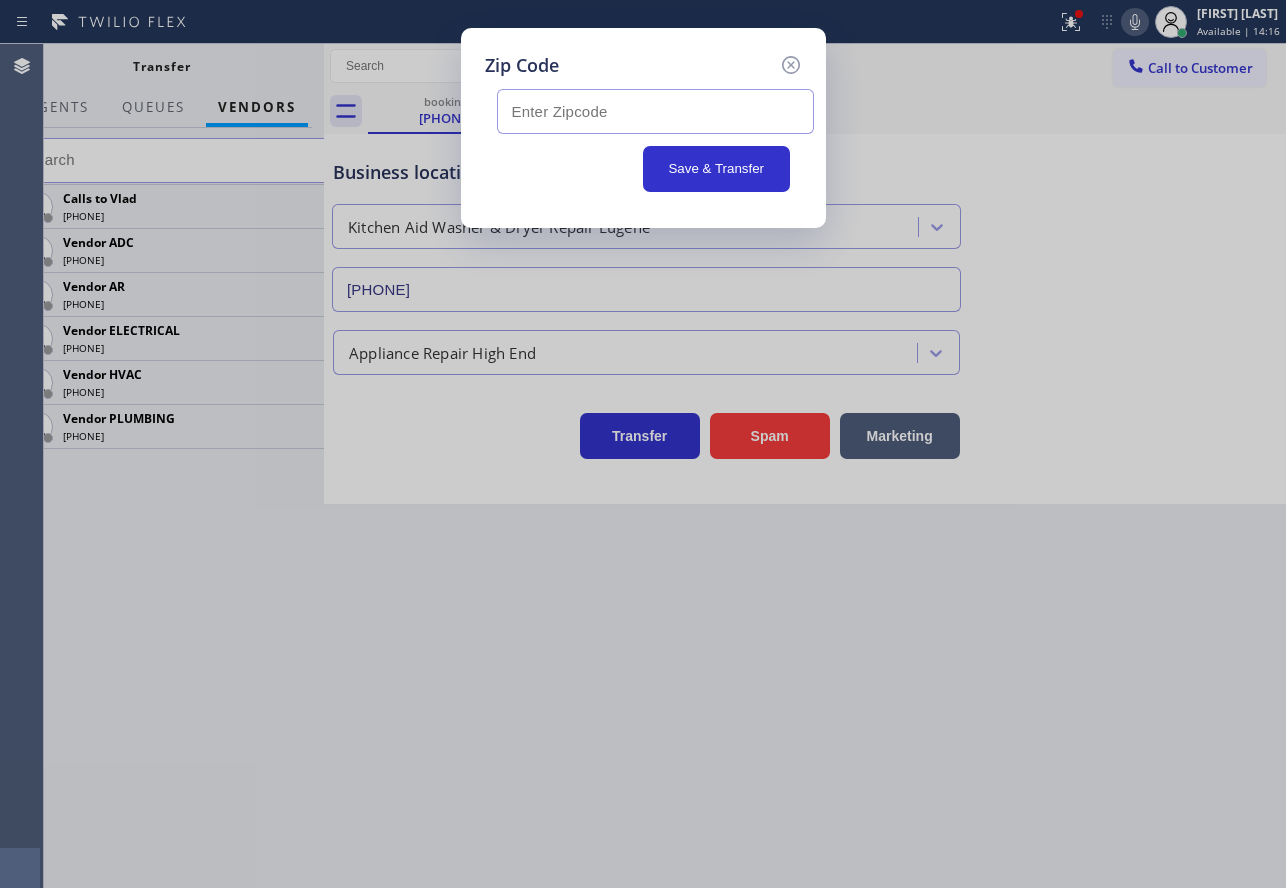 click at bounding box center [655, 111] 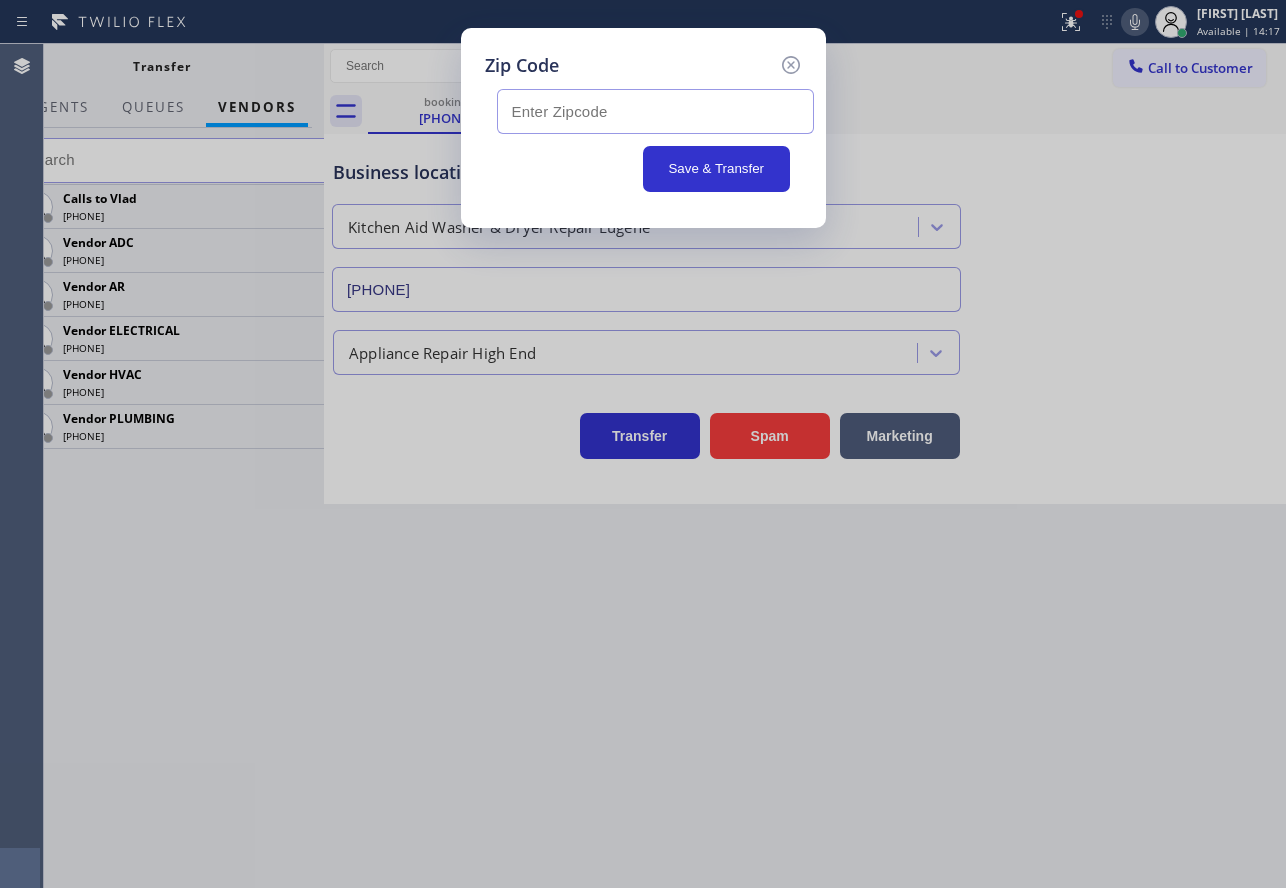 paste on "[POSTAL_CODE]" 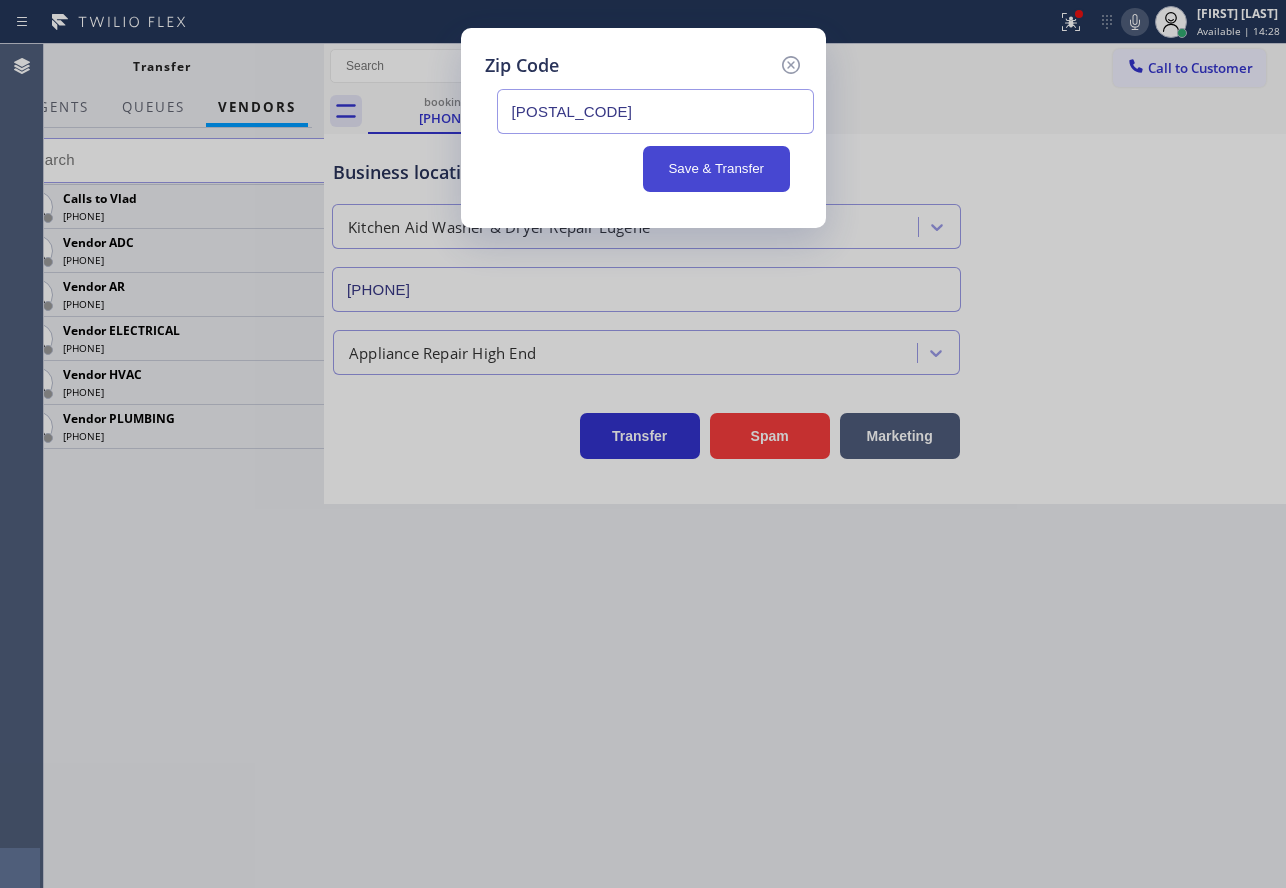 click on "Save & Transfer" at bounding box center (716, 169) 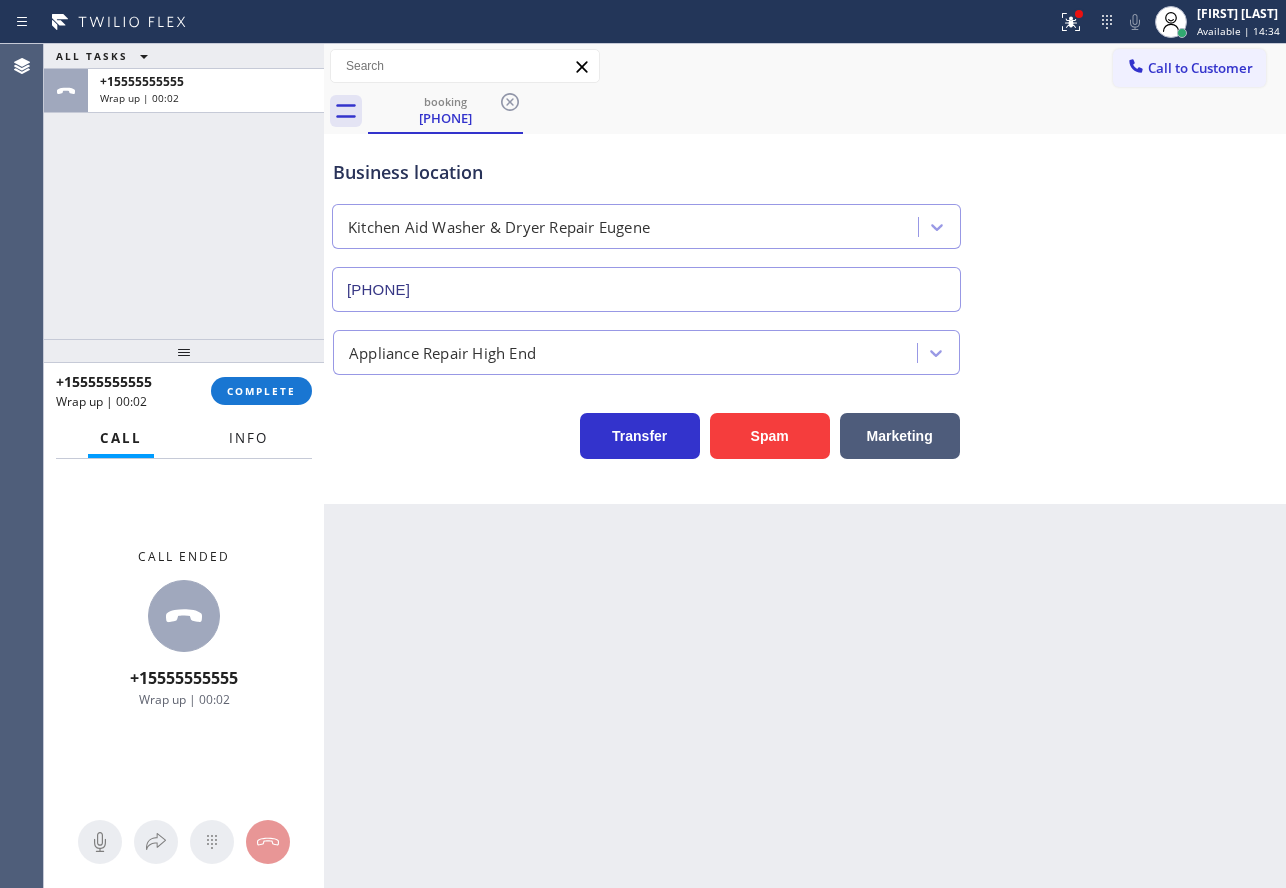 click on "Info" at bounding box center (248, 438) 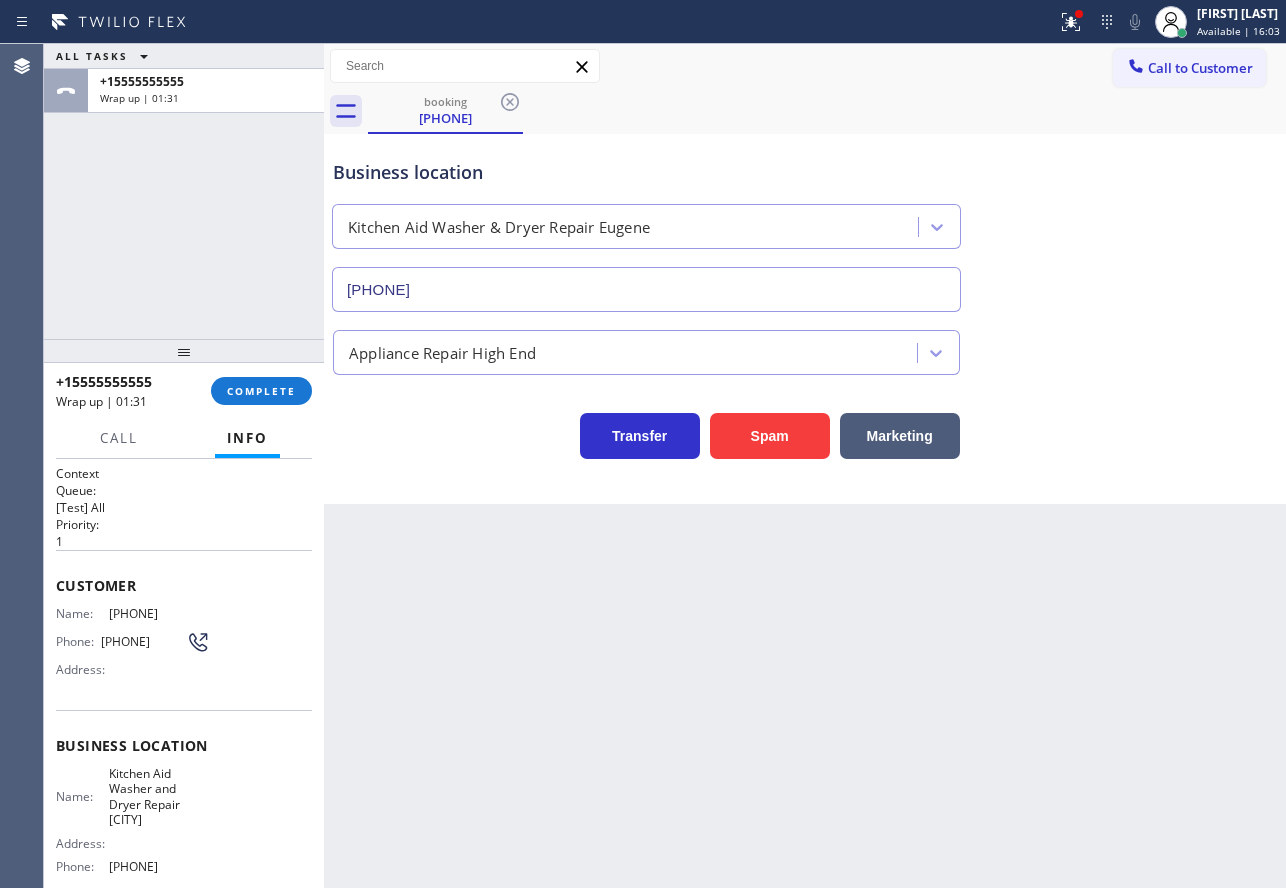 click on "[PHONE]" at bounding box center (159, 613) 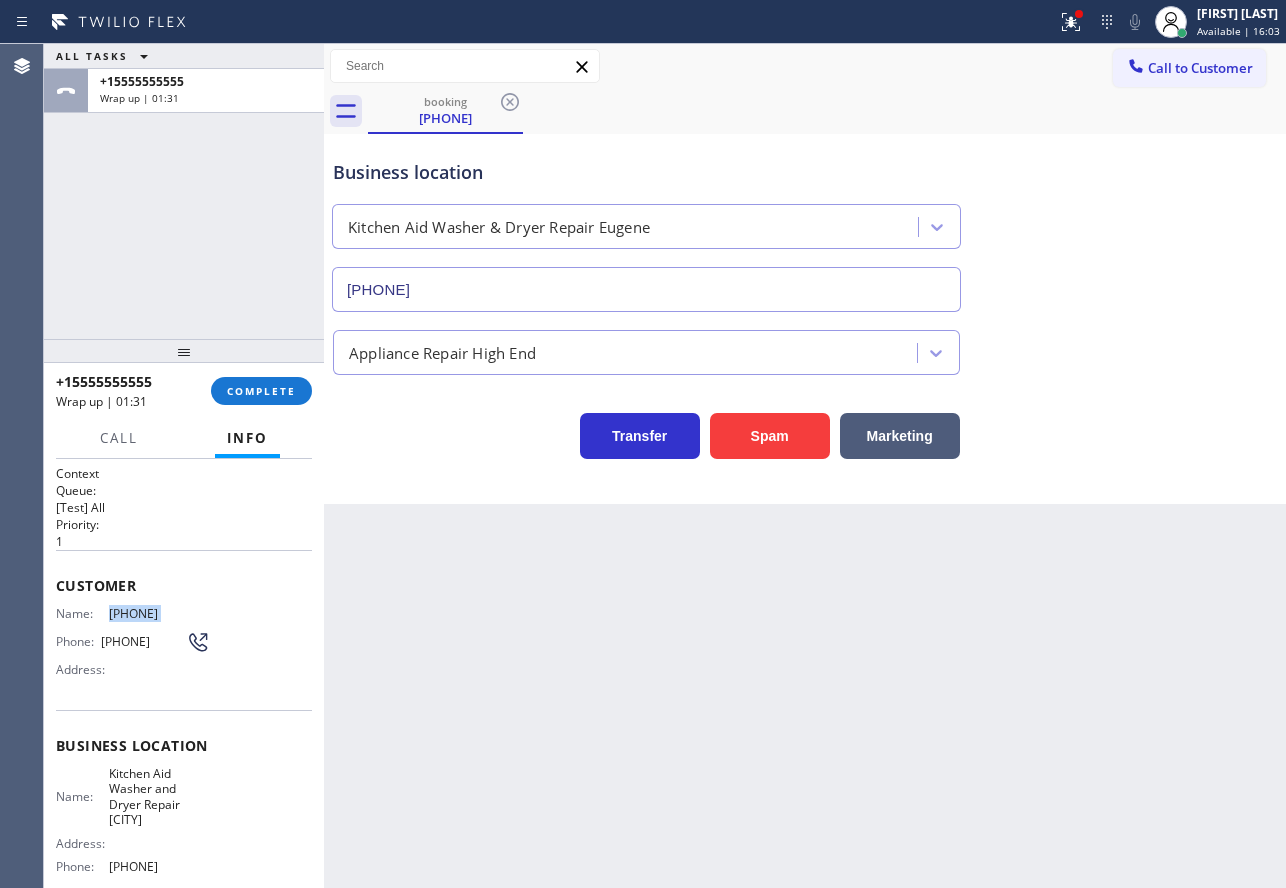 click on "[PHONE]" at bounding box center [159, 613] 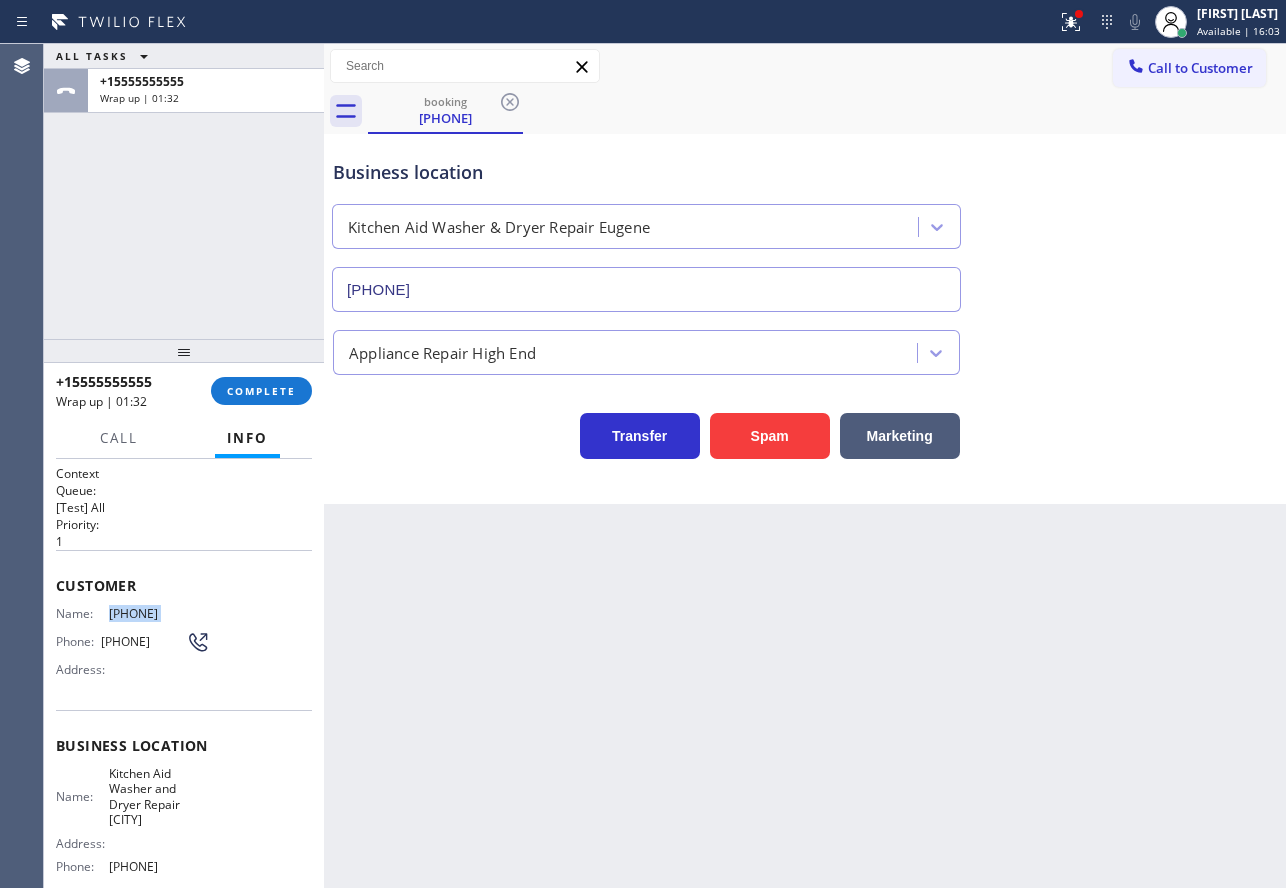 copy on "[PHONE]" 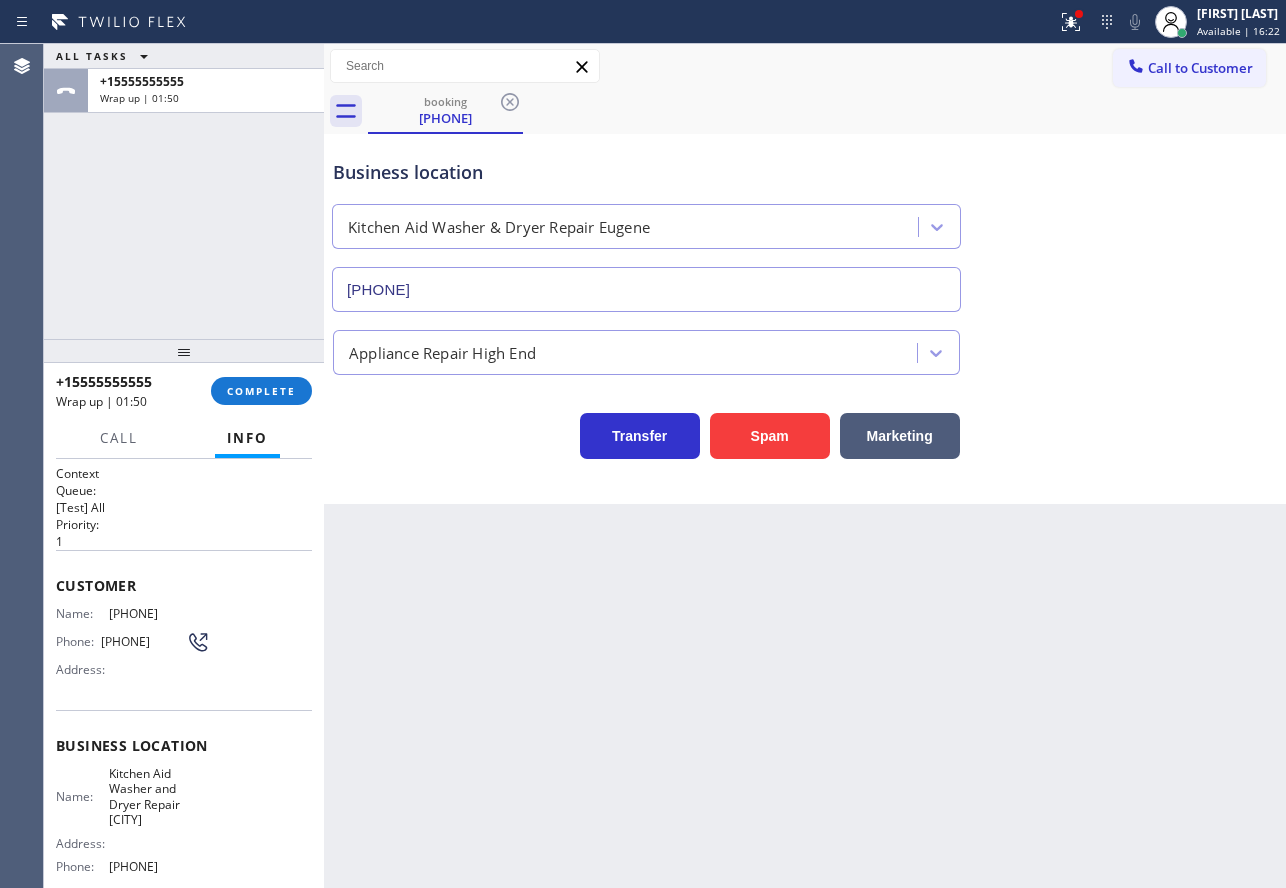 click on "[PHONE]" at bounding box center (159, 866) 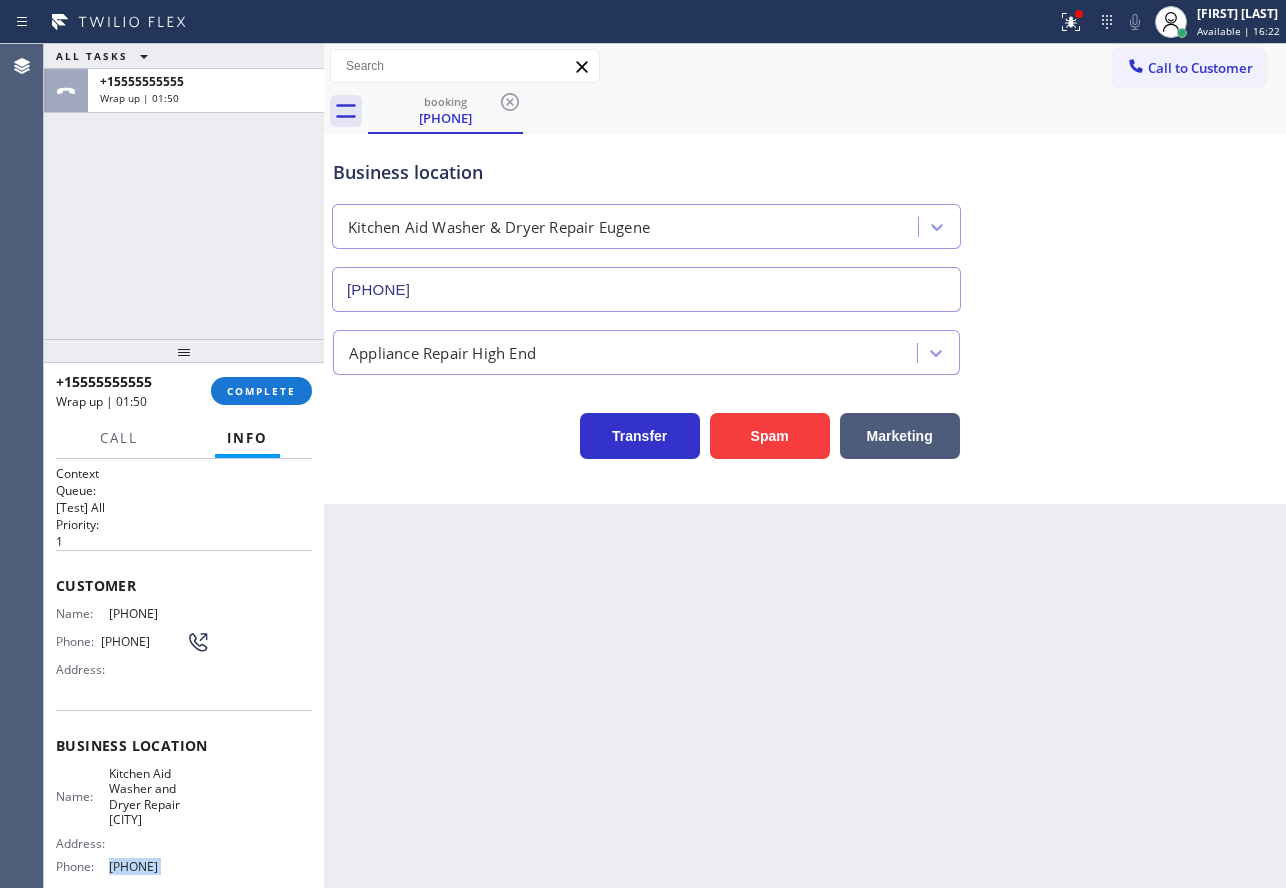 click on "[PHONE]" at bounding box center [159, 866] 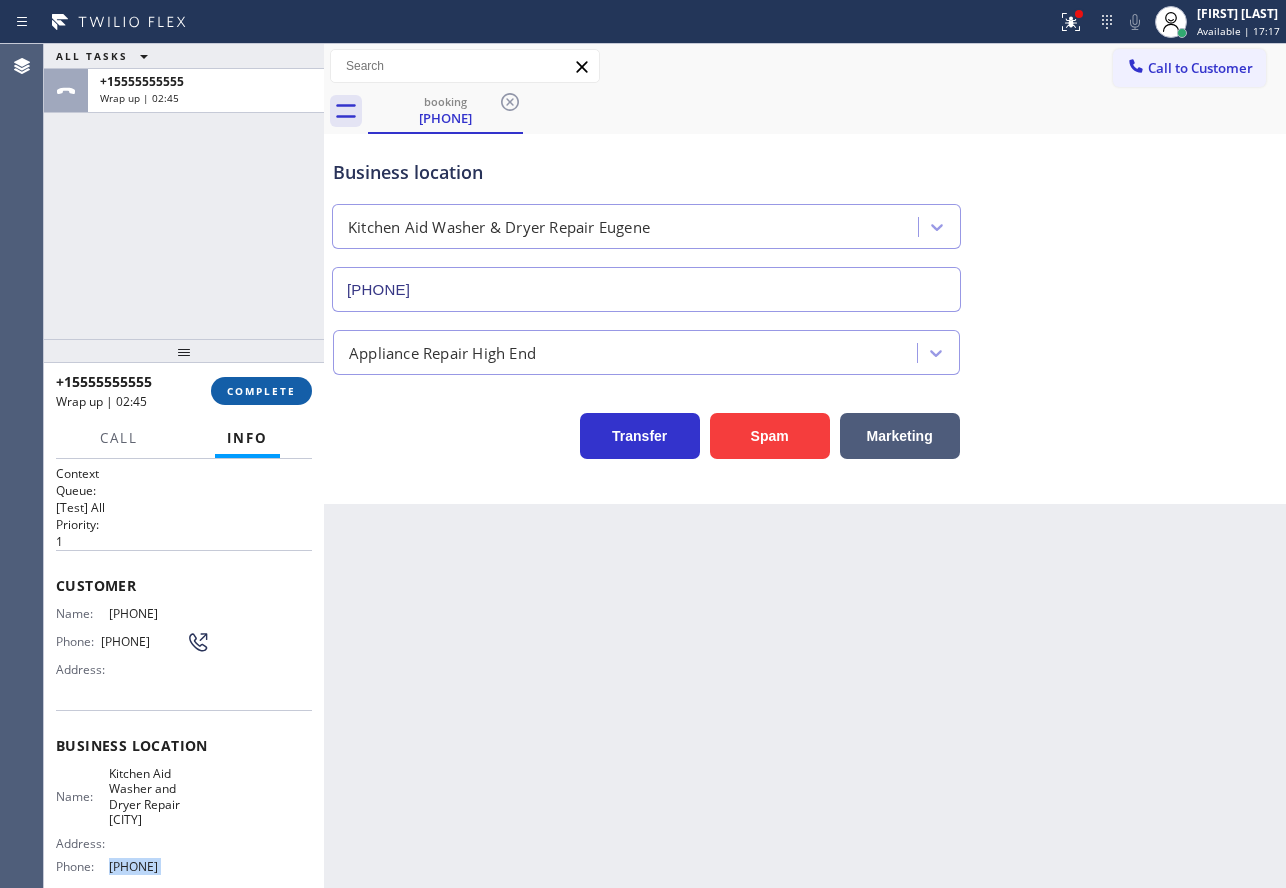 click on "COMPLETE" at bounding box center (261, 391) 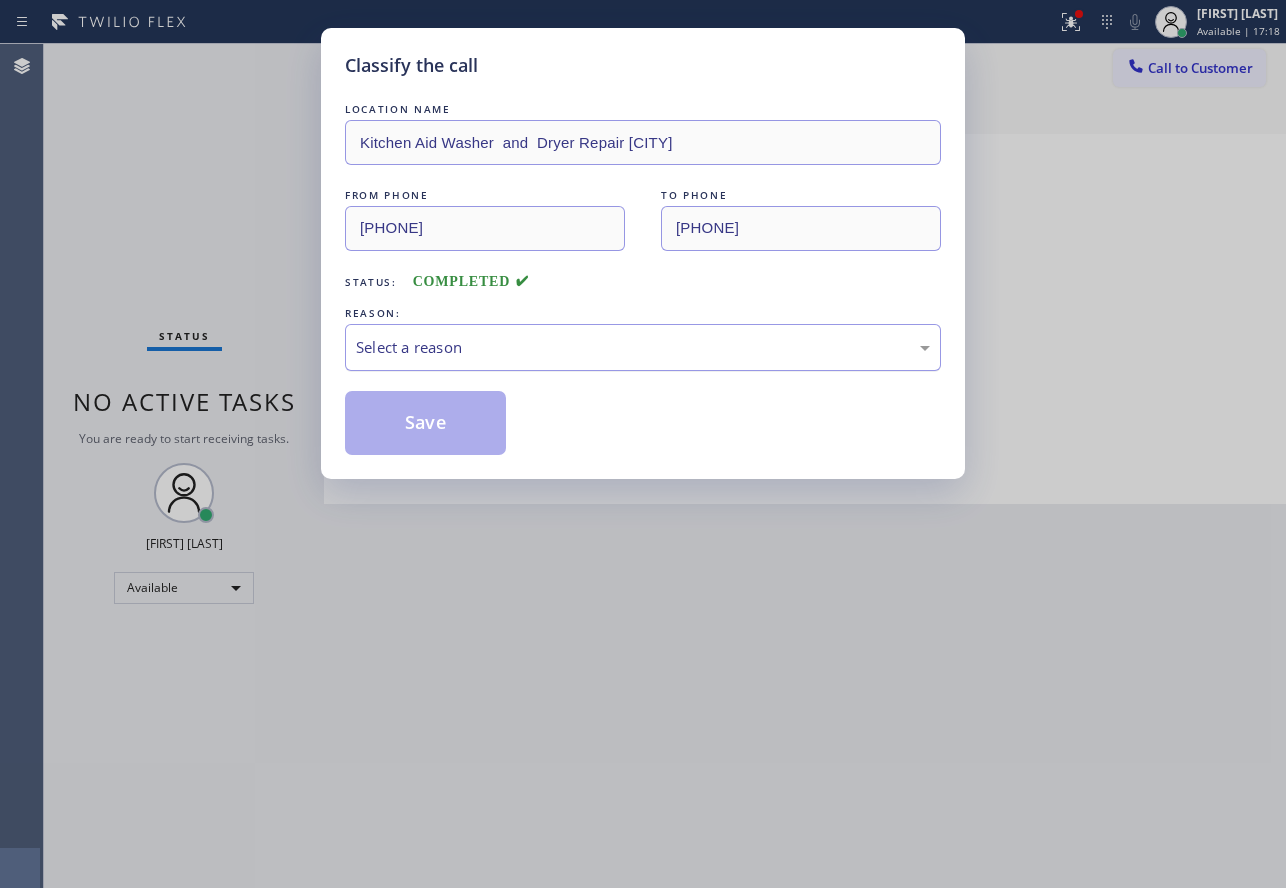 click on "Select a reason" at bounding box center (643, 347) 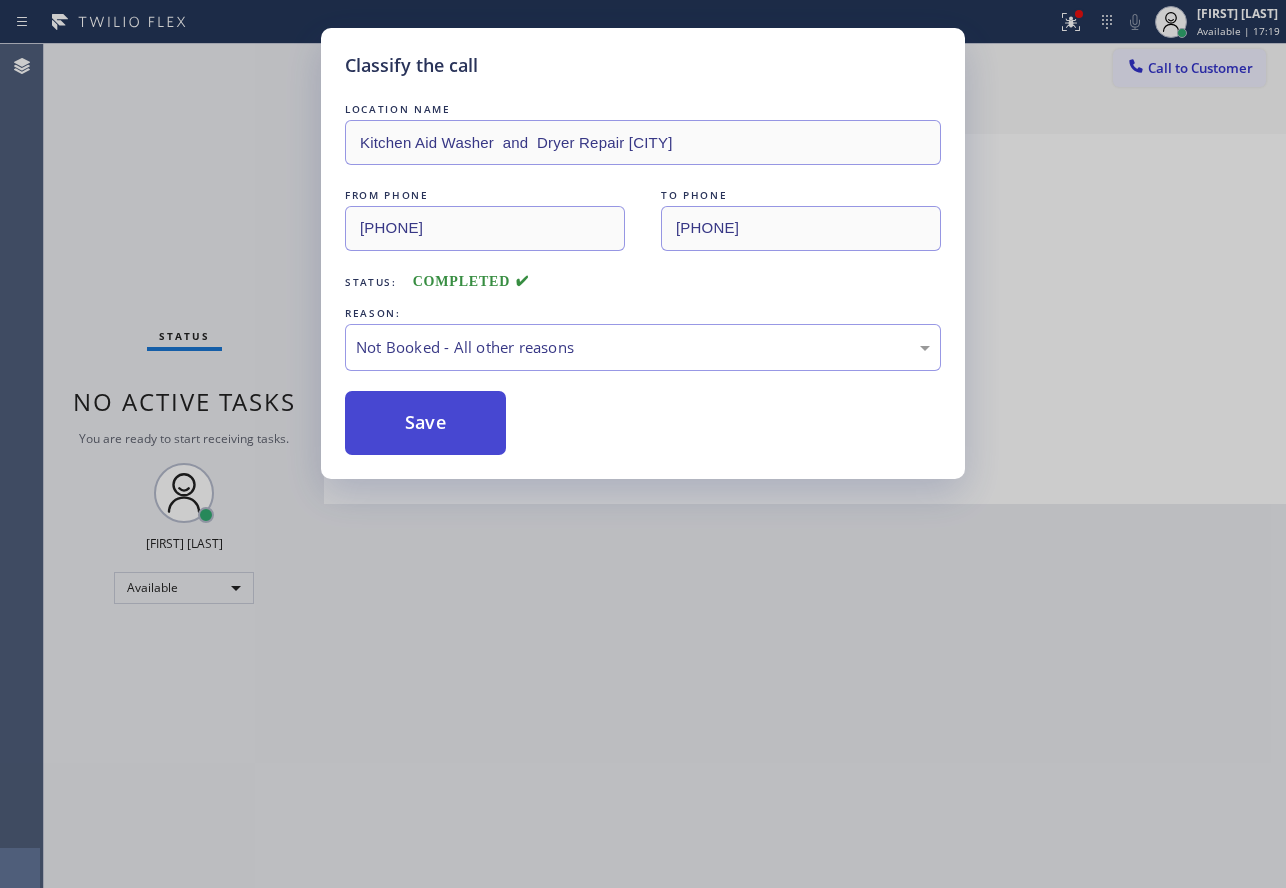 click on "Save" at bounding box center (425, 423) 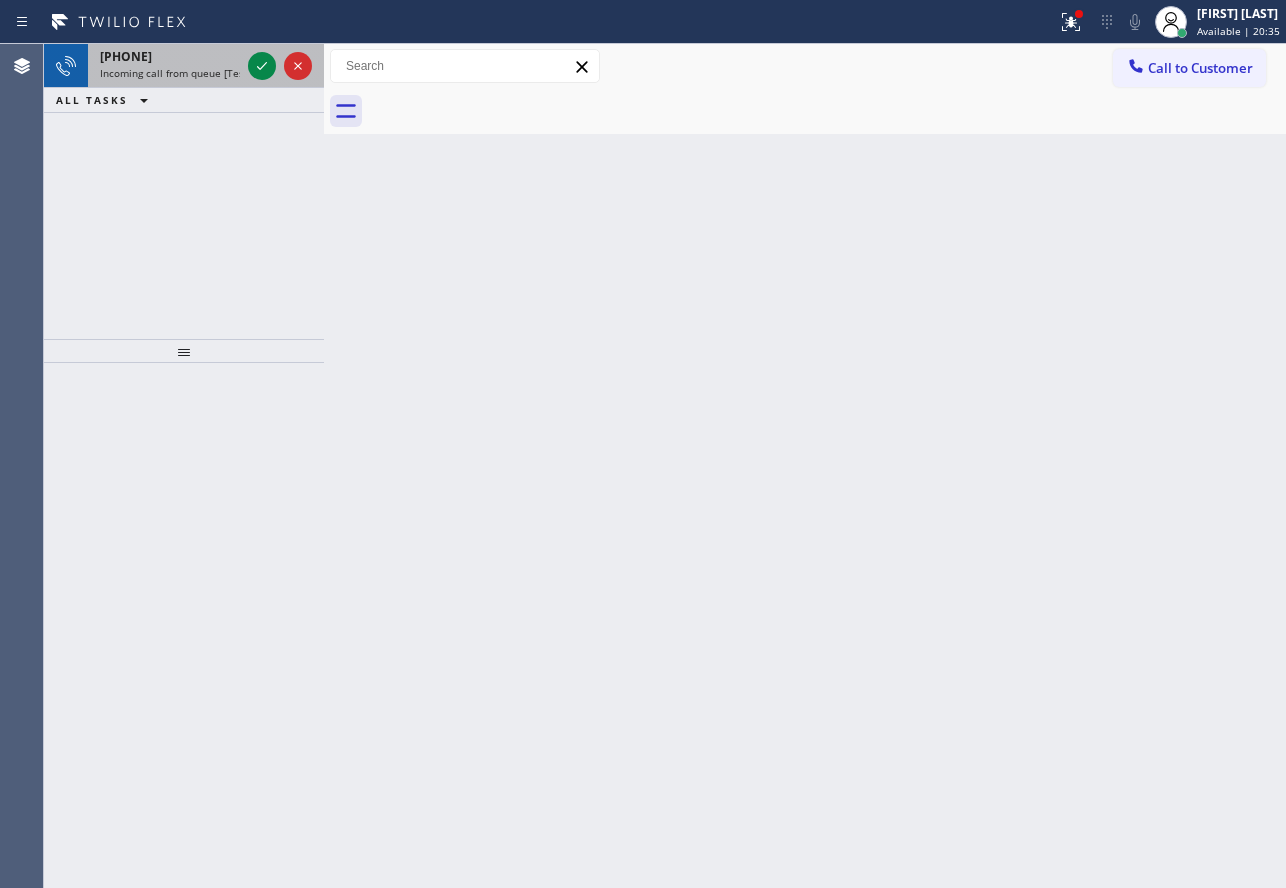 click on "Incoming call from queue [Test] All" at bounding box center (183, 73) 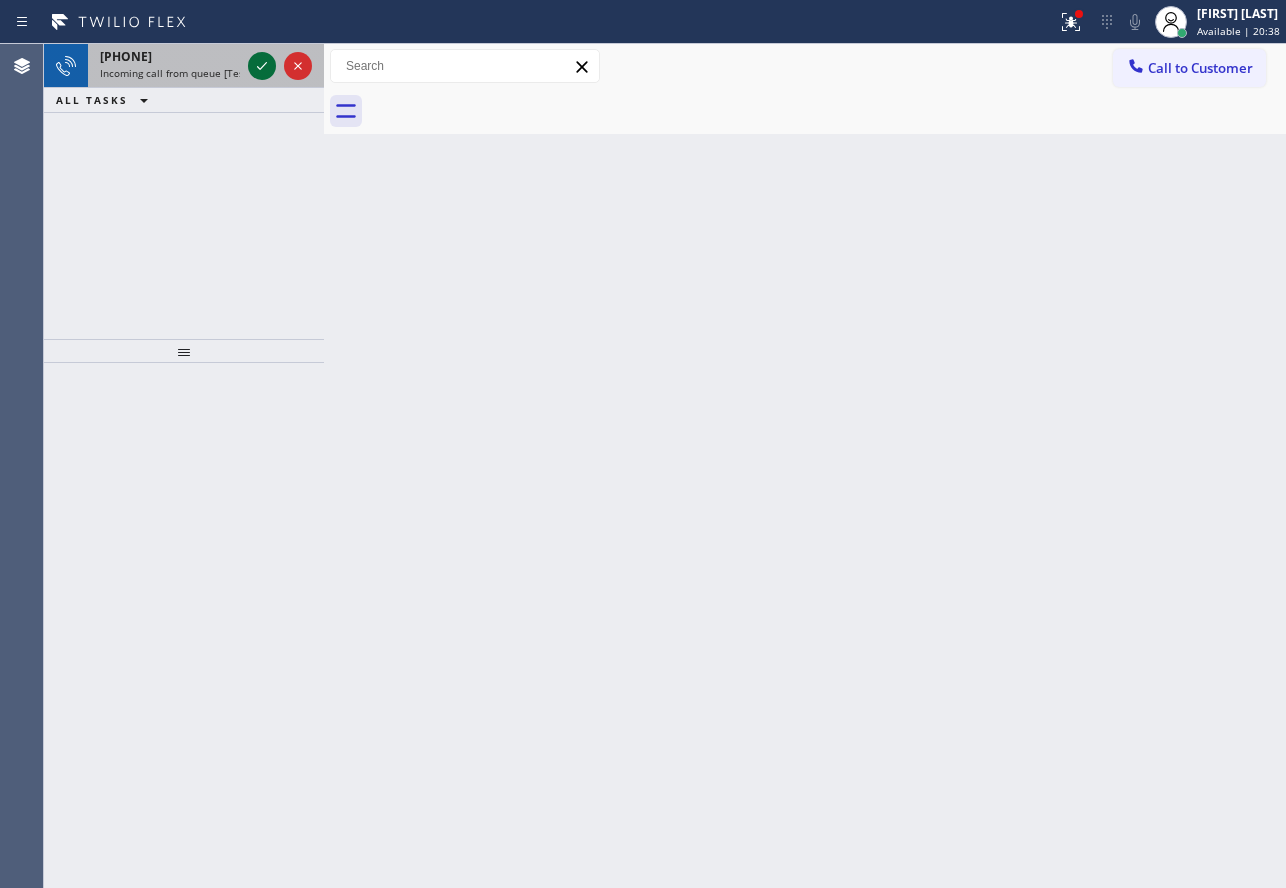 click 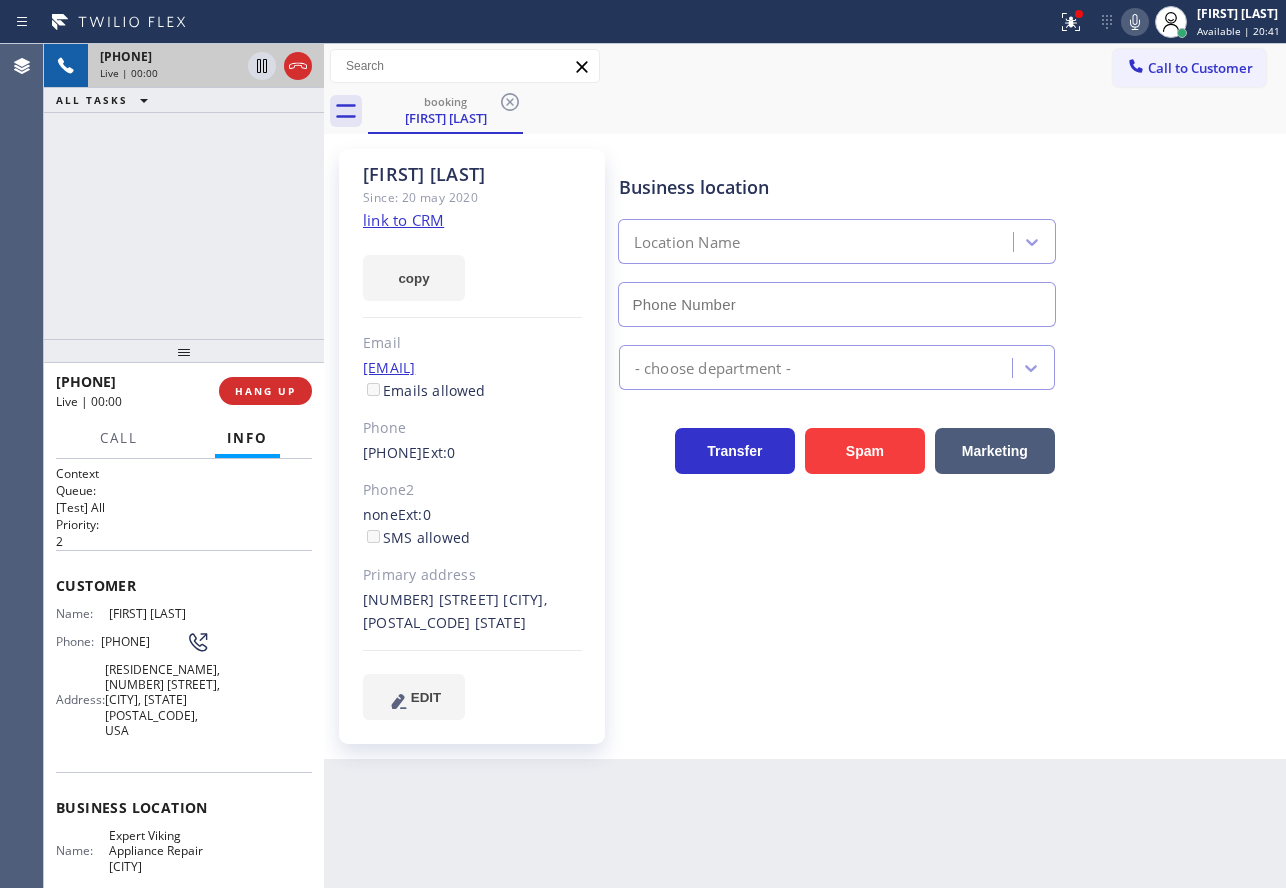 type on "[PHONE]" 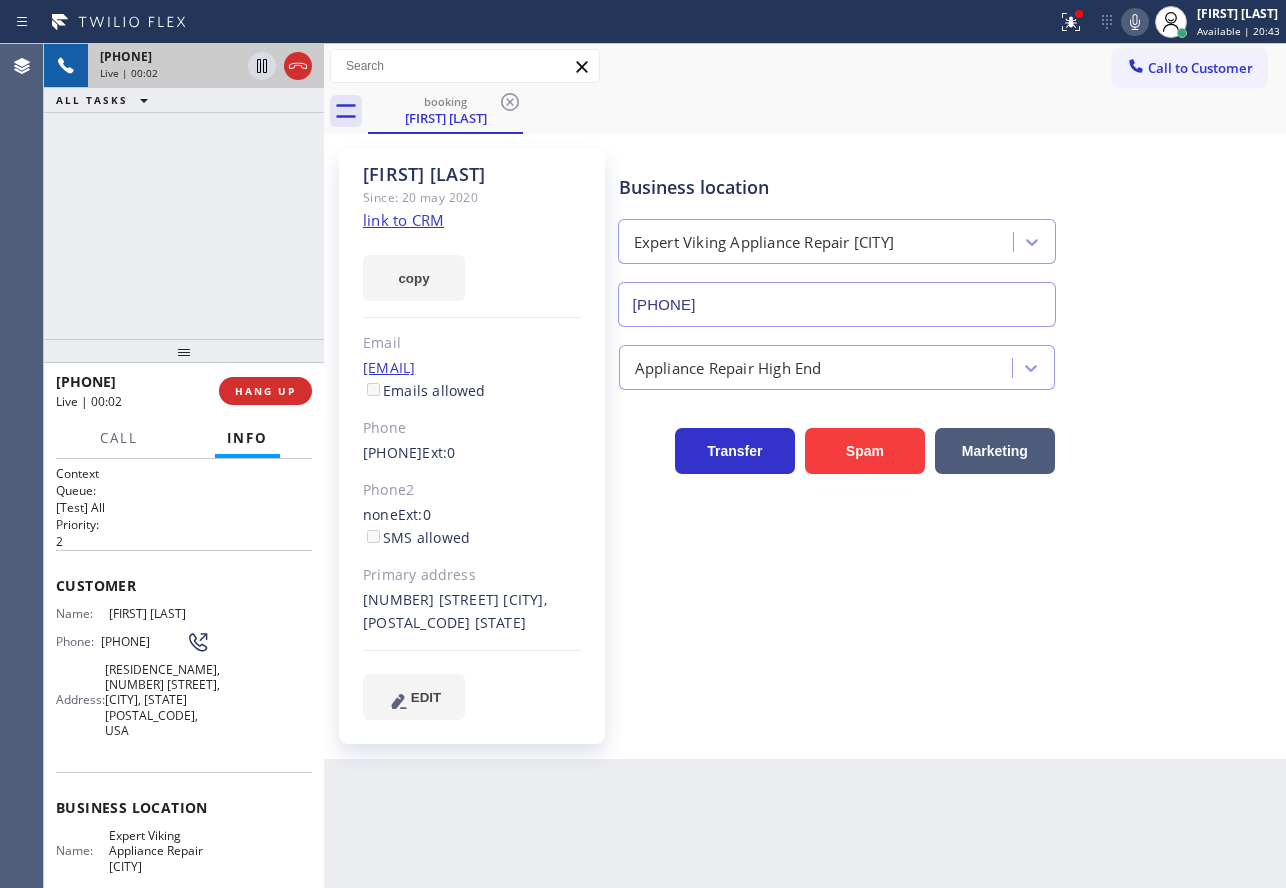 click on "link to CRM" 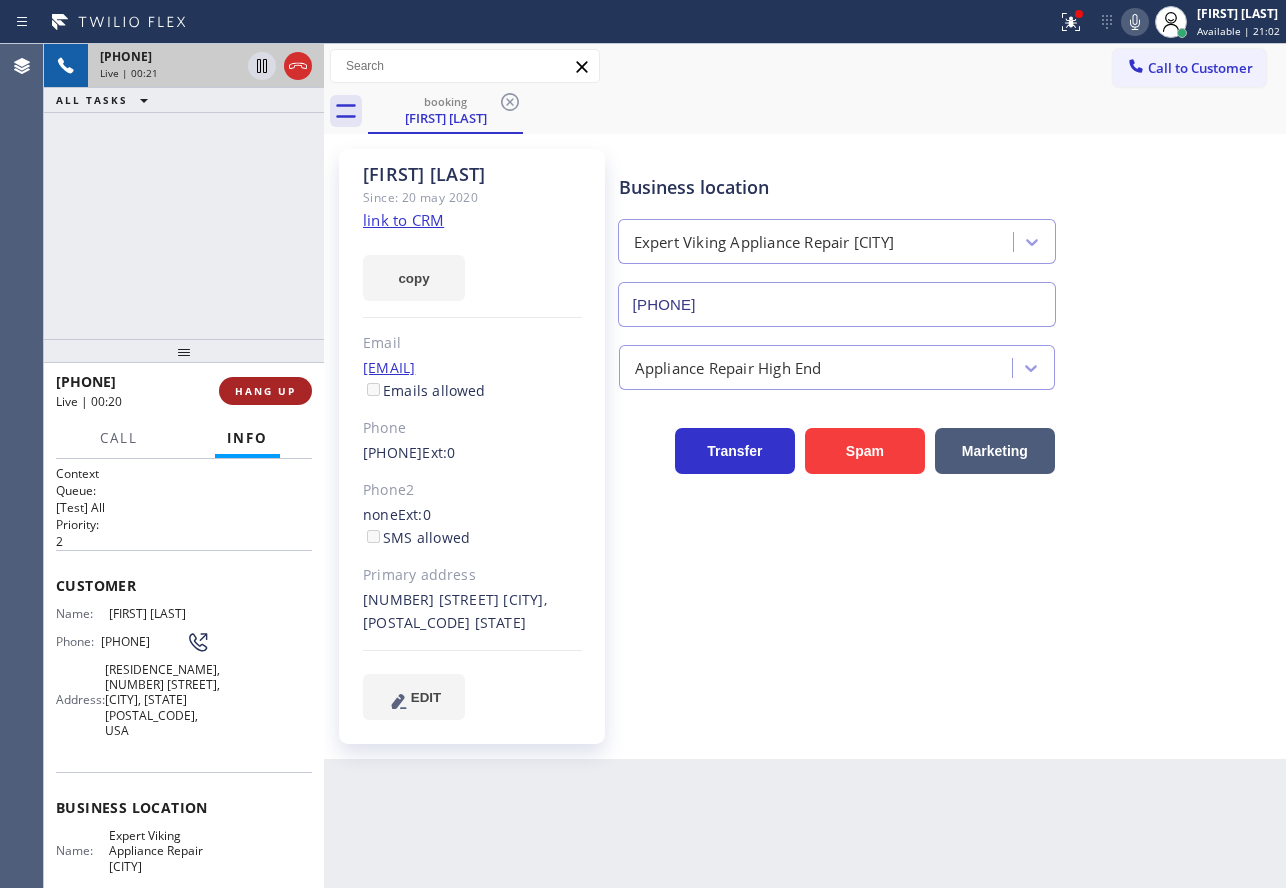 click on "HANG UP" at bounding box center (265, 391) 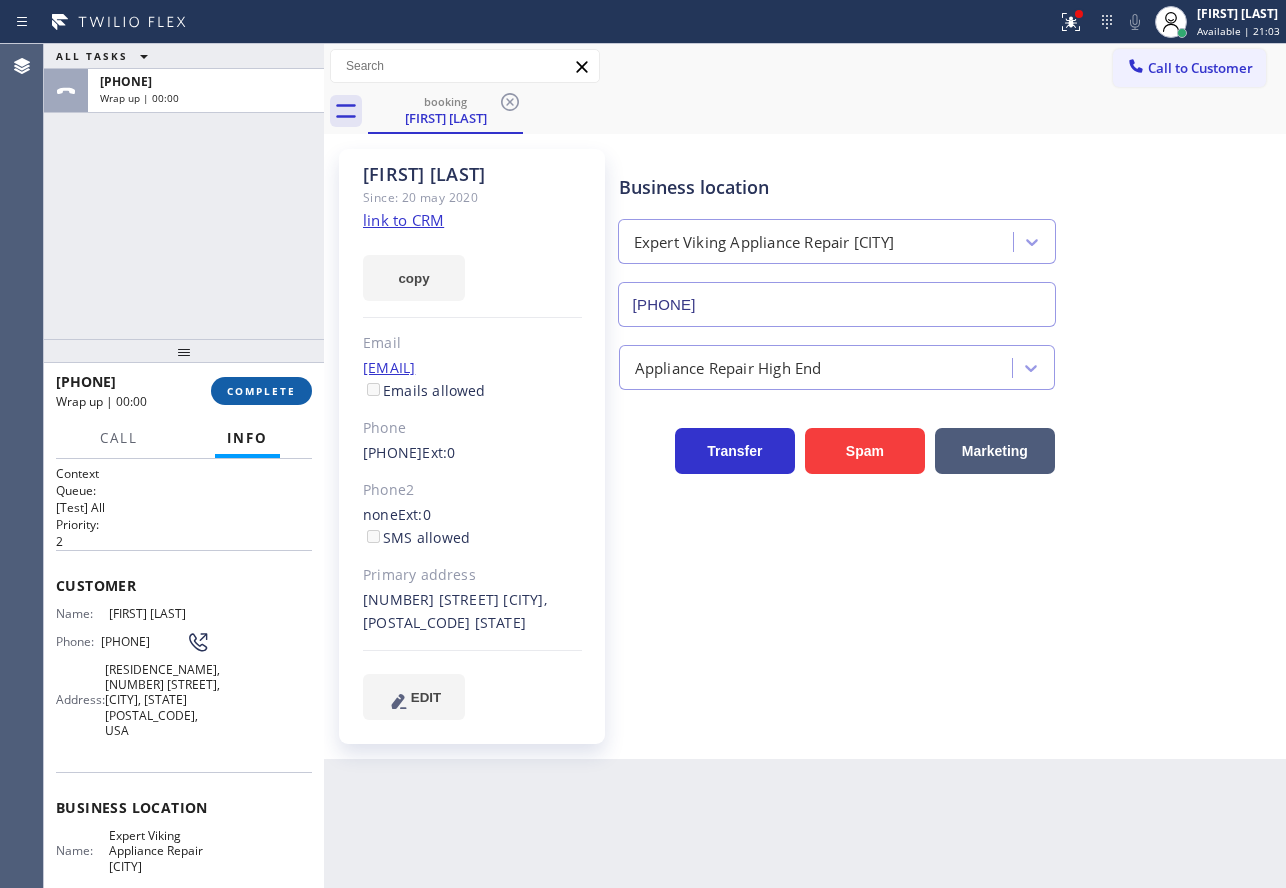 click on "COMPLETE" at bounding box center [261, 391] 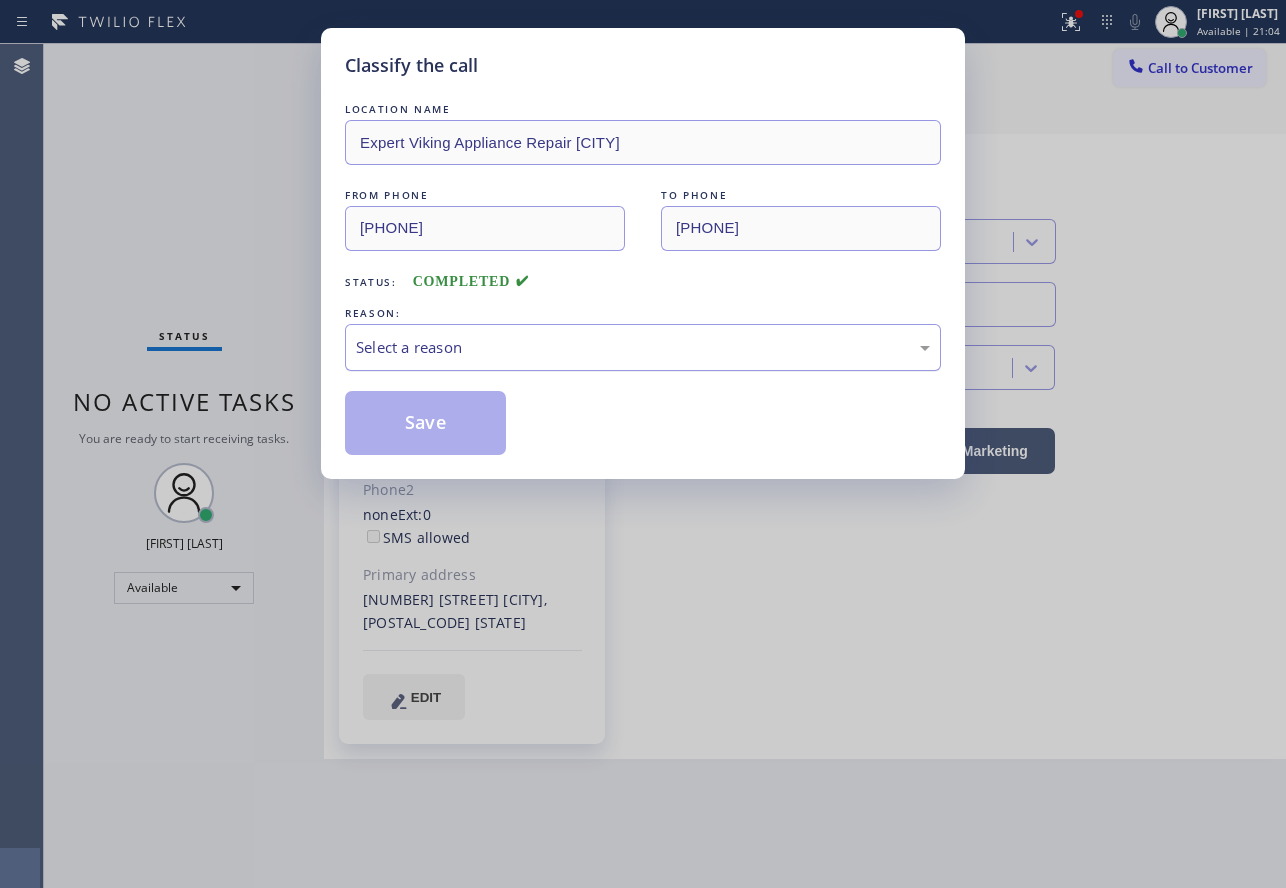 click on "Select a reason" at bounding box center (643, 347) 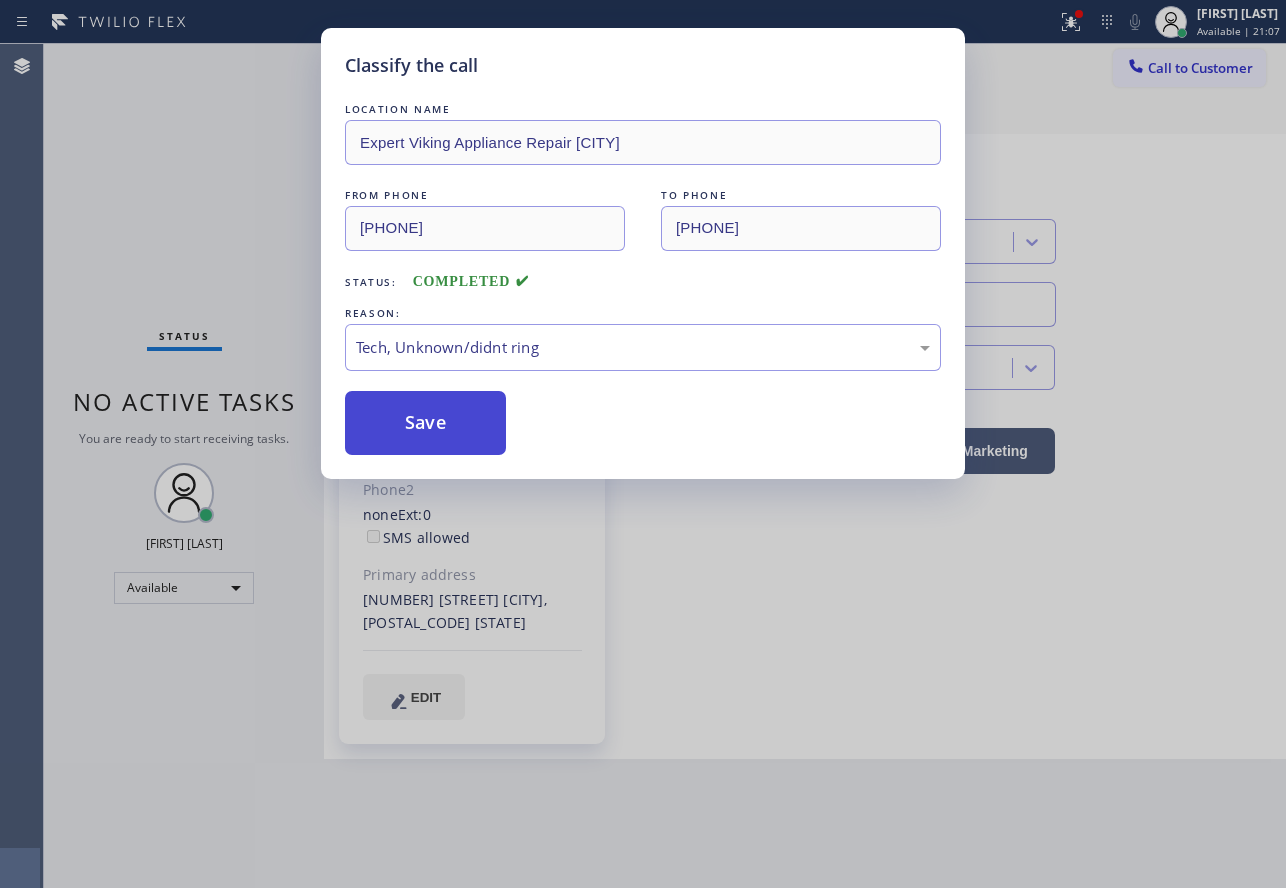 click on "Save" at bounding box center (425, 423) 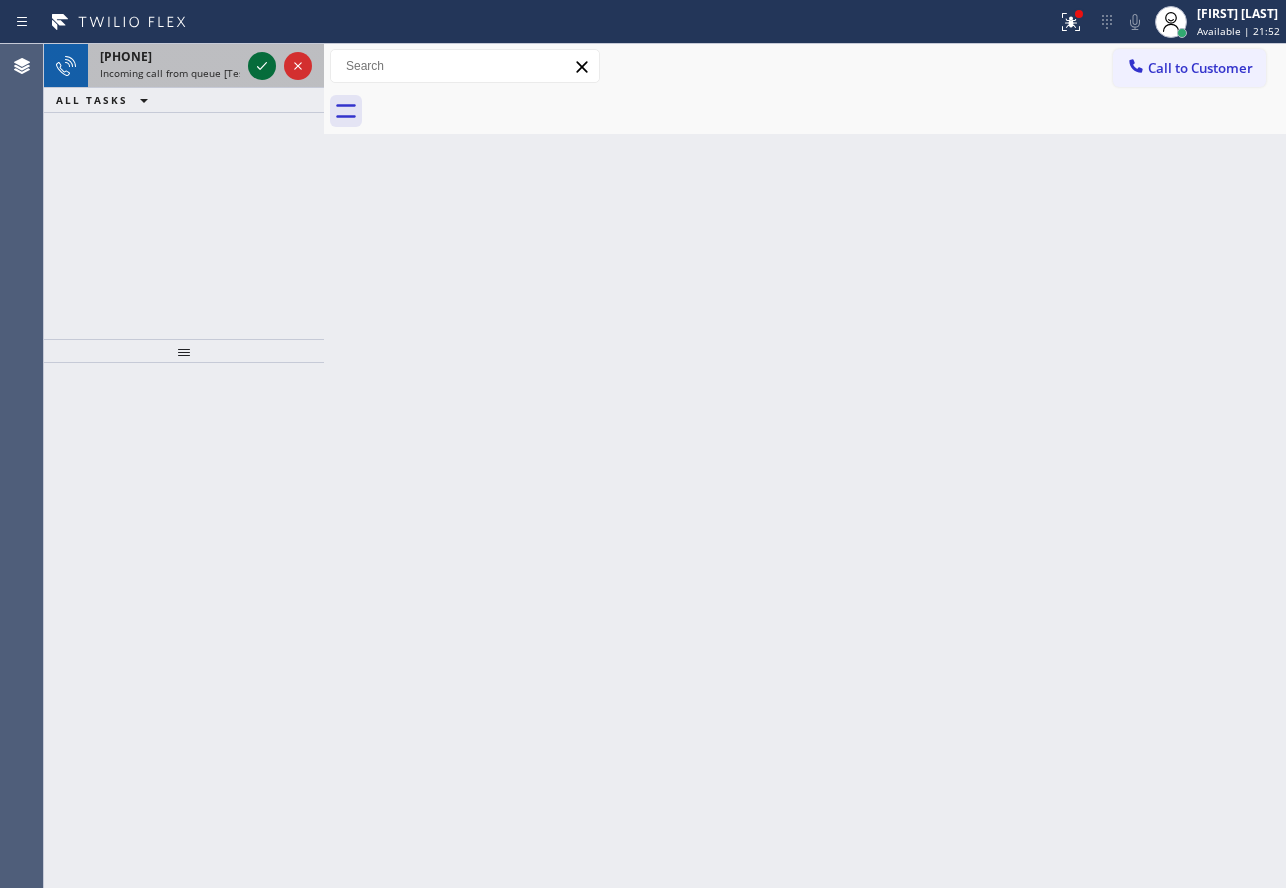 click 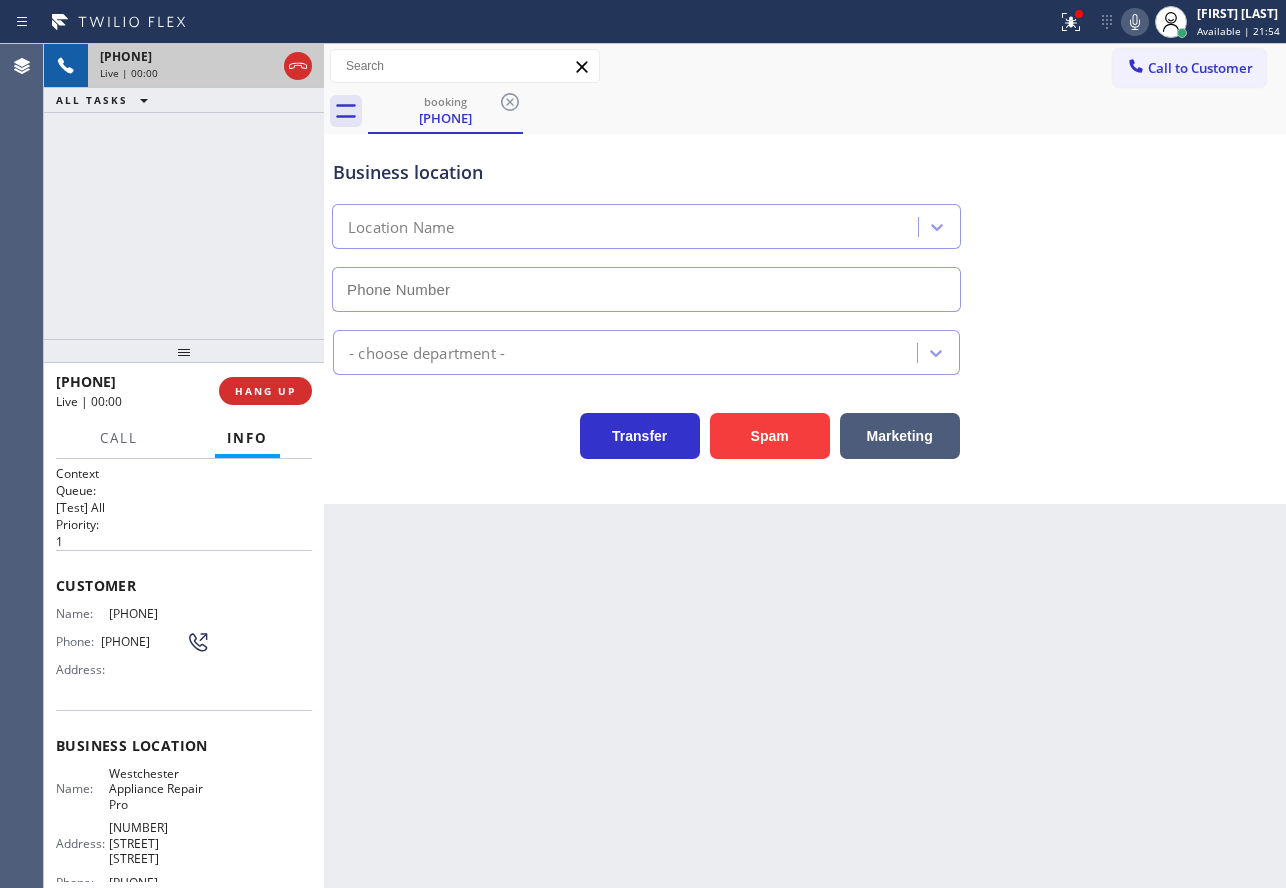 type on "[PHONE]" 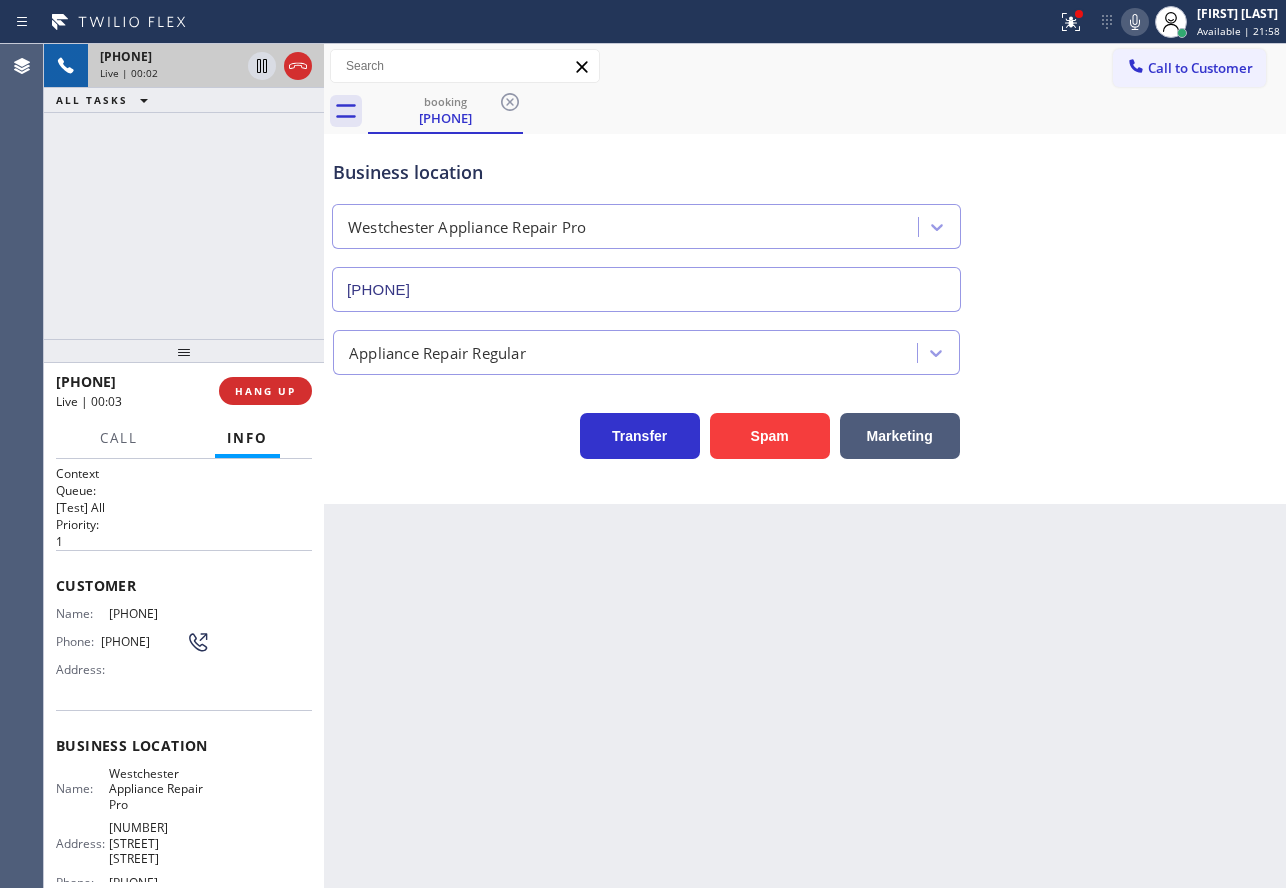 click 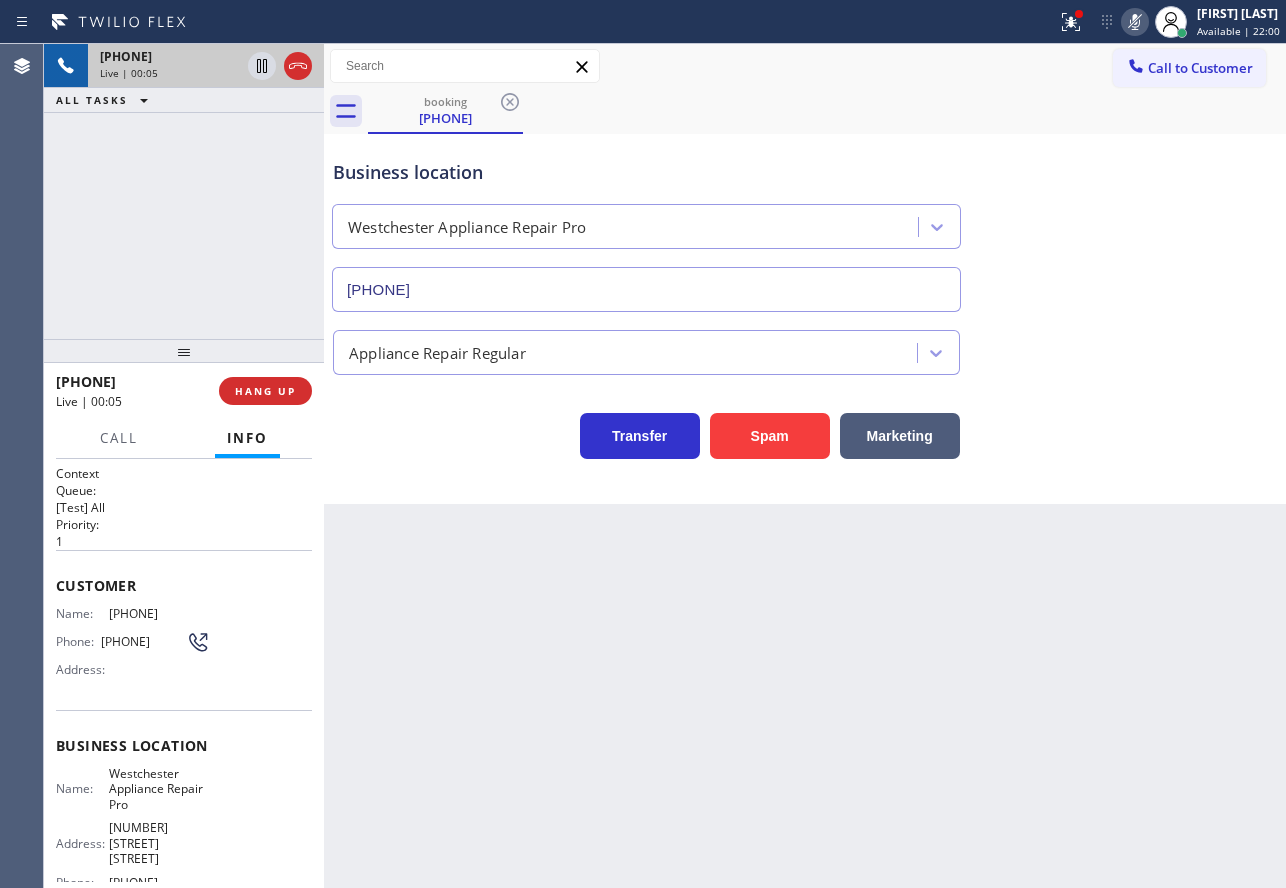 click 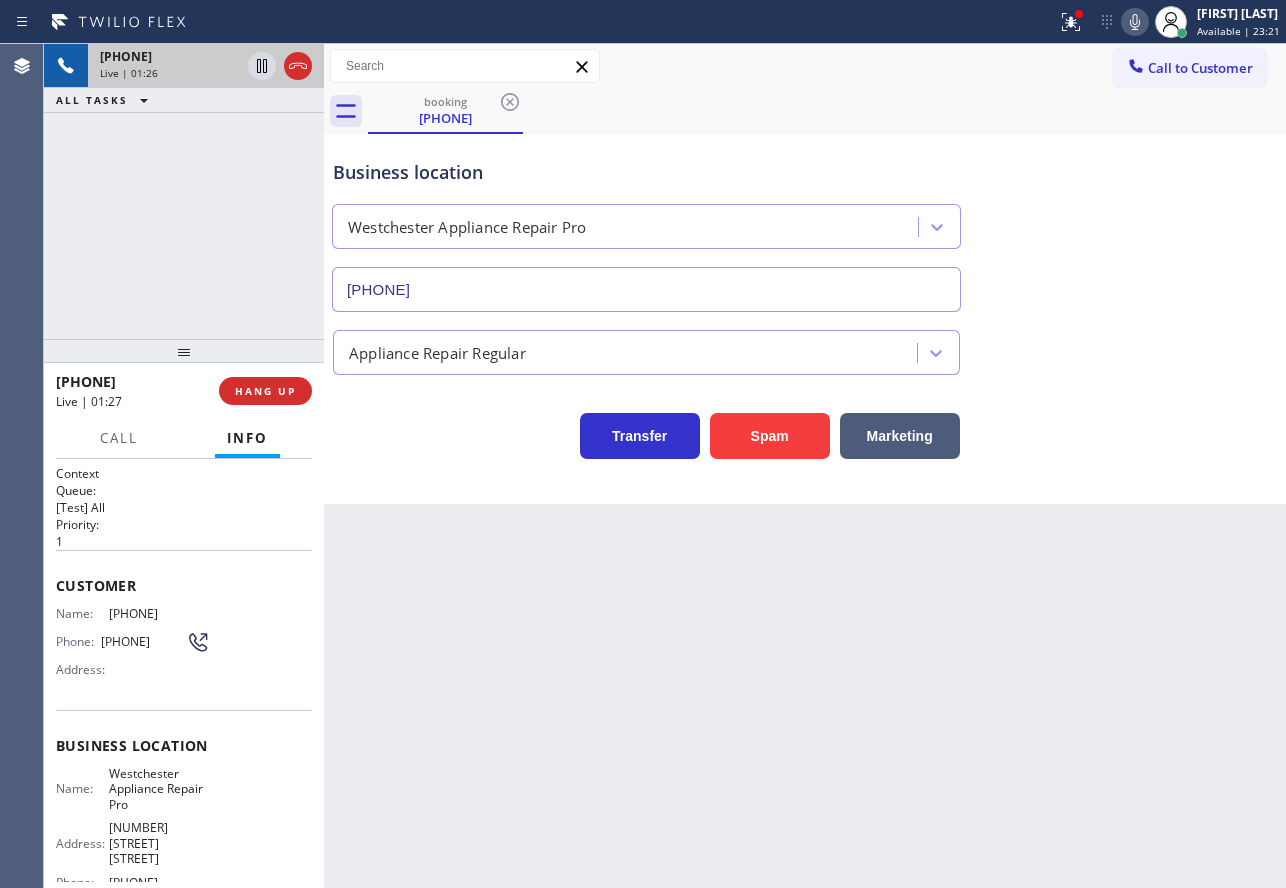 click 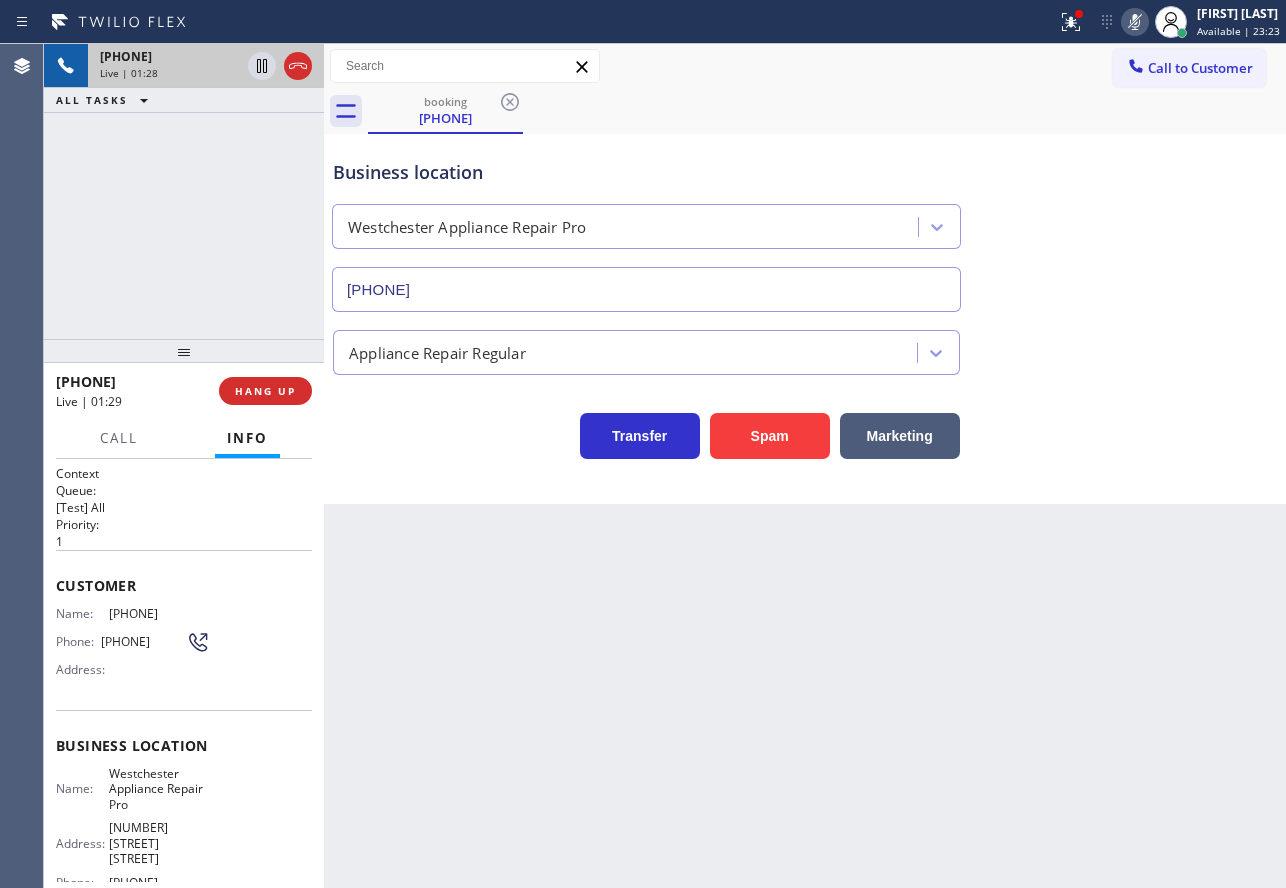 click 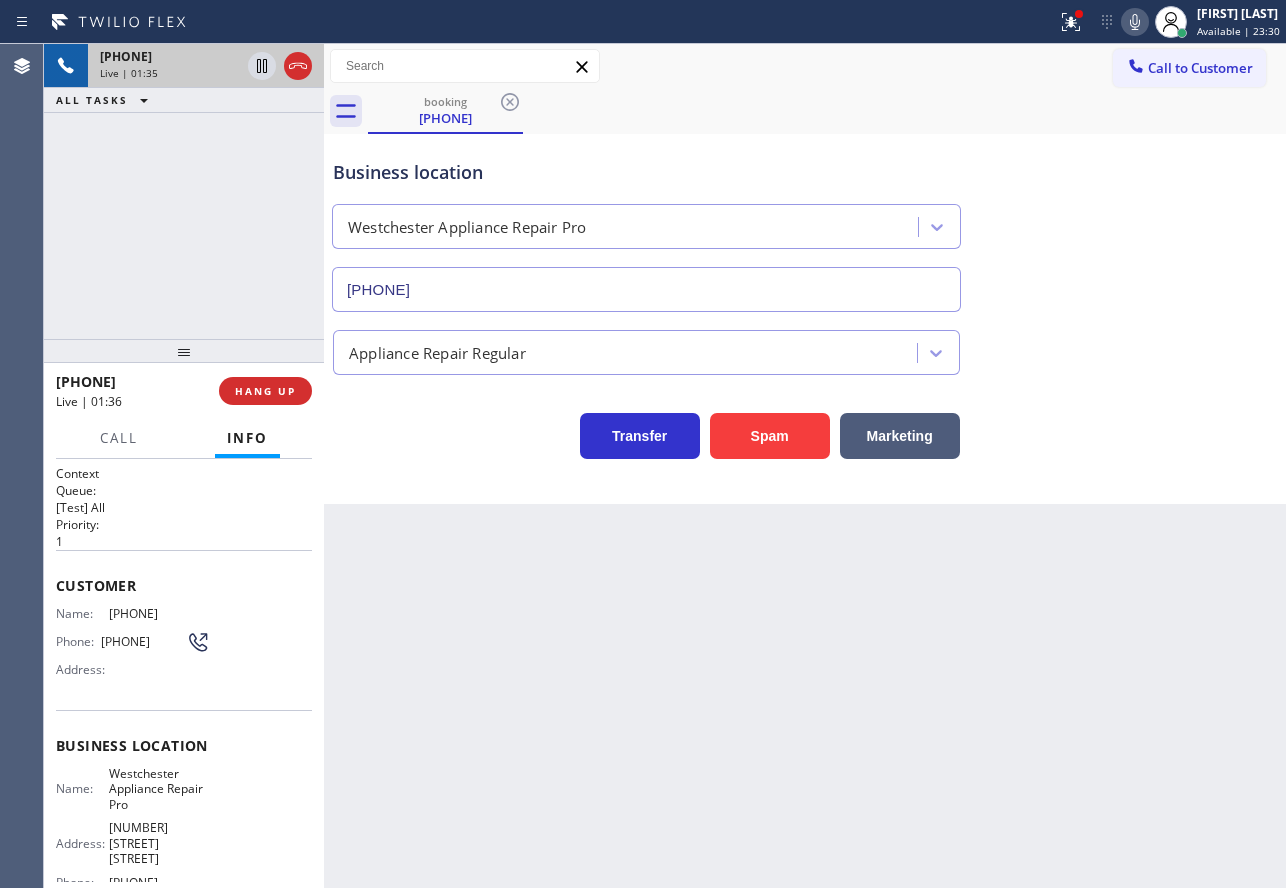 click 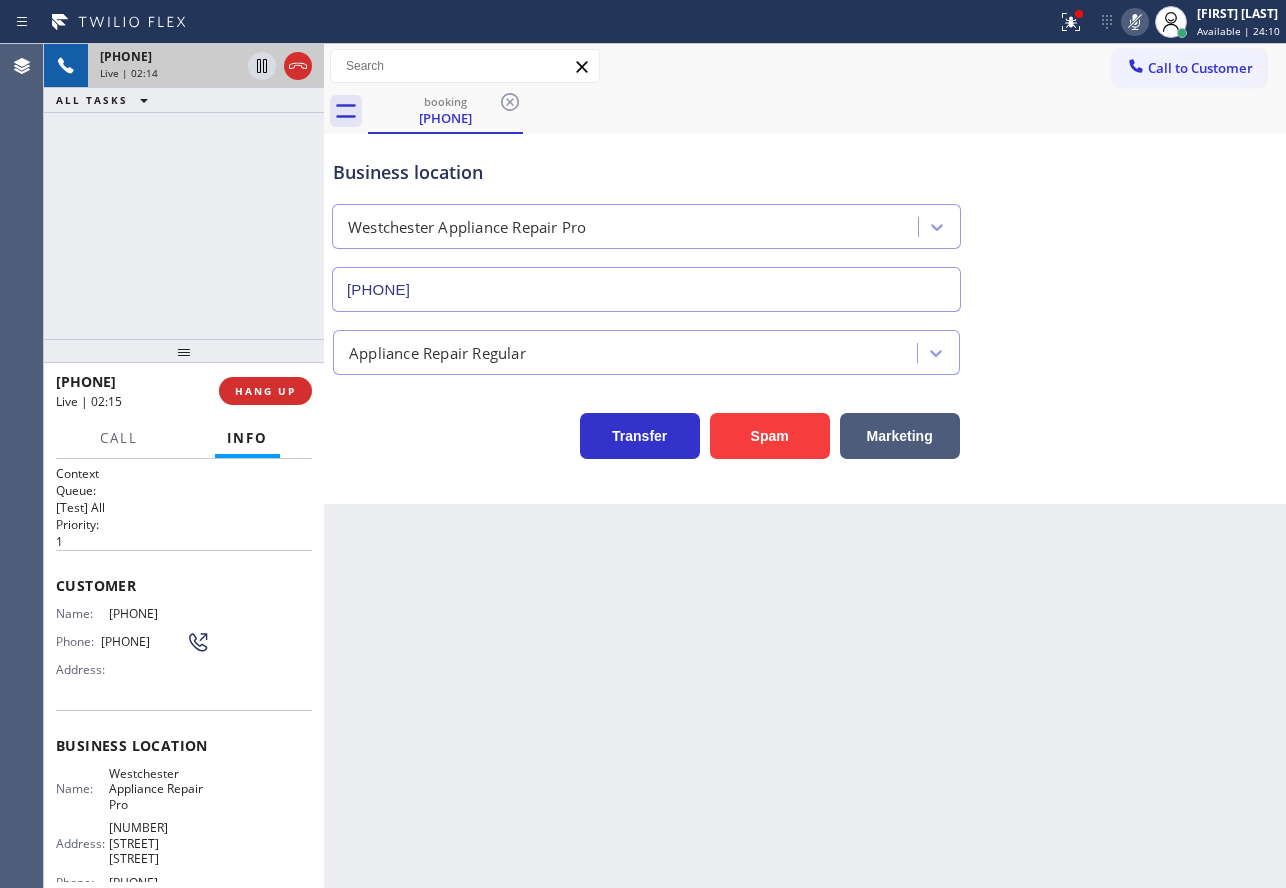 click 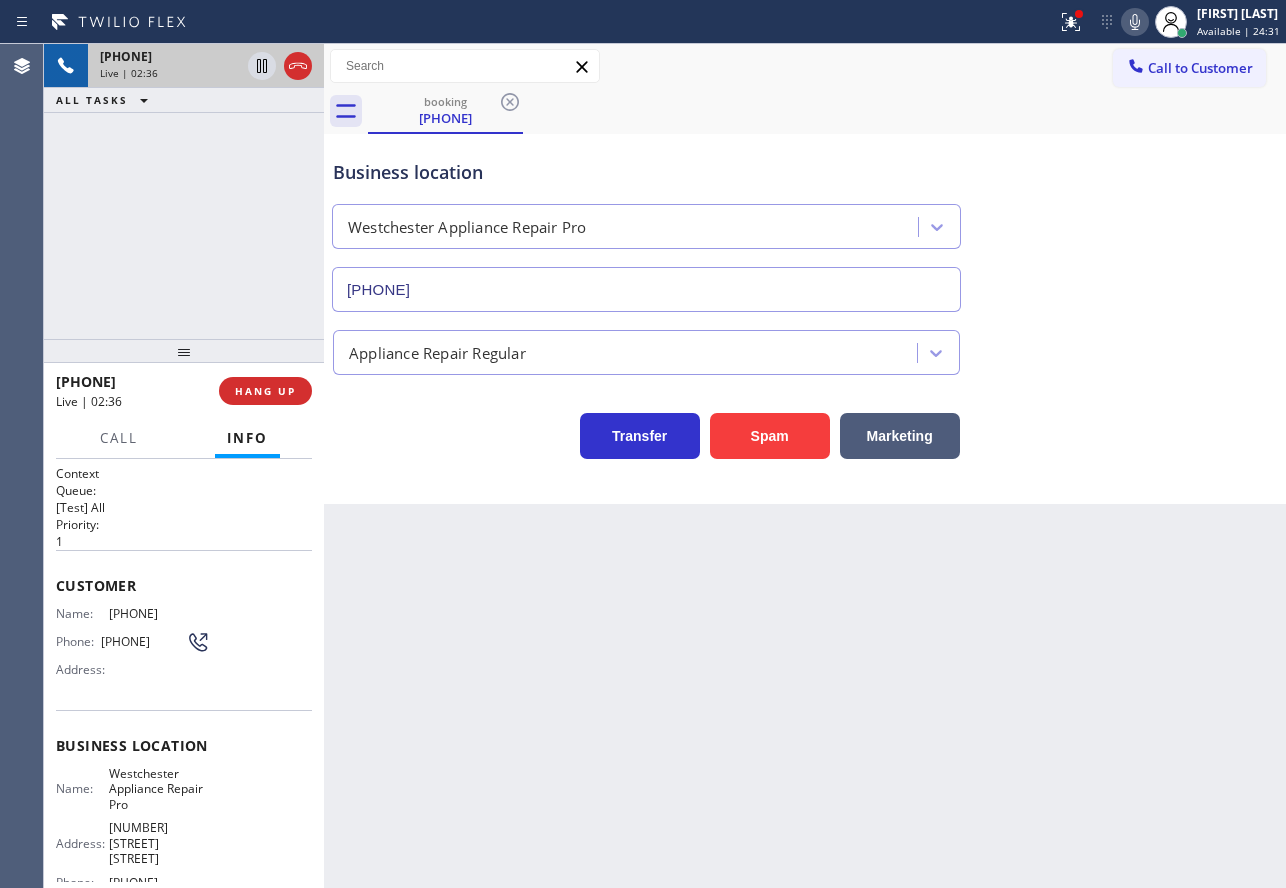 click 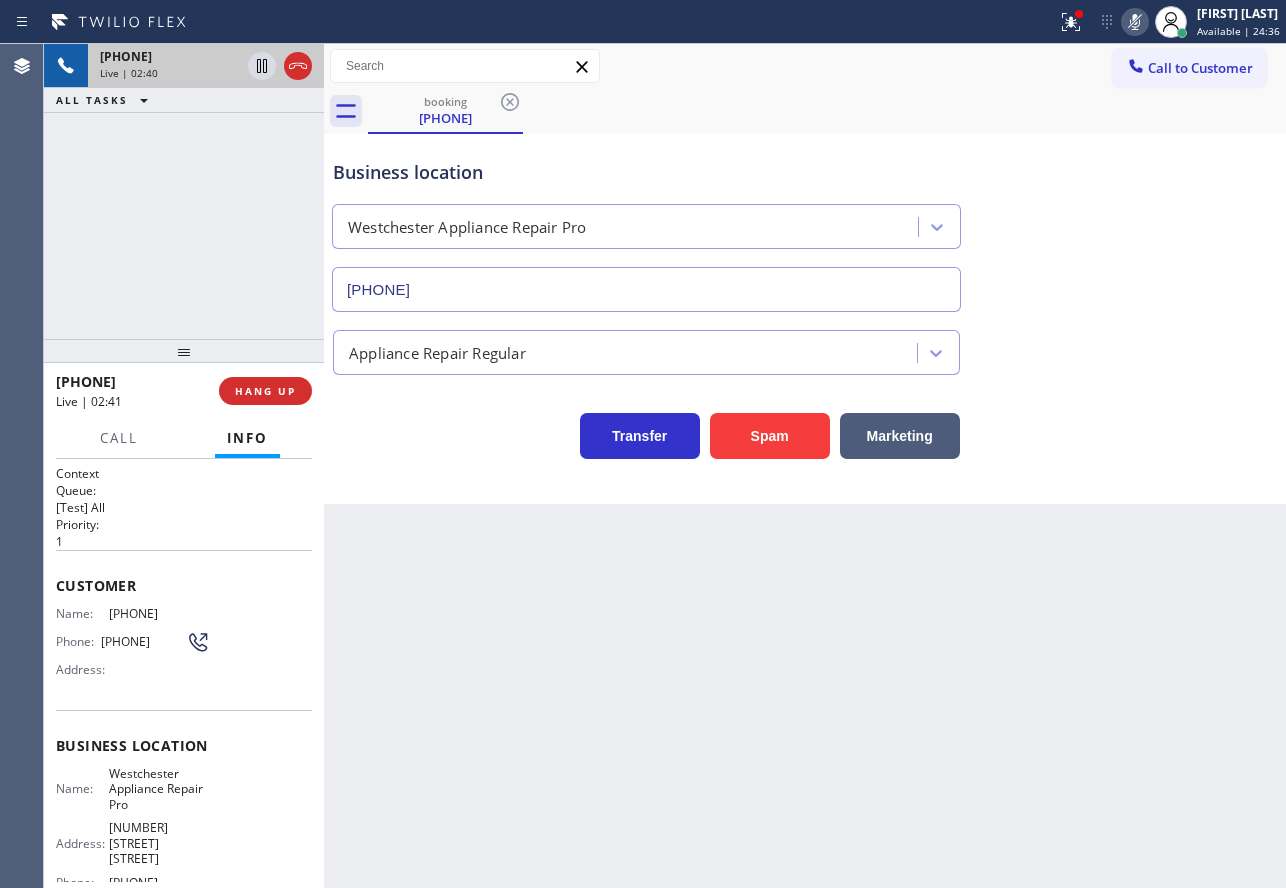 click 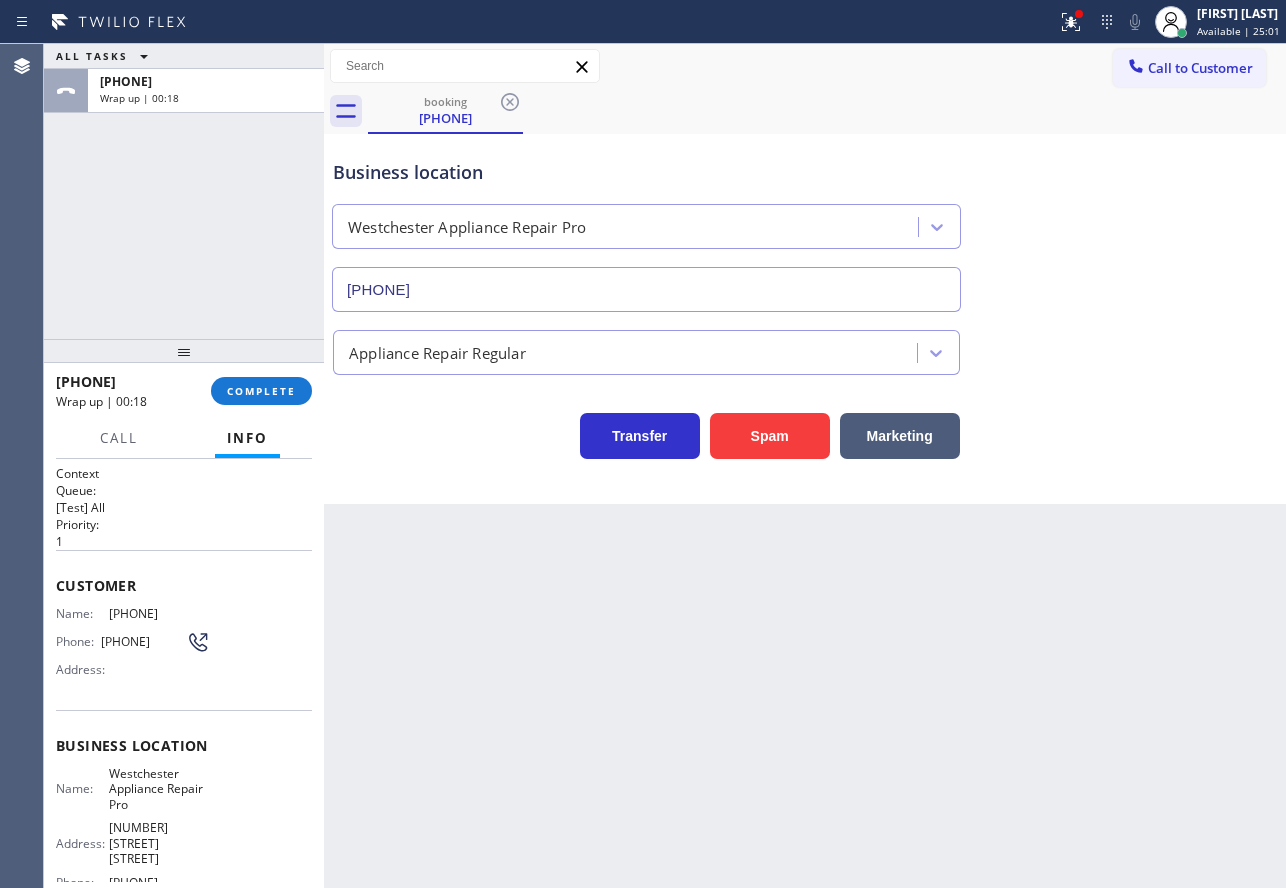 click on "[PHONE]" at bounding box center (159, 613) 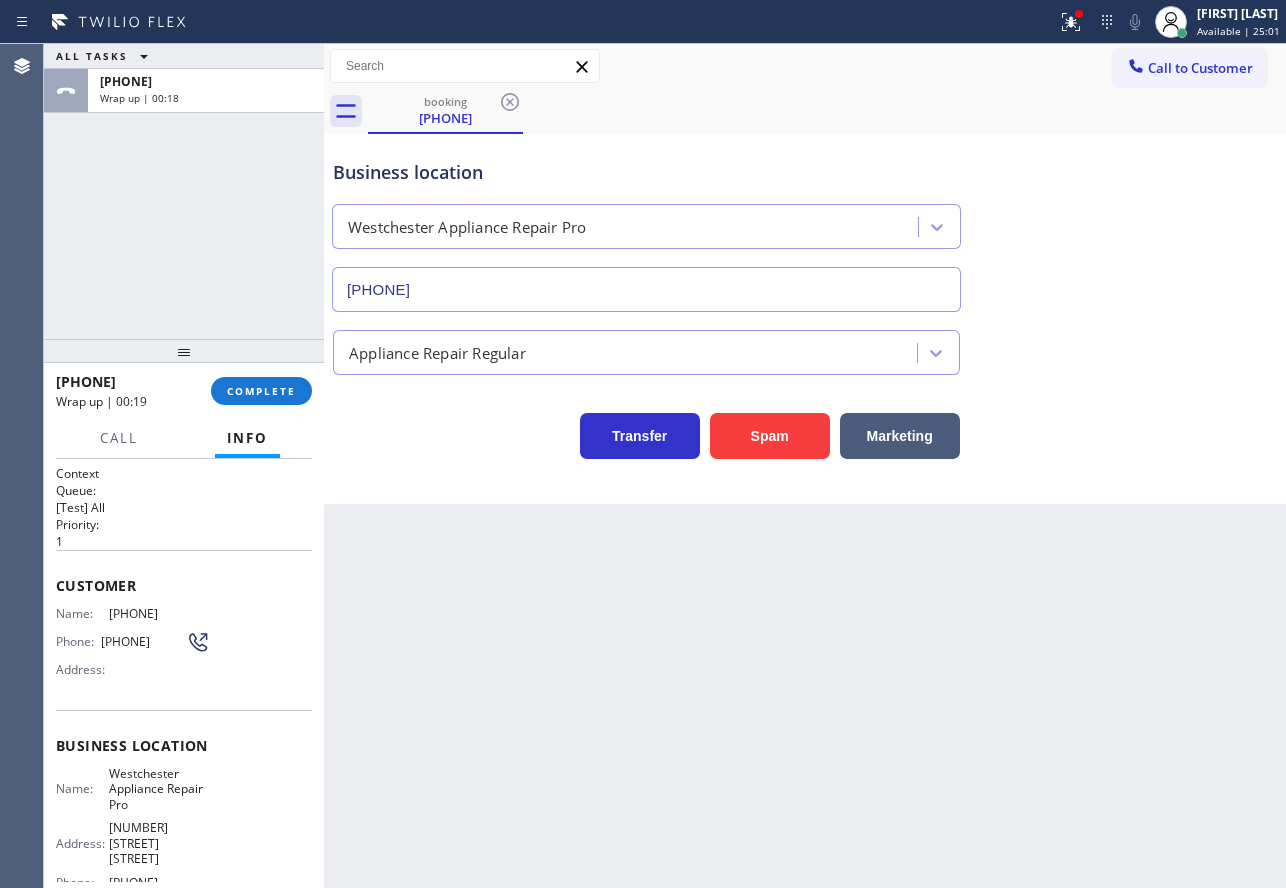 click on "[PHONE]" at bounding box center (159, 613) 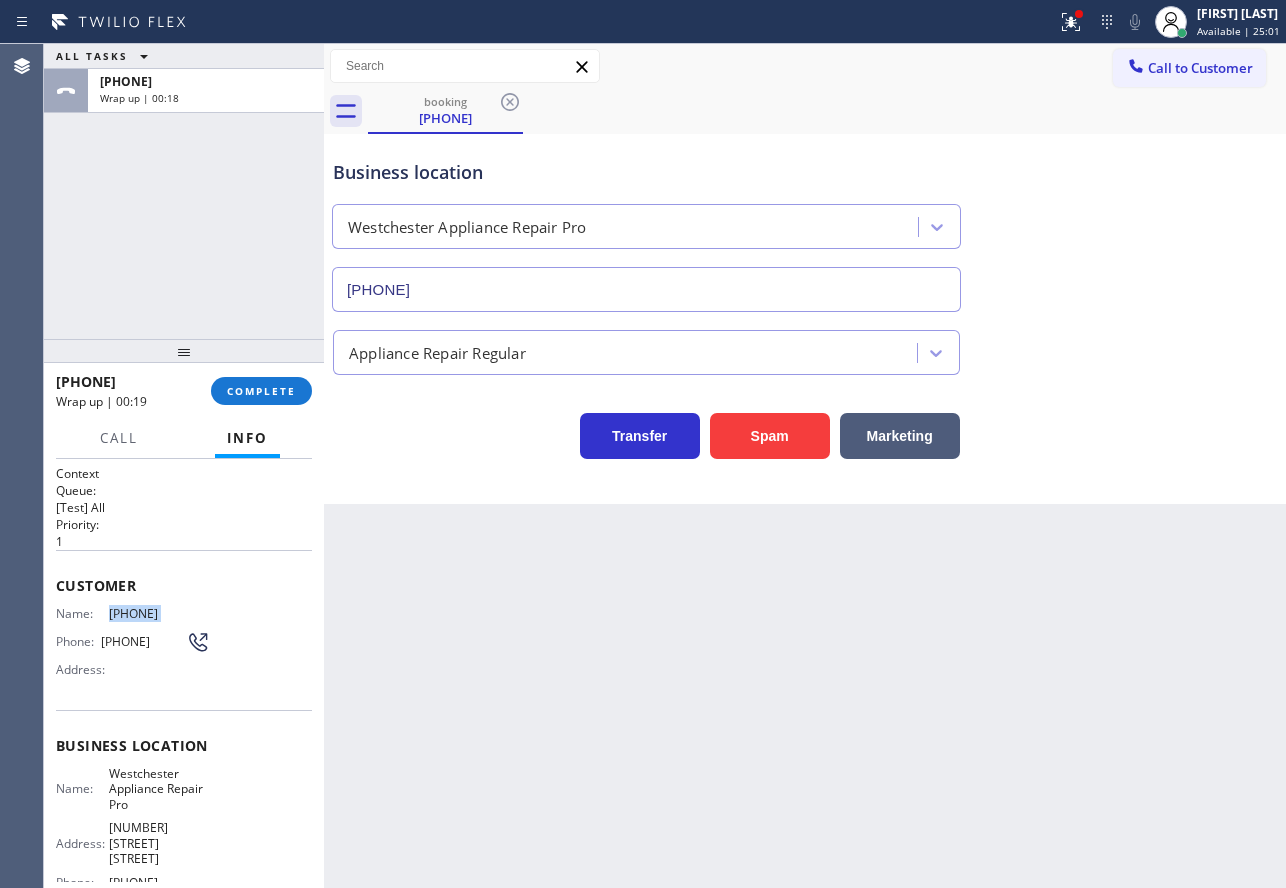 click on "[PHONE]" at bounding box center [159, 613] 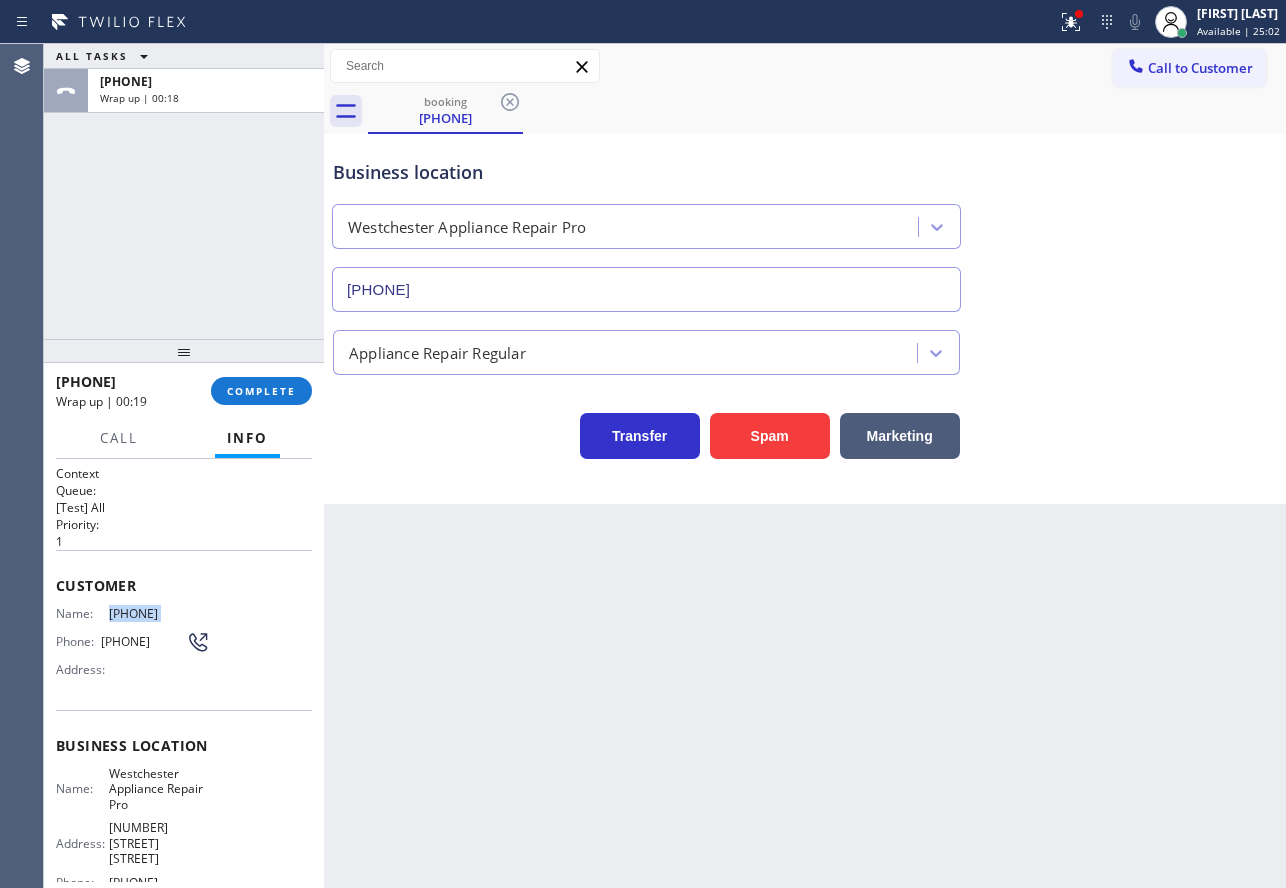 copy on "[PHONE]" 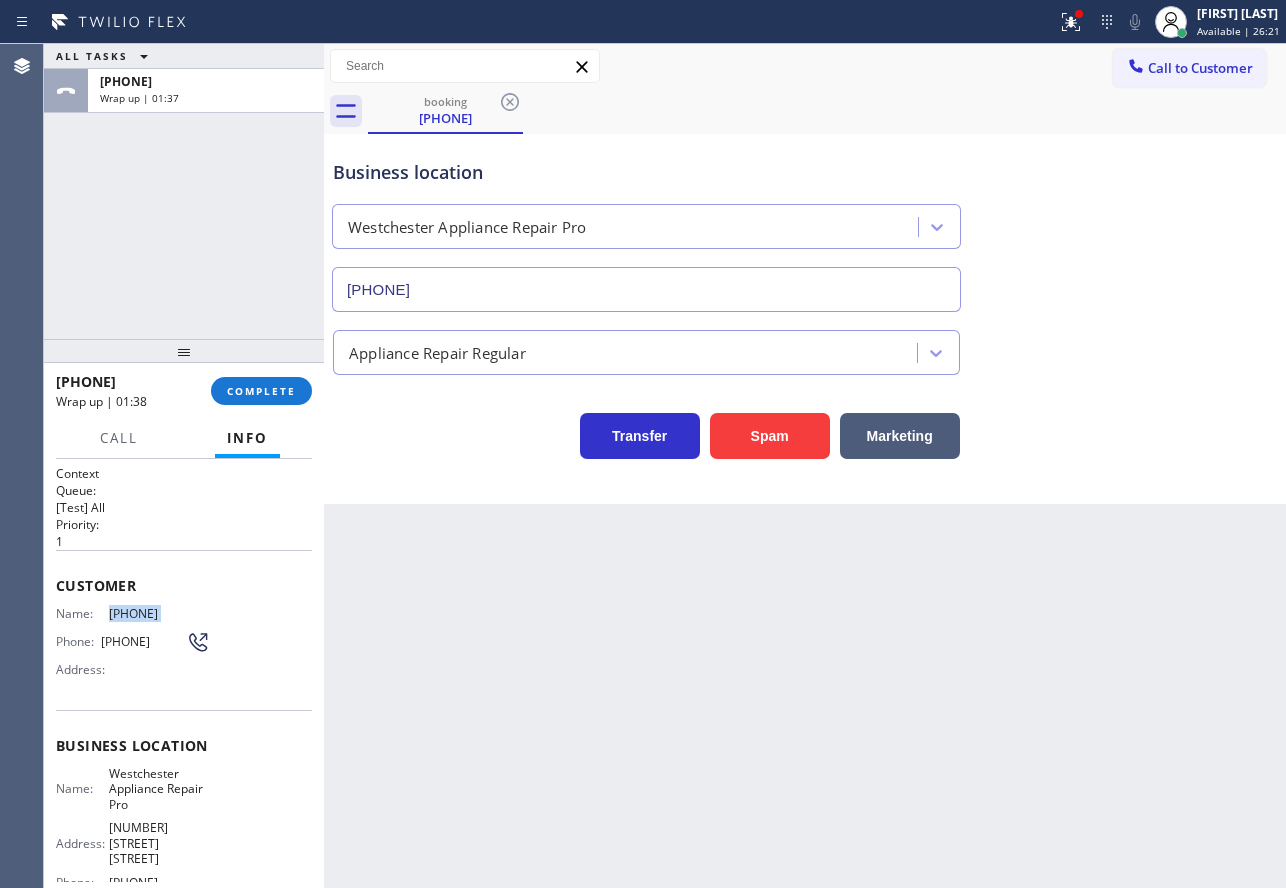 copy on "[PHONE]" 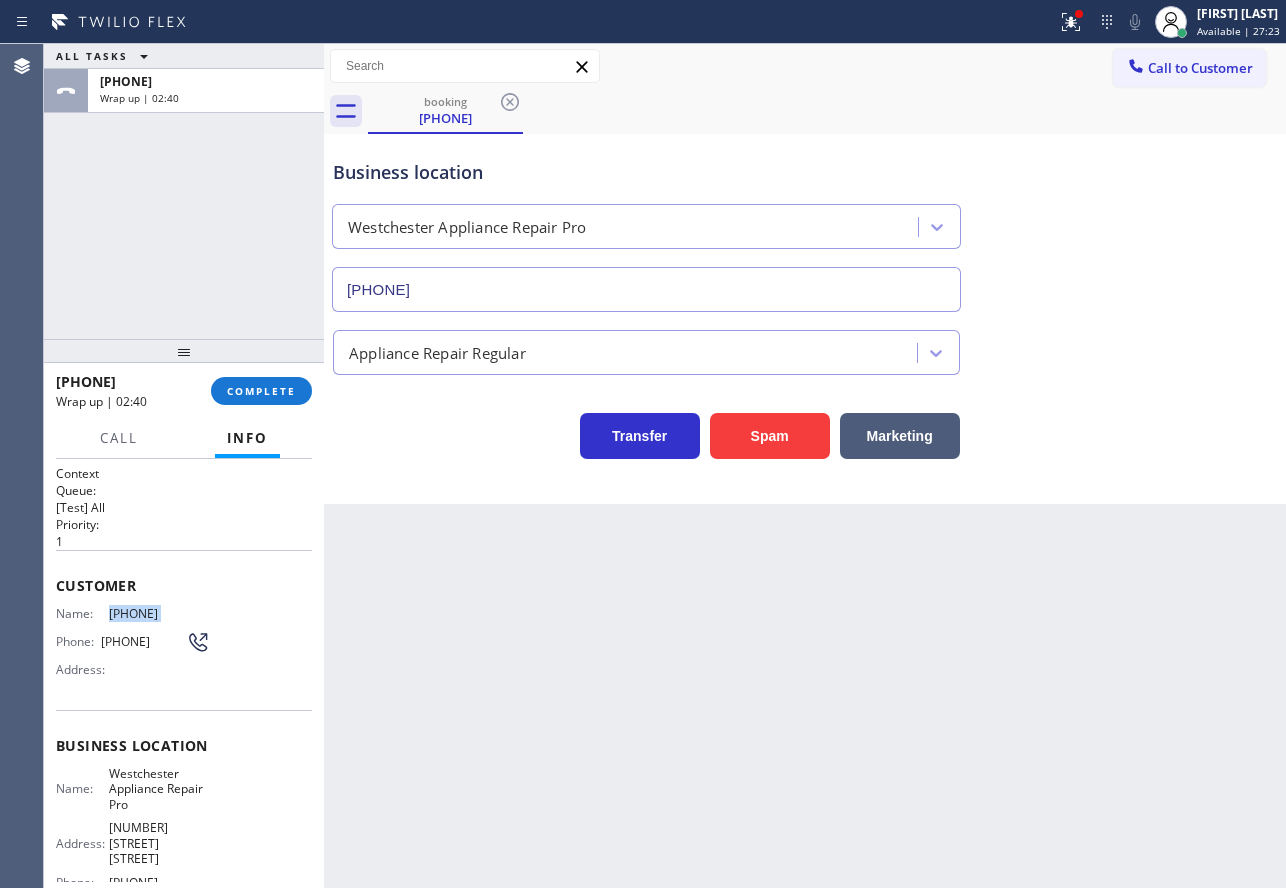 copy on "[PHONE]" 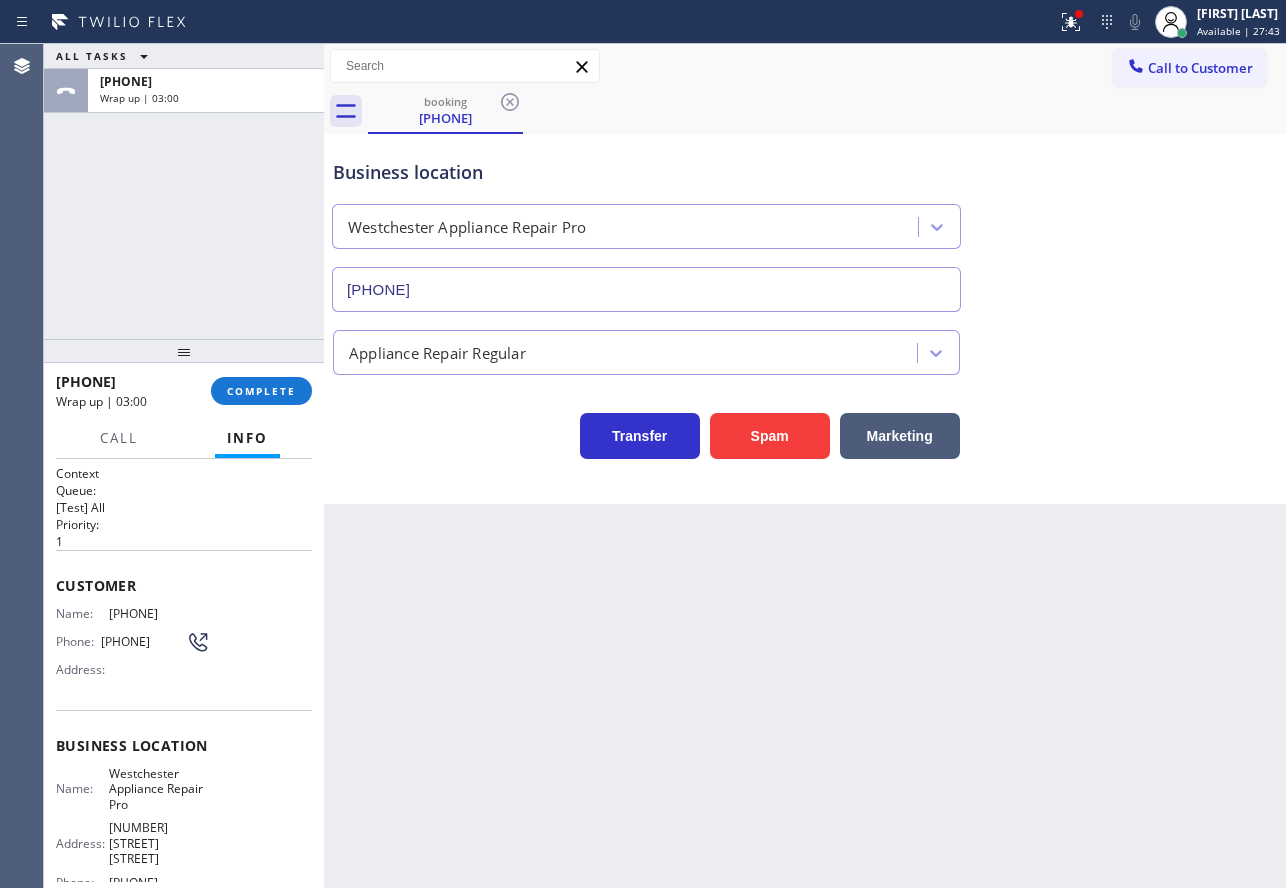 click on "[PHONE]" at bounding box center (159, 882) 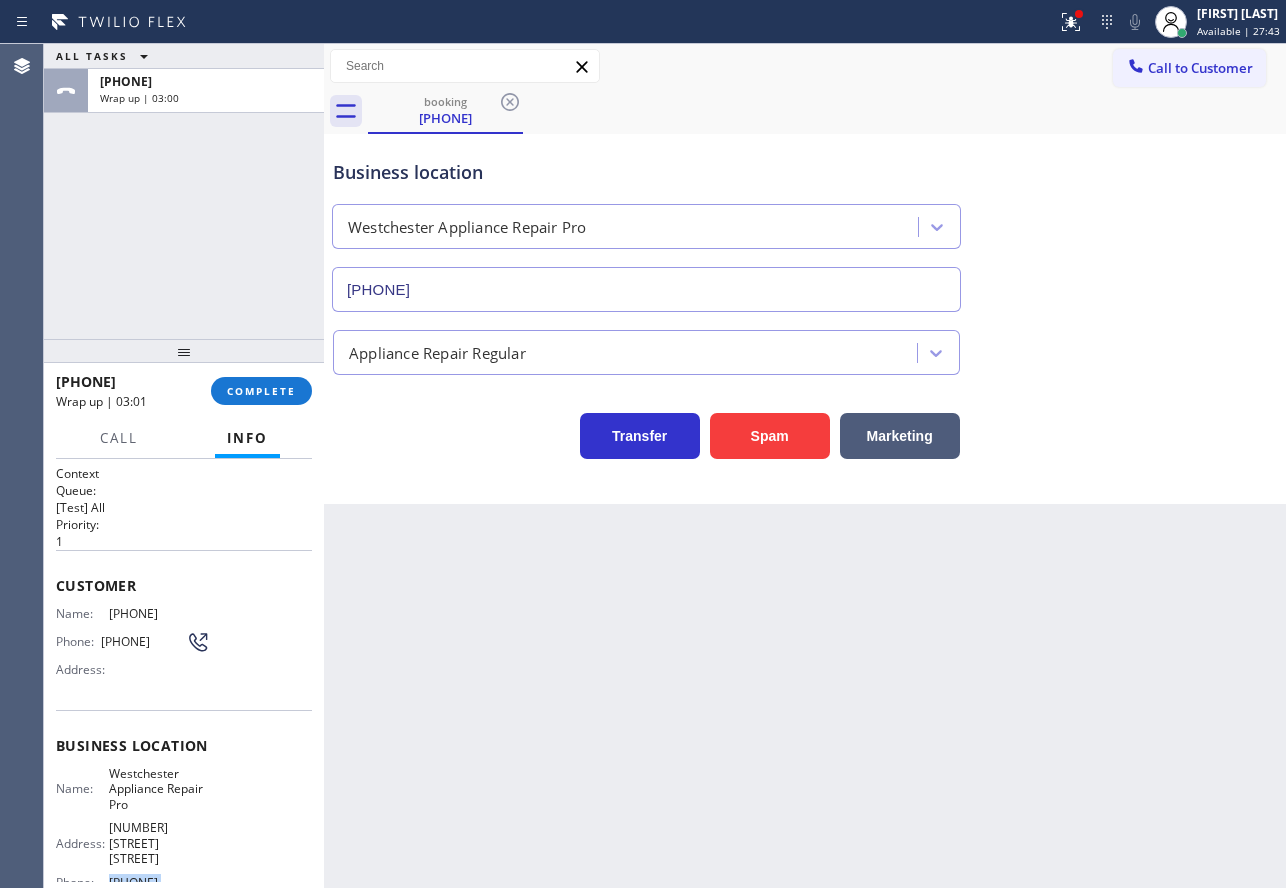 click on "[PHONE]" at bounding box center (159, 882) 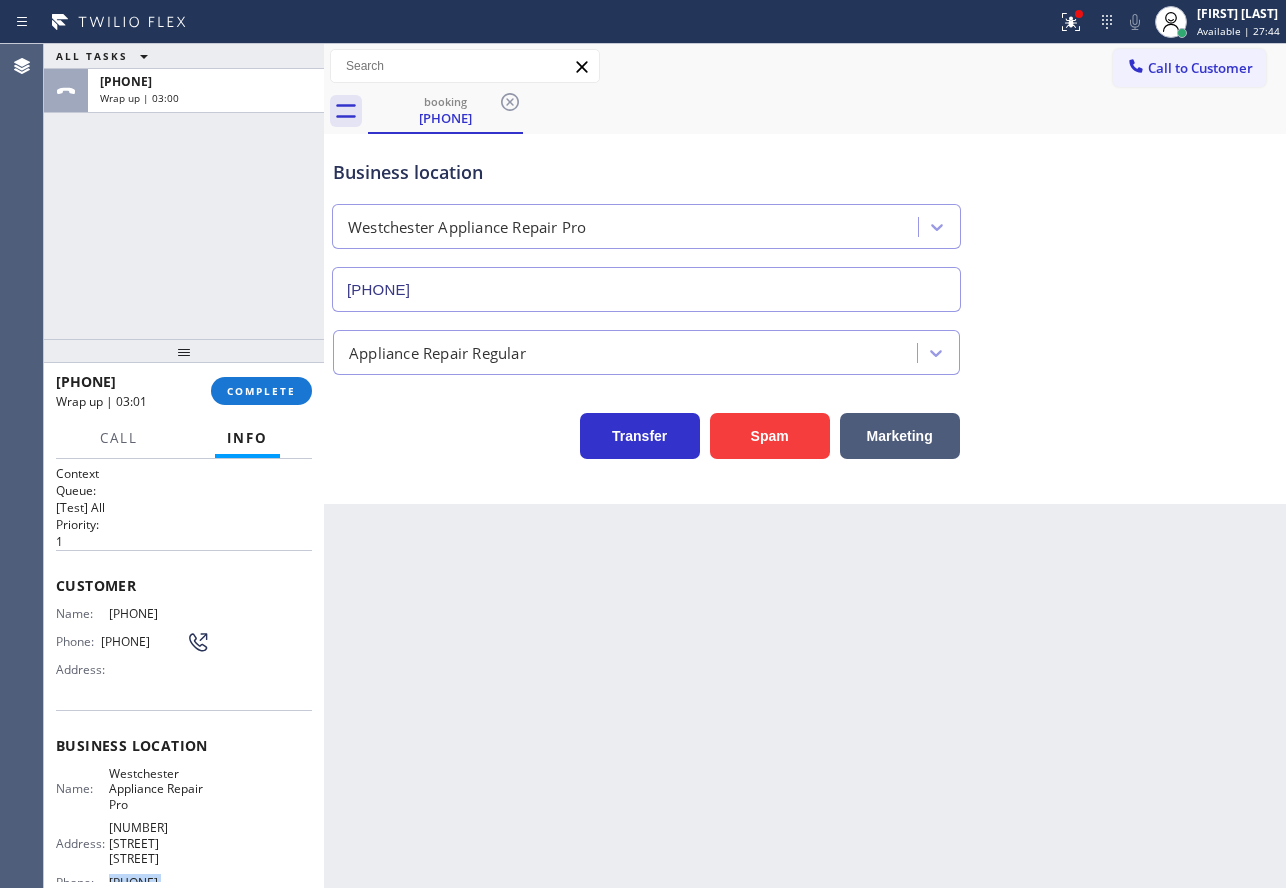 copy on "[PHONE]" 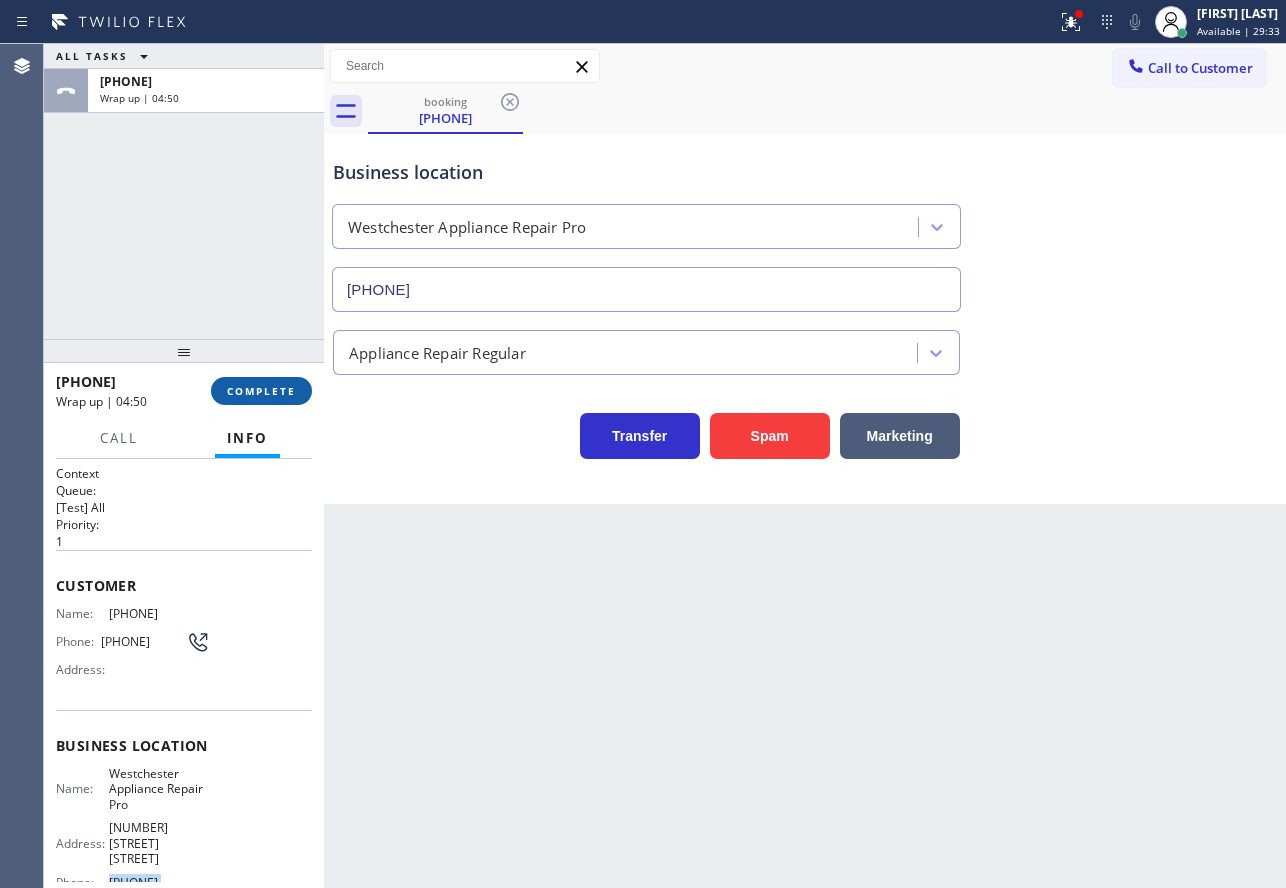 click on "COMPLETE" at bounding box center [261, 391] 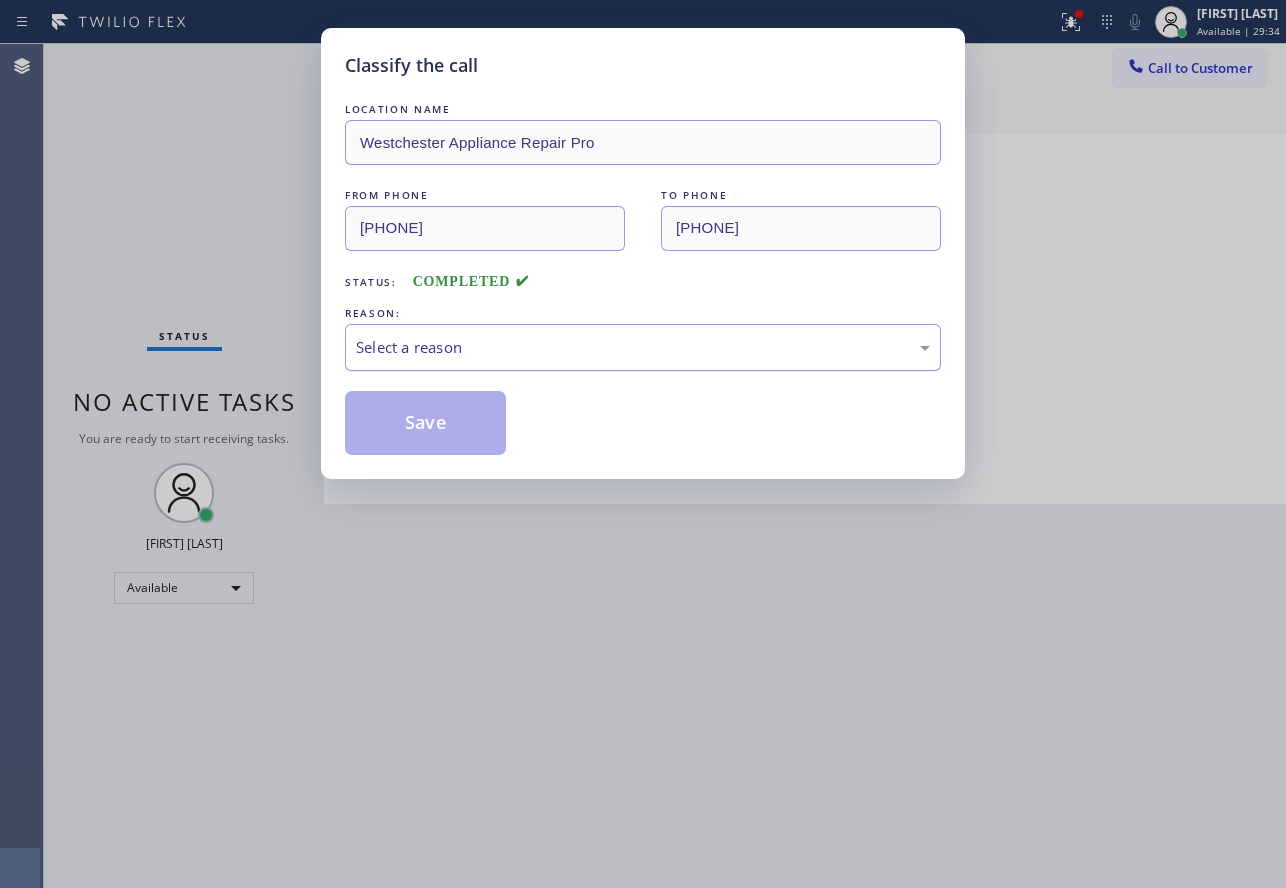 click on "Select a reason" at bounding box center (643, 347) 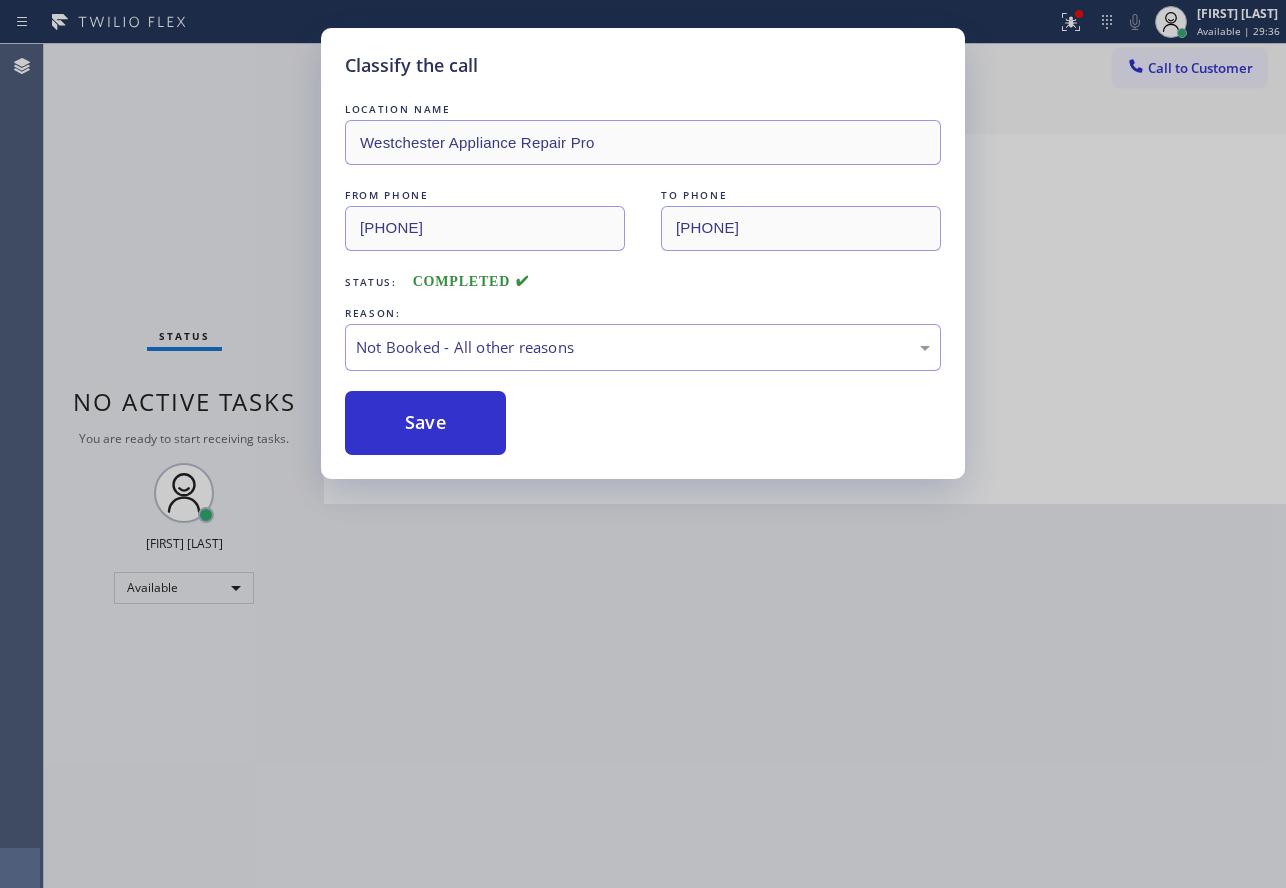 click on "Save" at bounding box center [425, 423] 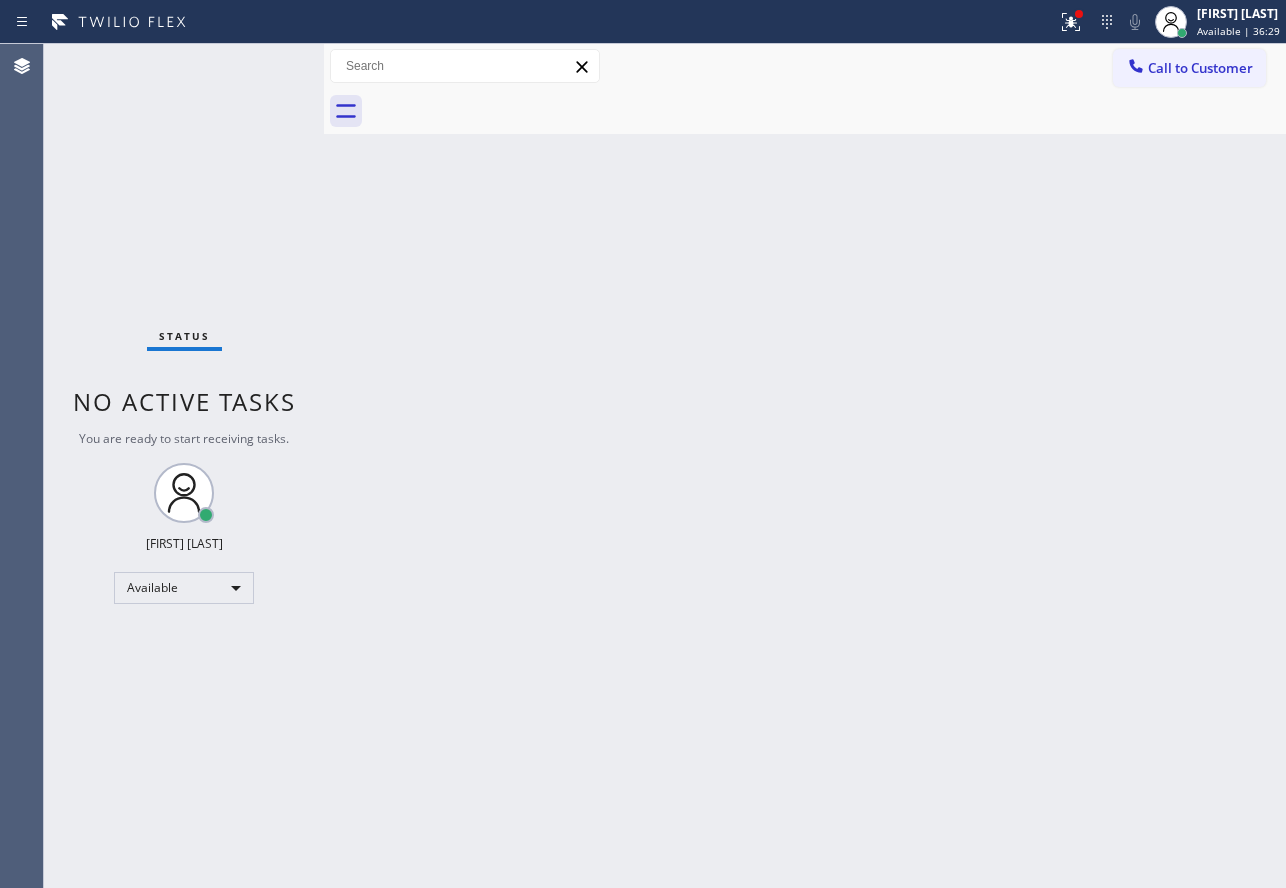 click on "Back to Dashboard Change Sender ID Customers Technicians Select a contact Outbound call Technician Search Technician Your caller id phone number Your caller id phone number Call Technician info Name   Phone none Address none Change Sender ID HVAC +18559994417 5 Star Appliance +18557314952 Appliance Repair +18554611149 Plumbing +18889090120 Air Duct Cleaning +18006865038  Electricians +18005688664 Cancel Change Check personal SMS Reset Change No tabs Call to Customer Outbound call Location Search location Your caller id phone number Customer number Call Outbound call Technician Search Technician Your caller id phone number Your caller id phone number Call" at bounding box center (805, 466) 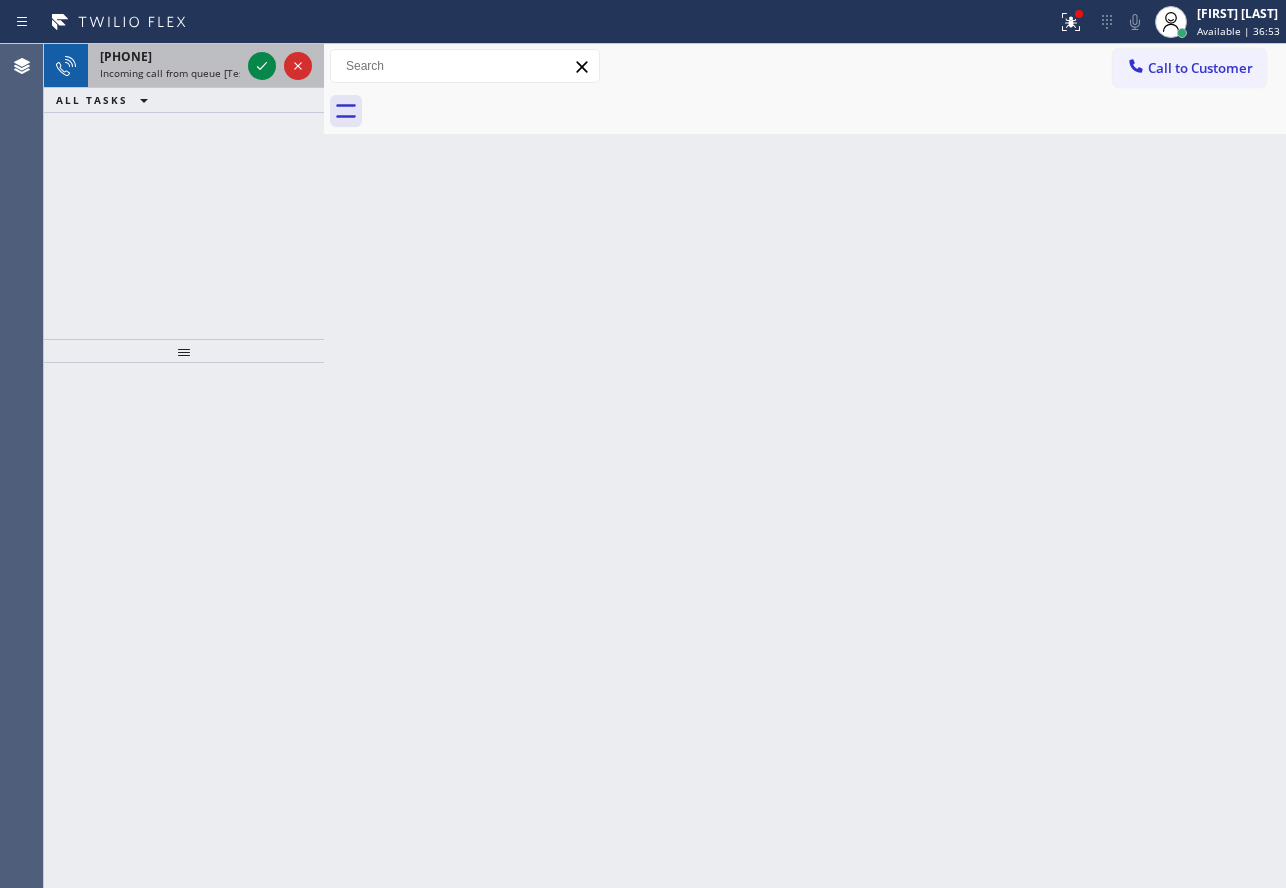 click on "[PHONE]" at bounding box center (126, 56) 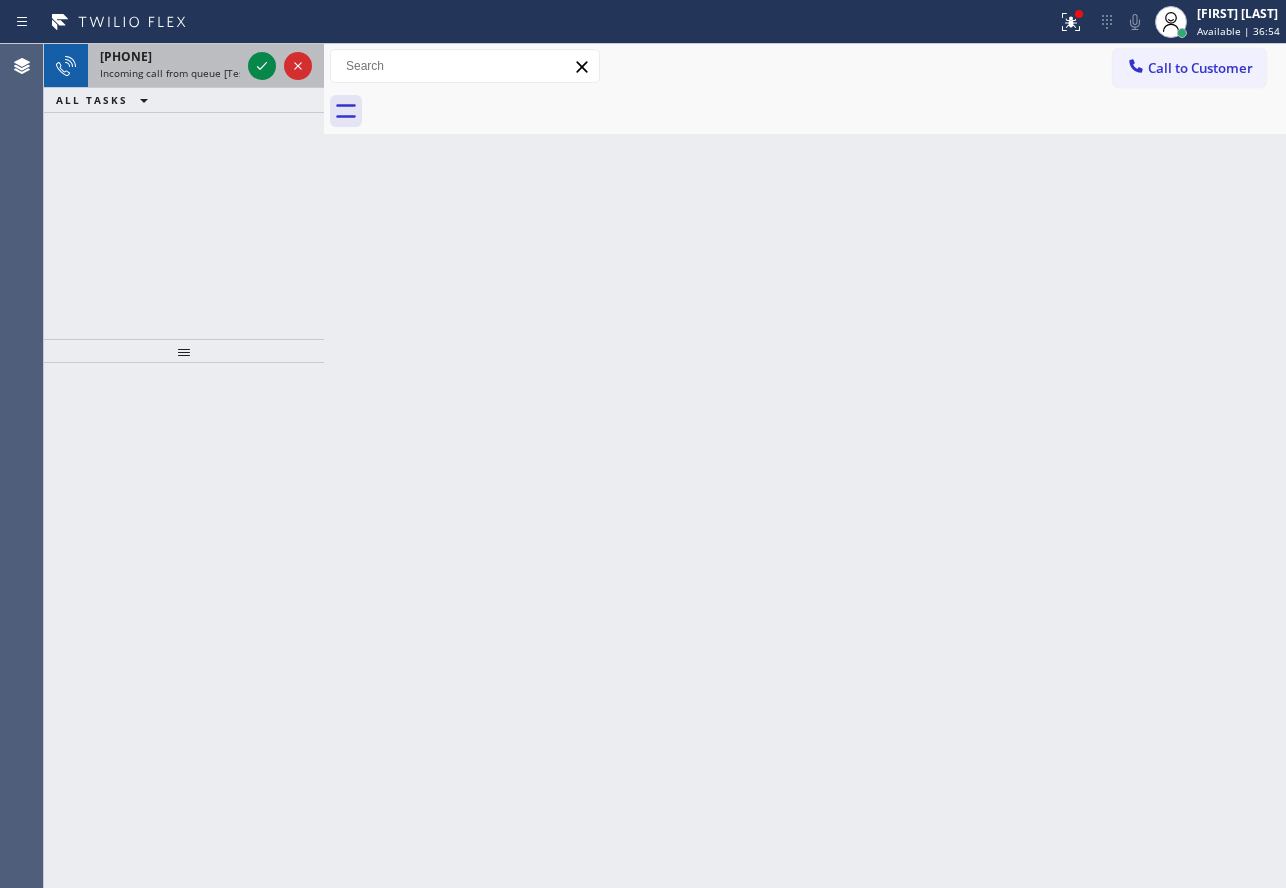 click on "[PHONE] Incoming call from queue [Test] All" at bounding box center [166, 66] 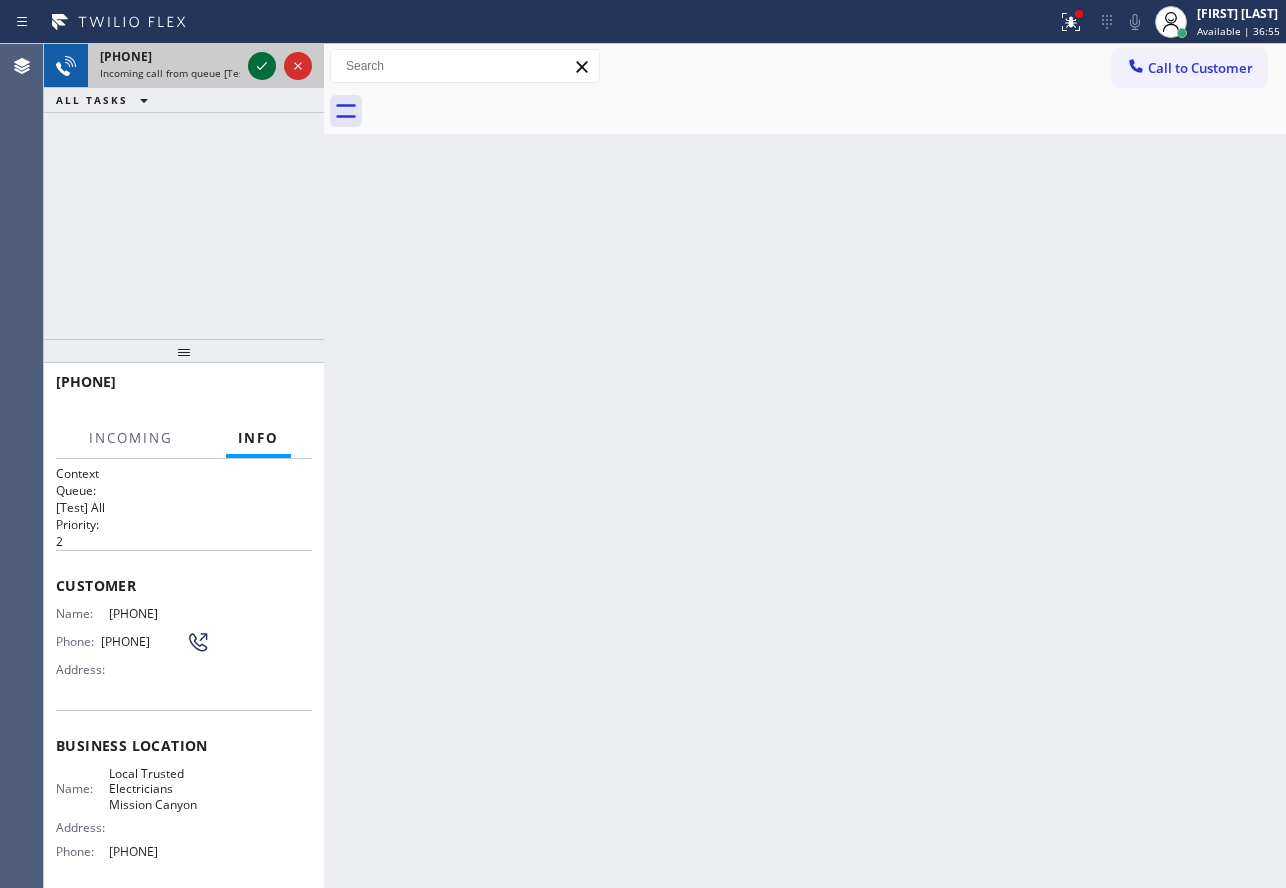 click 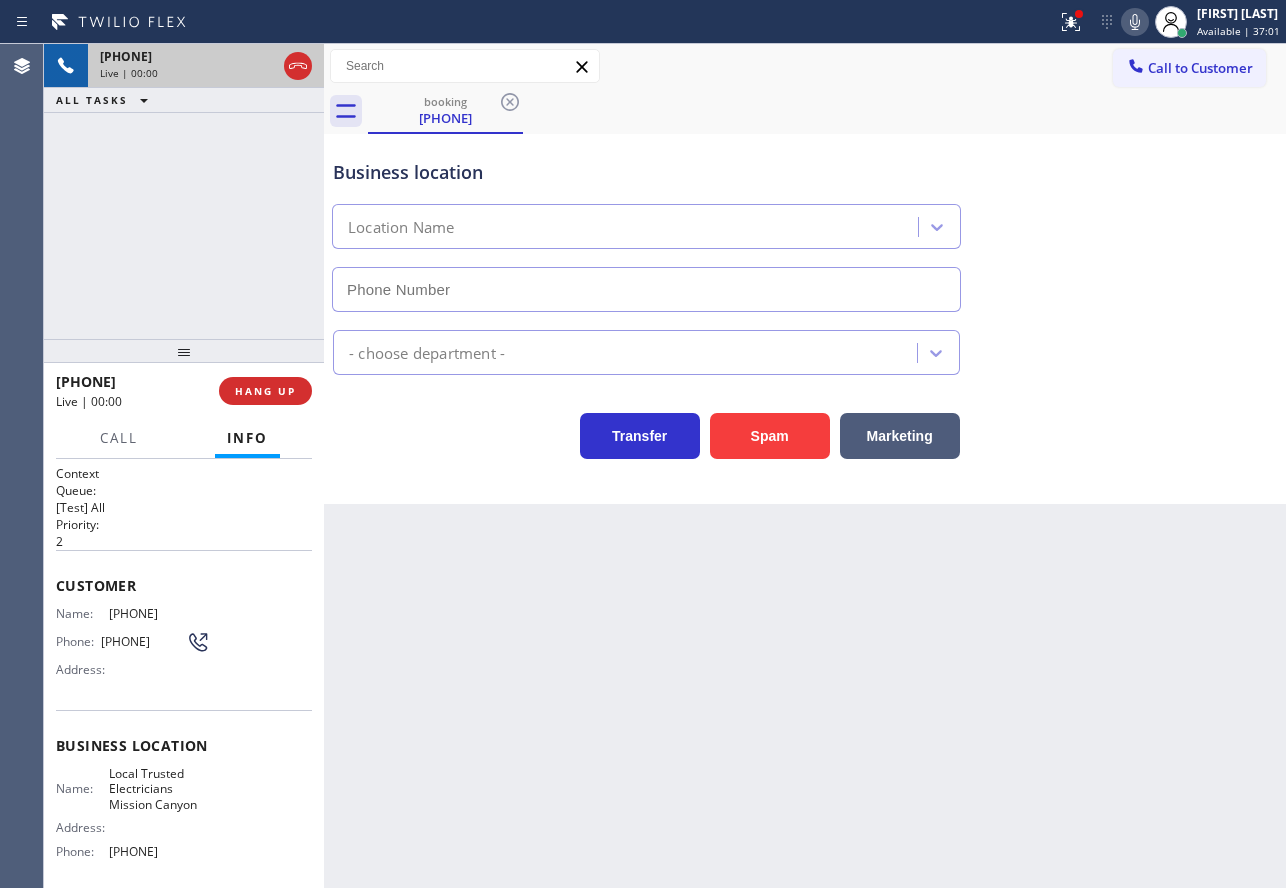 type on "[PHONE]" 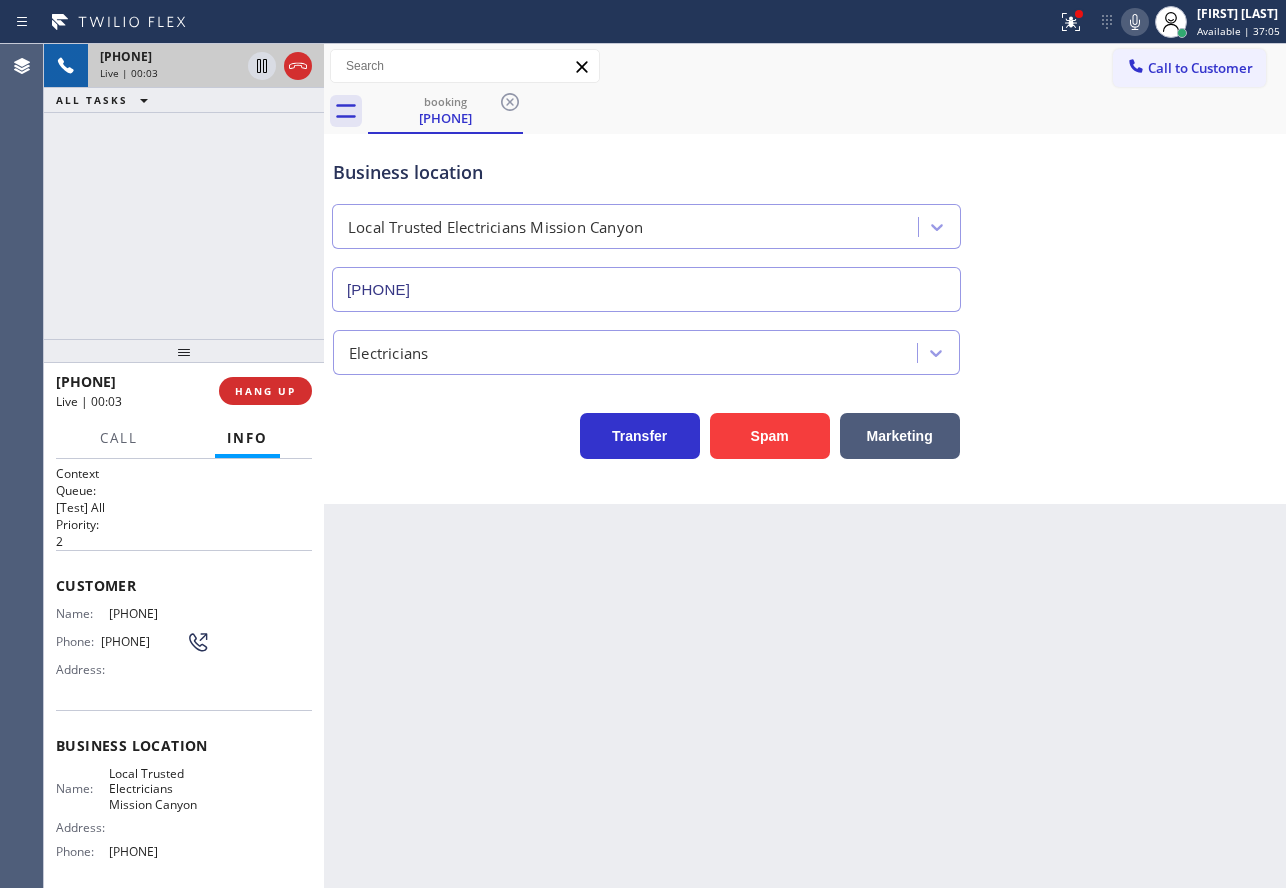click 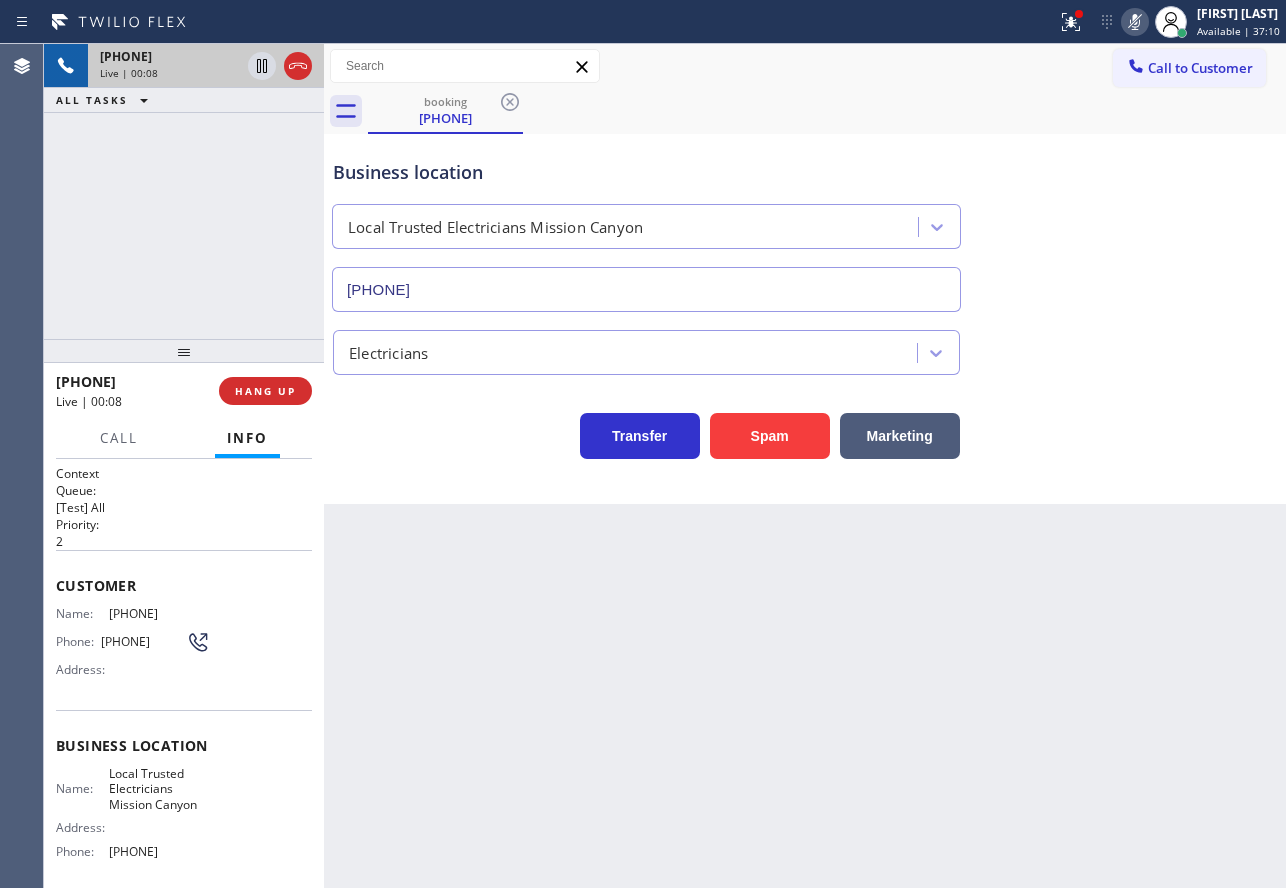 click 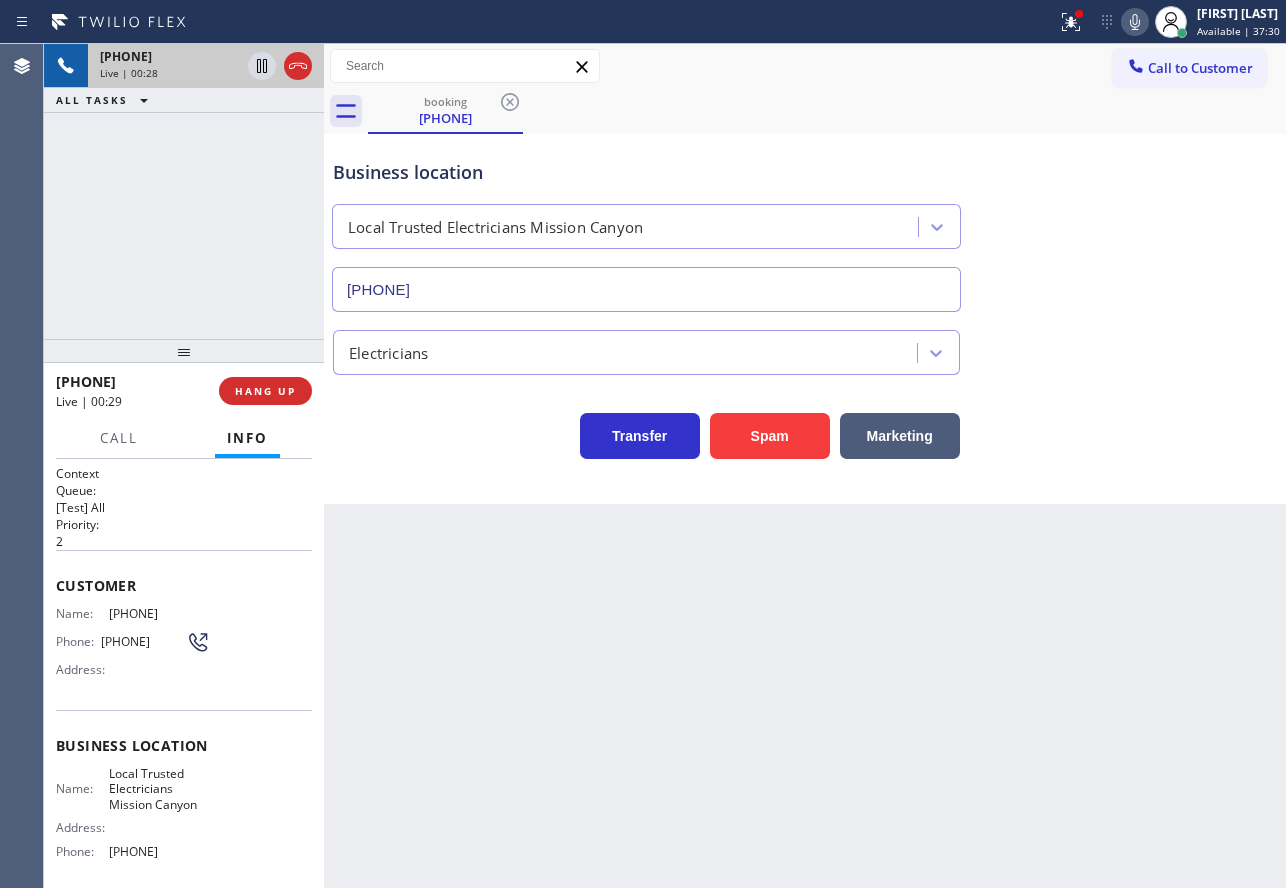 click 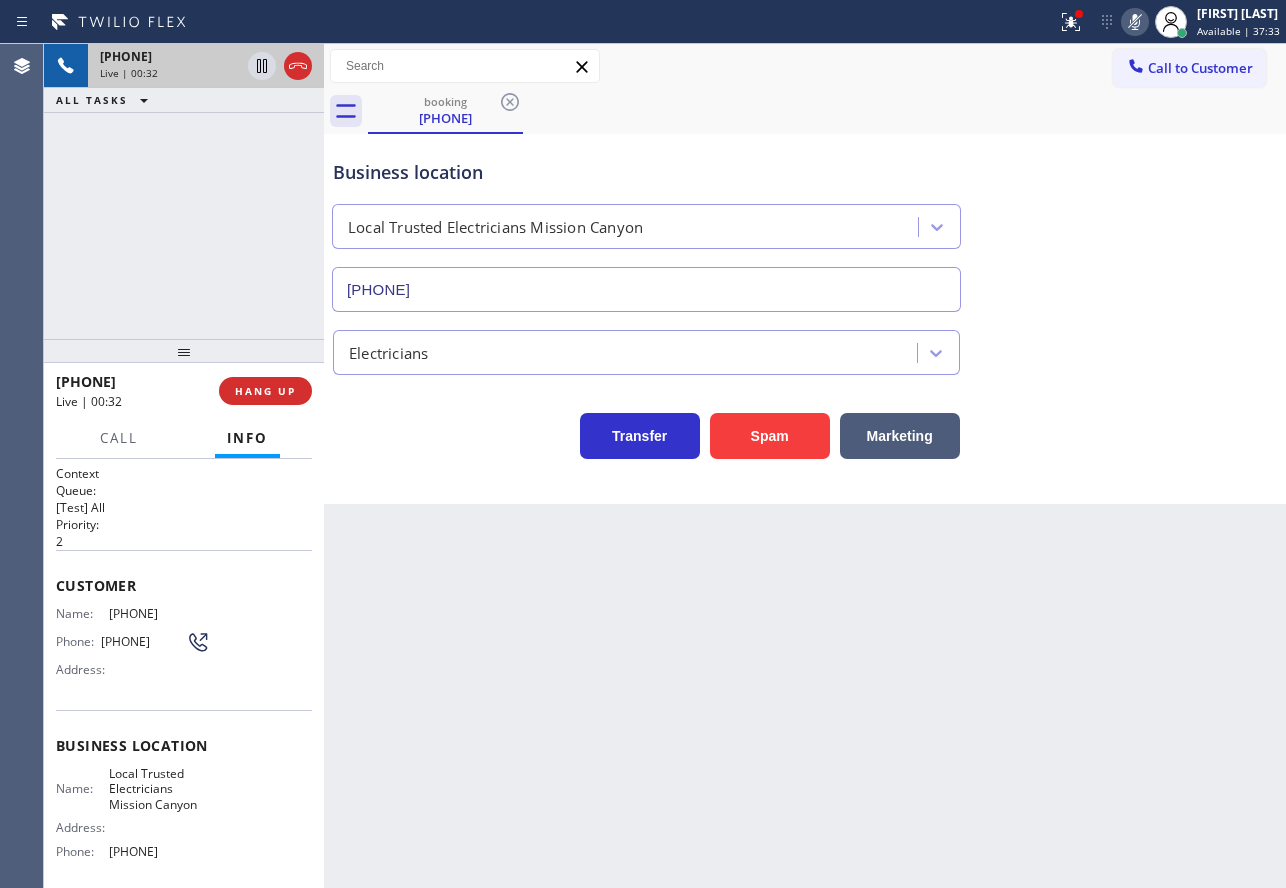 click 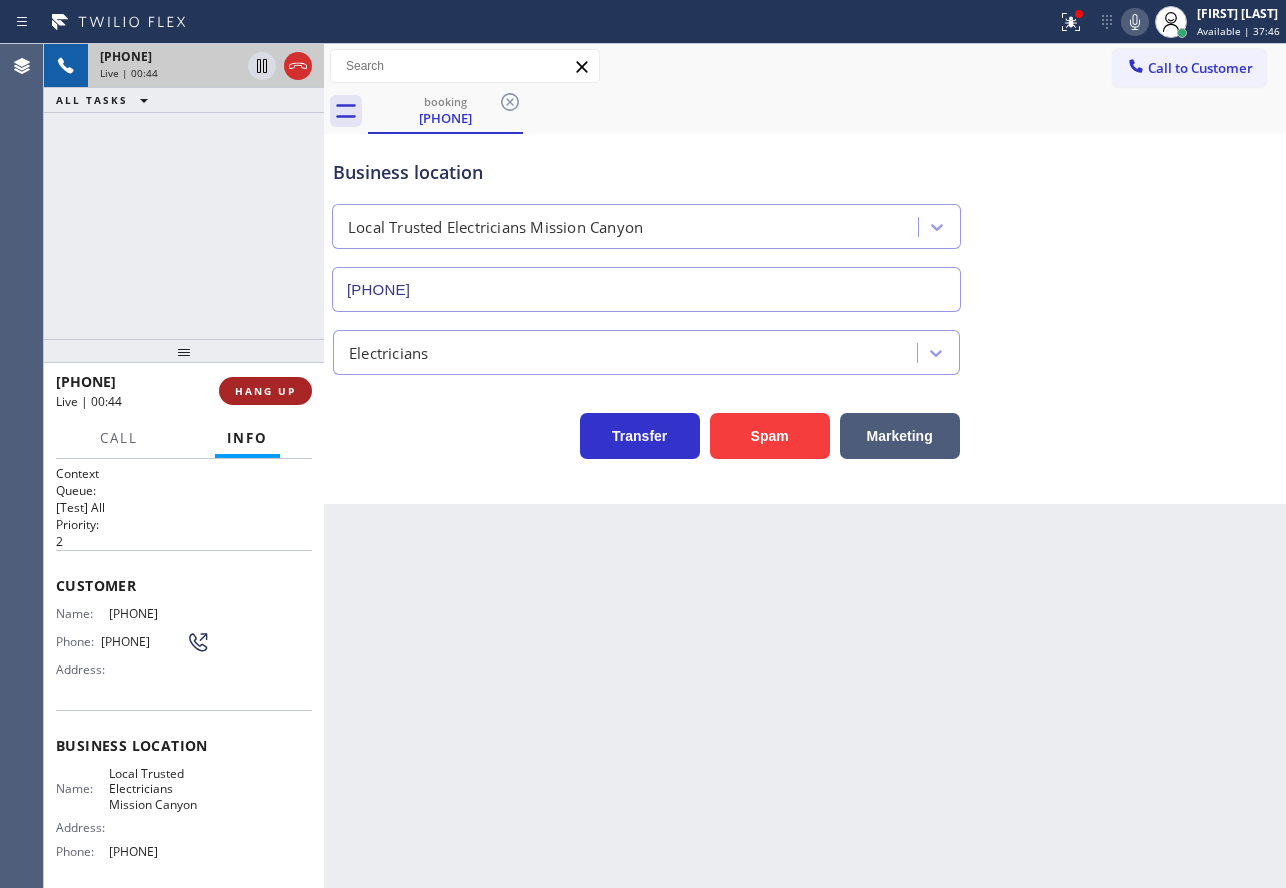 click on "HANG UP" at bounding box center [265, 391] 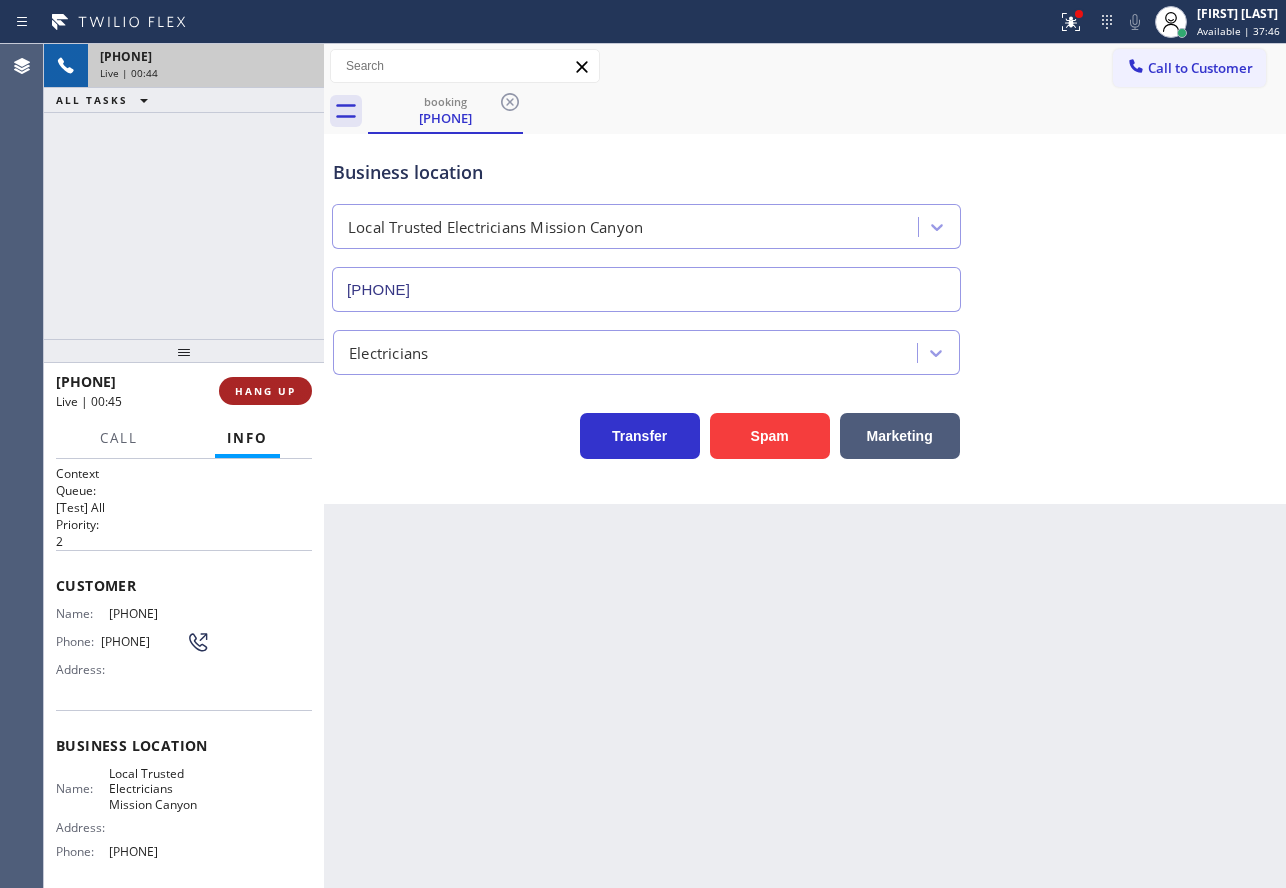 click on "HANG UP" at bounding box center (265, 391) 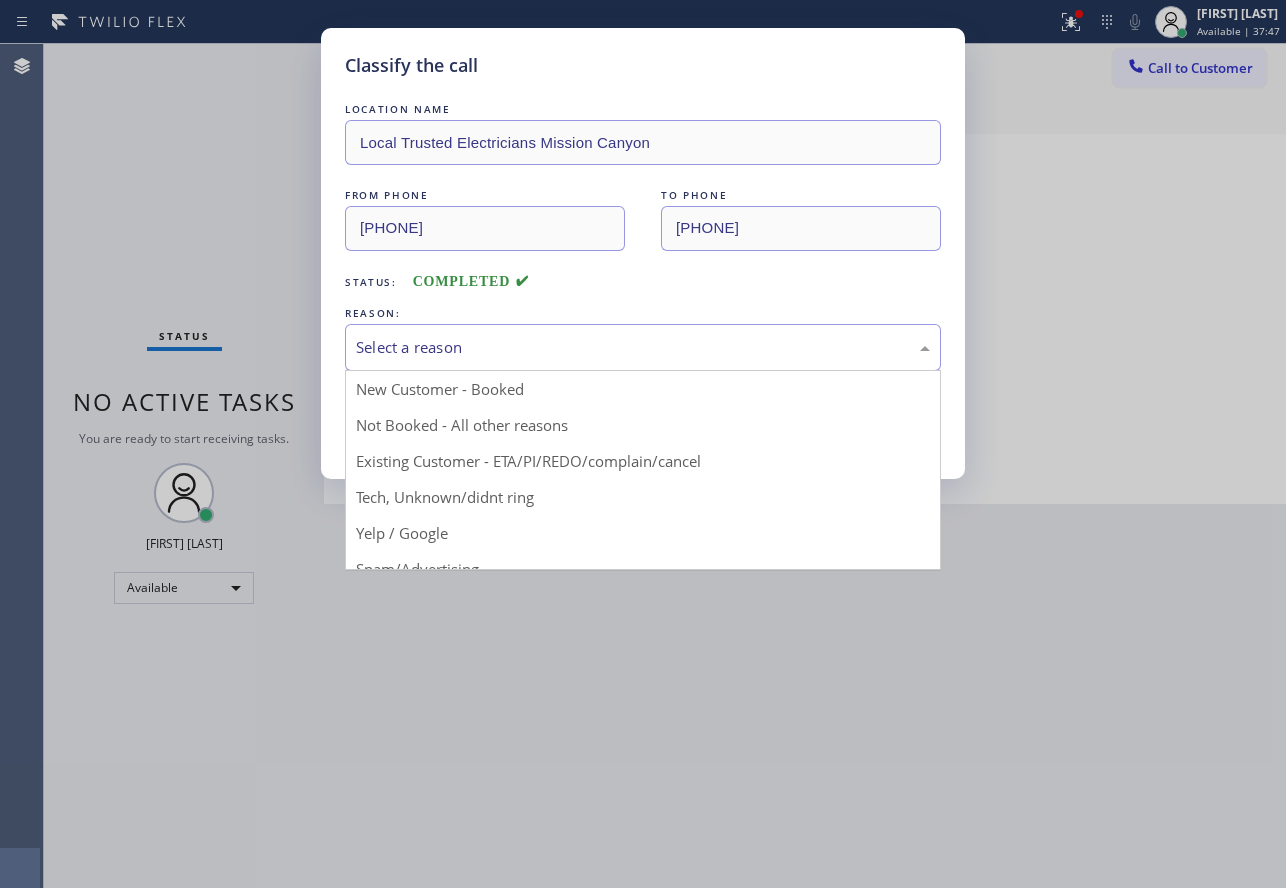 click on "Select a reason" at bounding box center (643, 347) 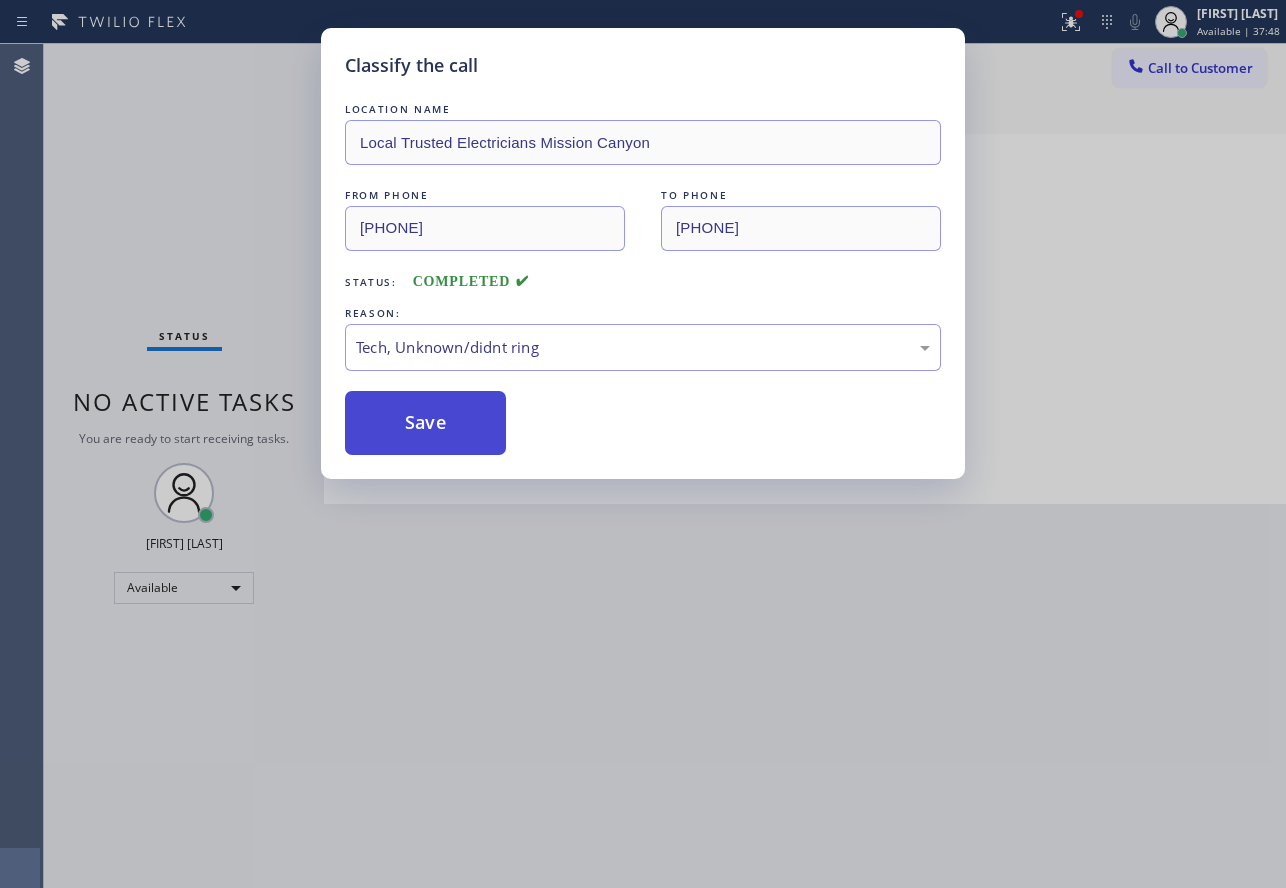 click on "Save" at bounding box center [425, 423] 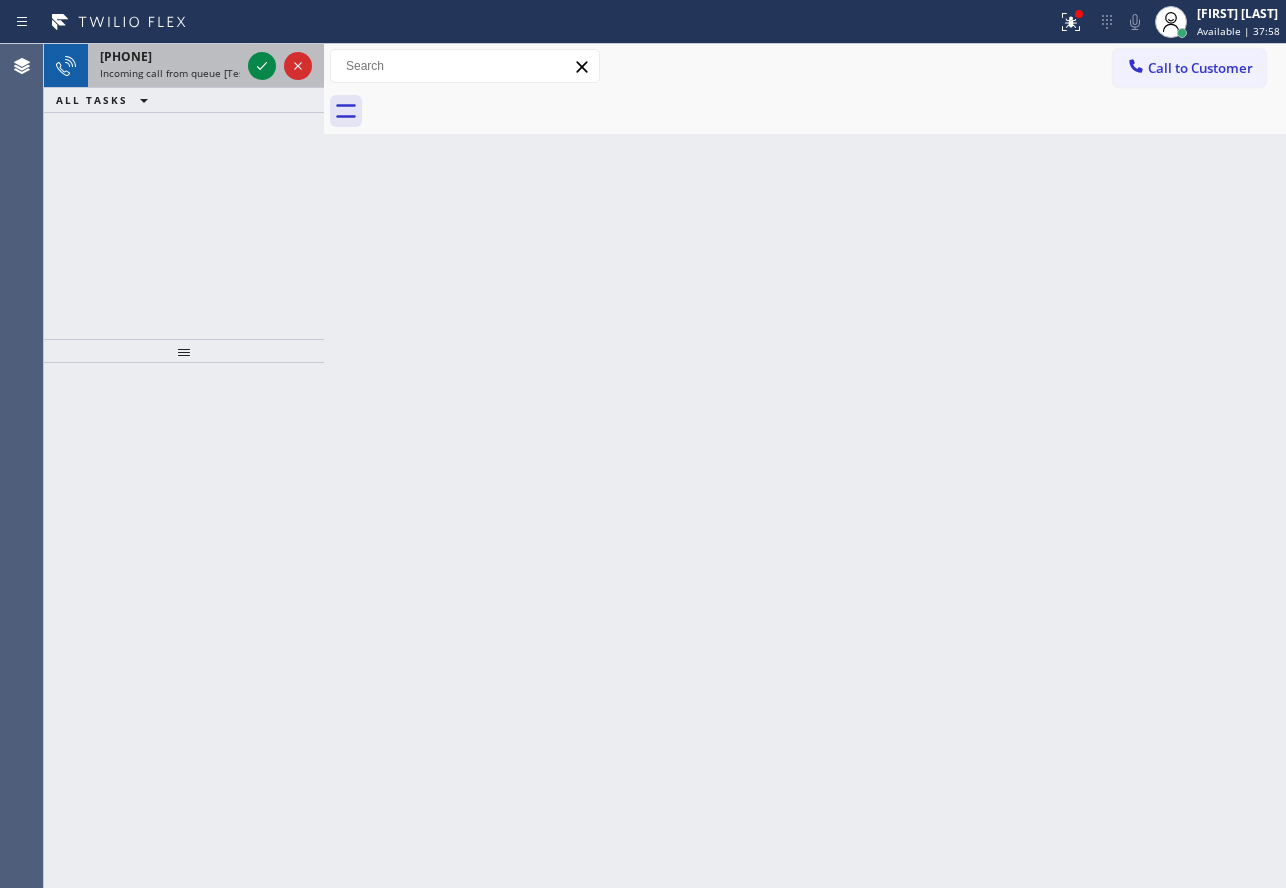 click on "Incoming call from queue [Test] All" at bounding box center [183, 73] 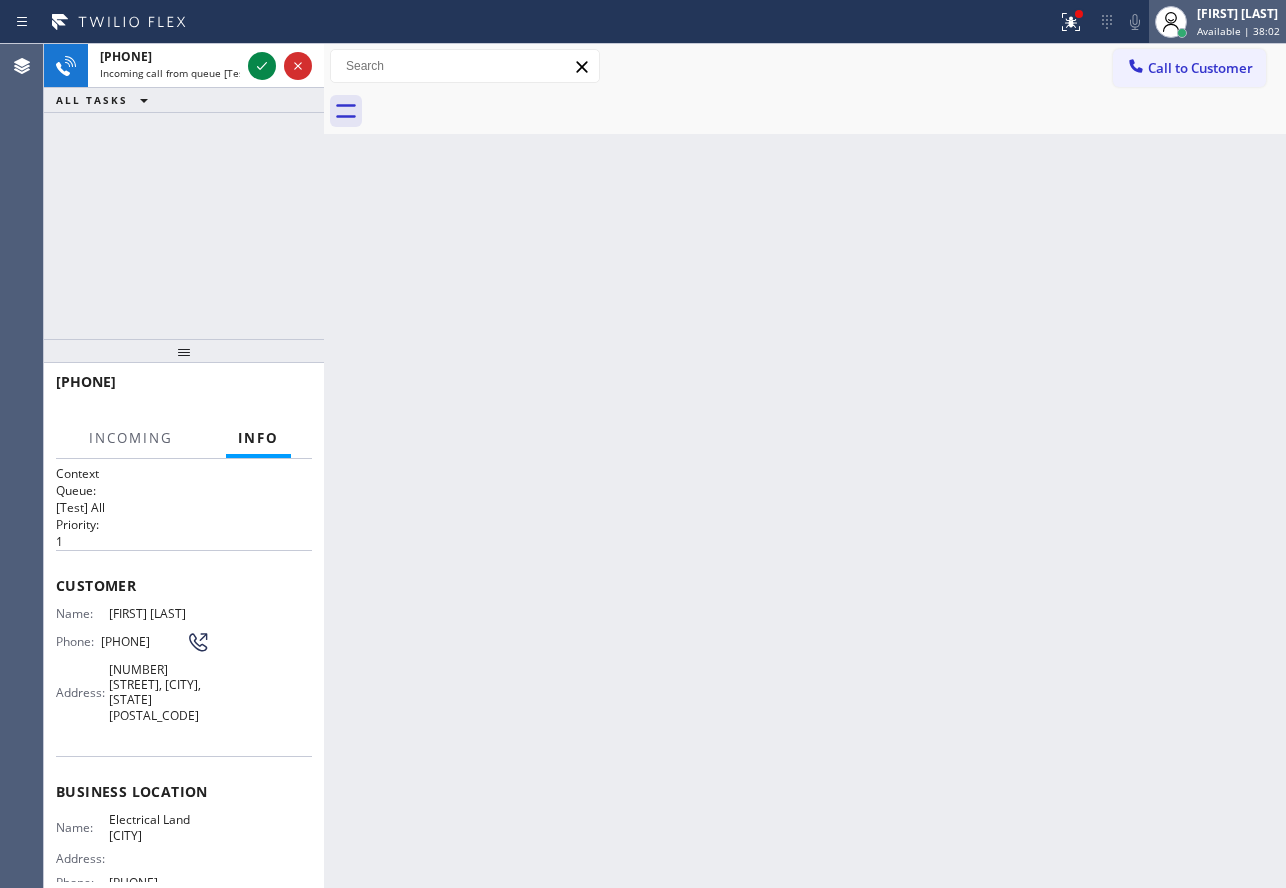 click on "Available | 38:02" at bounding box center [1238, 31] 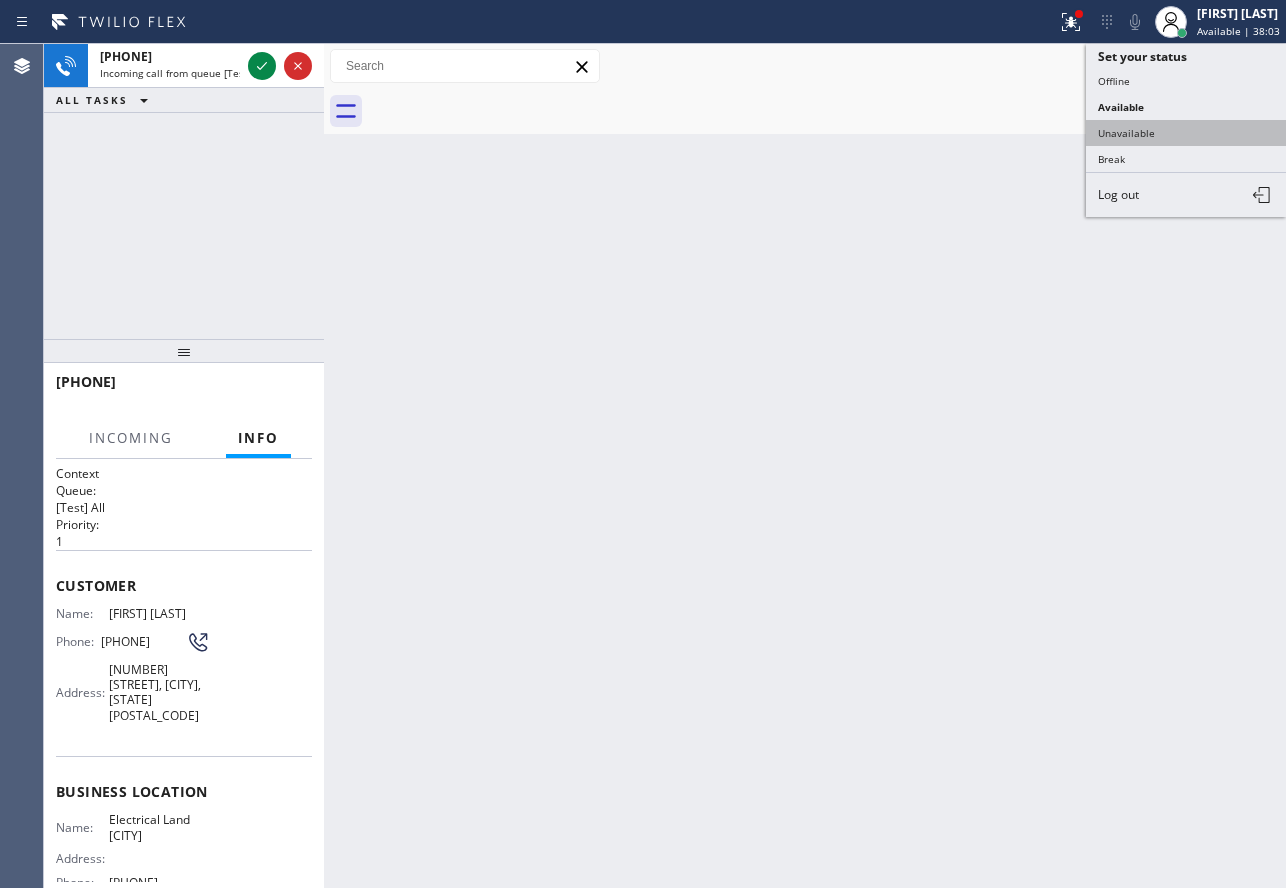 click on "Unavailable" at bounding box center (1186, 133) 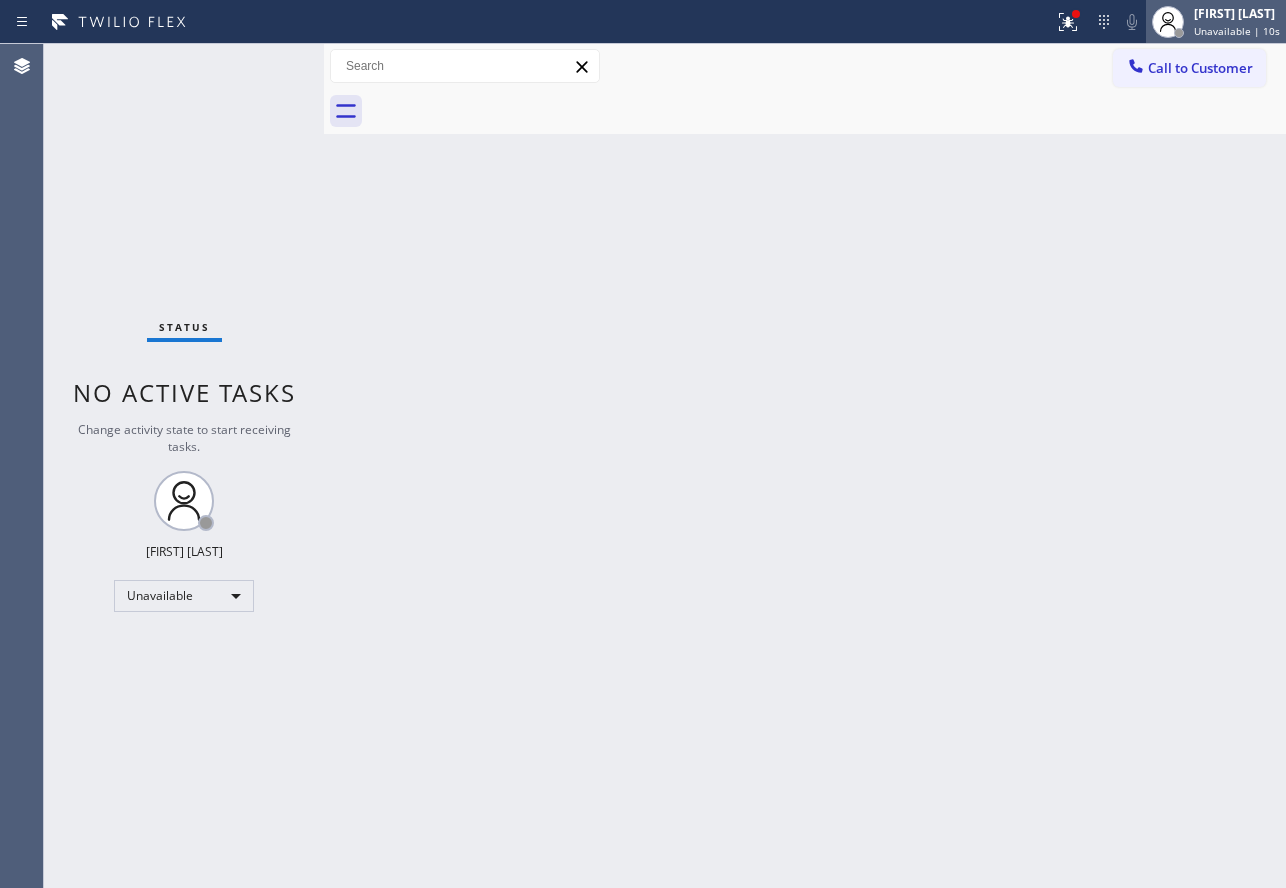 click on "[FIRST] [LAST]" at bounding box center [1237, 13] 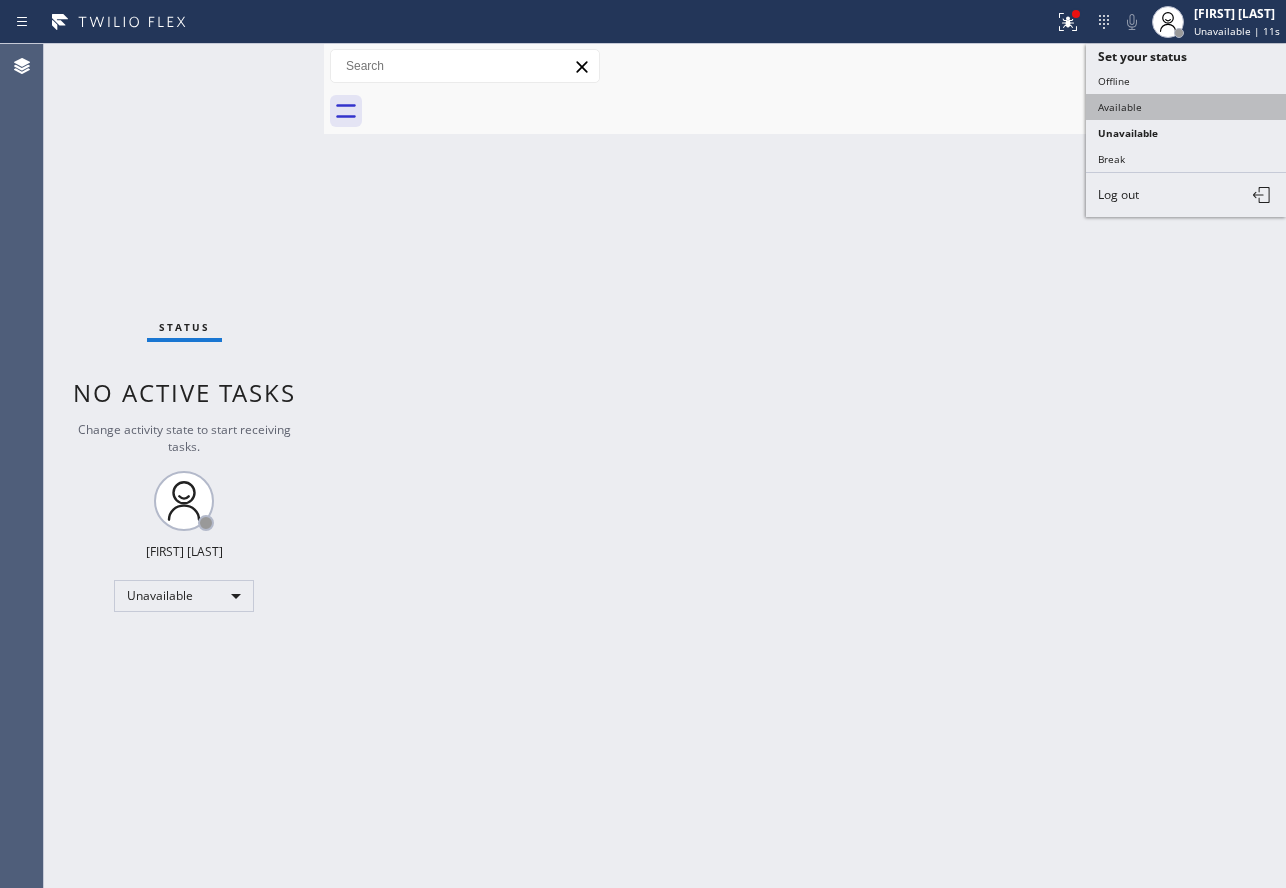 click on "Available" at bounding box center [1186, 107] 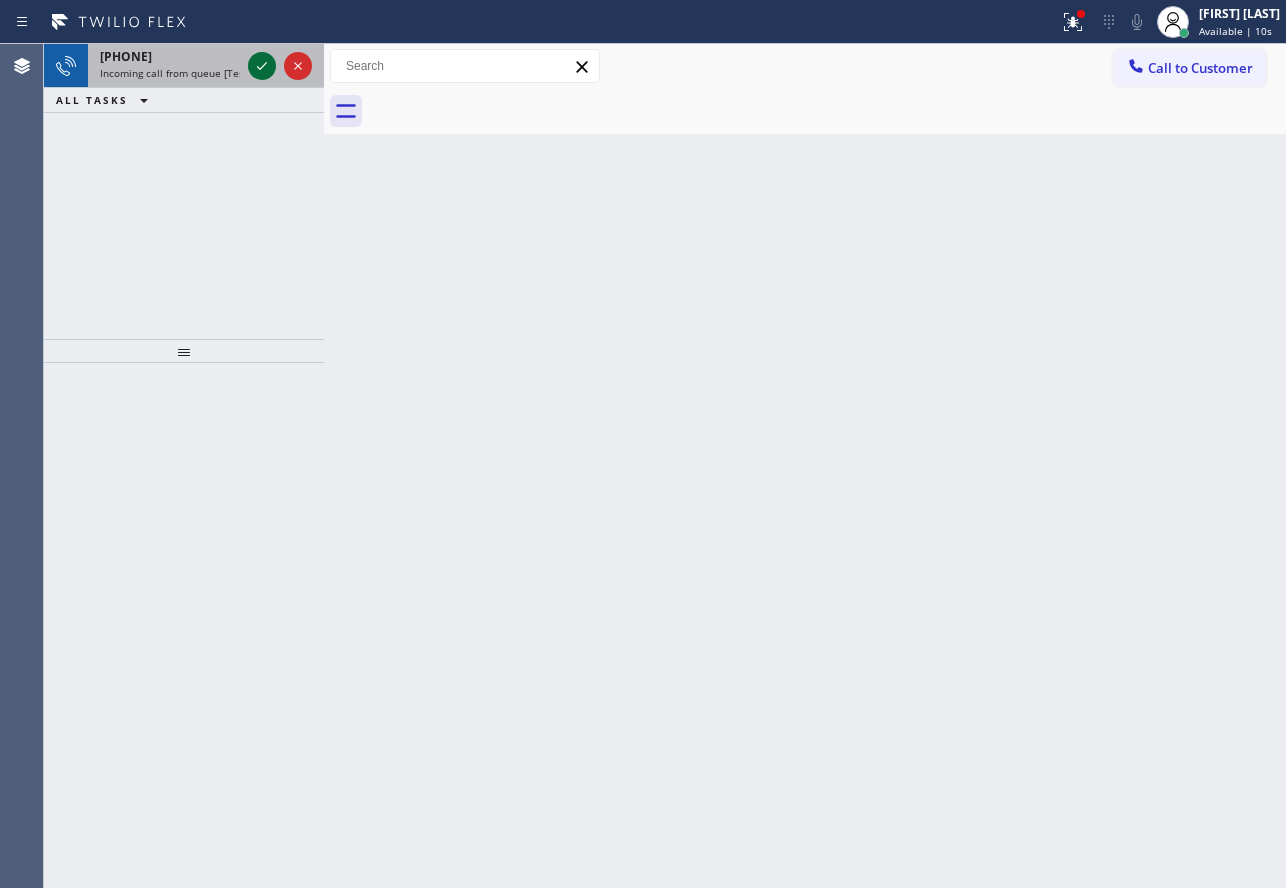 click 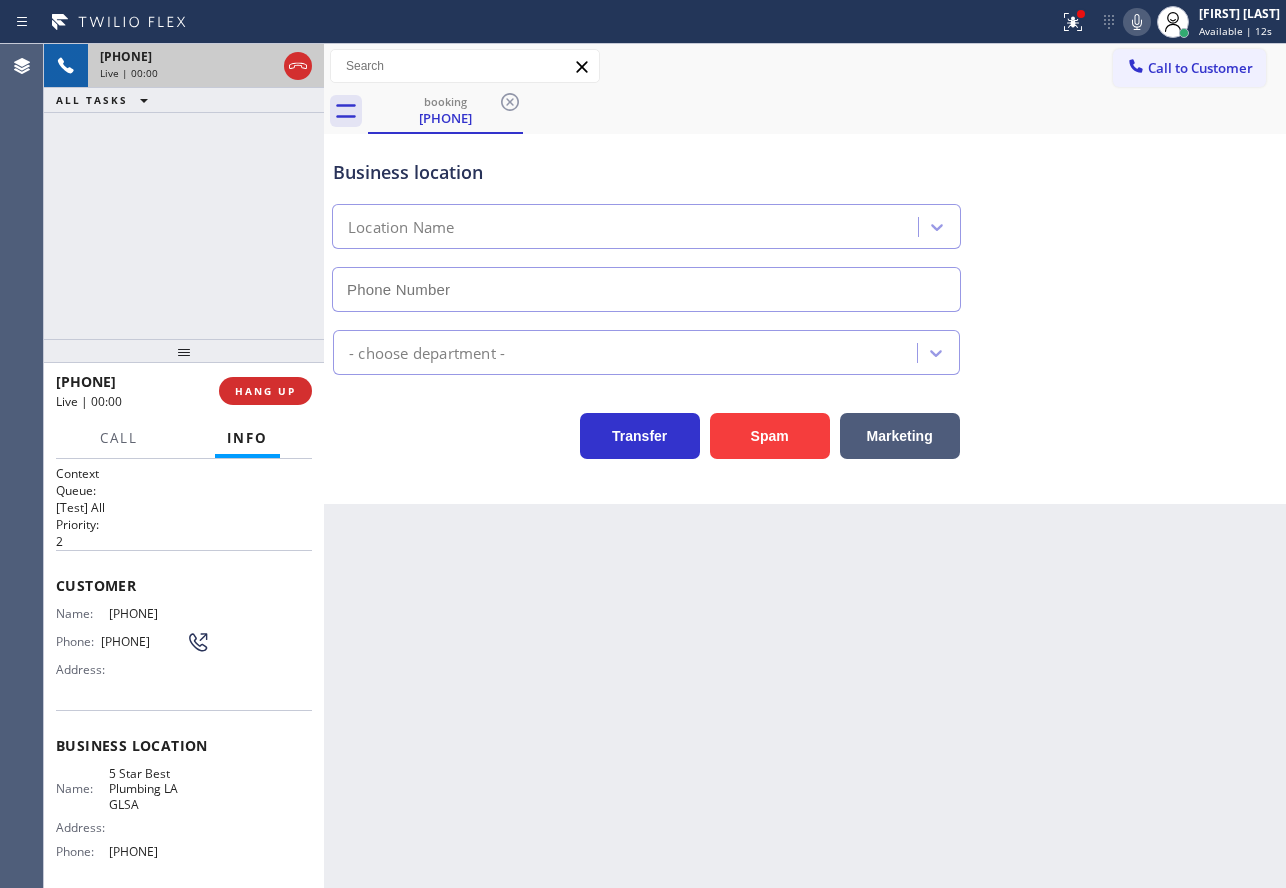 type on "[PHONE]" 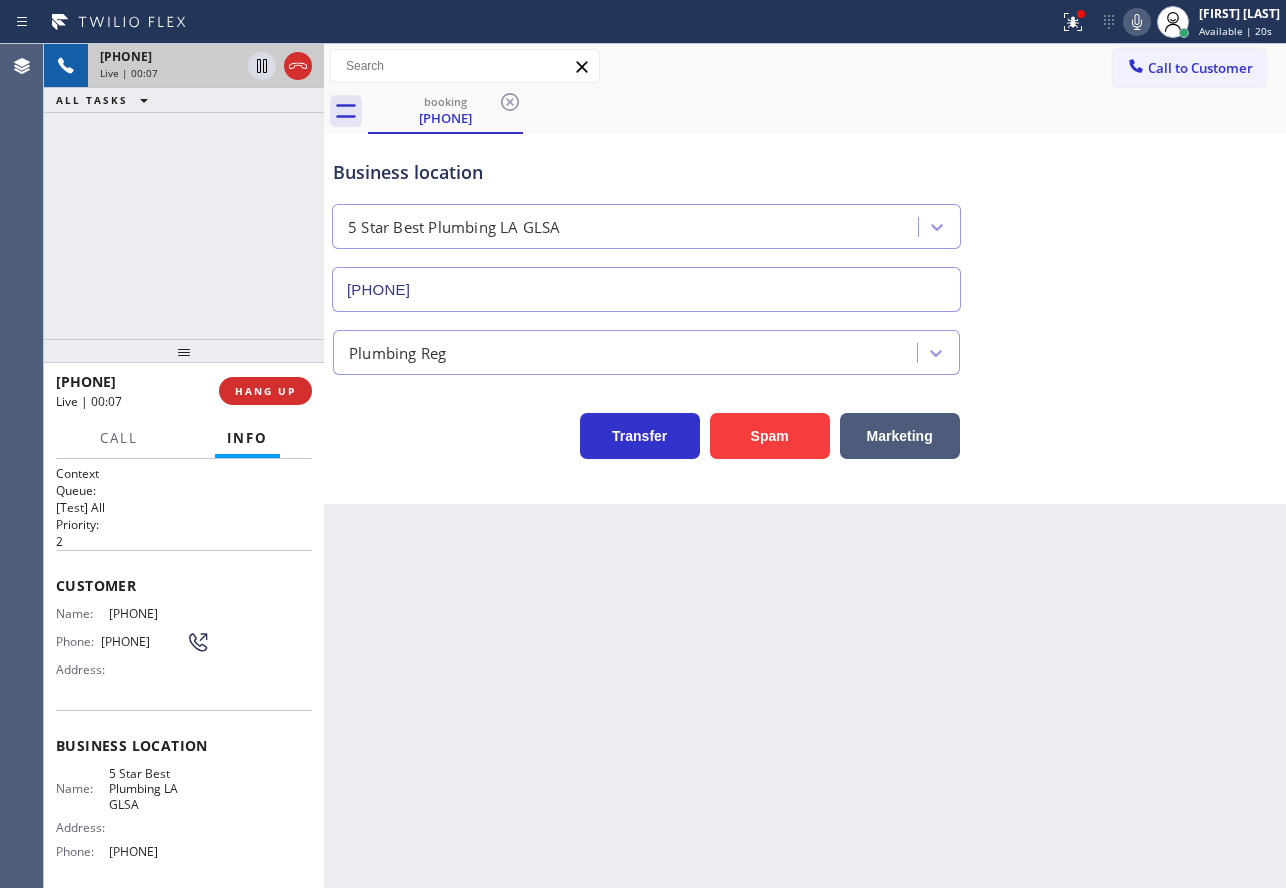drag, startPoint x: 279, startPoint y: 389, endPoint x: 413, endPoint y: 523, distance: 189.50462 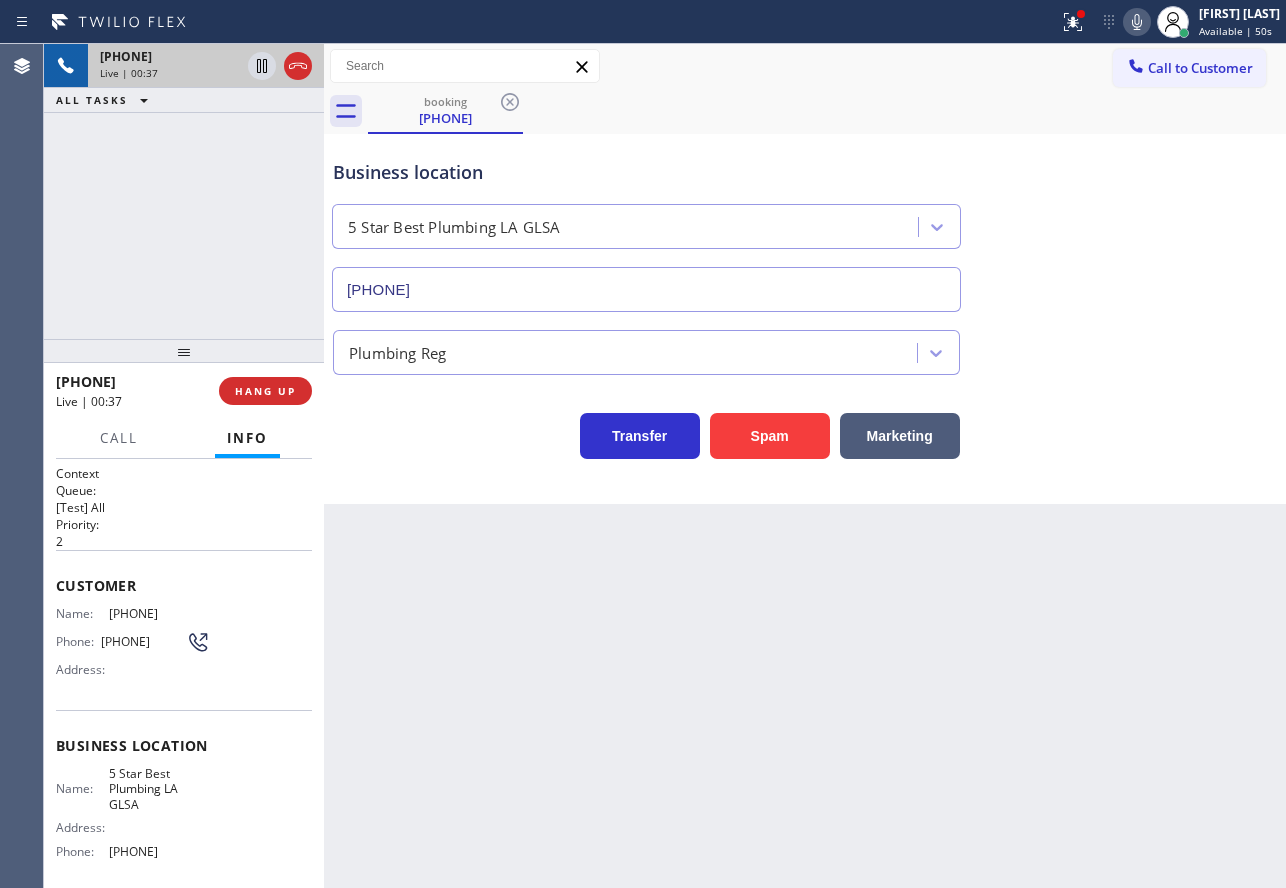 click on "Business location 5 Star Best Plumbing LA [CITY] [PHONE]" at bounding box center (805, 221) 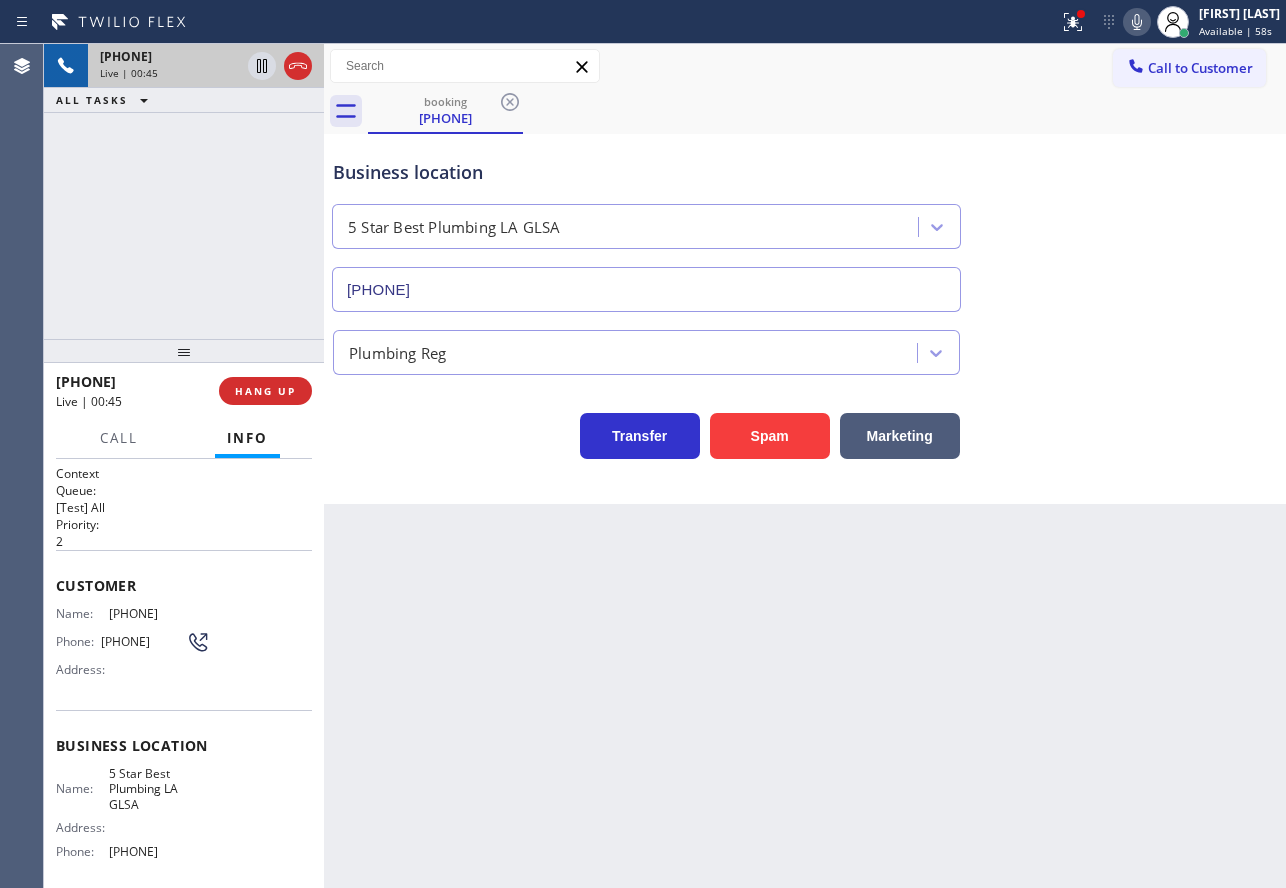 click 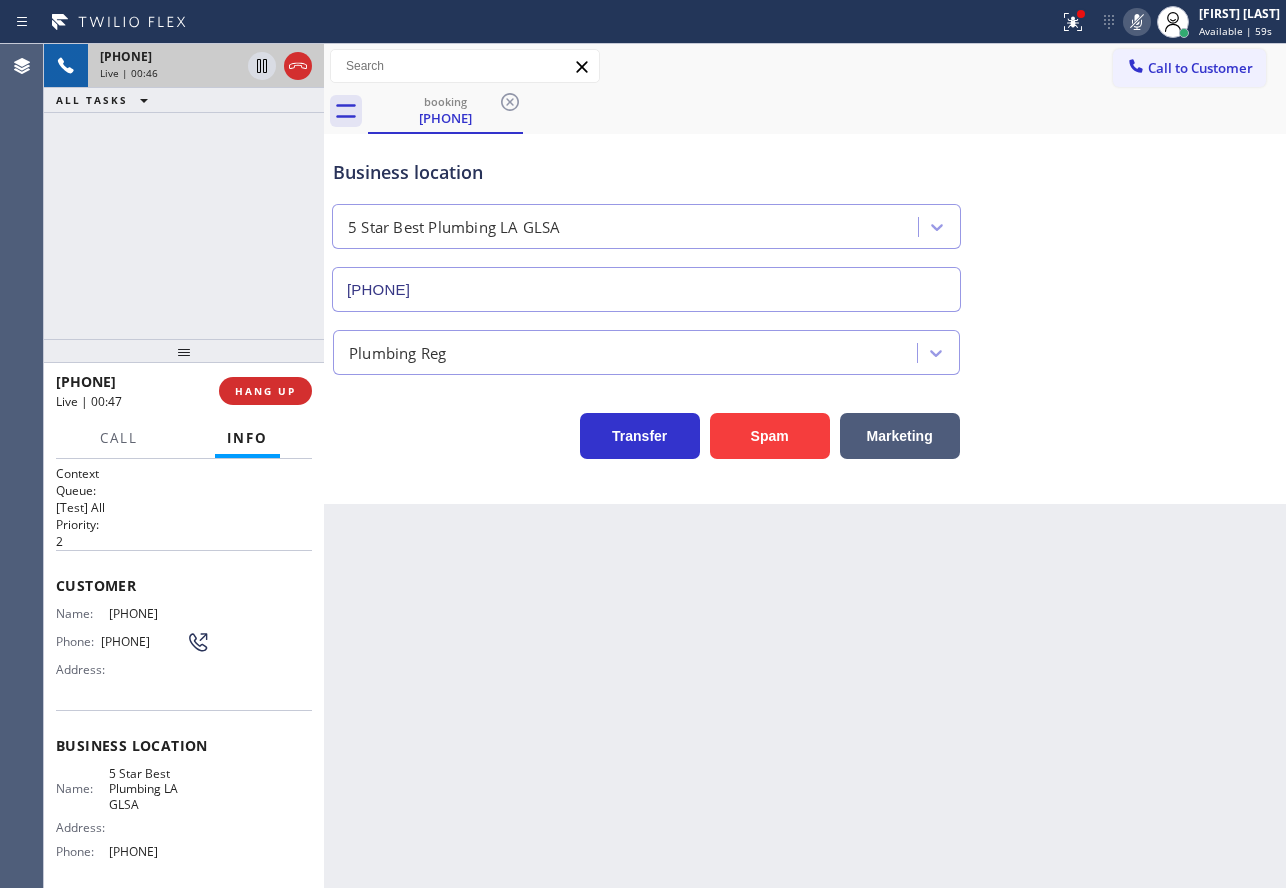 click 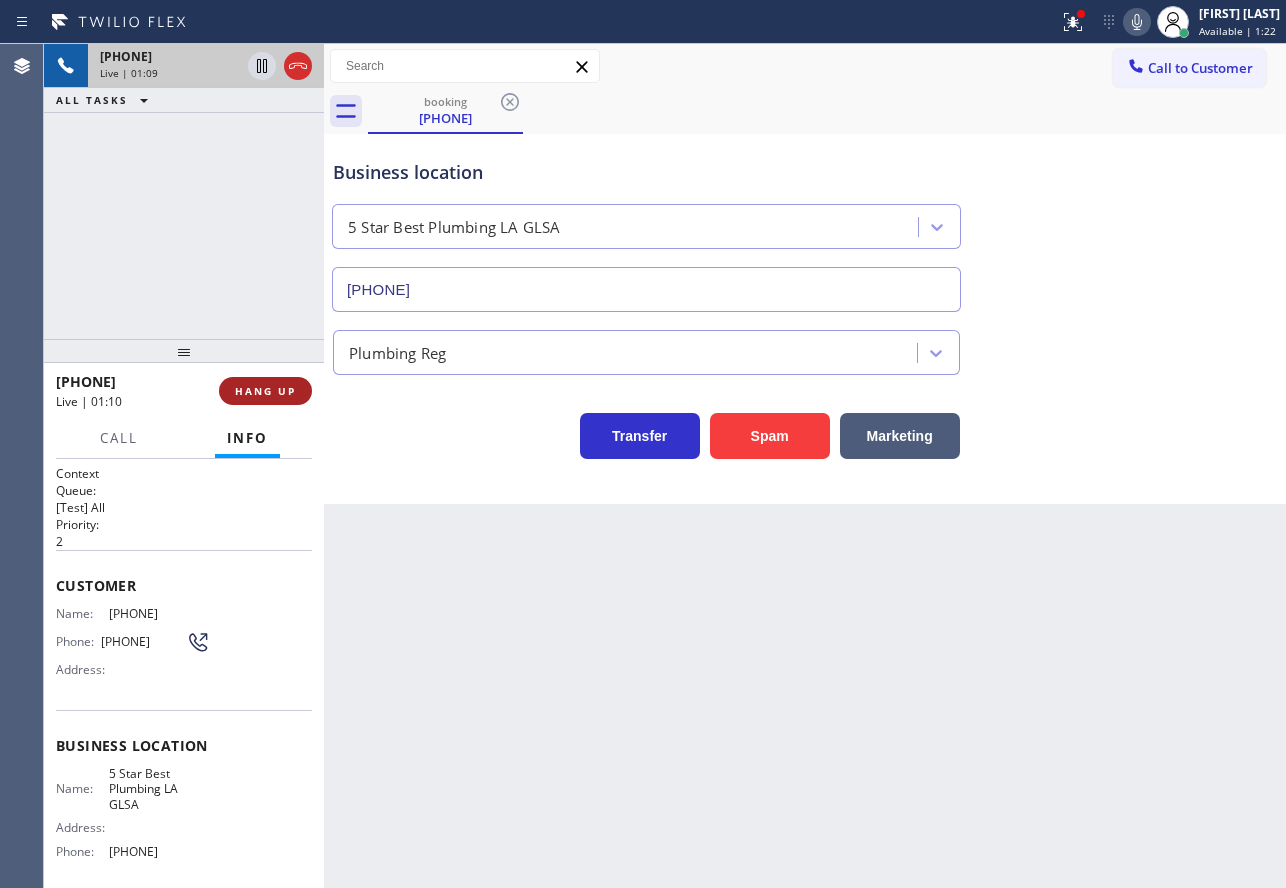 click on "HANG UP" at bounding box center [265, 391] 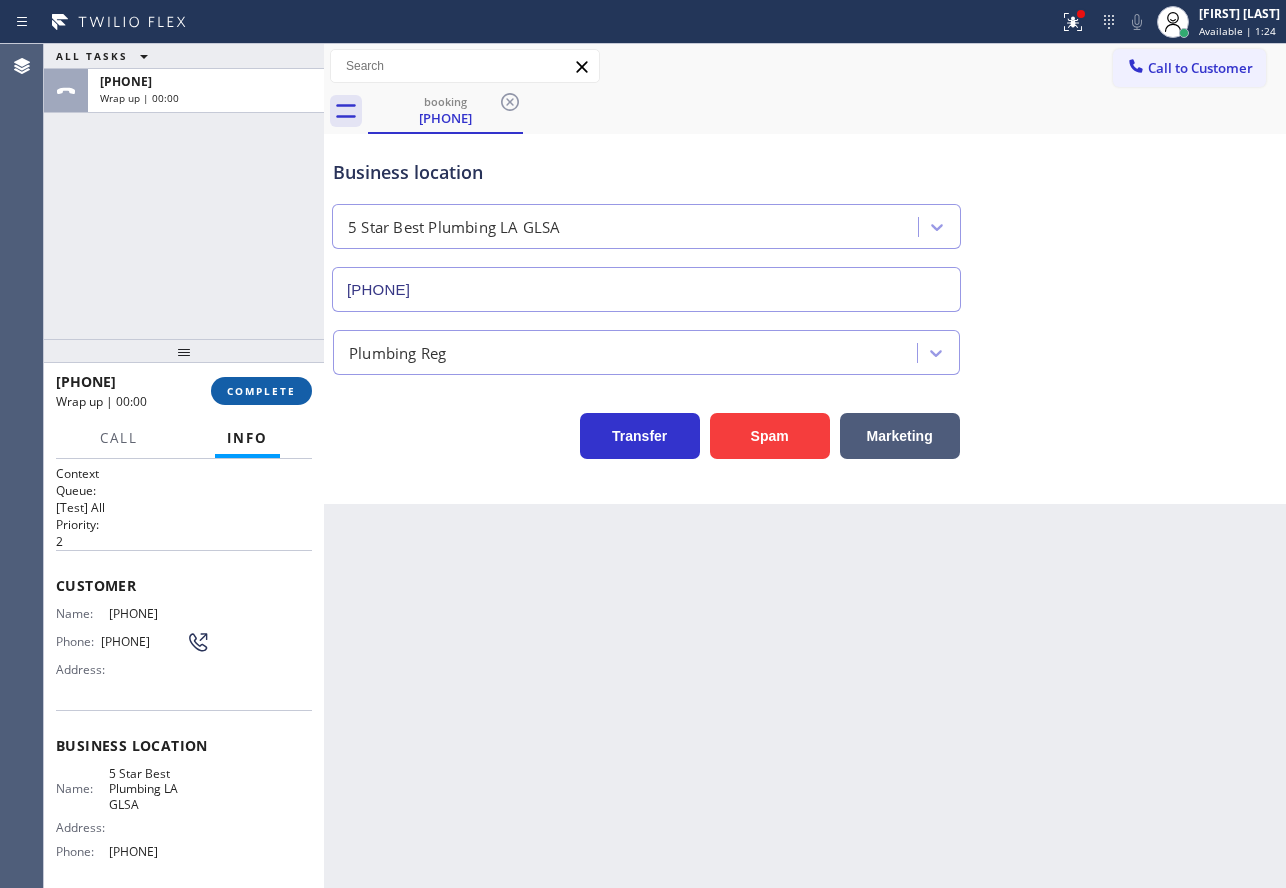 click on "COMPLETE" at bounding box center [261, 391] 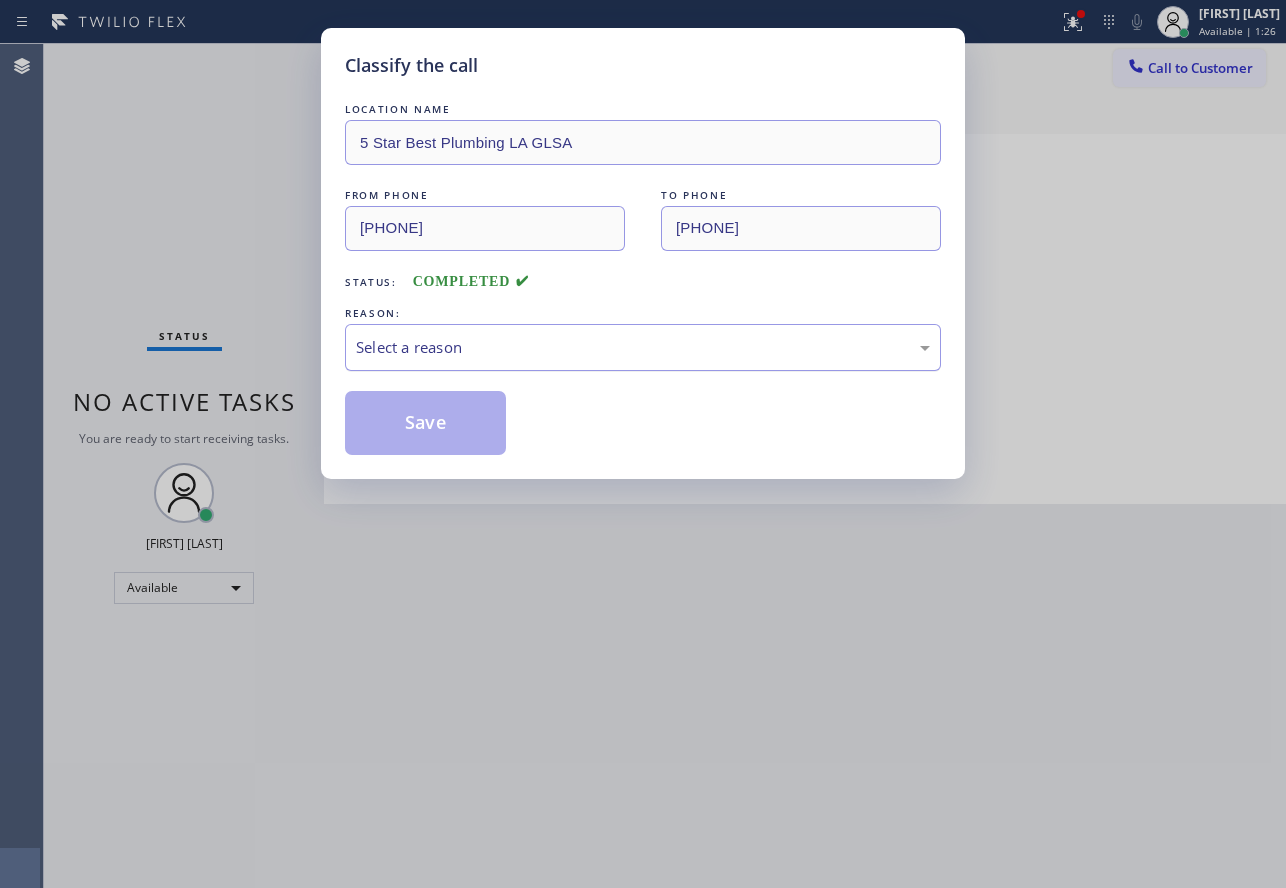 click on "Select a reason" at bounding box center (643, 347) 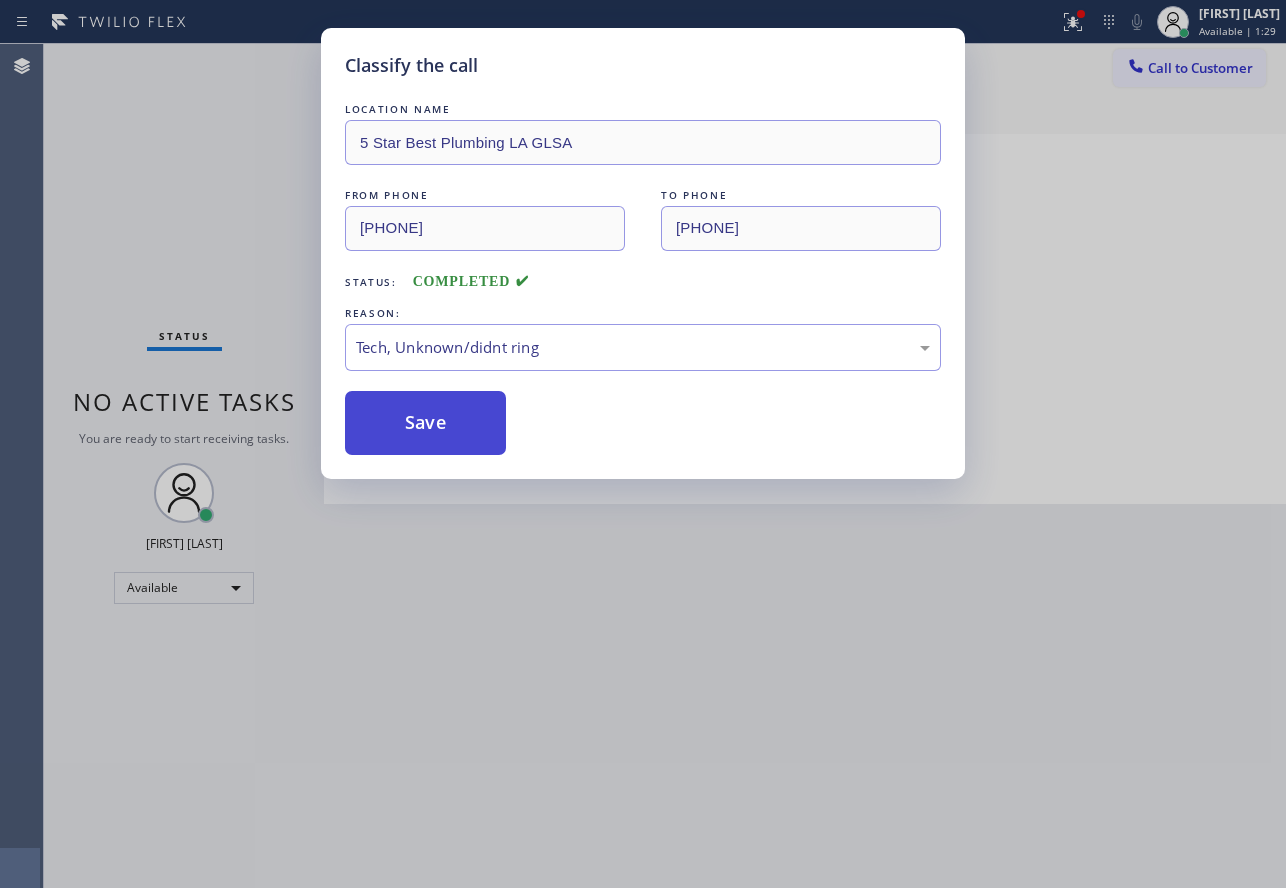 click on "Save" at bounding box center [425, 423] 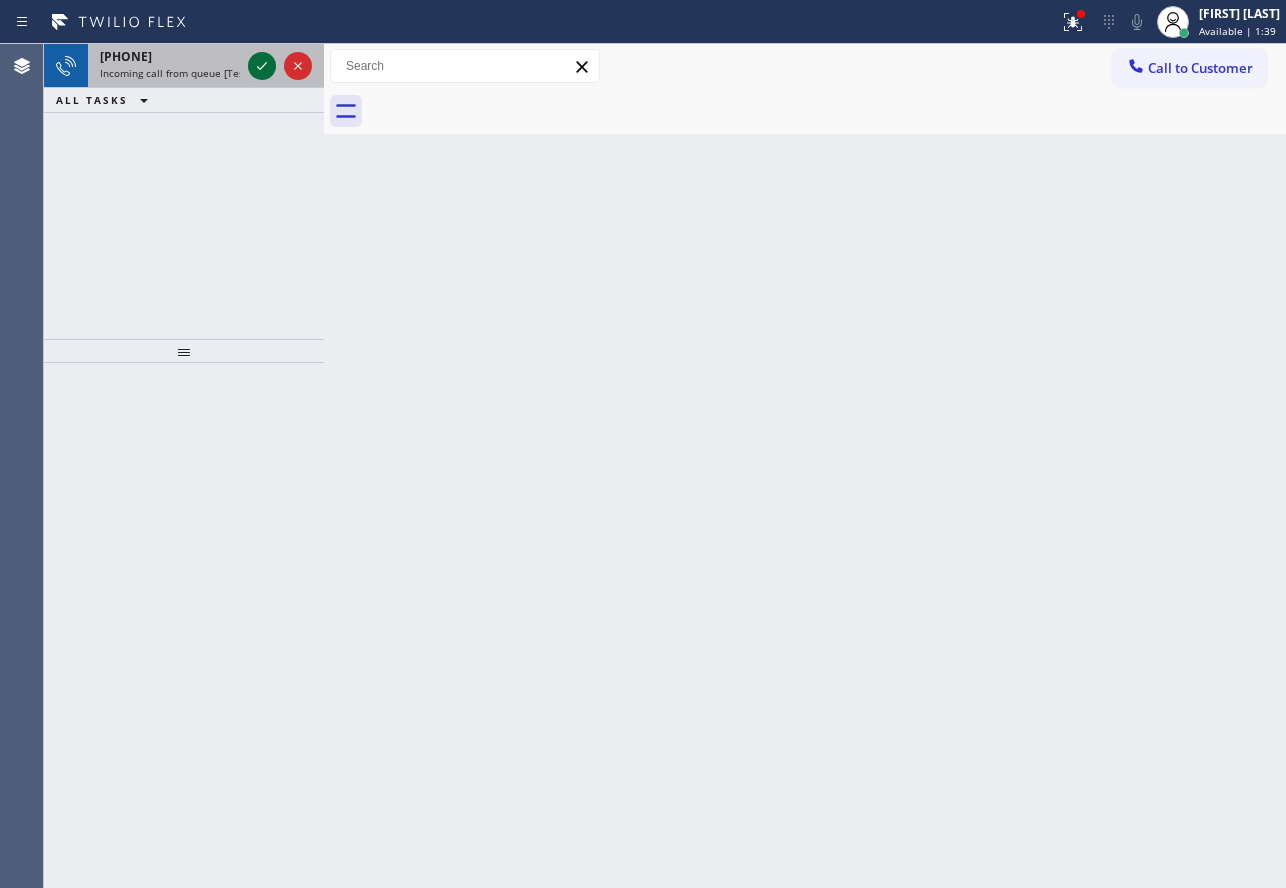 click 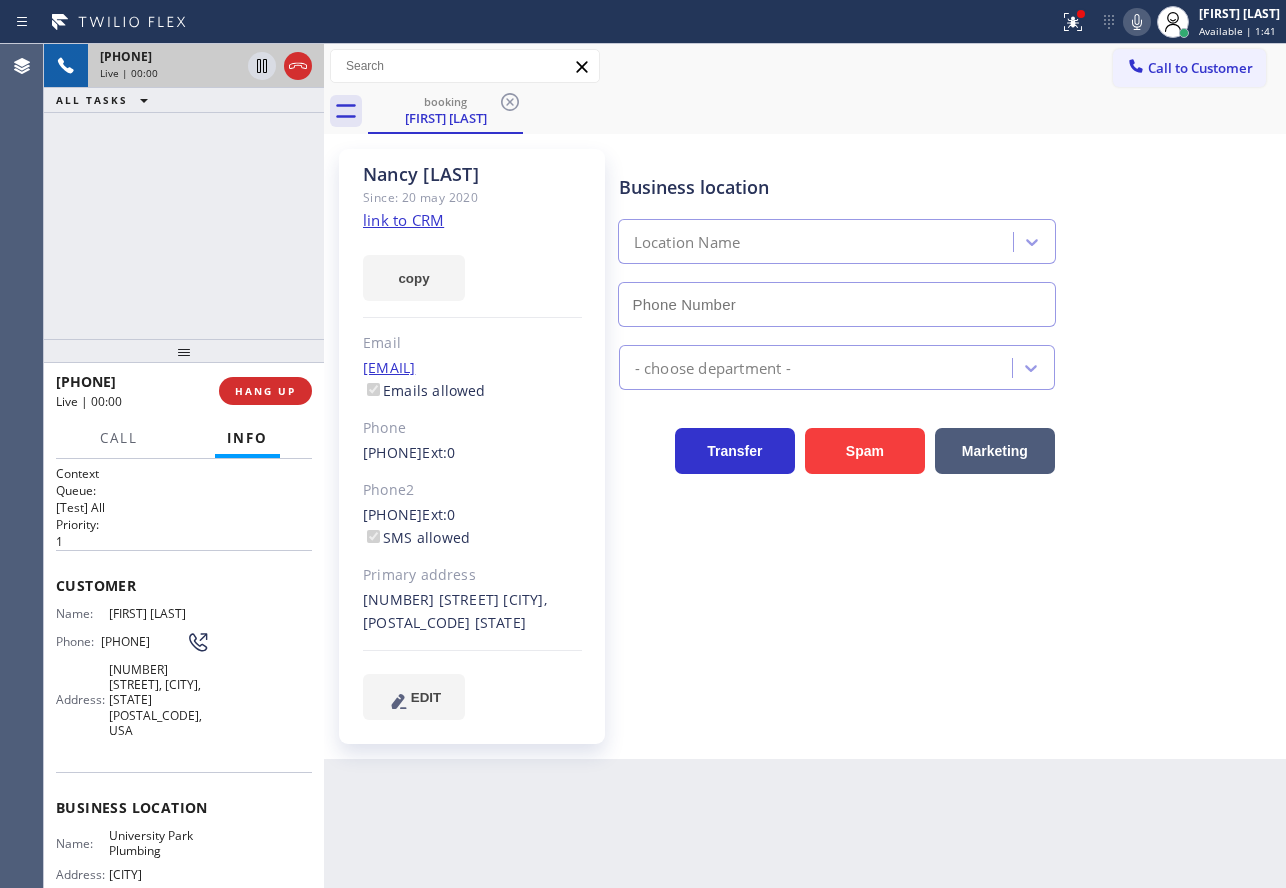type on "[PHONE]" 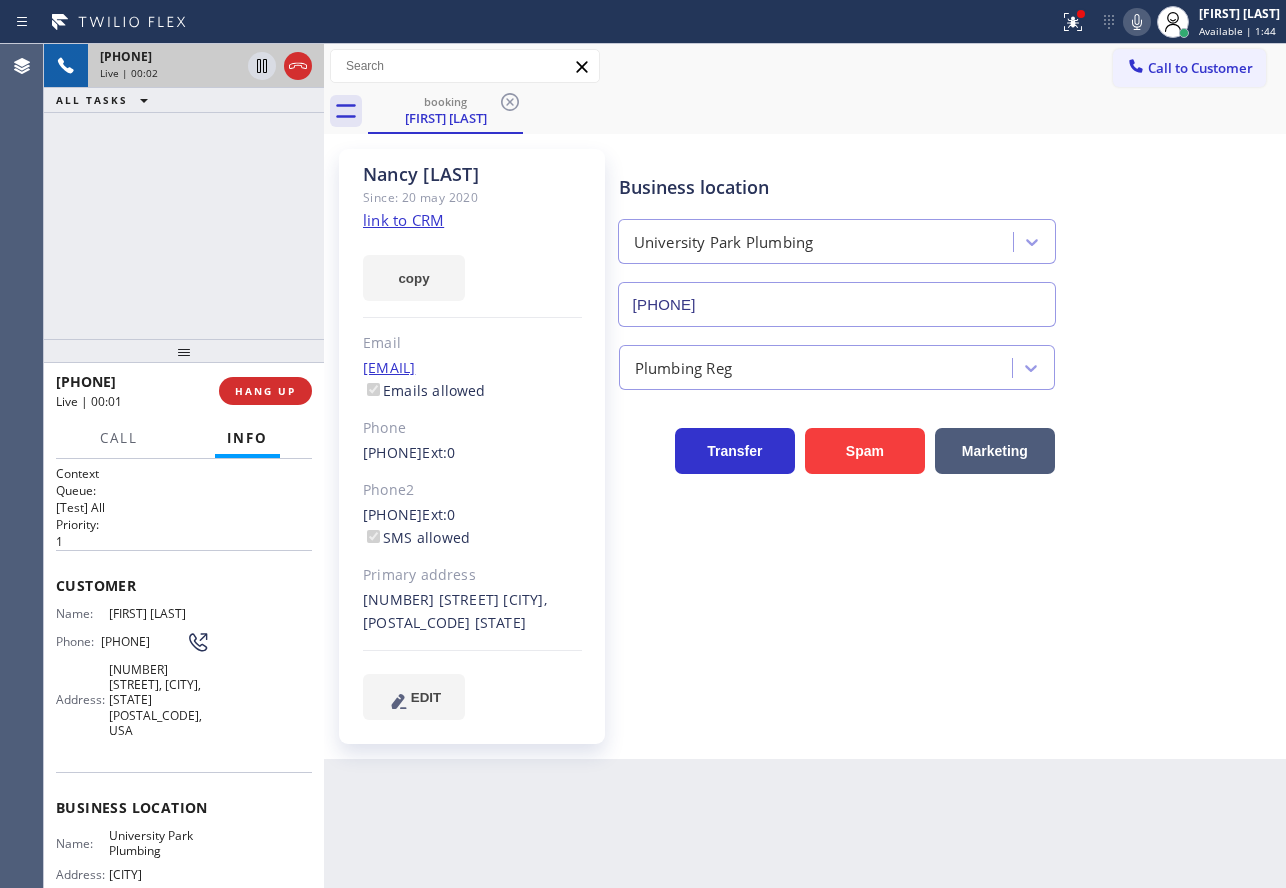 click on "link to CRM" 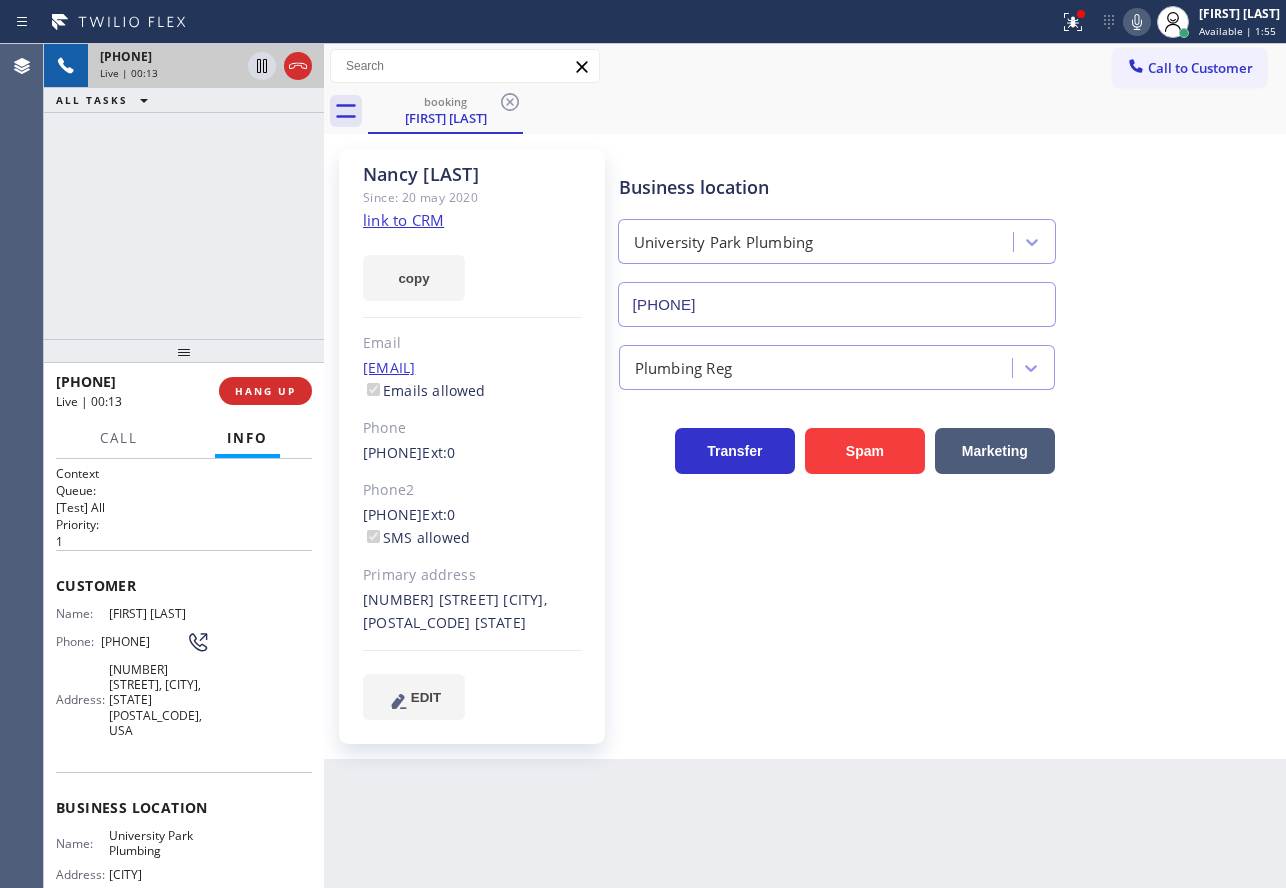 click 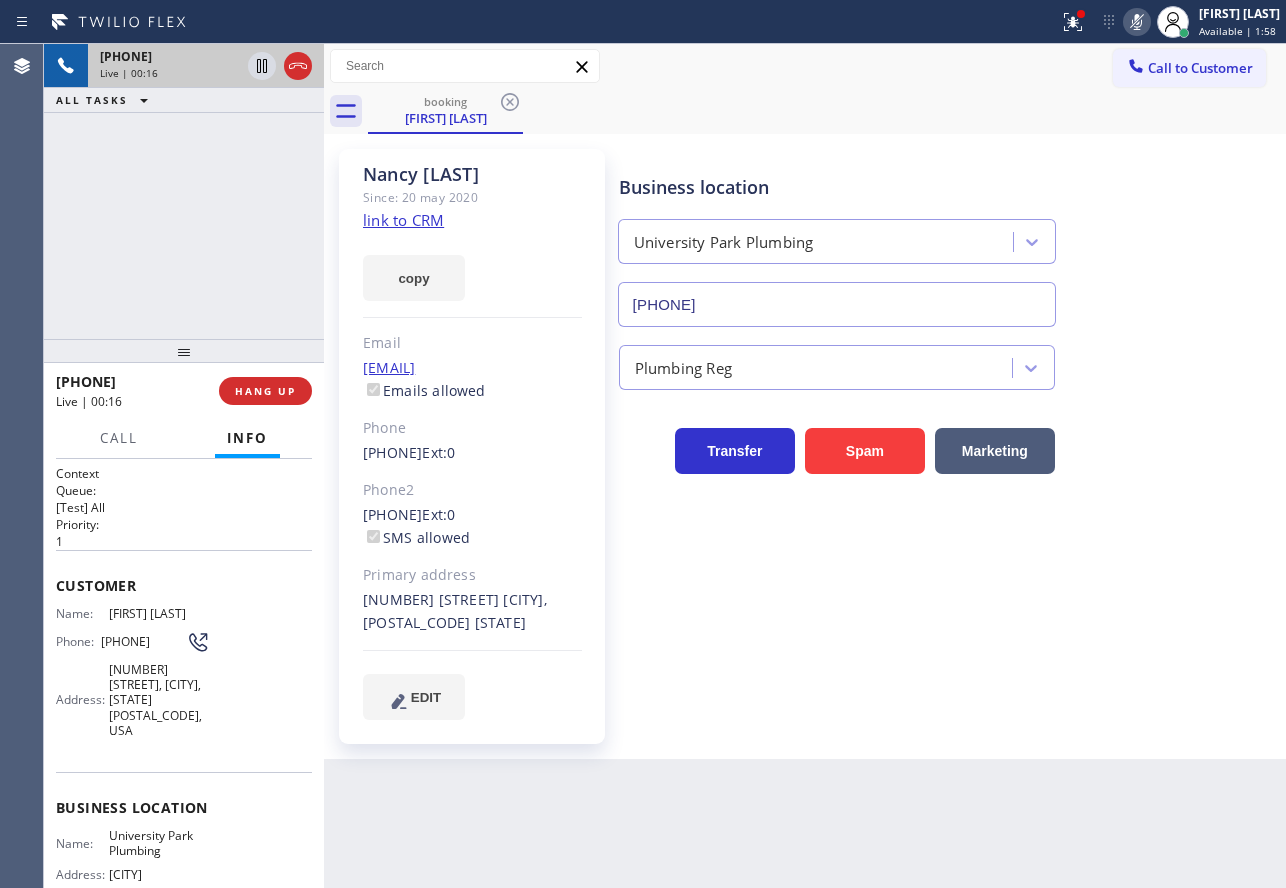click 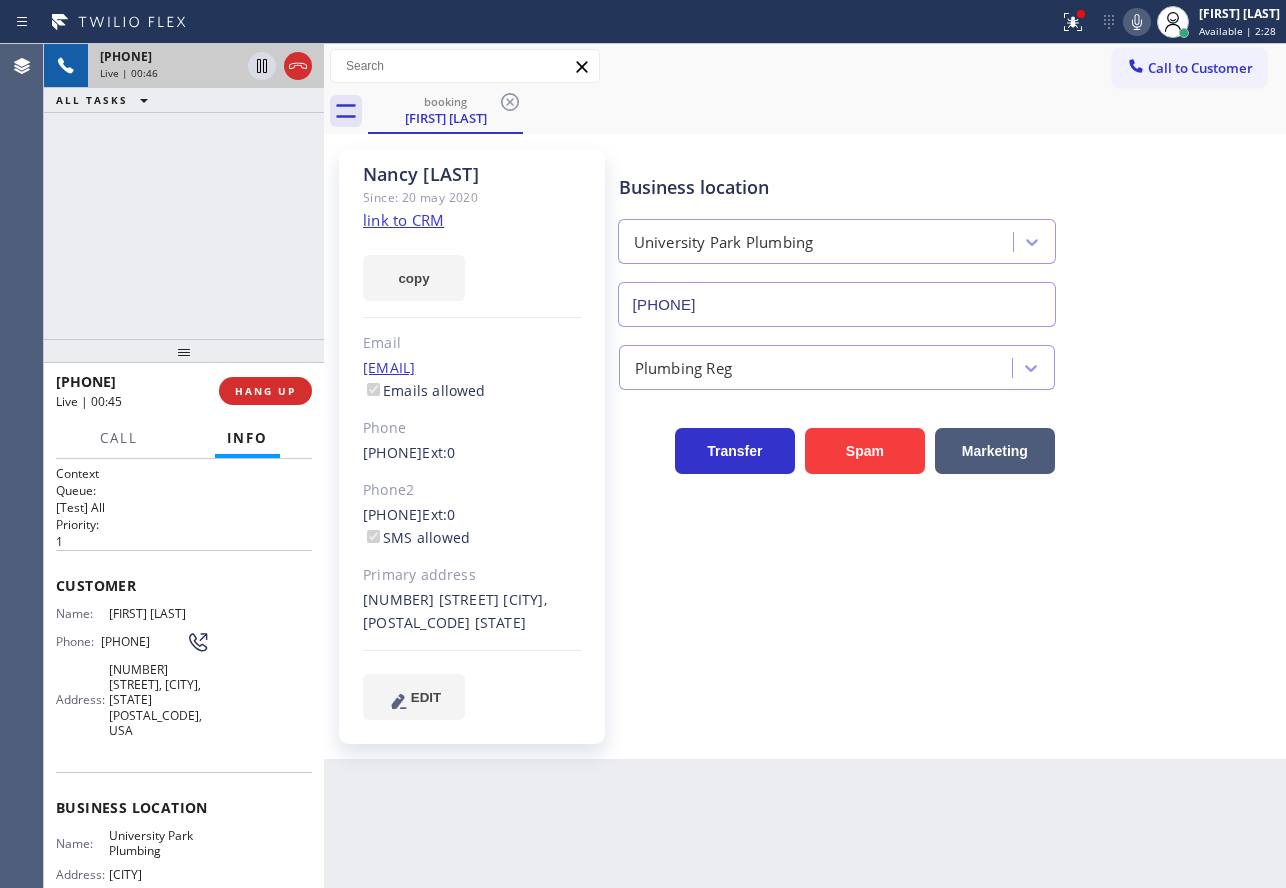 click 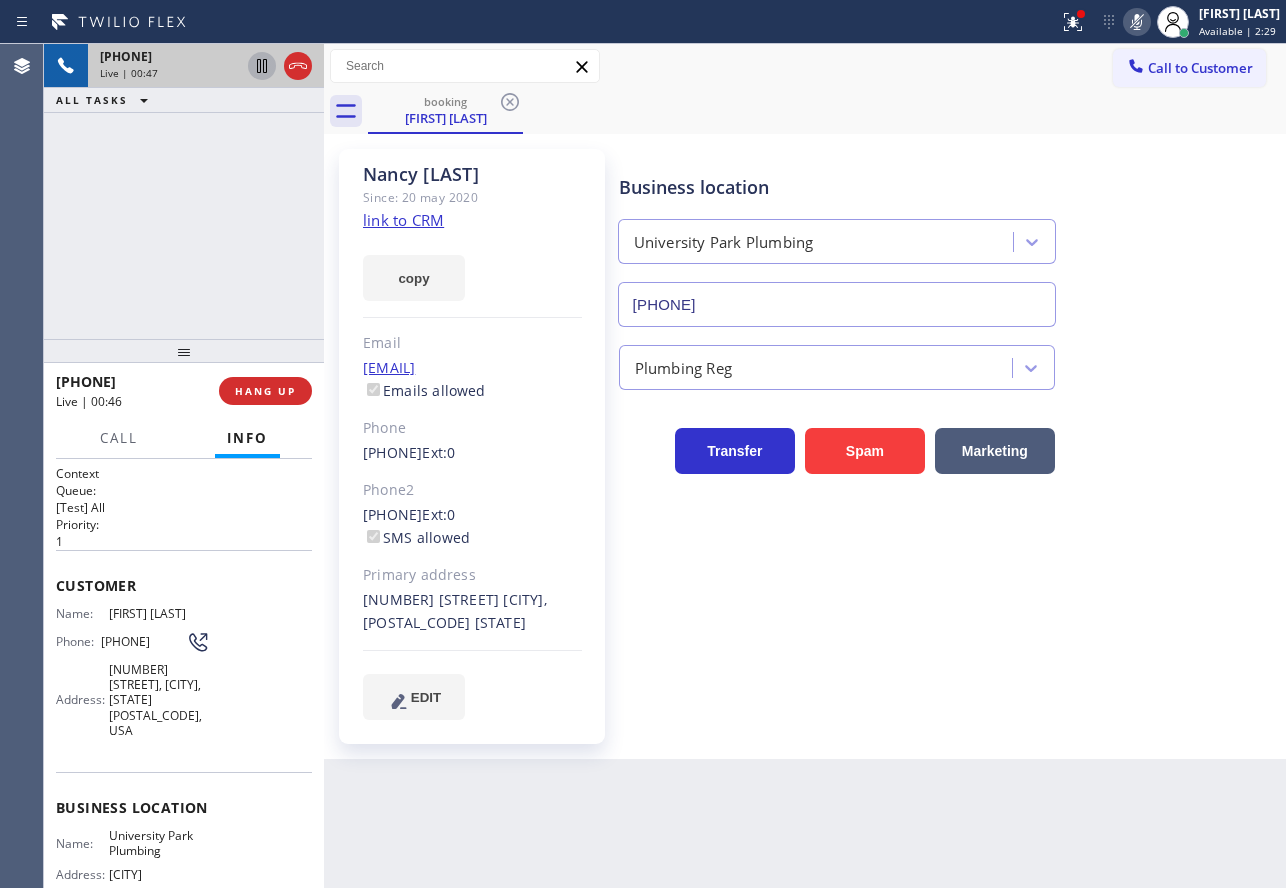 click 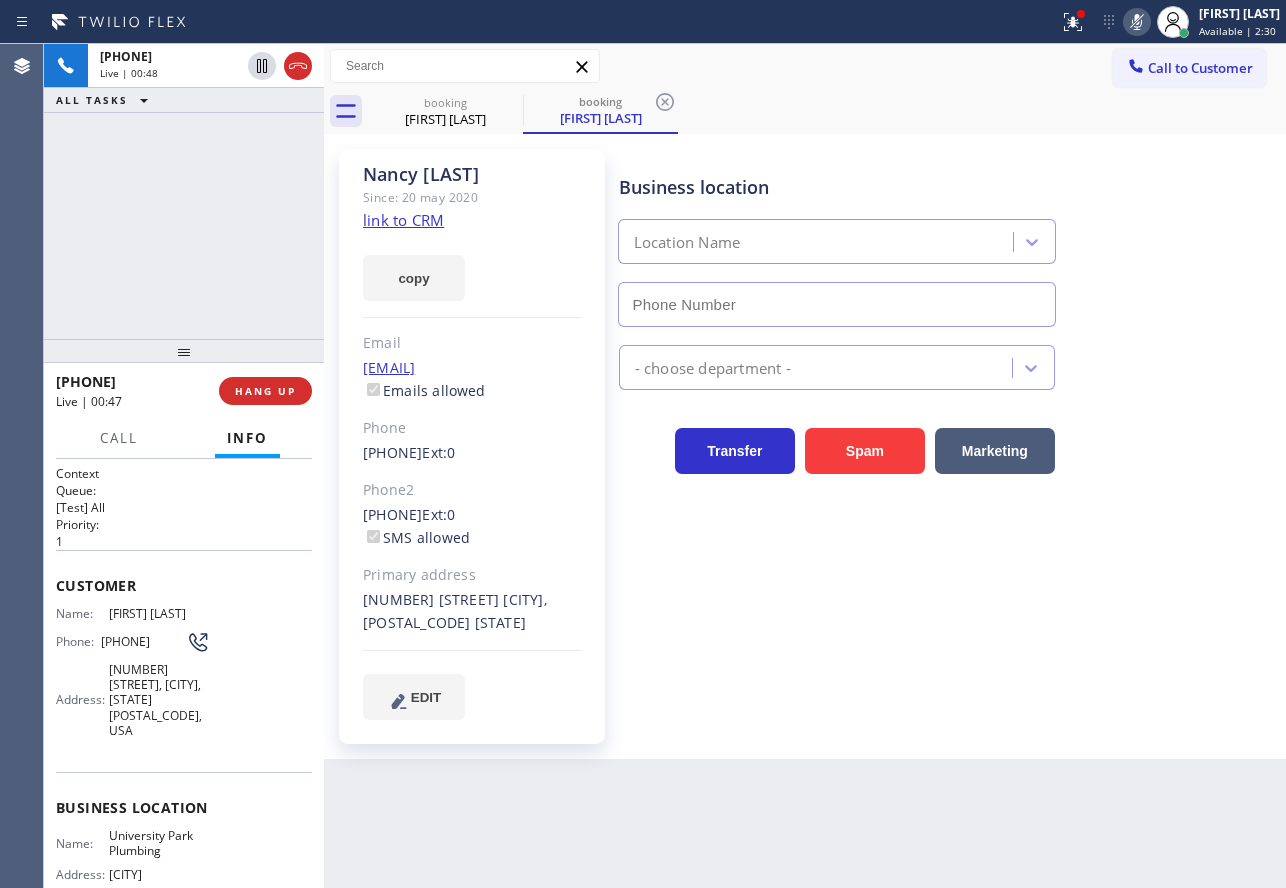 type on "[PHONE]" 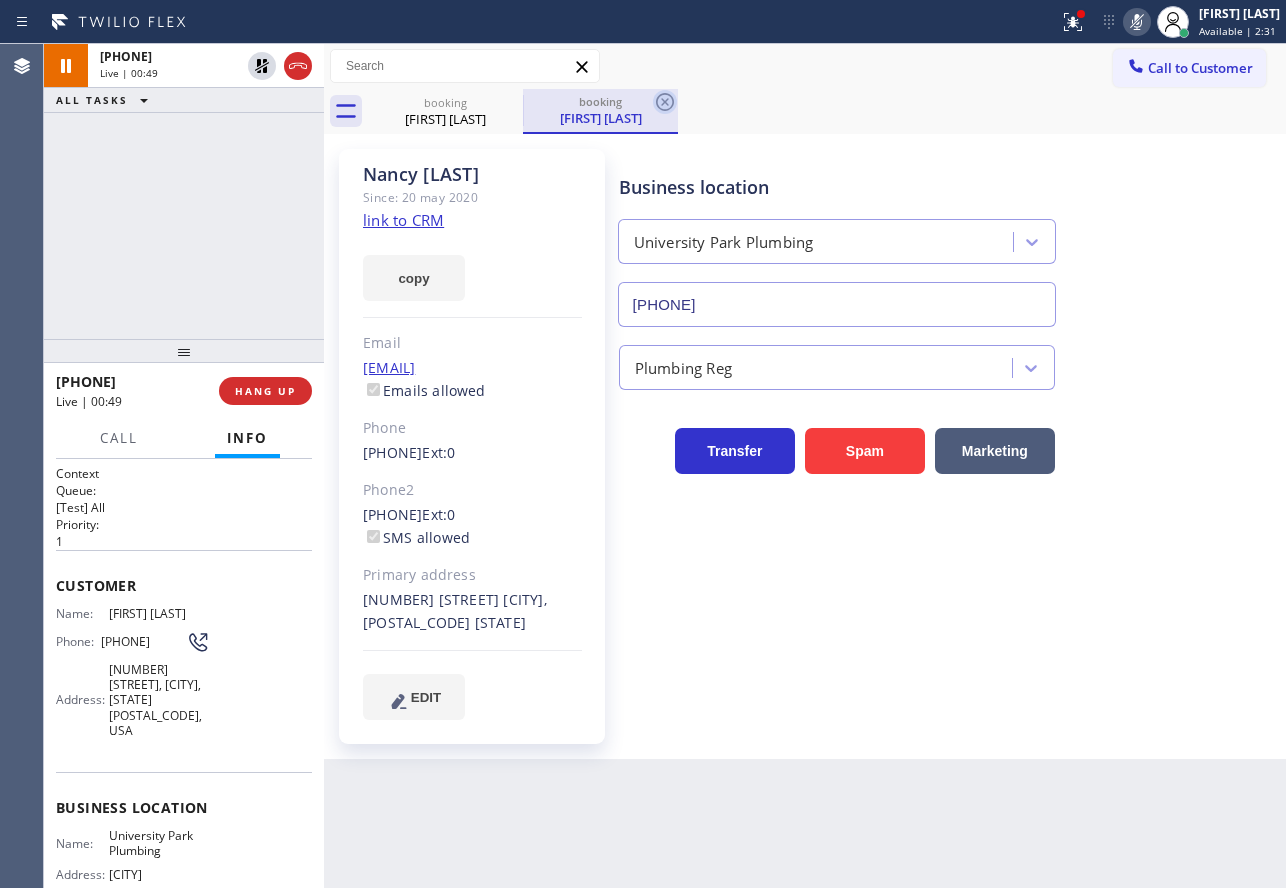 click 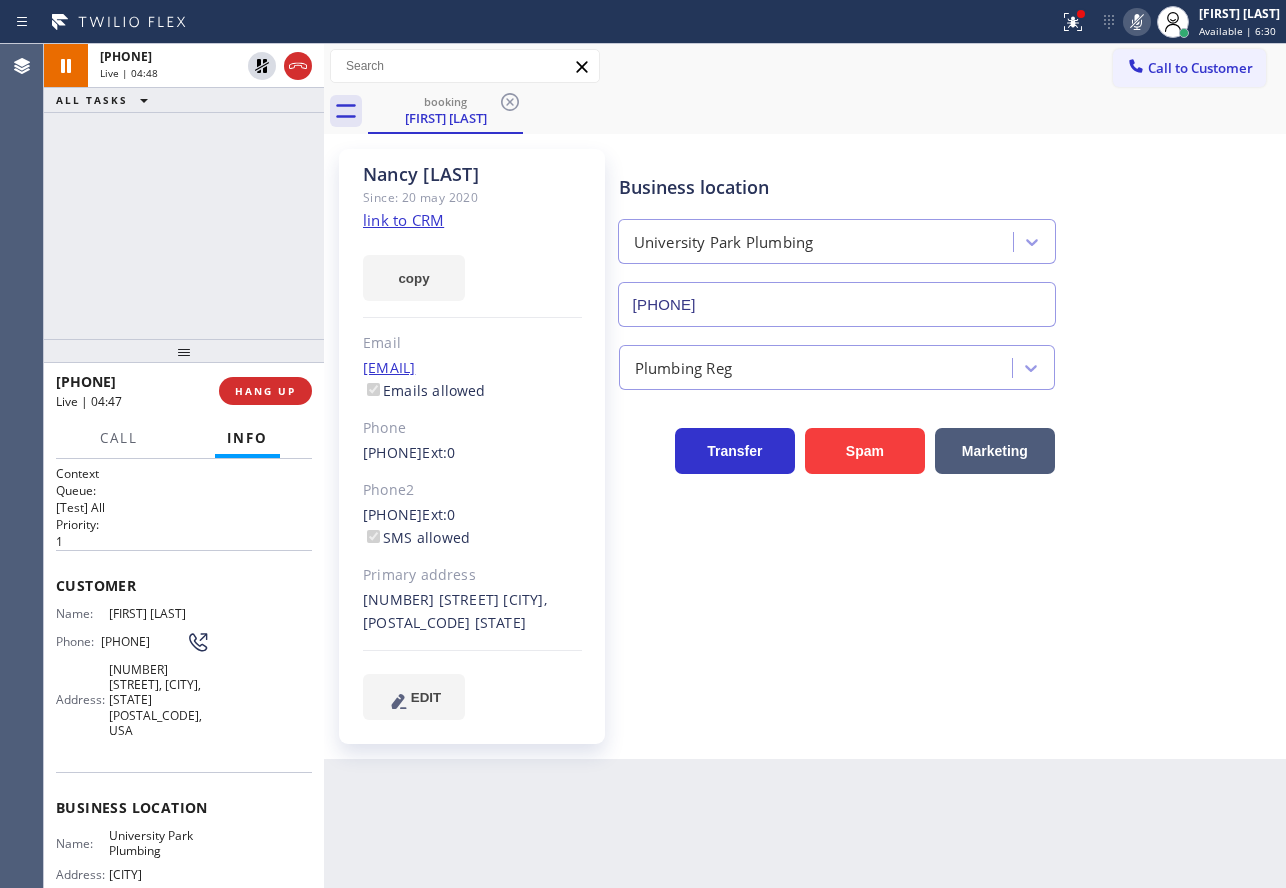 click 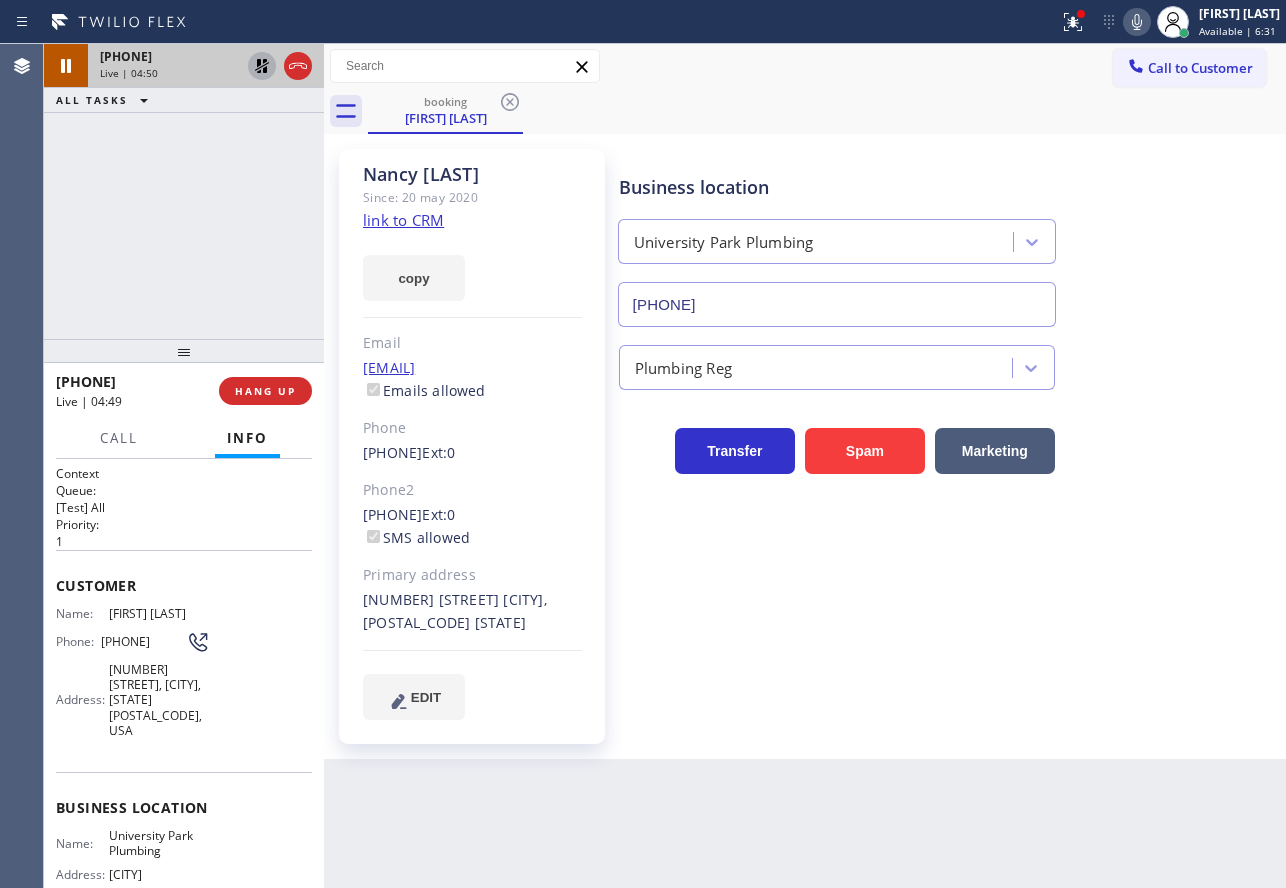 click 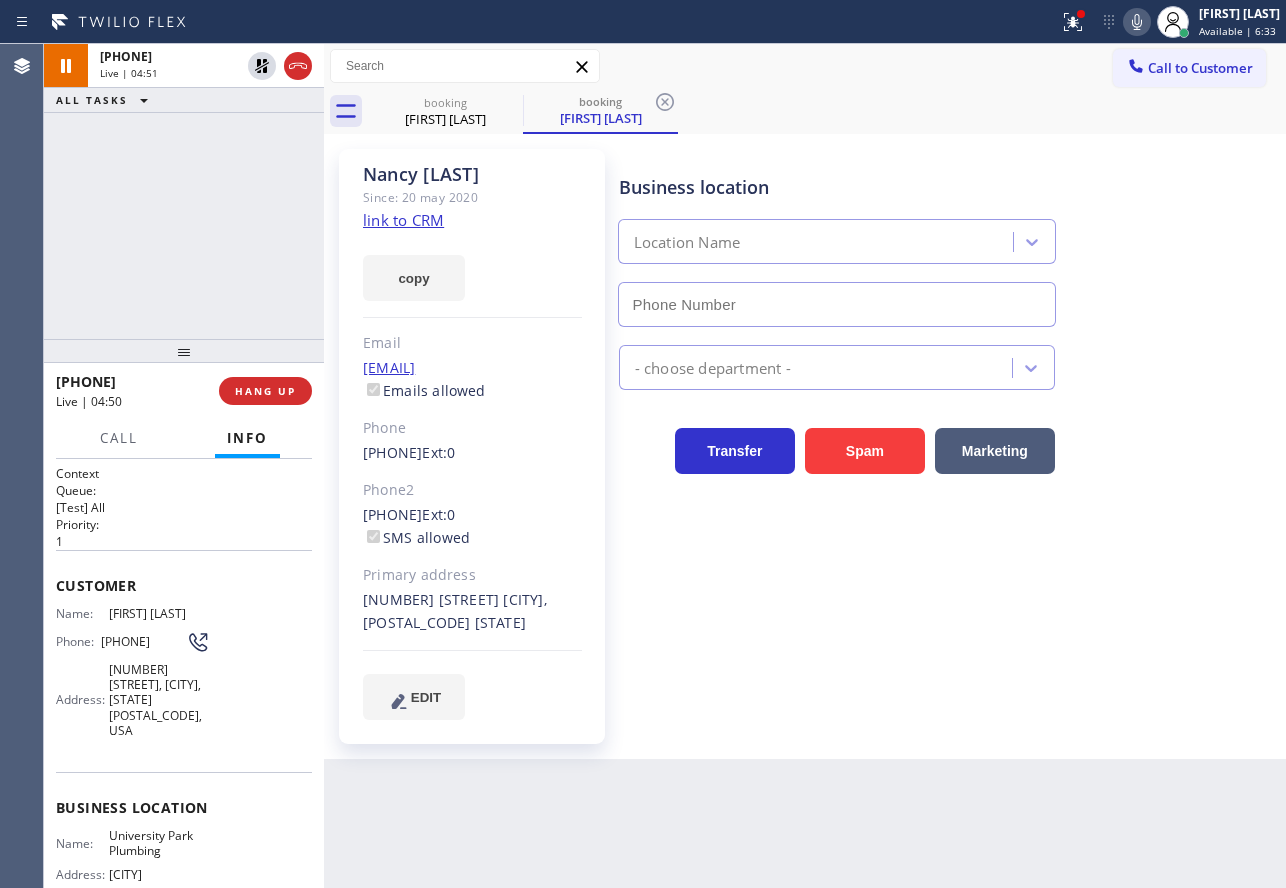 type on "[PHONE]" 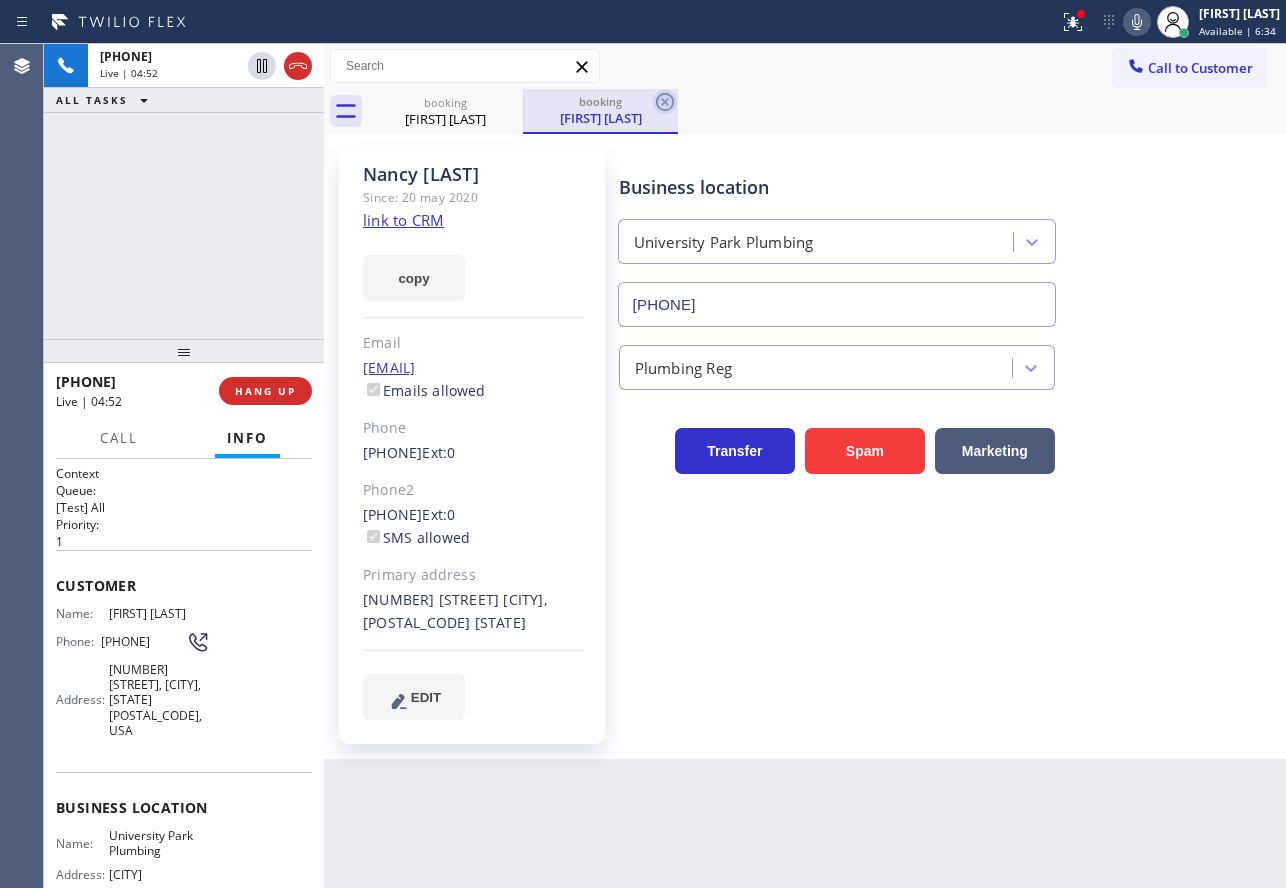 click 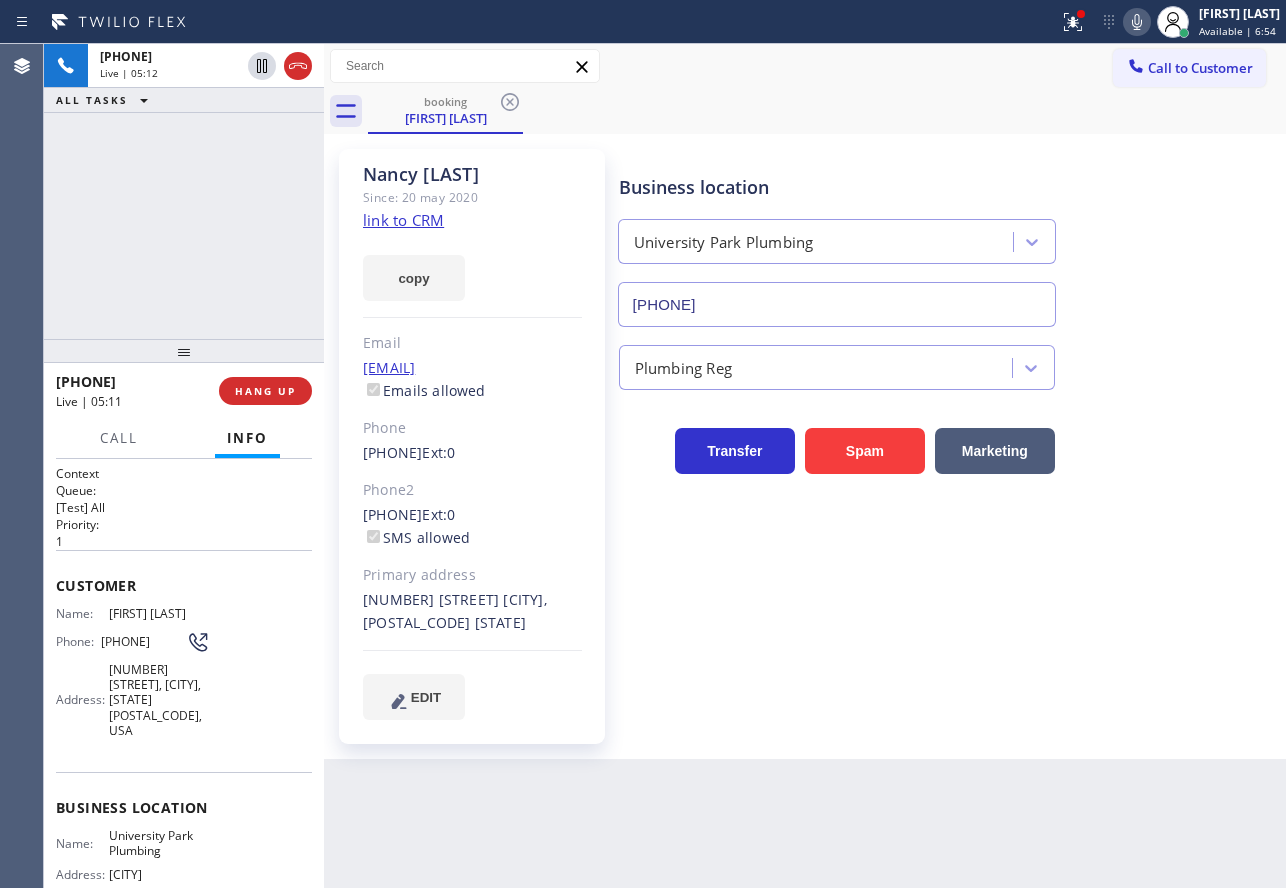 click 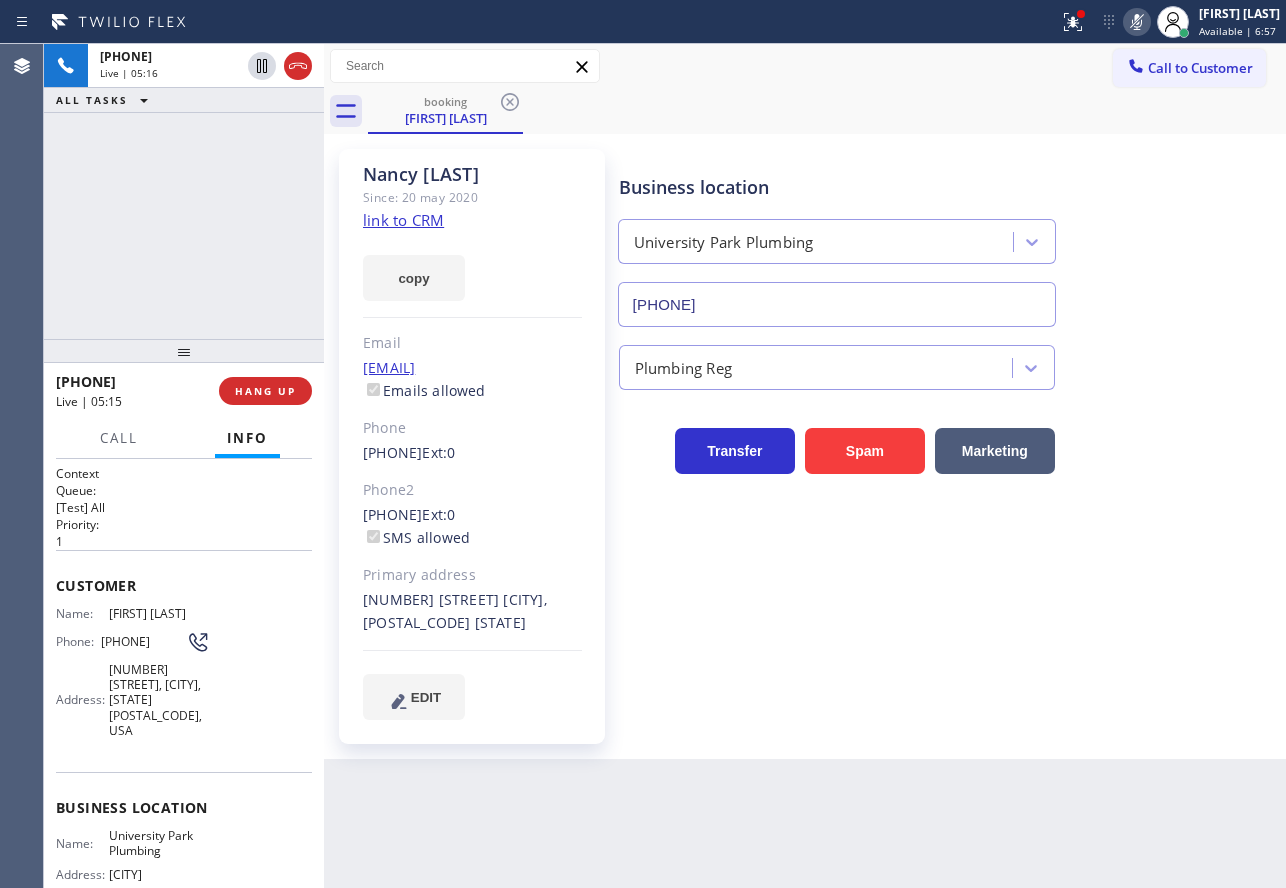 click 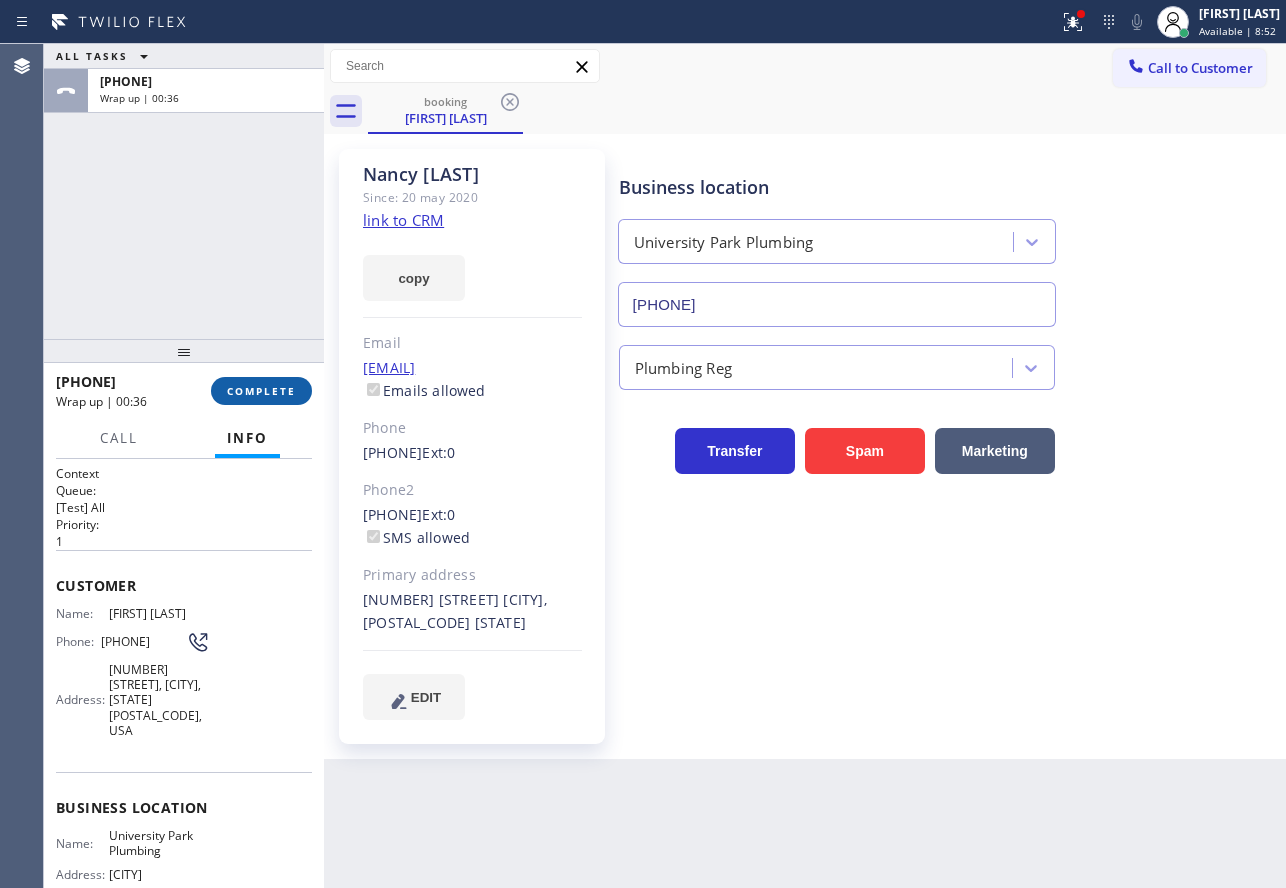 click on "COMPLETE" at bounding box center [261, 391] 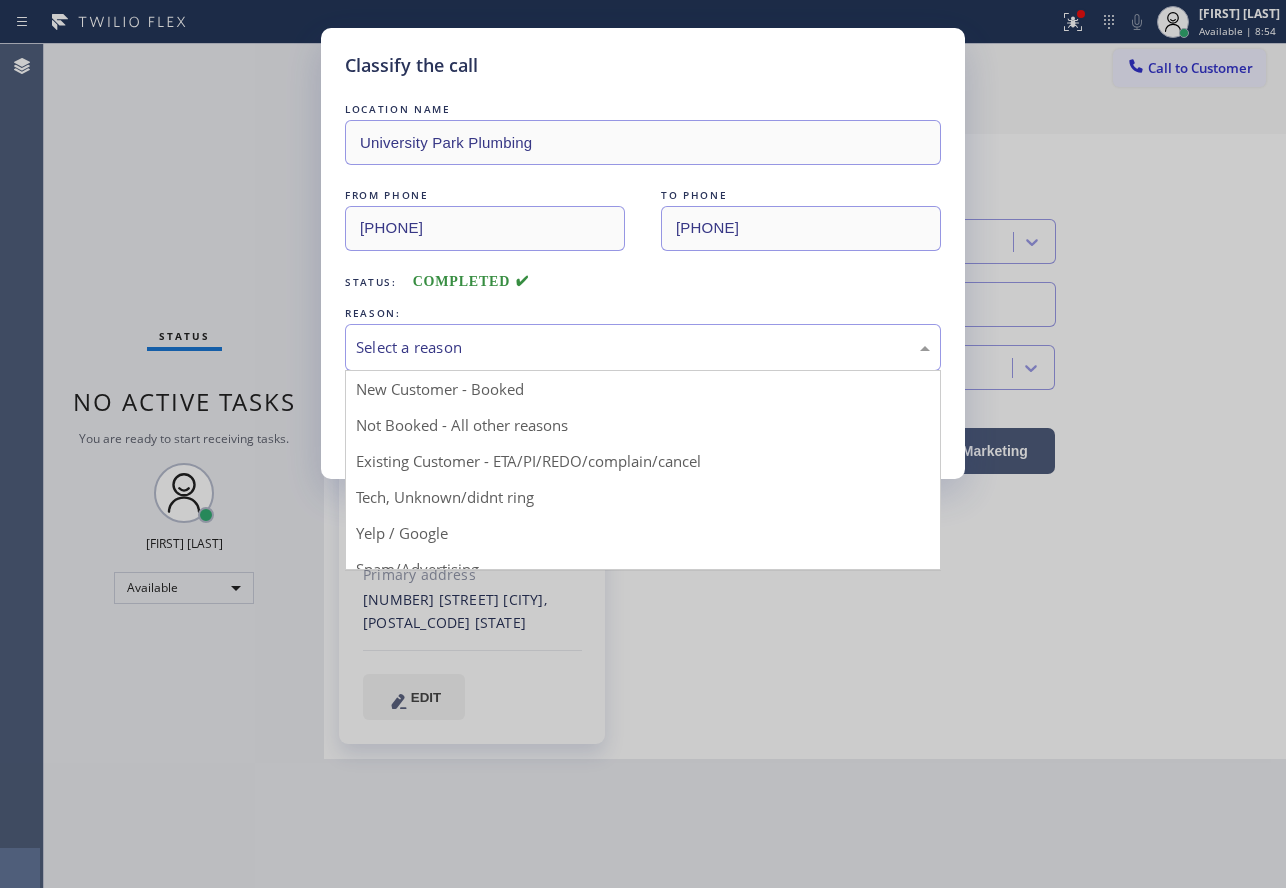 click on "Select a reason" at bounding box center (643, 347) 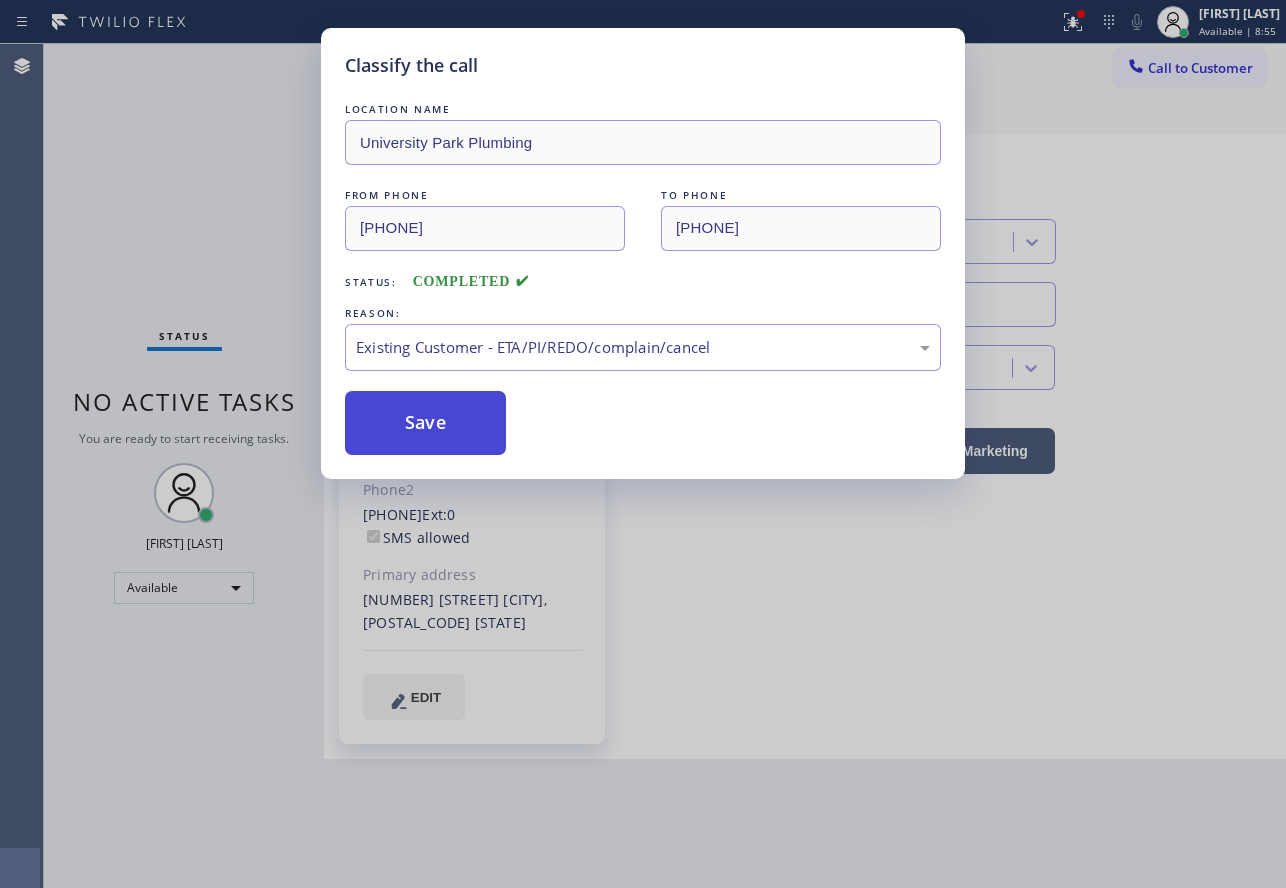 click on "Save" at bounding box center [425, 423] 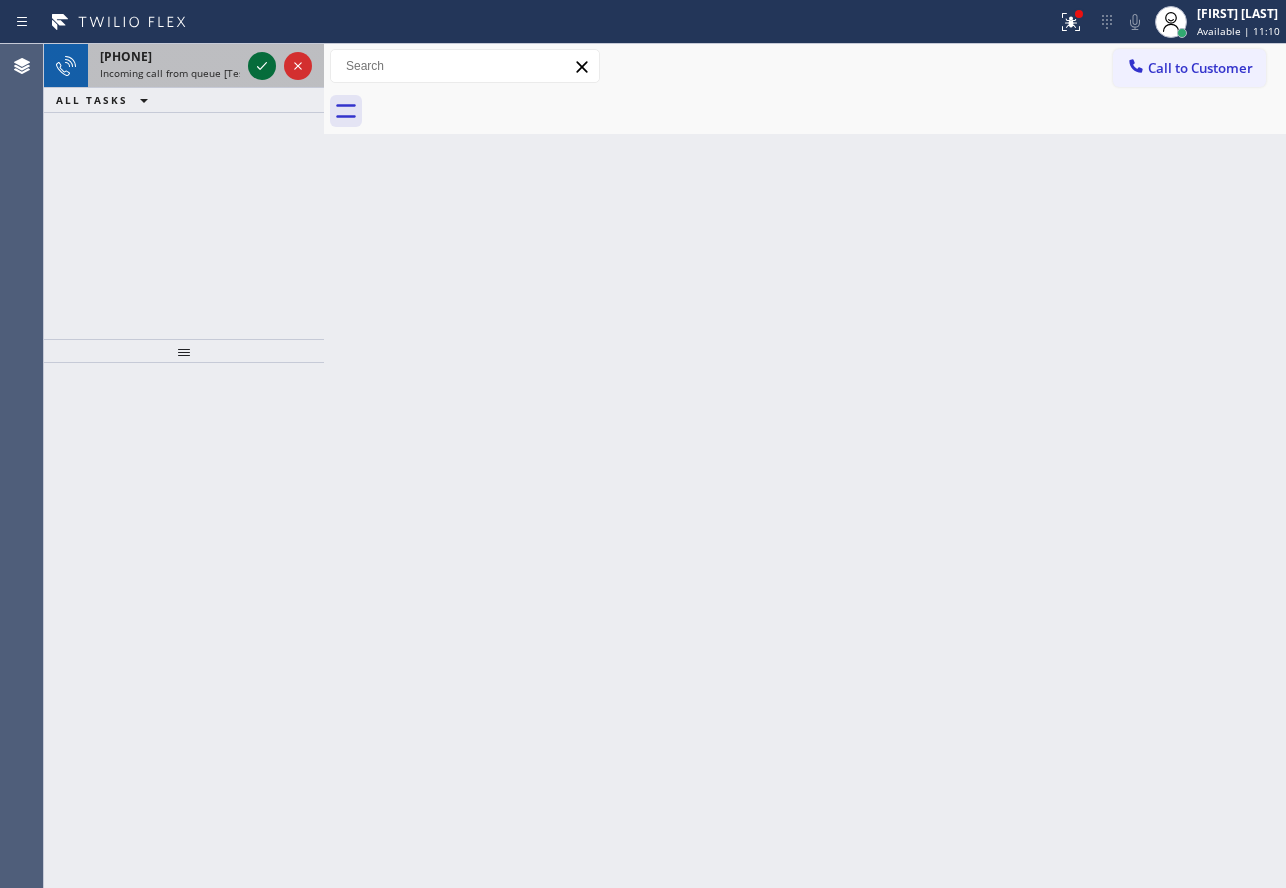 click 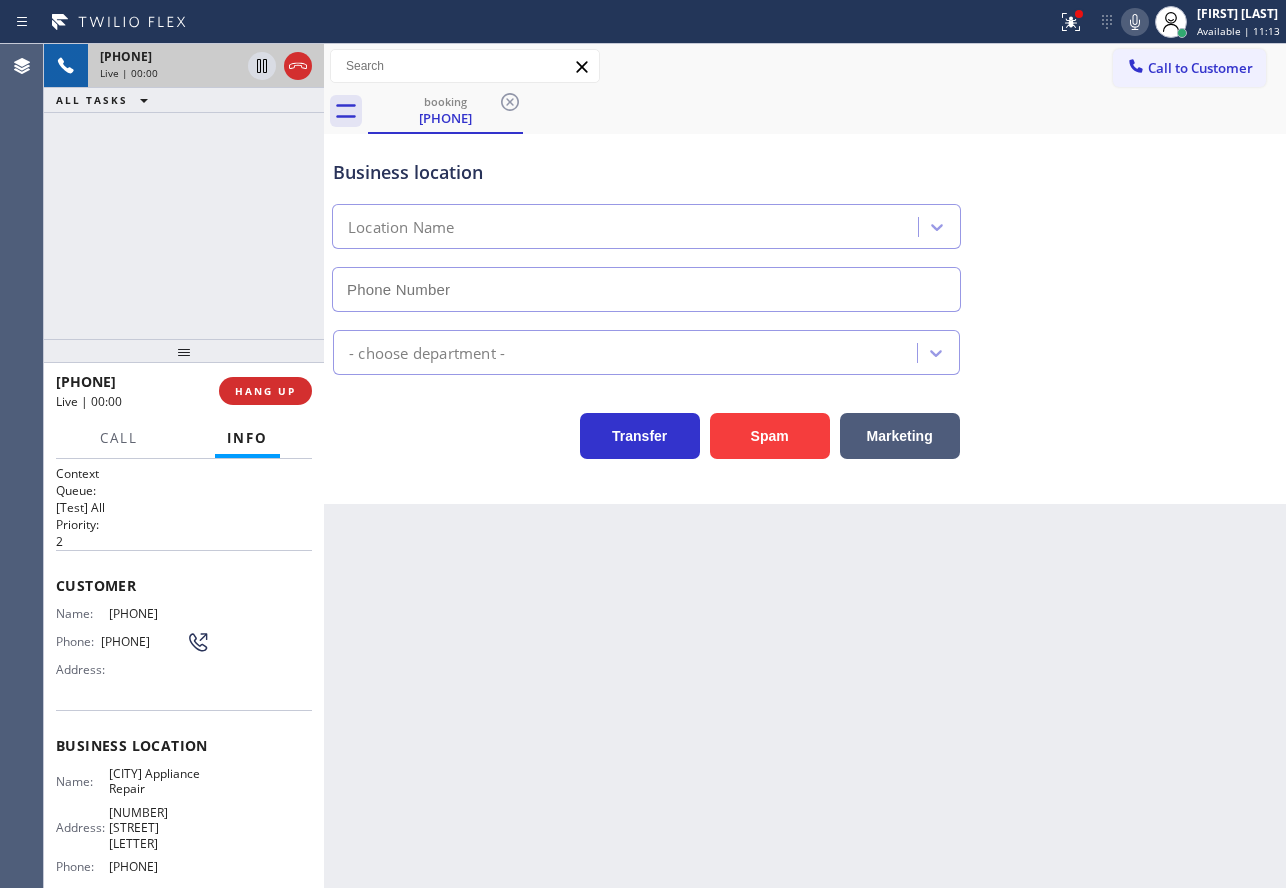 type on "[PHONE]" 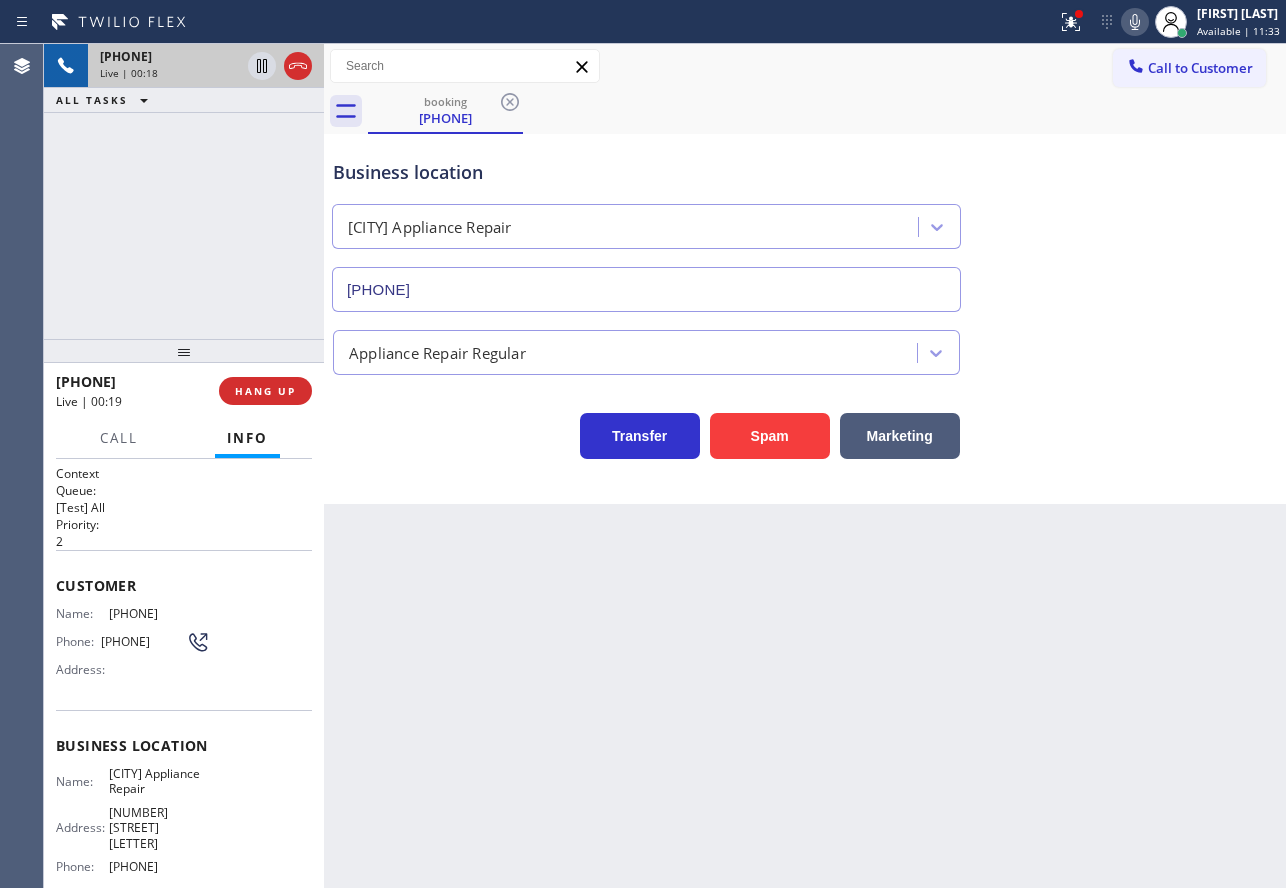 click on "Business location La Puente Appliance Repair [PHONE] Appliance Repair Regular Transfer Spam Marketing" at bounding box center (805, 319) 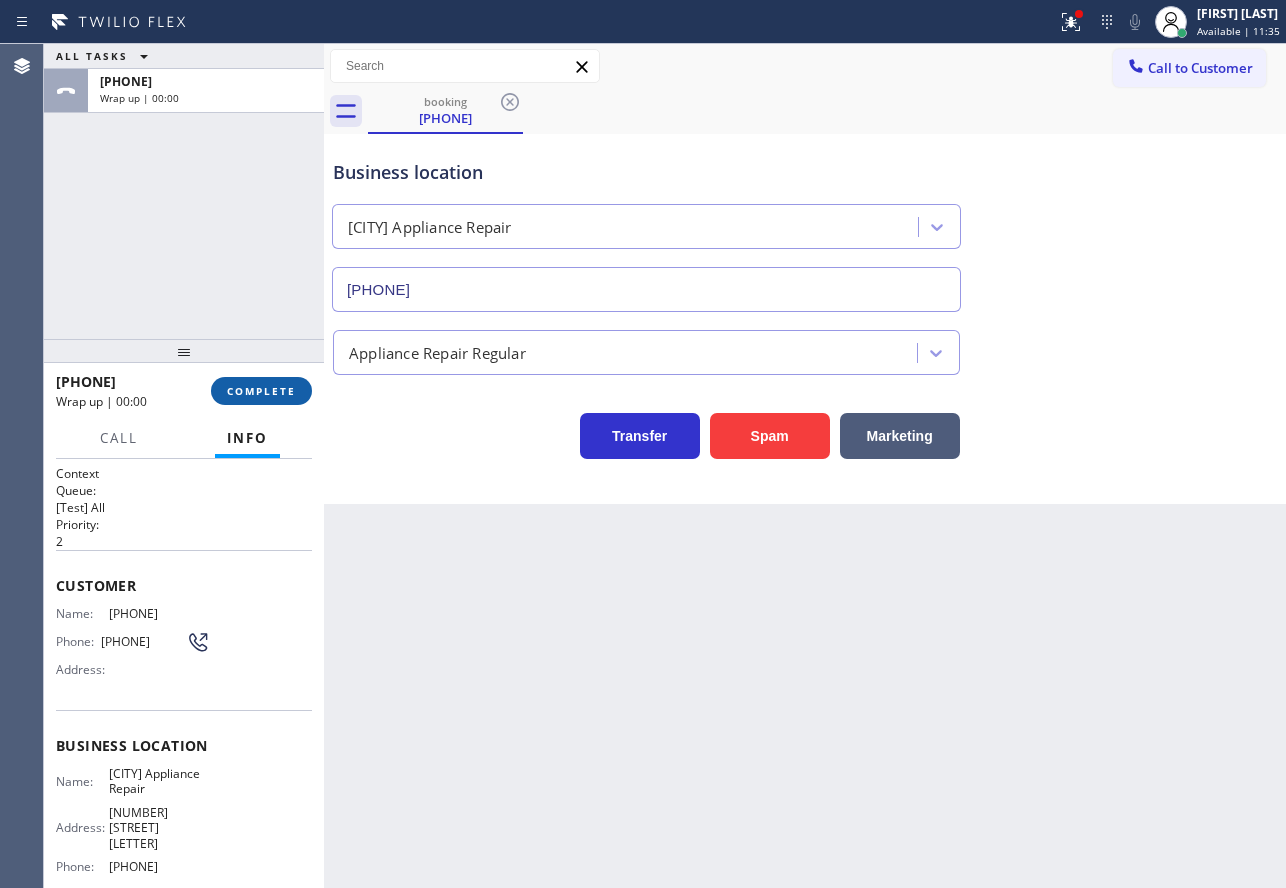 click on "COMPLETE" at bounding box center (261, 391) 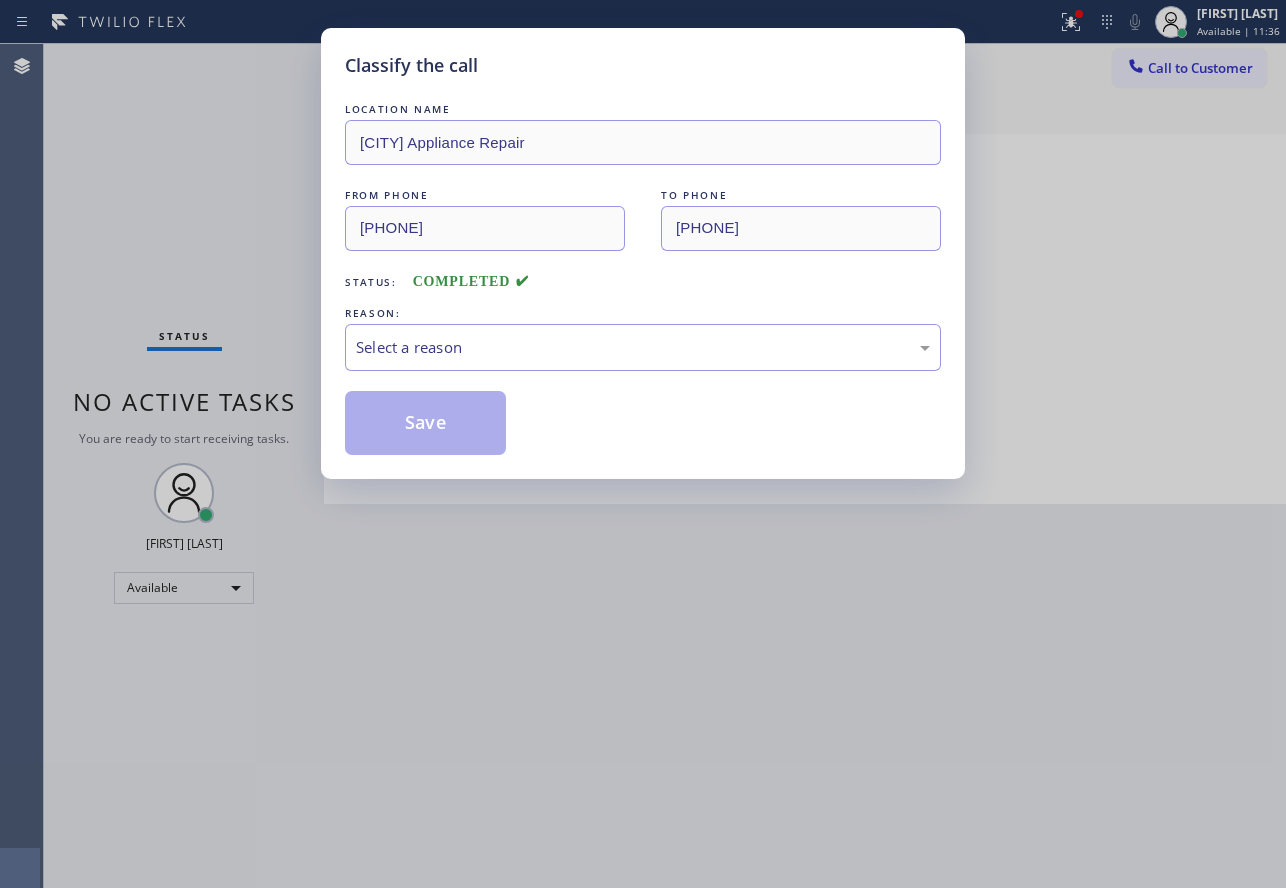 click on "REASON:" at bounding box center (643, 313) 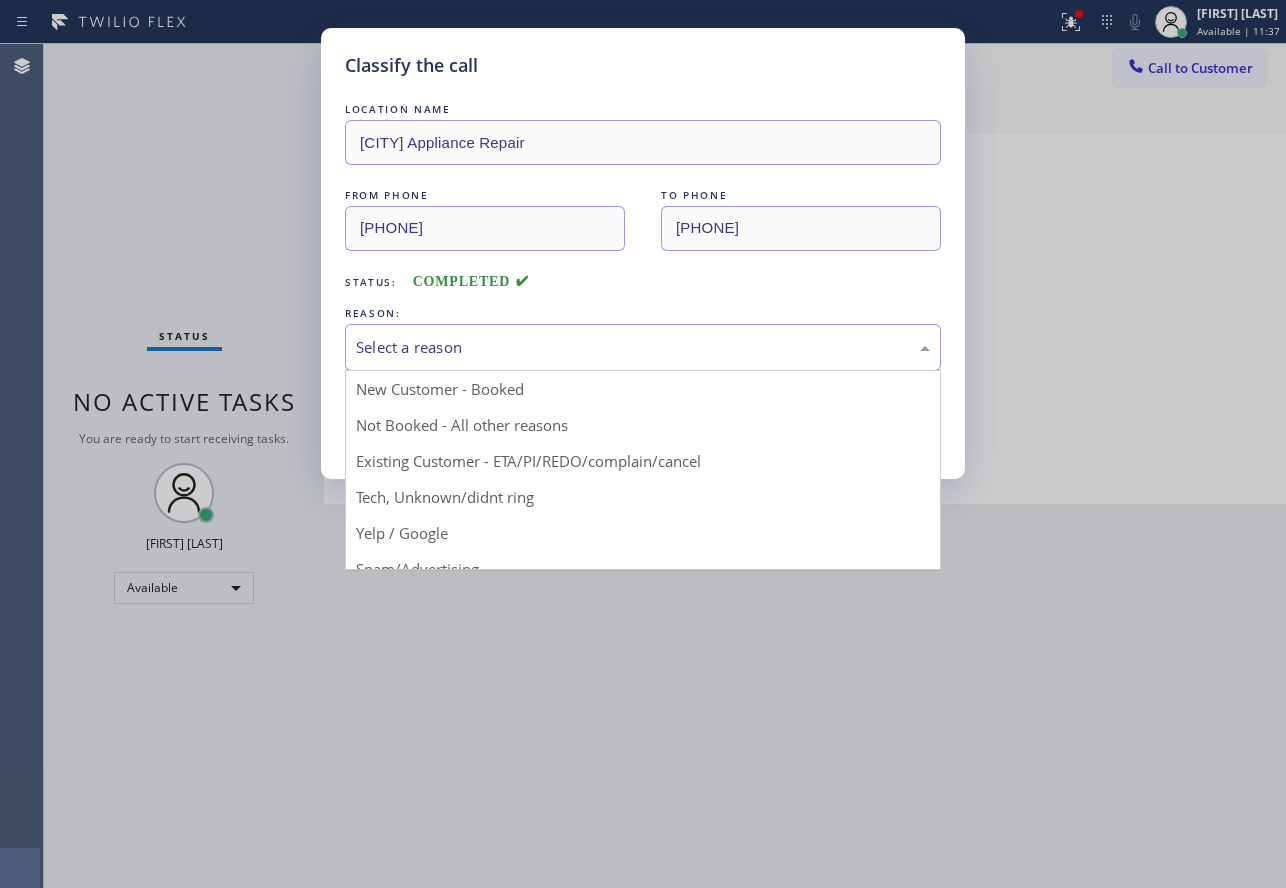 click on "Select a reason" at bounding box center (643, 347) 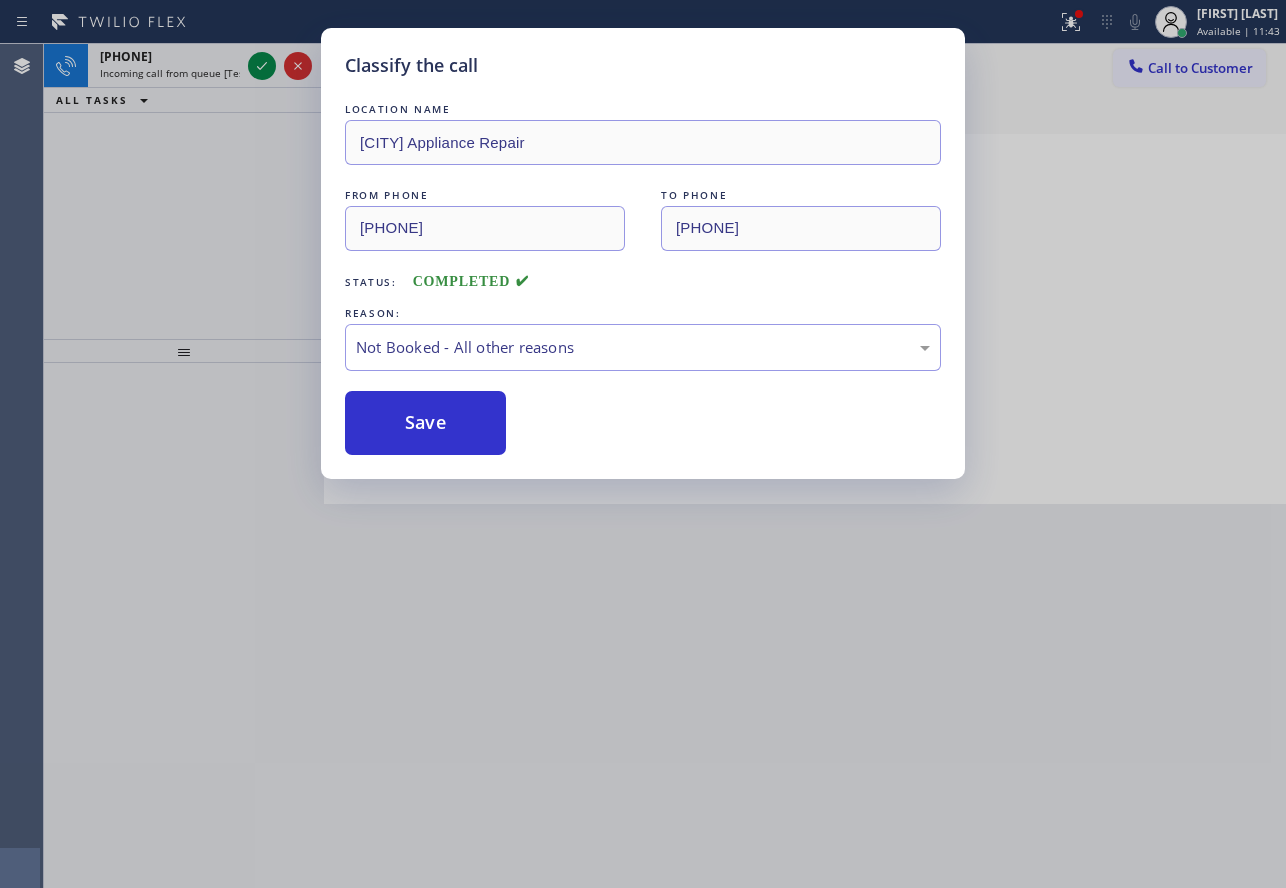 click on "Save" at bounding box center (425, 423) 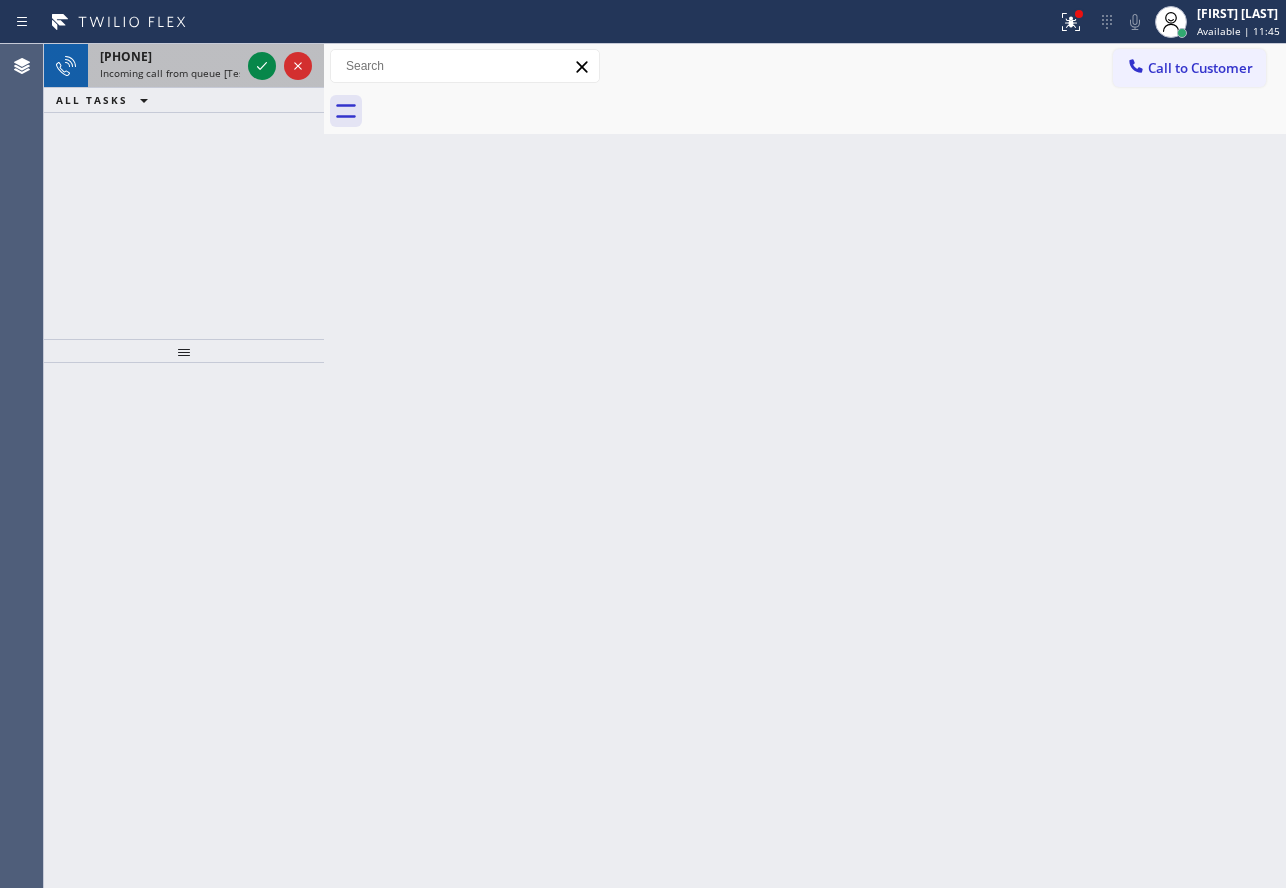 click on "[PHONE]" at bounding box center (170, 56) 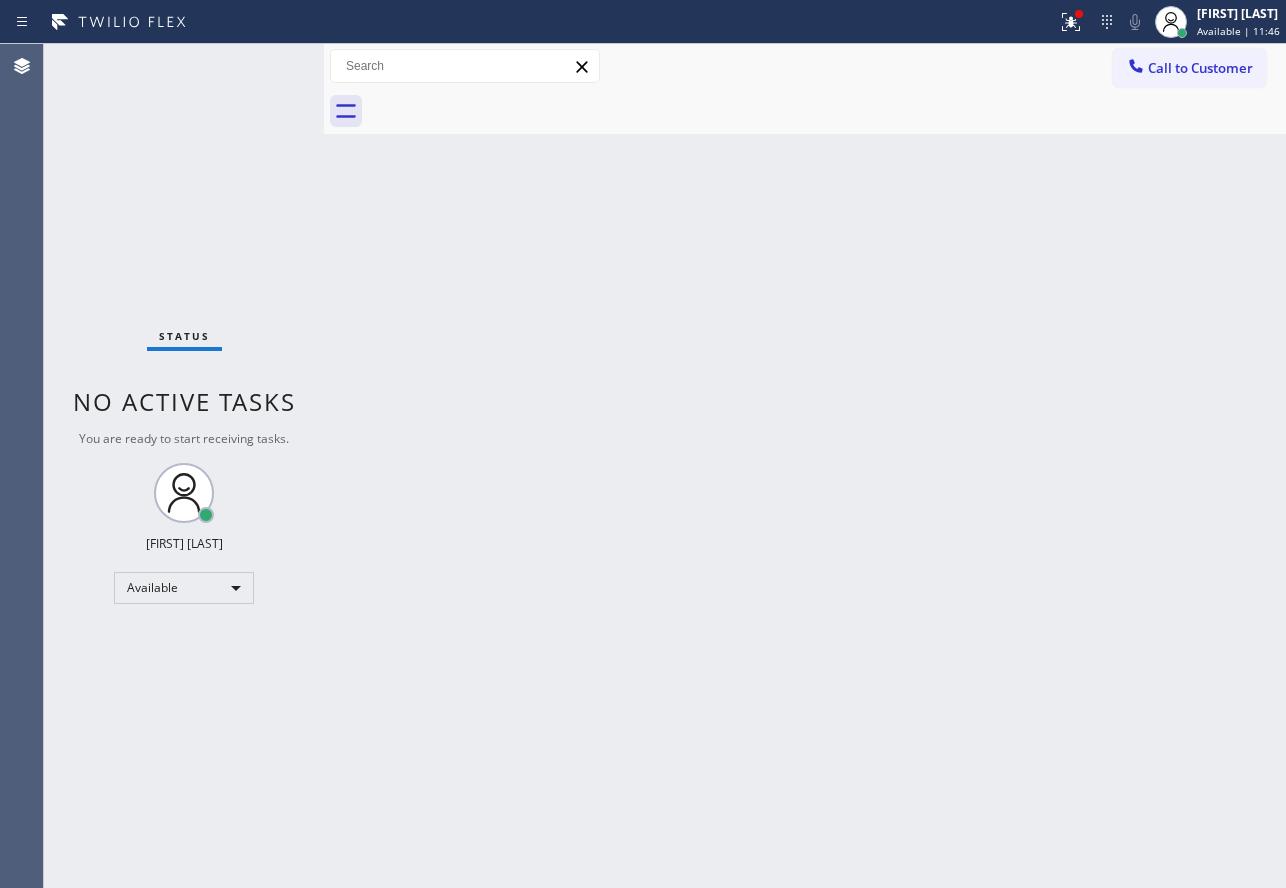 click on "Status   No active tasks     You are ready to start receiving tasks.   [FIRST] [LAST] Available" at bounding box center (184, 466) 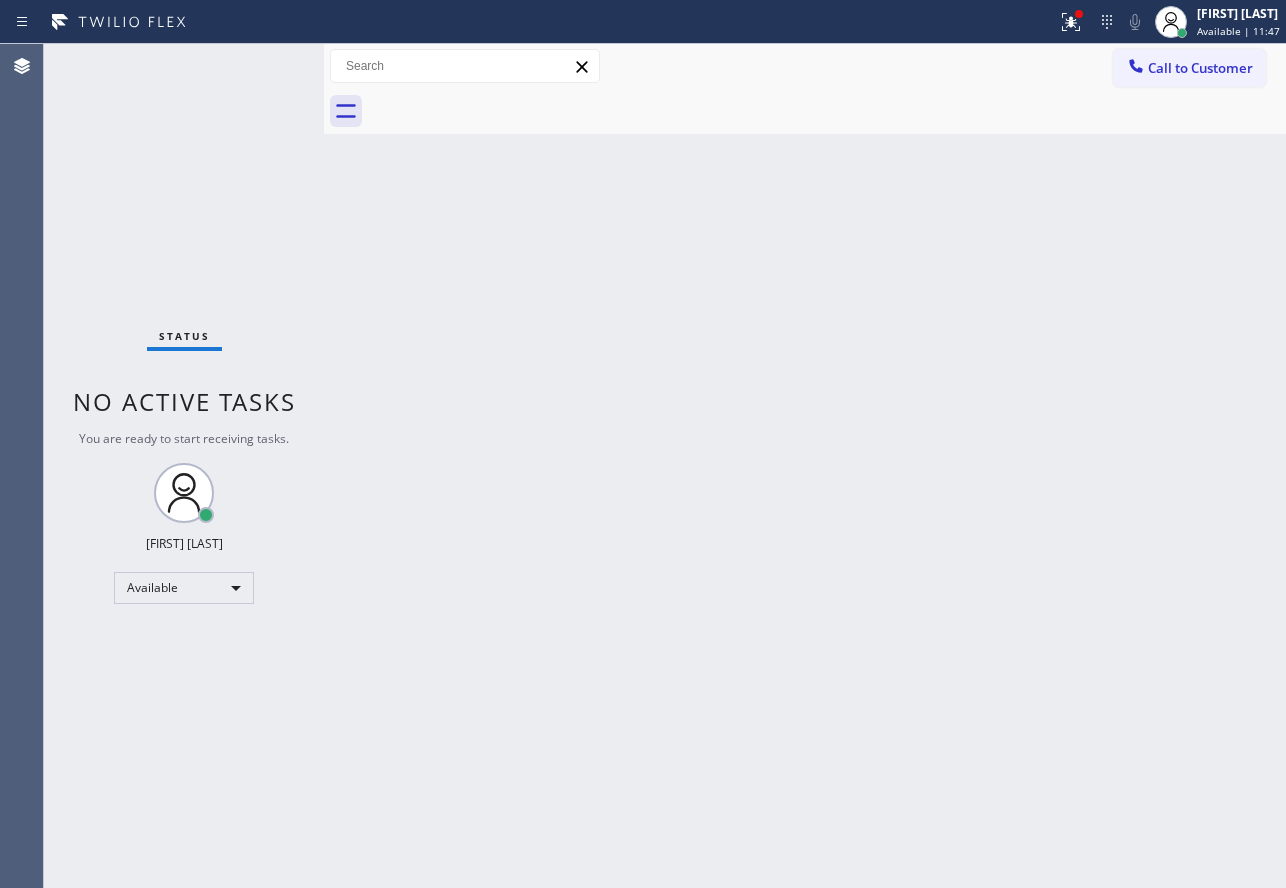 click on "Back to Dashboard Change Sender ID Customers Technicians Select a contact Outbound call Technician Search Technician Your caller id phone number Your caller id phone number Call Technician info Name   Phone none Address none Change Sender ID HVAC +18559994417 5 Star Appliance +18557314952 Appliance Repair +18554611149 Plumbing +18889090120 Air Duct Cleaning +18006865038  Electricians +18005688664 Cancel Change Check personal SMS Reset Change No tabs Call to Customer Outbound call Location Search location Your caller id phone number Customer number Call Outbound call Technician Search Technician Your caller id phone number Your caller id phone number Call" at bounding box center (805, 466) 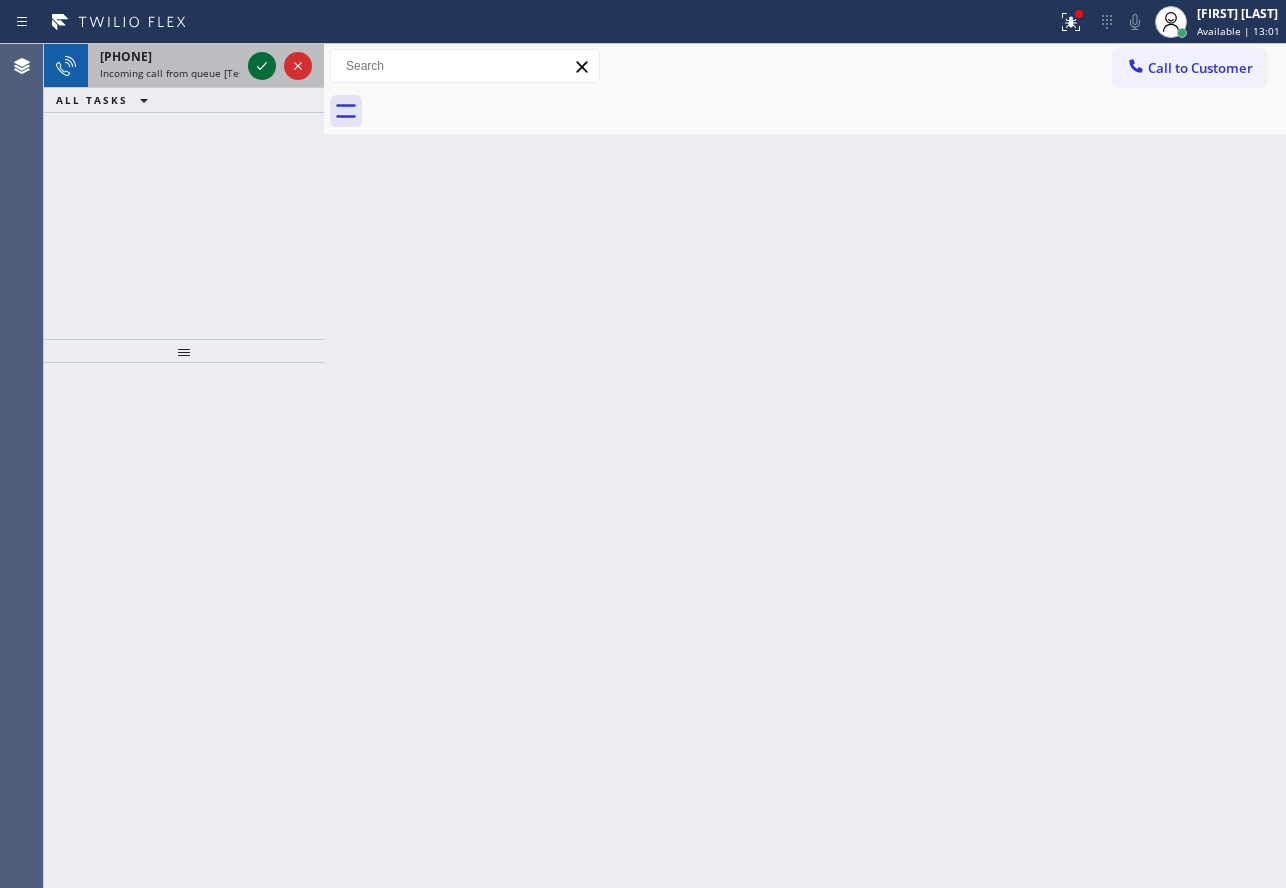 click 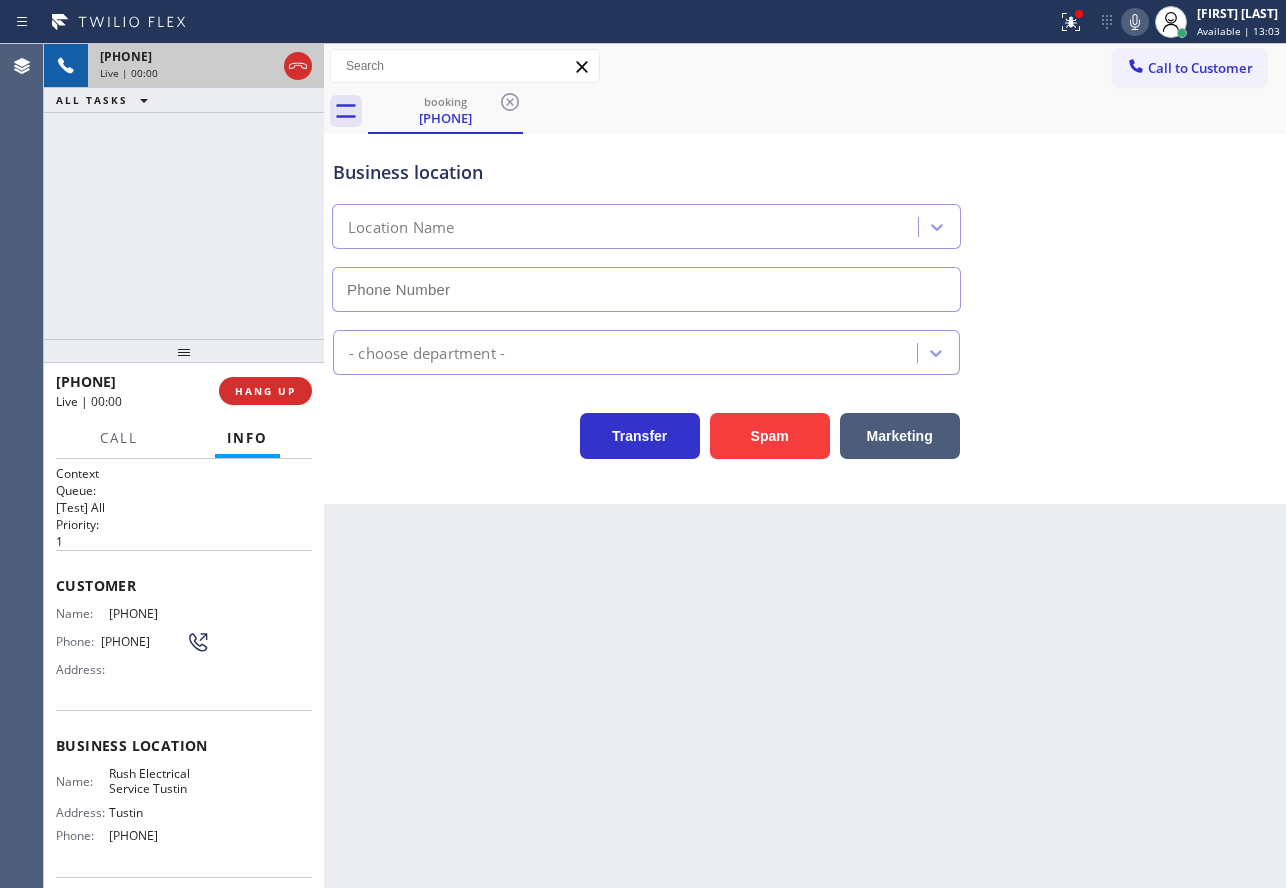 type on "[PHONE]" 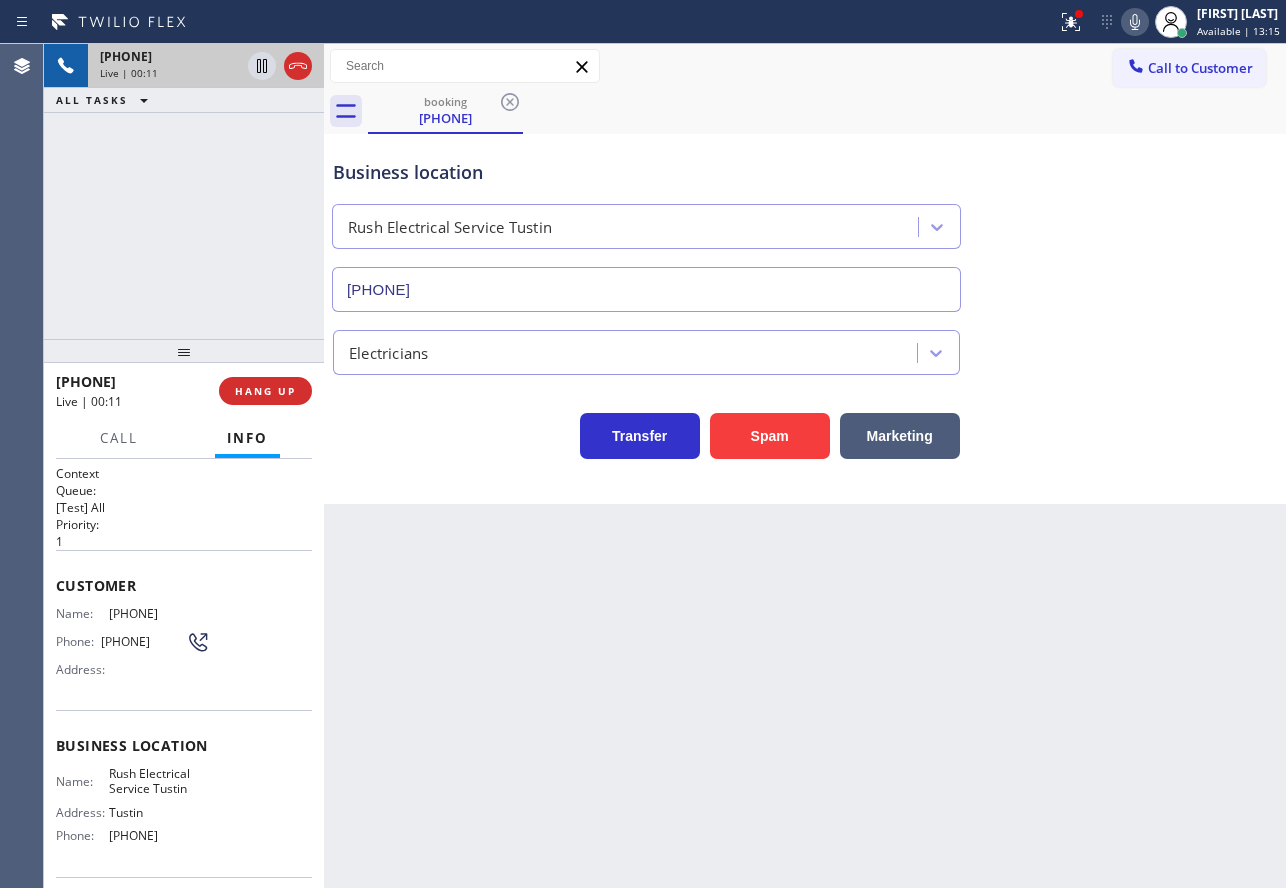 click on "Back to Dashboard Change Sender ID Customers Technicians Select a contact Outbound call Technician Search Technician Your caller id phone number Your caller id phone number Call Technician info Name   Phone none Address none Change Sender ID HVAC +15559994417 5 Star Appliance +15557314952 Appliance Repair +15554611149 Plumbing +15559090120 Air Duct Cleaning +15556865038  Electricians +15555688664 Cancel Change Check personal SMS Reset Change booking [PHONE] Call to Customer Outbound call Location Search location Your caller id phone number Customer number Call Outbound call Technician Search Technician Your caller id phone number Your caller id phone number Call booking [PHONE] Business location Rush Electrical Service [CITY] [PHONE] Electricians Transfer Spam Marketing" at bounding box center [805, 466] 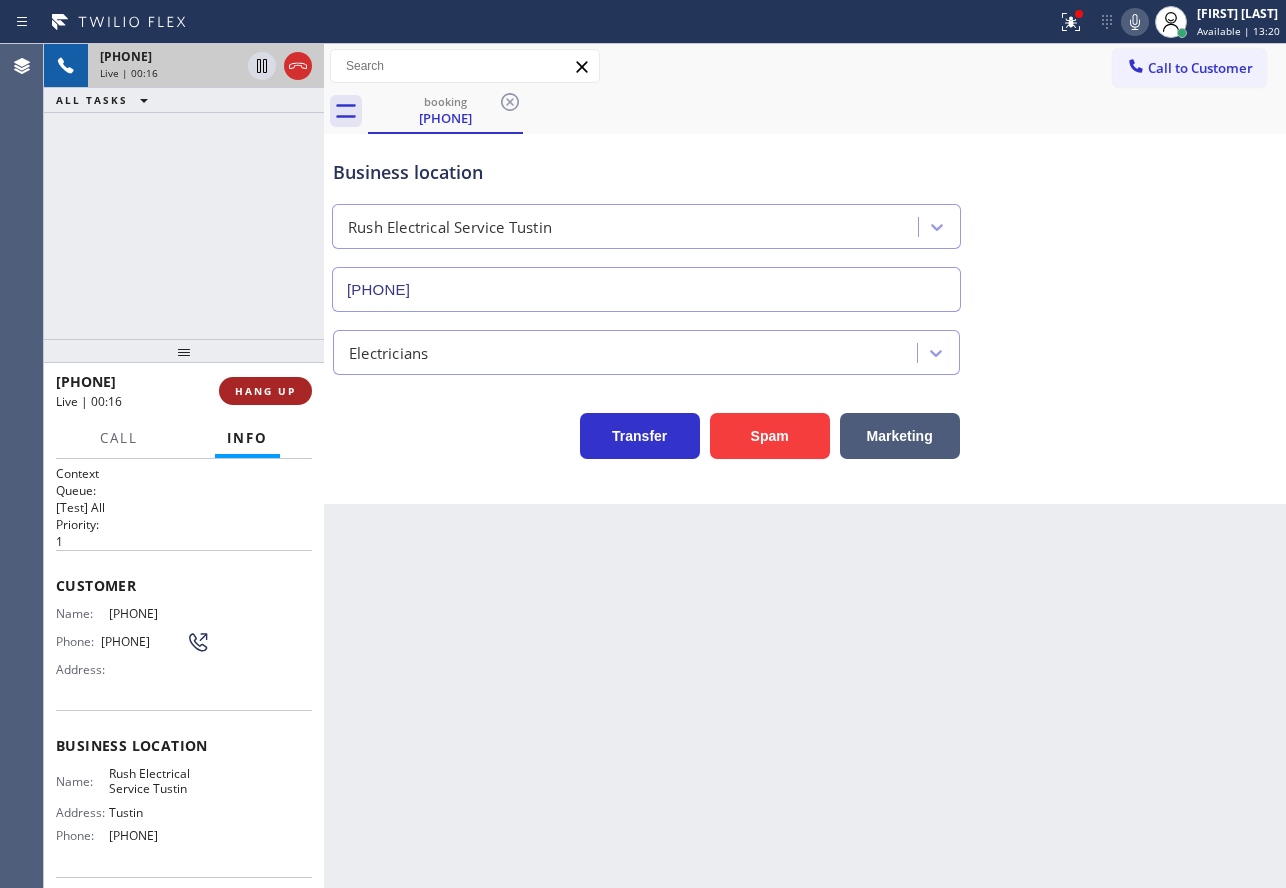 click on "HANG UP" at bounding box center (265, 391) 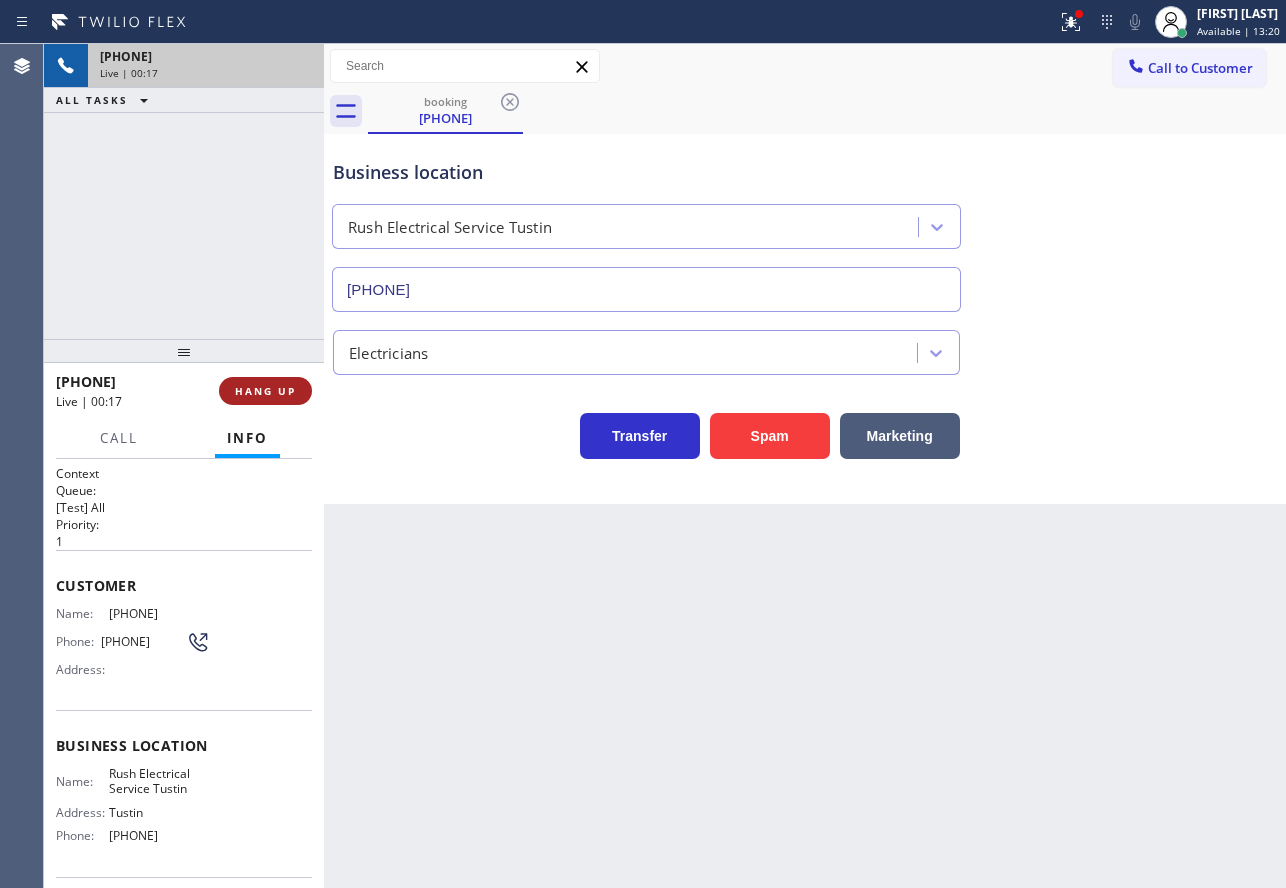 click on "HANG UP" at bounding box center (265, 391) 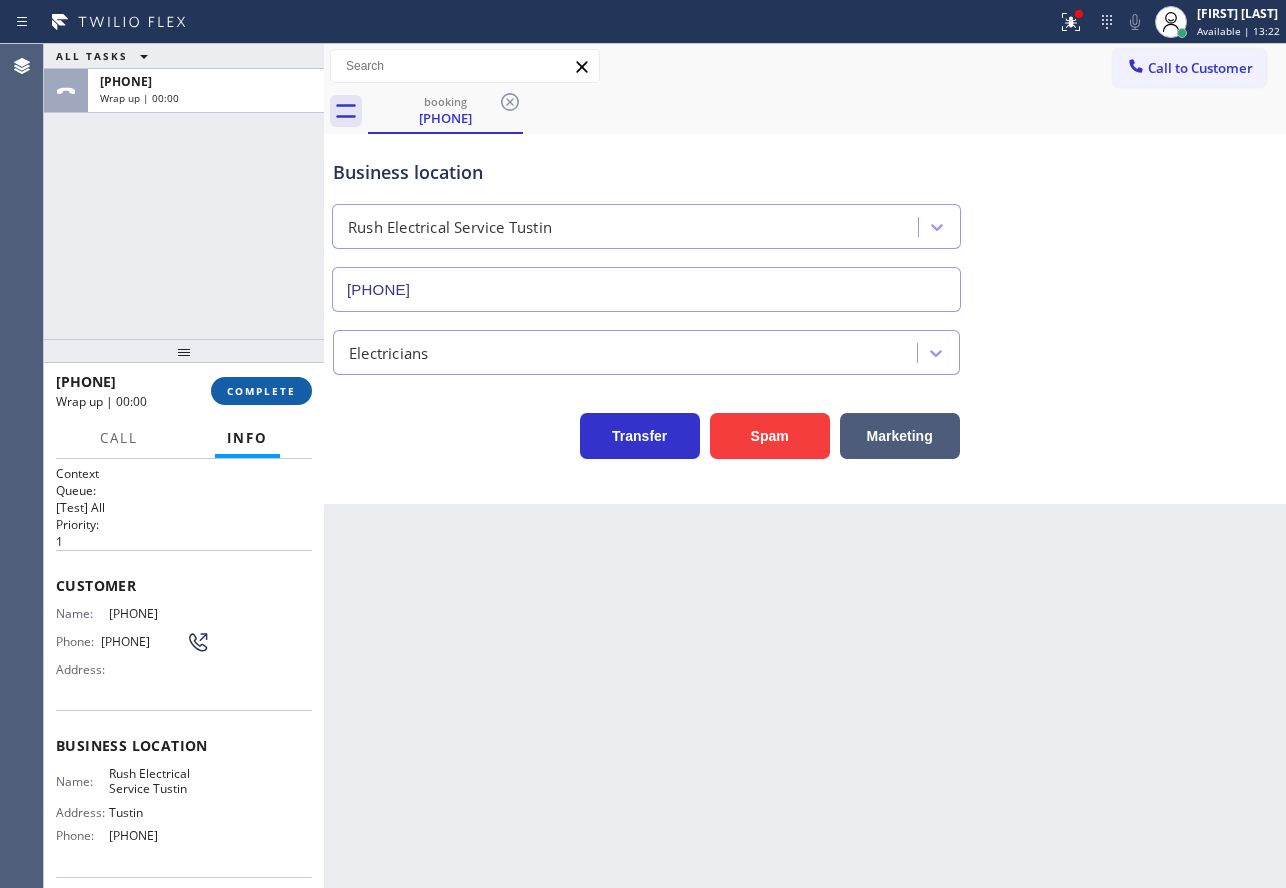 click on "COMPLETE" at bounding box center (261, 391) 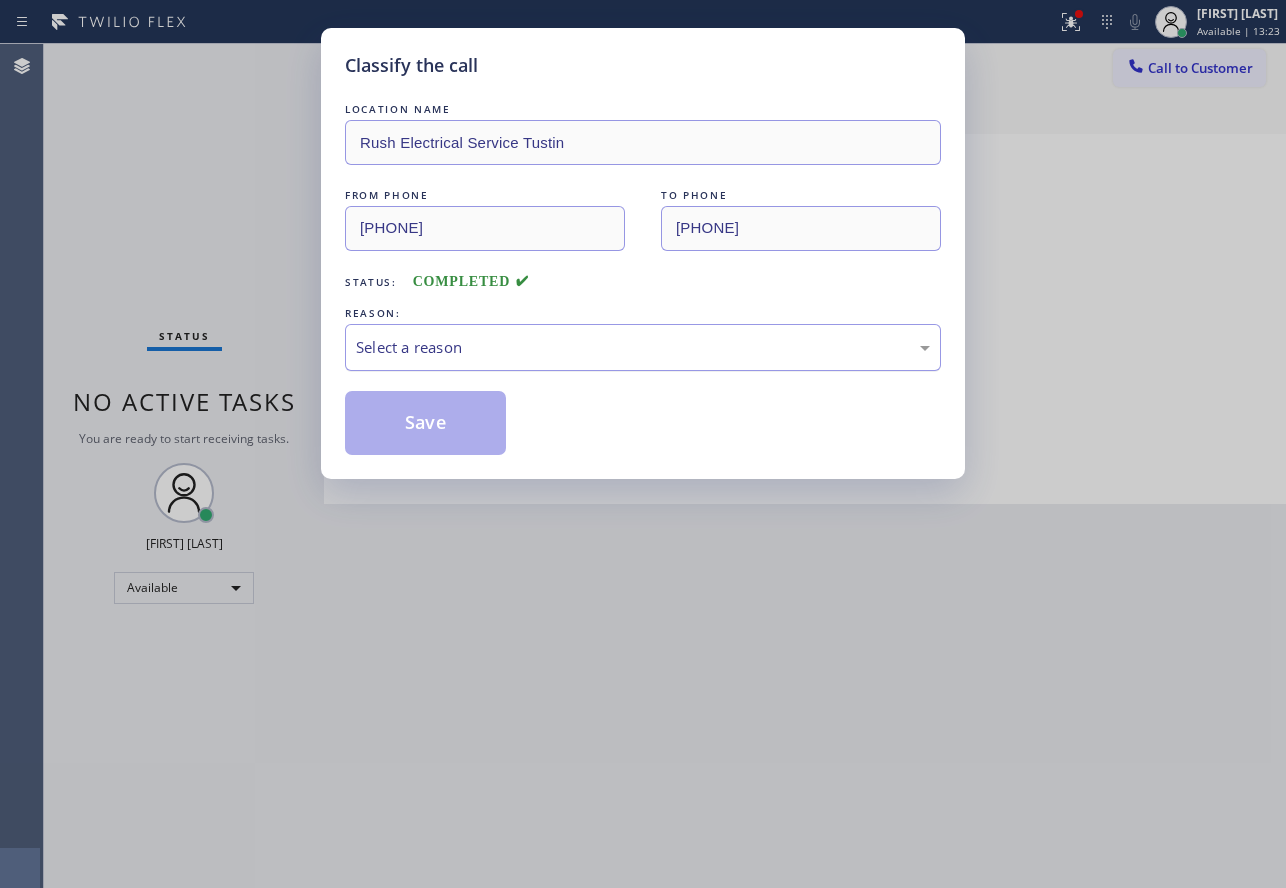 click on "Select a reason" at bounding box center [643, 347] 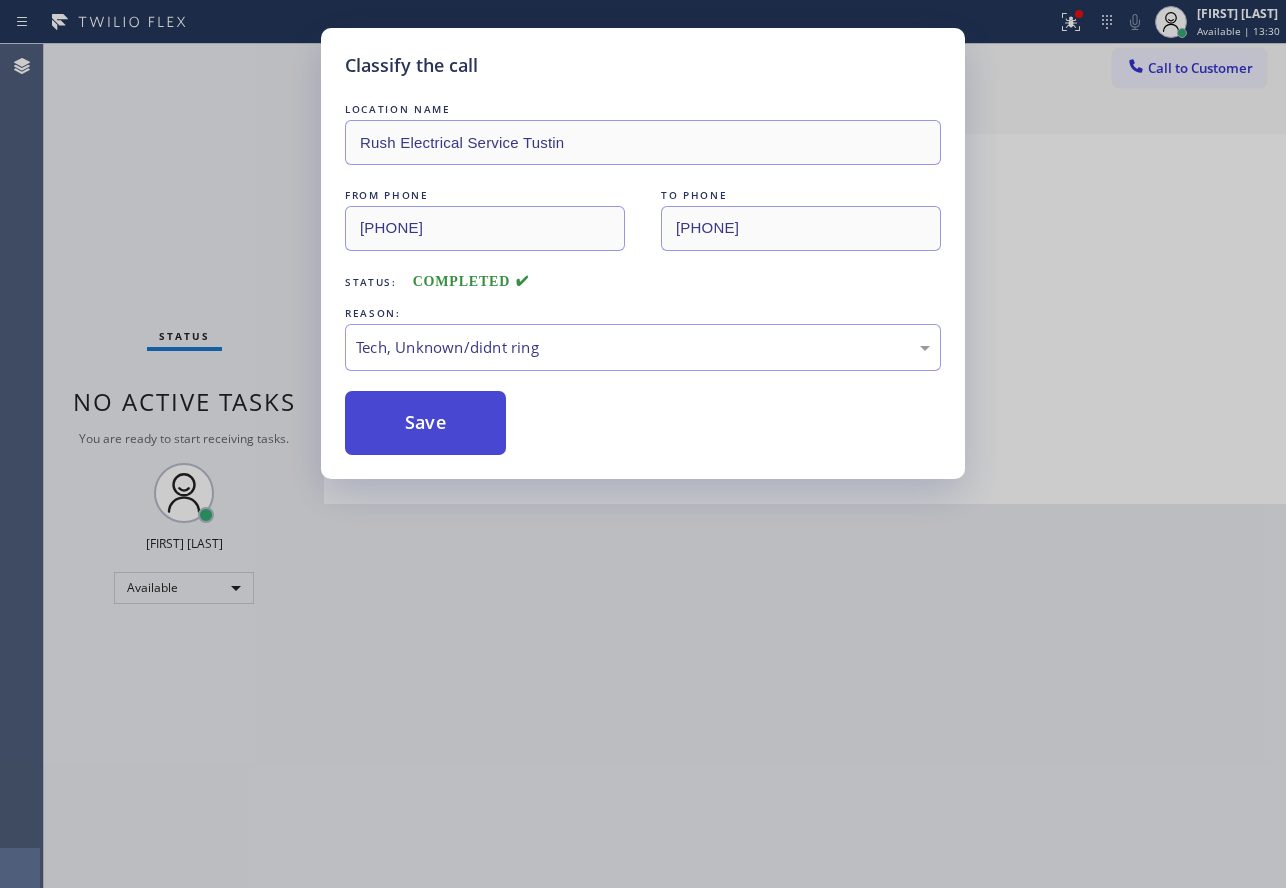 click on "Save" at bounding box center (425, 423) 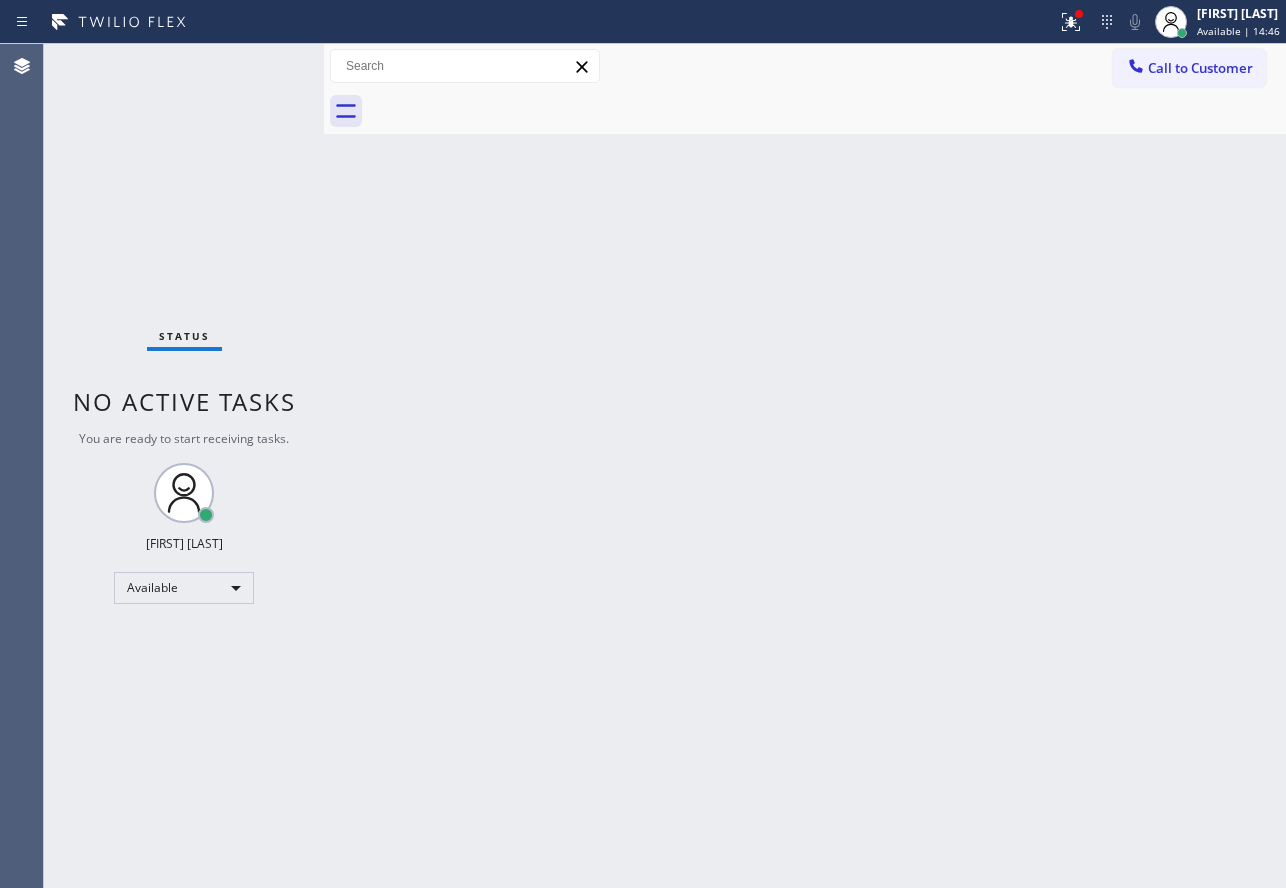 click on "Back to Dashboard Change Sender ID Customers Technicians Select a contact Outbound call Technician Search Technician Your caller id phone number Your caller id phone number Call Technician info Name   Phone none Address none Change Sender ID HVAC +18559994417 5 Star Appliance +18557314952 Appliance Repair +18554611149 Plumbing +18889090120 Air Duct Cleaning +18006865038  Electricians +18005688664 Cancel Change Check personal SMS Reset Change No tabs Call to Customer Outbound call Location Search location Your caller id phone number Customer number Call Outbound call Technician Search Technician Your caller id phone number Your caller id phone number Call" at bounding box center (805, 466) 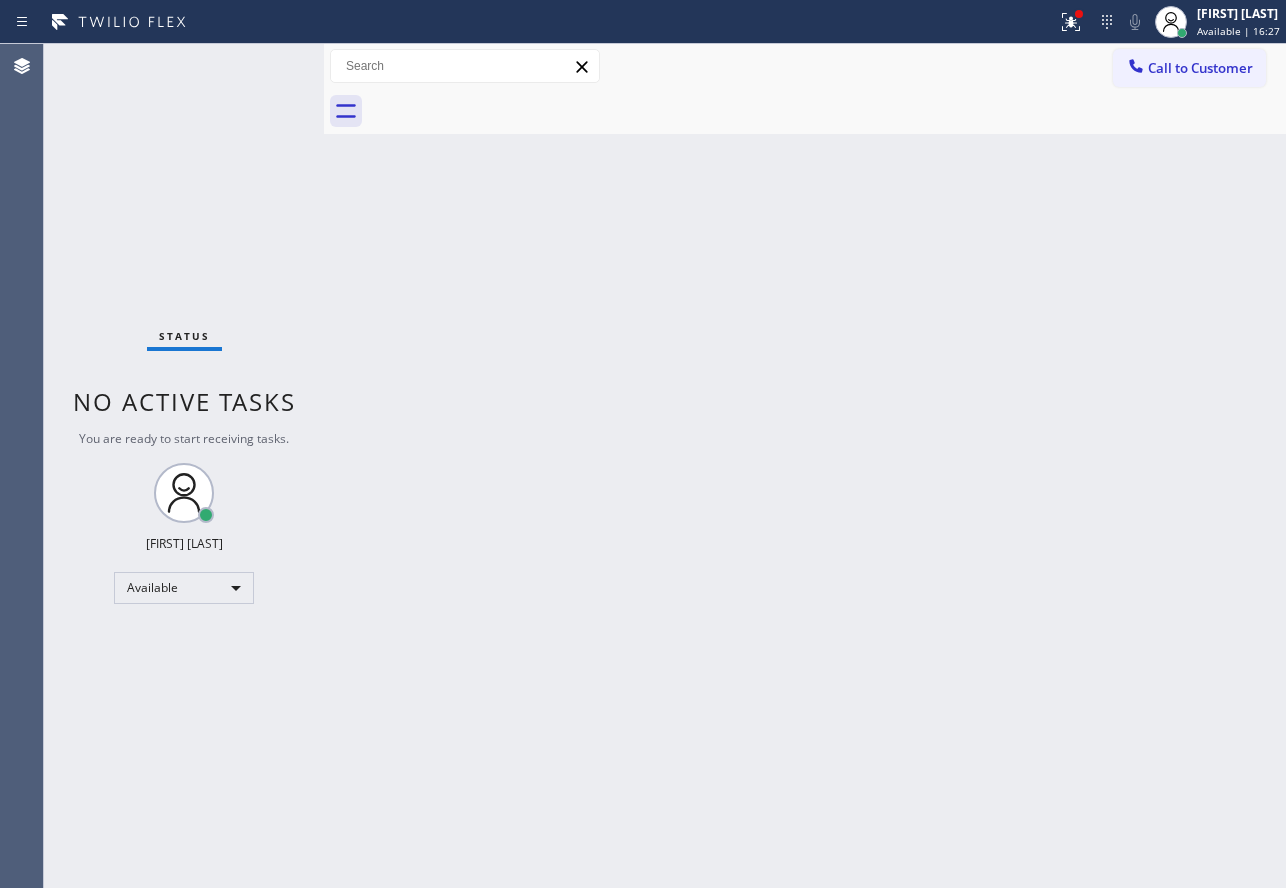 click on "Back to Dashboard Change Sender ID Customers Technicians Select a contact Outbound call Technician Search Technician Your caller id phone number Your caller id phone number Call Technician info Name   Phone none Address none Change Sender ID HVAC +18559994417 5 Star Appliance +18557314952 Appliance Repair +18554611149 Plumbing +18889090120 Air Duct Cleaning +18006865038  Electricians +18005688664 Cancel Change Check personal SMS Reset Change No tabs Call to Customer Outbound call Location Search location Your caller id phone number Customer number Call Outbound call Technician Search Technician Your caller id phone number Your caller id phone number Call" at bounding box center (805, 466) 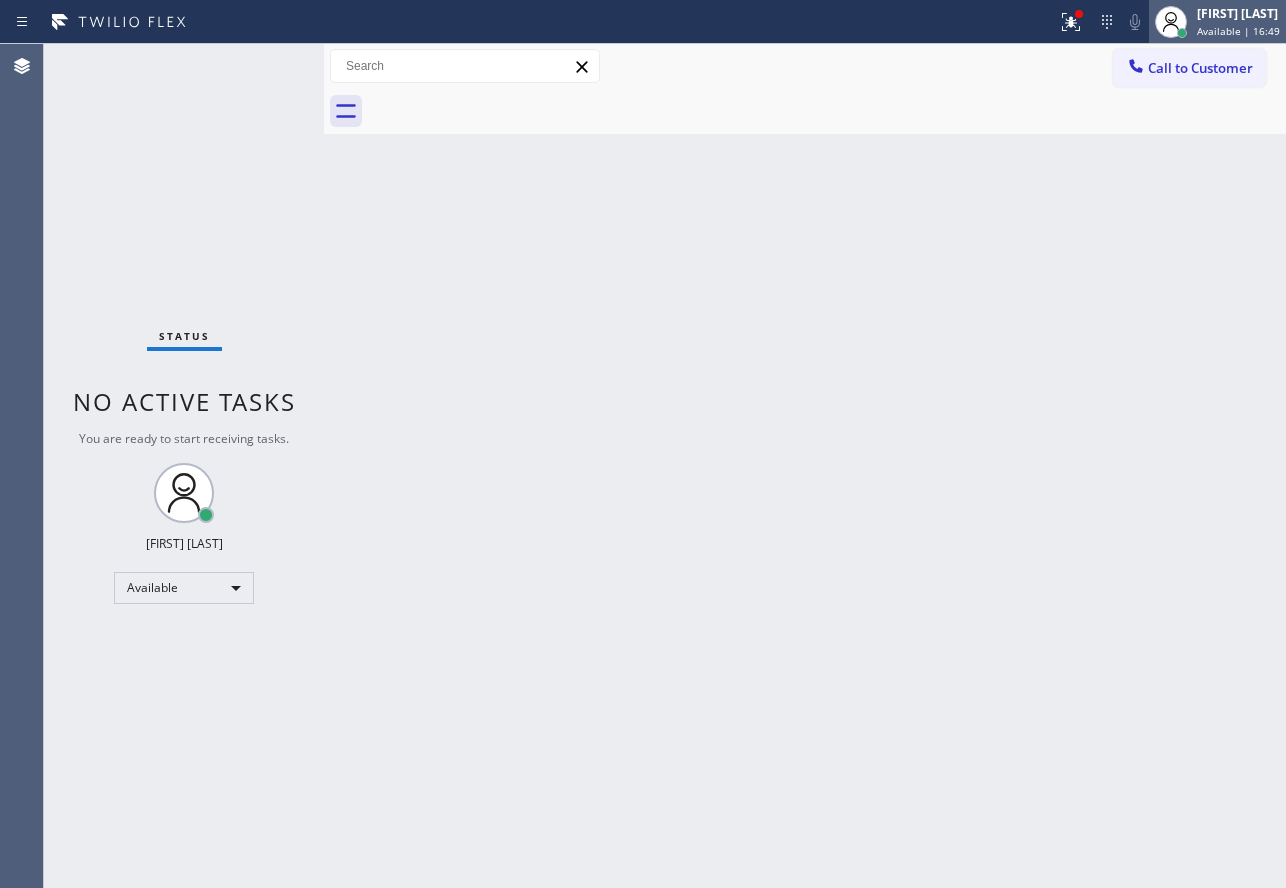 drag, startPoint x: 1203, startPoint y: 9, endPoint x: 1193, endPoint y: 30, distance: 23.259407 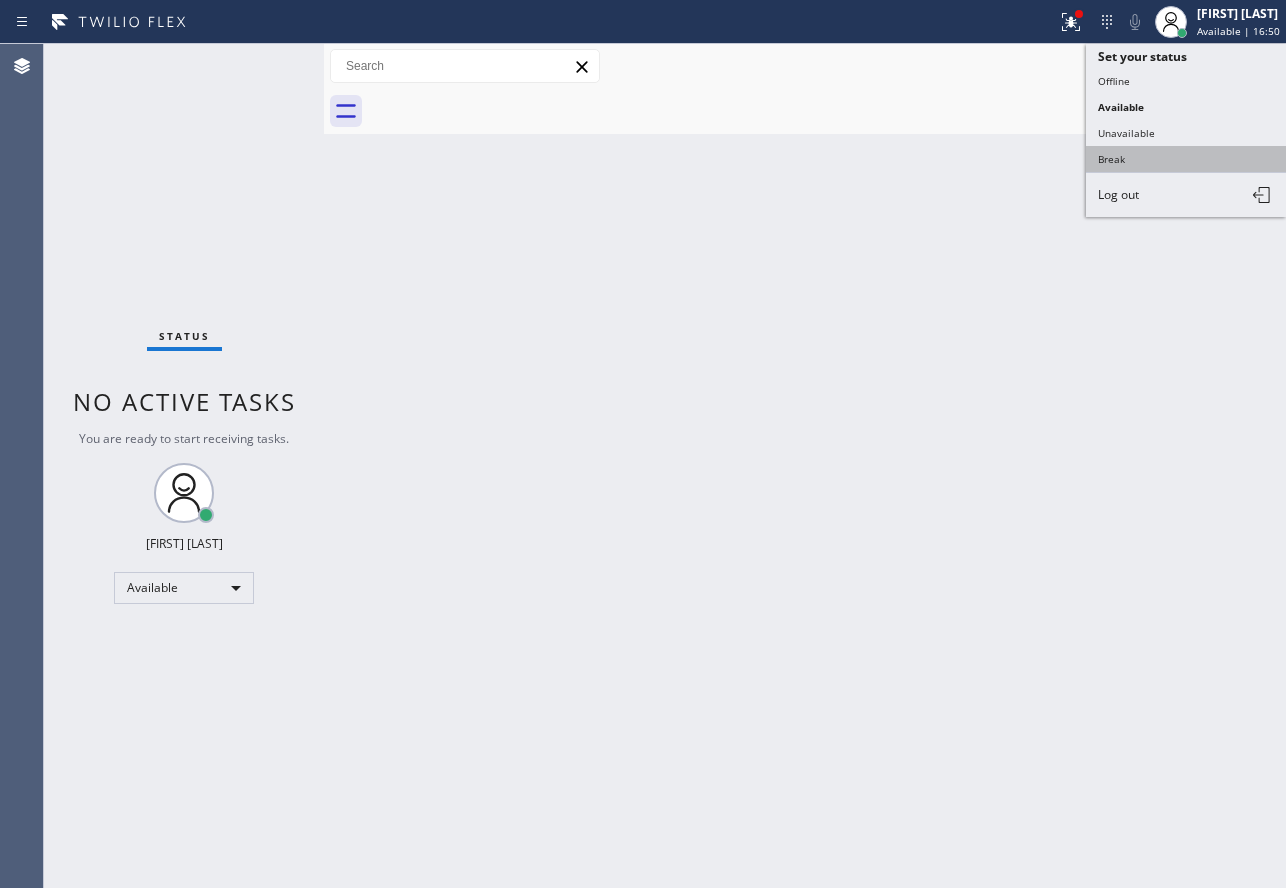 click on "Break" at bounding box center (1186, 159) 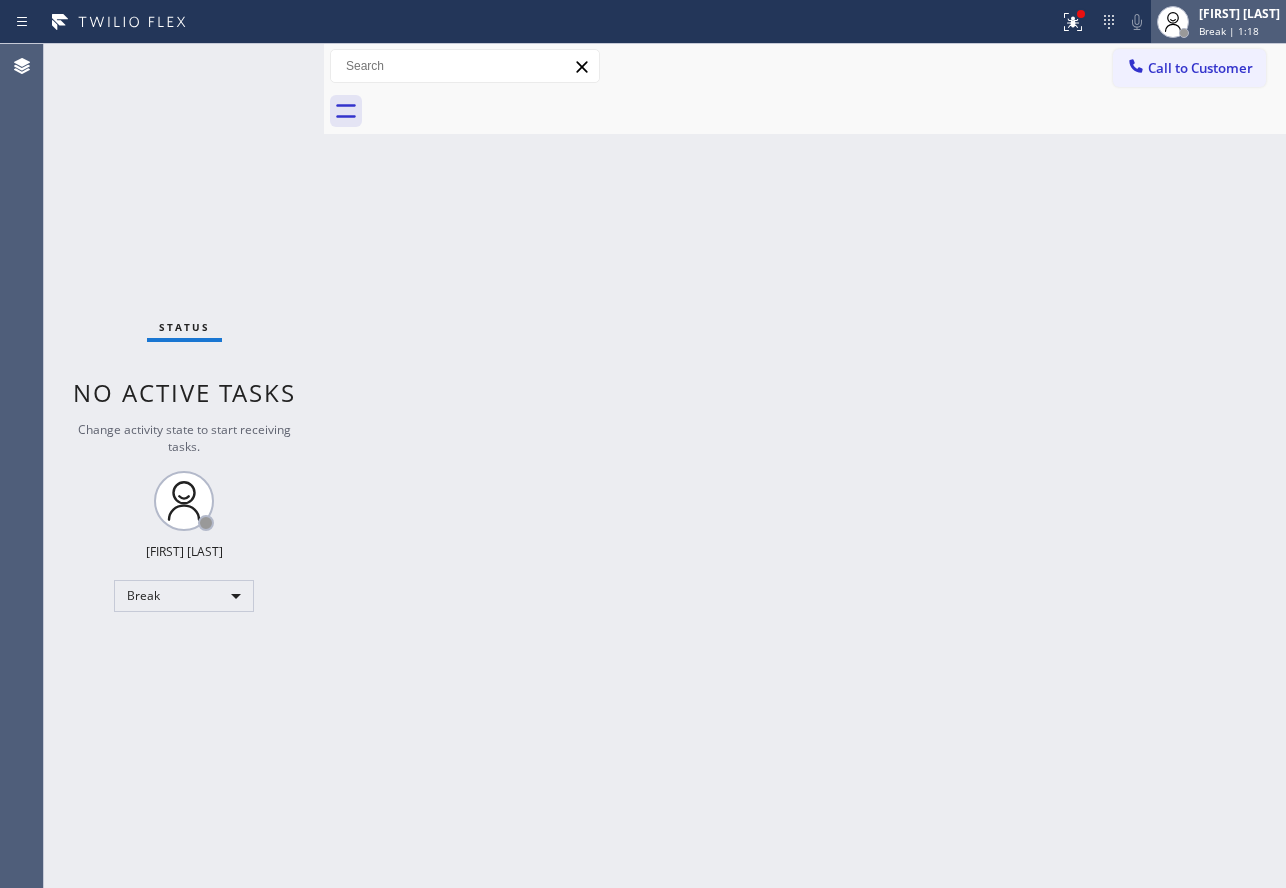 click on "[FIRST] [LAST]" at bounding box center [1239, 13] 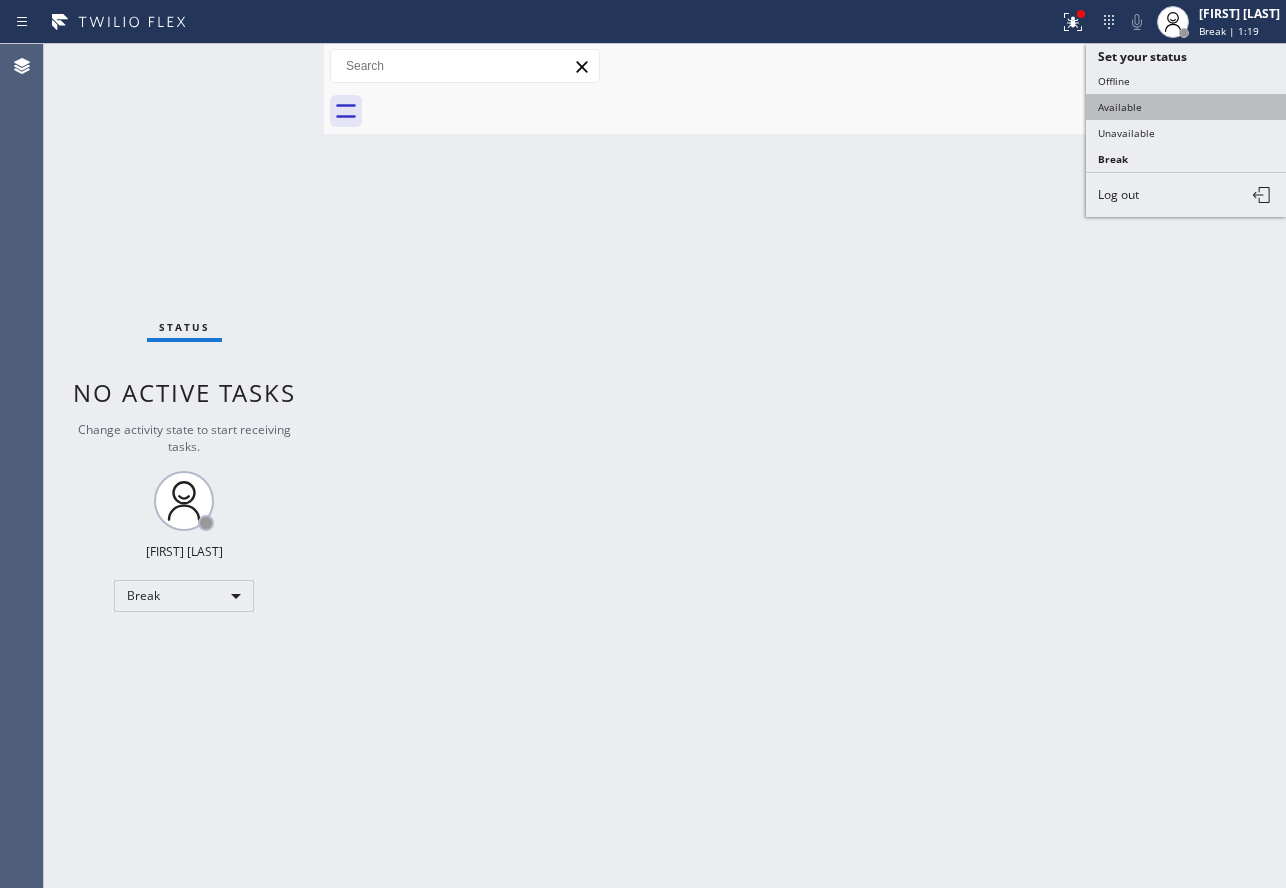 click on "Available" at bounding box center [1186, 107] 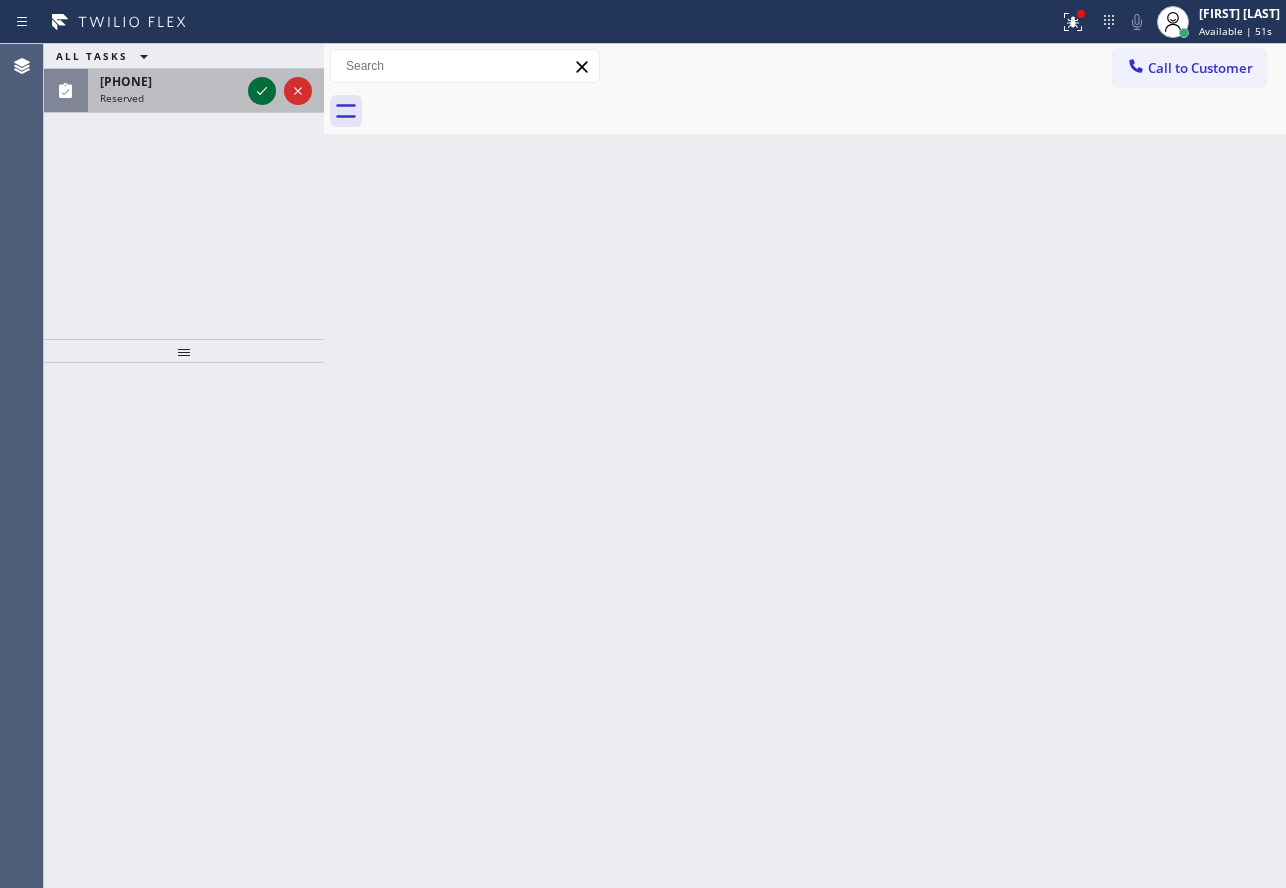 click 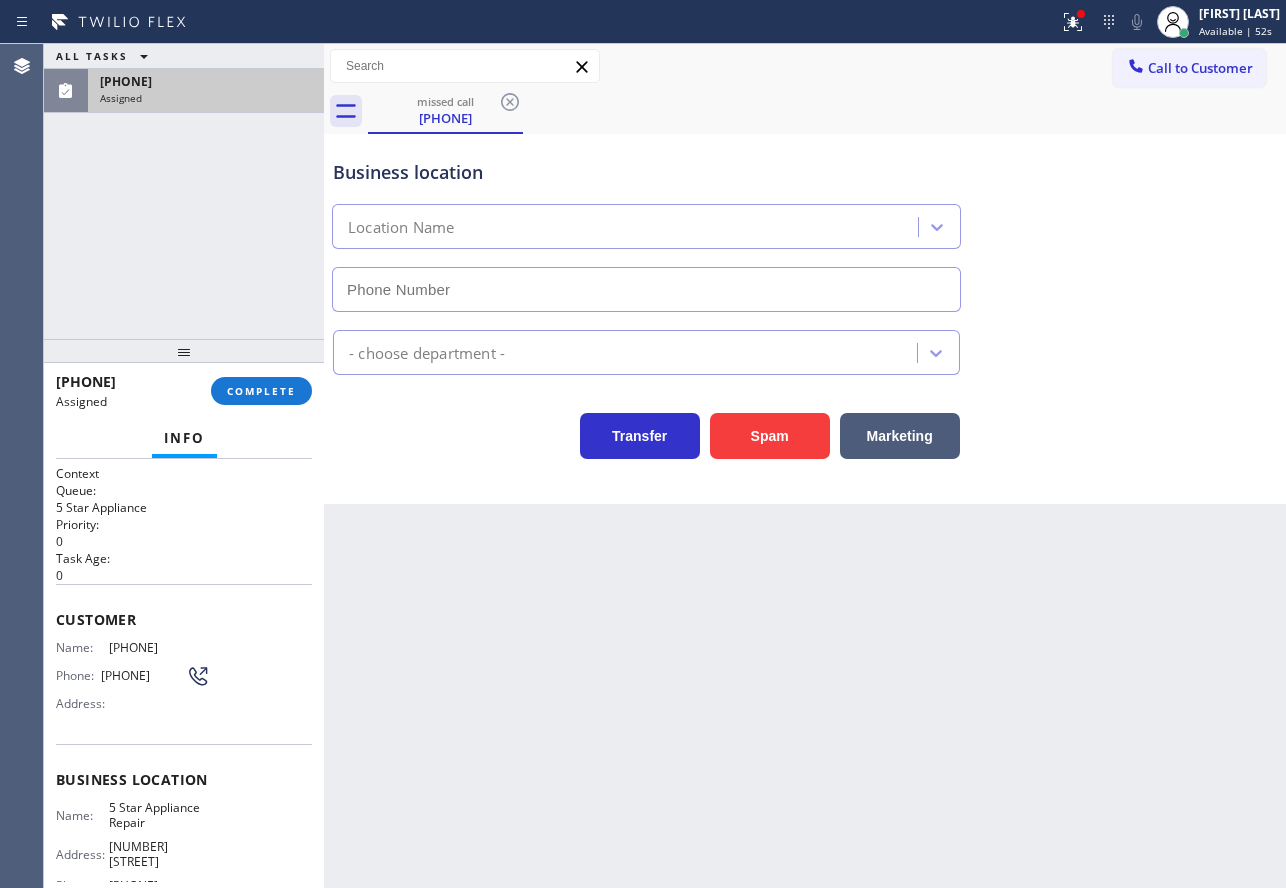 type on "[PHONE]" 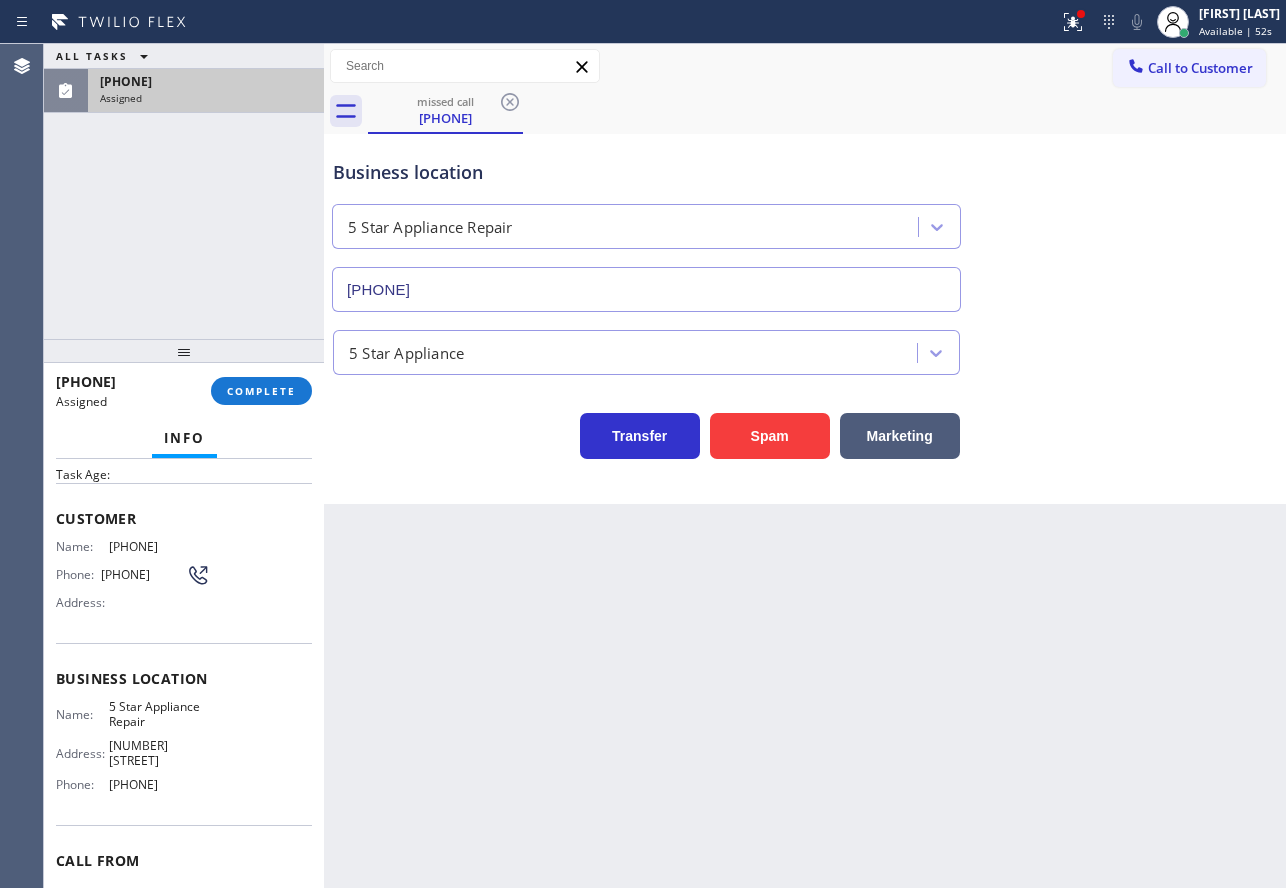 scroll, scrollTop: 170, scrollLeft: 0, axis: vertical 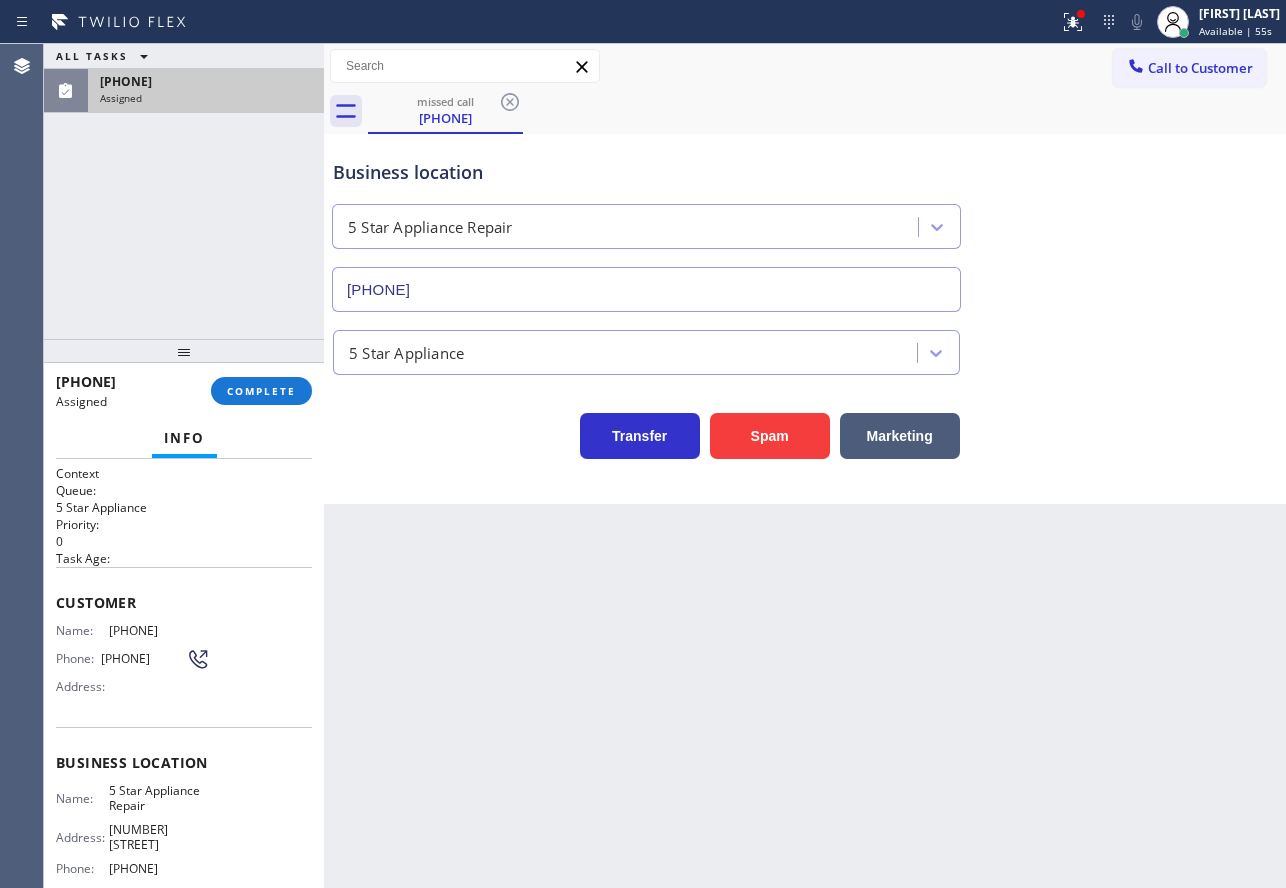 copy on "Customer Name: [PHONE] Phone: [PHONE] Address: Business location Name: 5 Star Appliance Repair Address: [NUMBER] [STREET]  Phone: [PHONE]" 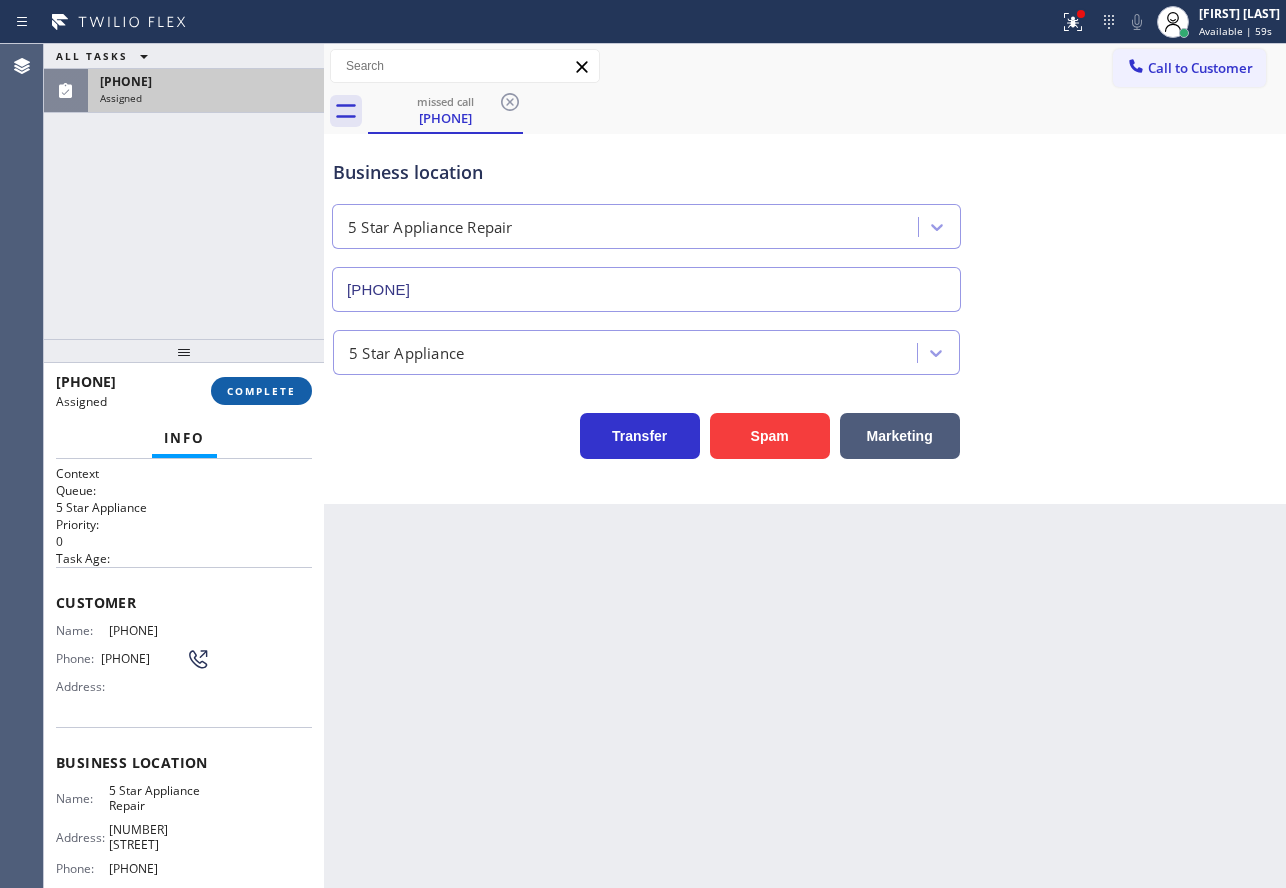 click on "COMPLETE" at bounding box center [261, 391] 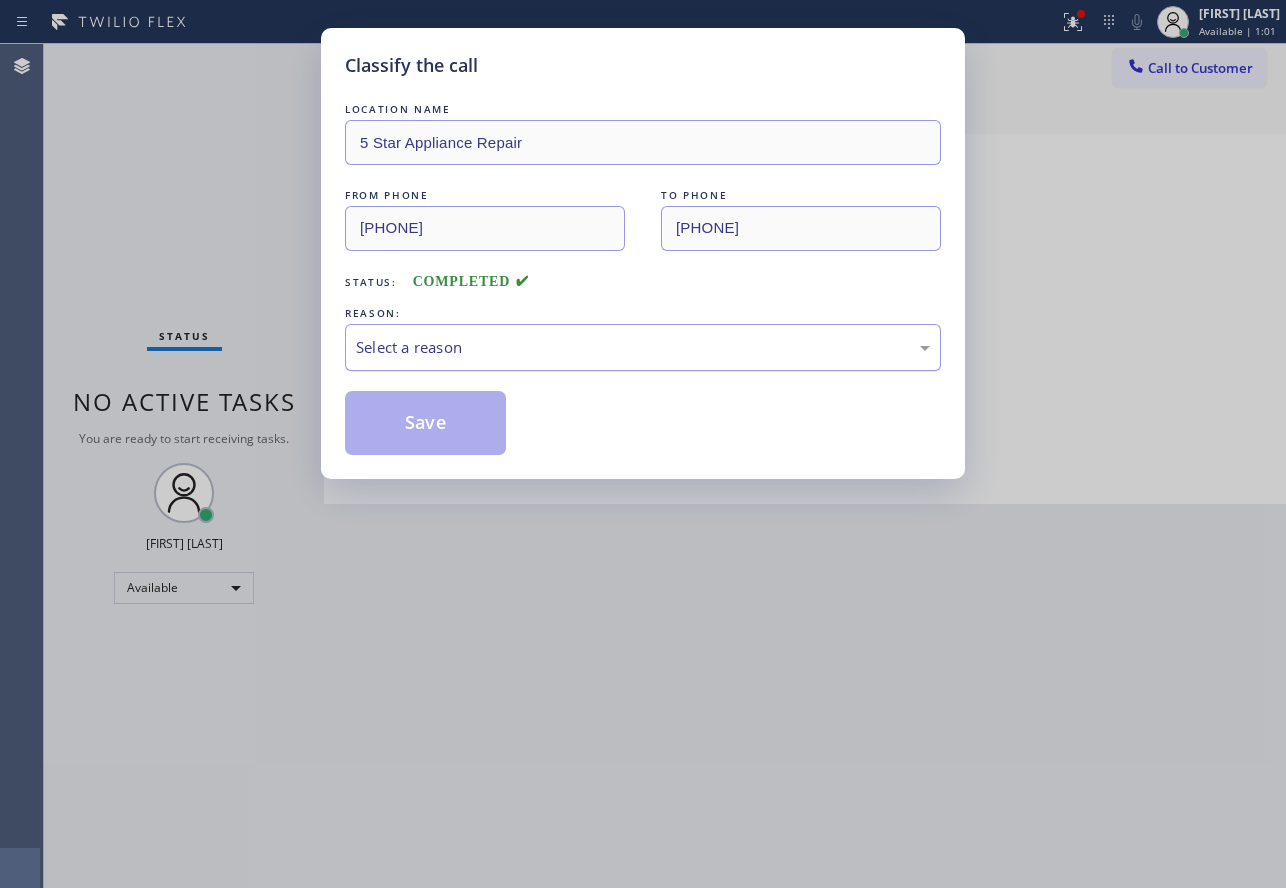 click on "Select a reason" at bounding box center (643, 347) 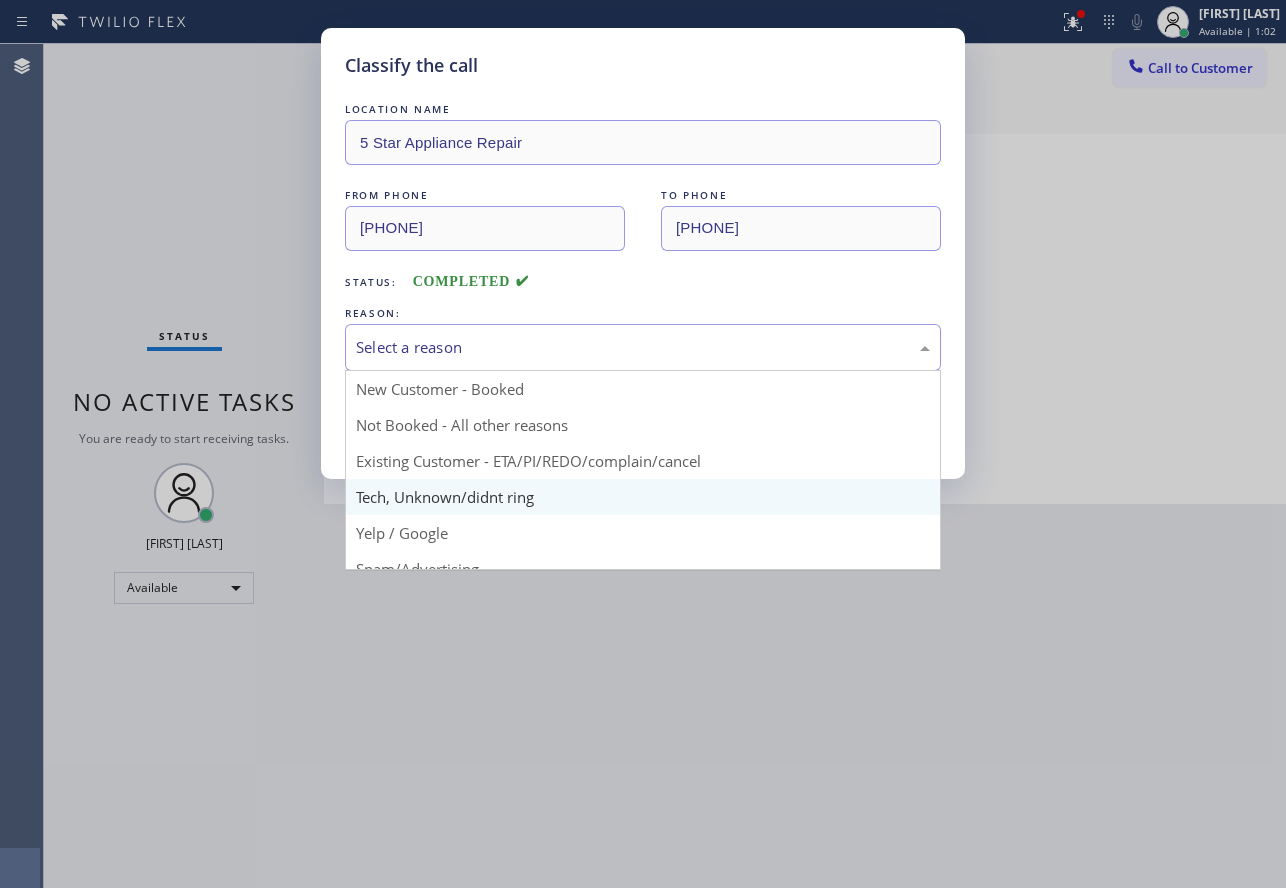 scroll, scrollTop: 126, scrollLeft: 0, axis: vertical 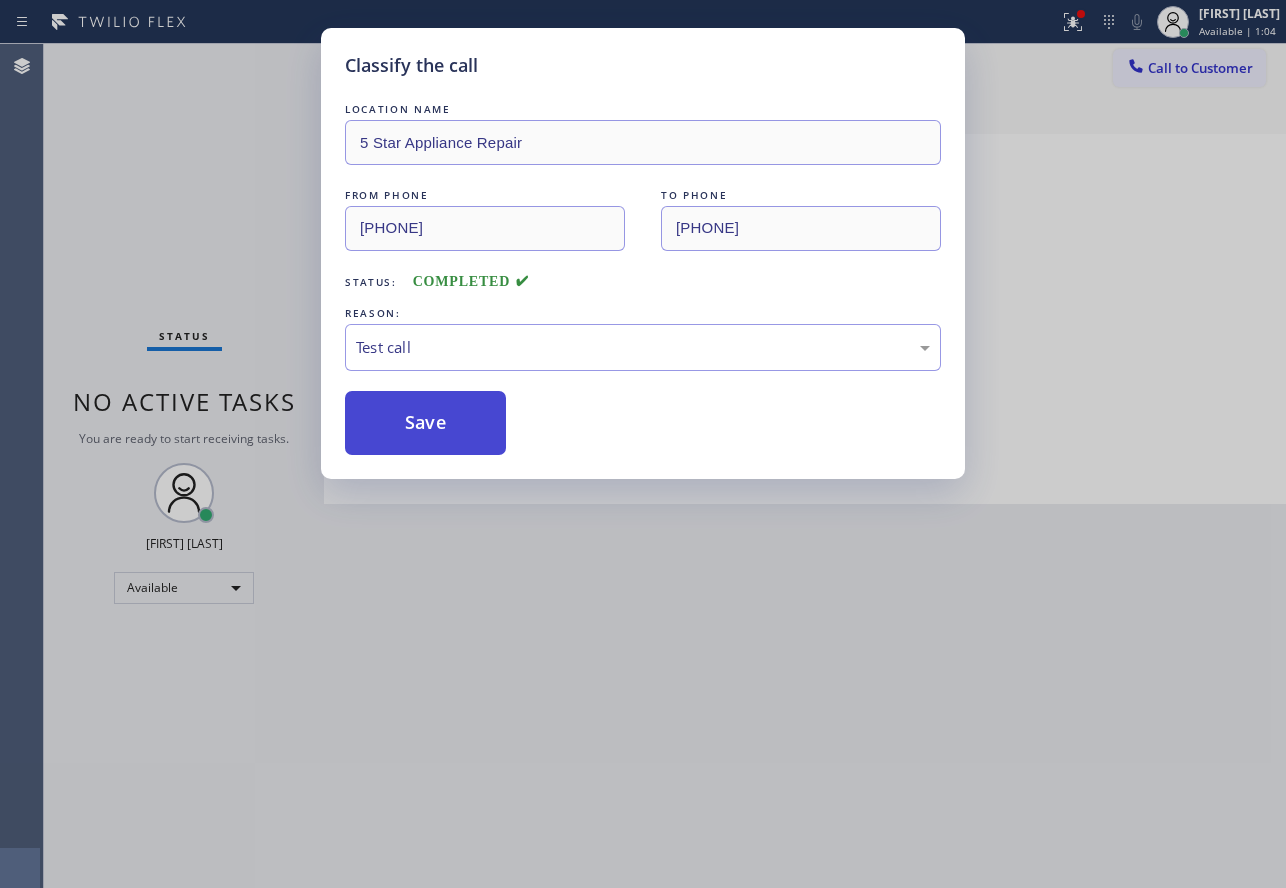 click on "Save" at bounding box center [425, 423] 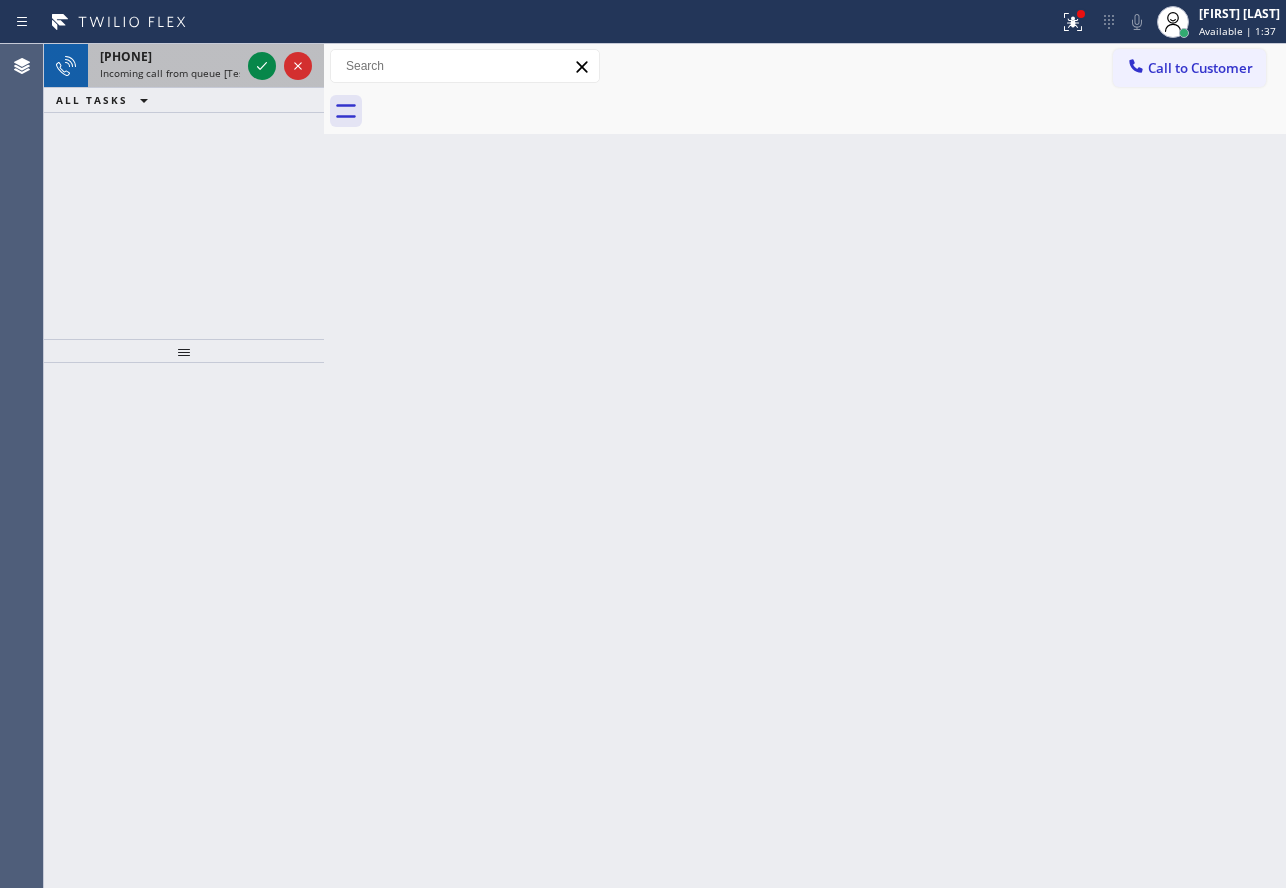 click on "[PHONE]" at bounding box center (126, 56) 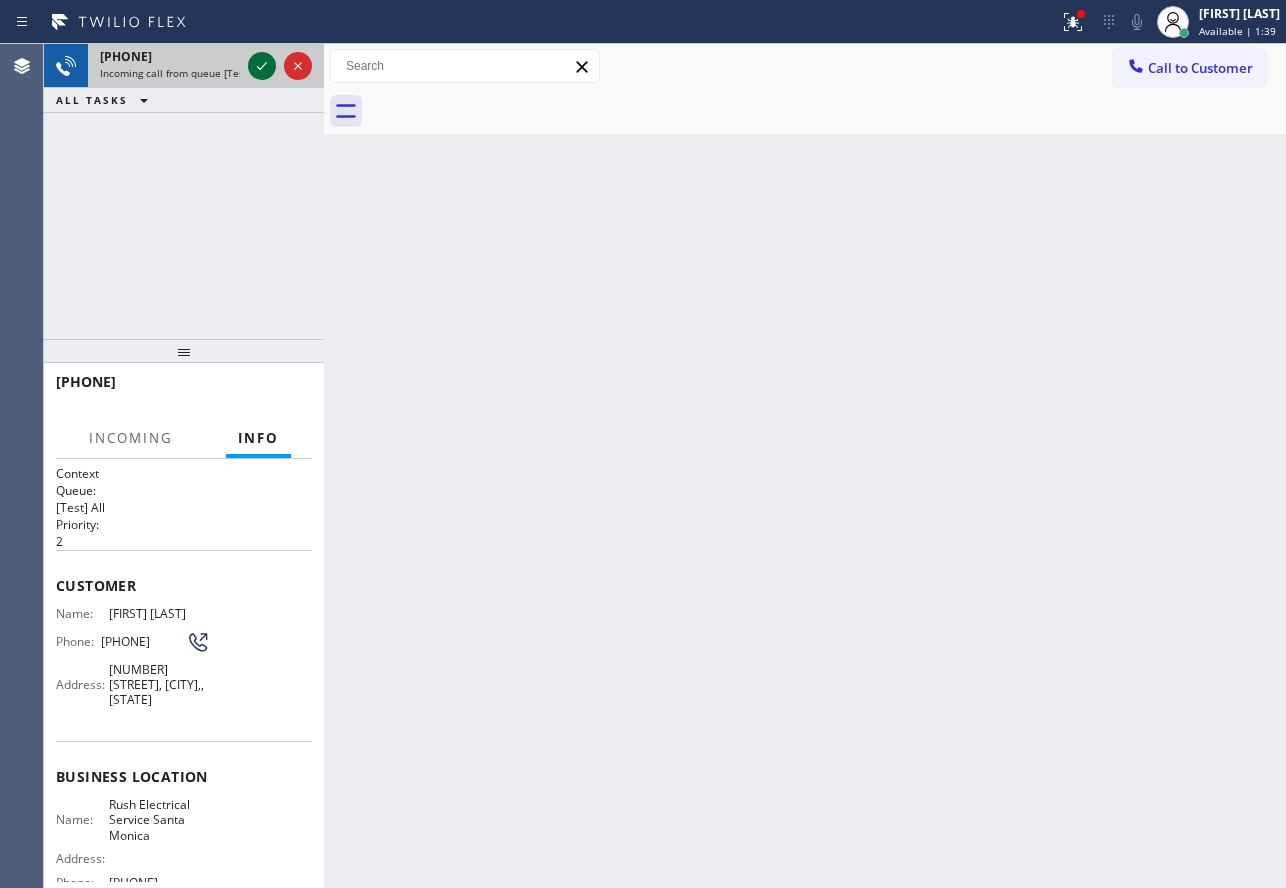 click 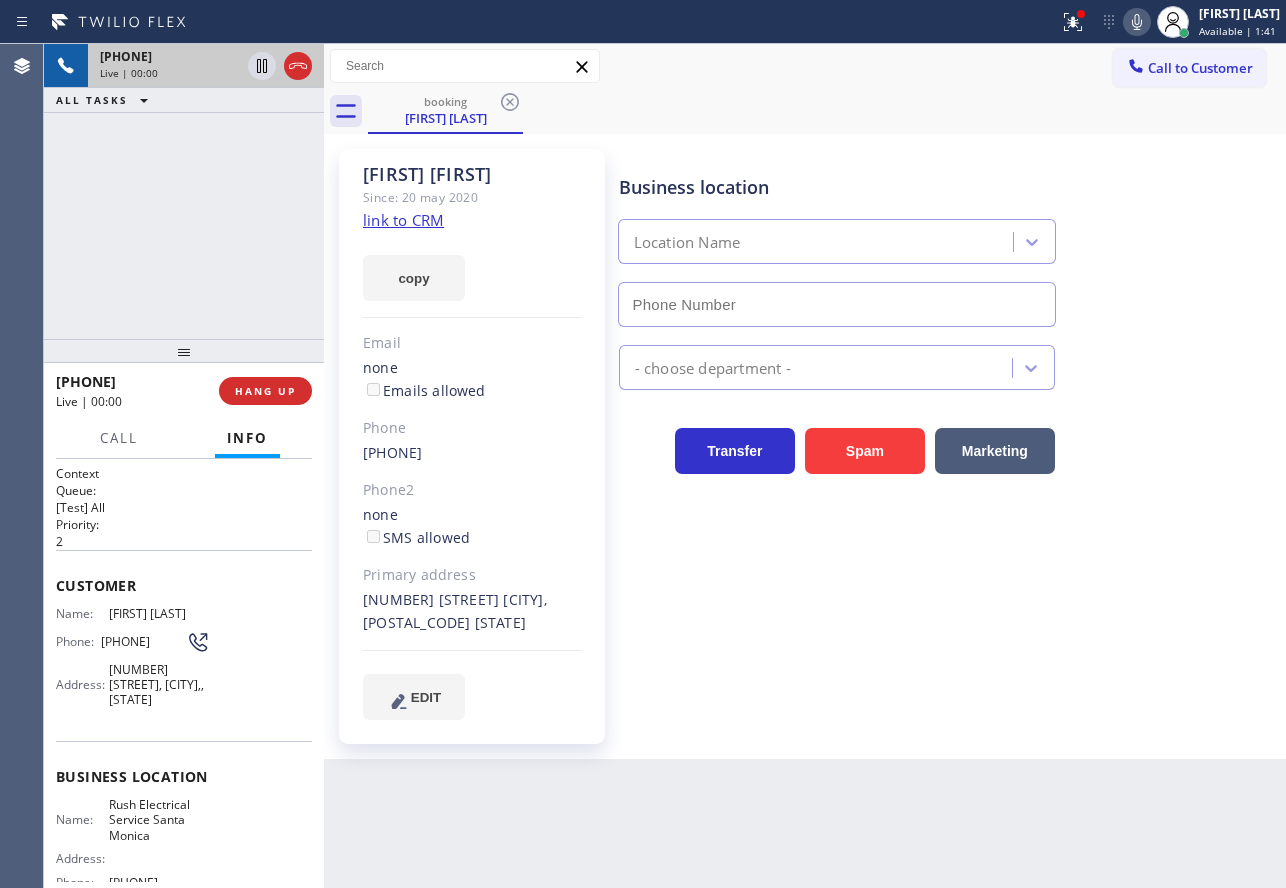 type on "[PHONE]" 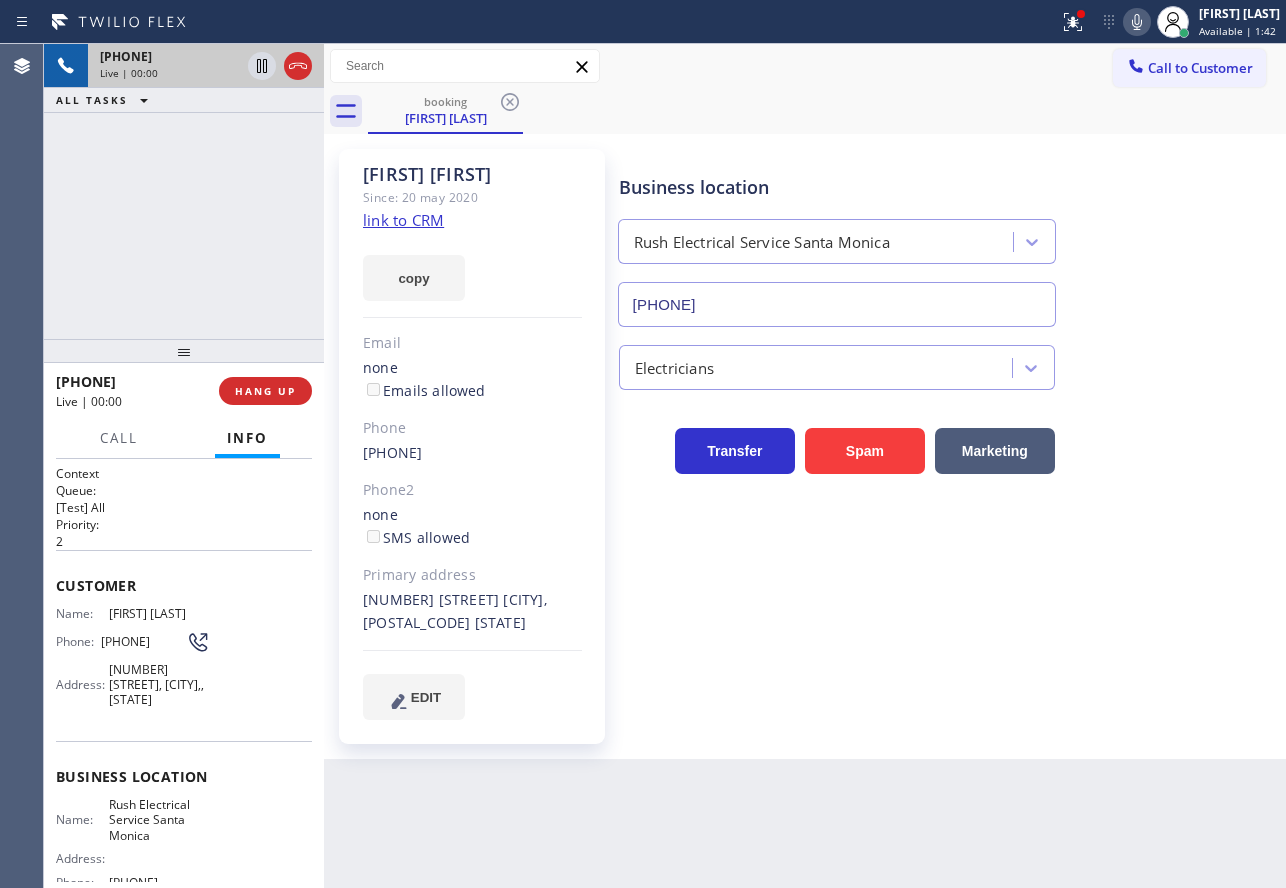 click on "link to CRM" 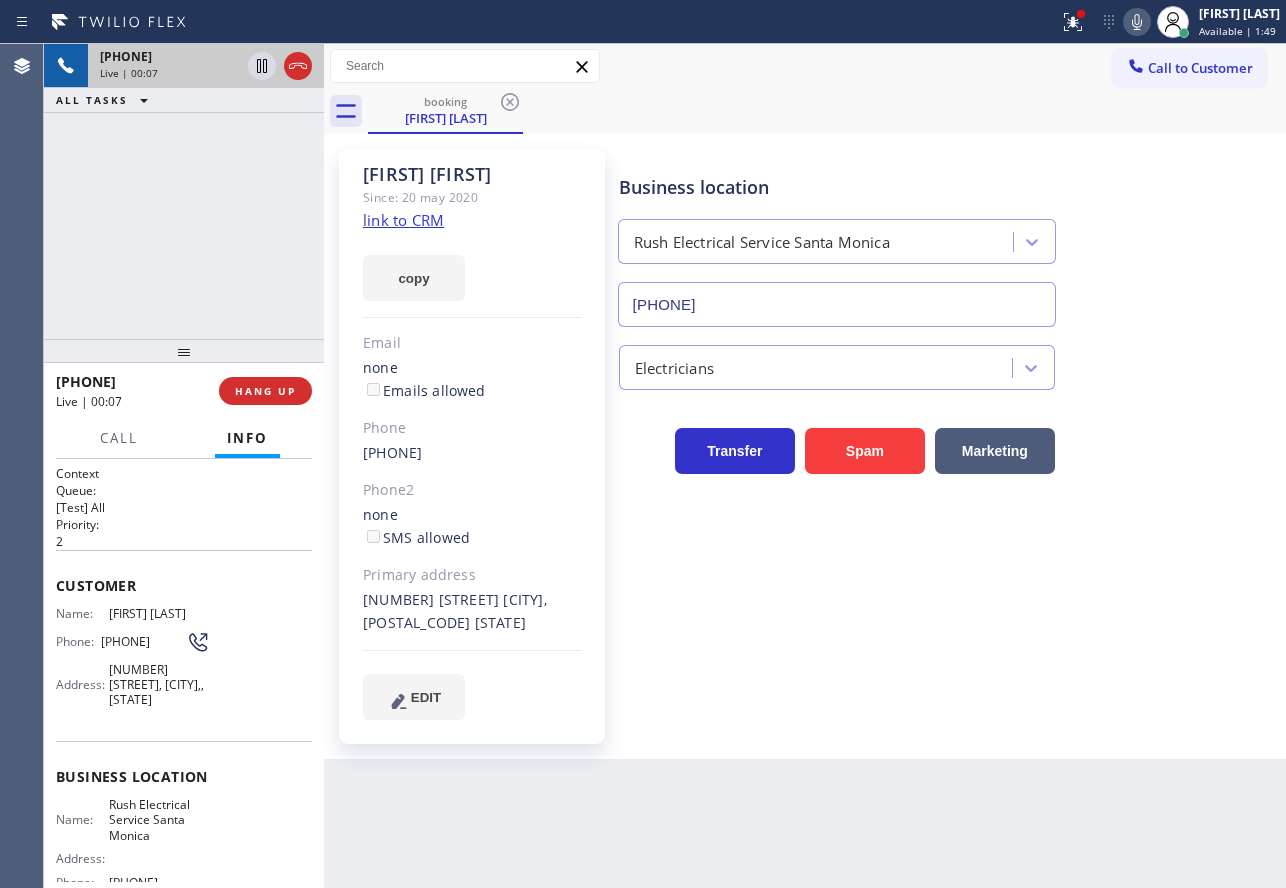 click 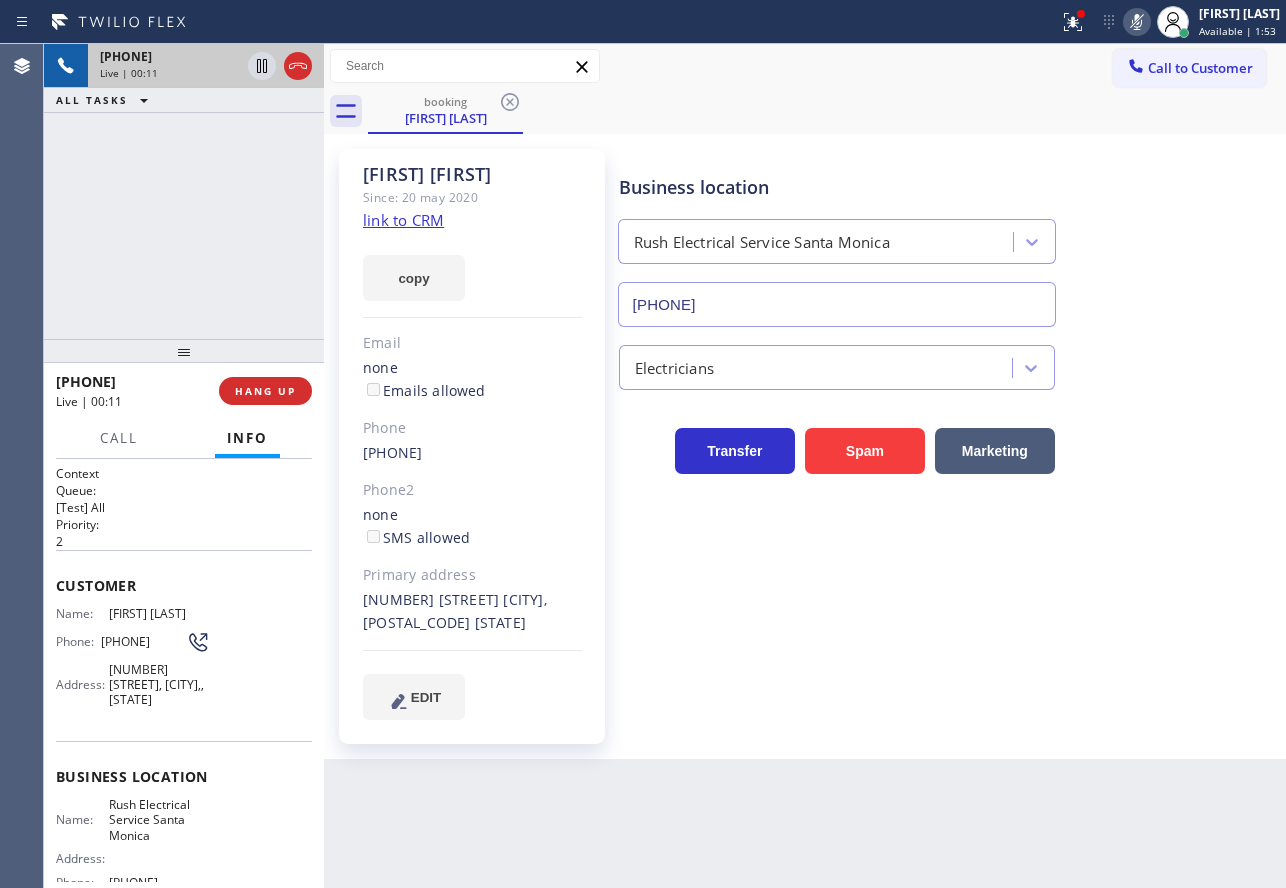 click 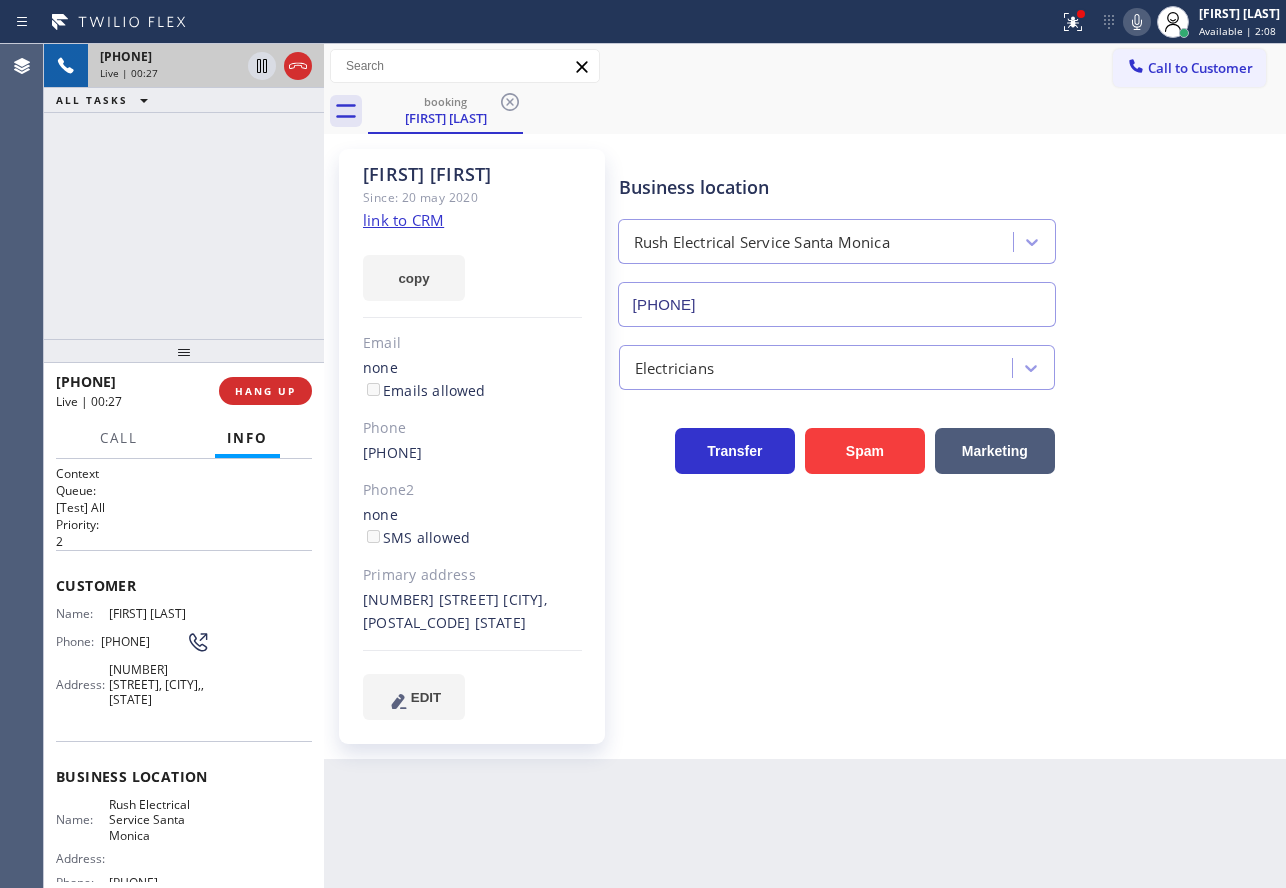 click 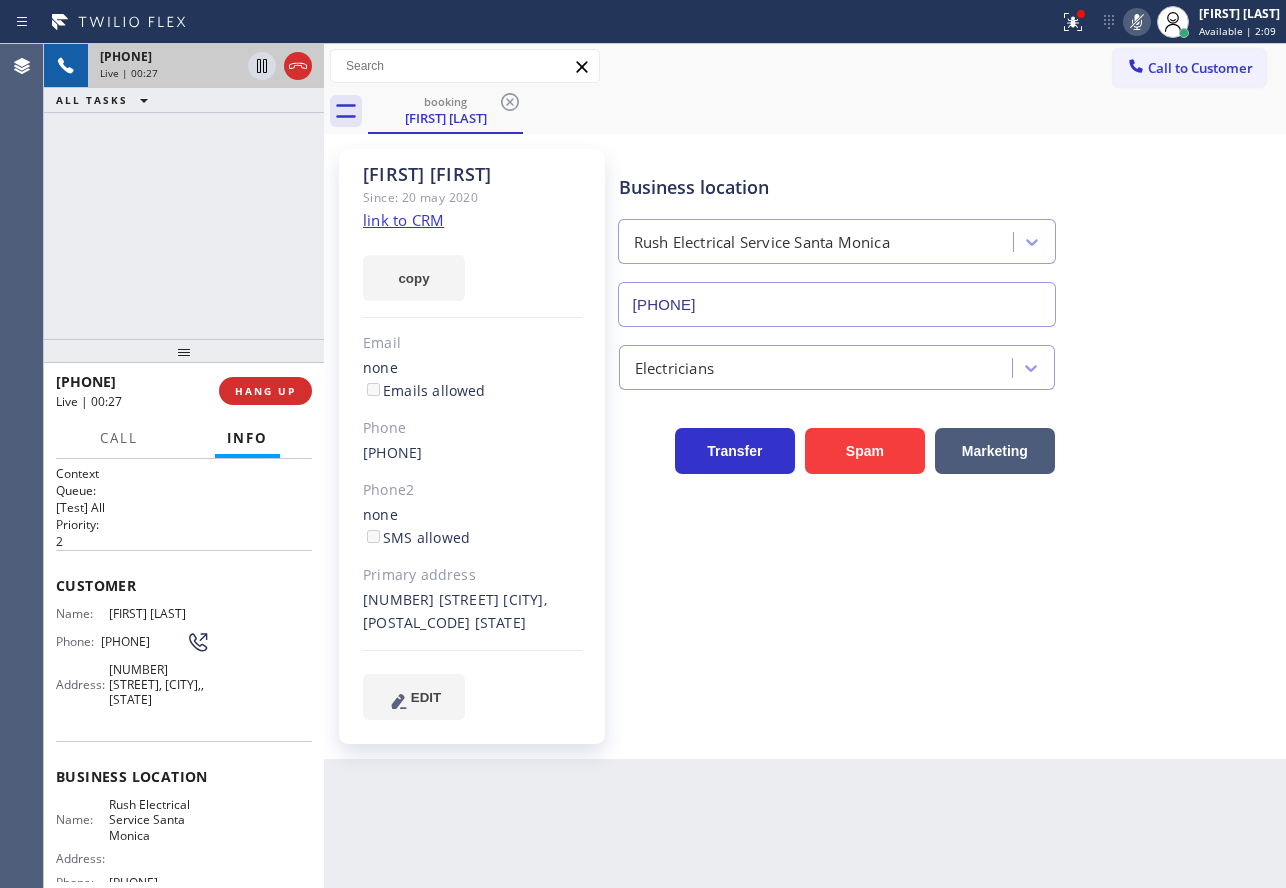 click 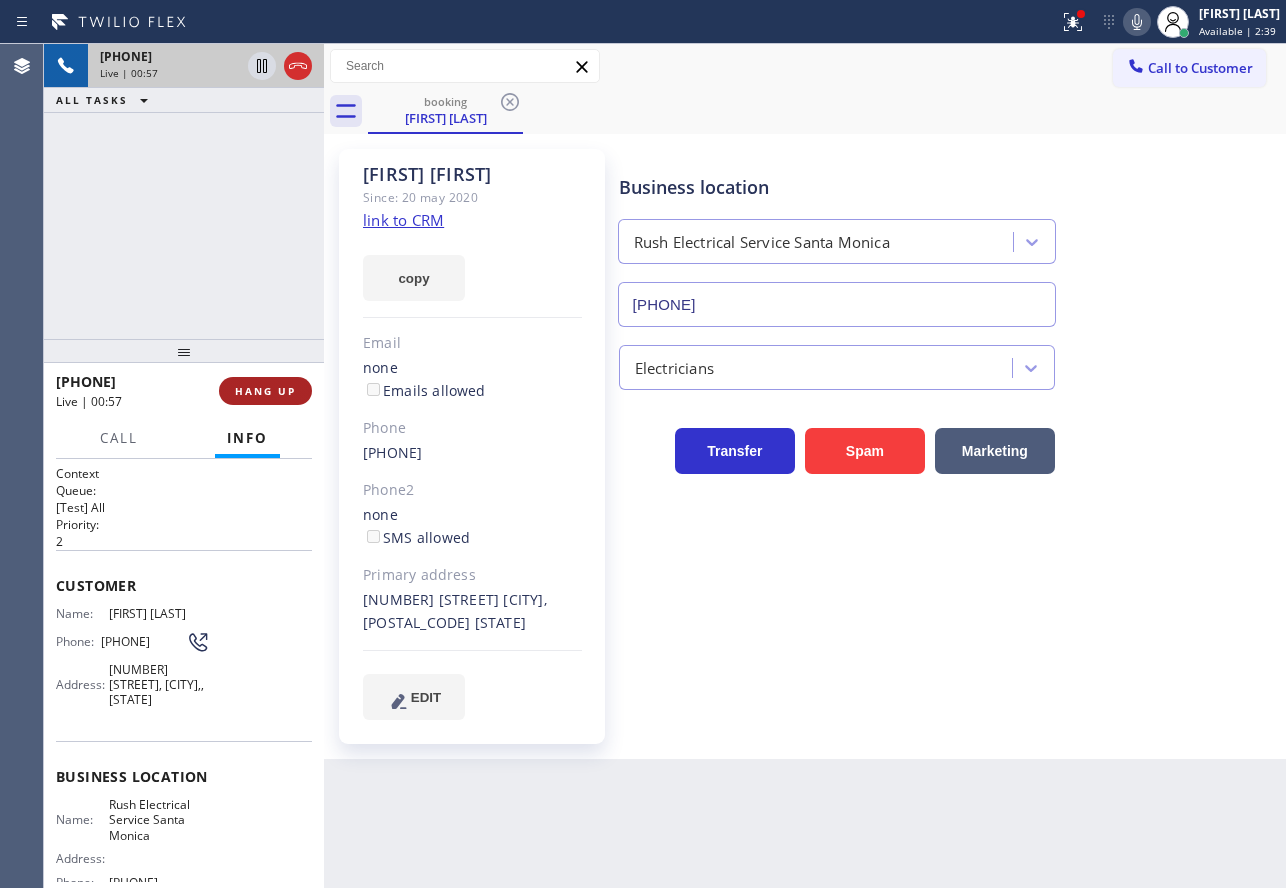 click on "HANG UP" at bounding box center (265, 391) 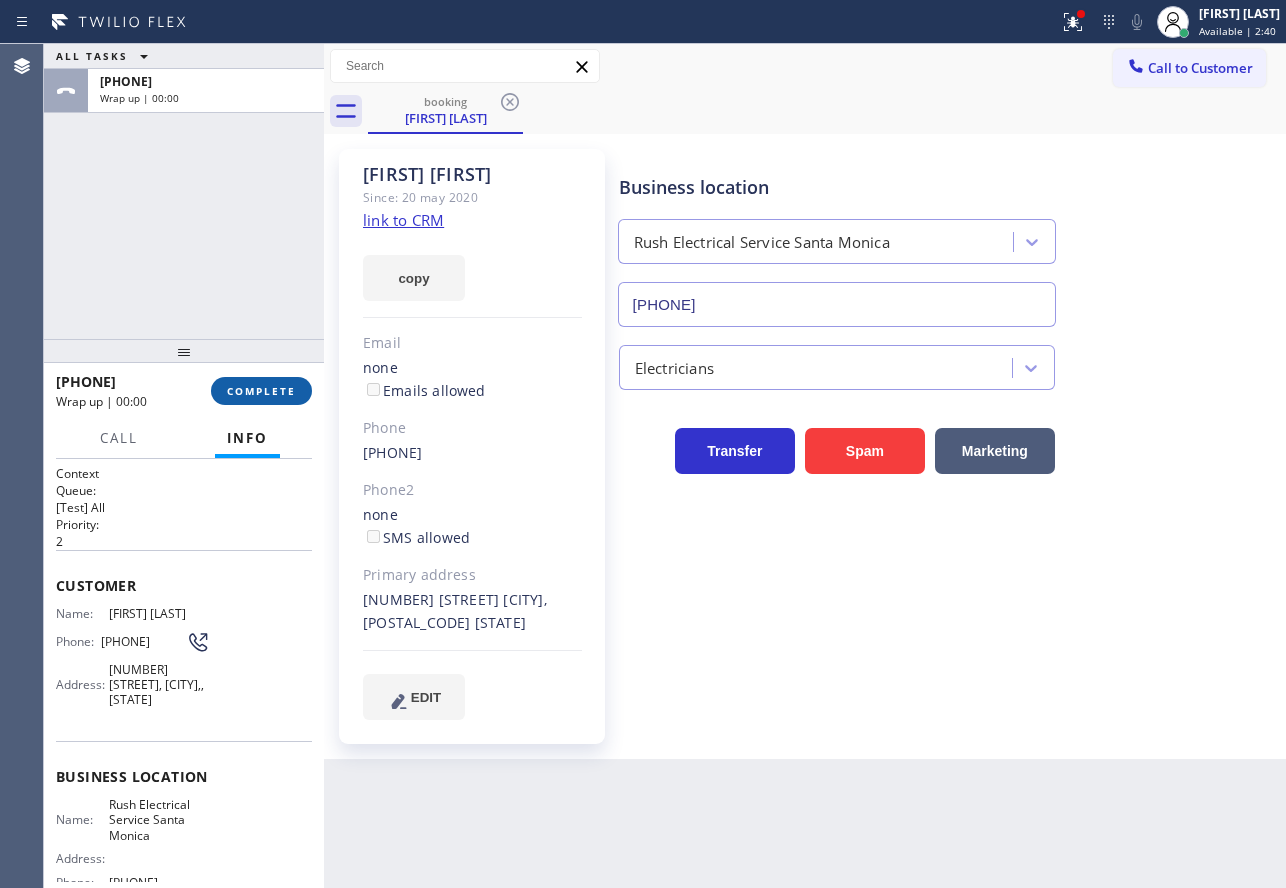 click on "COMPLETE" at bounding box center (261, 391) 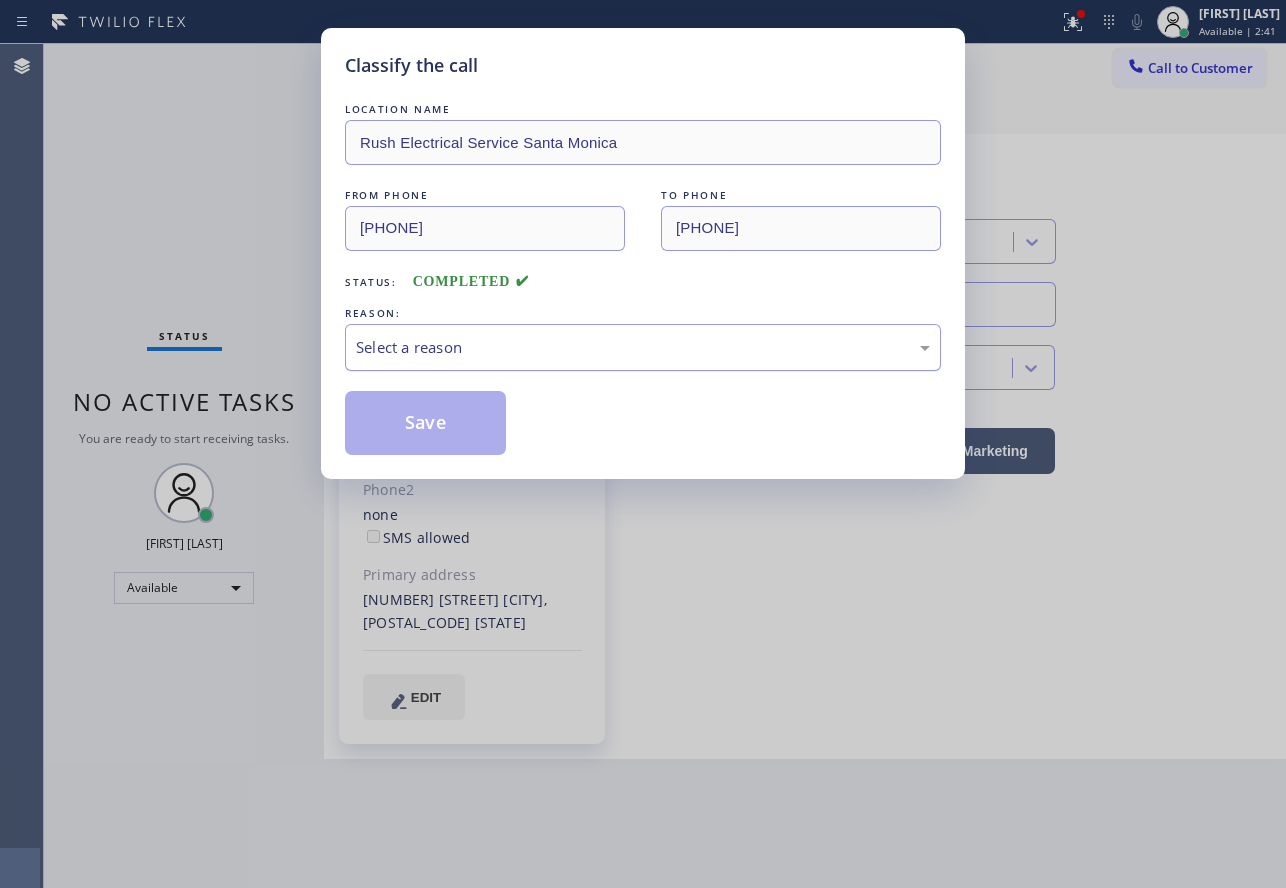 click on "Select a reason" at bounding box center (643, 347) 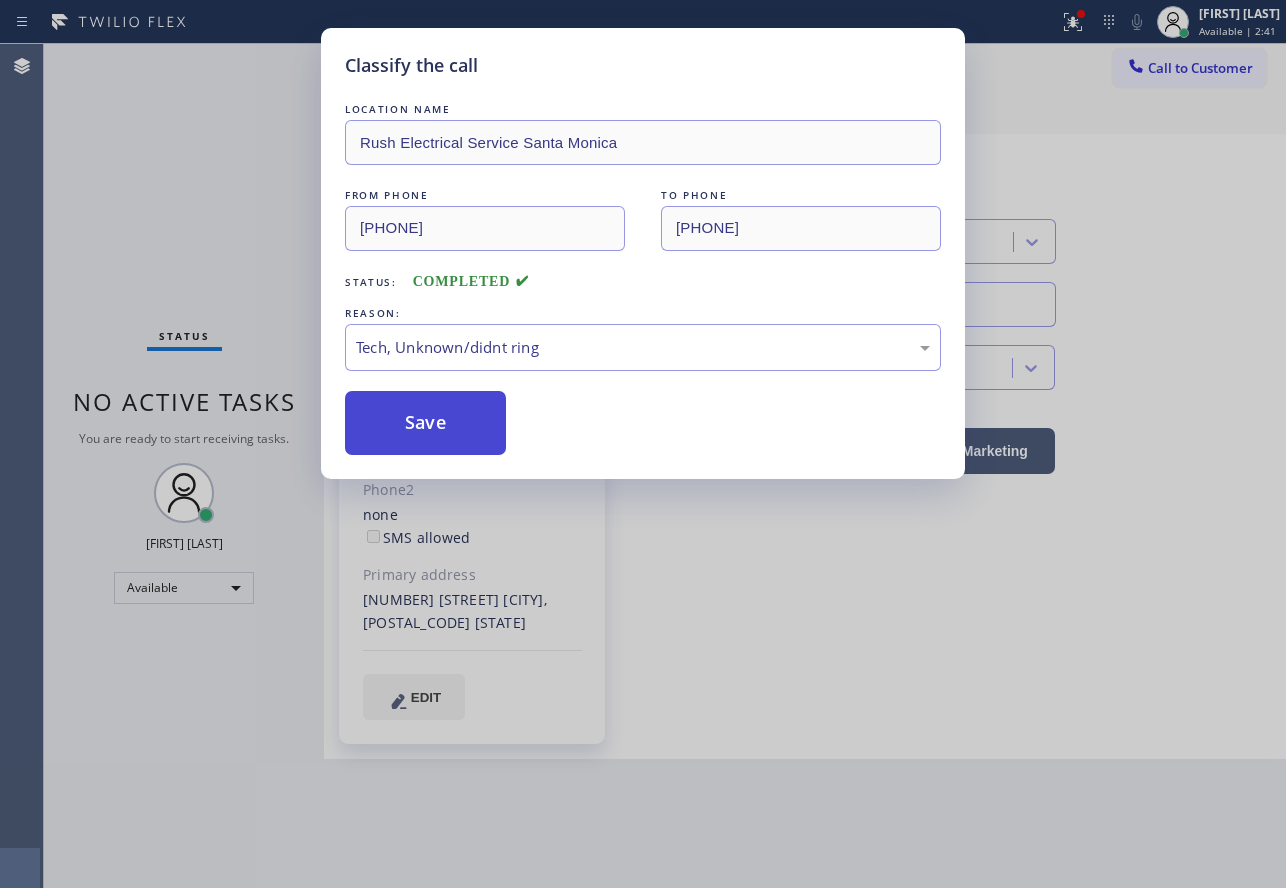 click on "Save" at bounding box center (425, 423) 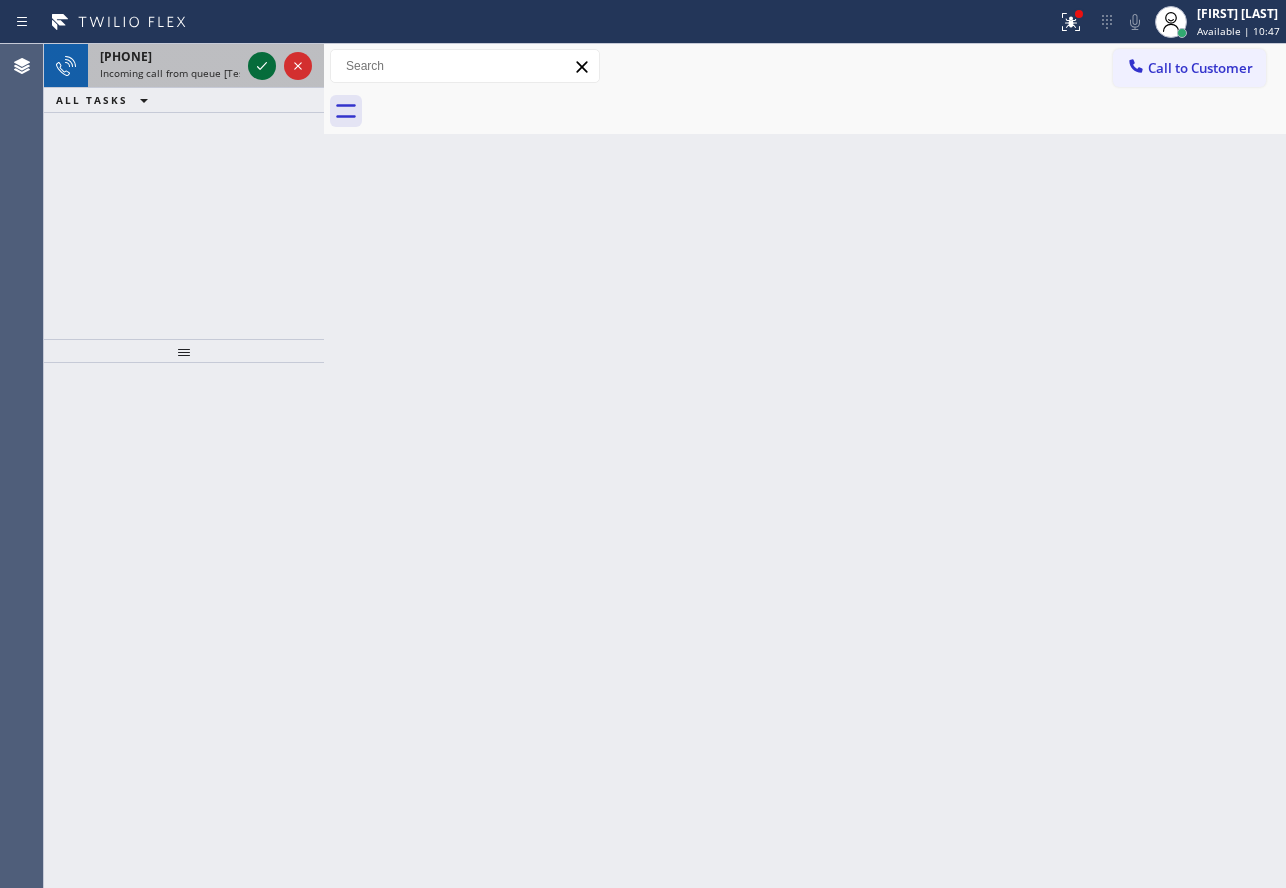 click 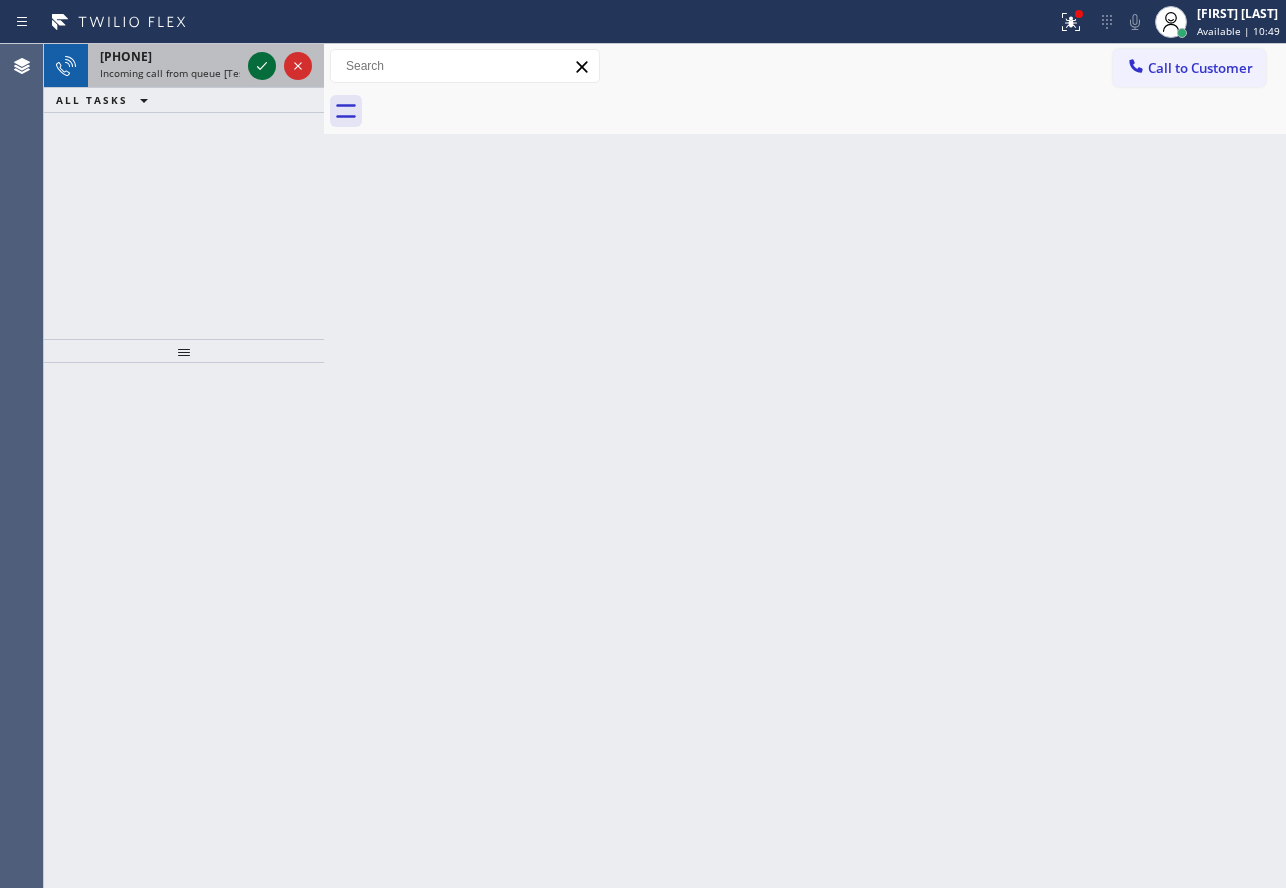 click 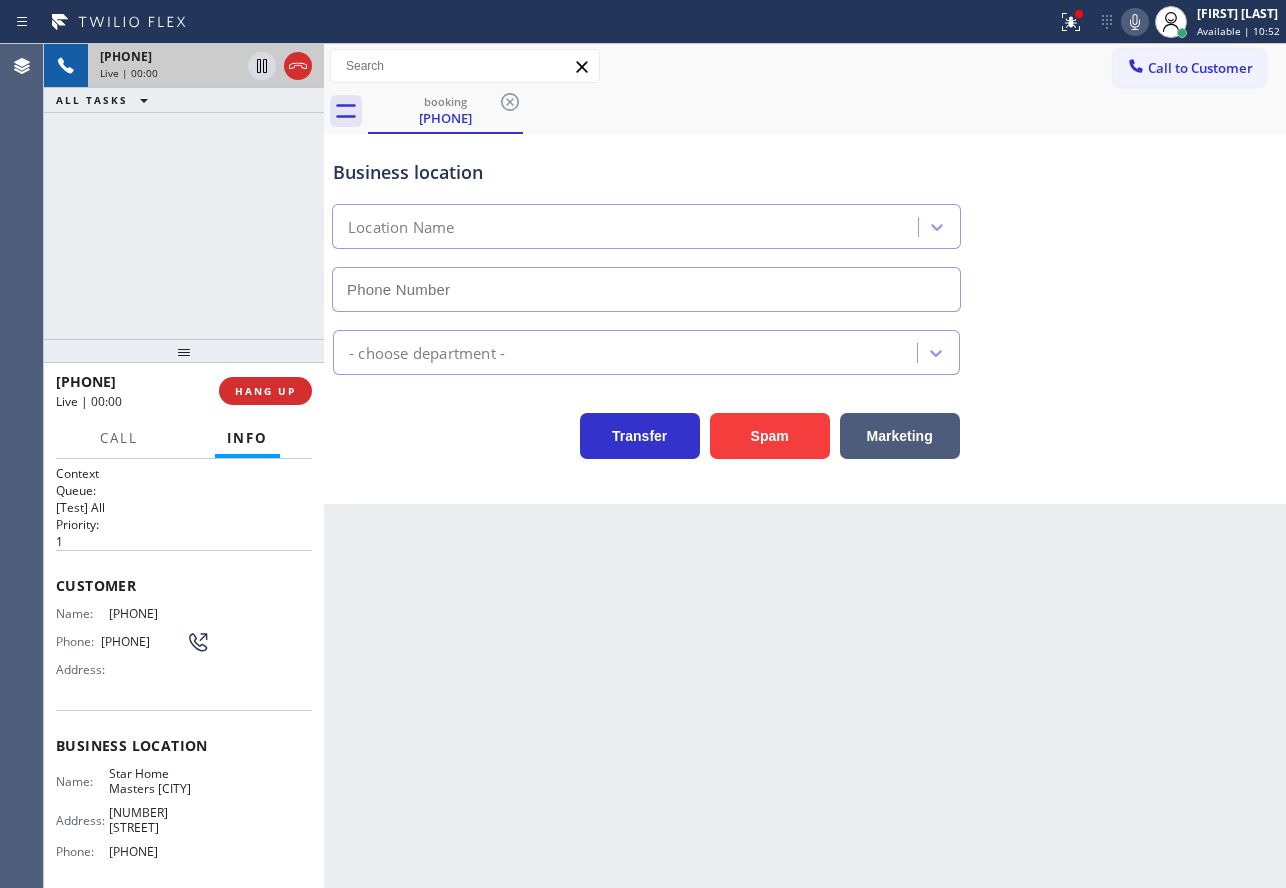 type on "[PHONE]" 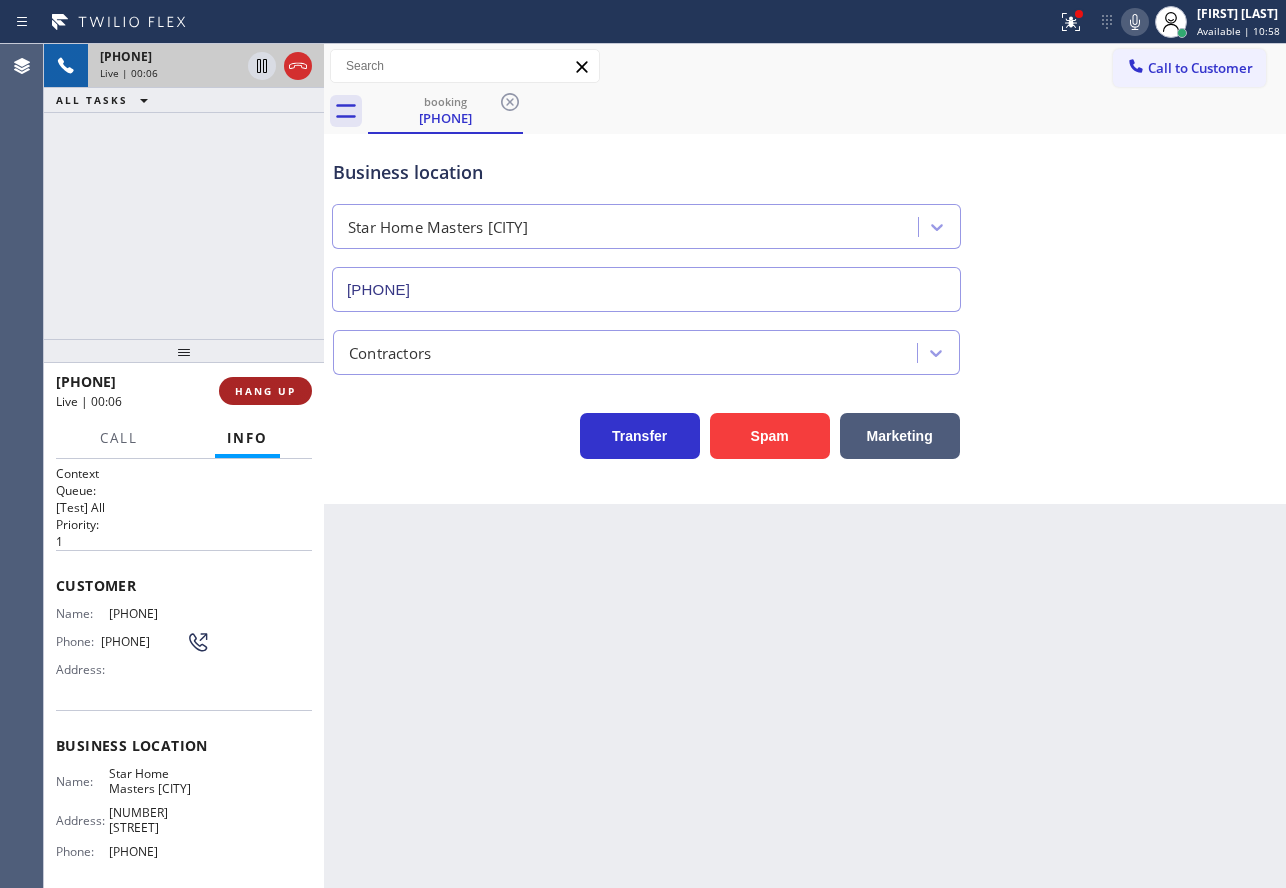 click on "HANG UP" at bounding box center [265, 391] 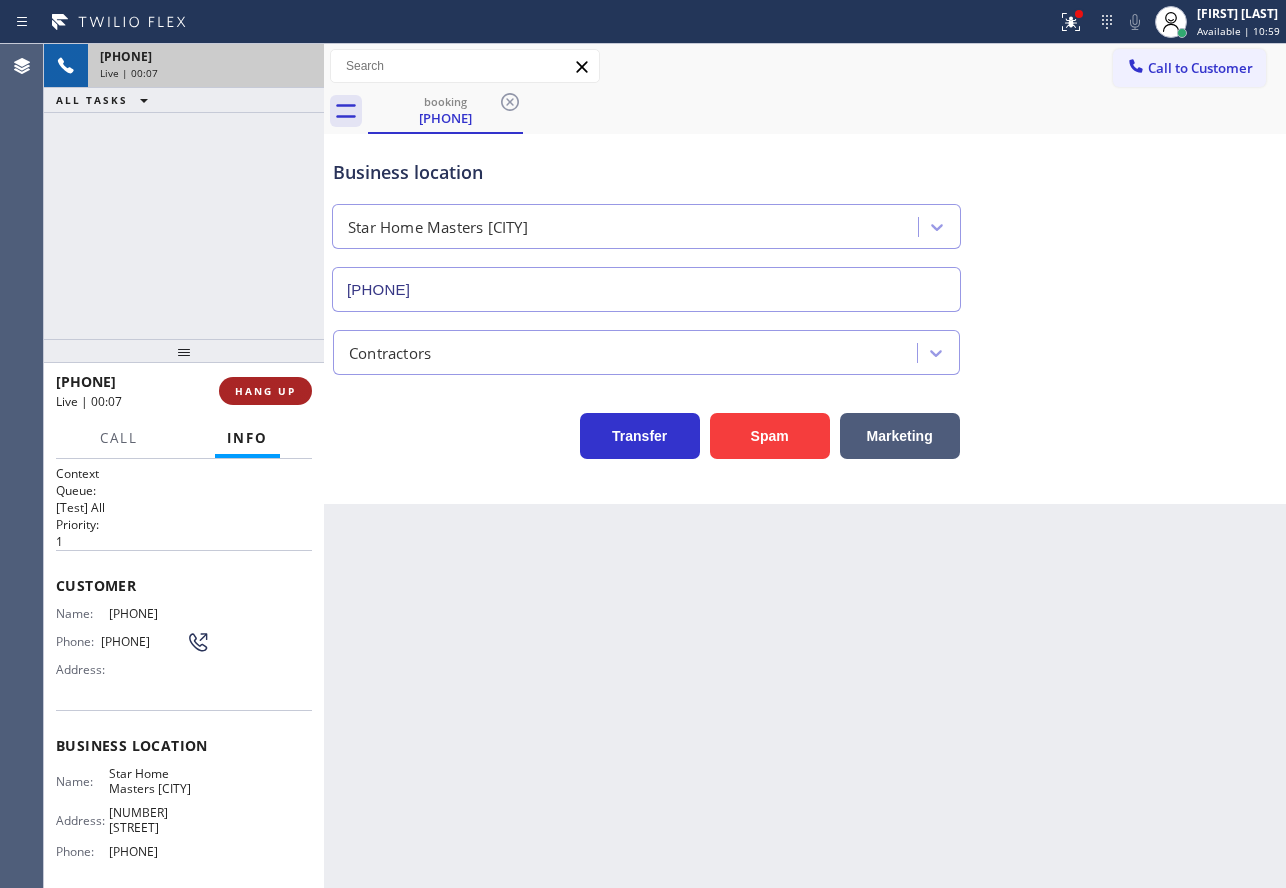 click on "HANG UP" at bounding box center (265, 391) 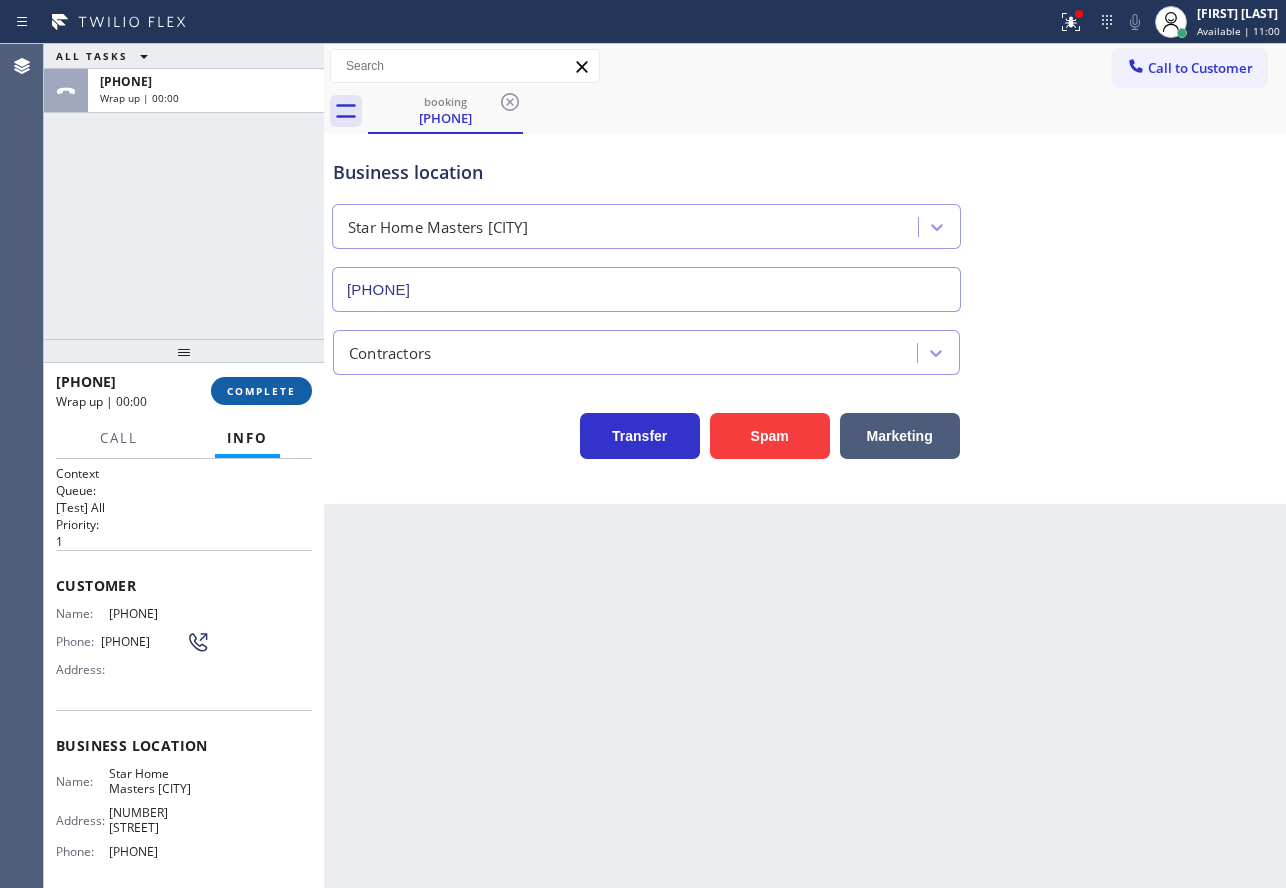 click on "COMPLETE" at bounding box center (261, 391) 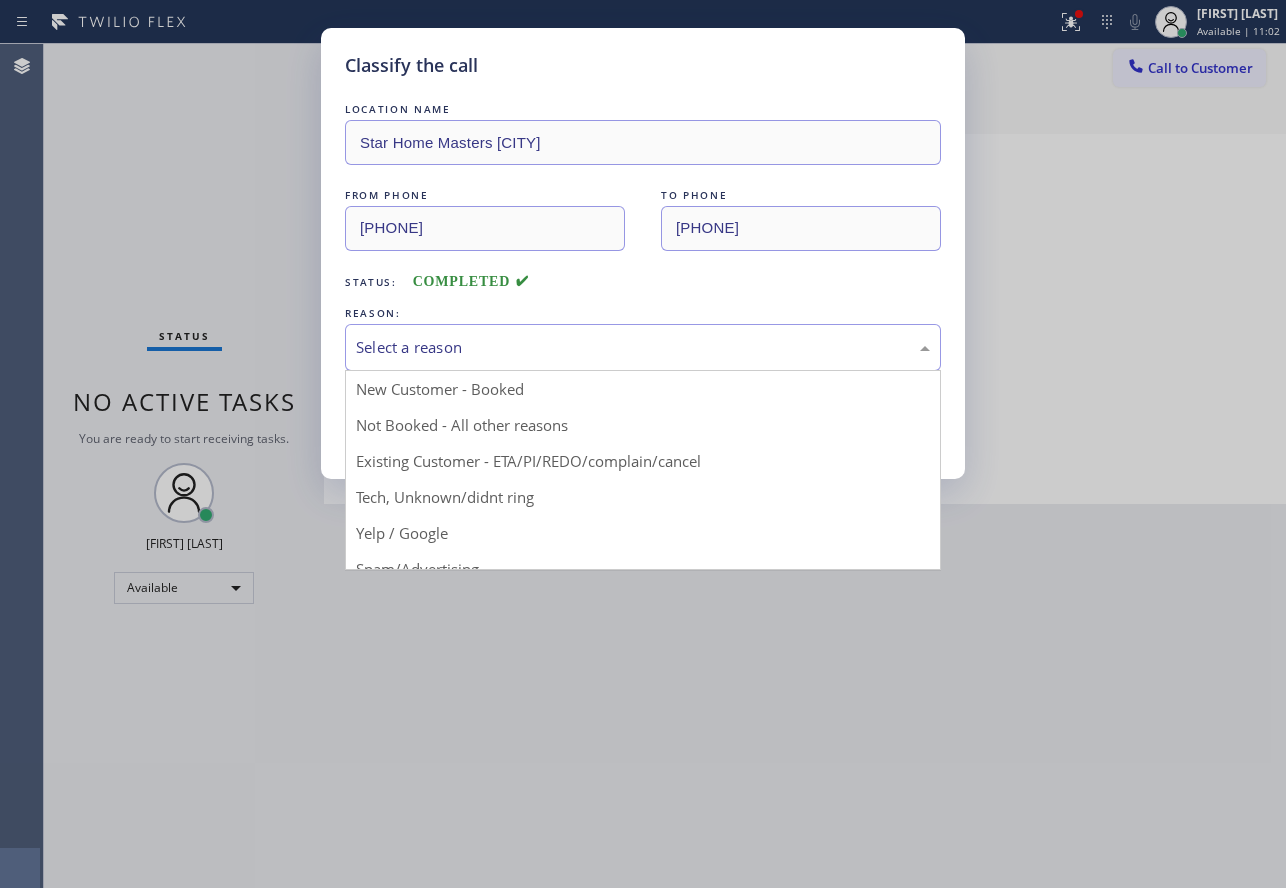 click on "Select a reason" at bounding box center [643, 347] 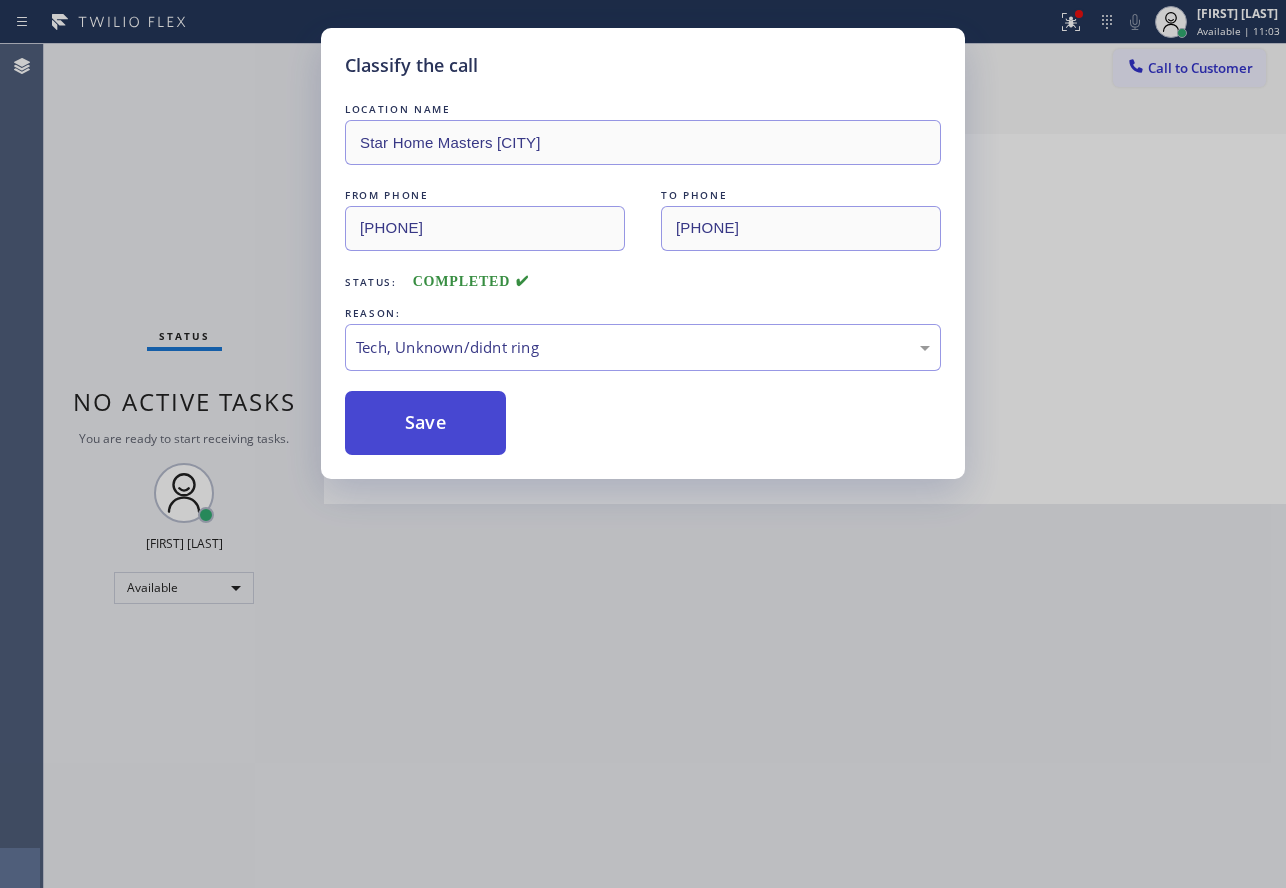 click on "Save" at bounding box center (425, 423) 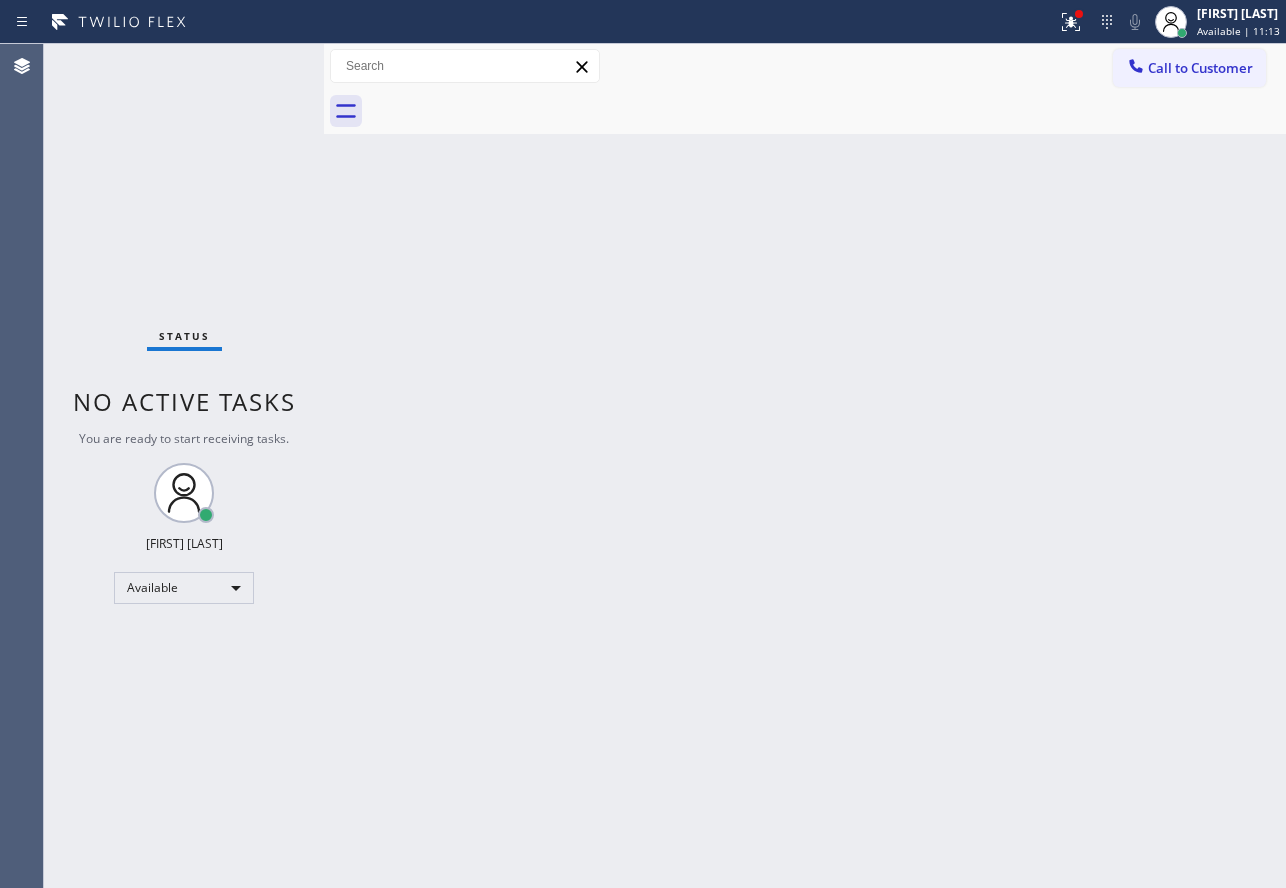click on "Back to Dashboard Change Sender ID Customers Technicians Select a contact Outbound call Technician Search Technician Your caller id phone number Your caller id phone number Call Technician info Name   Phone none Address none Change Sender ID HVAC +18559994417 5 Star Appliance +18557314952 Appliance Repair +18554611149 Plumbing +18889090120 Air Duct Cleaning +18006865038  Electricians +18005688664 Cancel Change Check personal SMS Reset Change No tabs Call to Customer Outbound call Location Search location Your caller id phone number Customer number Call Outbound call Technician Search Technician Your caller id phone number Your caller id phone number Call" at bounding box center (805, 466) 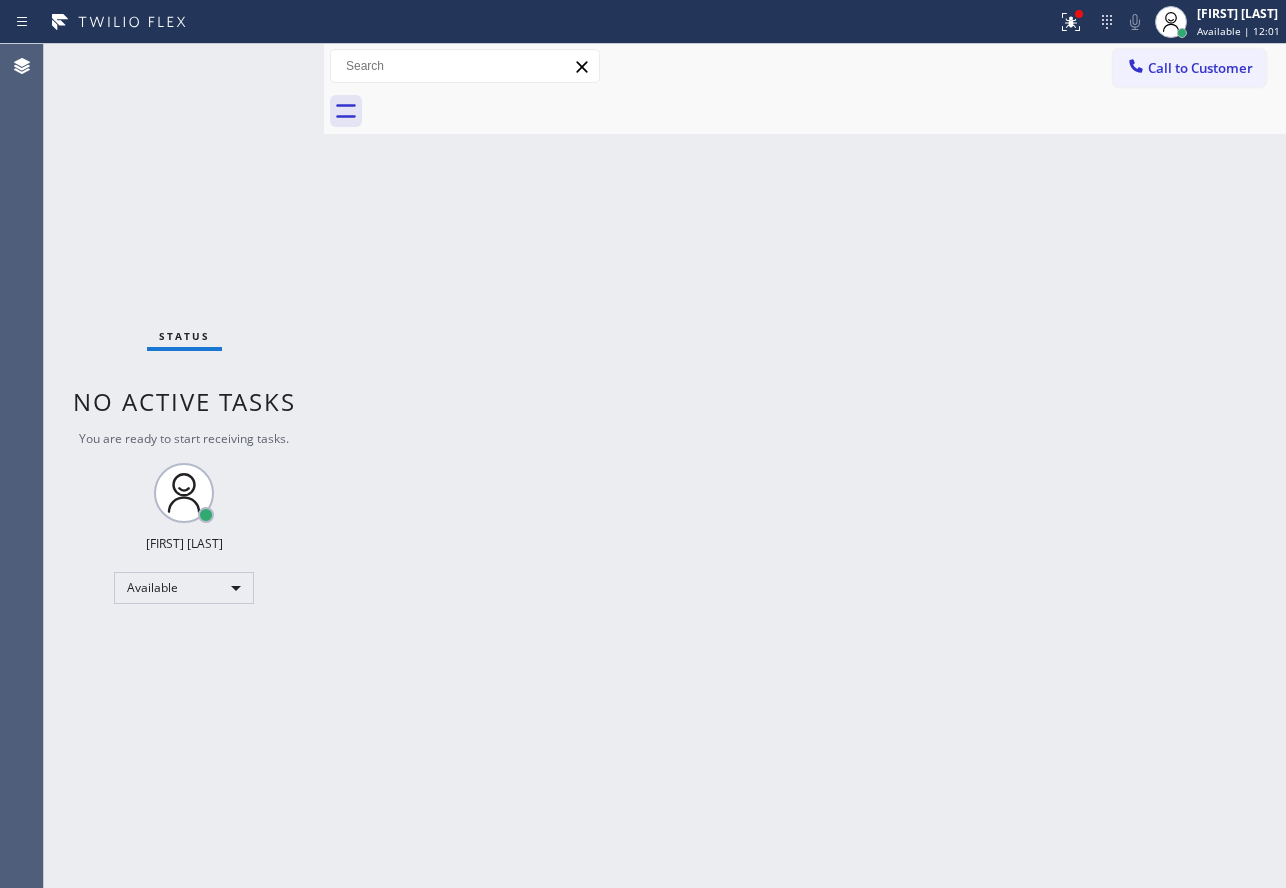 click on "Status   No active tasks     You are ready to start receiving tasks.   [FIRST] [LAST] Available" at bounding box center [184, 466] 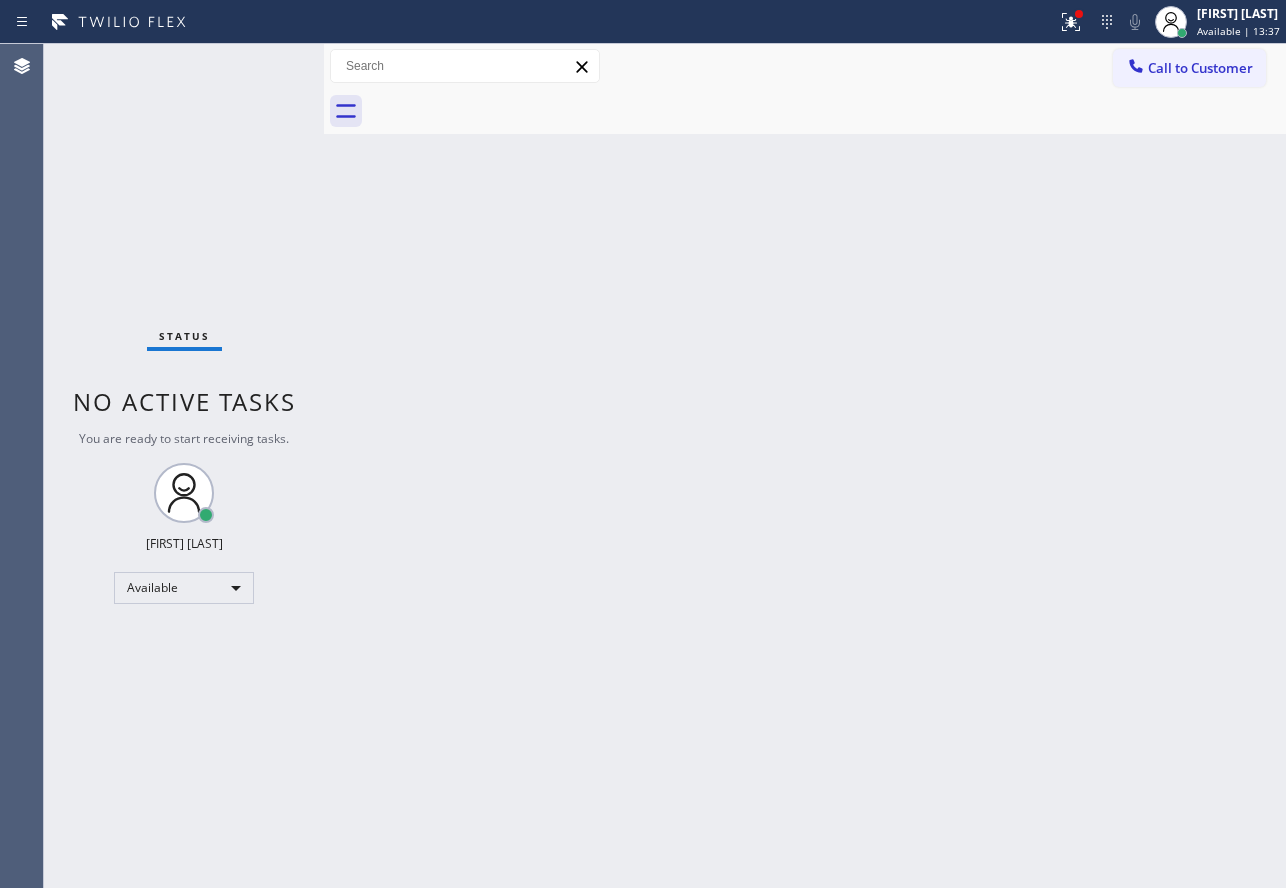 click on "Status   No active tasks     You are ready to start receiving tasks.   [FIRST] [LAST] Available" at bounding box center [184, 466] 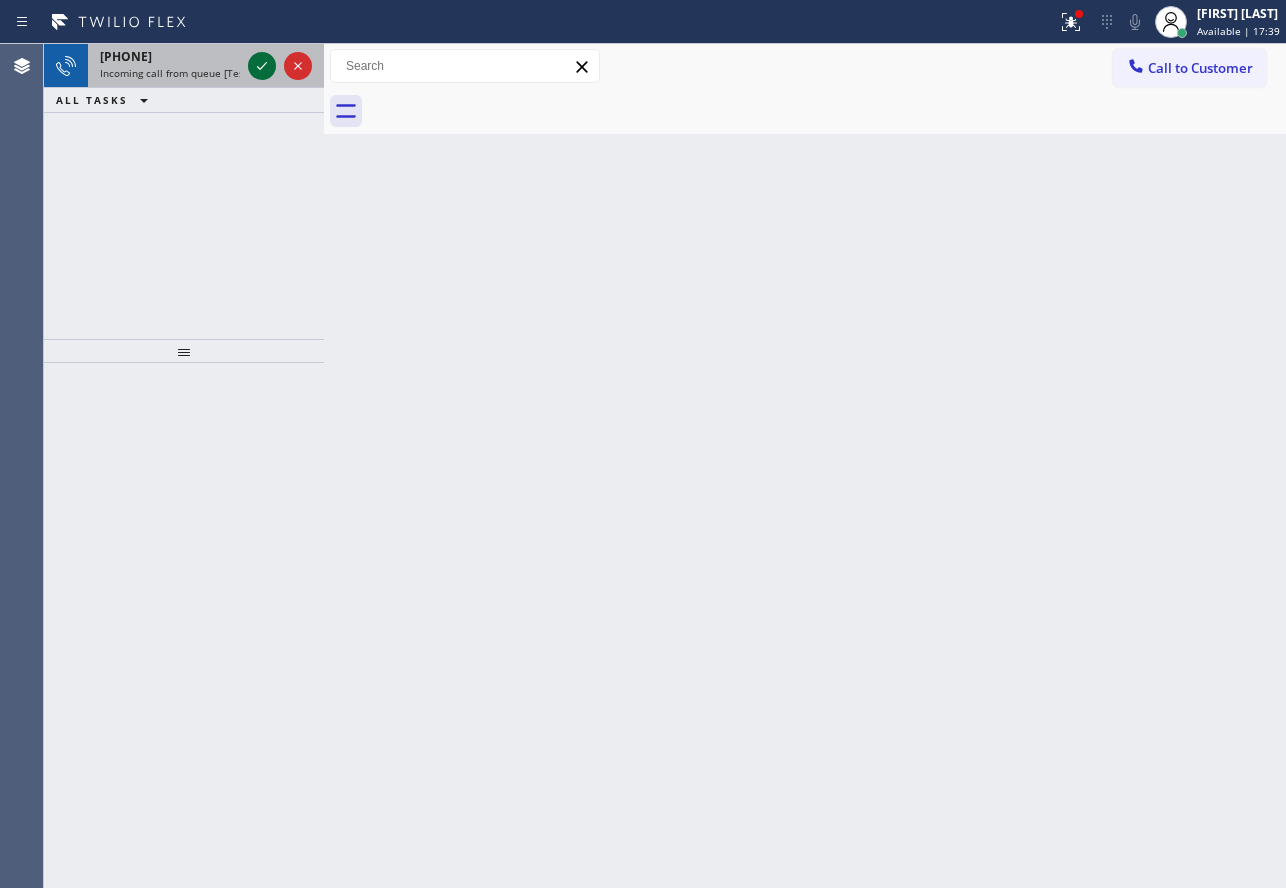 click 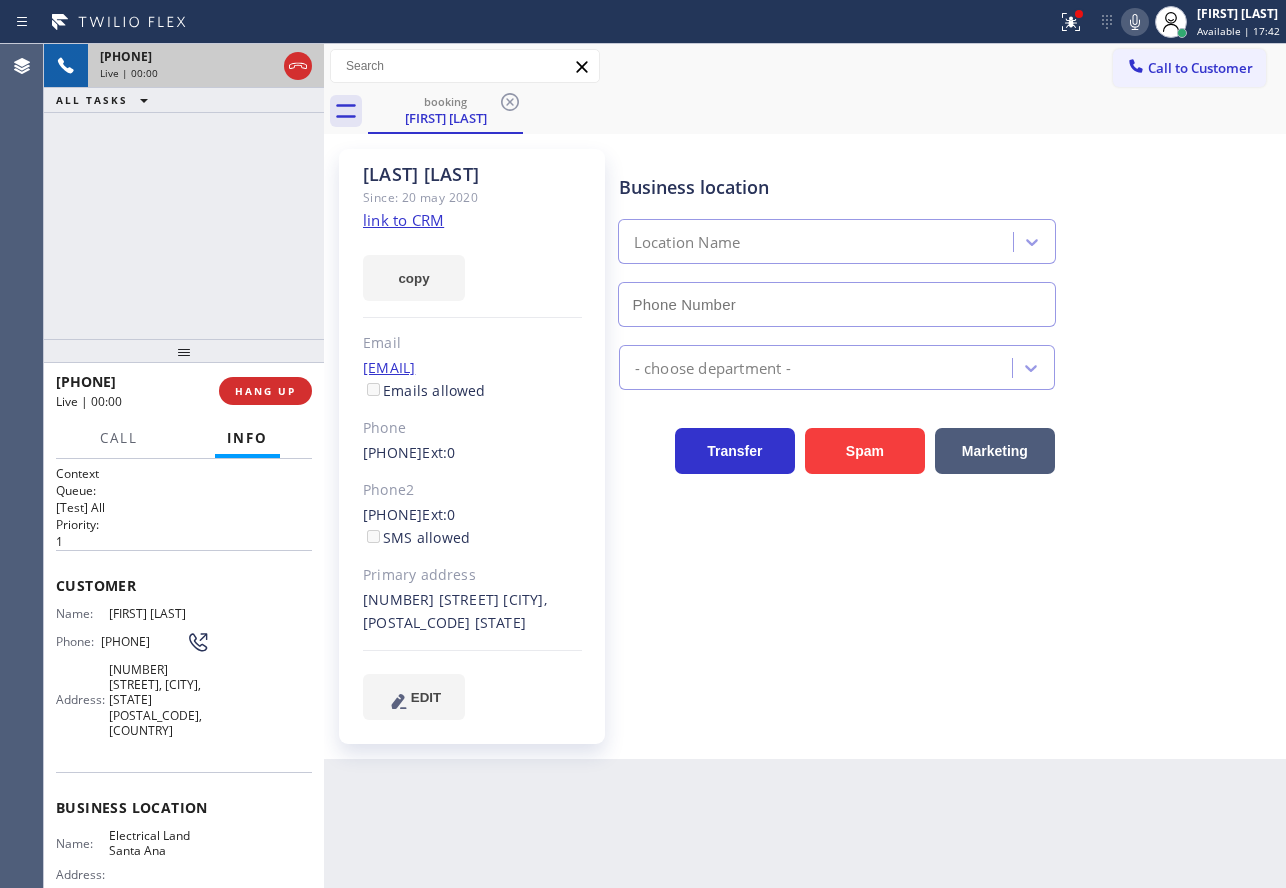 type on "[PHONE]" 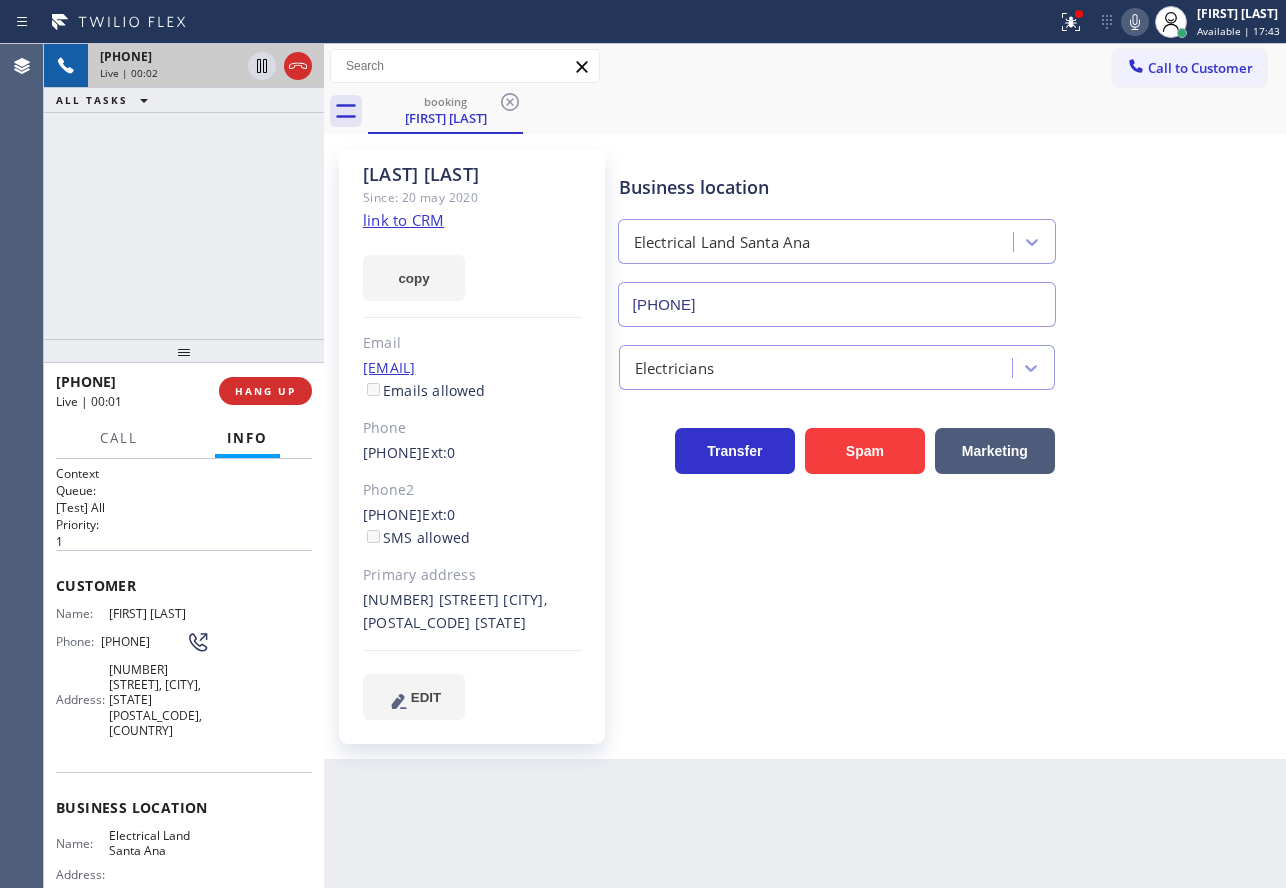 click on "link to CRM" 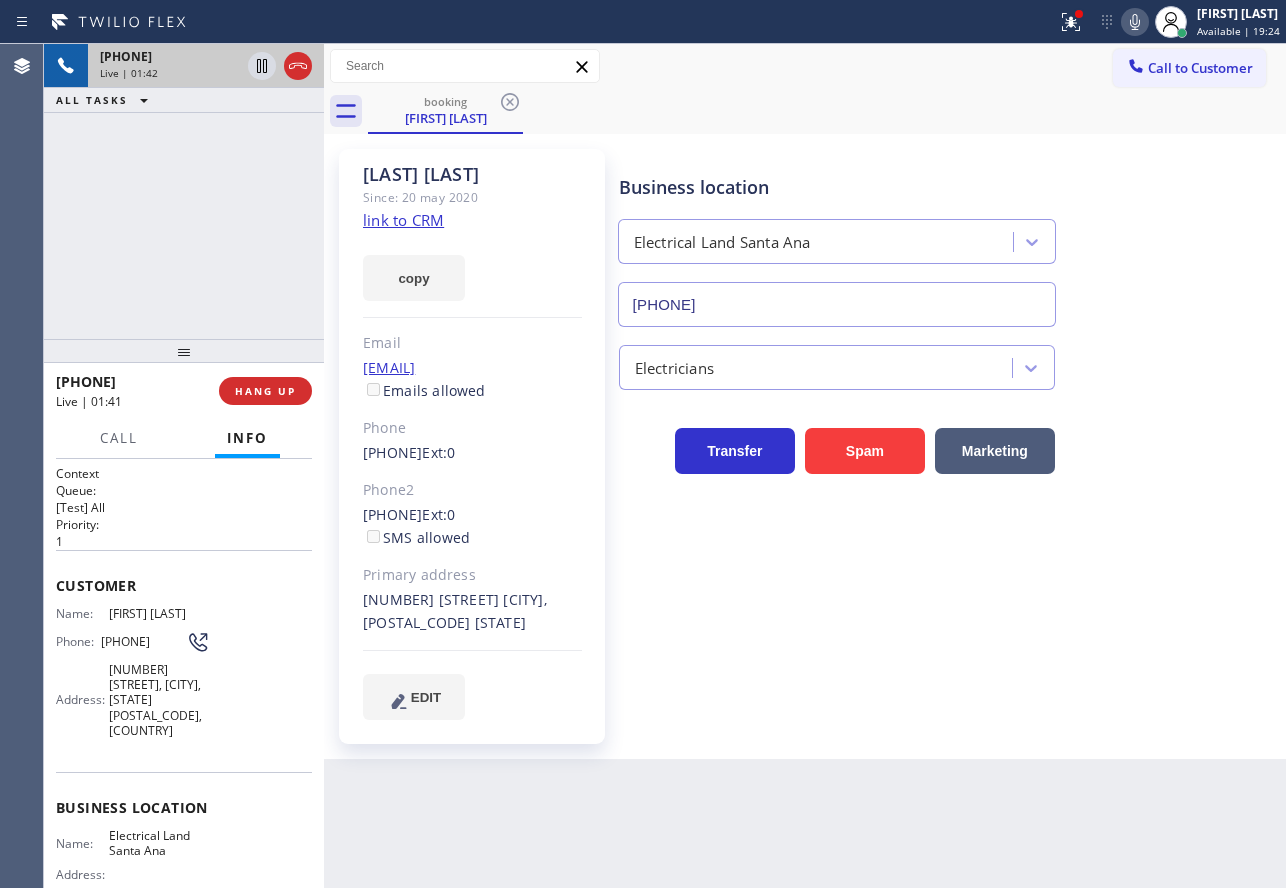 click 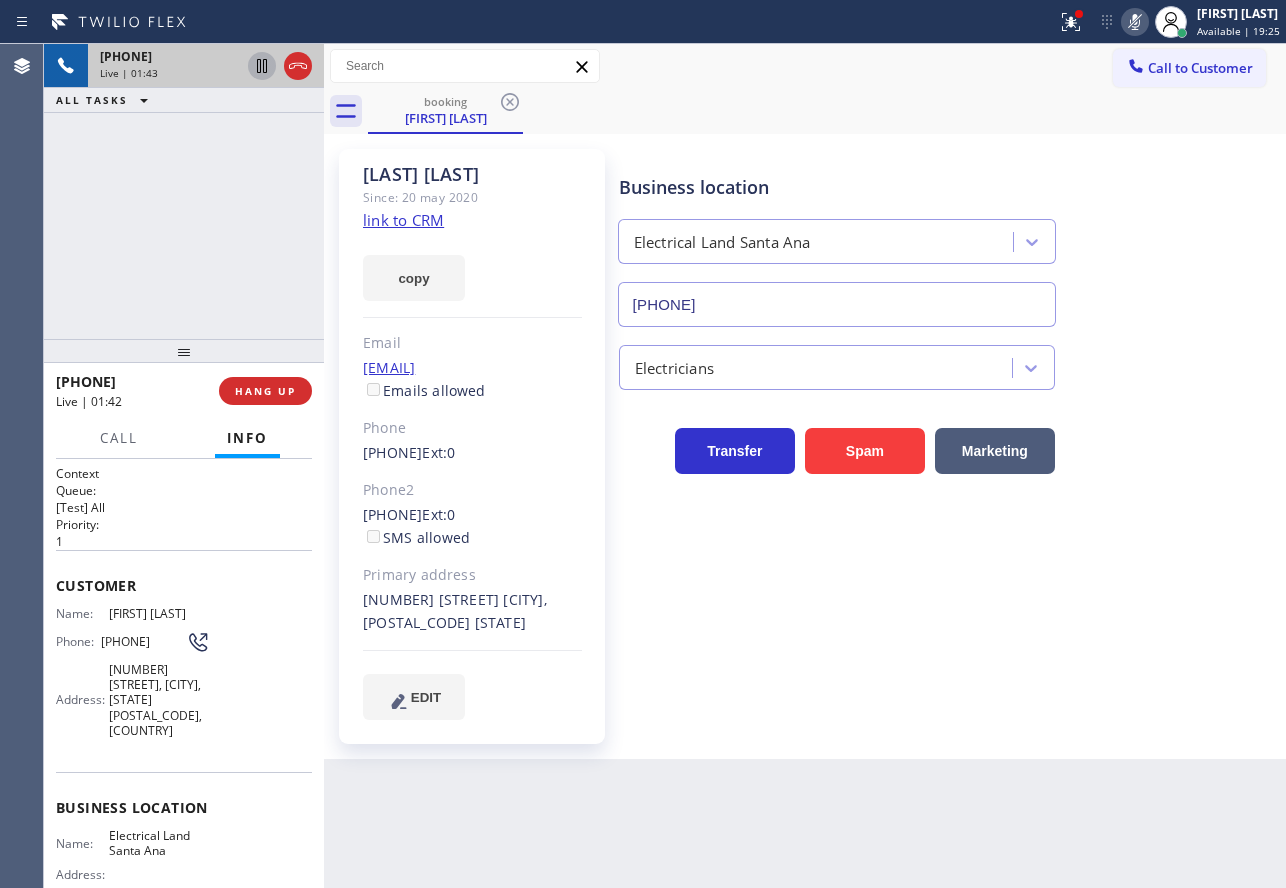 click 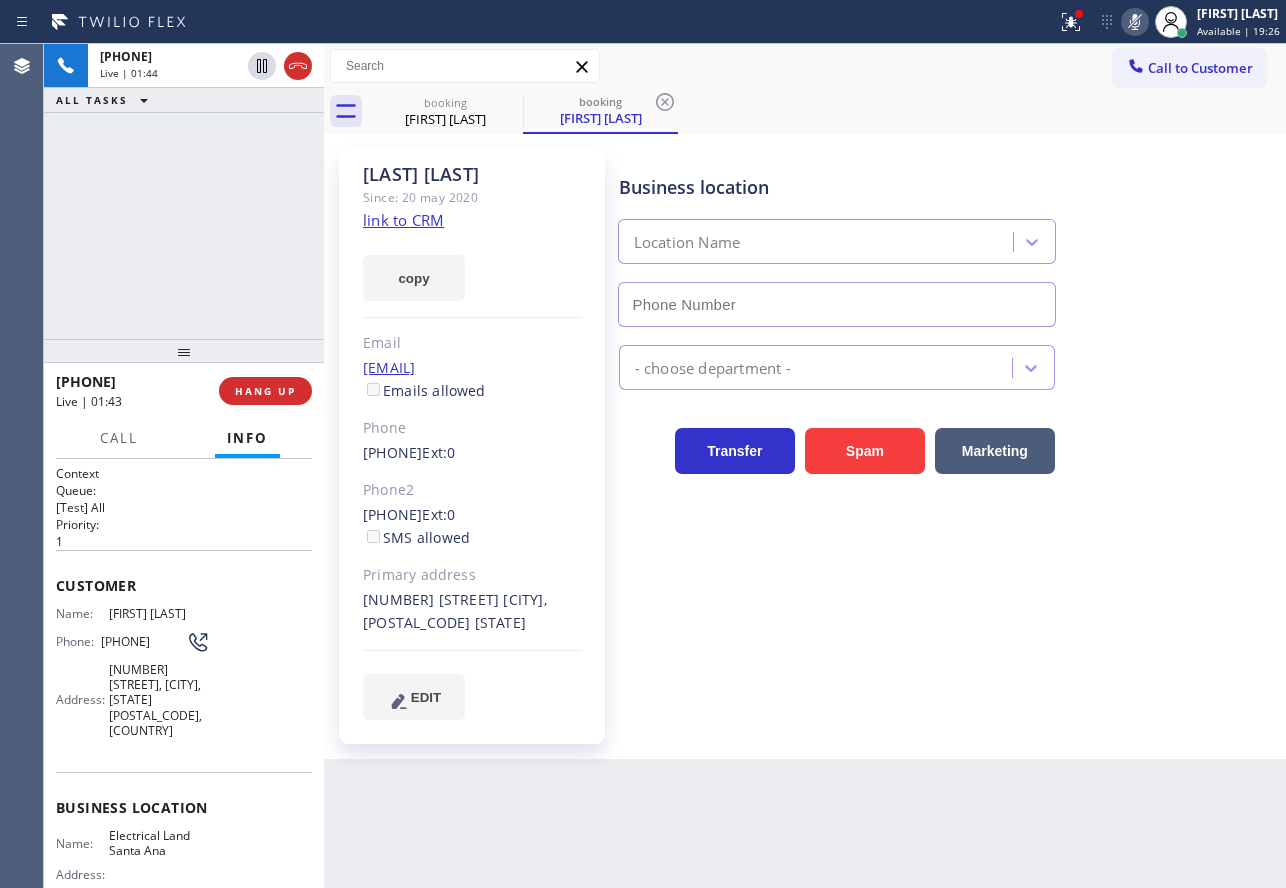 type on "[PHONE]" 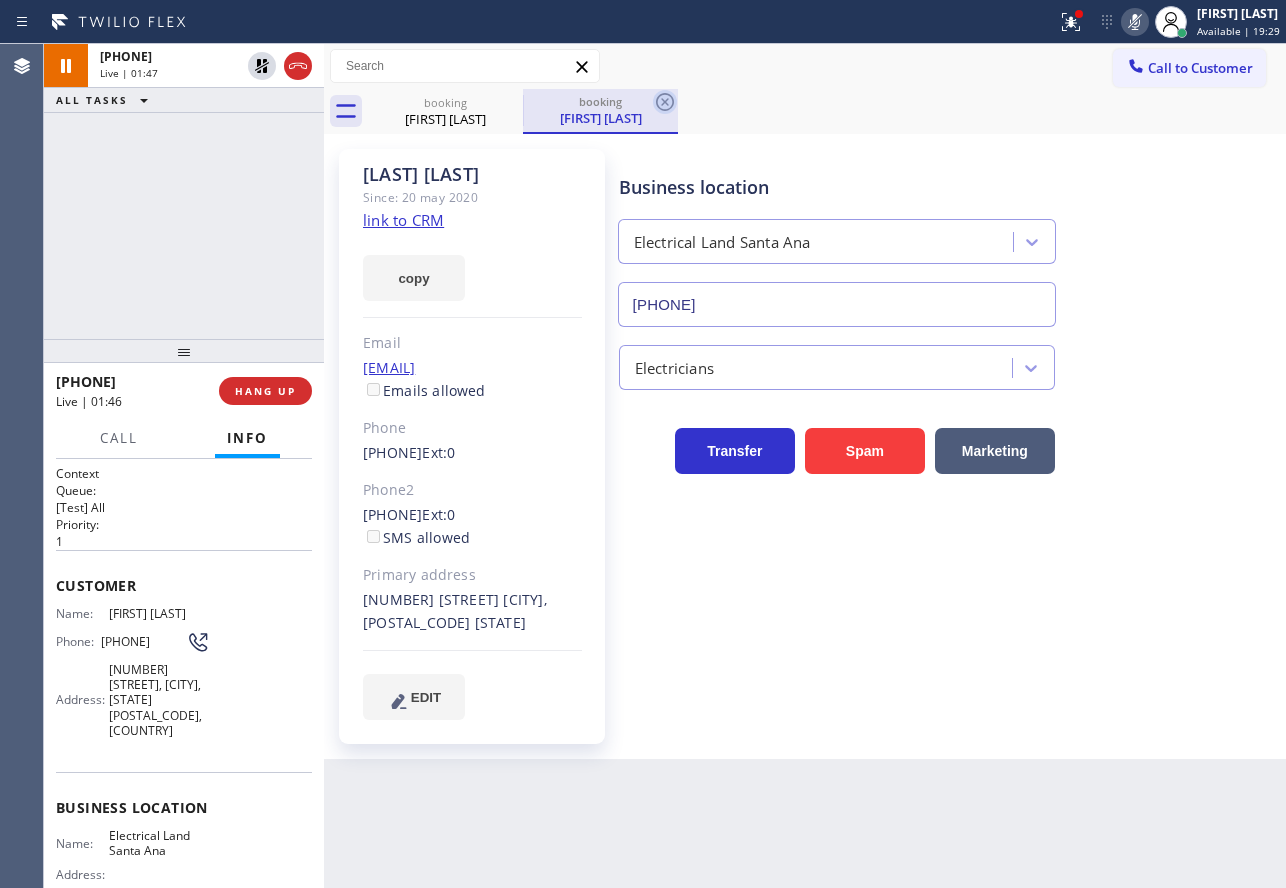 click 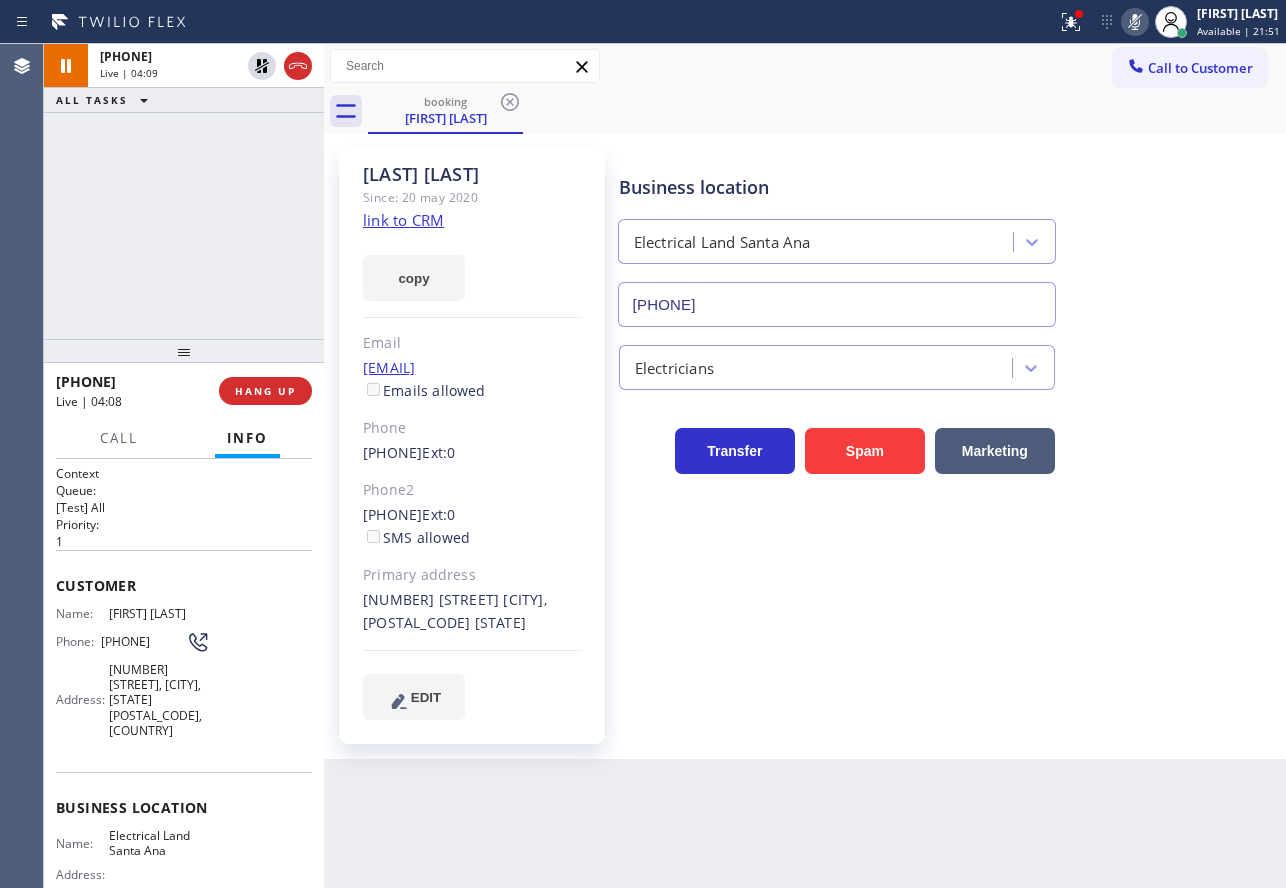 click 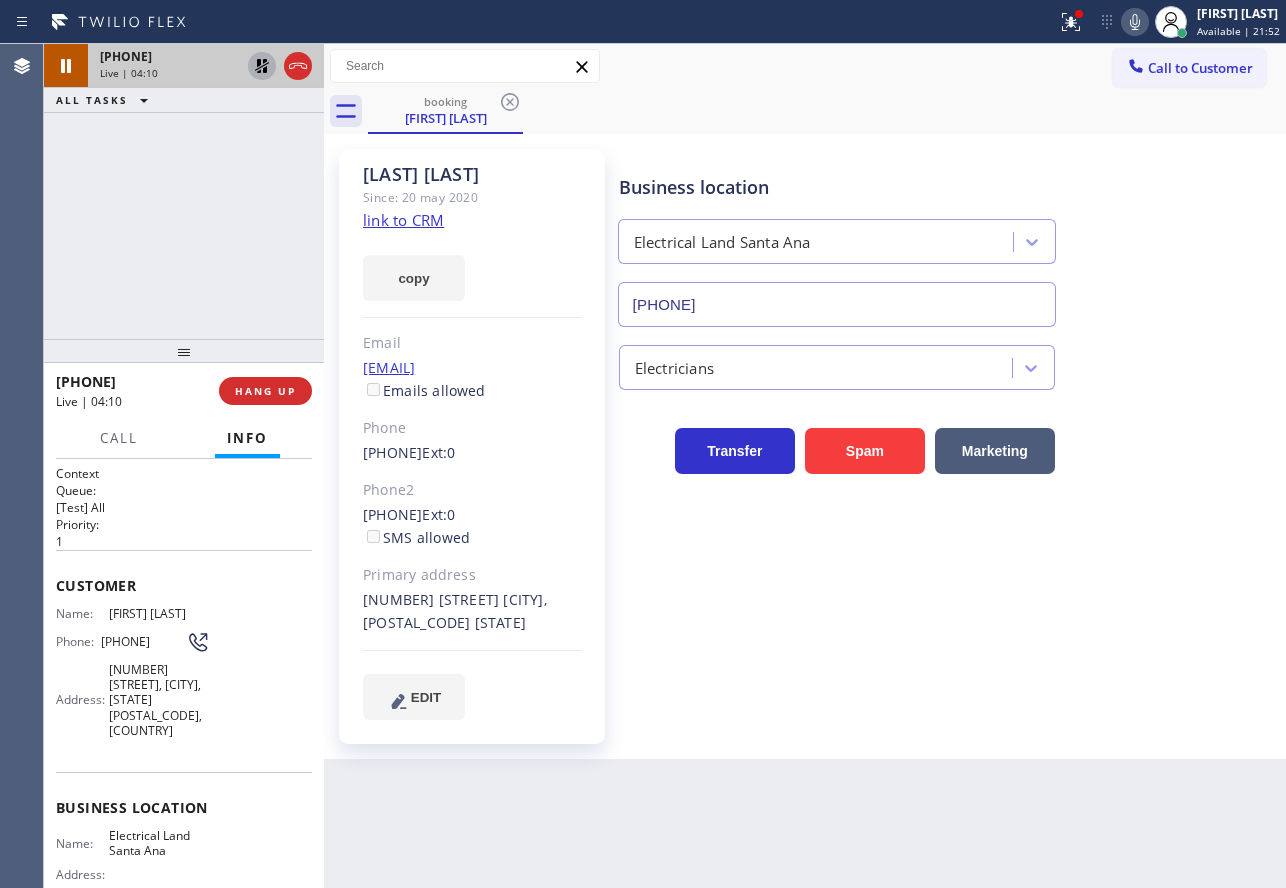 click 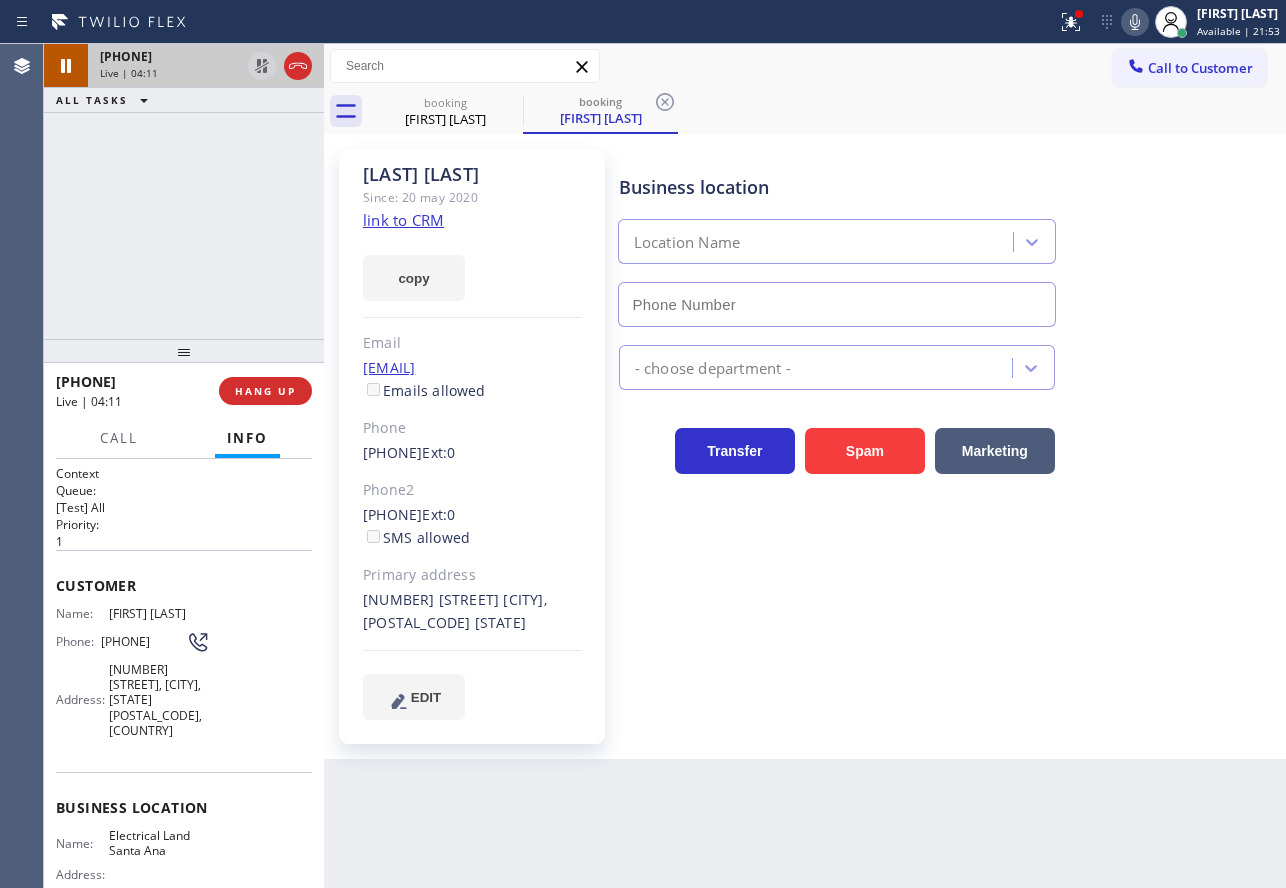 type on "[PHONE]" 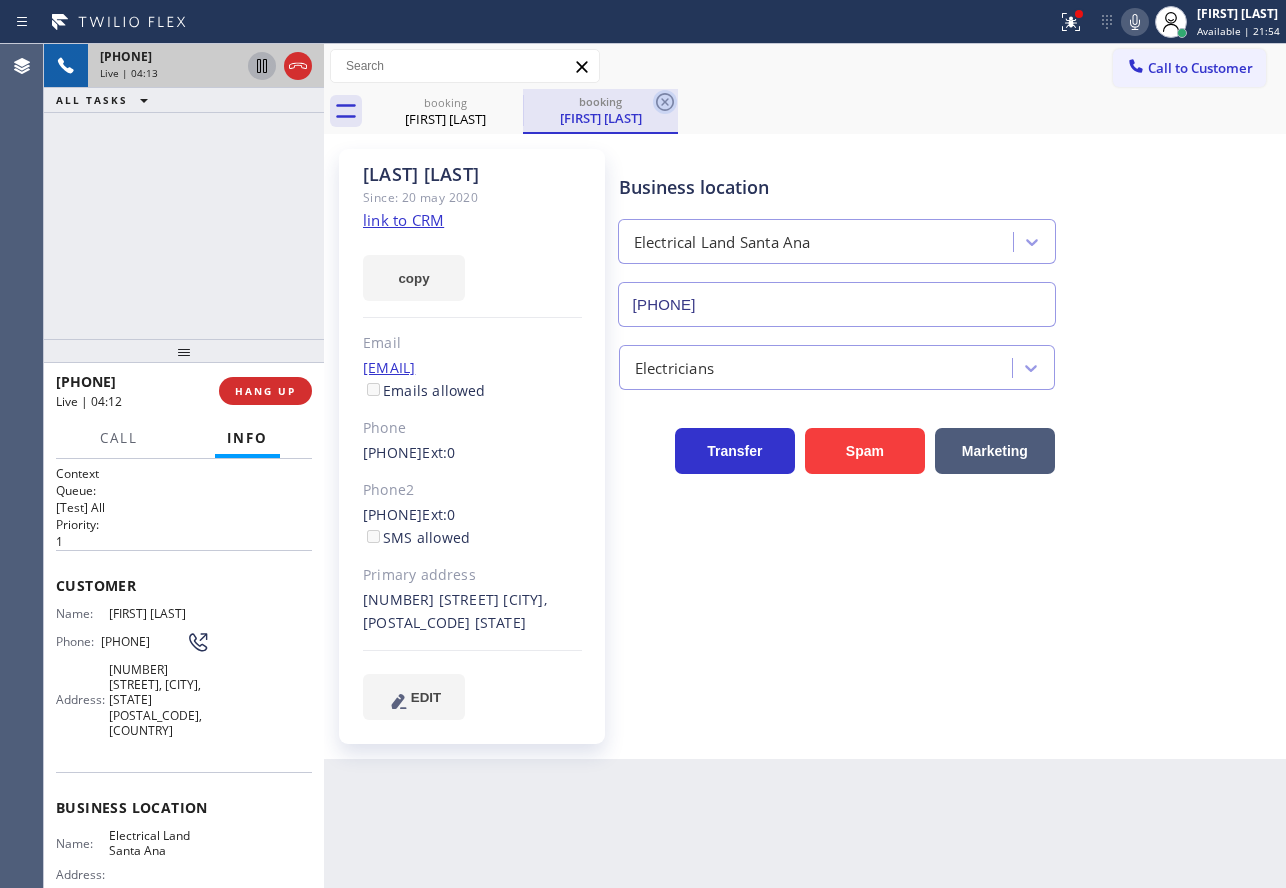 click 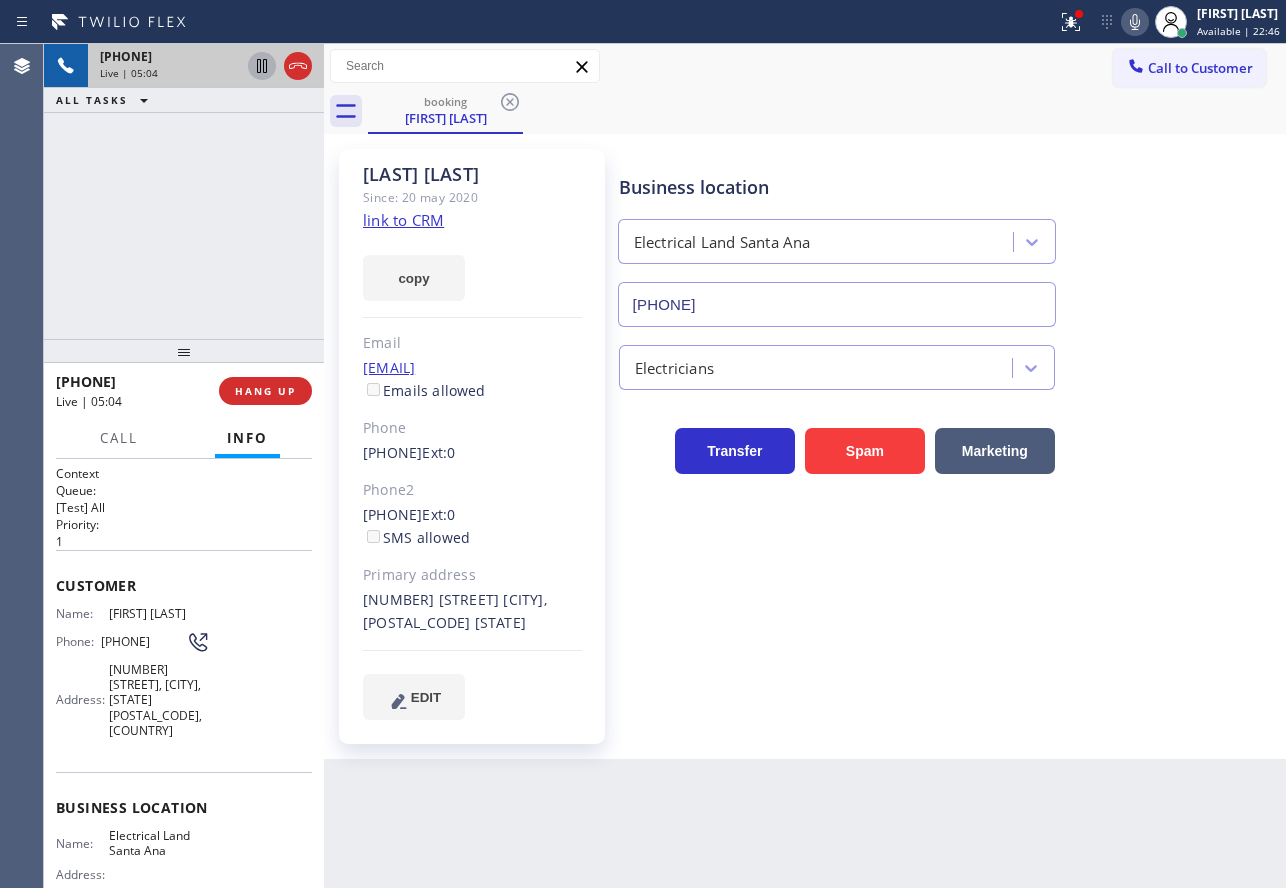 click at bounding box center [528, 22] 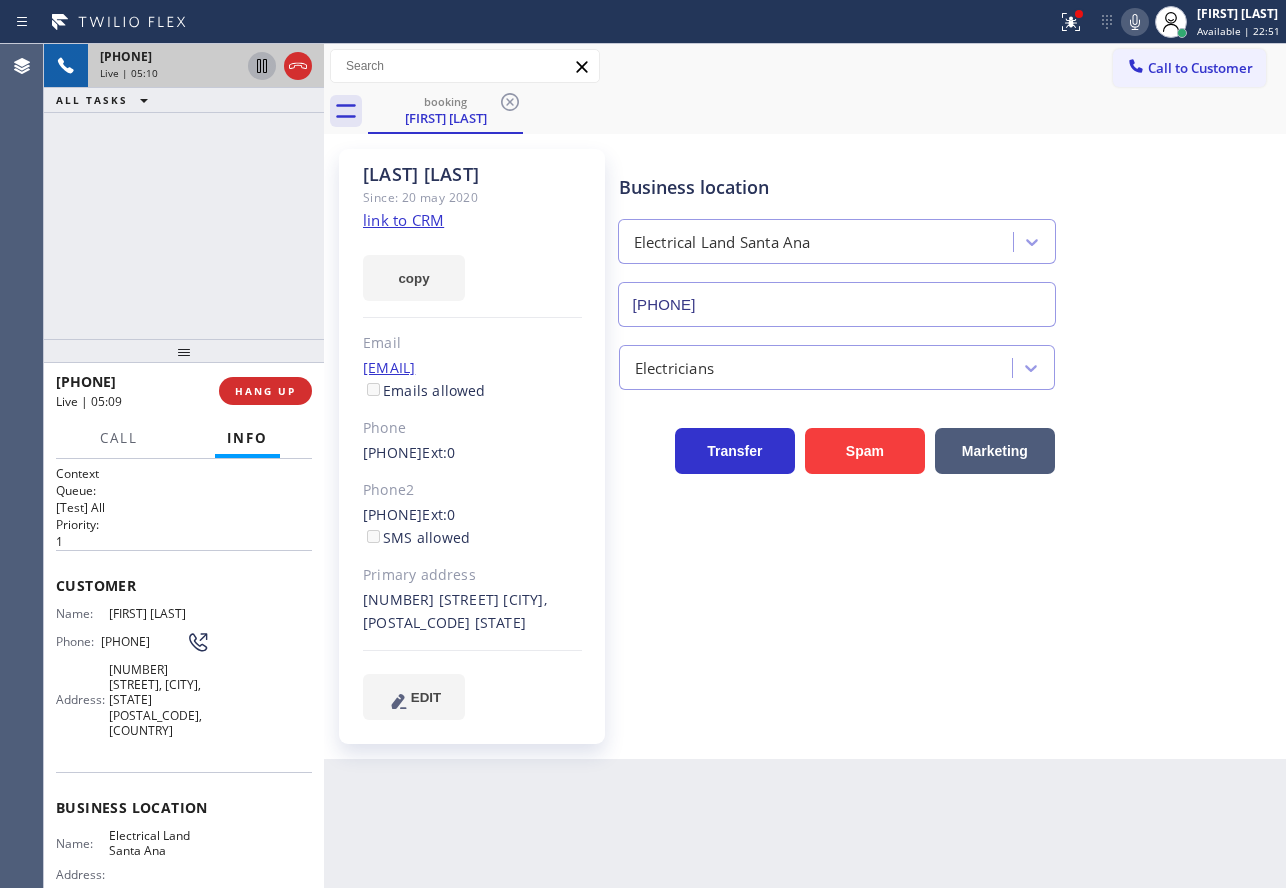 click 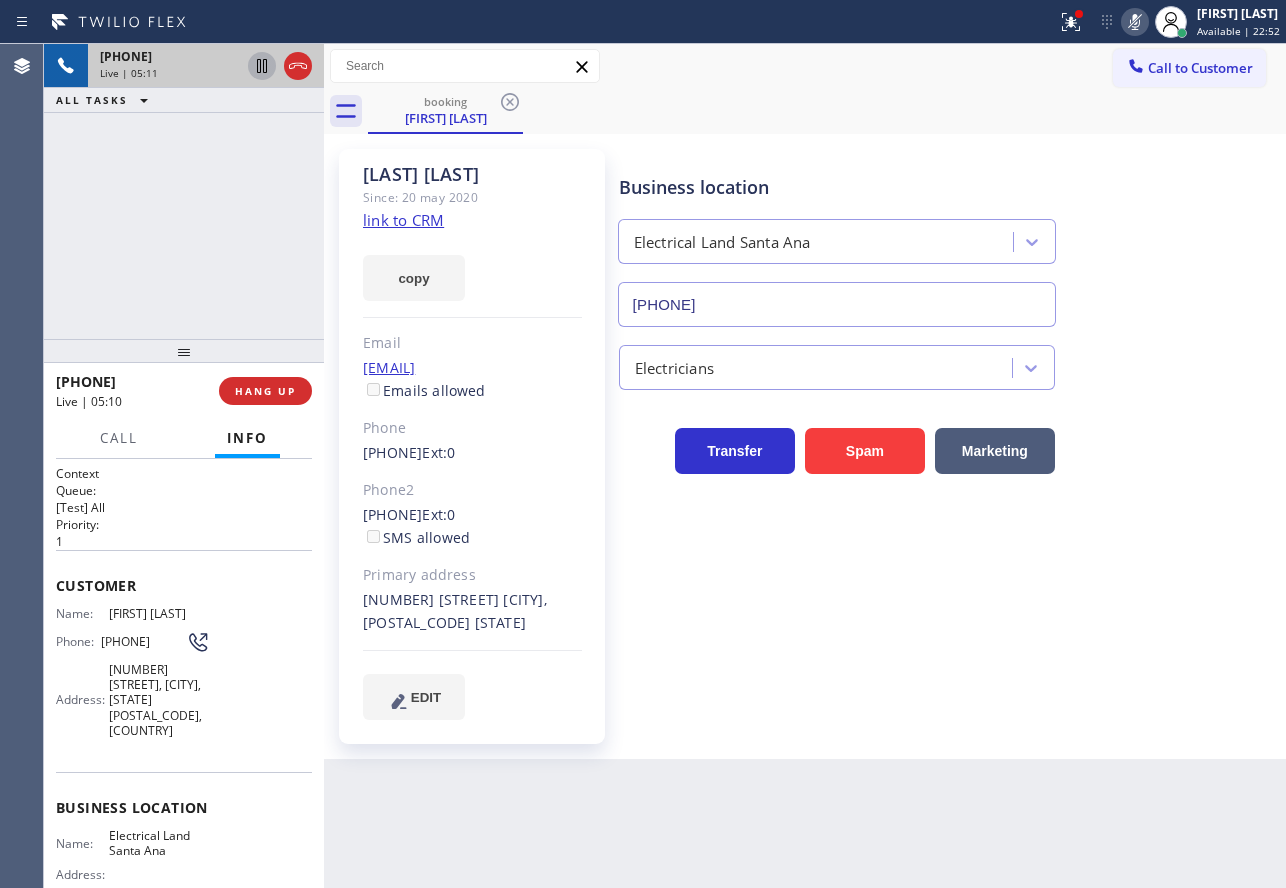 click 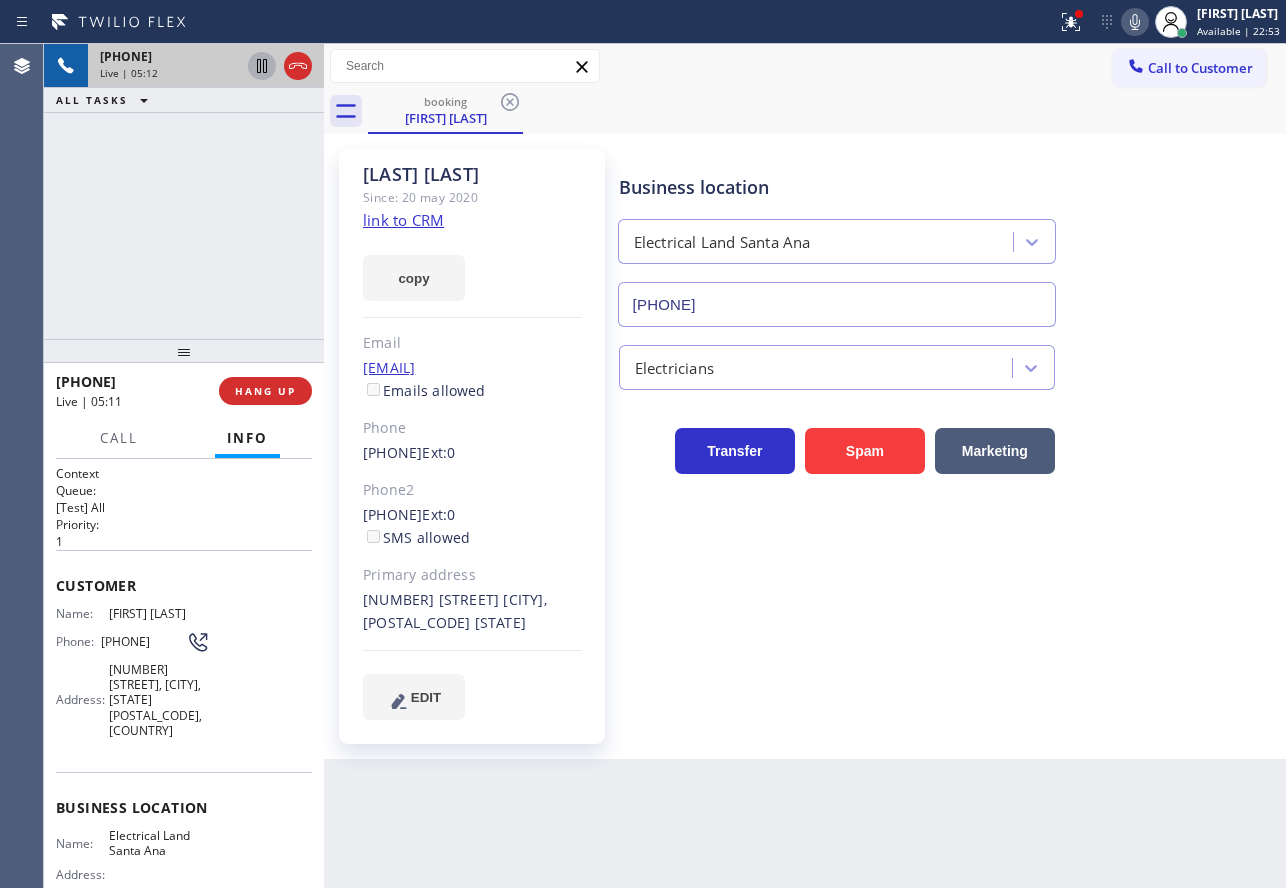 click 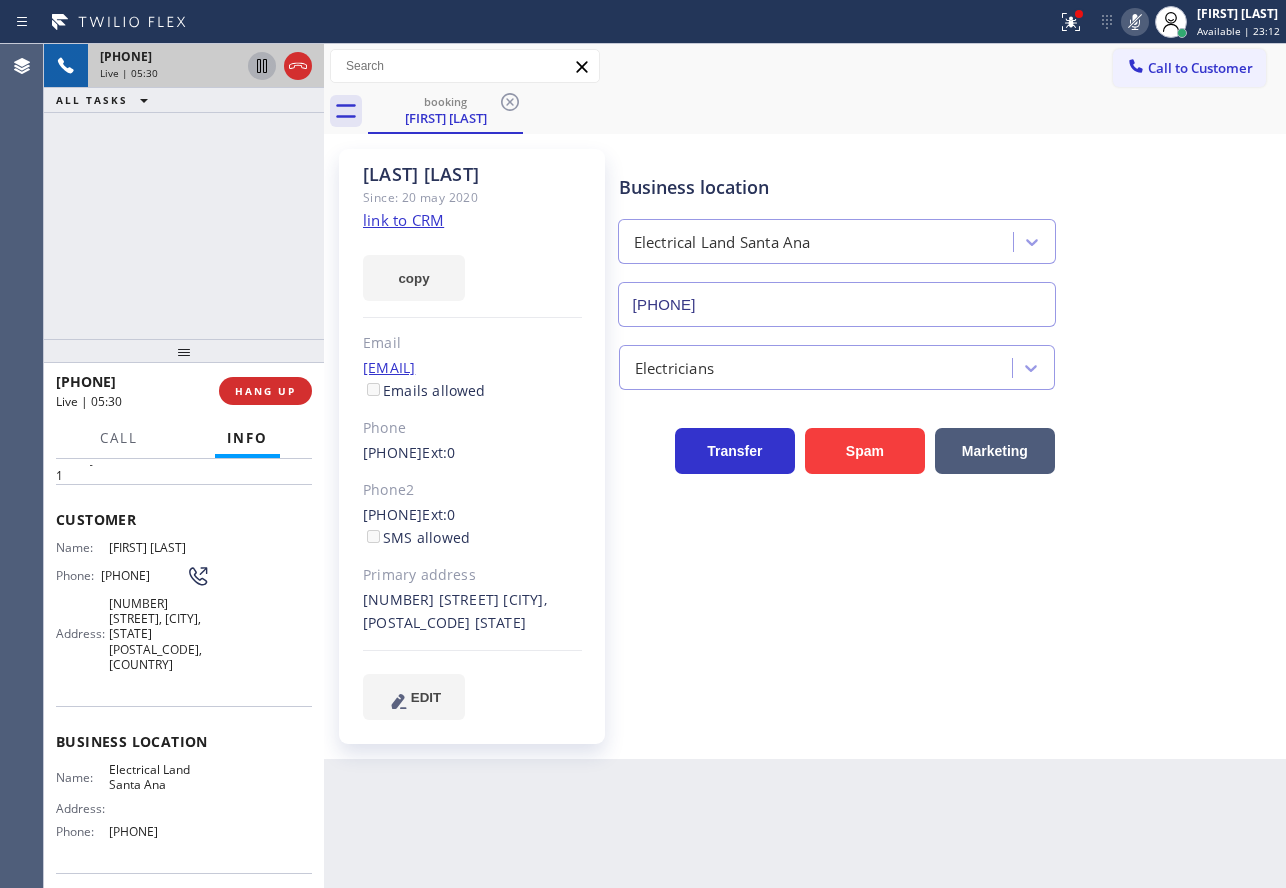 scroll, scrollTop: 100, scrollLeft: 0, axis: vertical 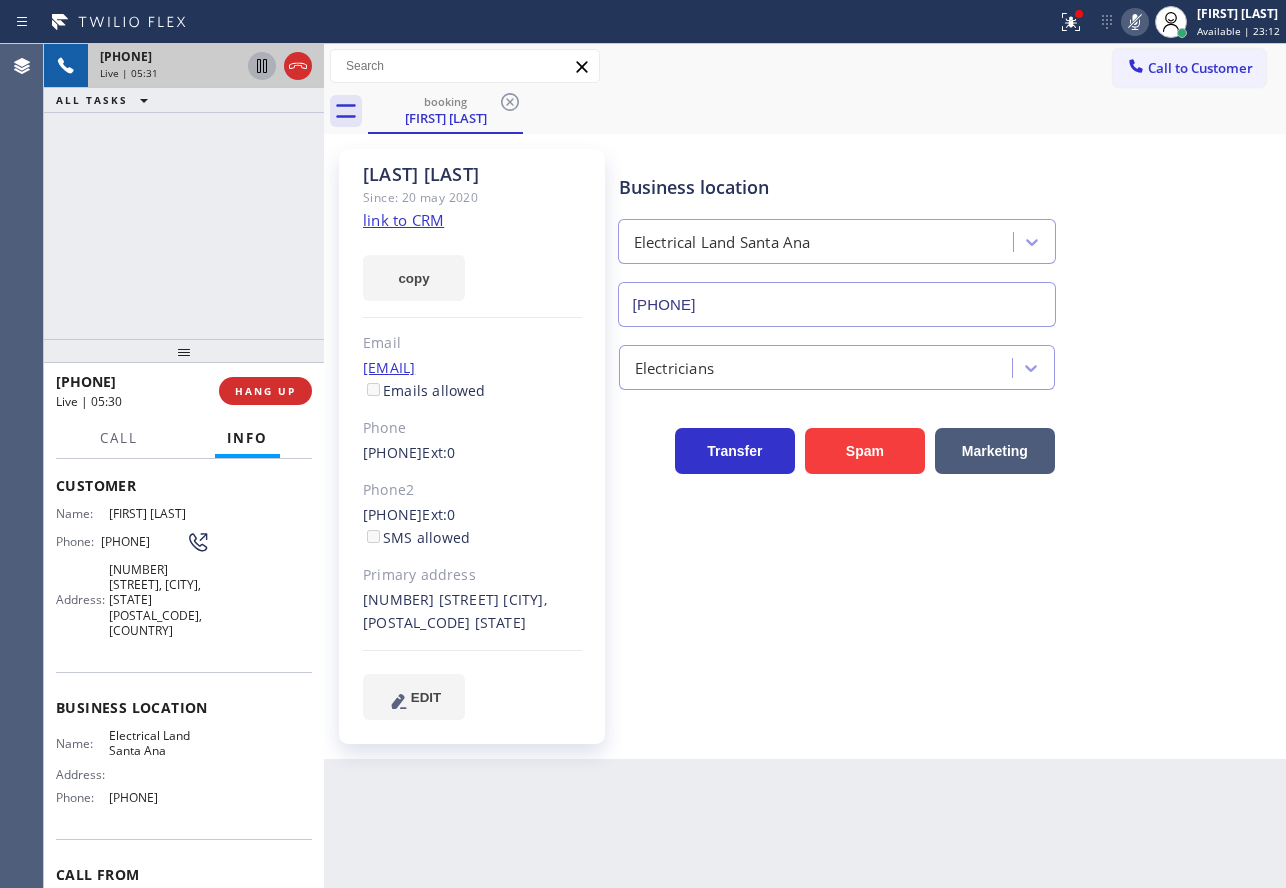 click on "Name: Electrical Land [CITY] Address:   Phone: [PHONE]" at bounding box center [133, 771] 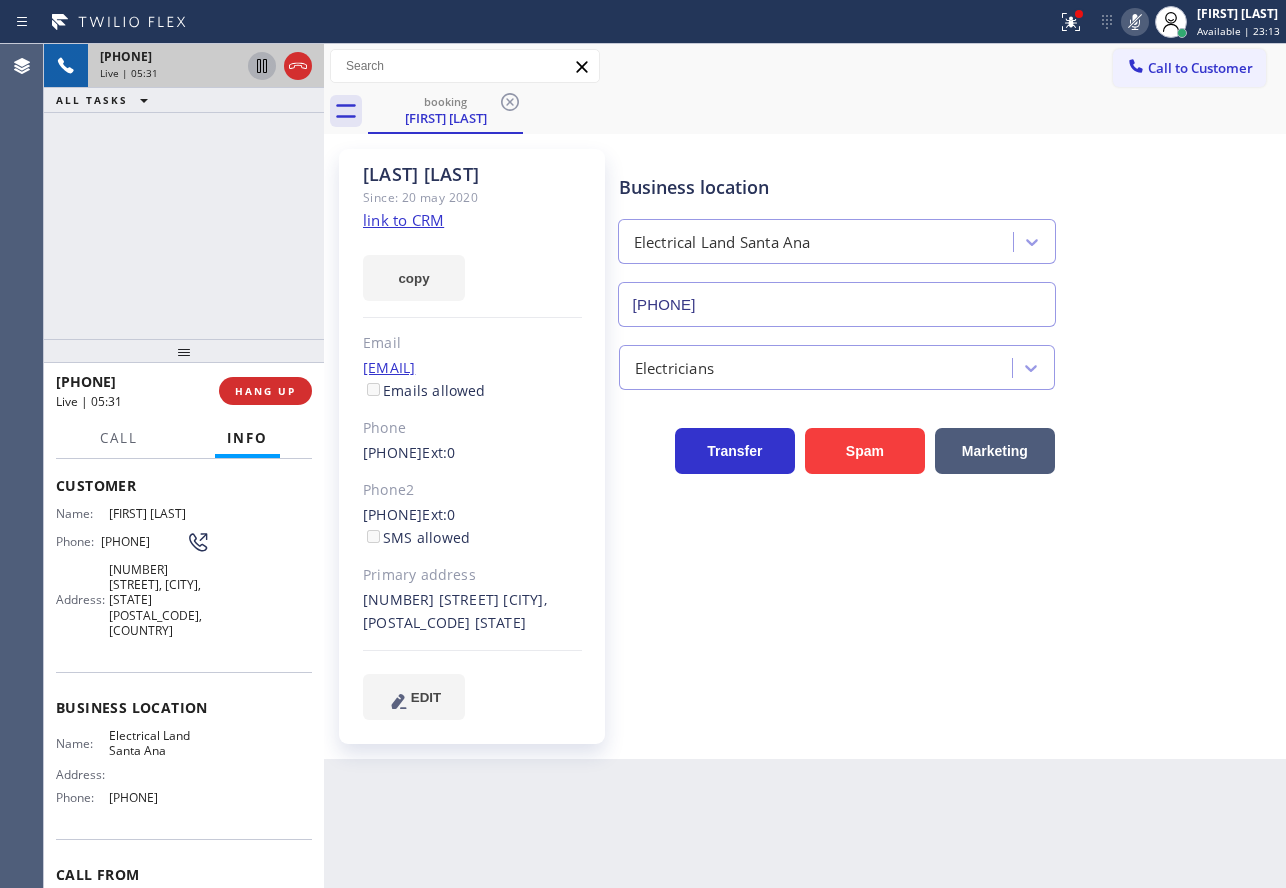 click on "[PHONE]" at bounding box center [159, 797] 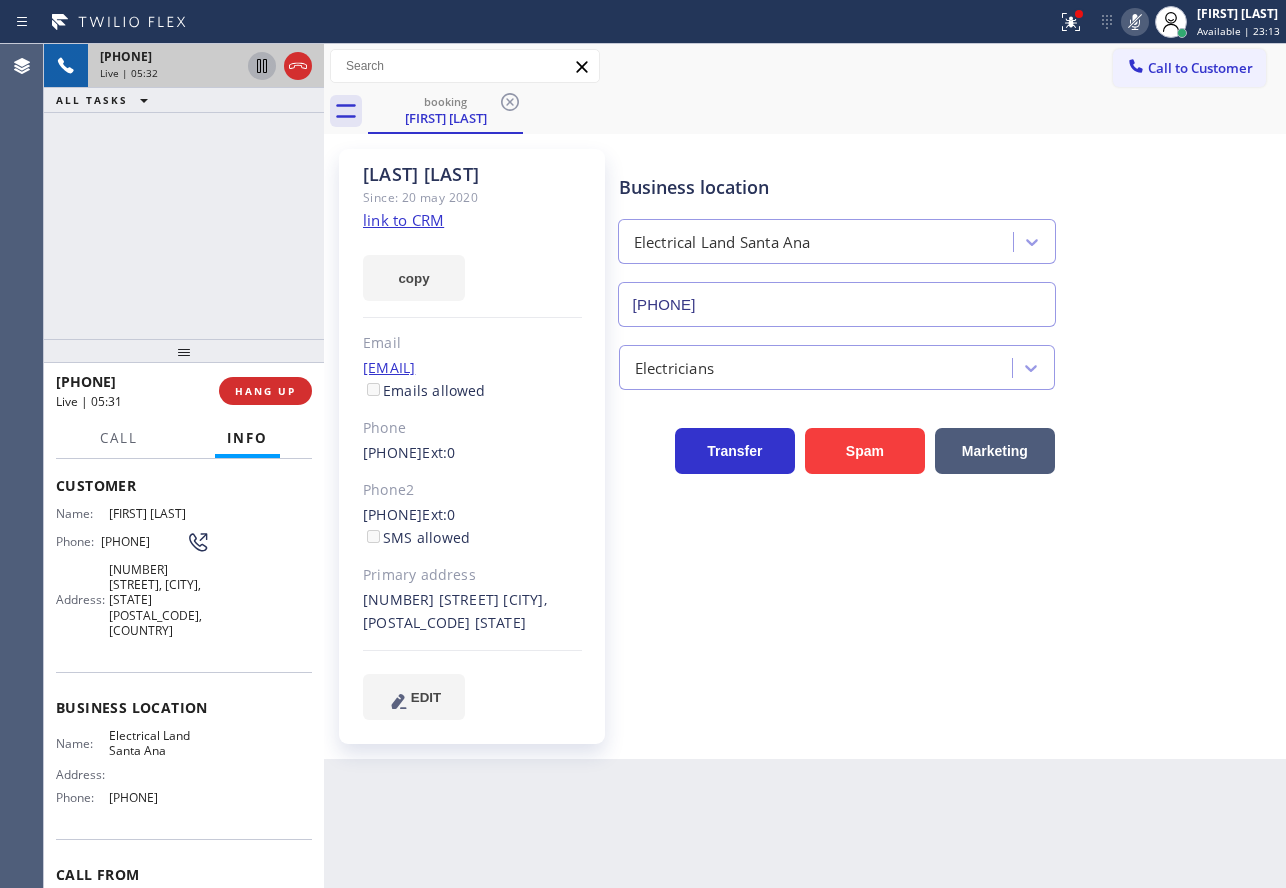 click on "[PHONE]" at bounding box center [159, 797] 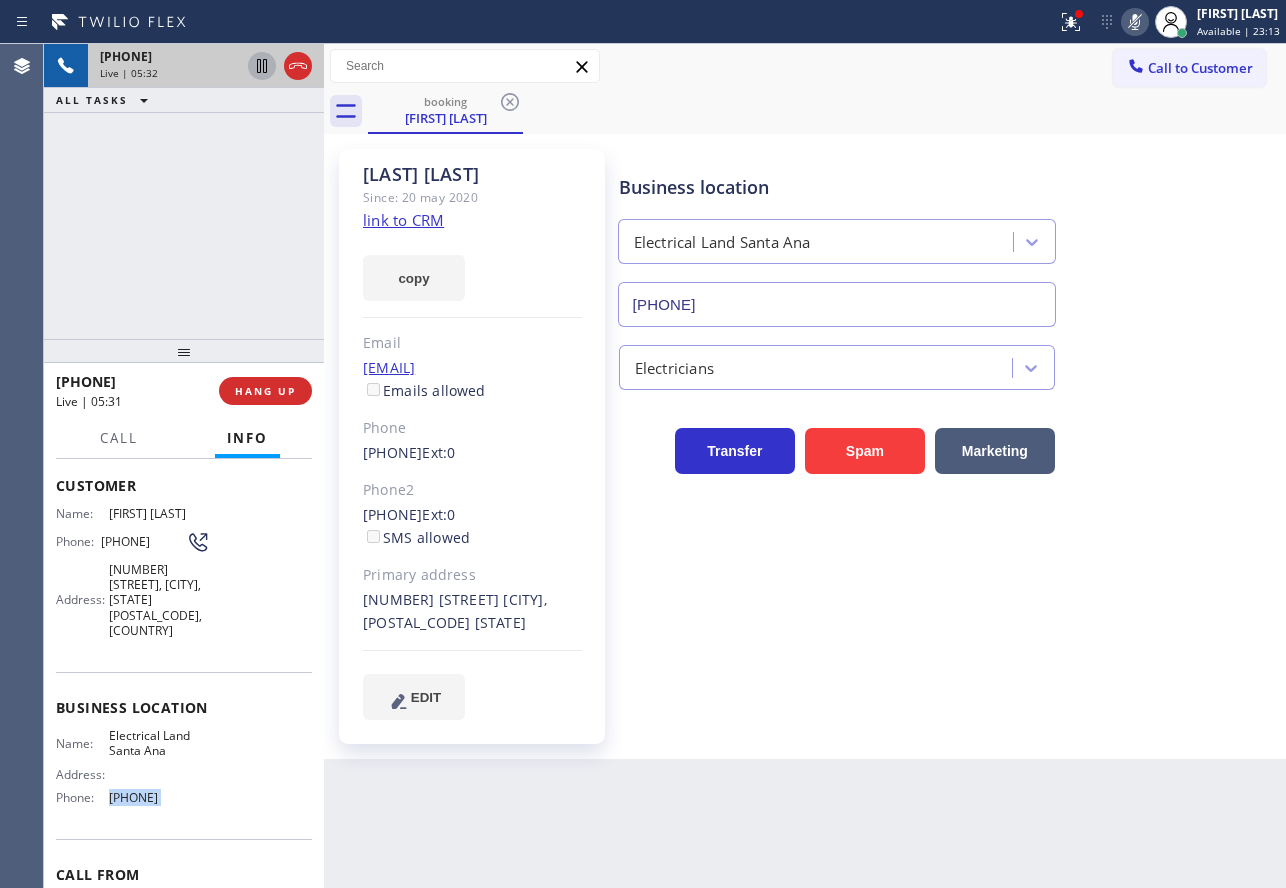 click on "[PHONE]" at bounding box center (159, 797) 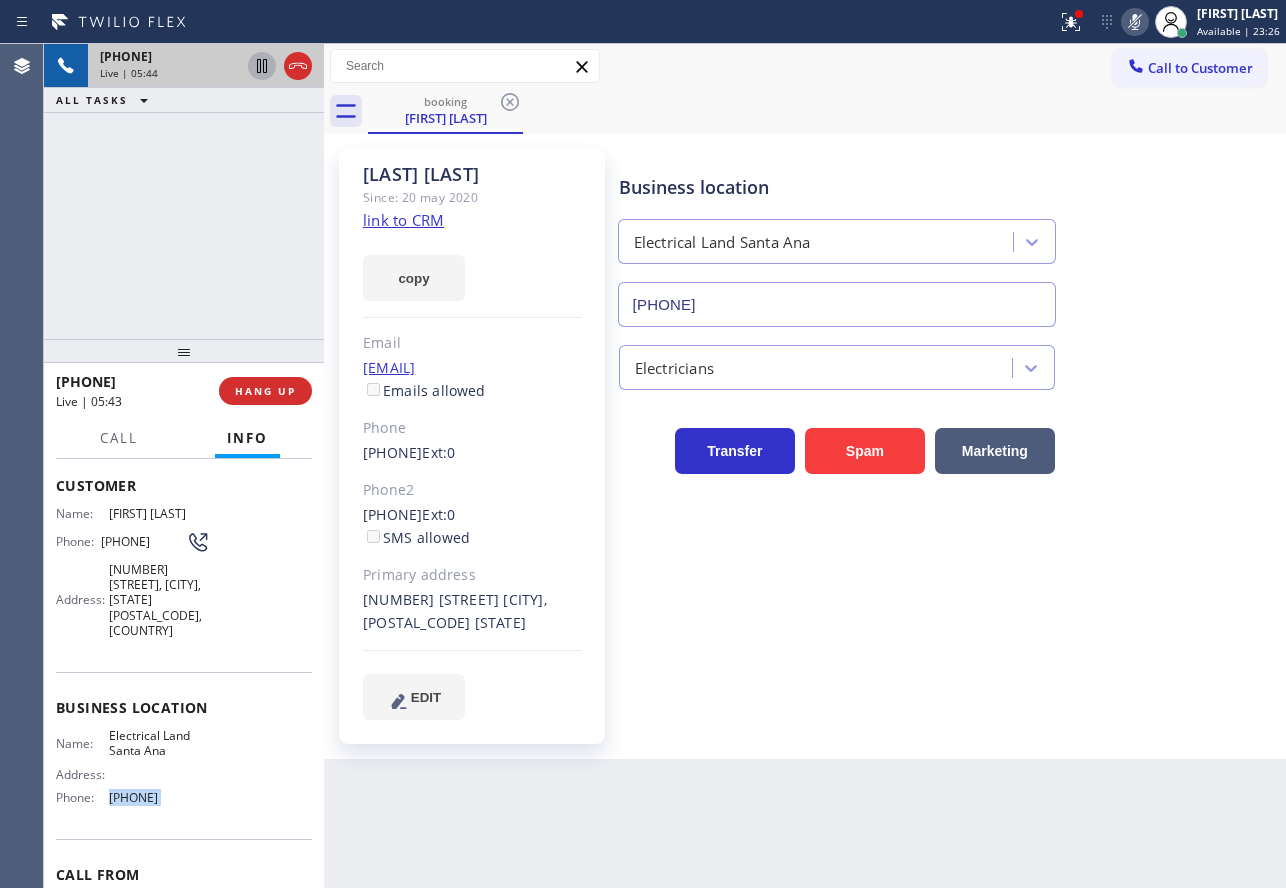 click 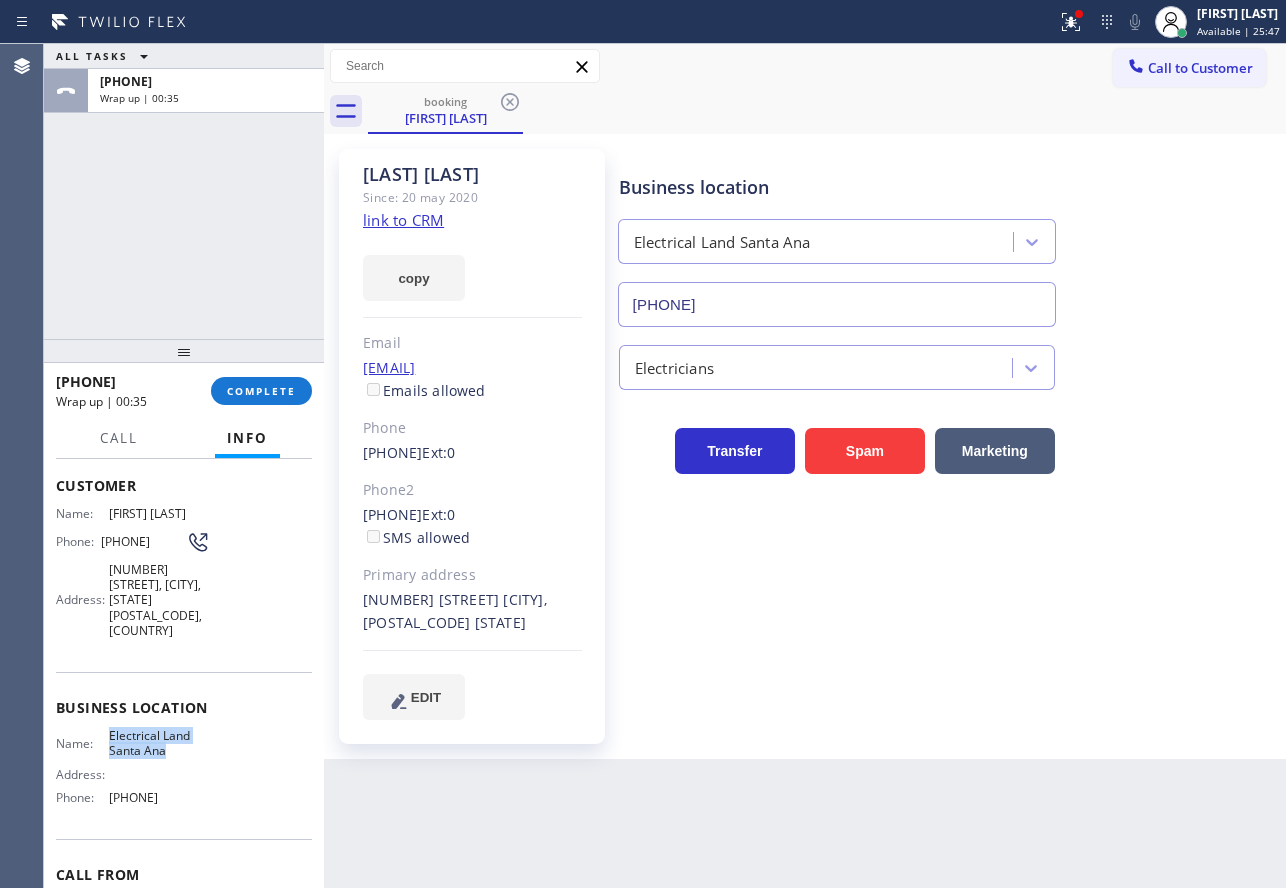 drag, startPoint x: 182, startPoint y: 736, endPoint x: 107, endPoint y: 731, distance: 75.16648 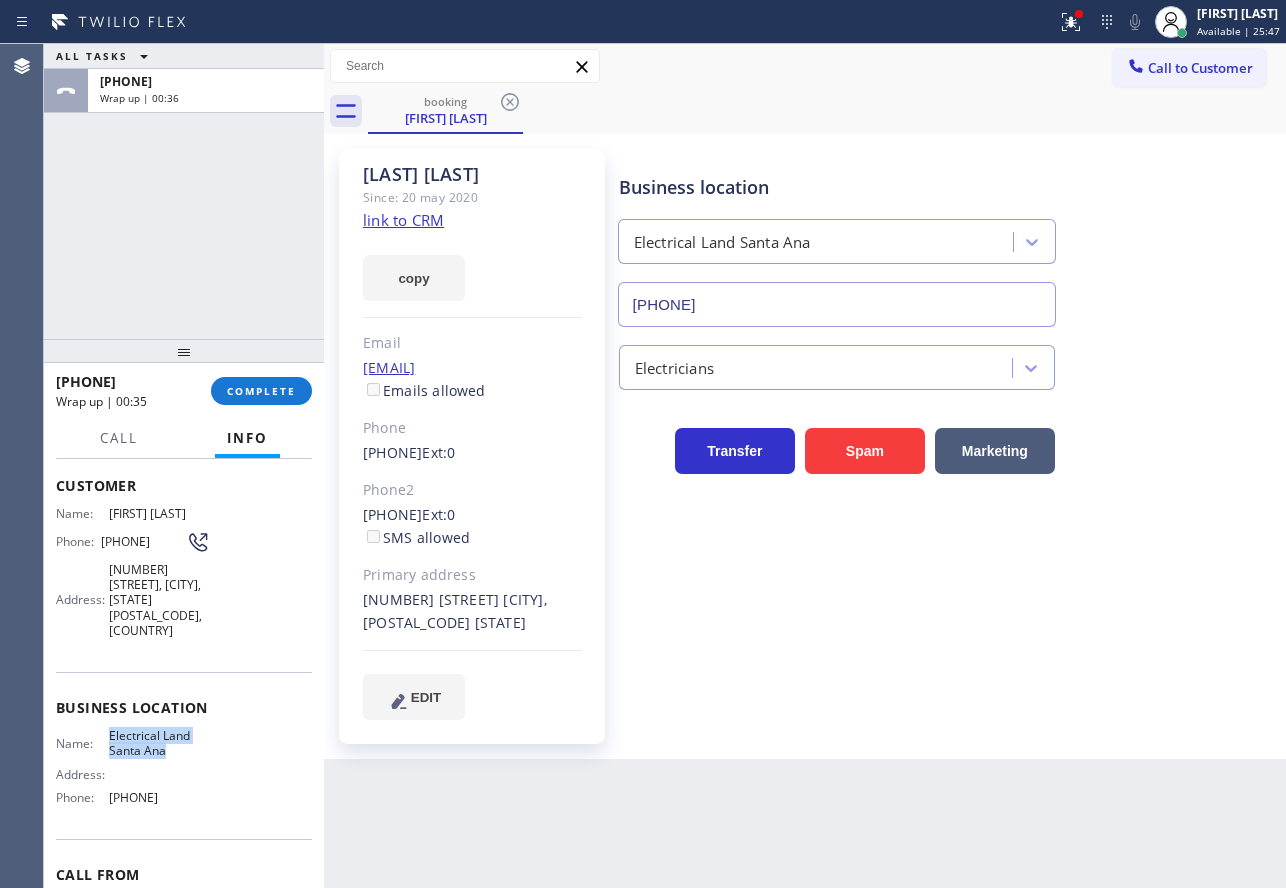 copy on "Electrical Land Santa Ana" 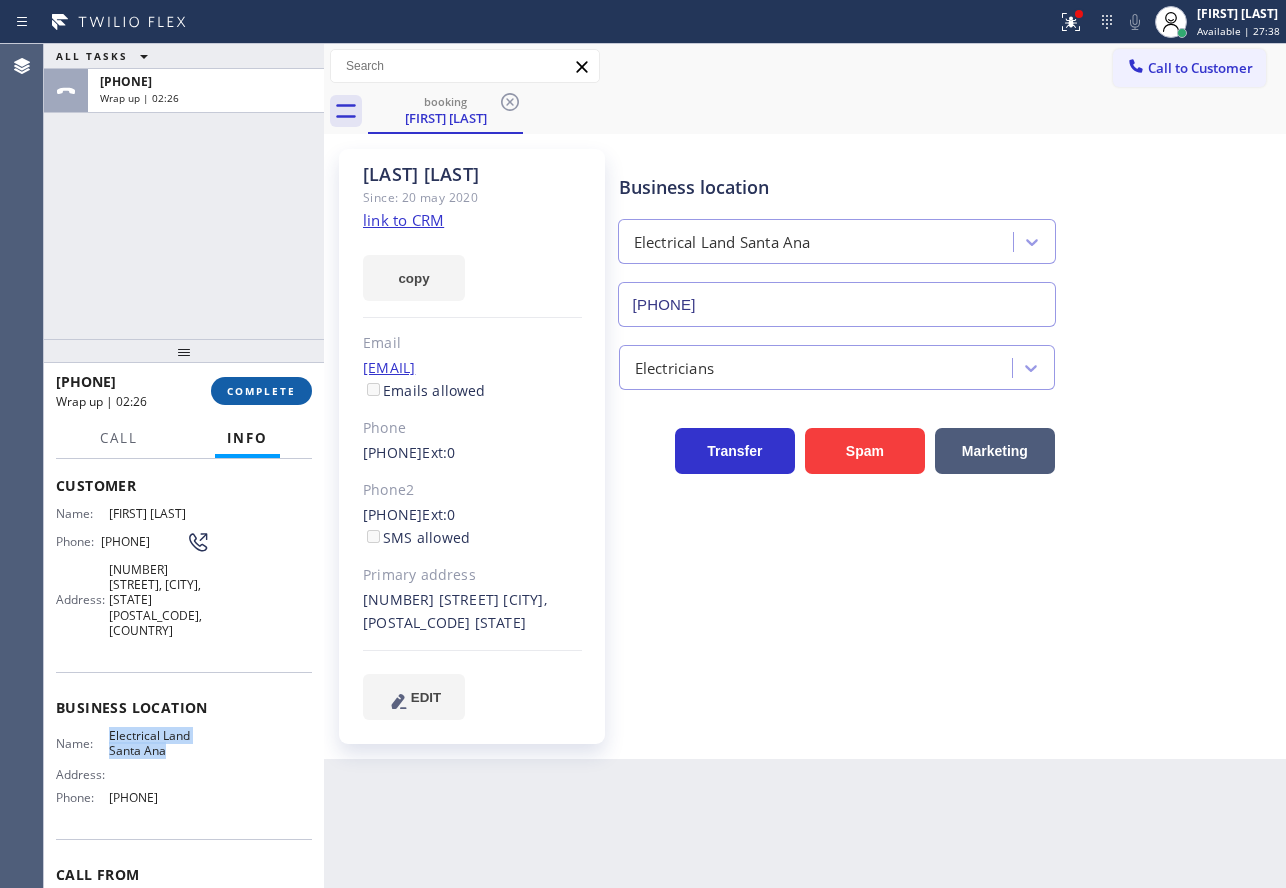 click on "COMPLETE" at bounding box center (261, 391) 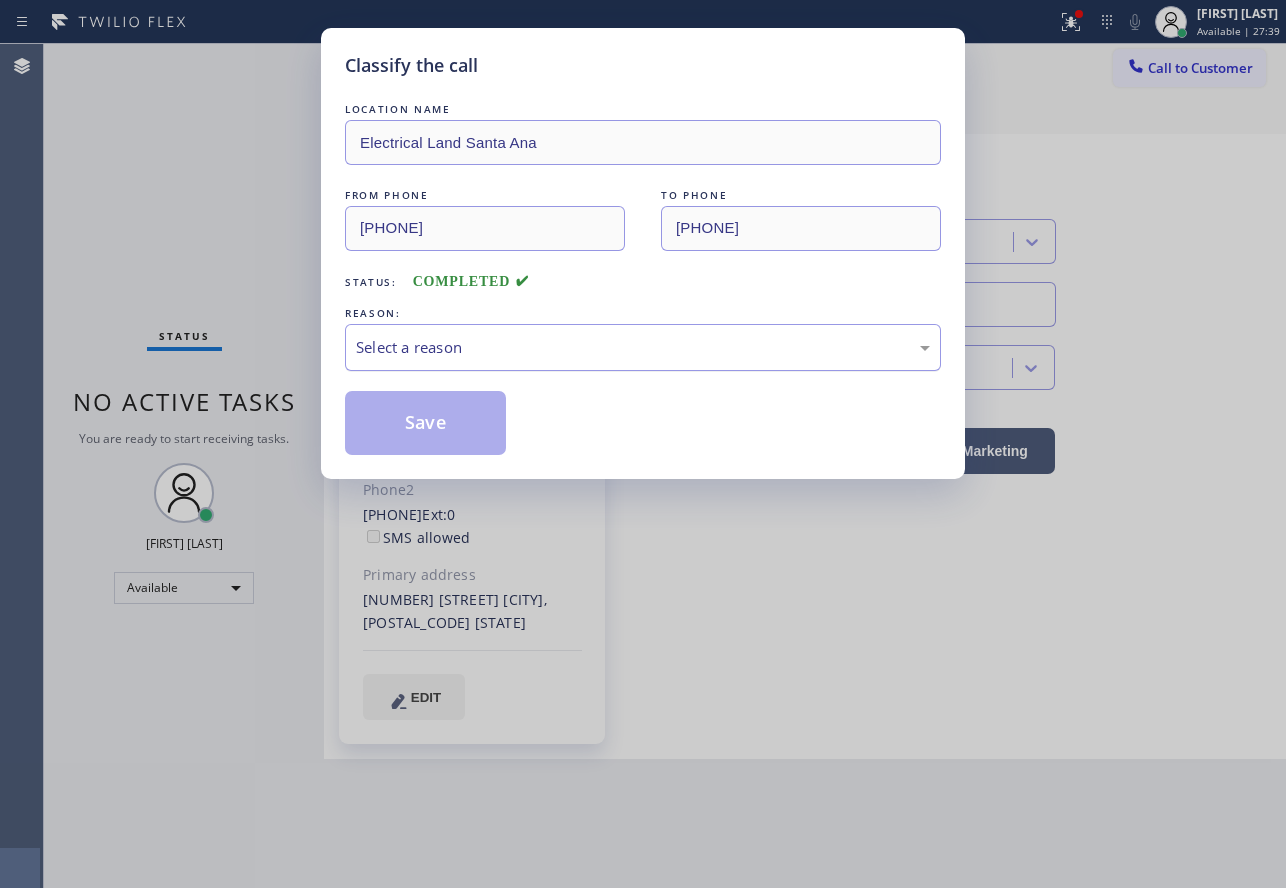 click on "Select a reason" at bounding box center (643, 347) 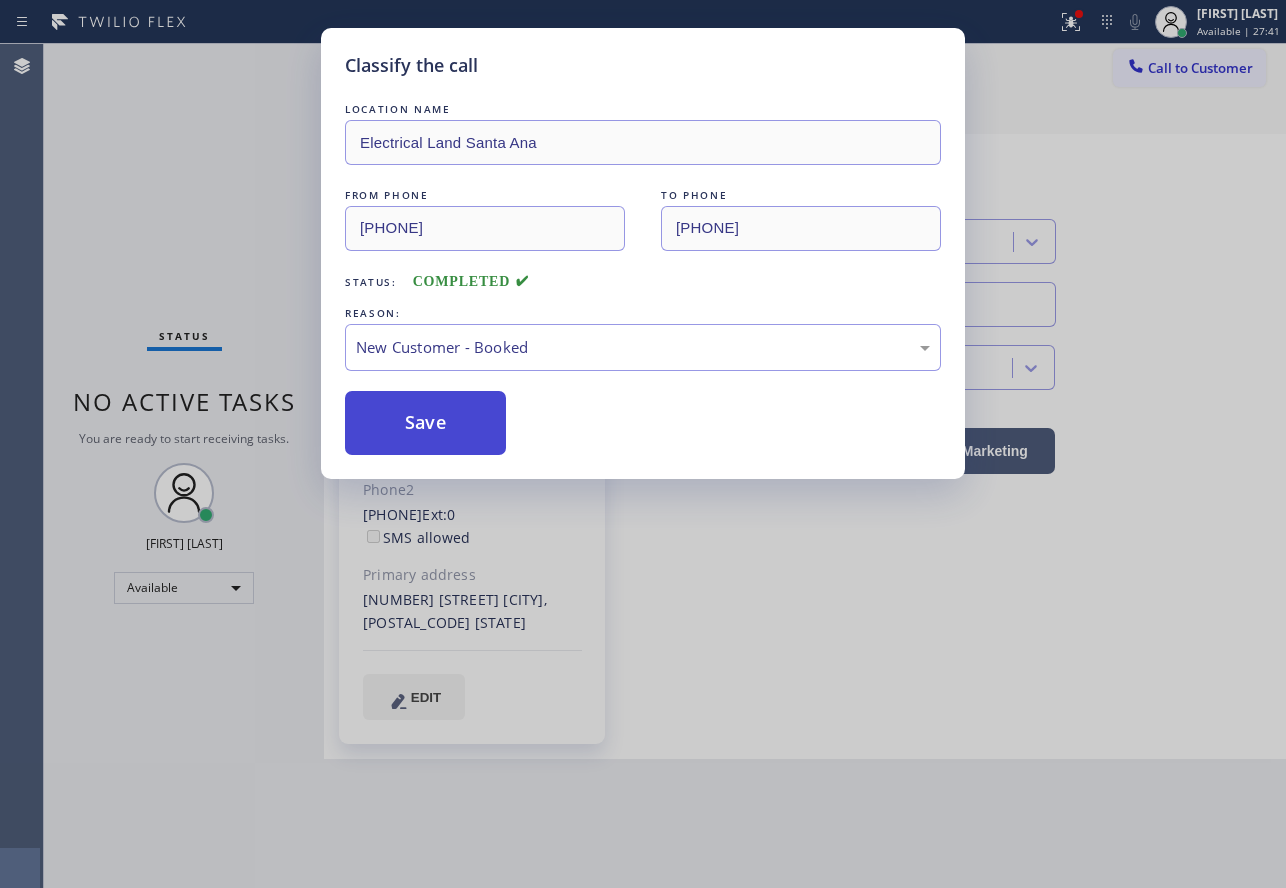 click on "Save" at bounding box center (425, 423) 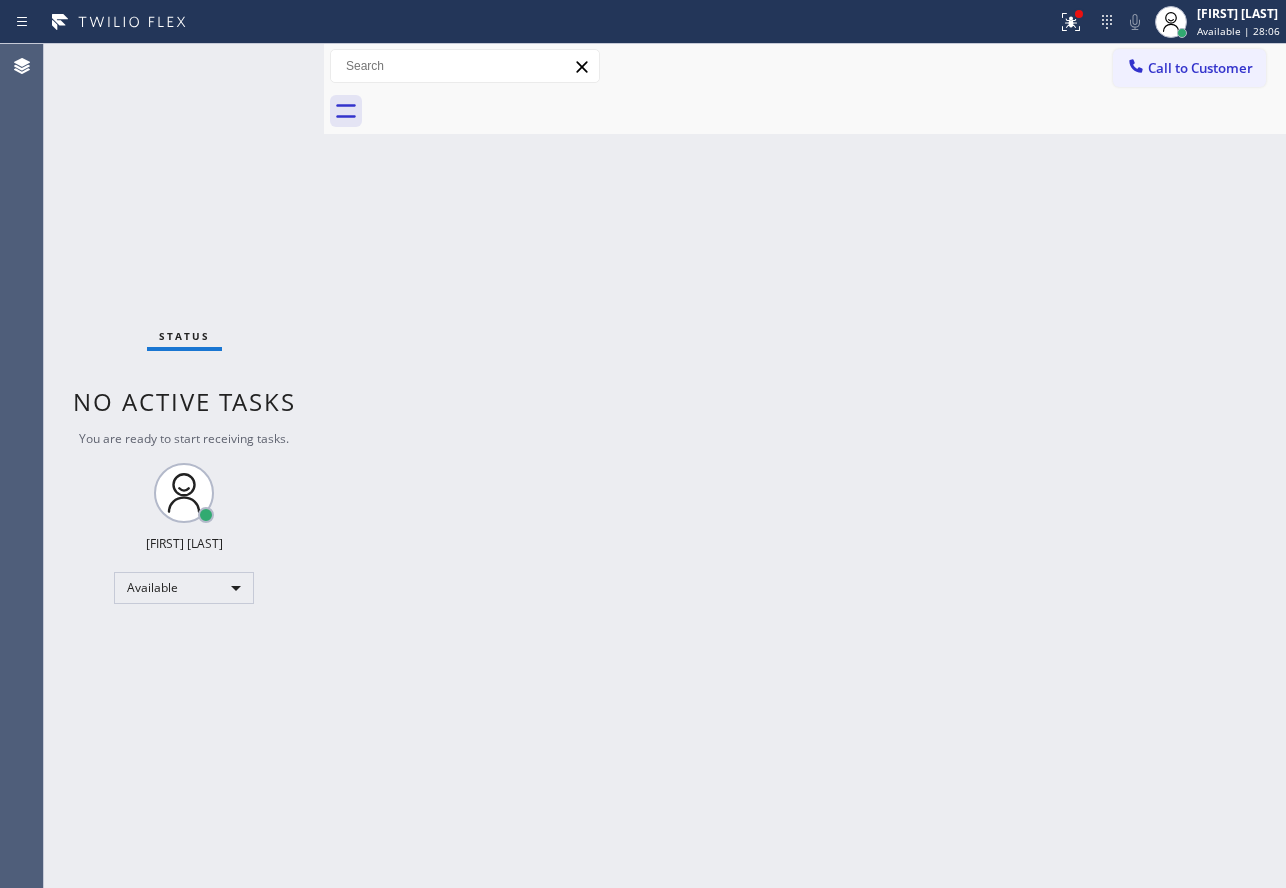drag, startPoint x: 1050, startPoint y: 537, endPoint x: 1271, endPoint y: 744, distance: 302.80356 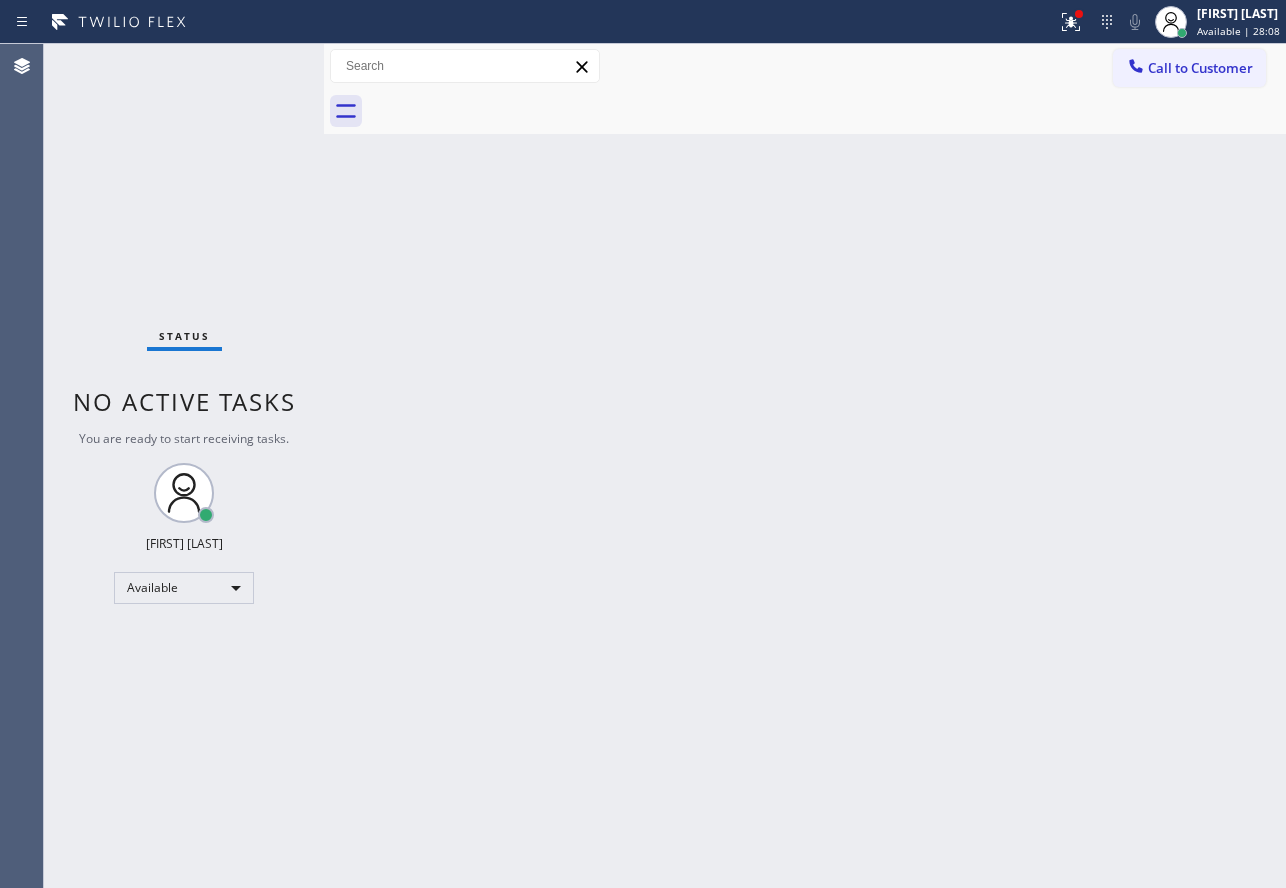 click on "Back to Dashboard Change Sender ID Customers Technicians Select a contact Outbound call Technician Search Technician Your caller id phone number Your caller id phone number Call Technician info Name   Phone none Address none Change Sender ID HVAC +18559994417 5 Star Appliance +18557314952 Appliance Repair +18554611149 Plumbing +18889090120 Air Duct Cleaning +18006865038  Electricians +18005688664 Cancel Change Check personal SMS Reset Change No tabs Call to Customer Outbound call Location Search location Your caller id phone number Customer number Call Outbound call Technician Search Technician Your caller id phone number Your caller id phone number Call" at bounding box center (805, 466) 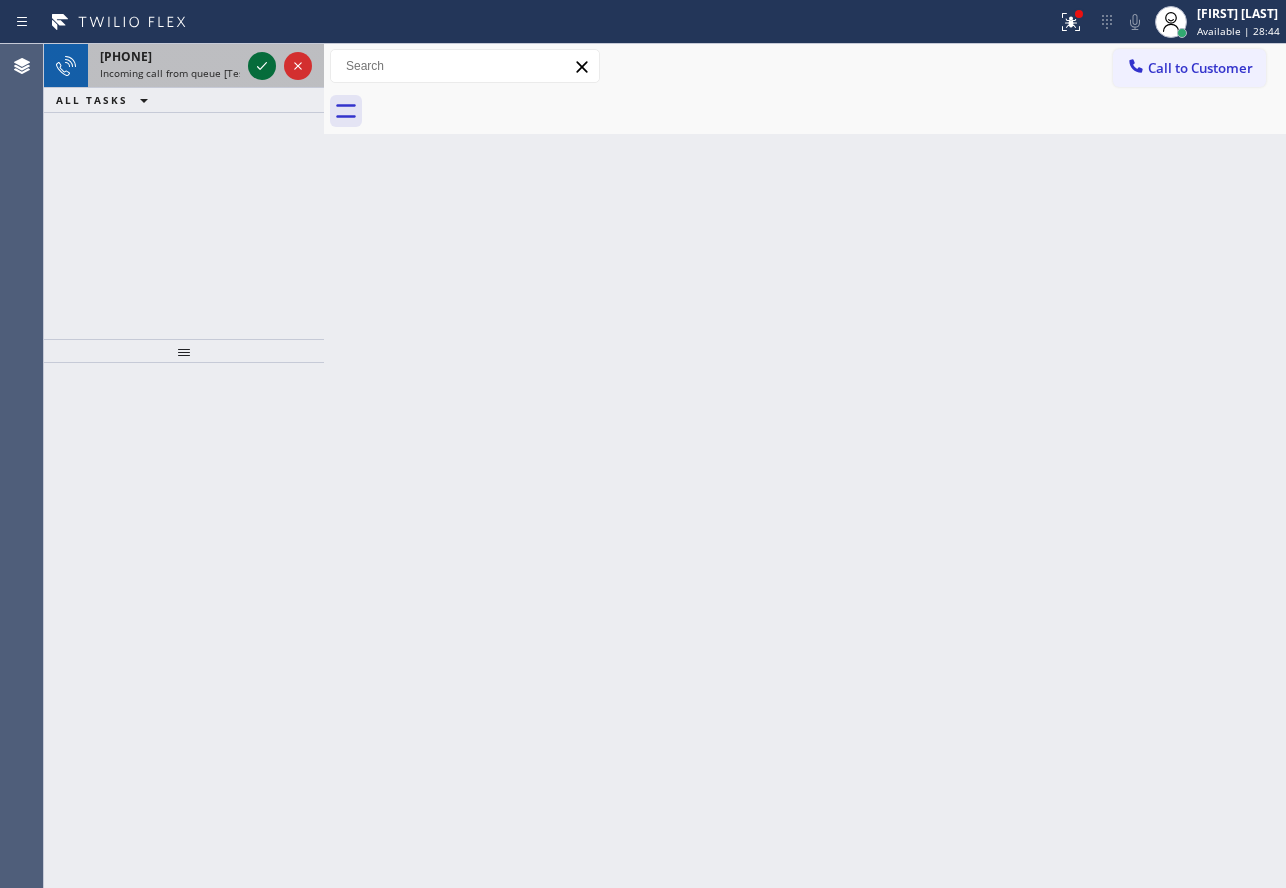 click 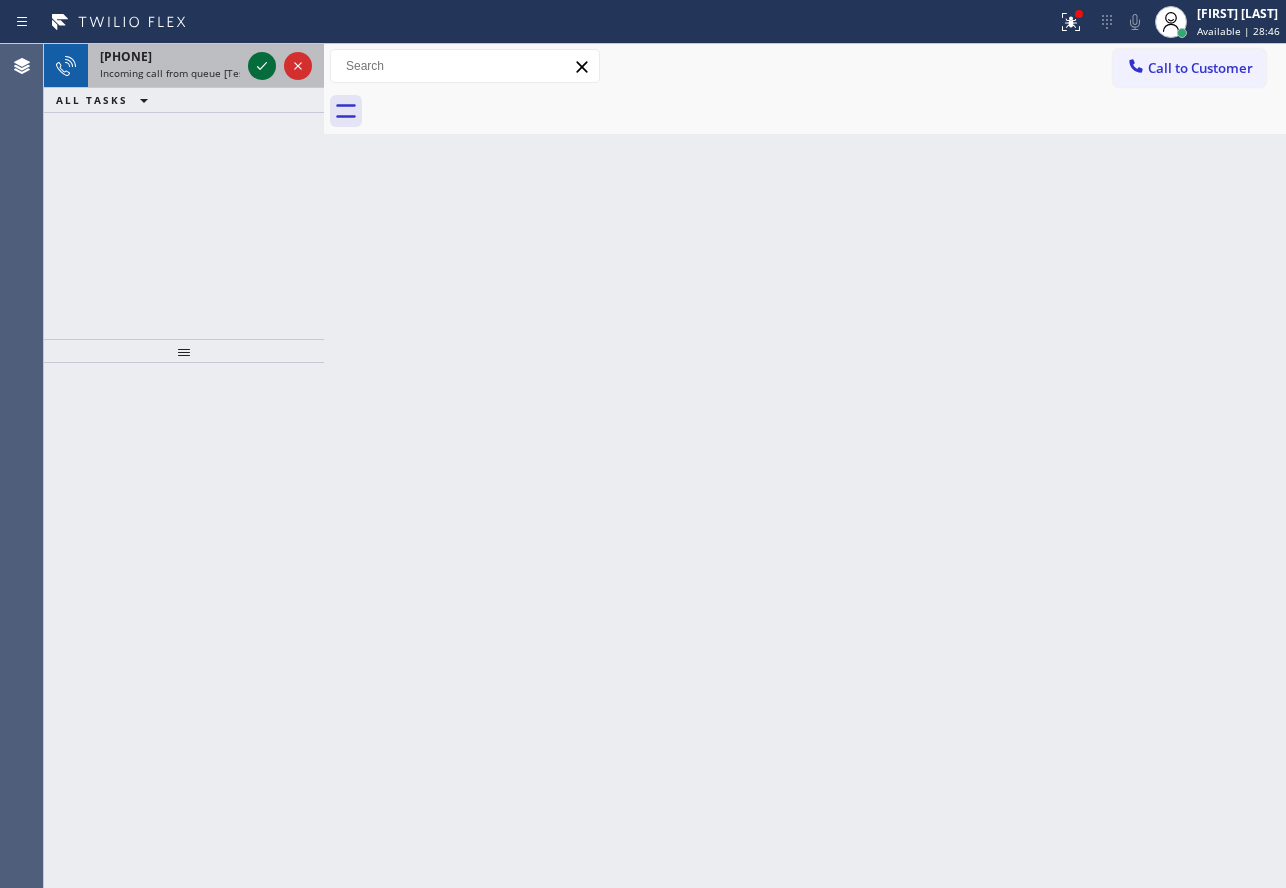 click 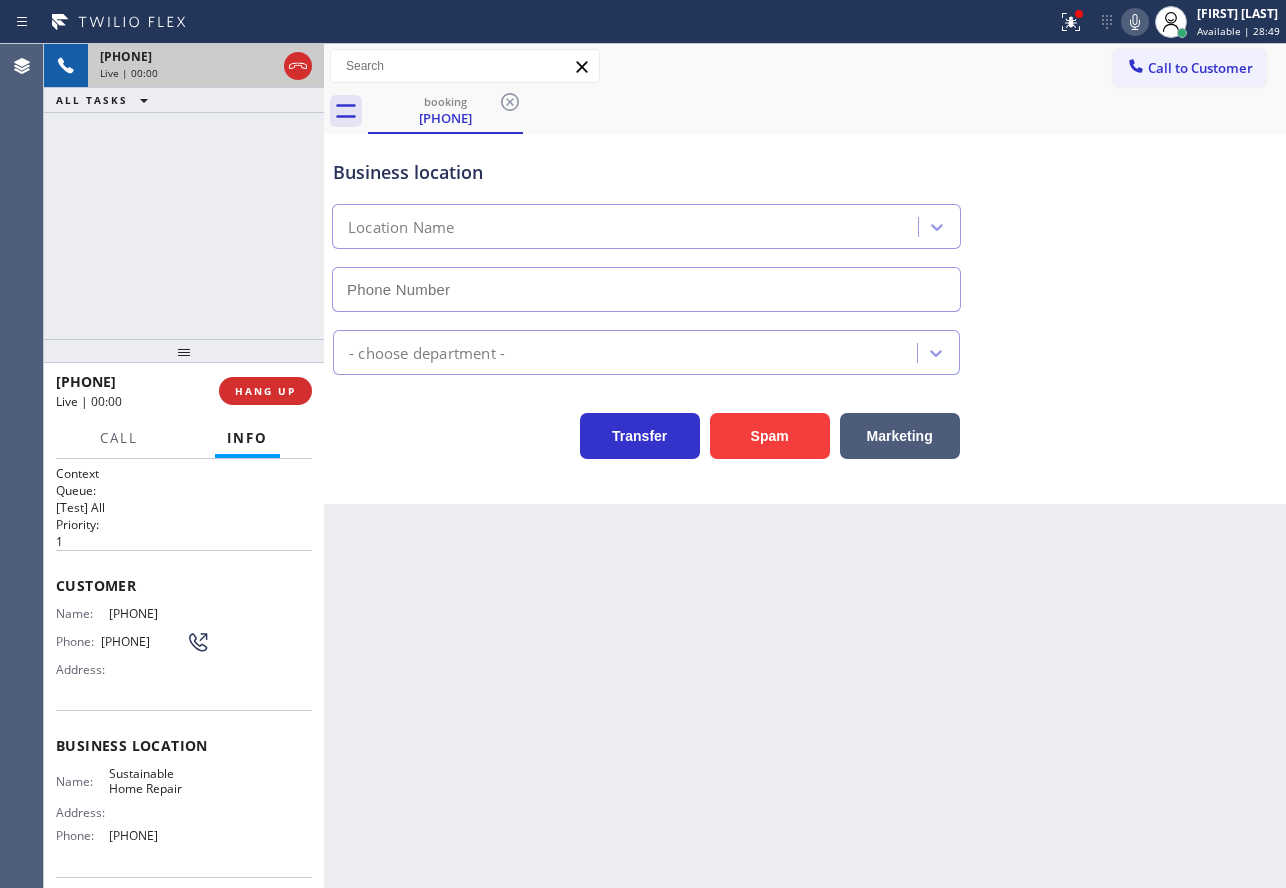 type on "[PHONE]" 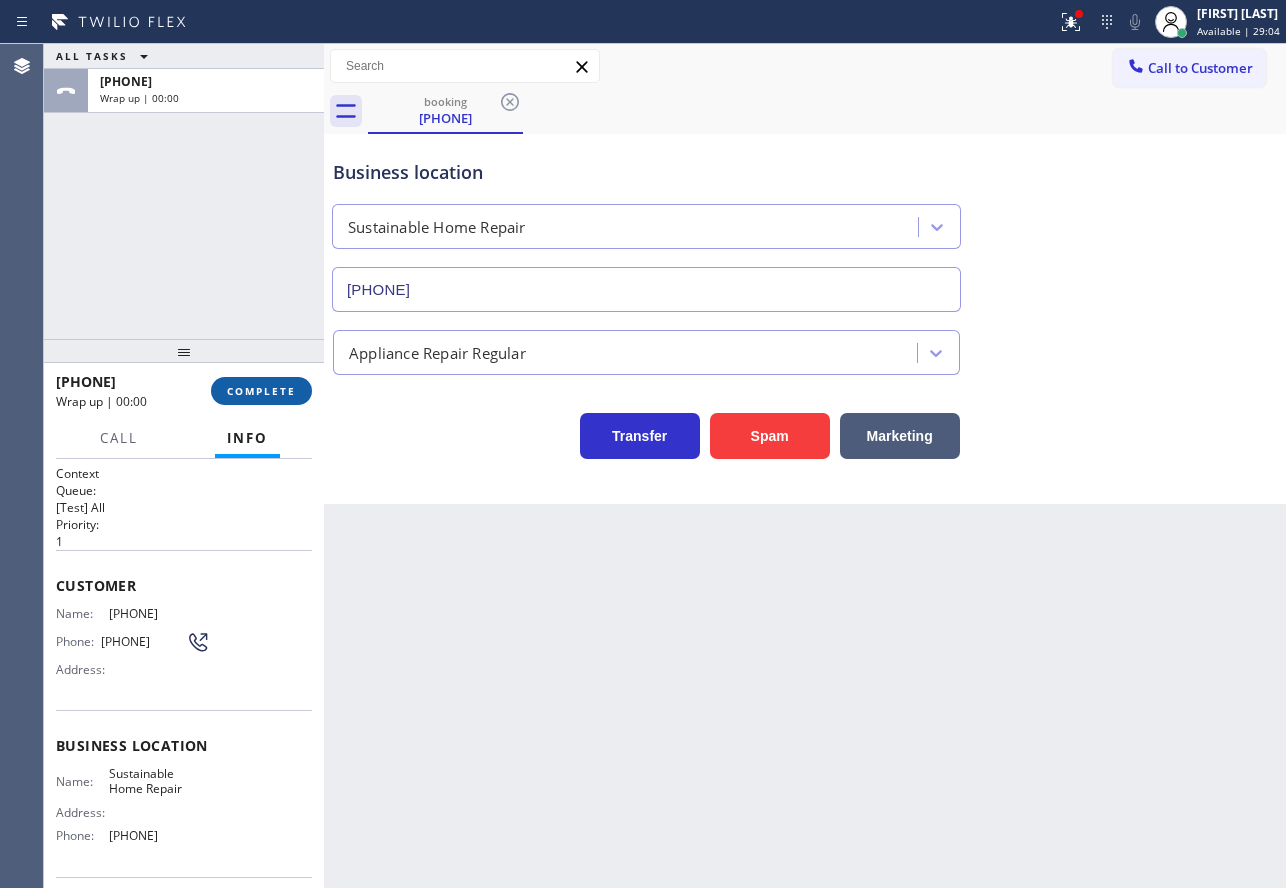 click on "COMPLETE" at bounding box center [261, 391] 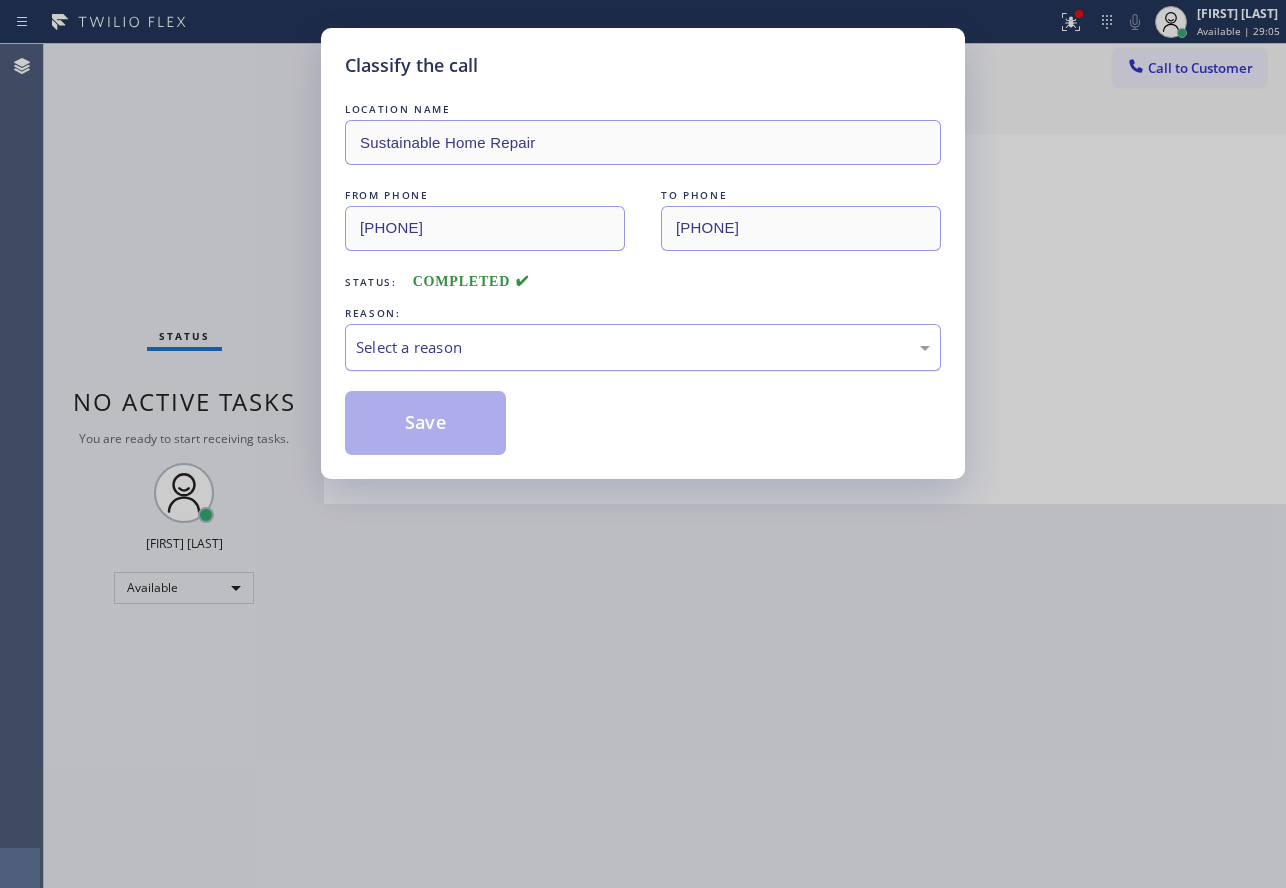 click on "Select a reason" at bounding box center (643, 347) 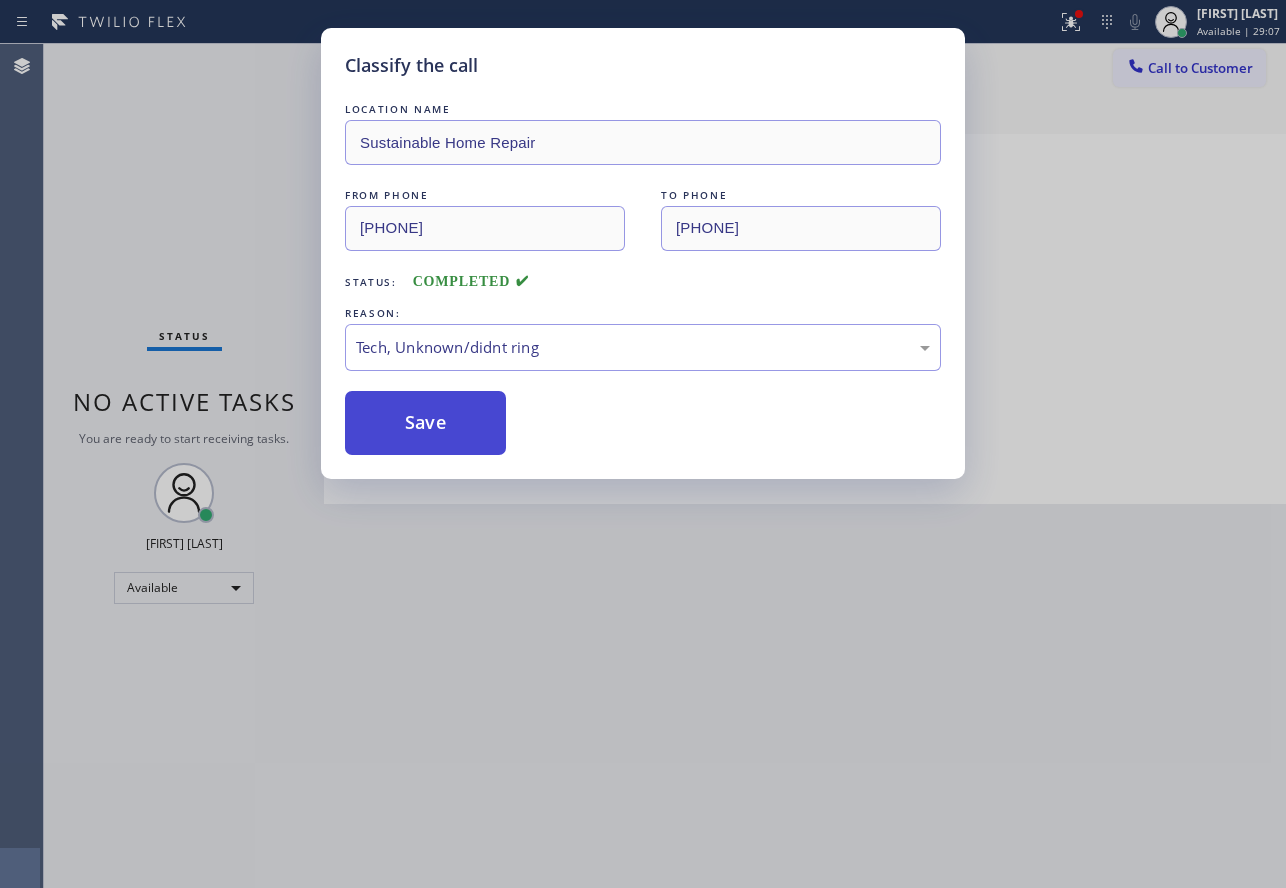 click on "Save" at bounding box center [425, 423] 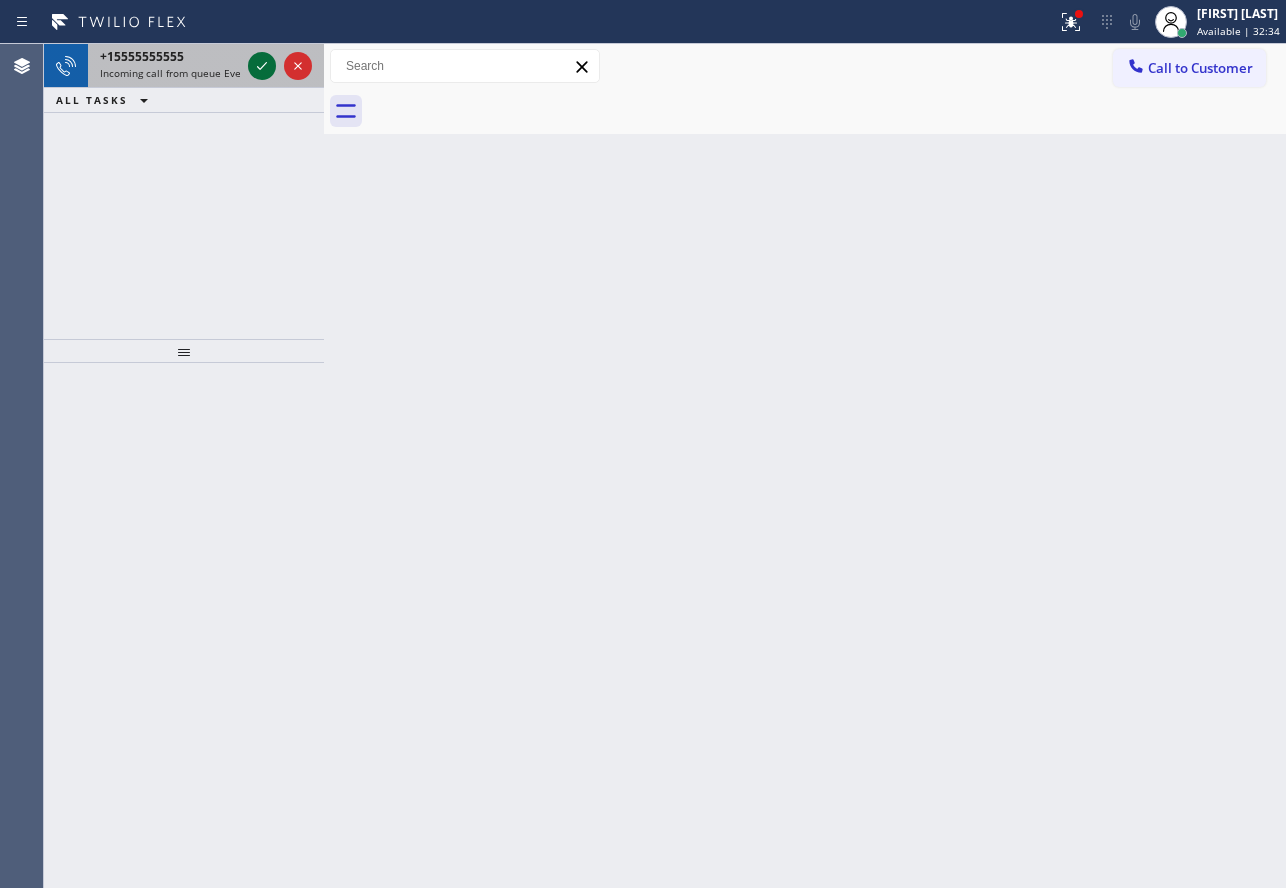 click 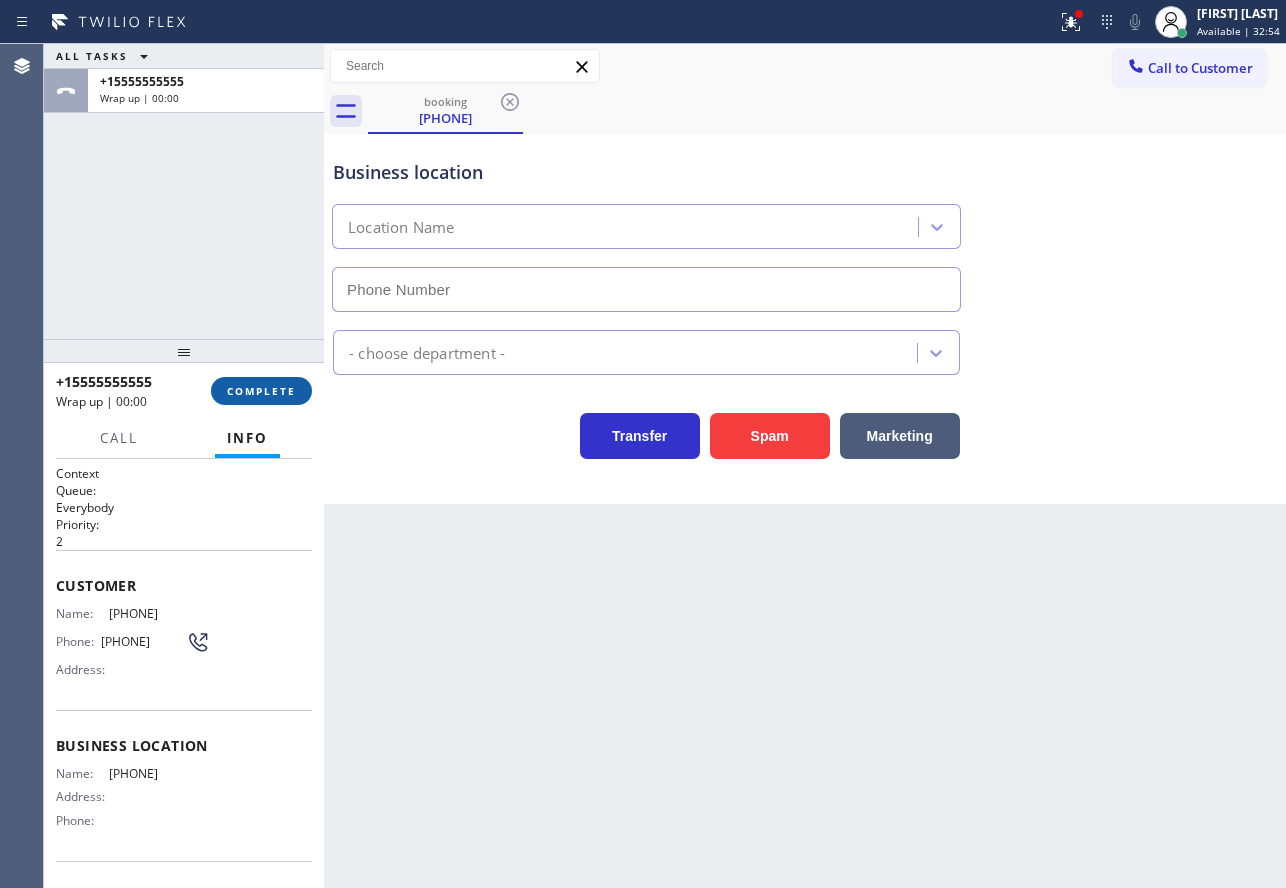drag, startPoint x: 233, startPoint y: 383, endPoint x: 253, endPoint y: 388, distance: 20.615528 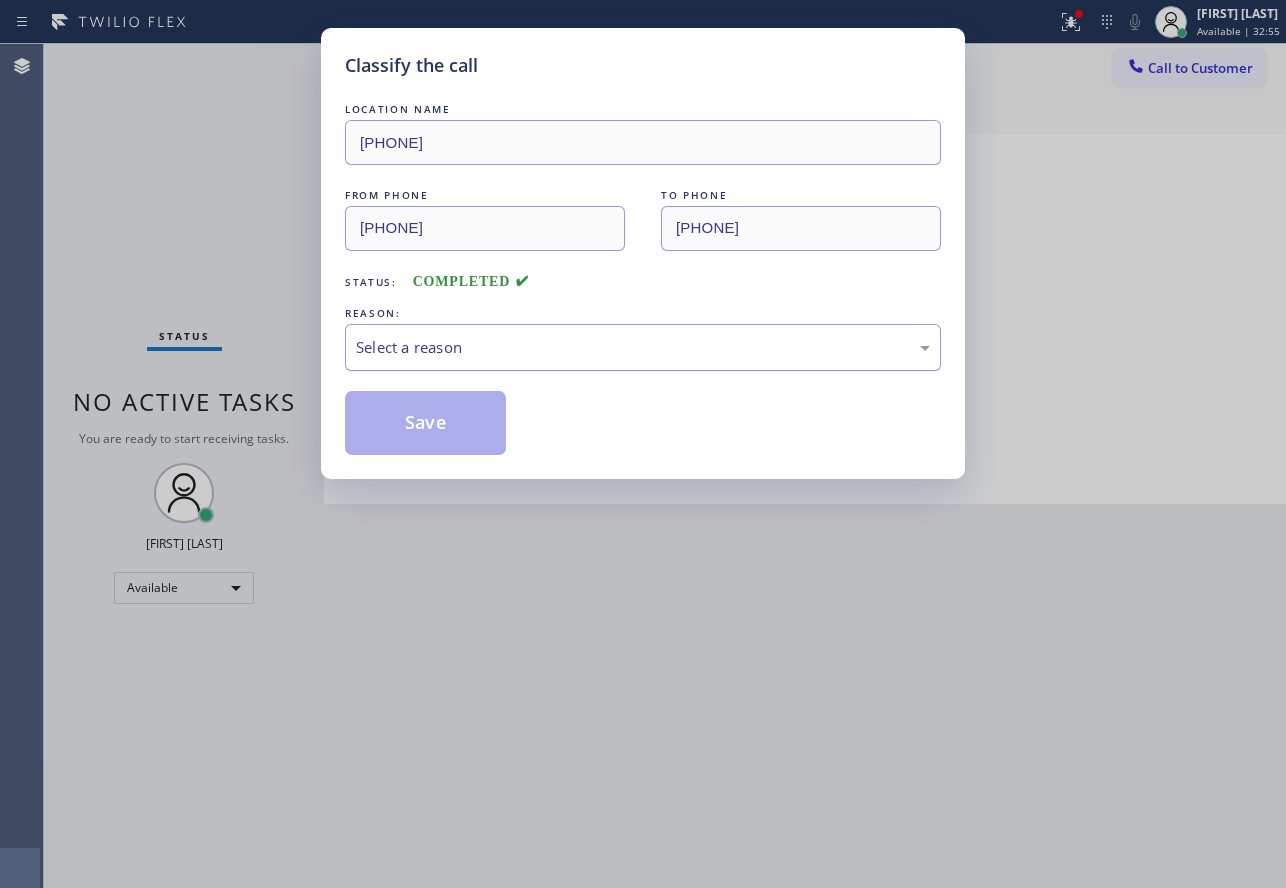 click on "Select a reason" at bounding box center (643, 347) 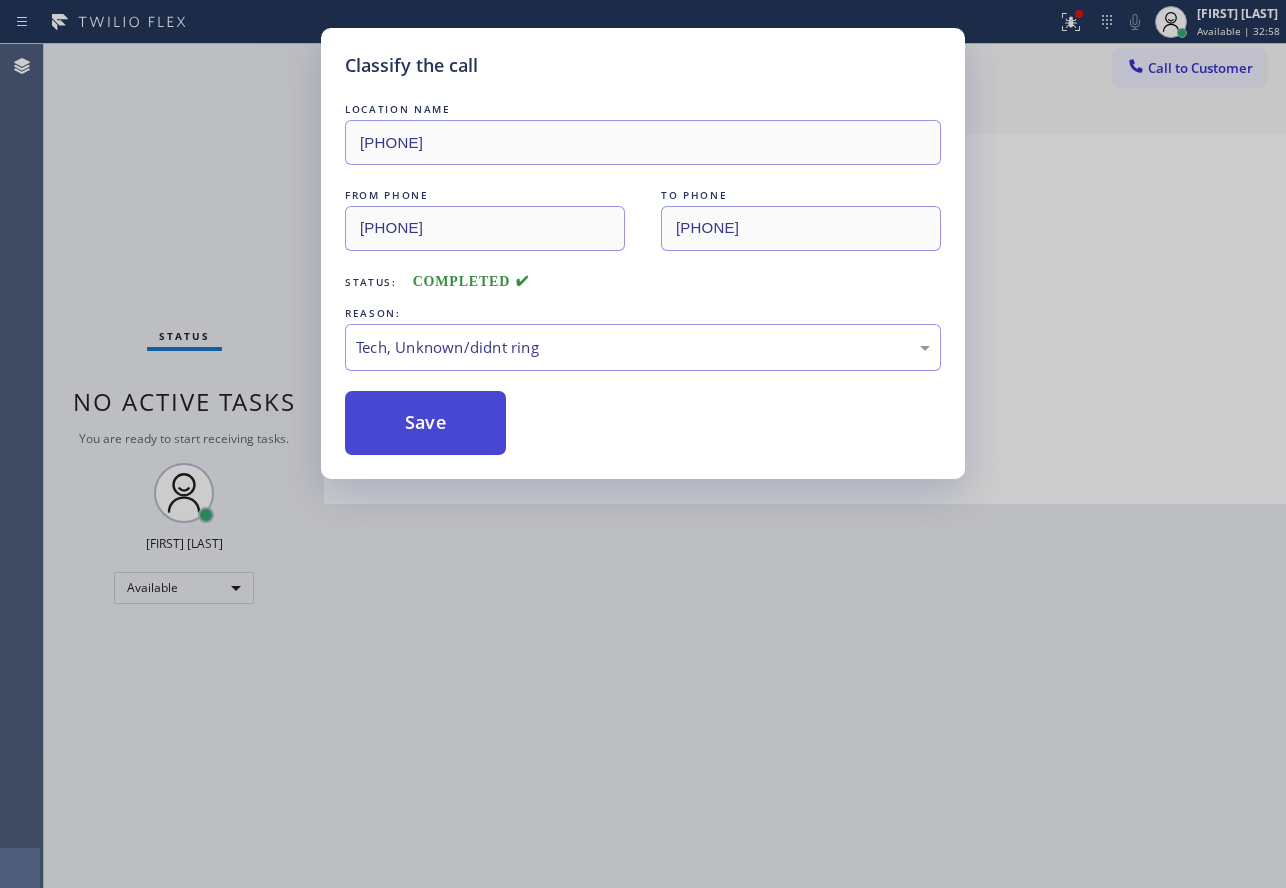 click on "Save" at bounding box center (425, 423) 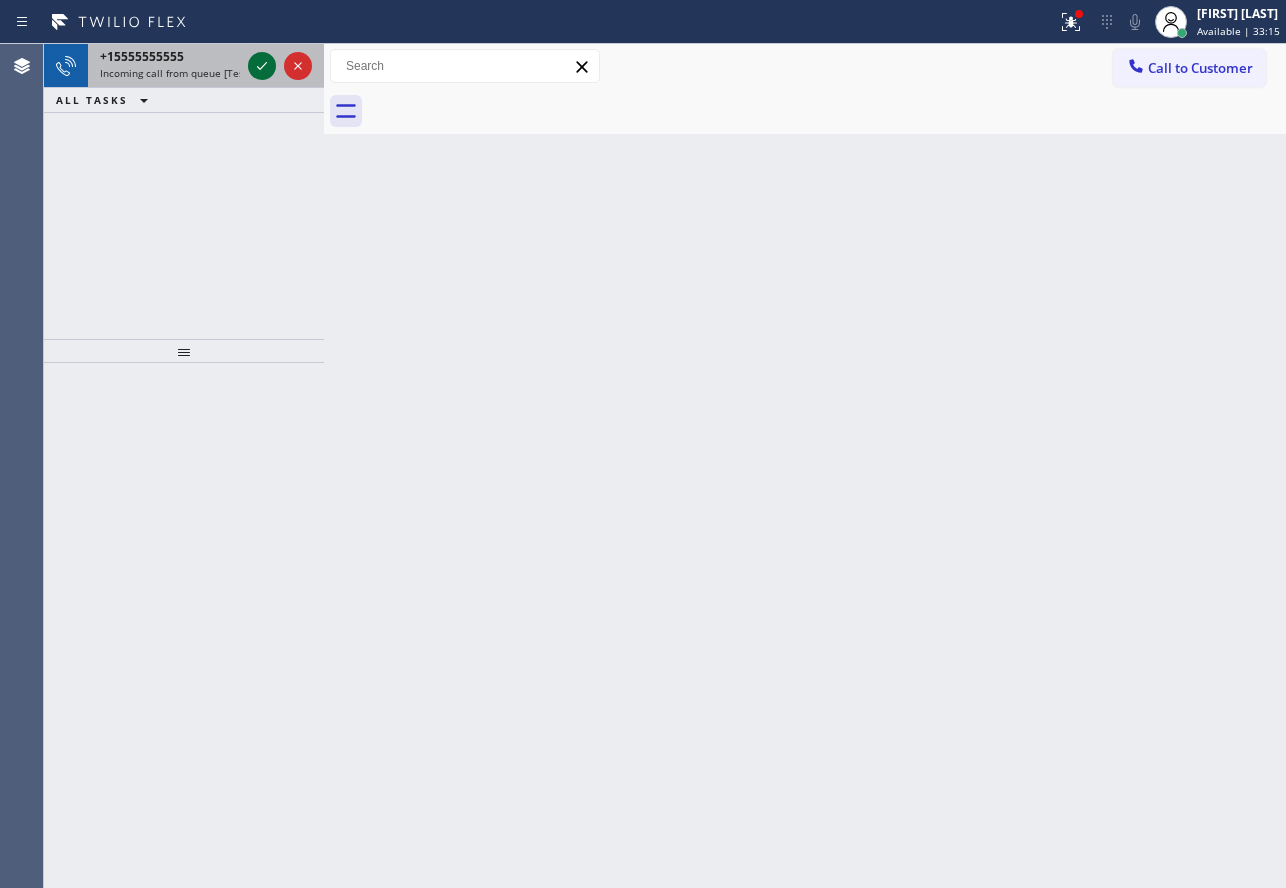 click 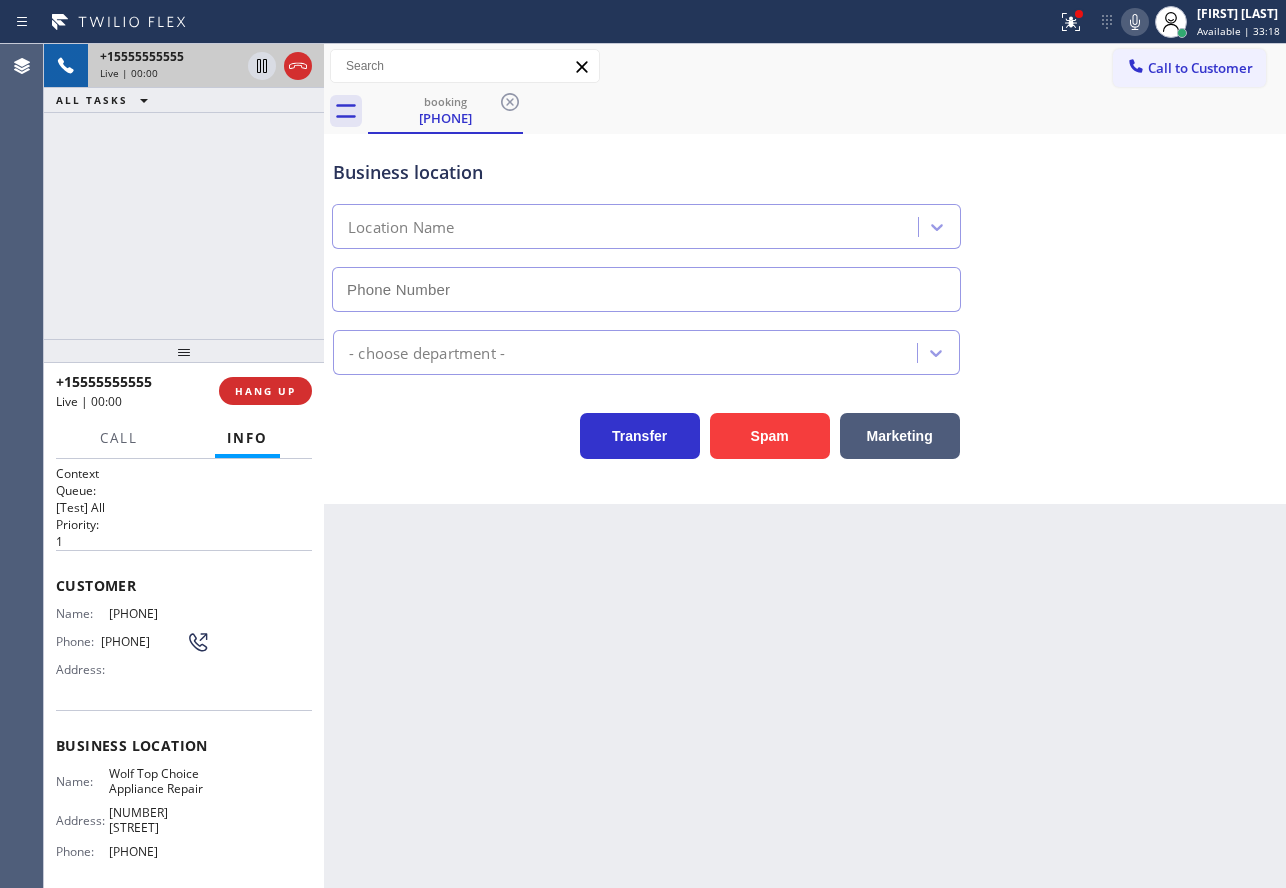 type on "[PHONE]" 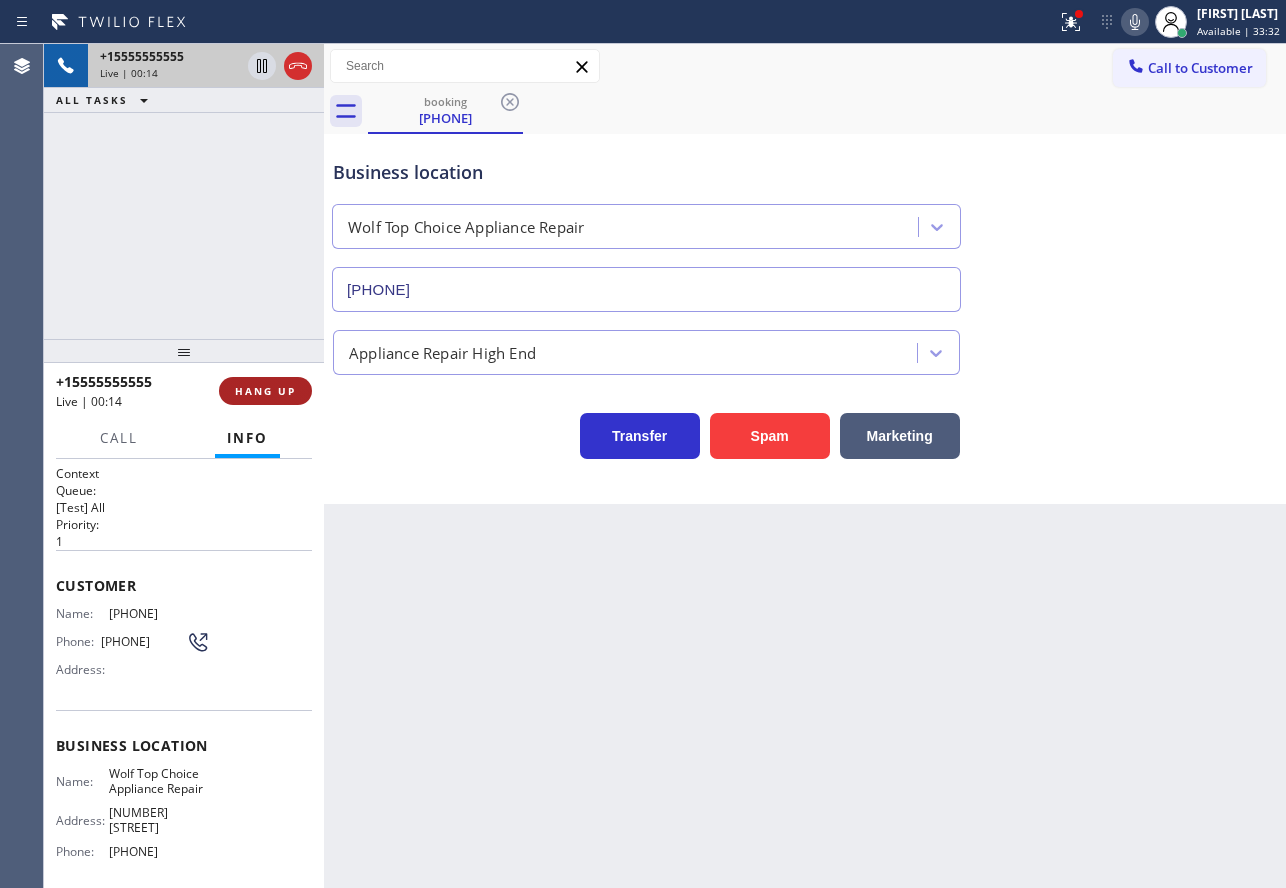click on "HANG UP" at bounding box center (265, 391) 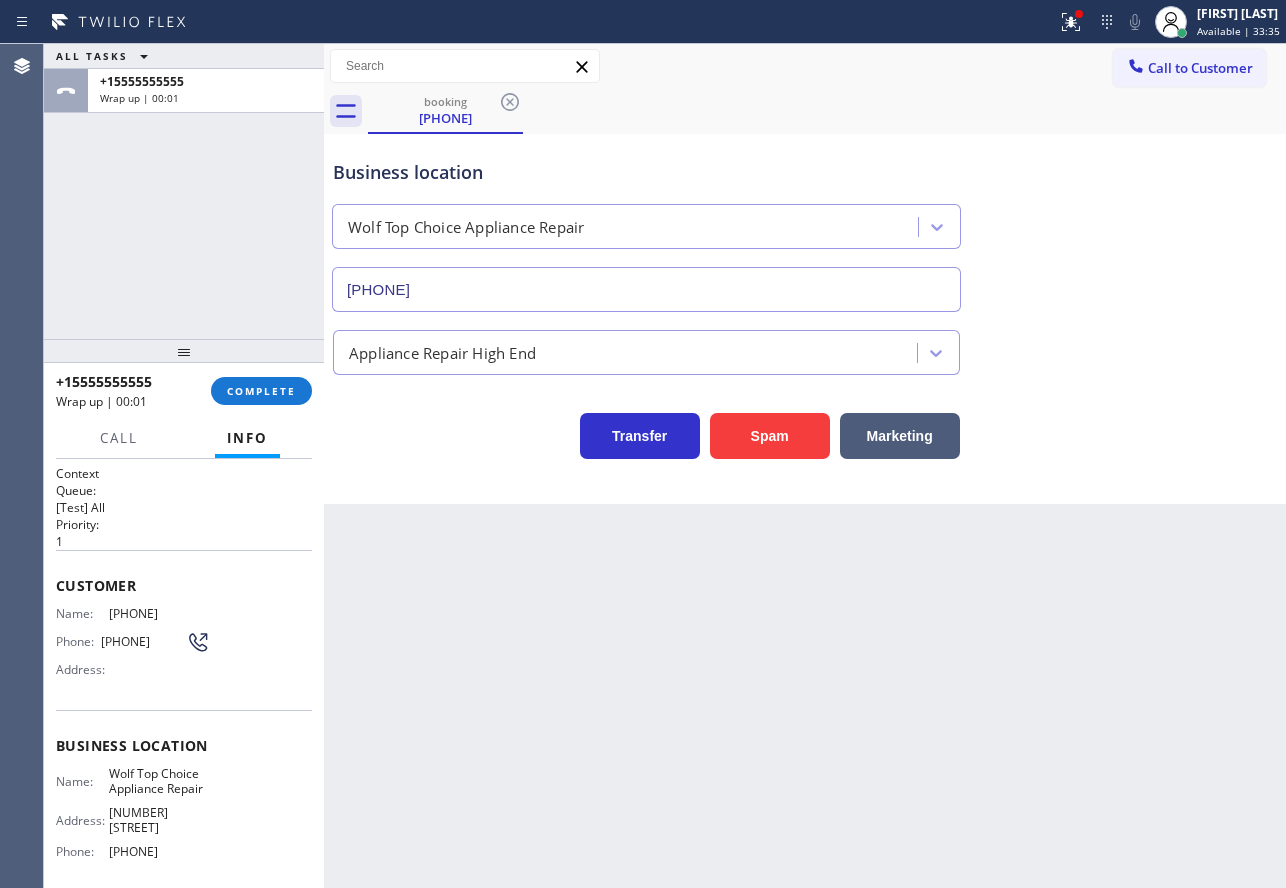 drag, startPoint x: 214, startPoint y: 845, endPoint x: 40, endPoint y: 589, distance: 309.53513 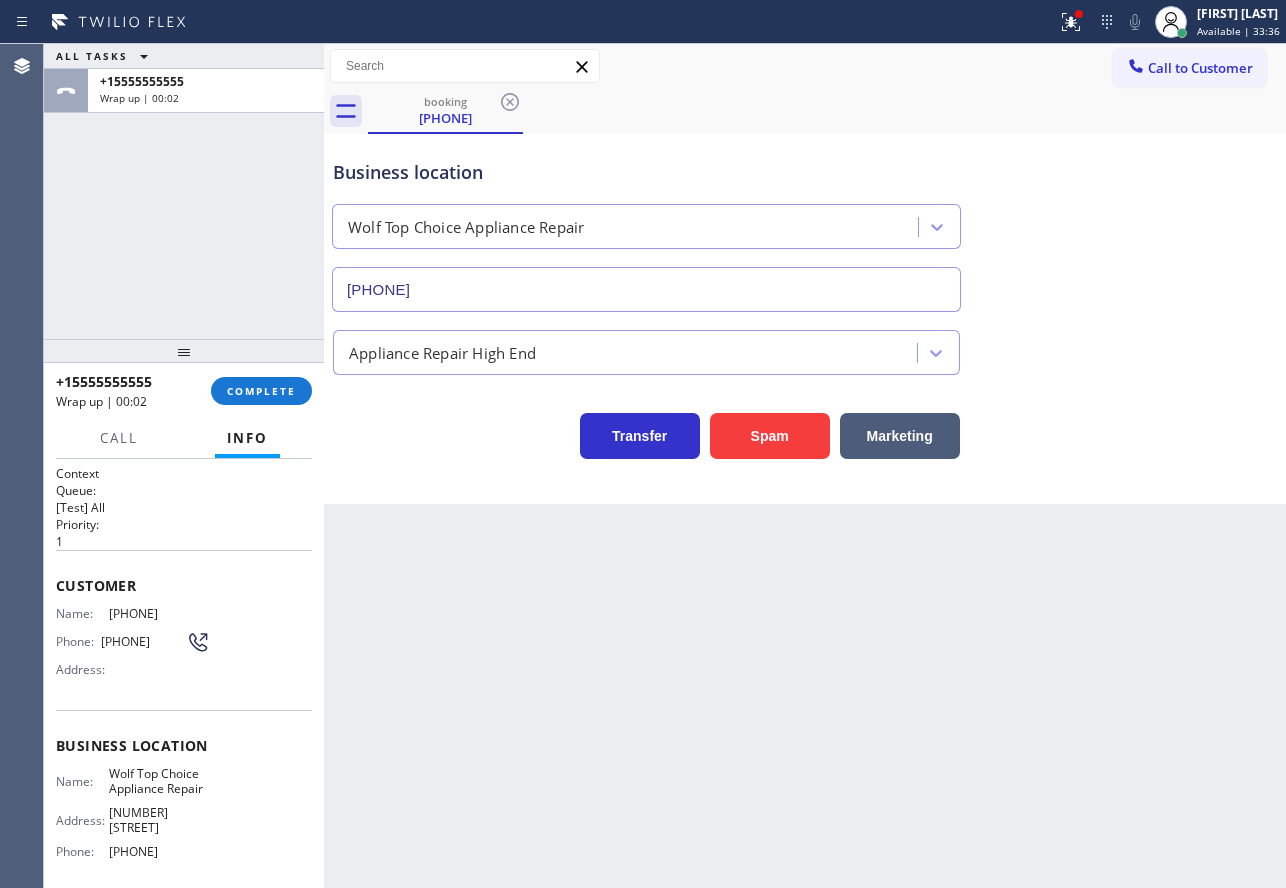 click on "Customer Name: [PHONE] Phone: [PHONE] Address:" at bounding box center (184, 630) 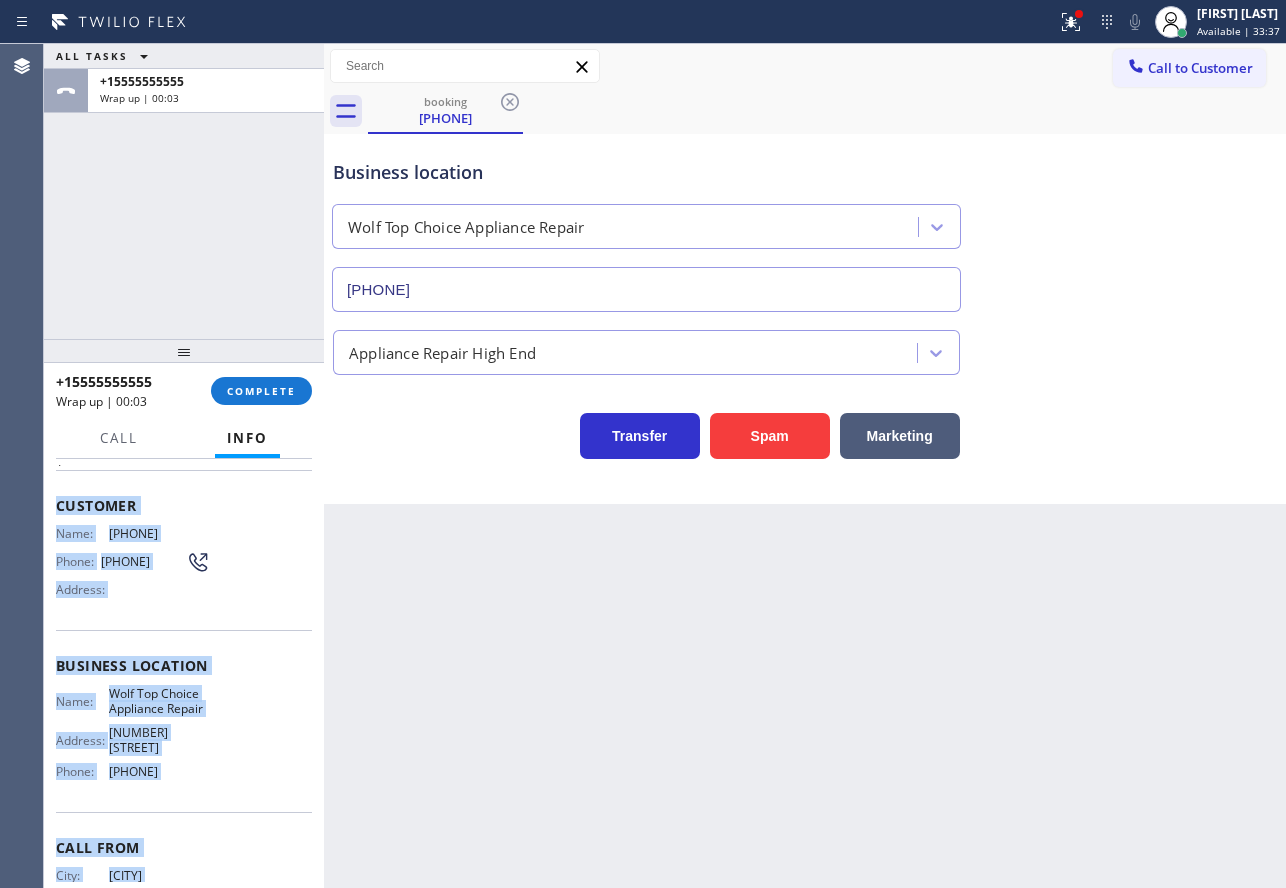 scroll, scrollTop: 153, scrollLeft: 0, axis: vertical 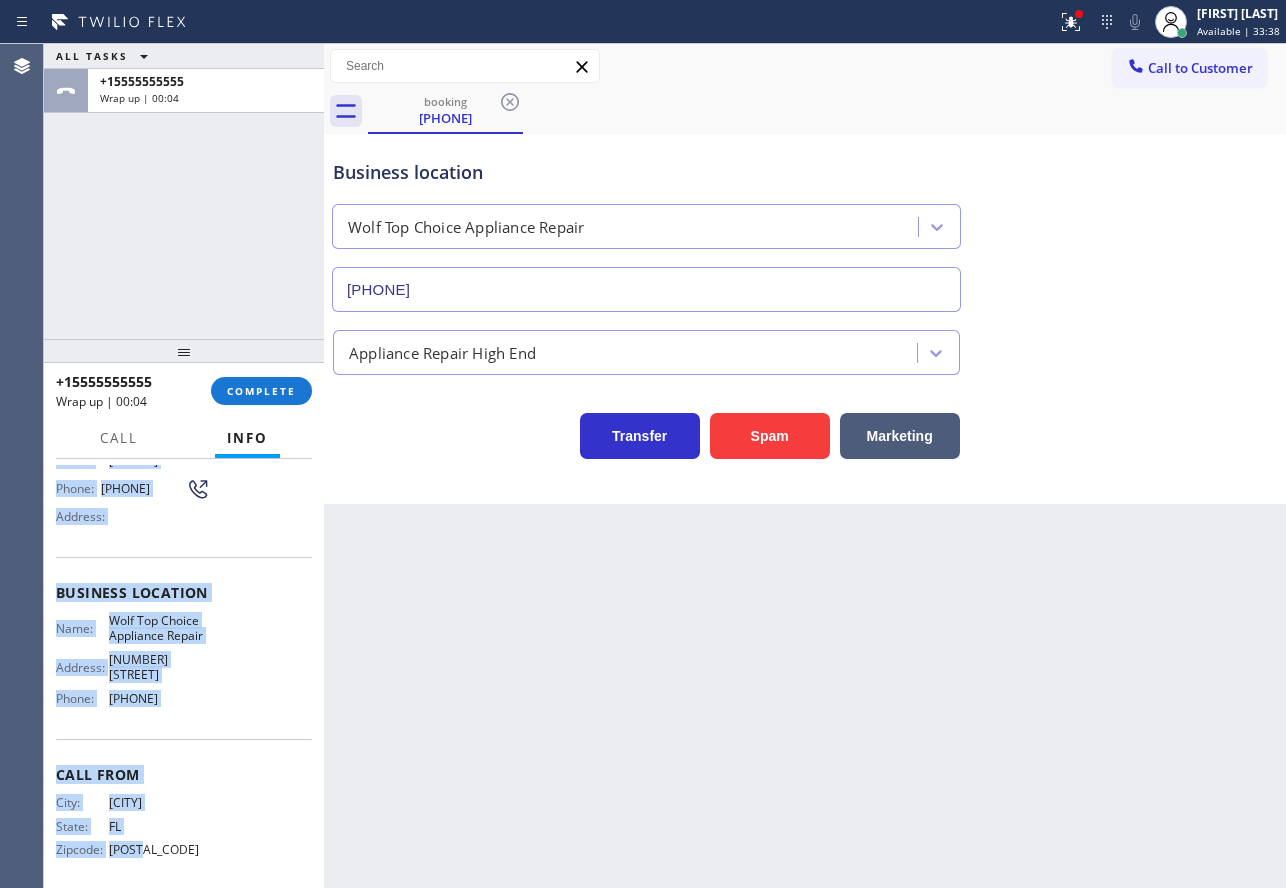 drag, startPoint x: 55, startPoint y: 584, endPoint x: 204, endPoint y: 687, distance: 181.13531 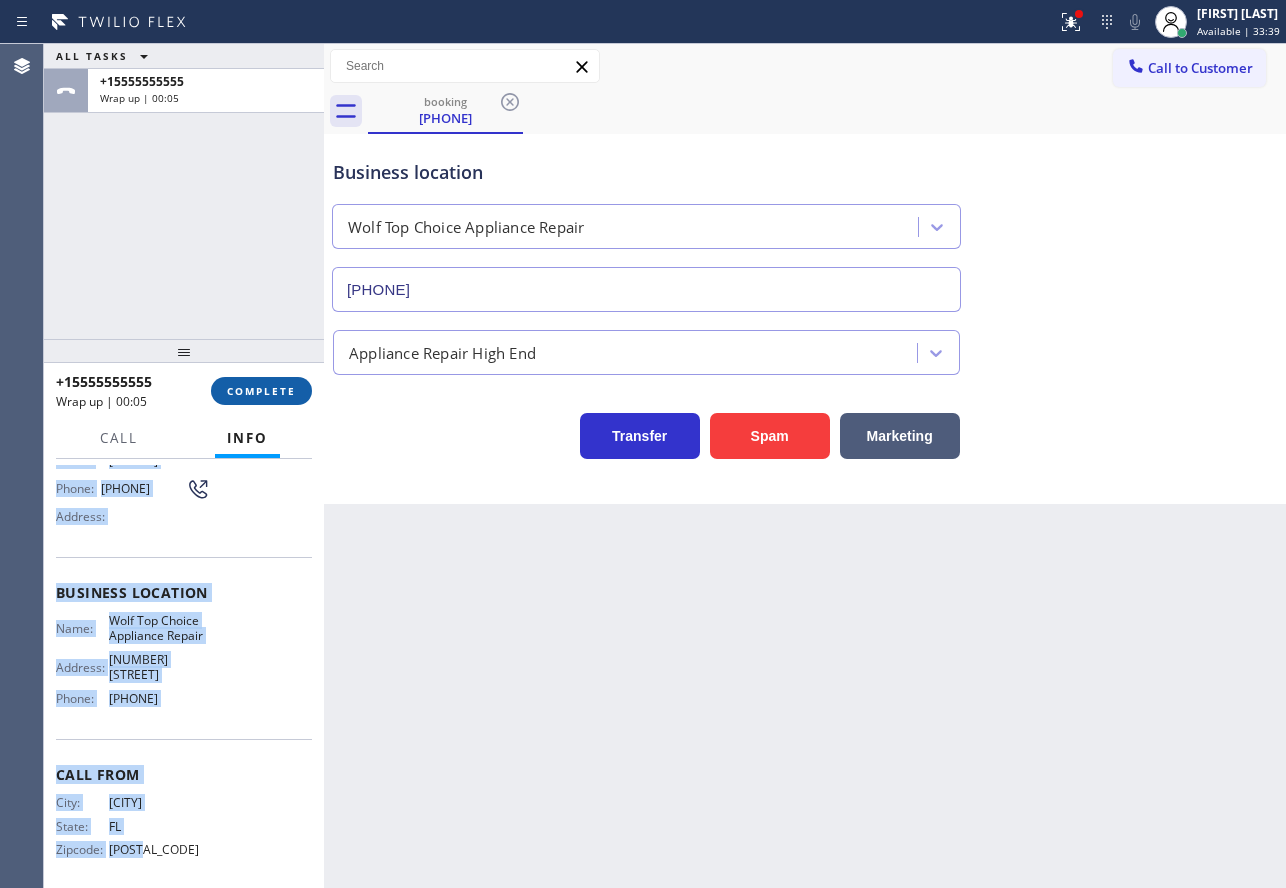 click on "COMPLETE" at bounding box center (261, 391) 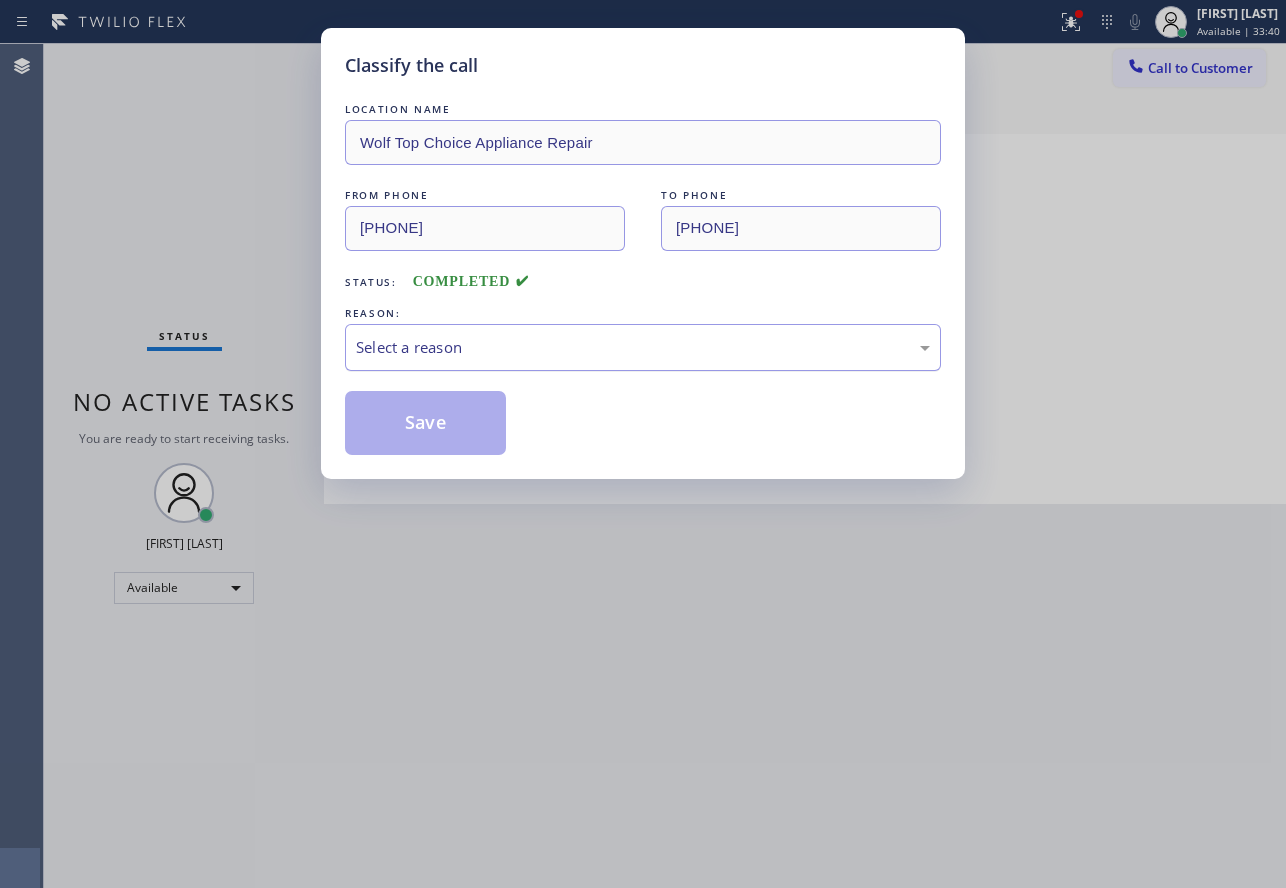 click on "Select a reason" at bounding box center [643, 347] 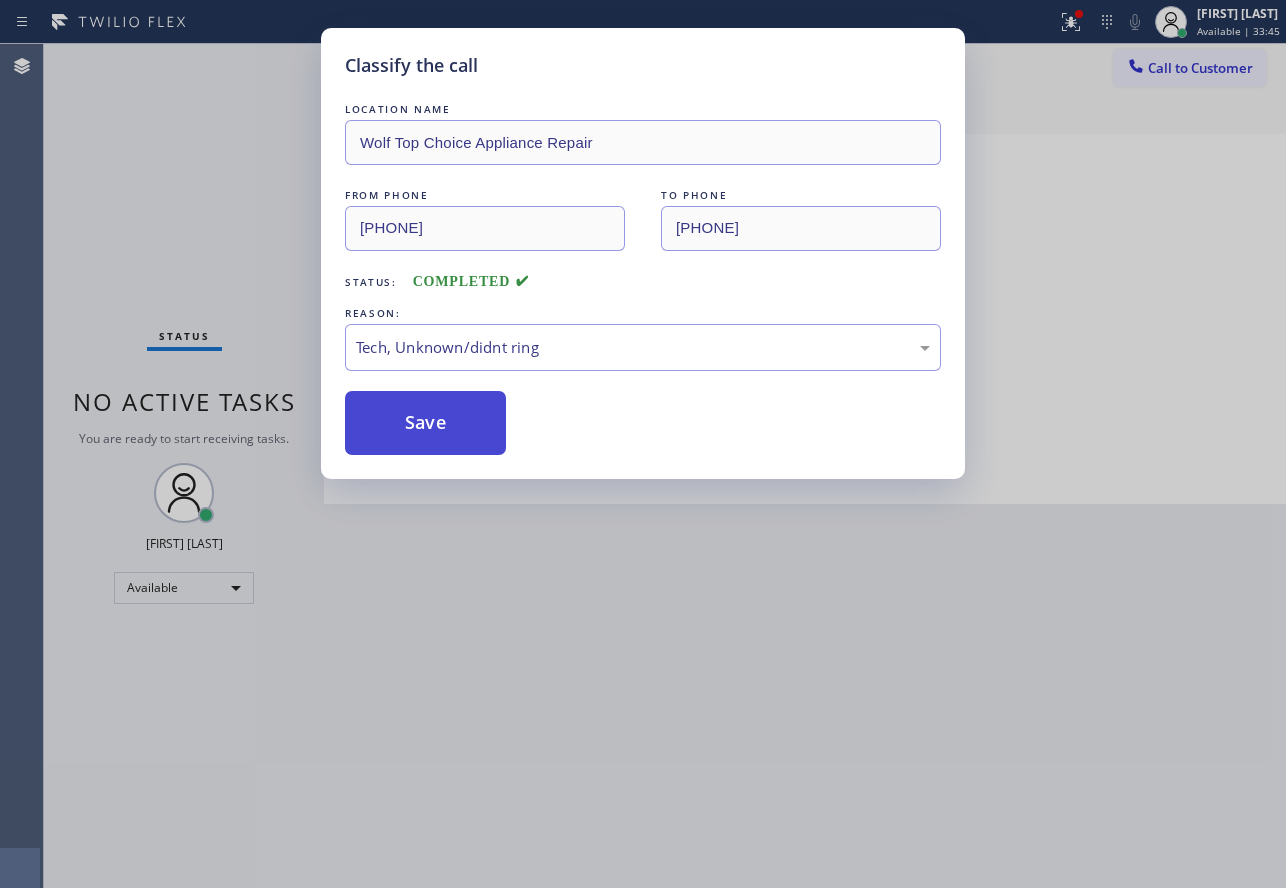click on "Save" at bounding box center [425, 423] 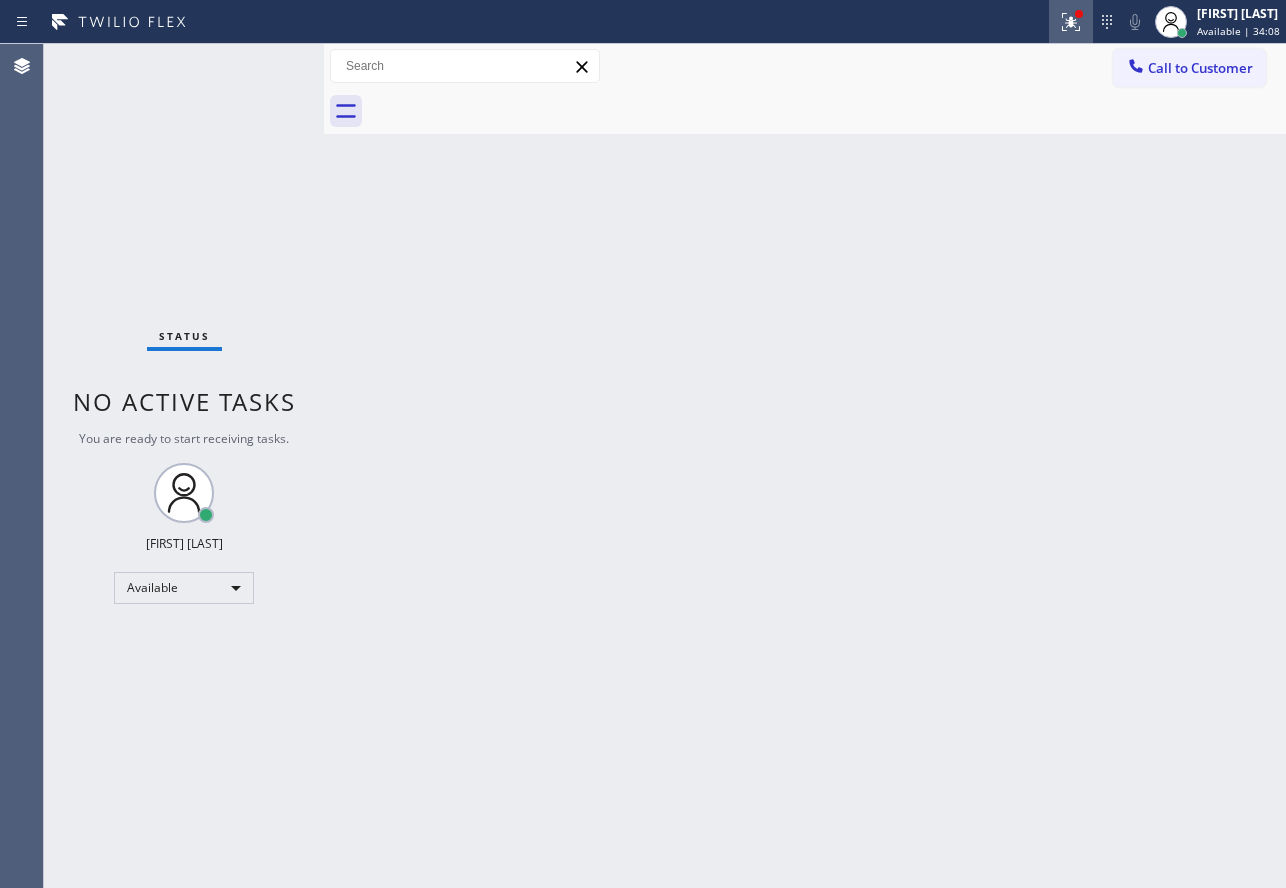 click 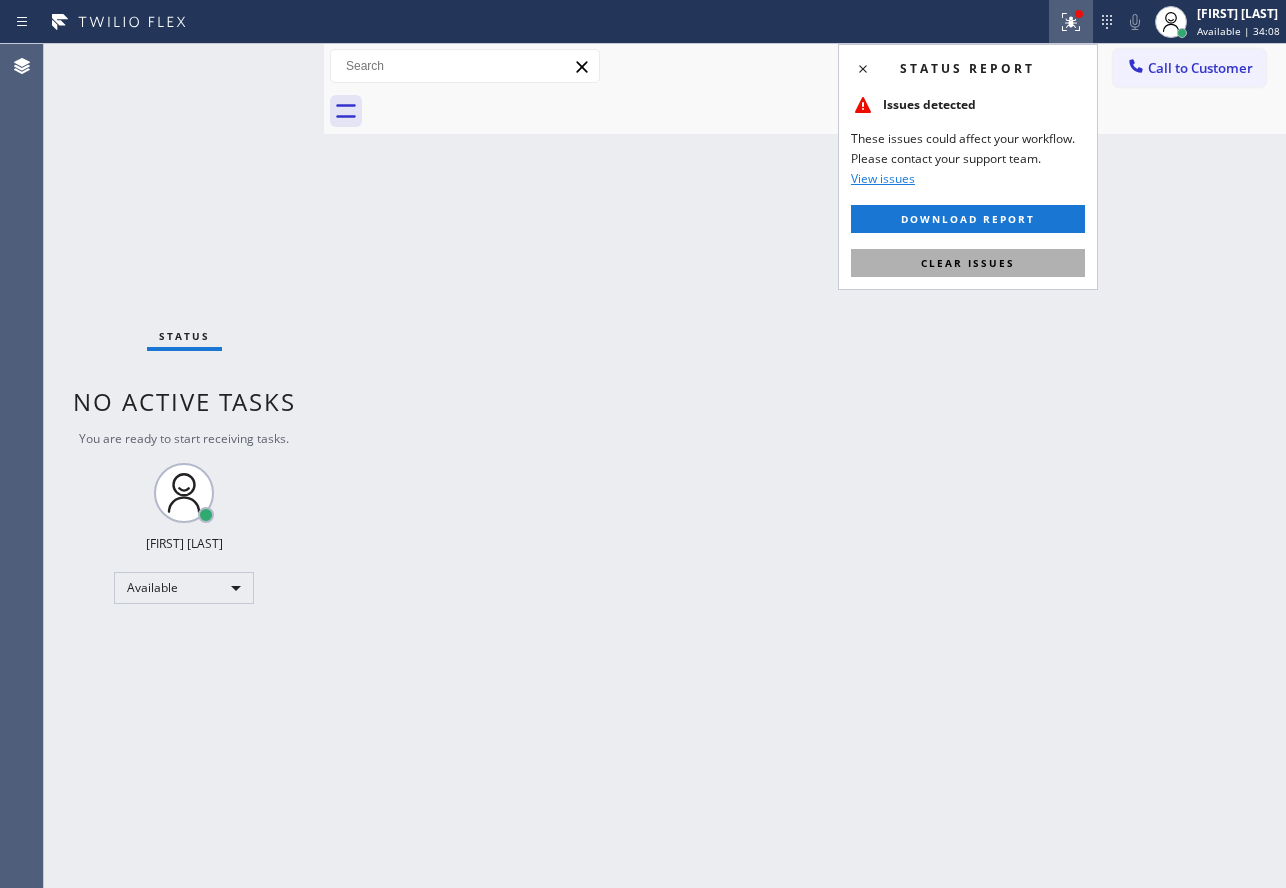 click on "Clear issues" at bounding box center [968, 263] 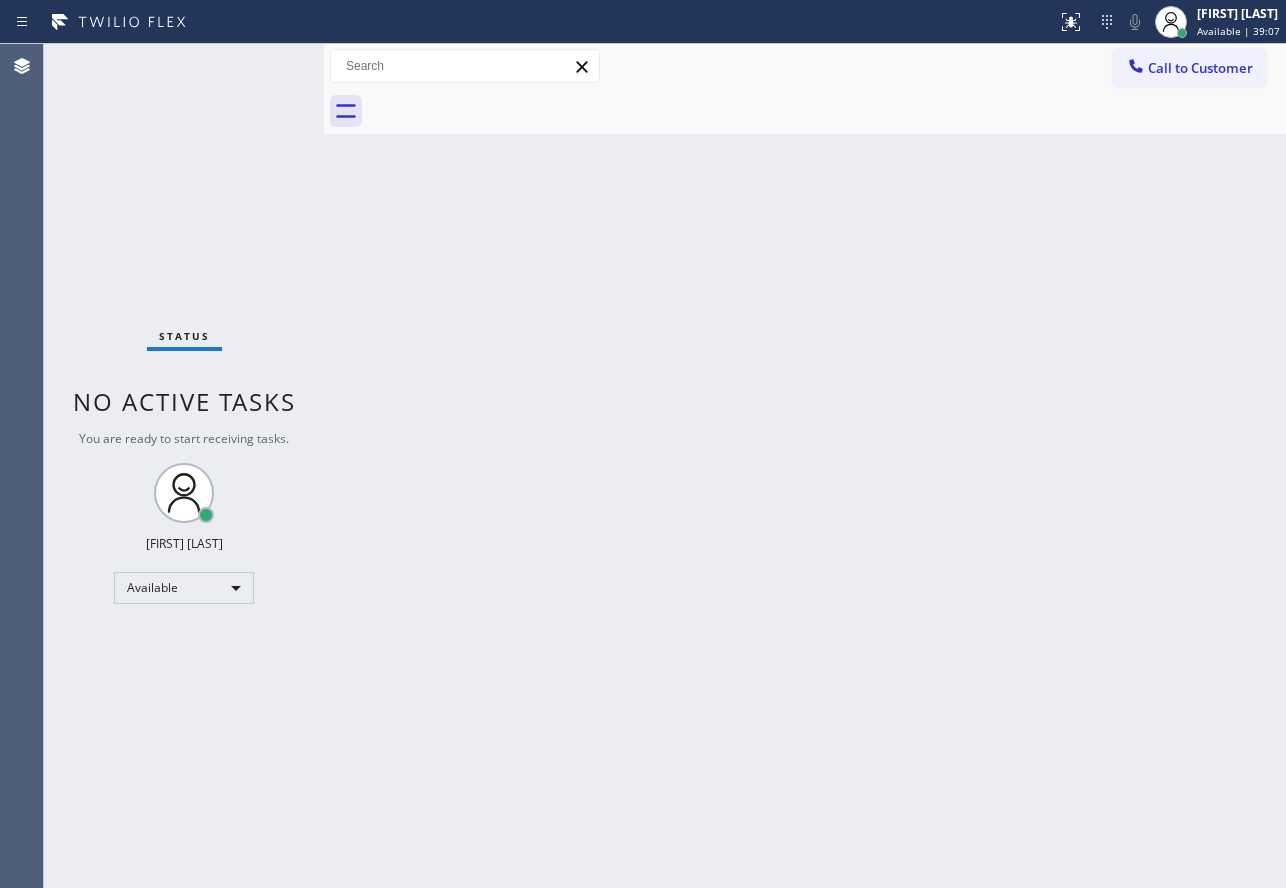 click on "Status   No active tasks     You are ready to start receiving tasks.   [FIRST] [LAST] Available" at bounding box center [184, 466] 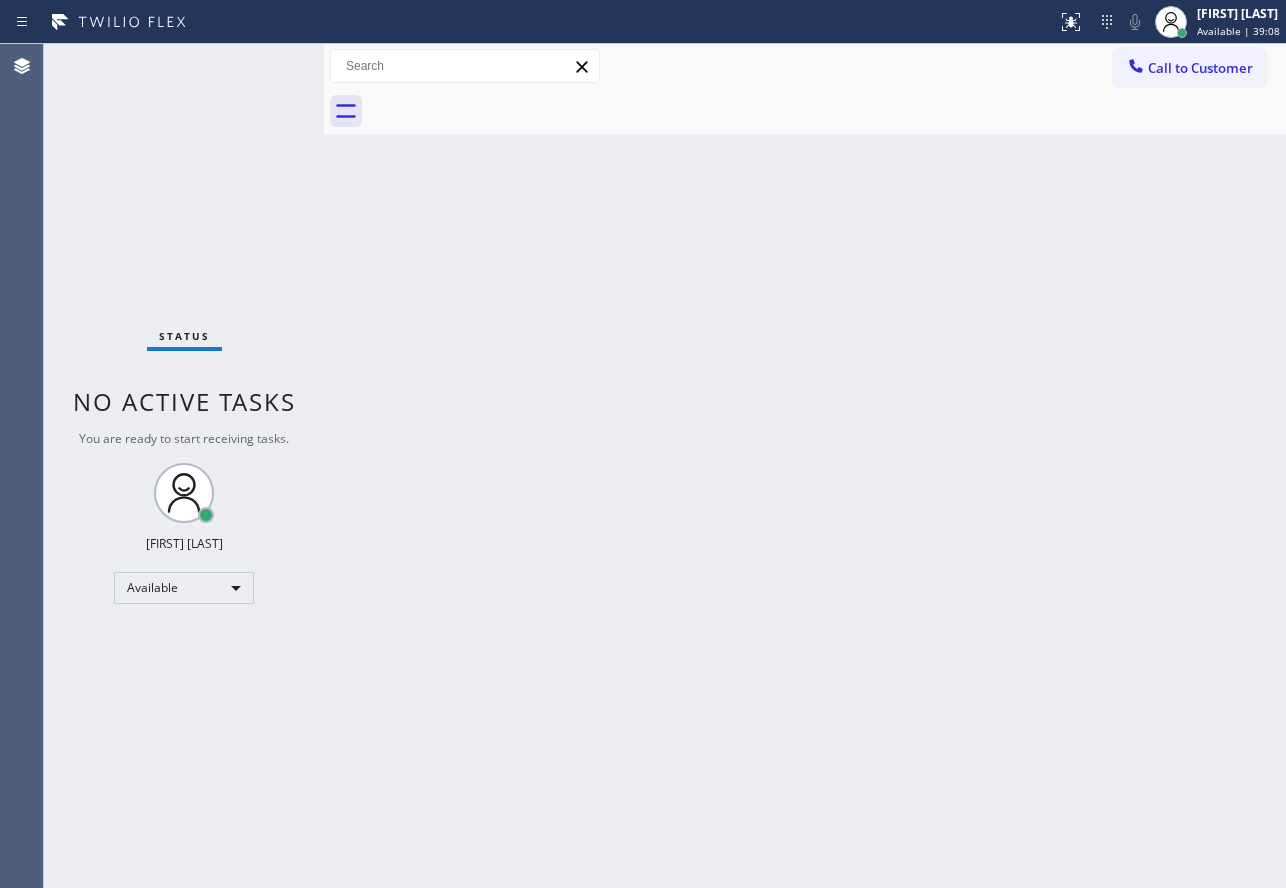 click on "Status   No active tasks     You are ready to start receiving tasks.   [FIRST] [LAST] Available" at bounding box center [184, 466] 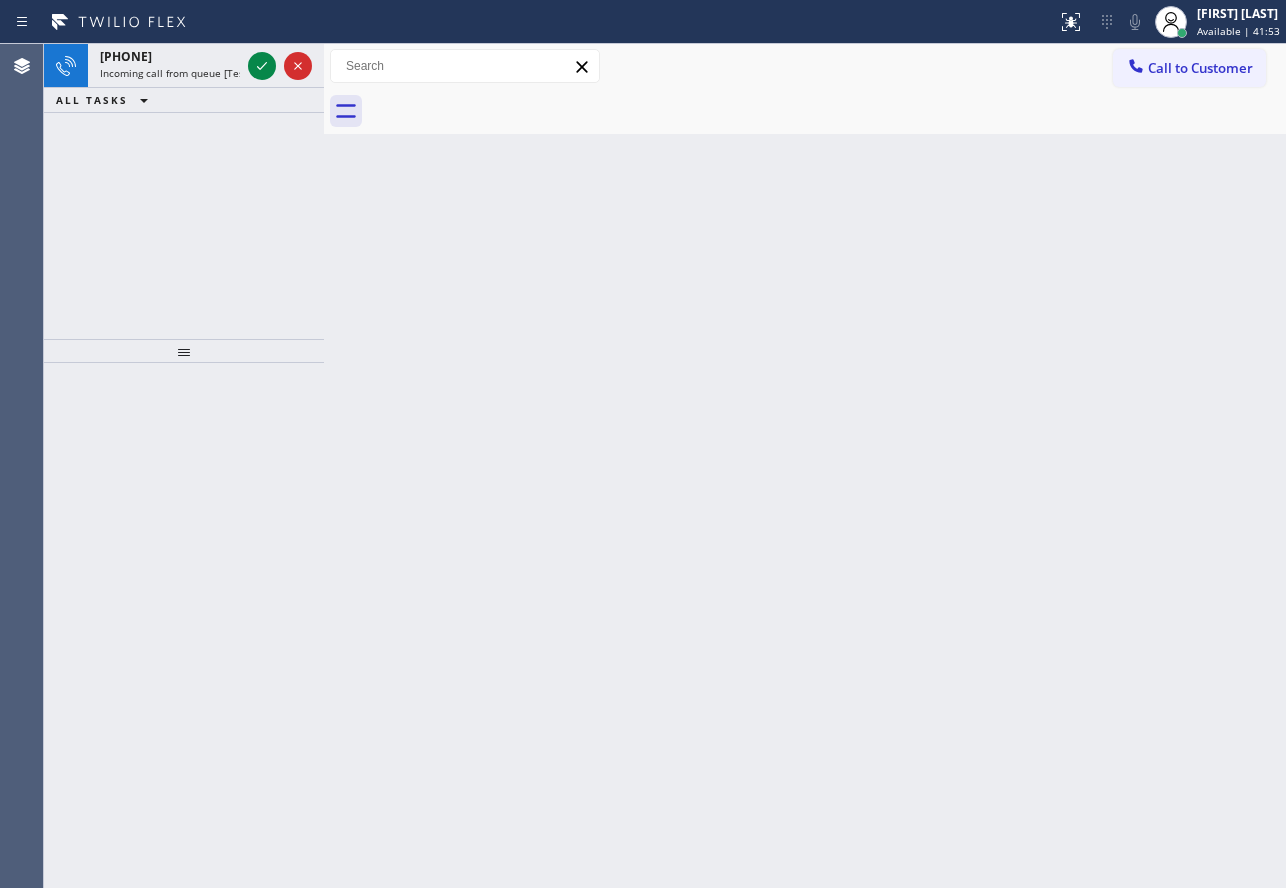 click 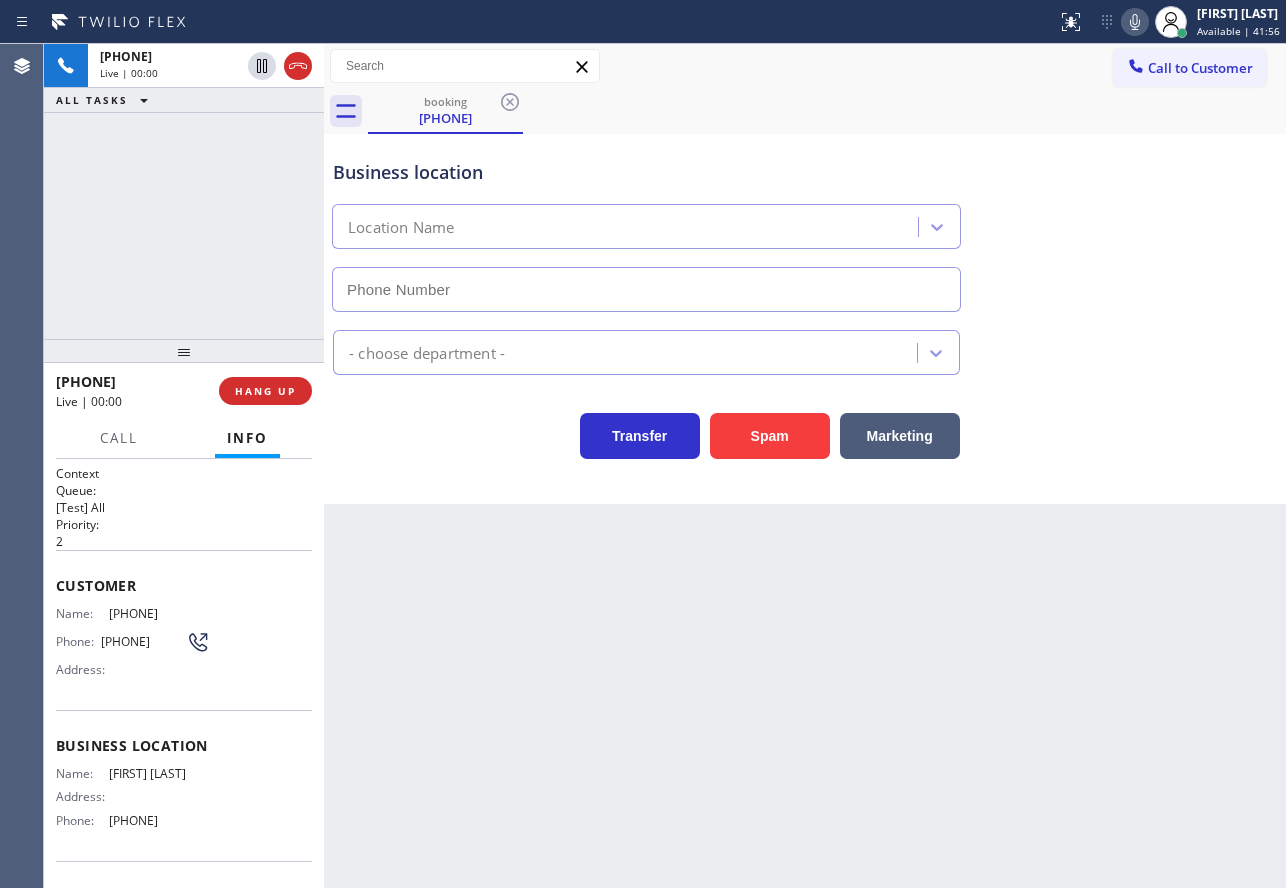 type on "[PHONE]" 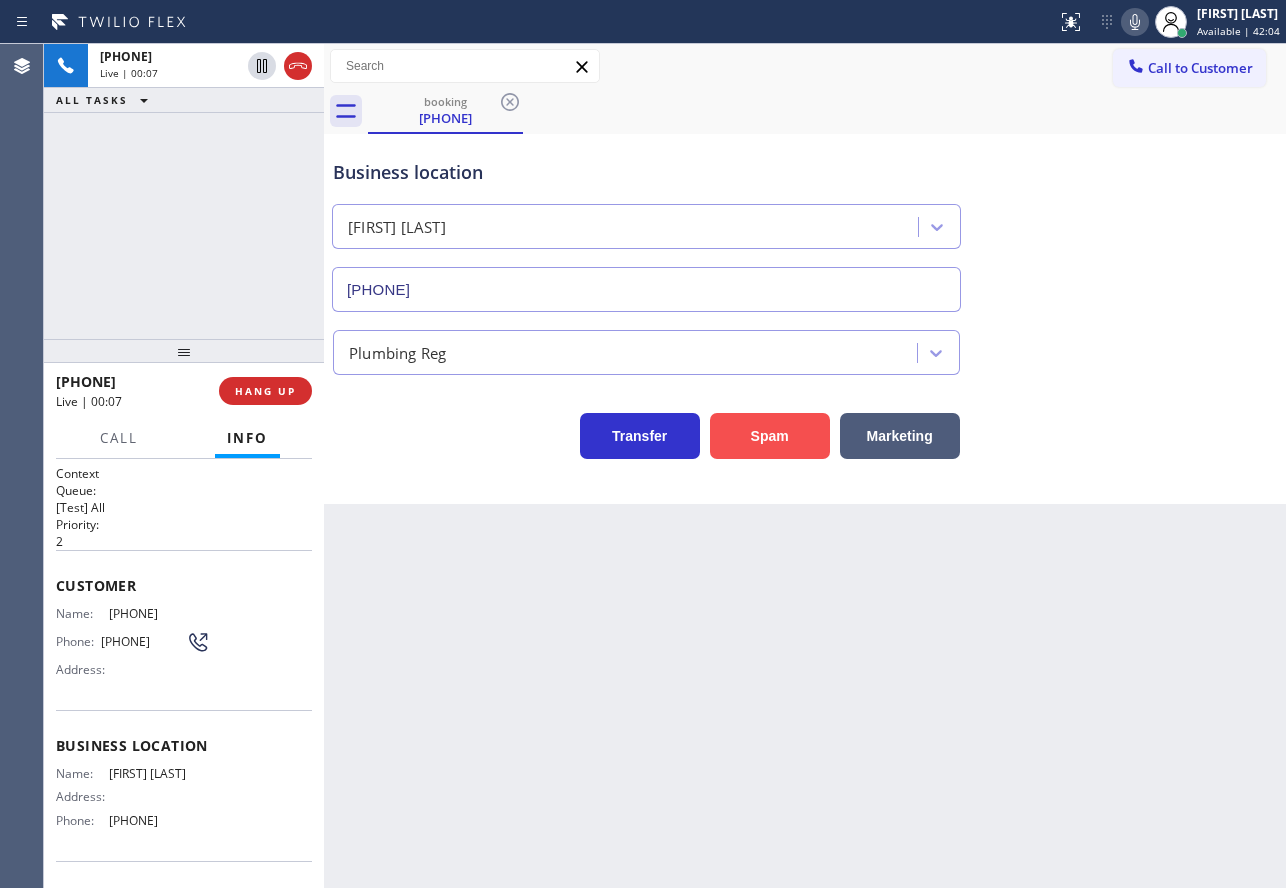 click on "Spam" at bounding box center [770, 436] 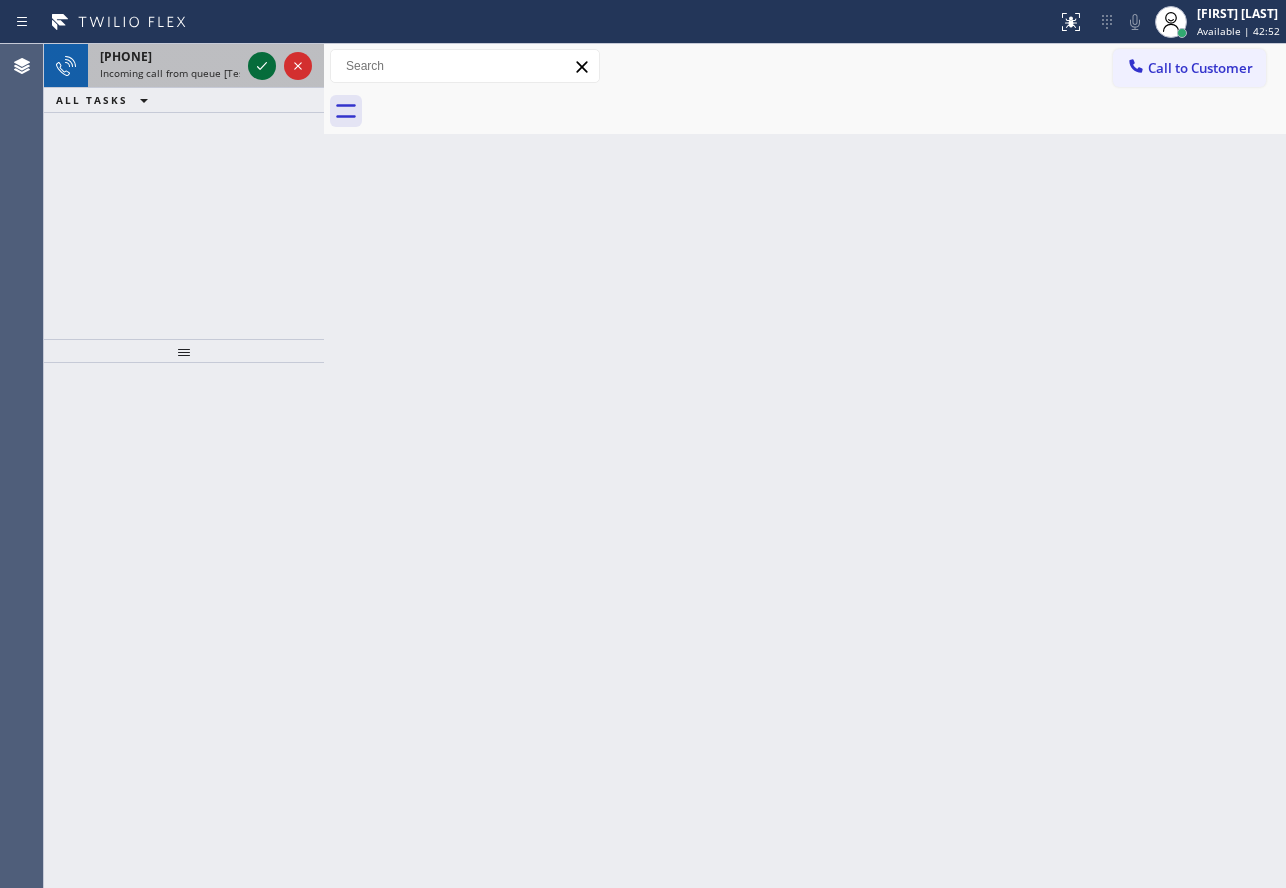 click 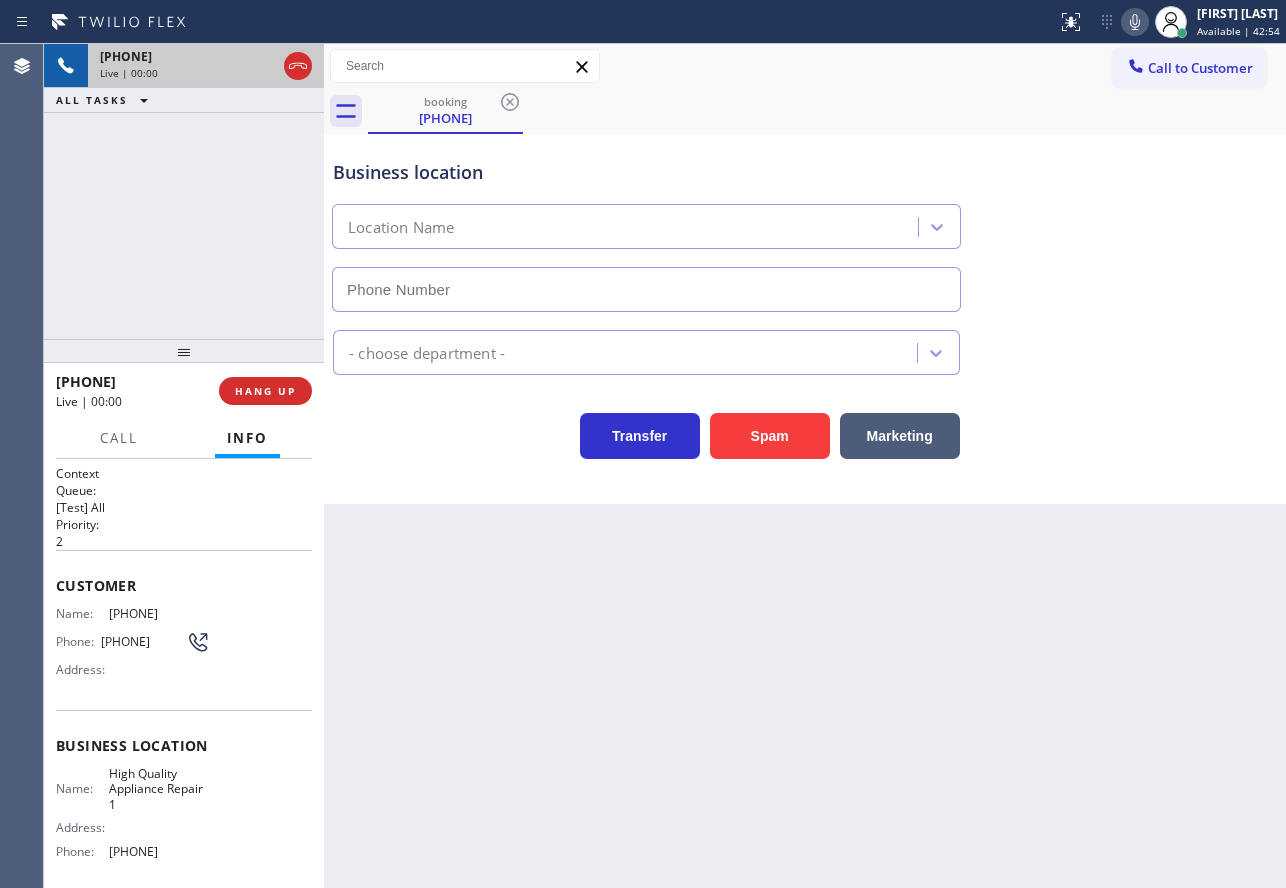 type on "[PHONE]" 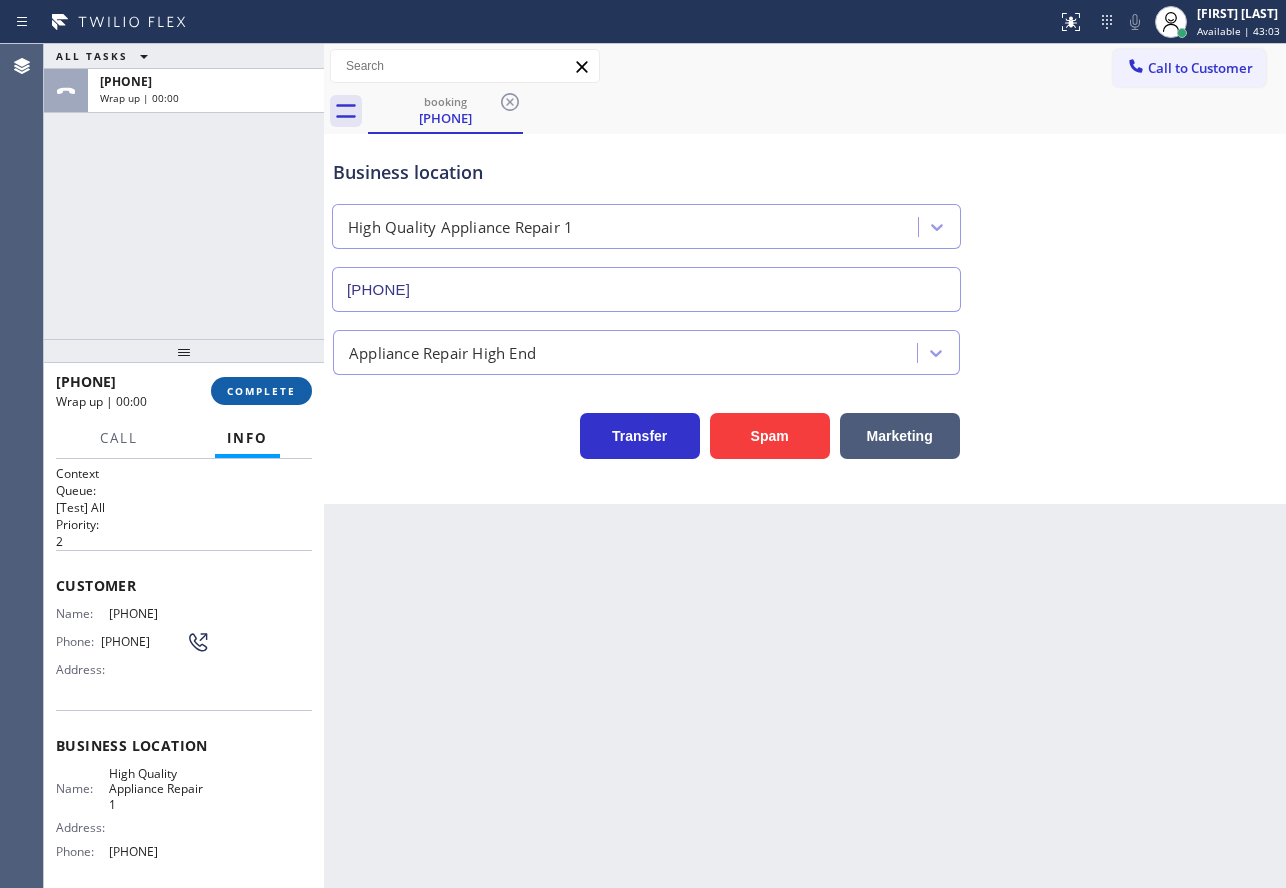 click on "COMPLETE" at bounding box center [261, 391] 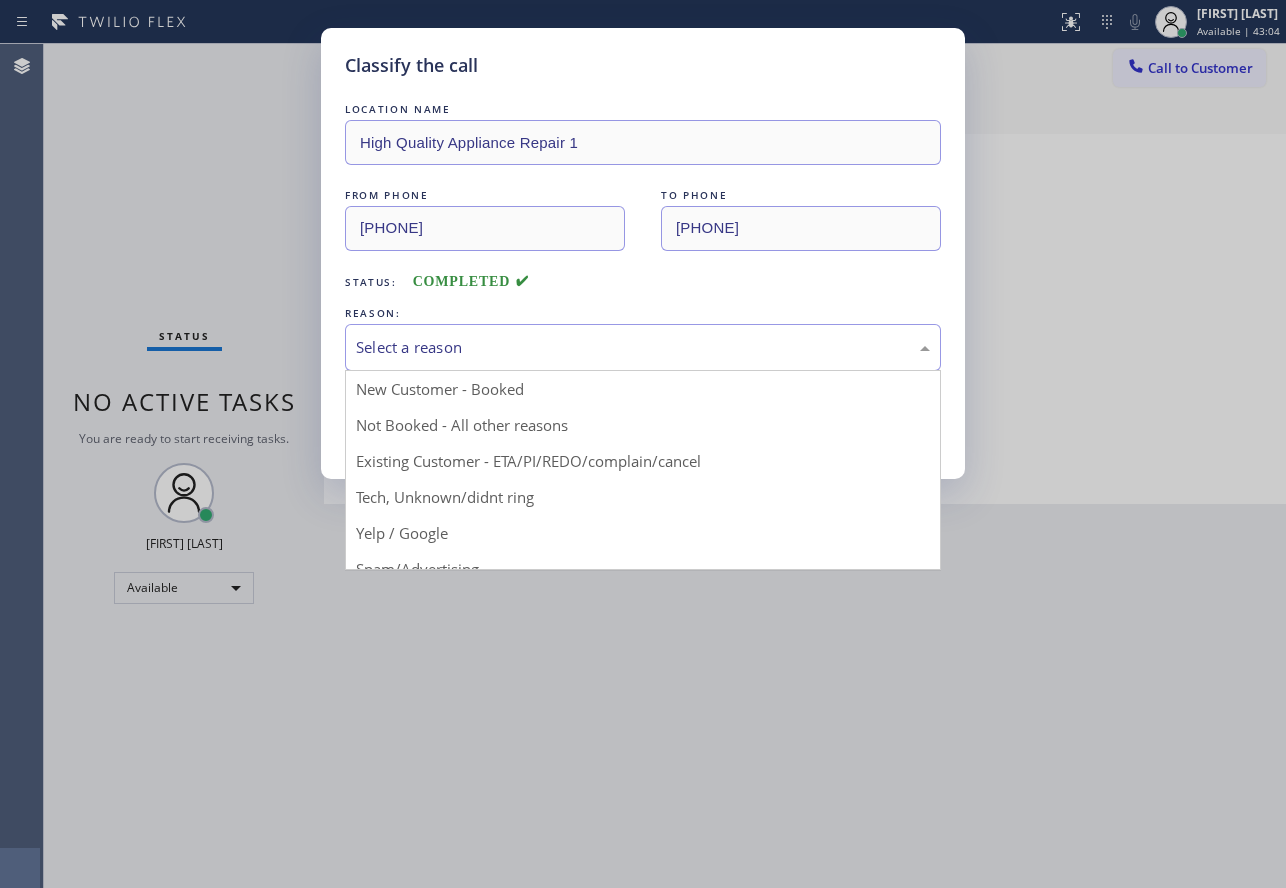 click on "Select a reason" at bounding box center [643, 347] 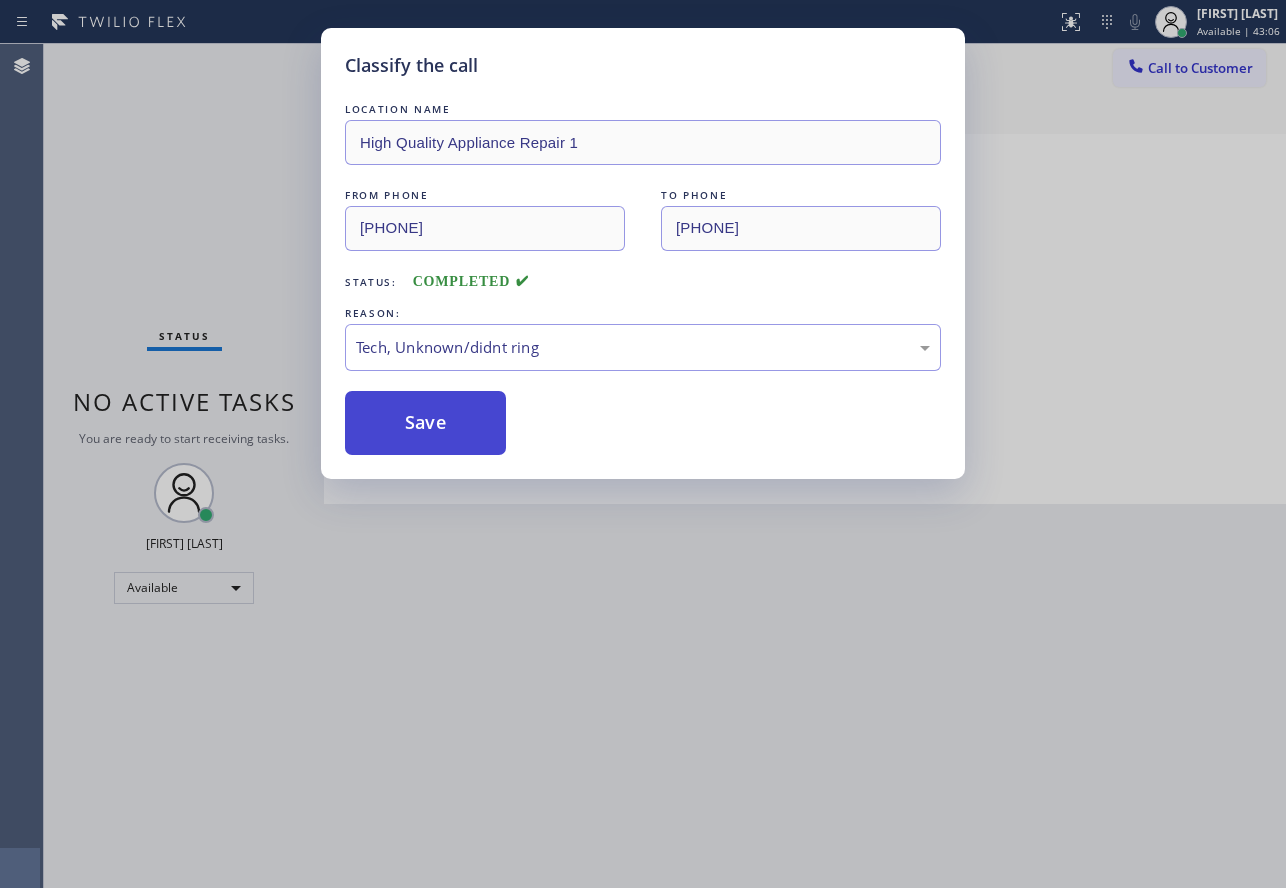 click on "Save" at bounding box center (425, 423) 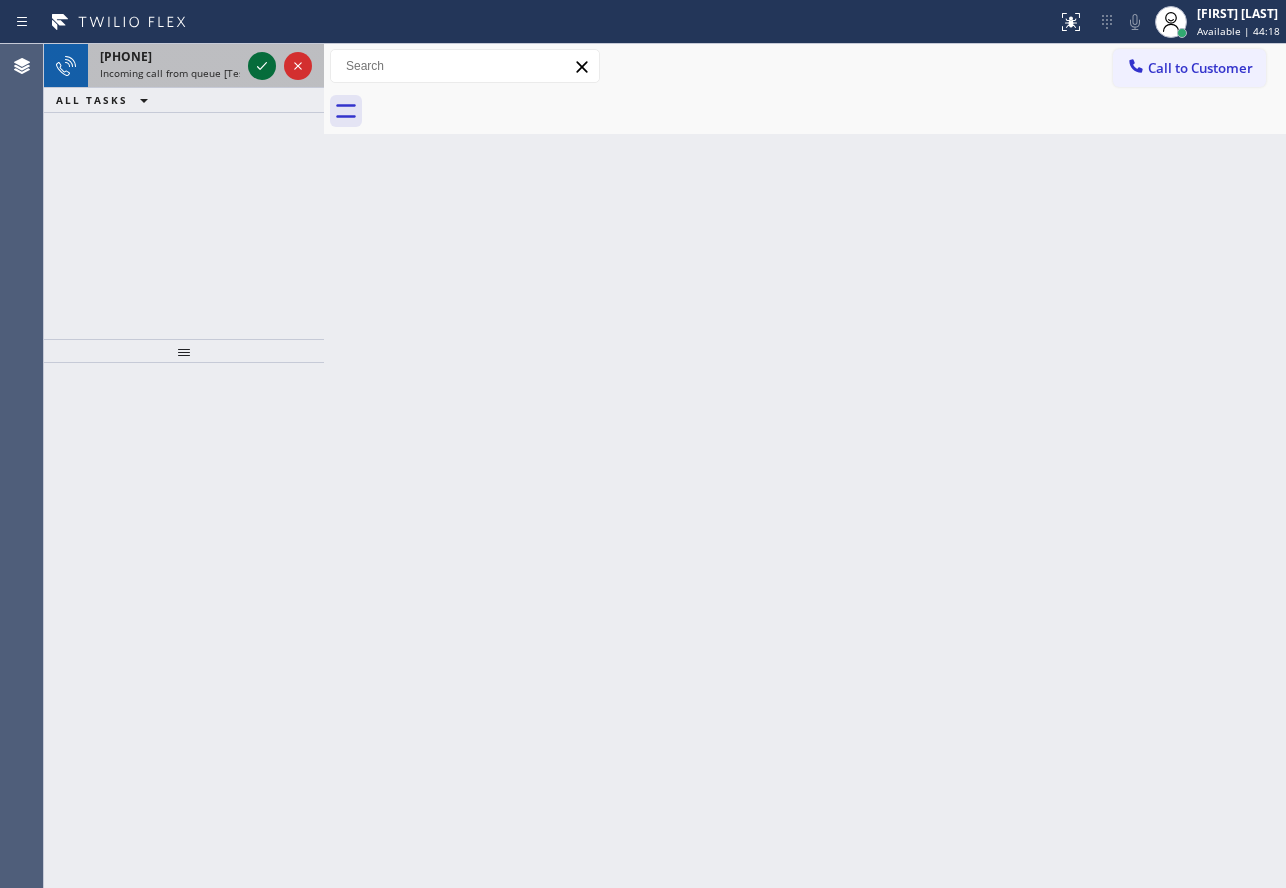 click 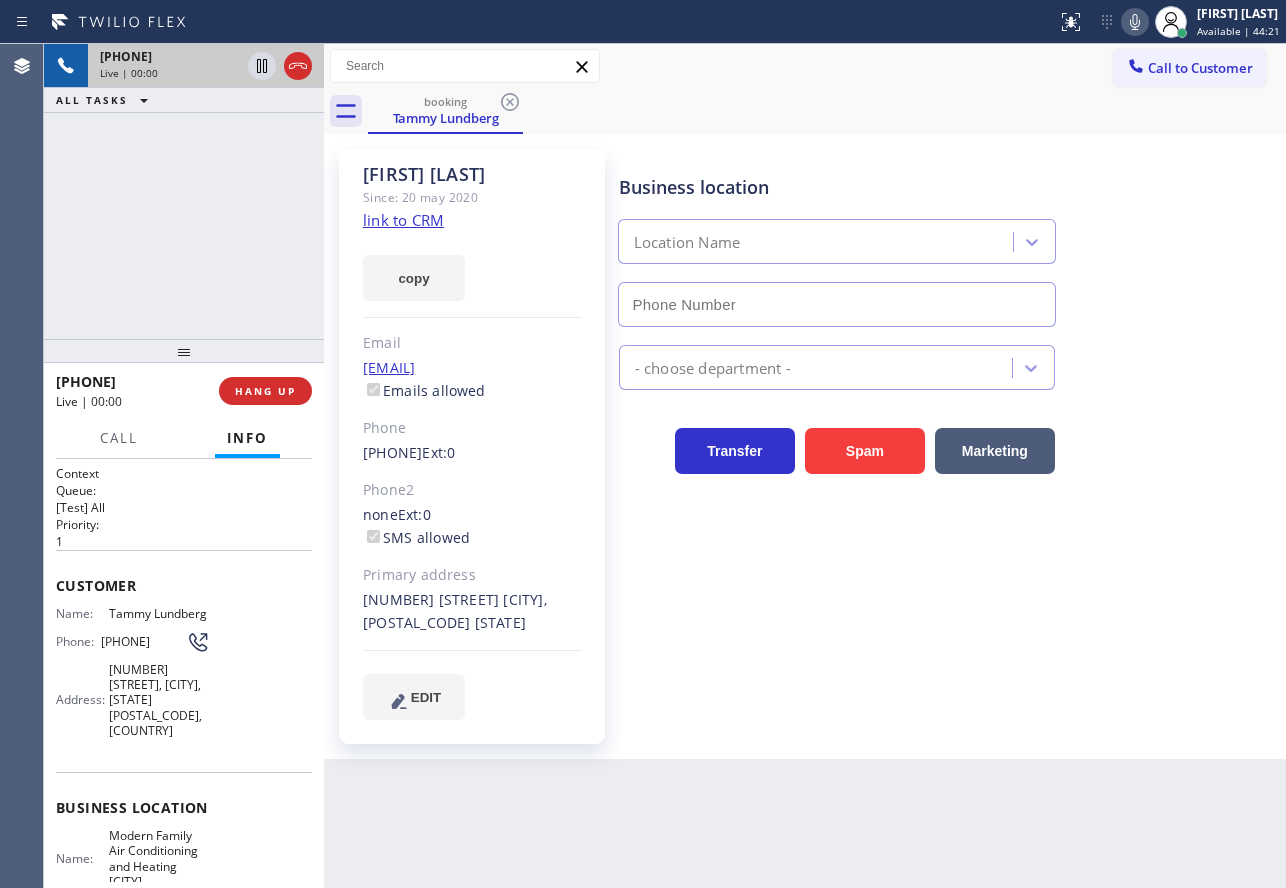 type on "[PHONE]" 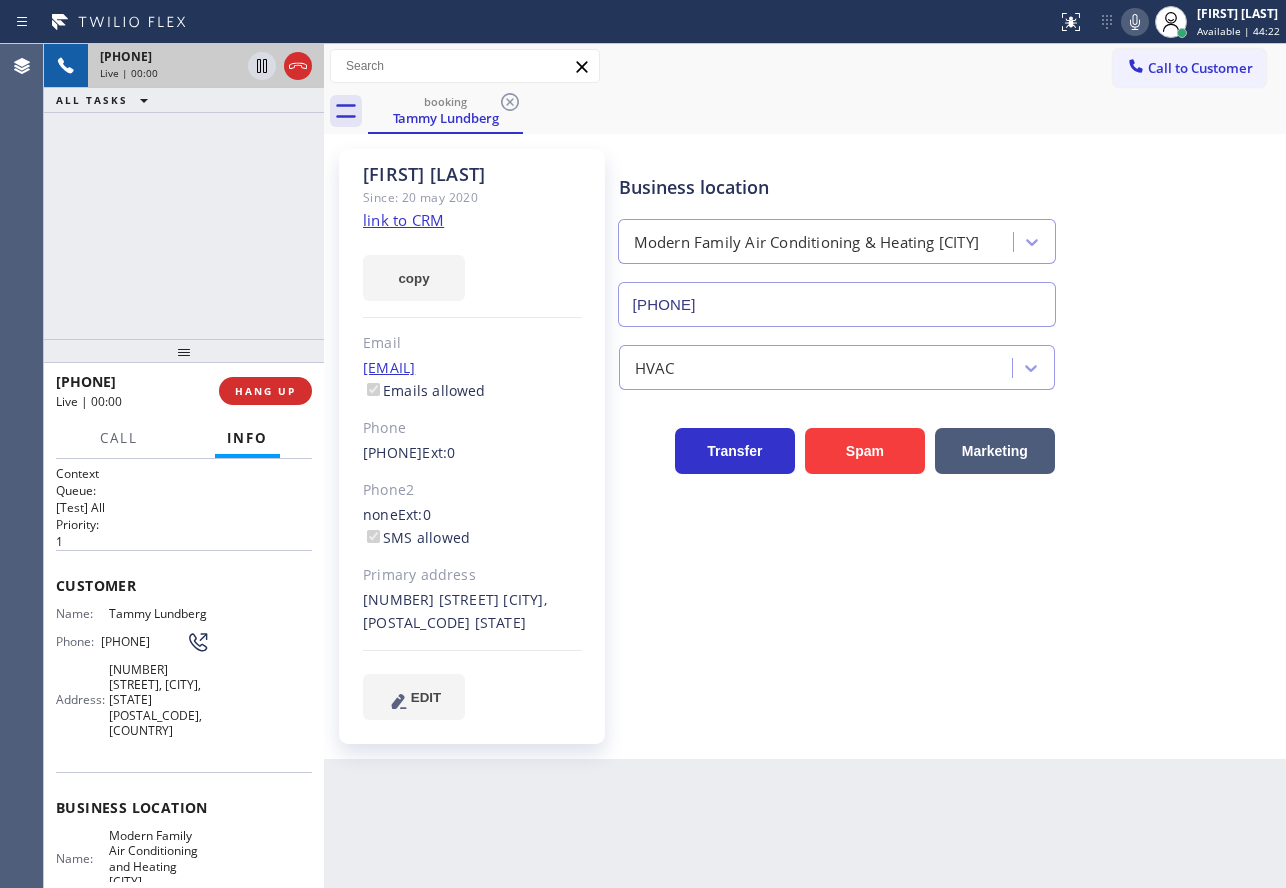 click on "link to CRM" 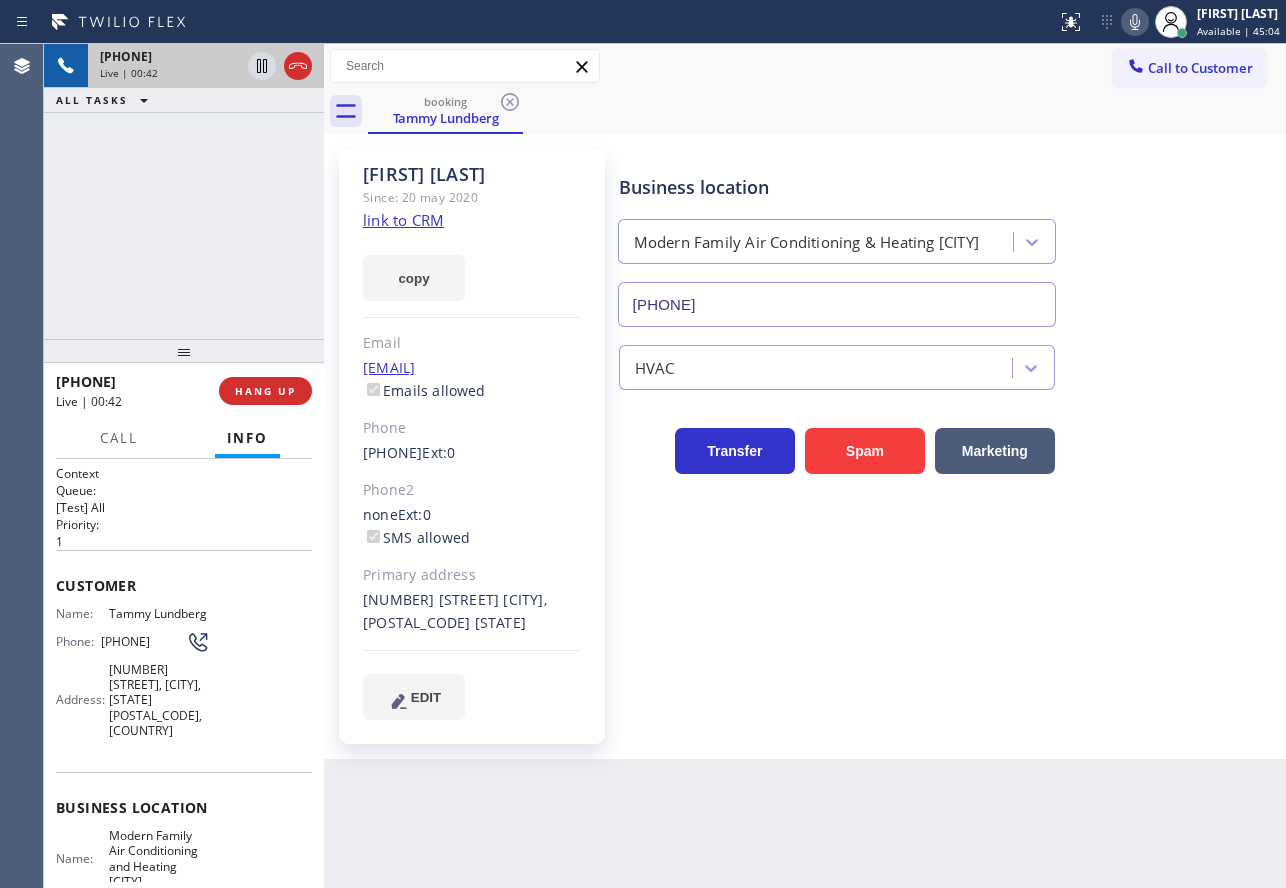 click 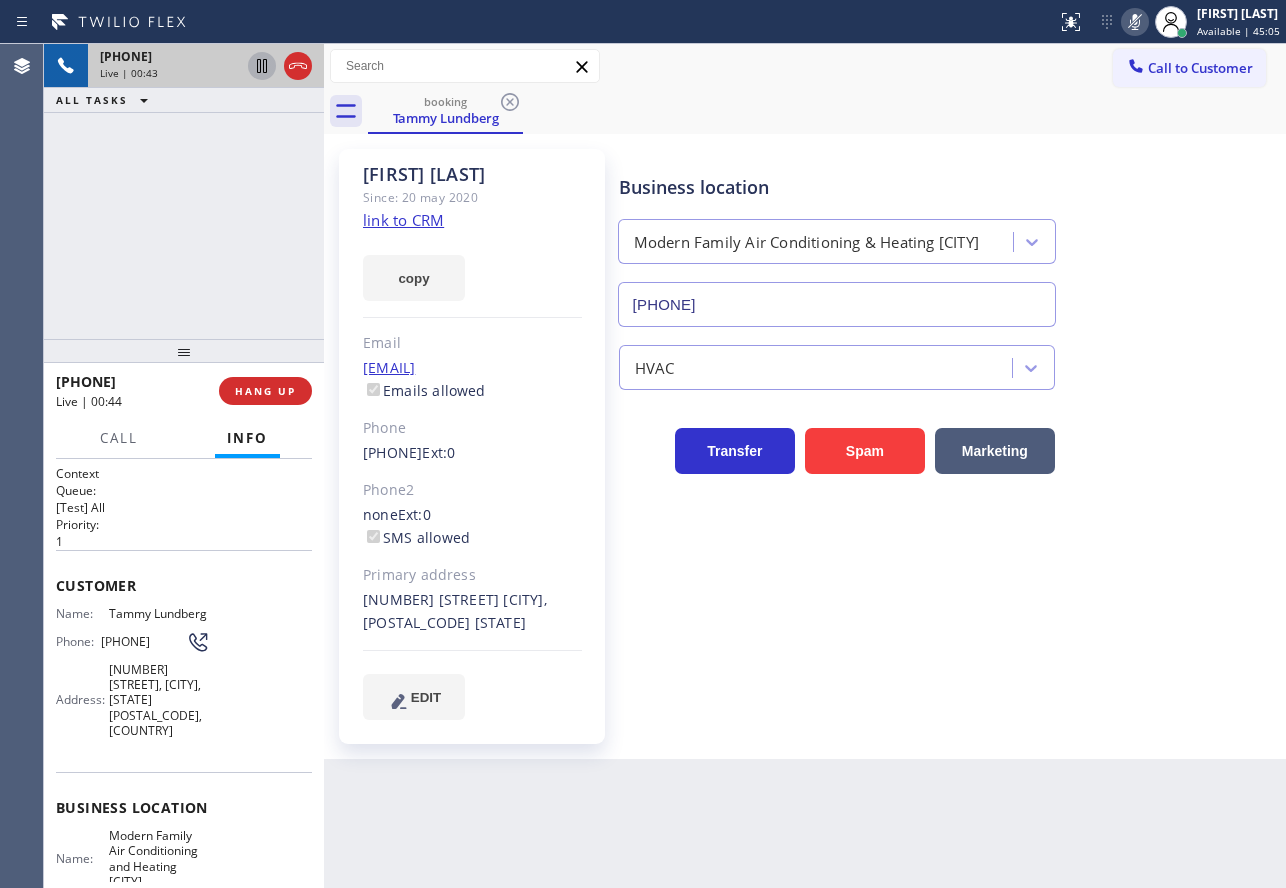 click 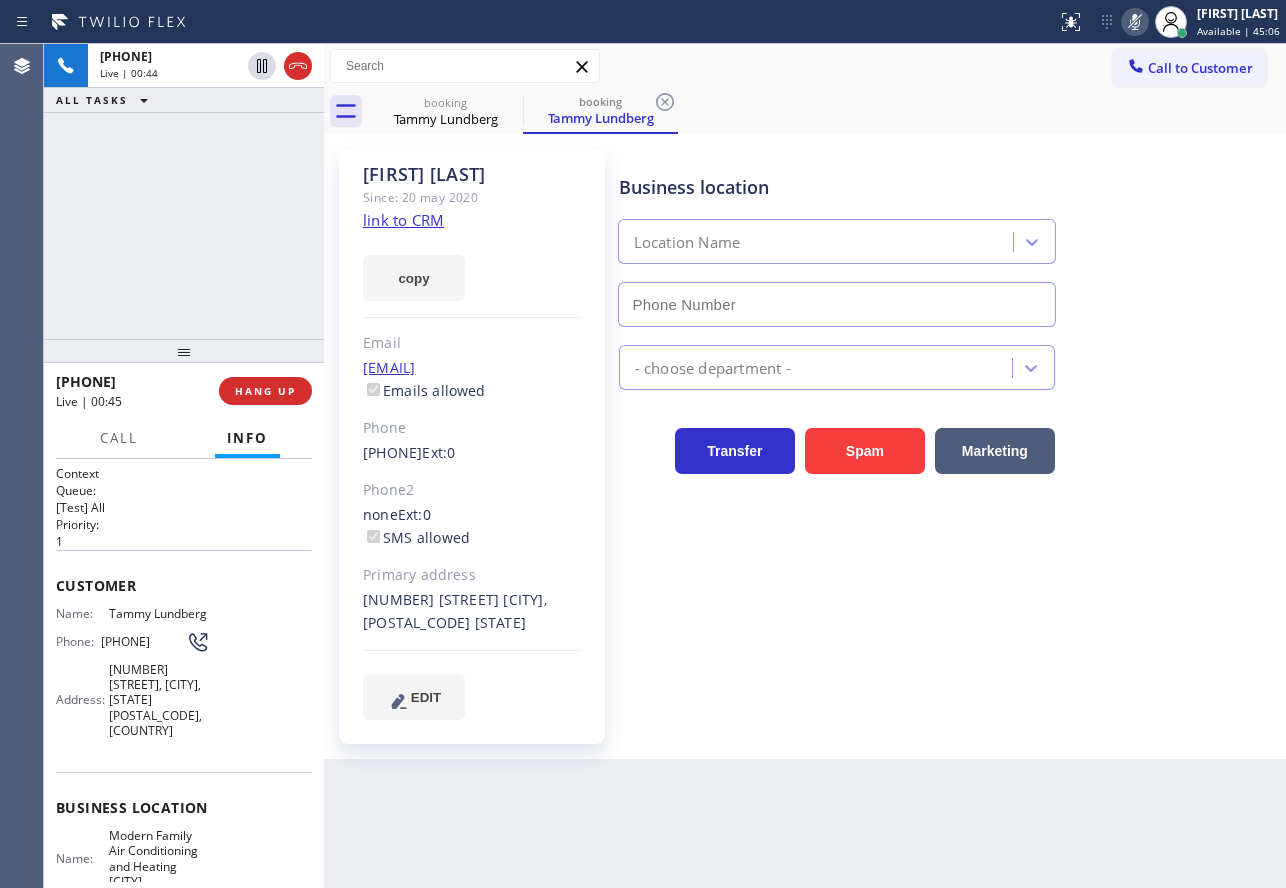 type on "[PHONE]" 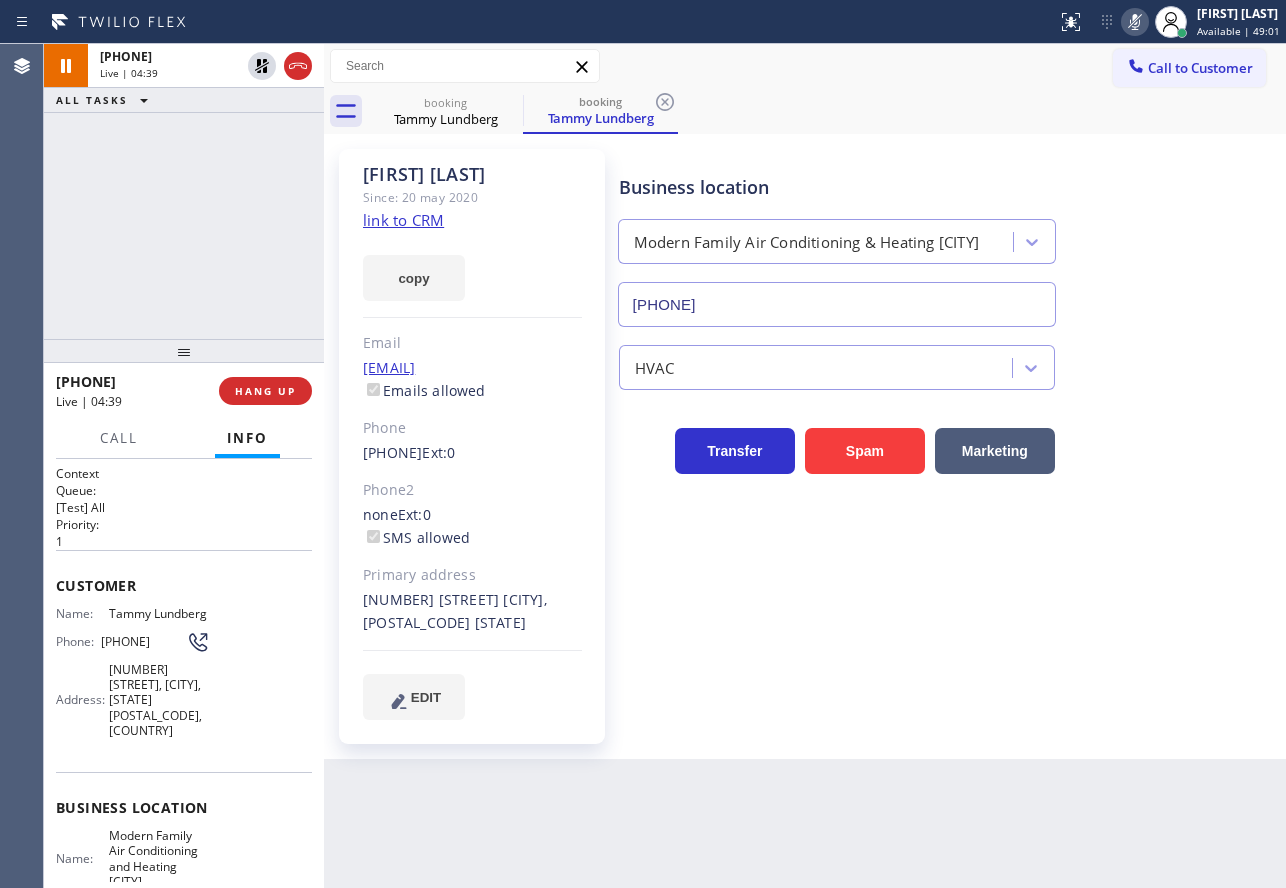 click 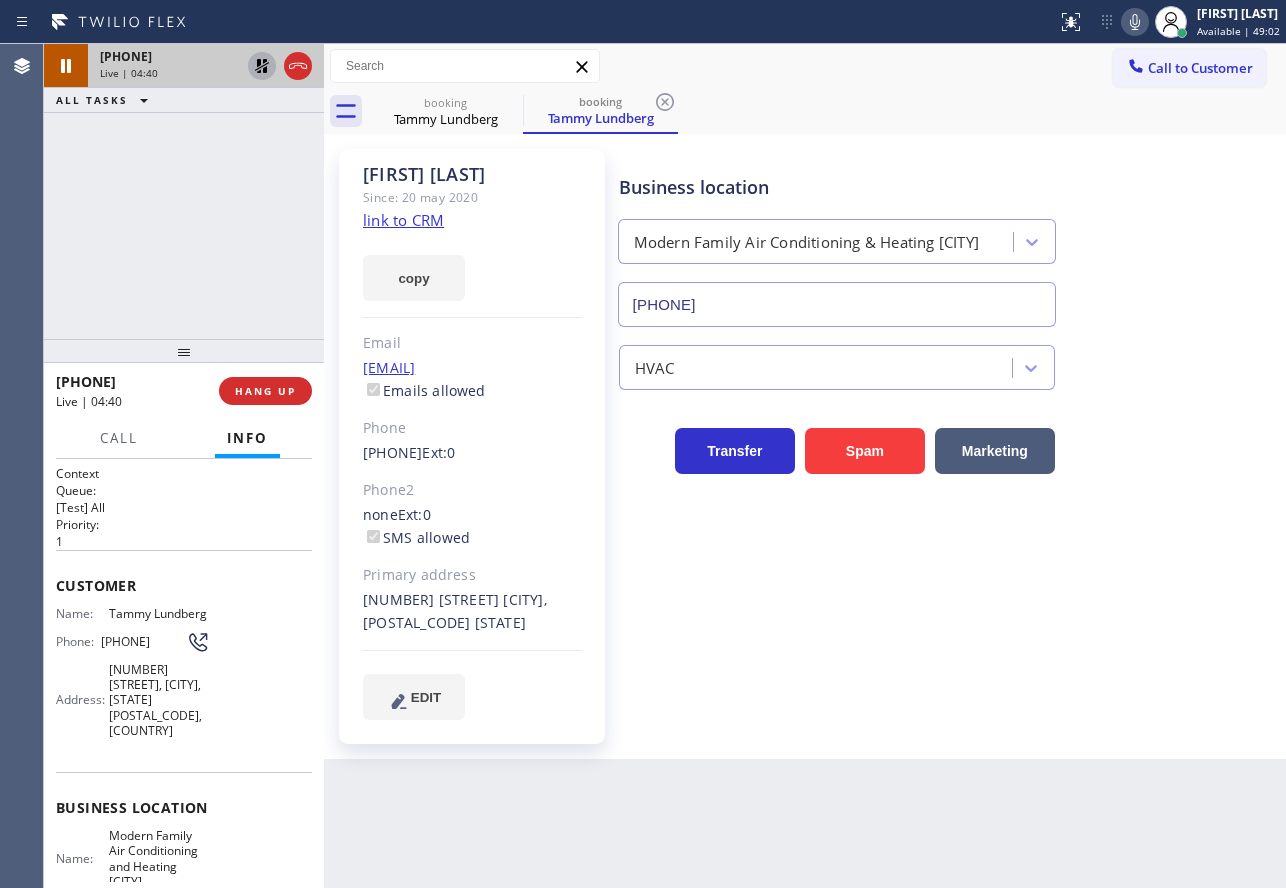 click 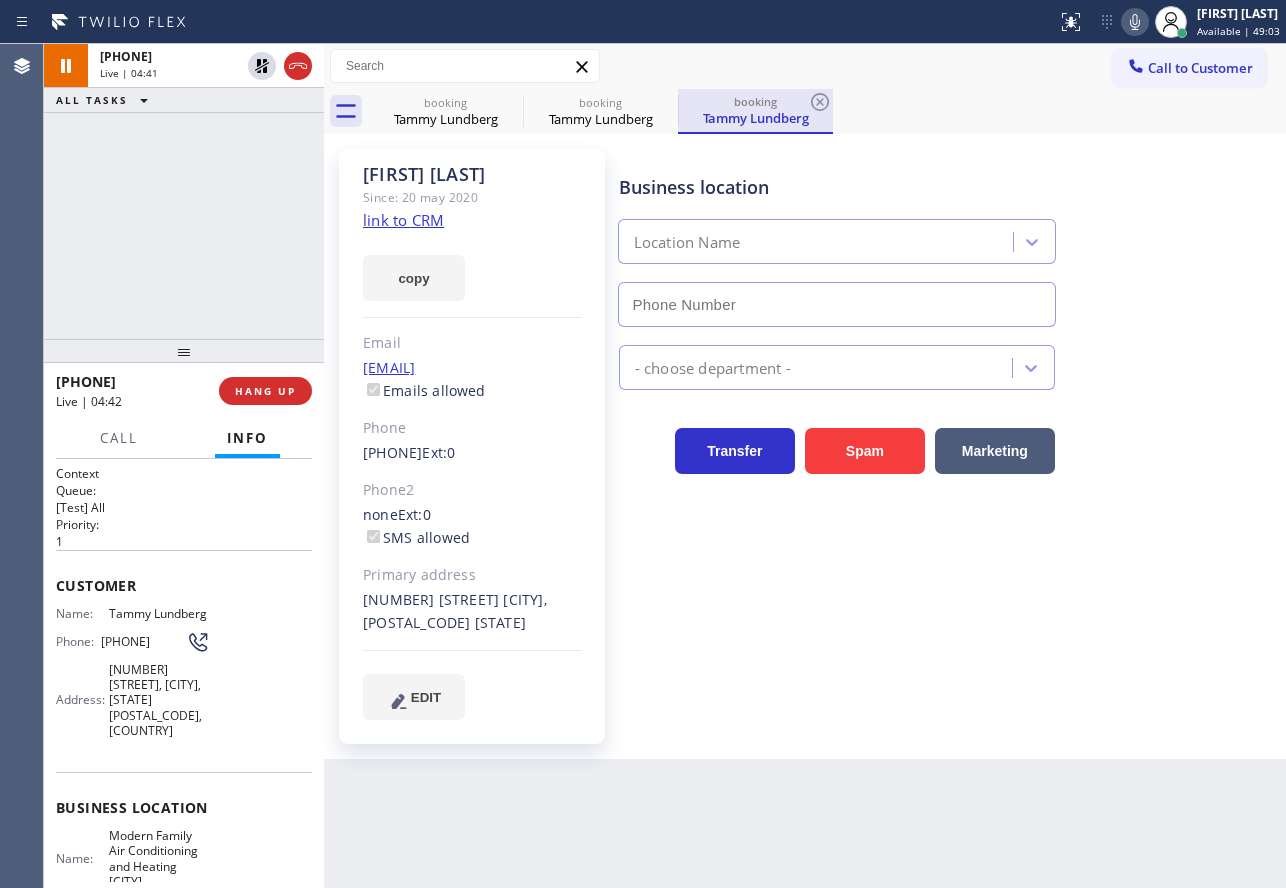 type on "[PHONE]" 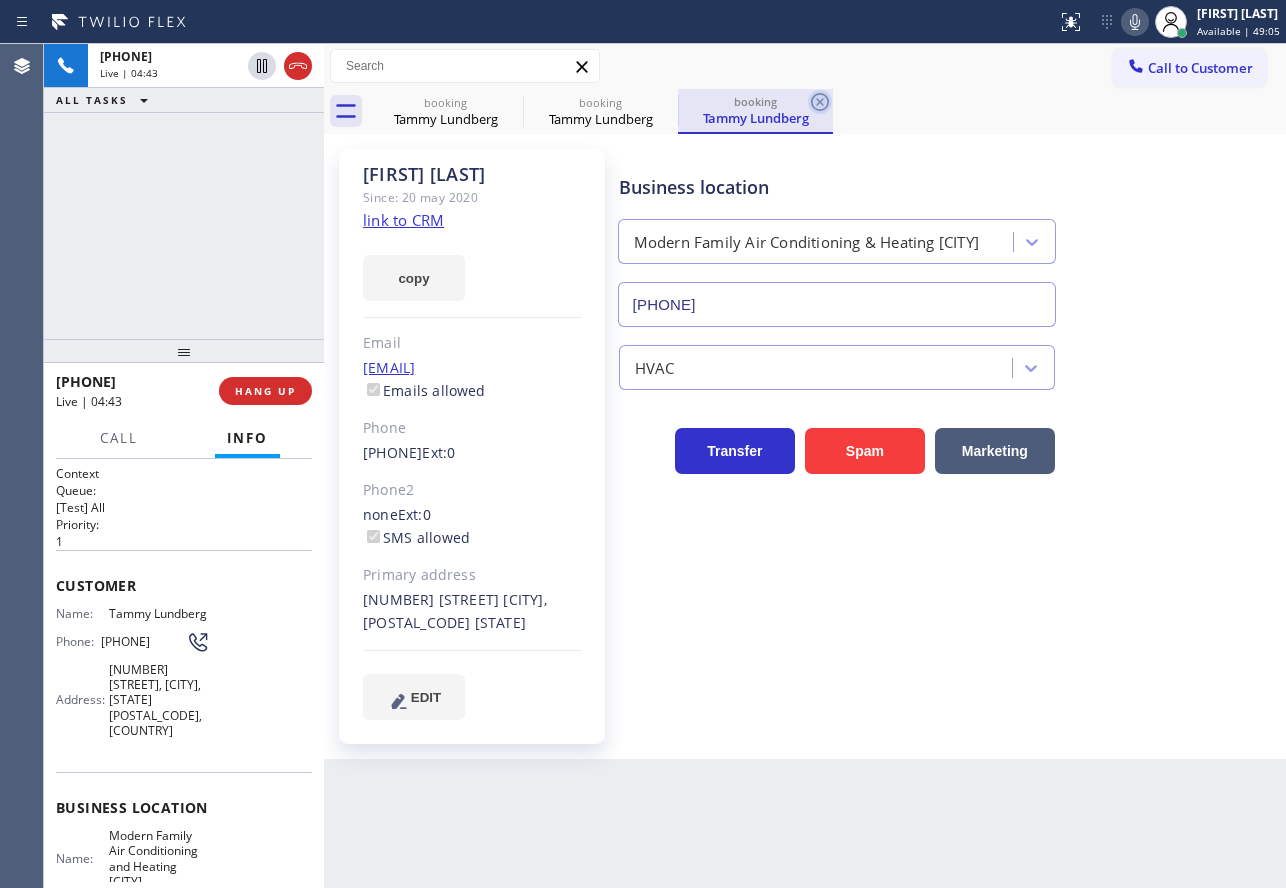 click 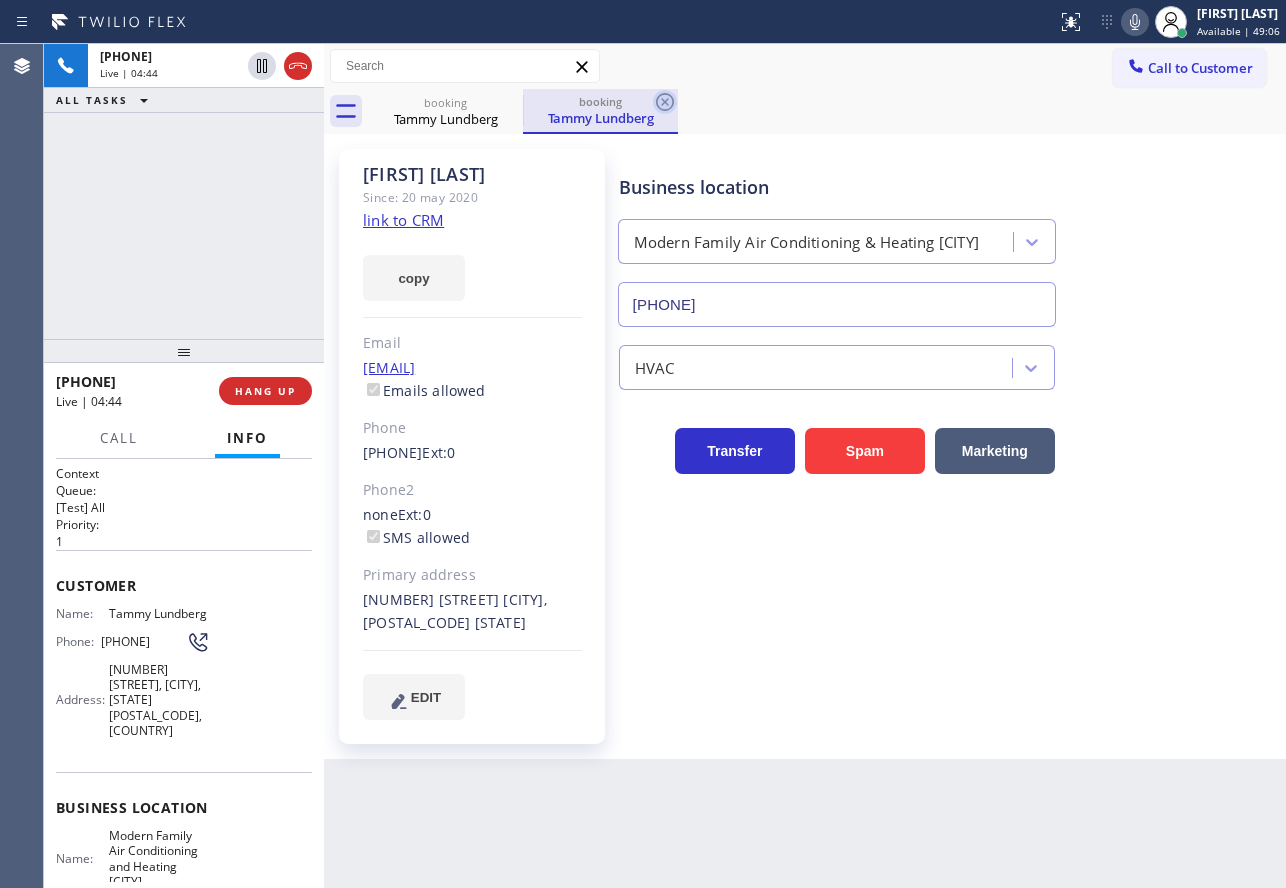 click 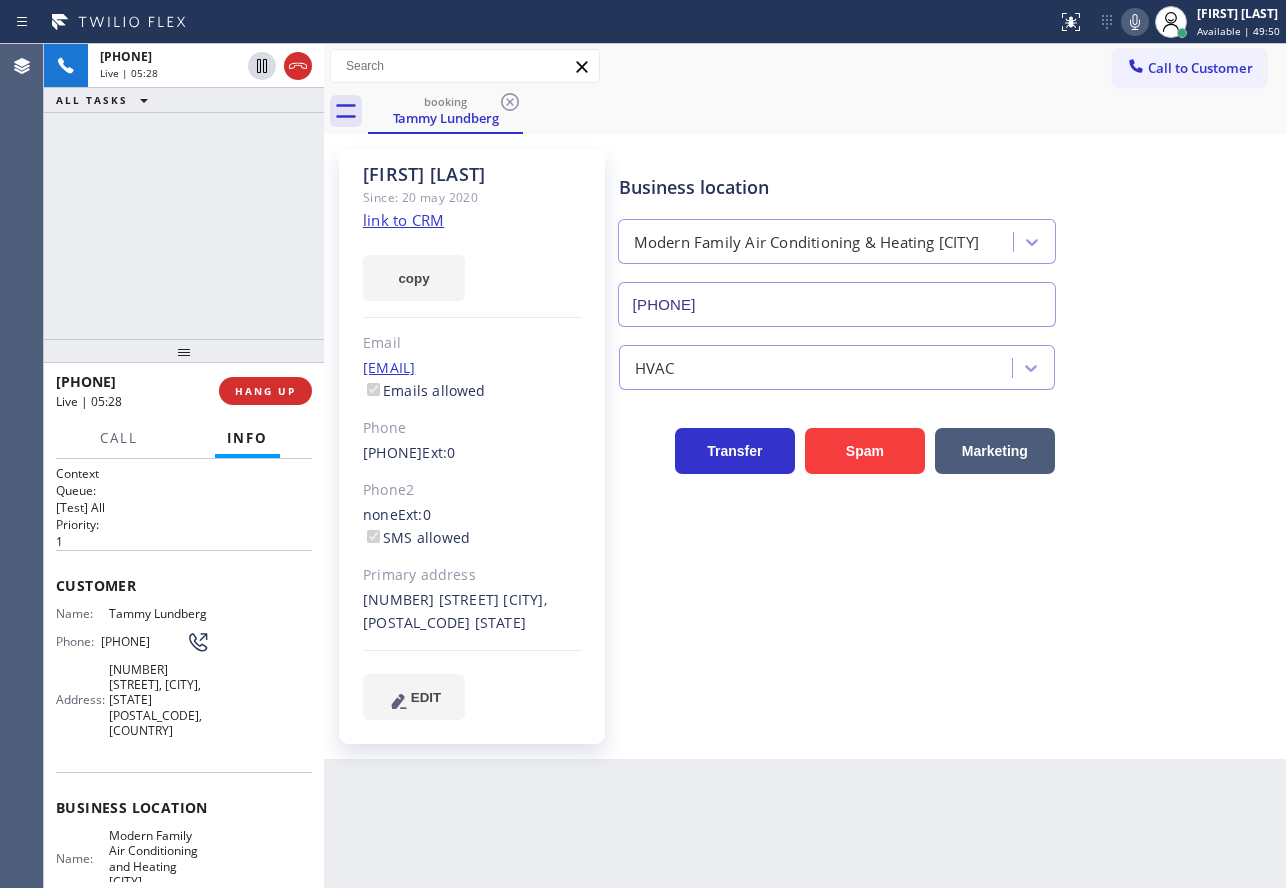 click 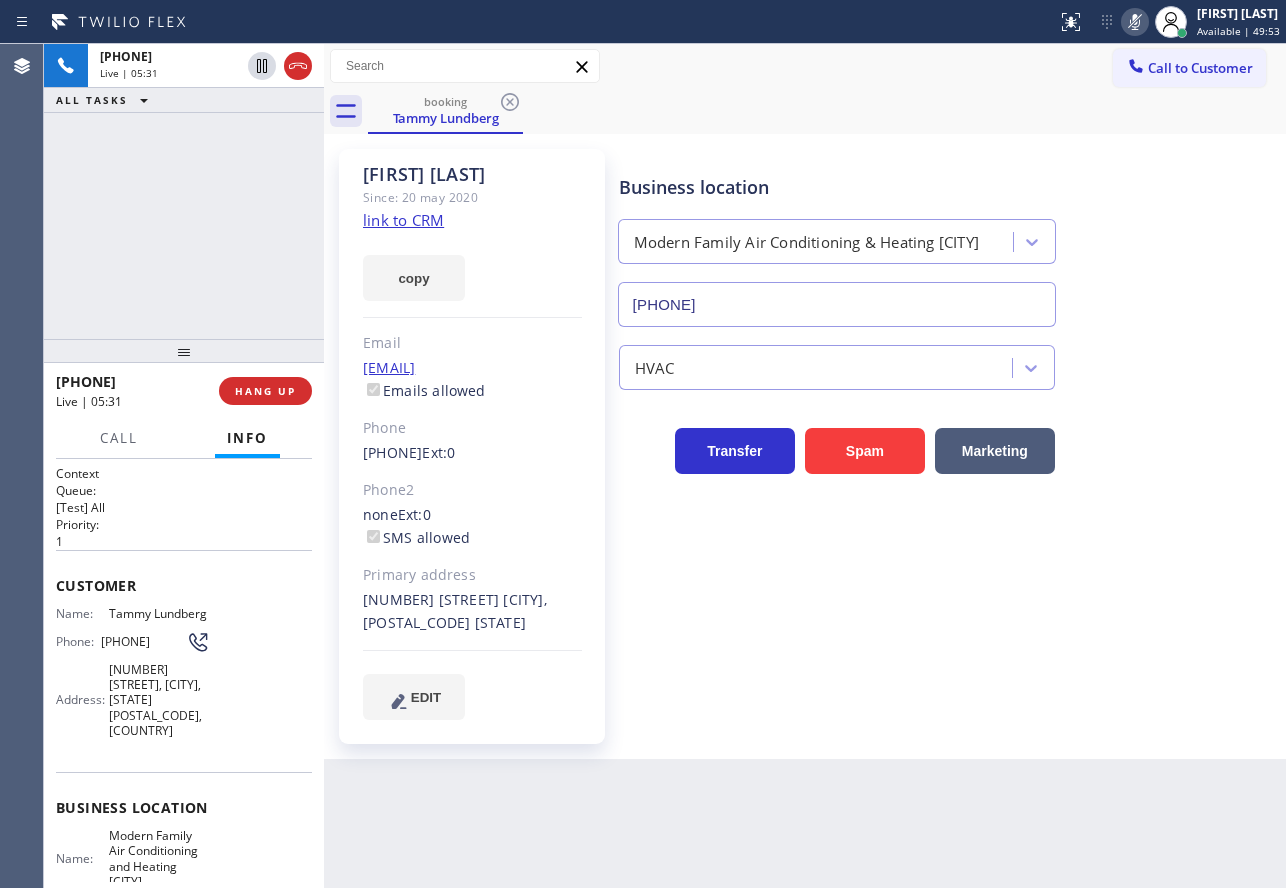 click 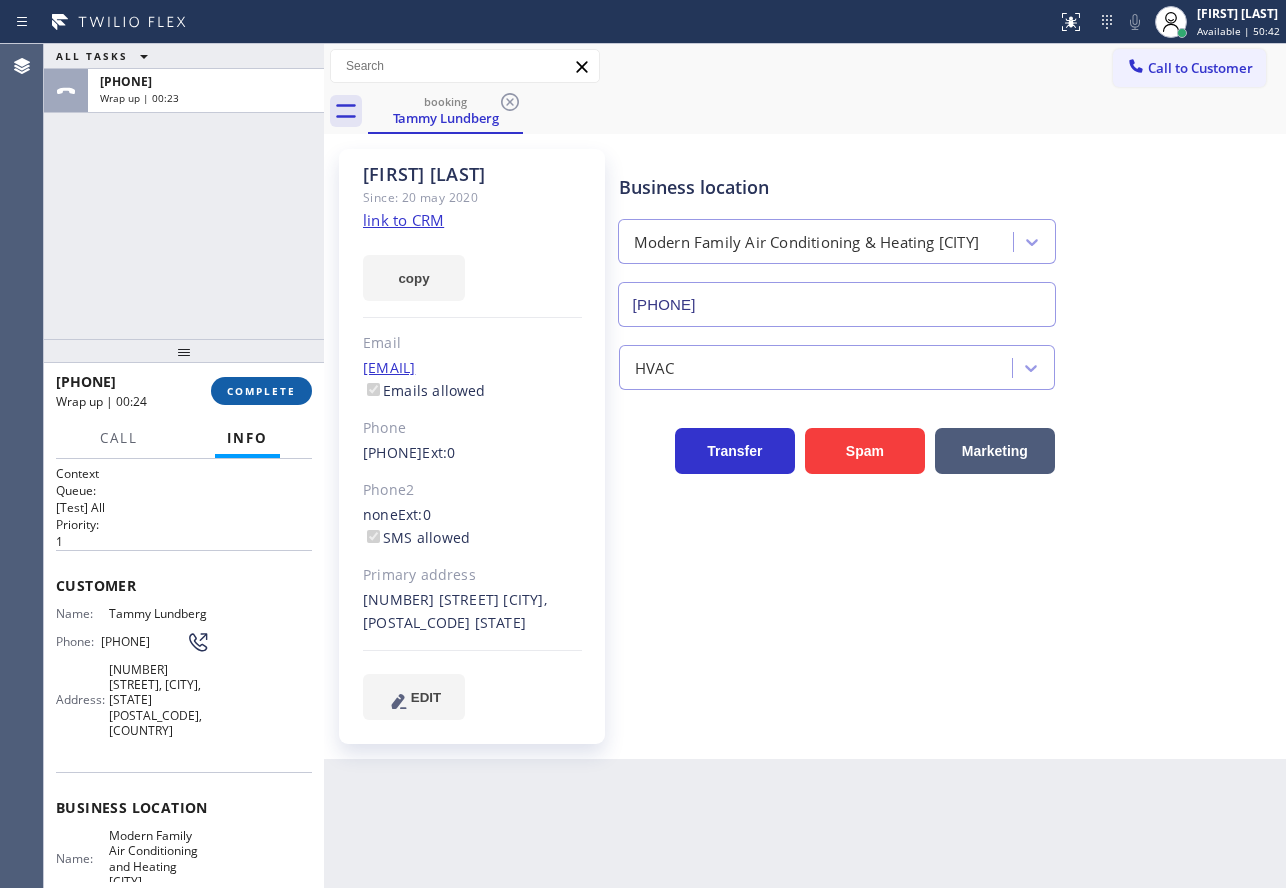click on "COMPLETE" at bounding box center (261, 391) 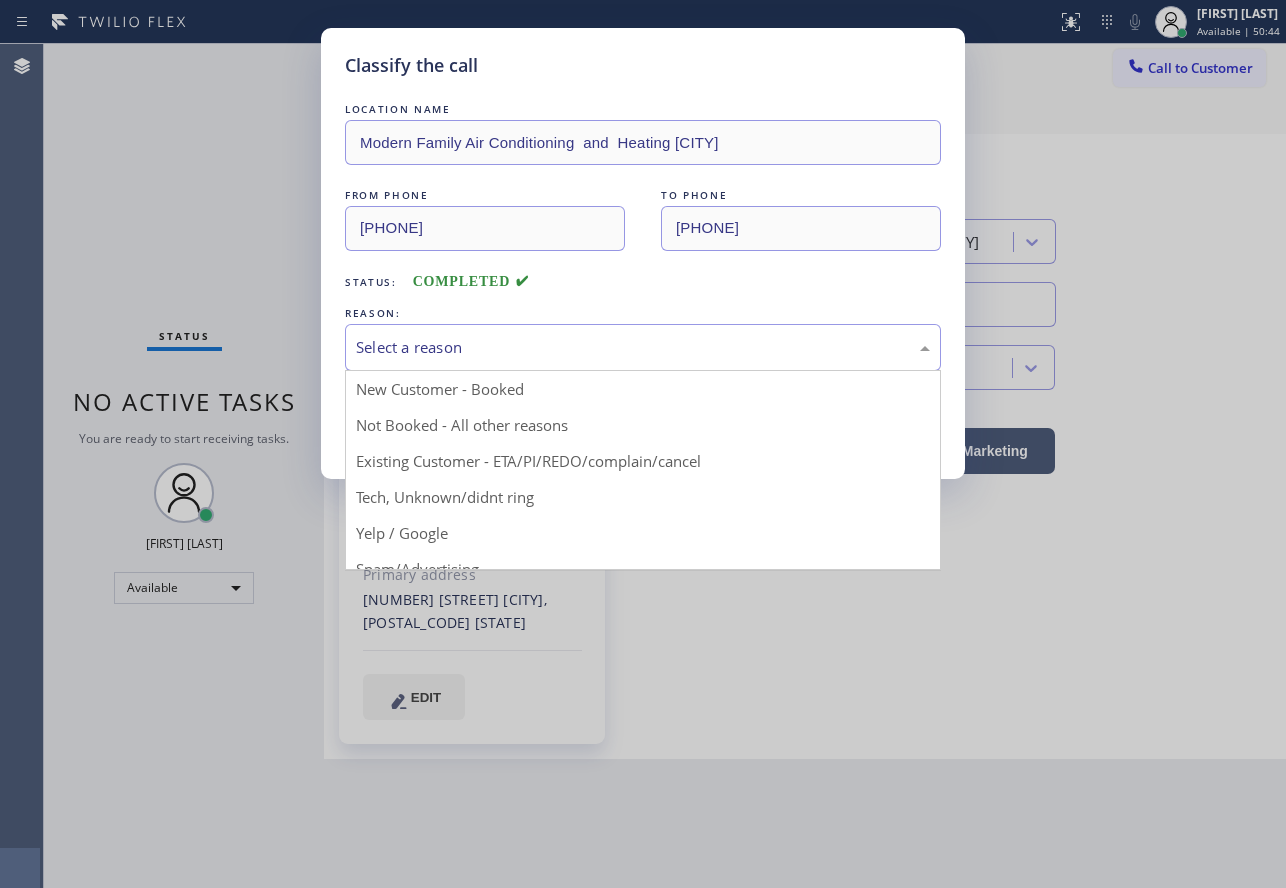 click on "Select a reason" at bounding box center (643, 347) 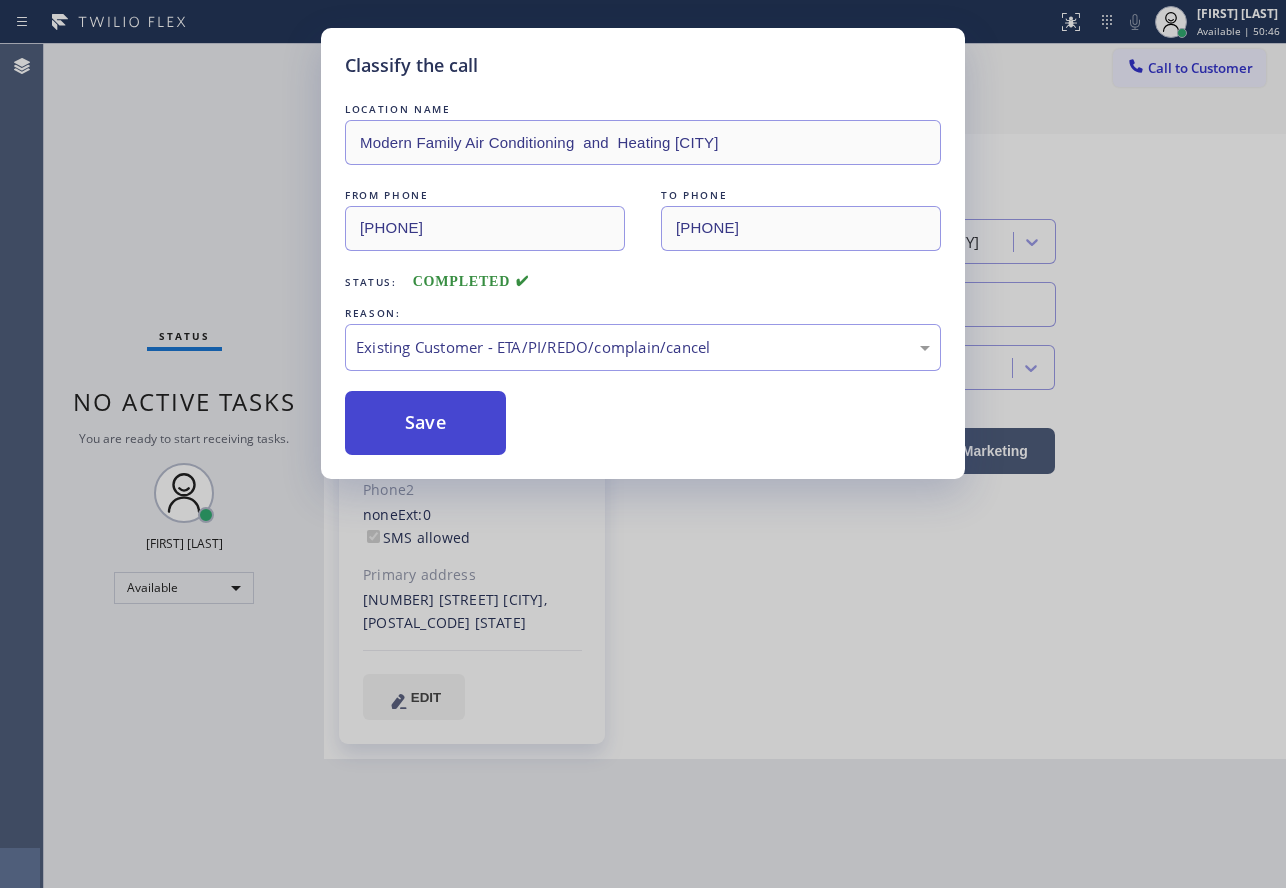 click on "Save" at bounding box center [425, 423] 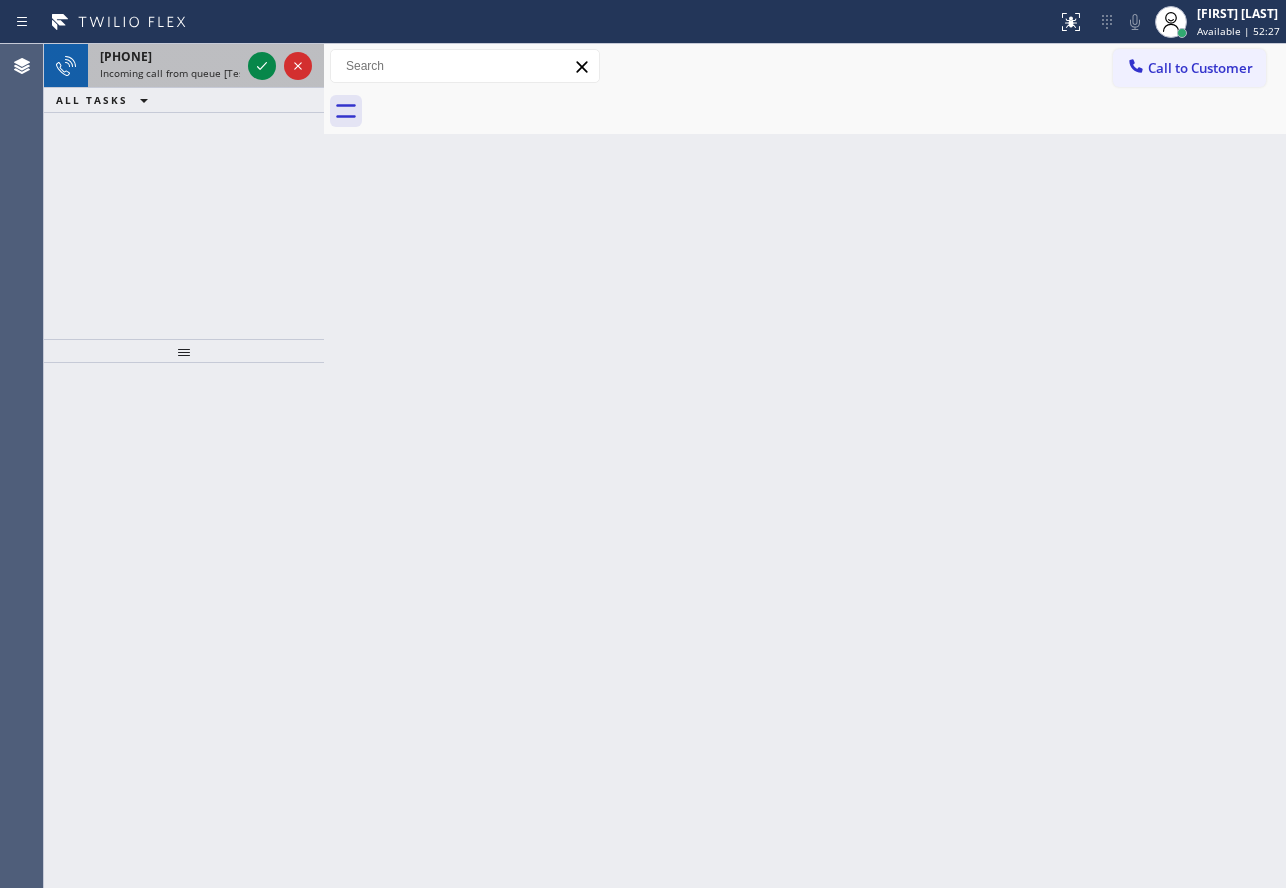click on "[PHONE] Incoming call from queue [Test] All" at bounding box center (166, 66) 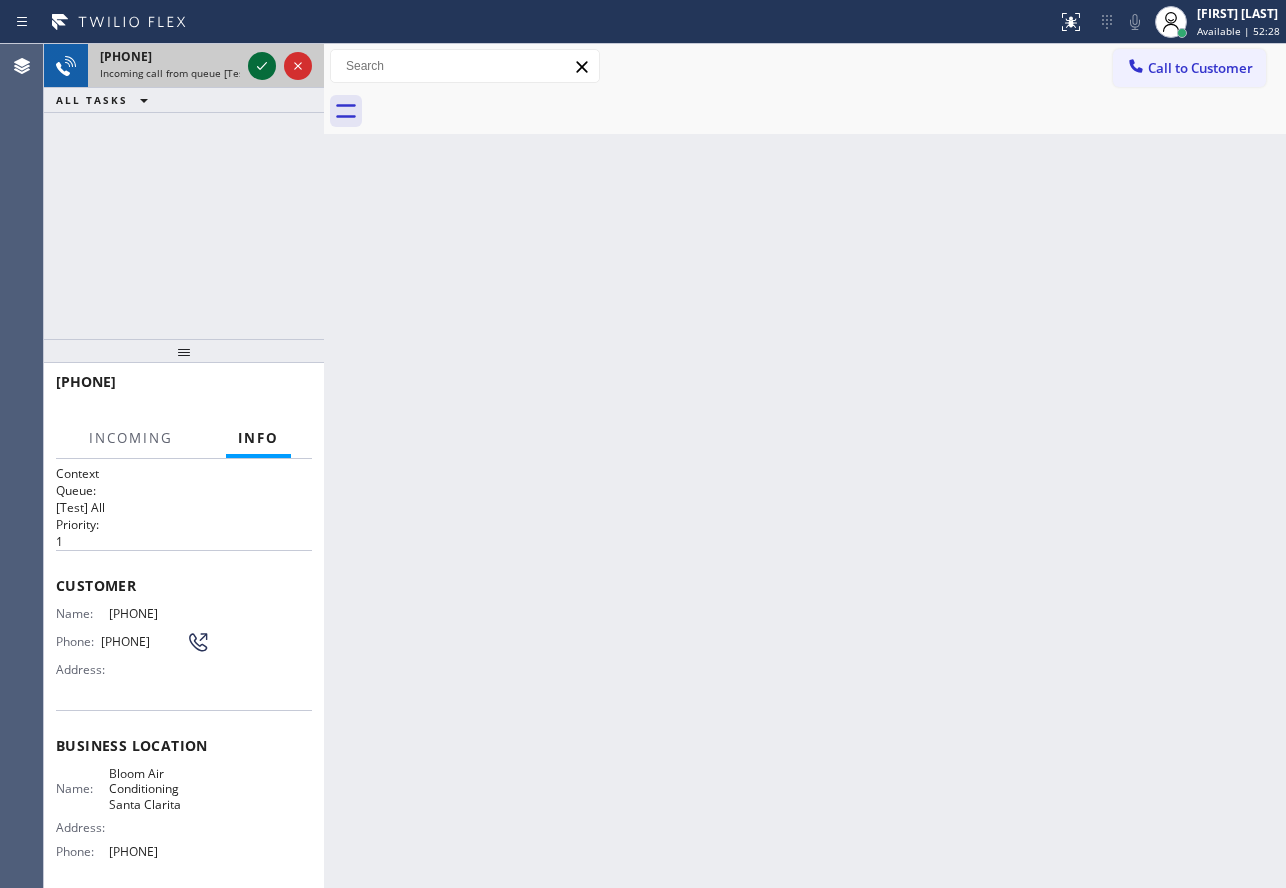 click 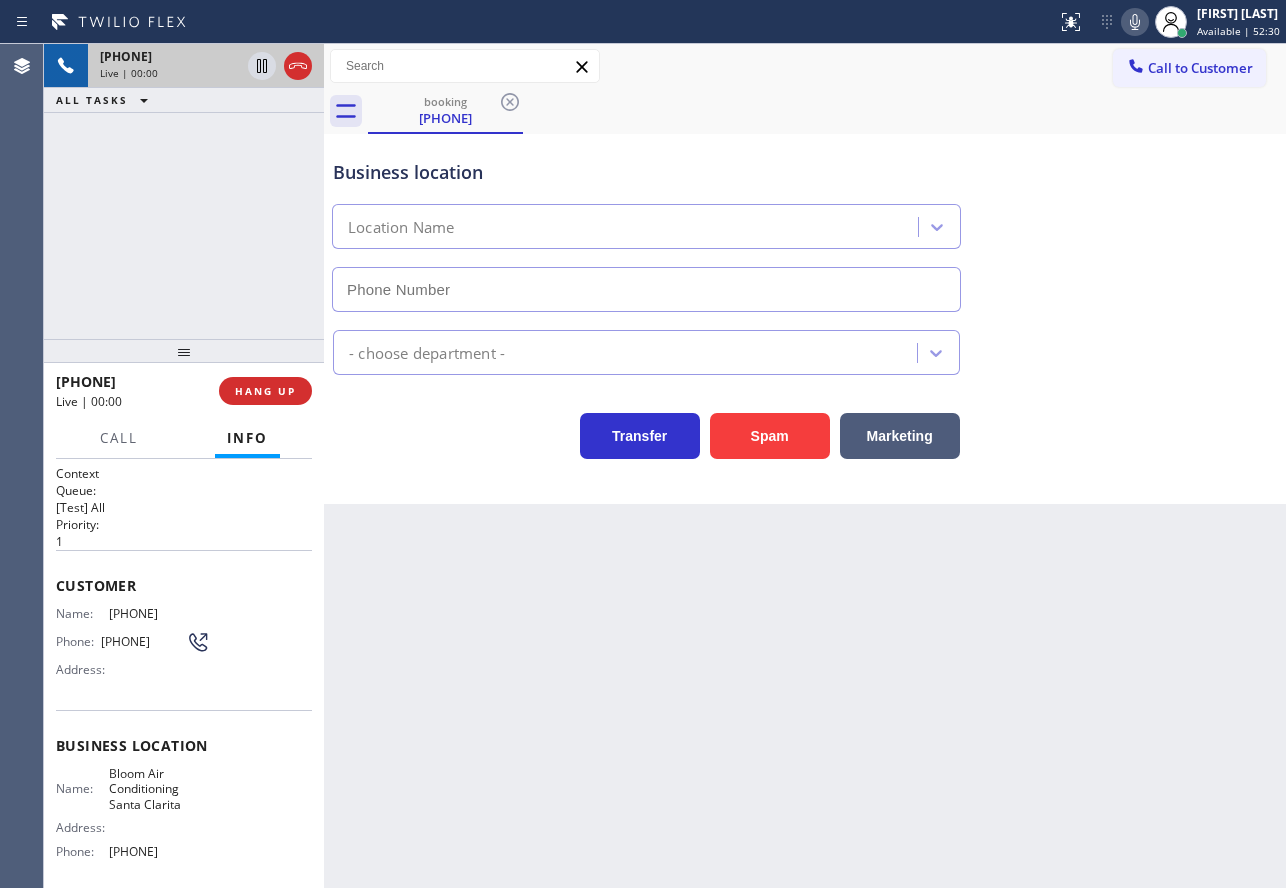 type on "[PHONE]" 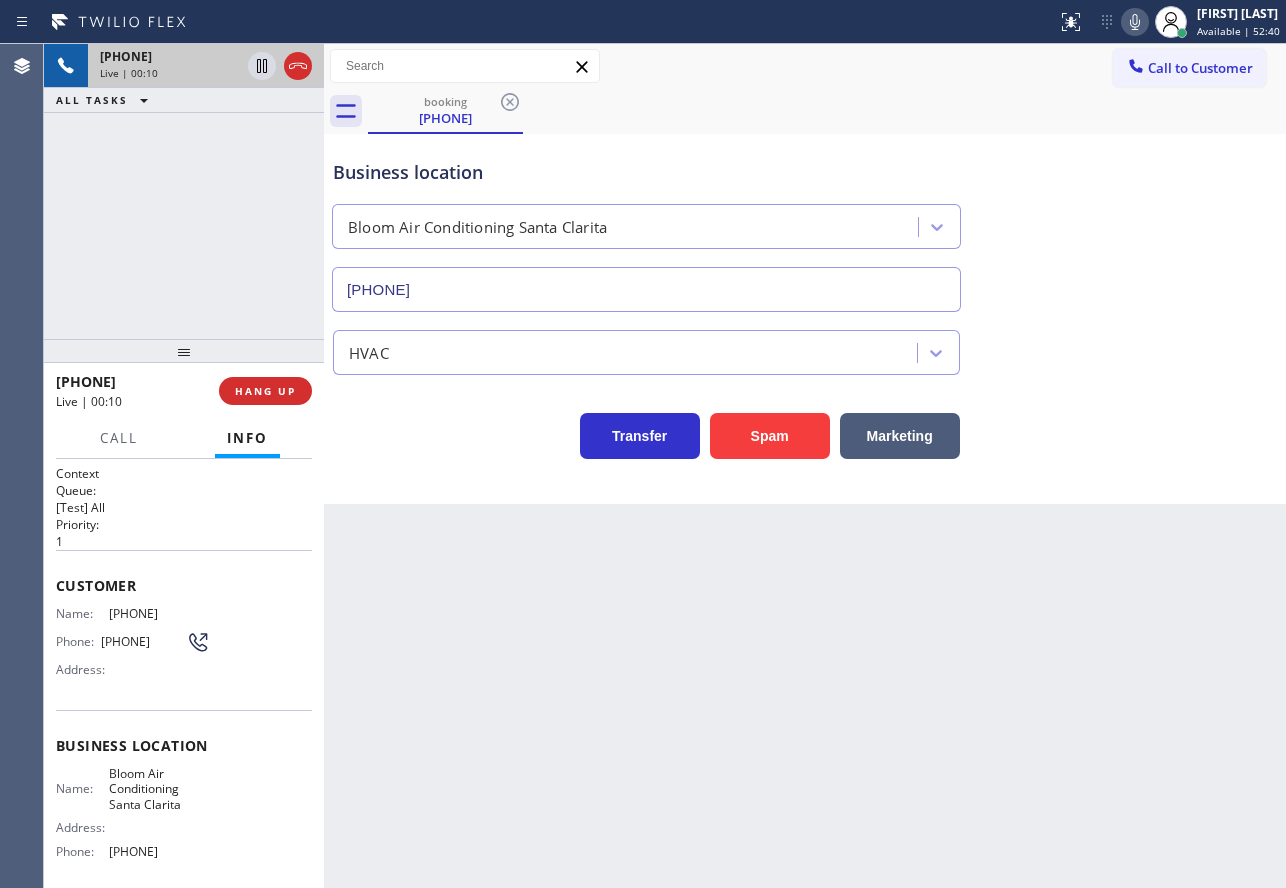 click 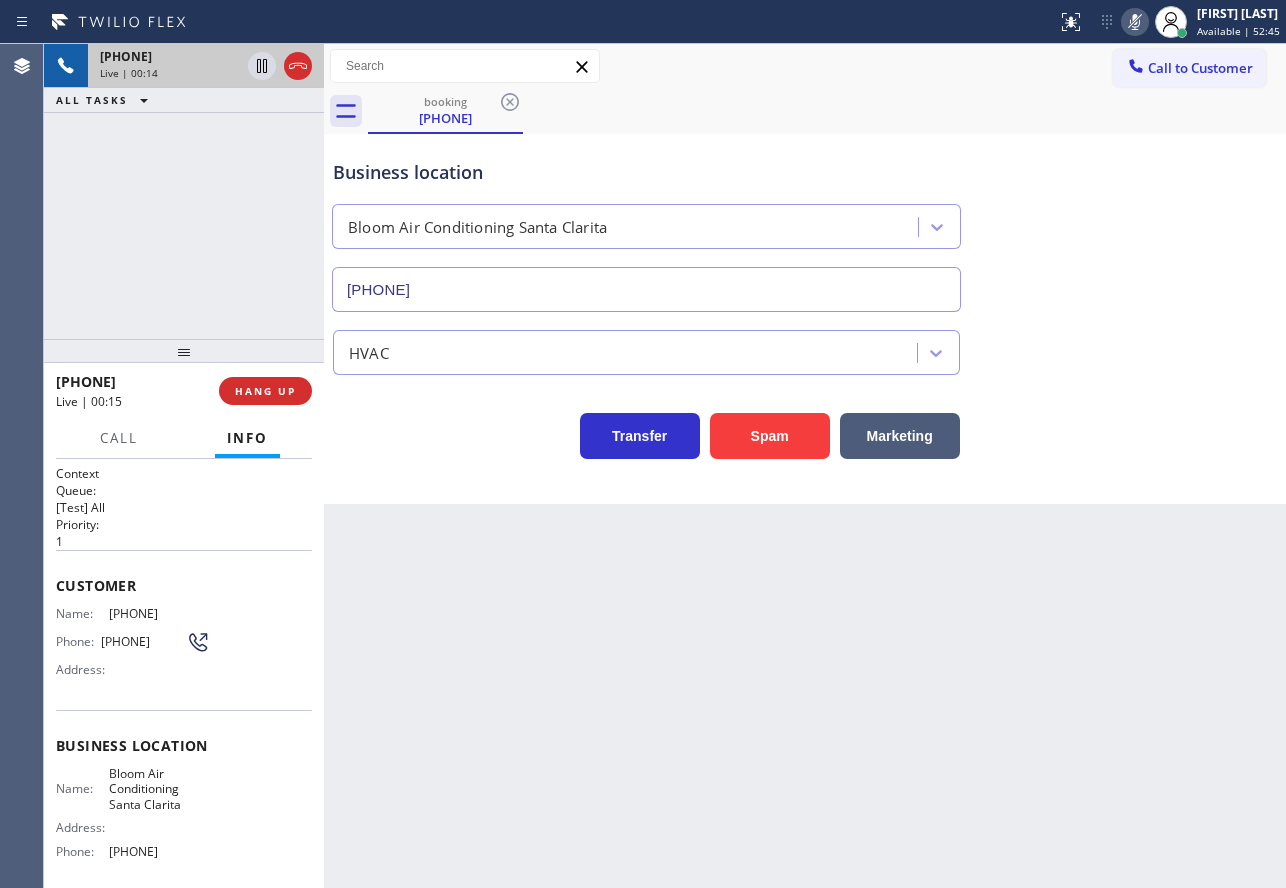 click 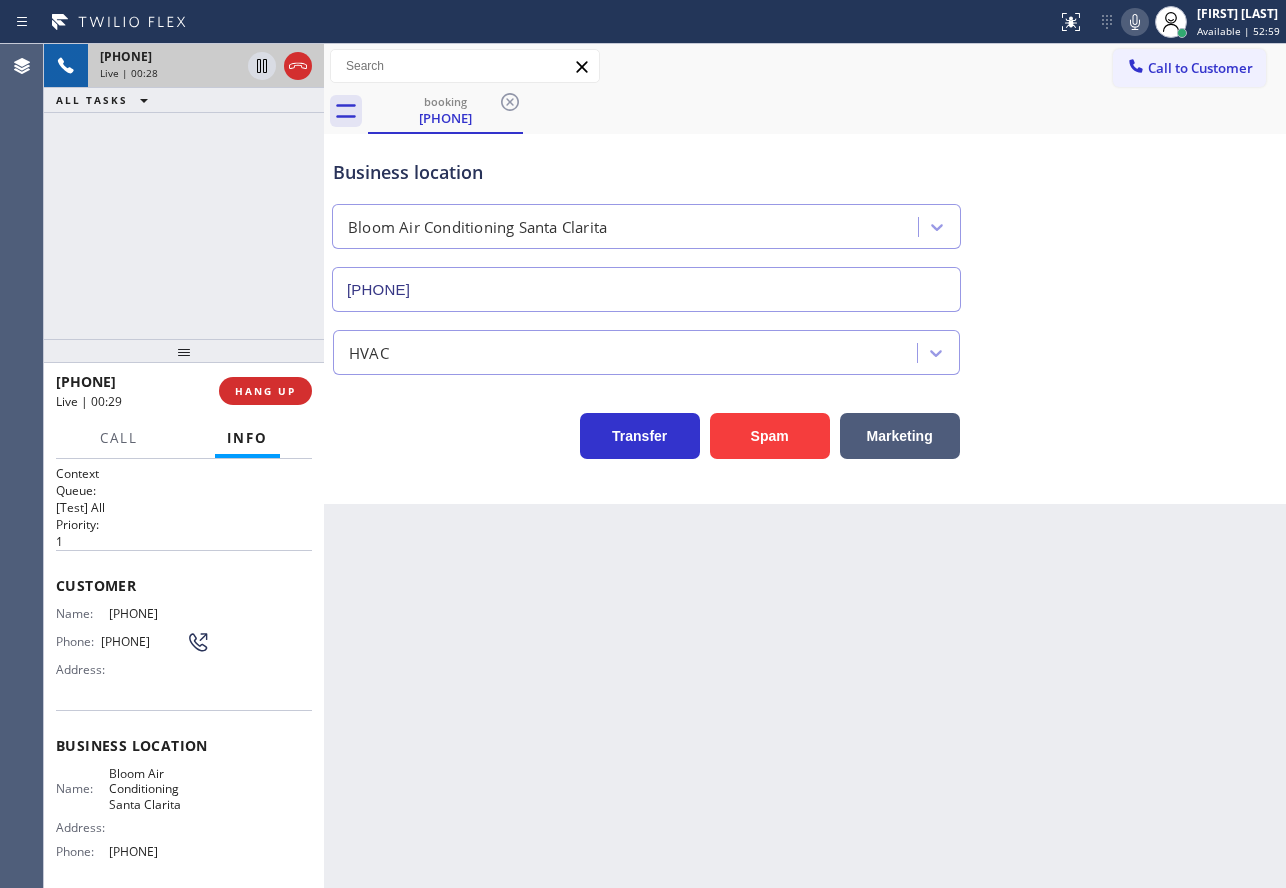 click on "Back to Dashboard Change Sender ID Customers Technicians Select a contact Outbound call Technician Search Technician Your caller id phone number Your caller id phone number Call Technician info Name   Phone none Address none Change Sender ID HVAC +15559994417 5 Star Appliance +15557314952 Appliance Repair +15554611149 Plumbing +15559090120 Air Duct Cleaning +15556865038  Electricians +15555688664 Cancel Change Check personal SMS Reset Change booking [PHONE] Call to Customer Outbound call Location Search location Your caller id phone number [PHONE] Customer number Call Outbound call Technician Search Technician Your caller id phone number Your caller id phone number Call booking [PHONE] Business location Bloom Air Conditioning [CITY] [PHONE] HVAC Transfer Spam Marketing" at bounding box center (805, 466) 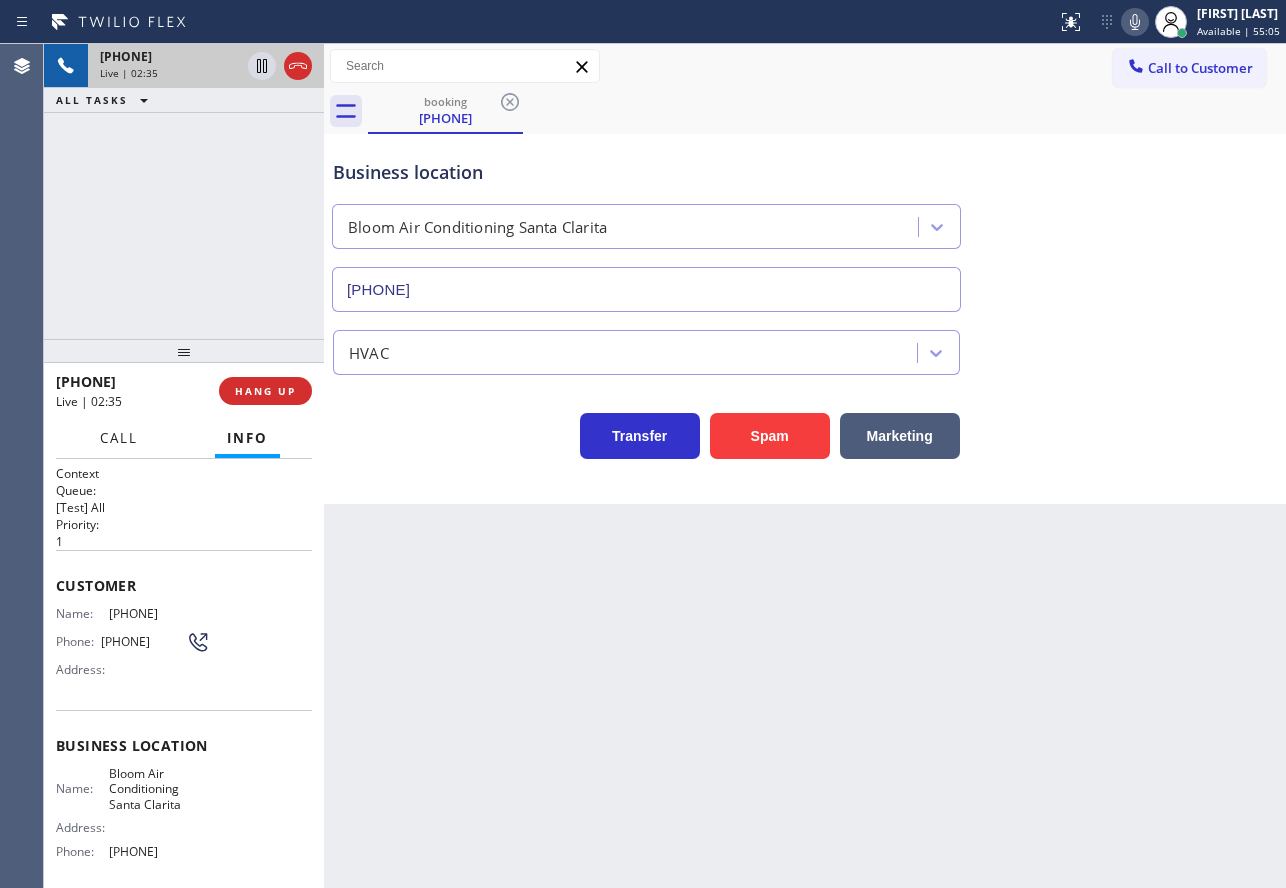 click on "Call" at bounding box center [119, 438] 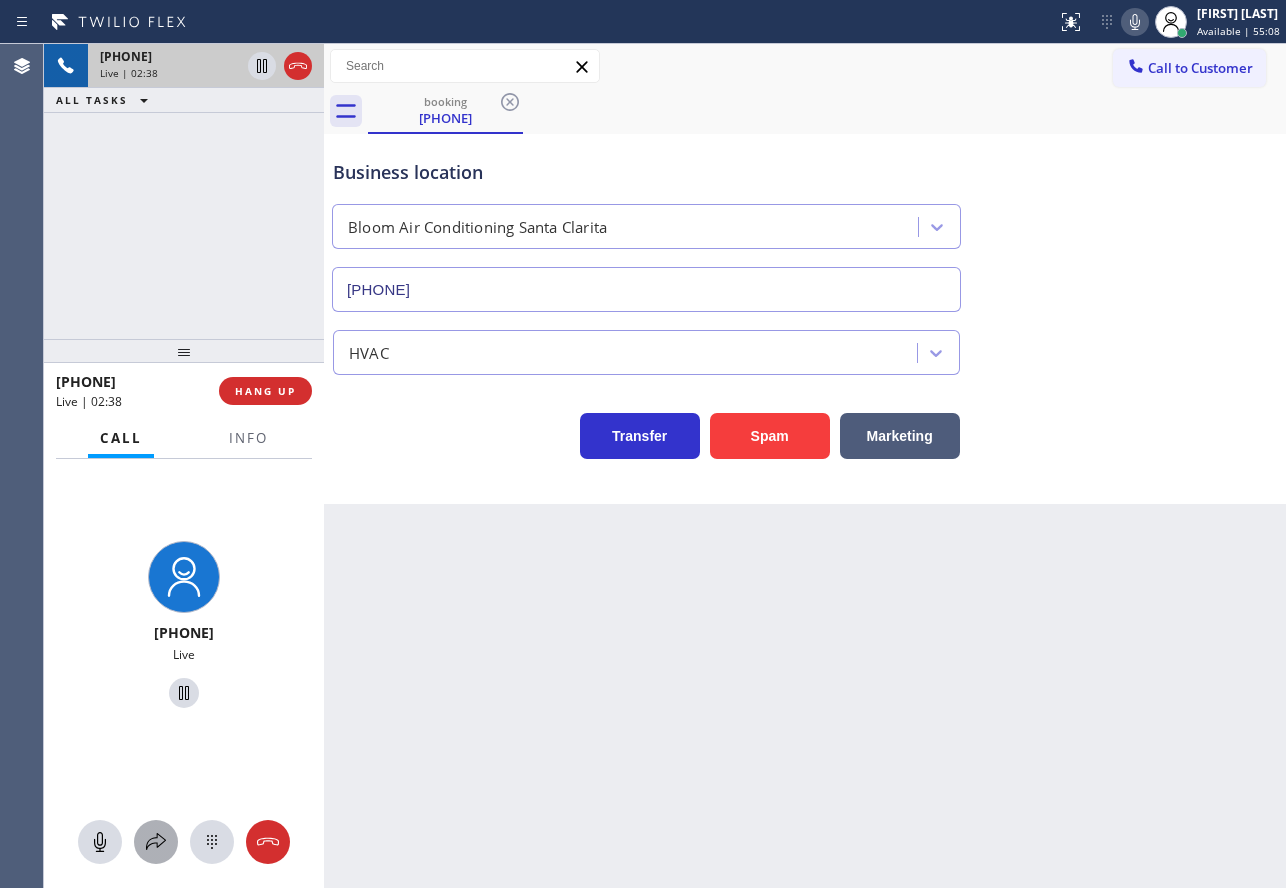 click 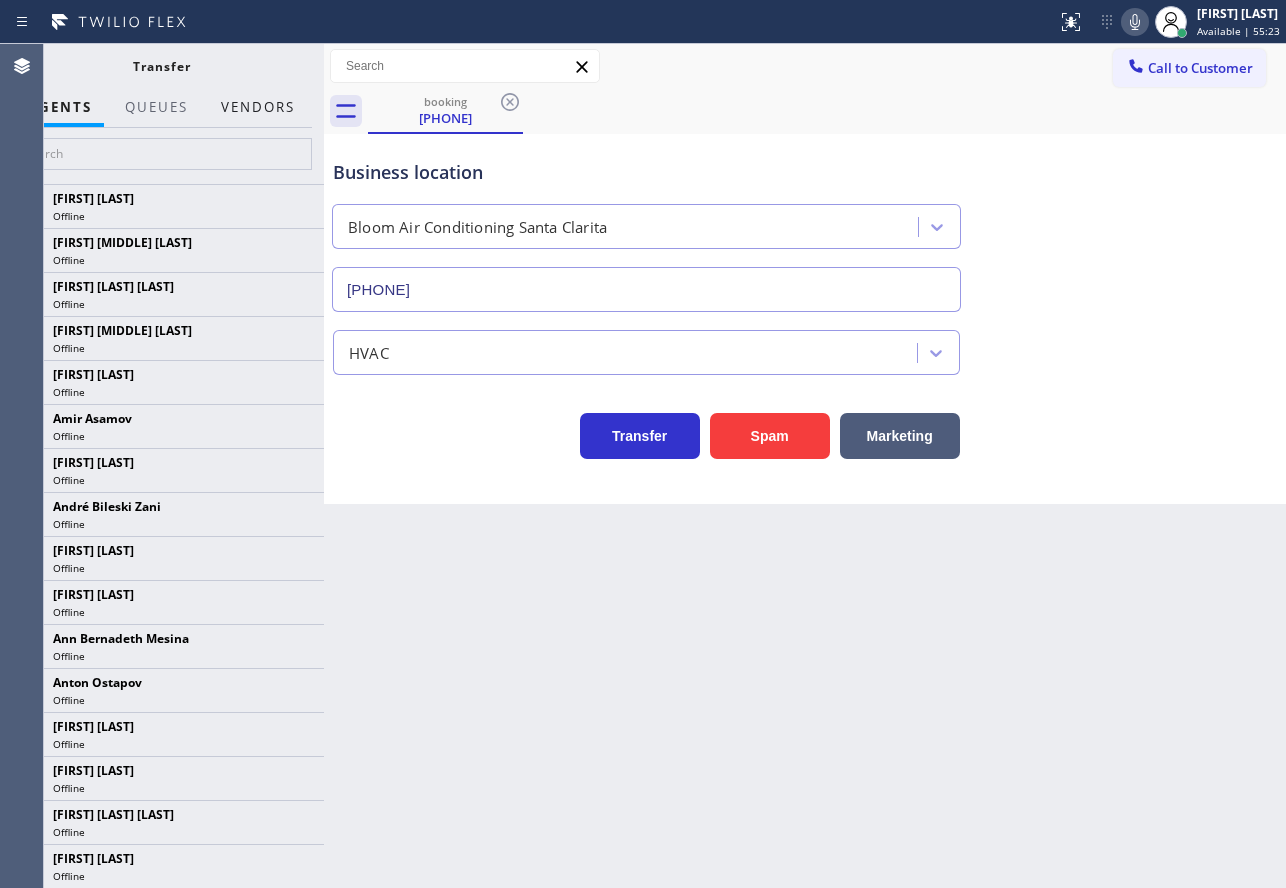 click on "Vendors" at bounding box center (258, 107) 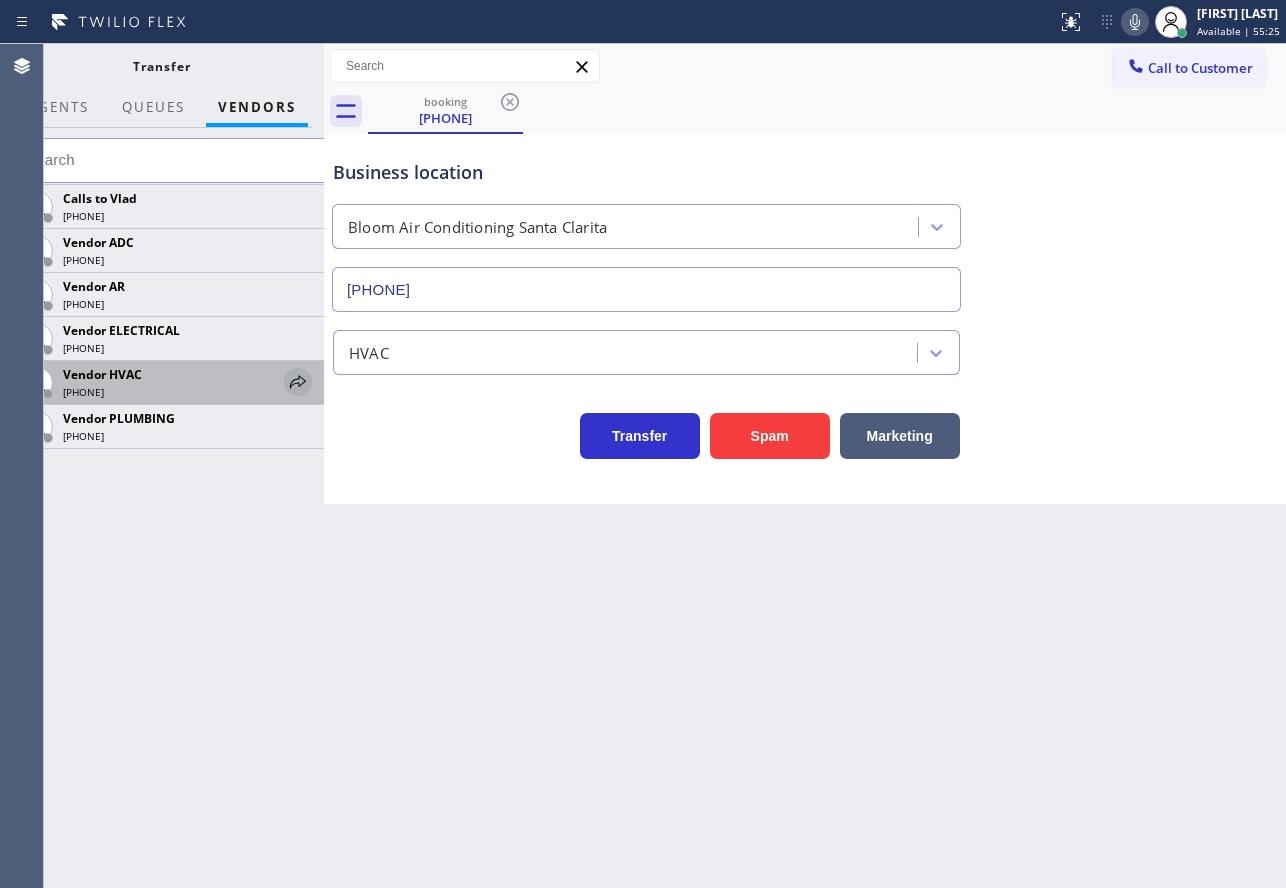 click 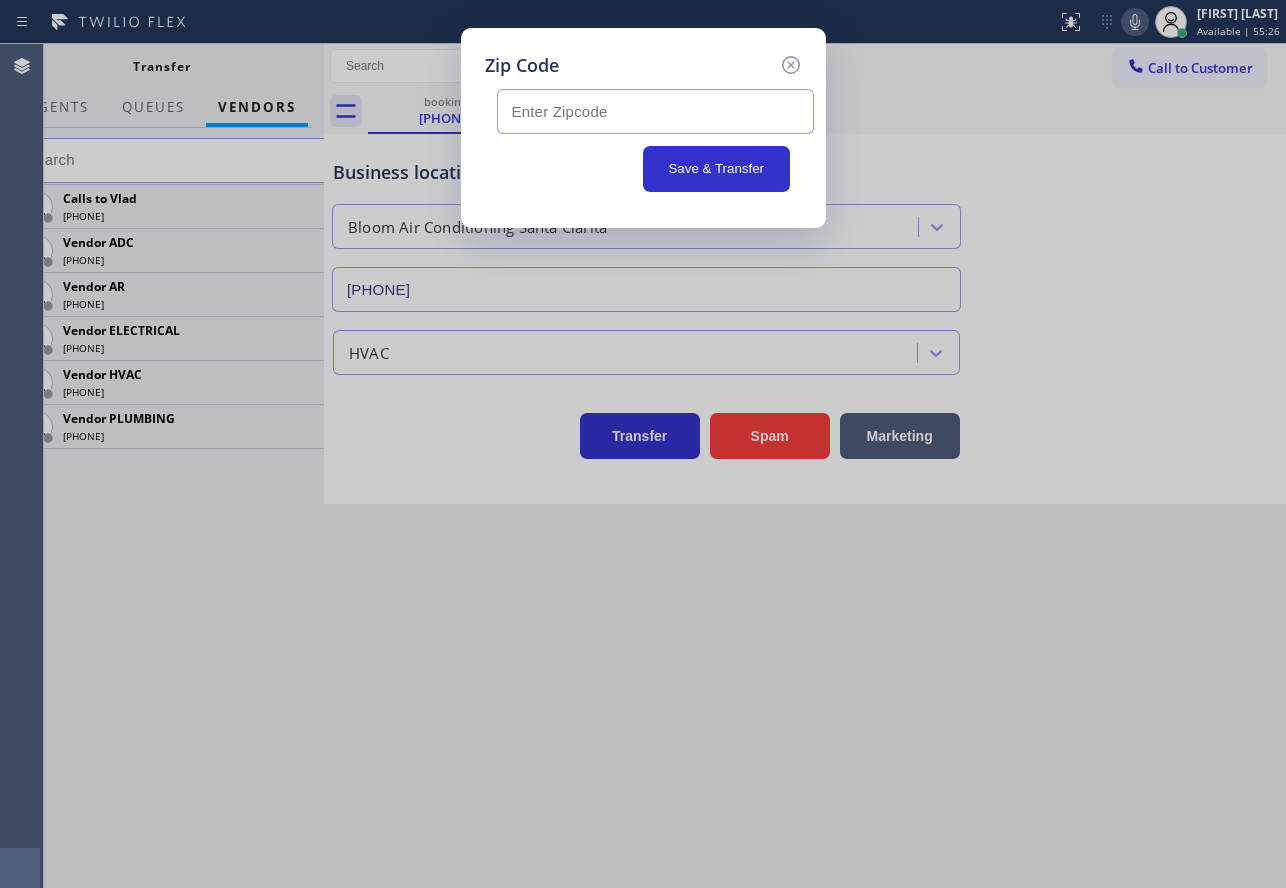click at bounding box center (655, 111) 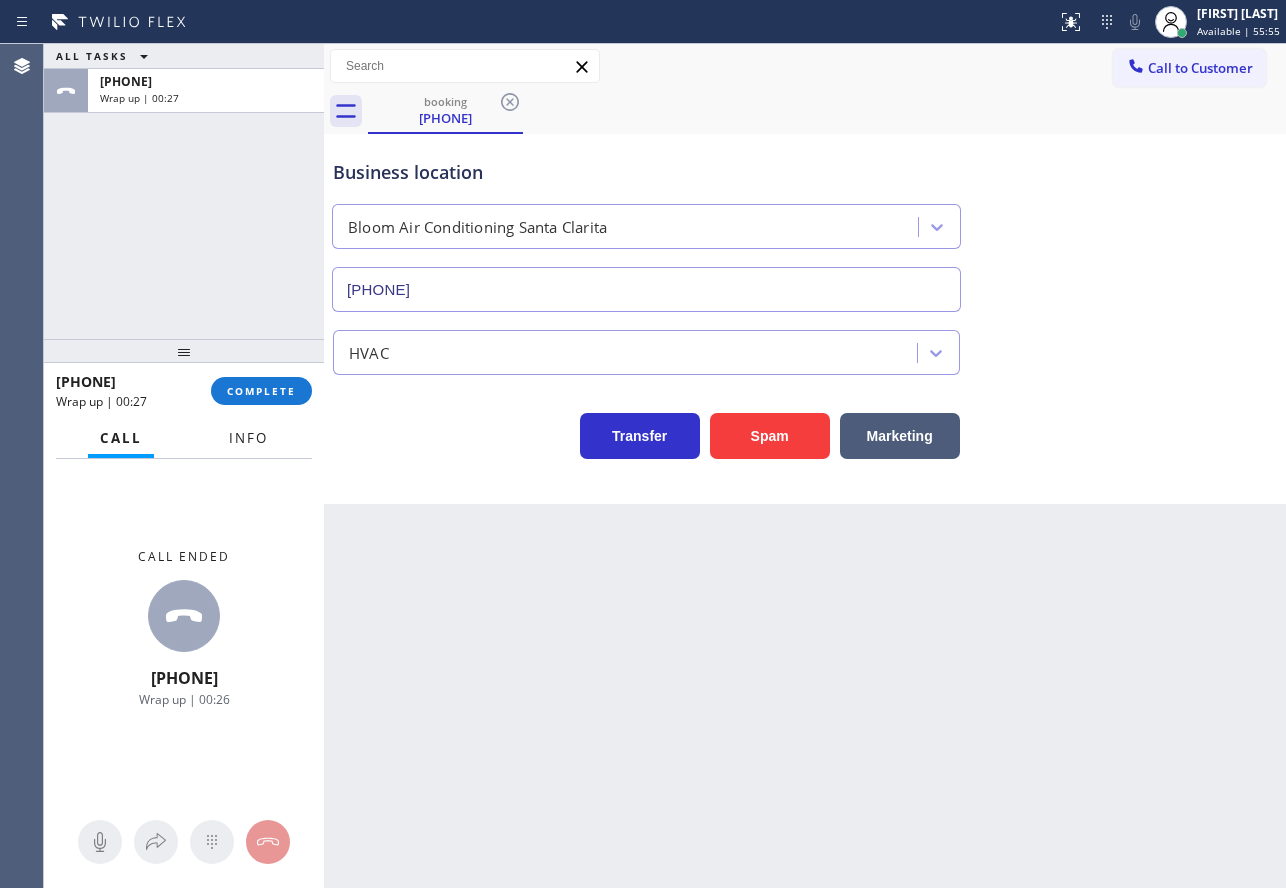click on "Info" at bounding box center (248, 438) 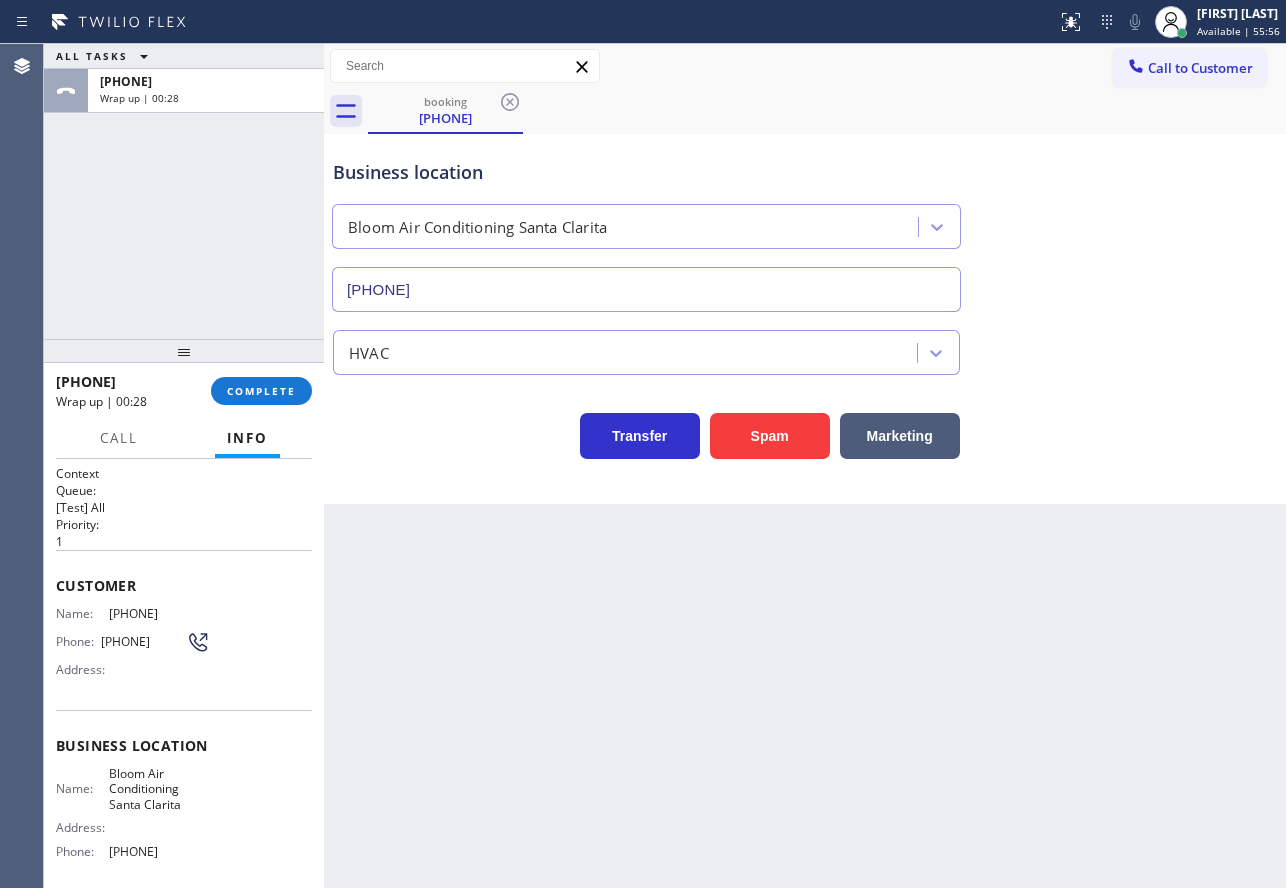 click on "[PHONE]" at bounding box center (159, 613) 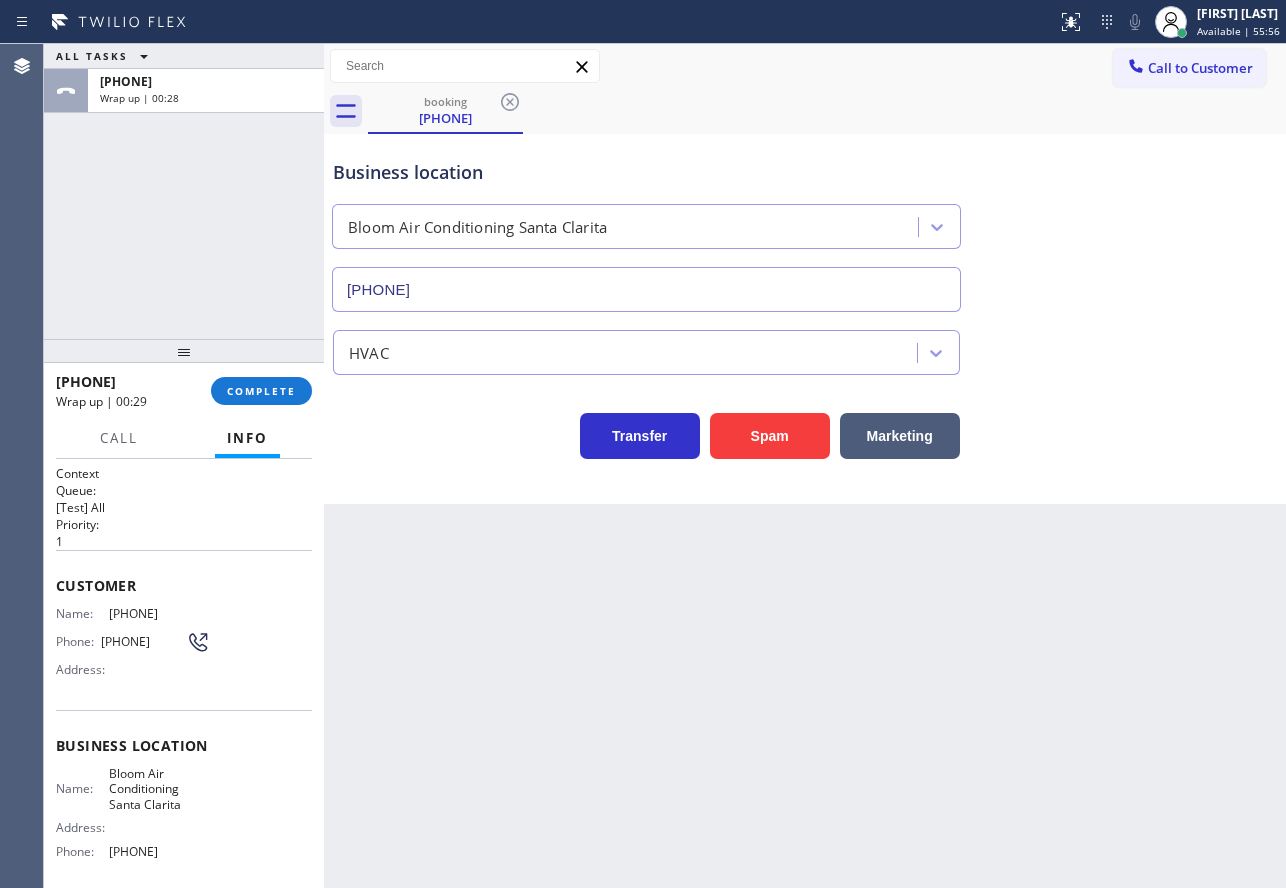 click on "[PHONE]" at bounding box center [159, 613] 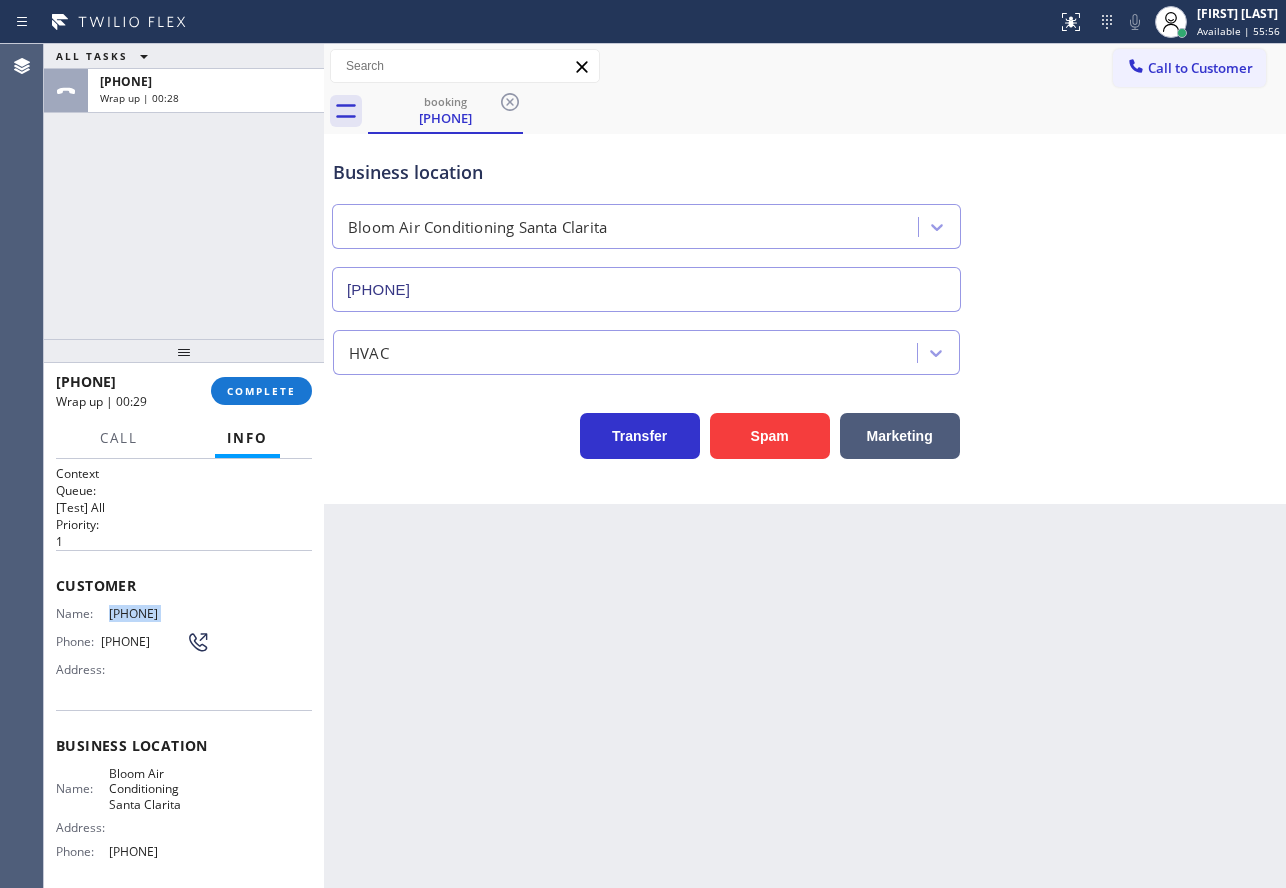 click on "[PHONE]" at bounding box center [159, 613] 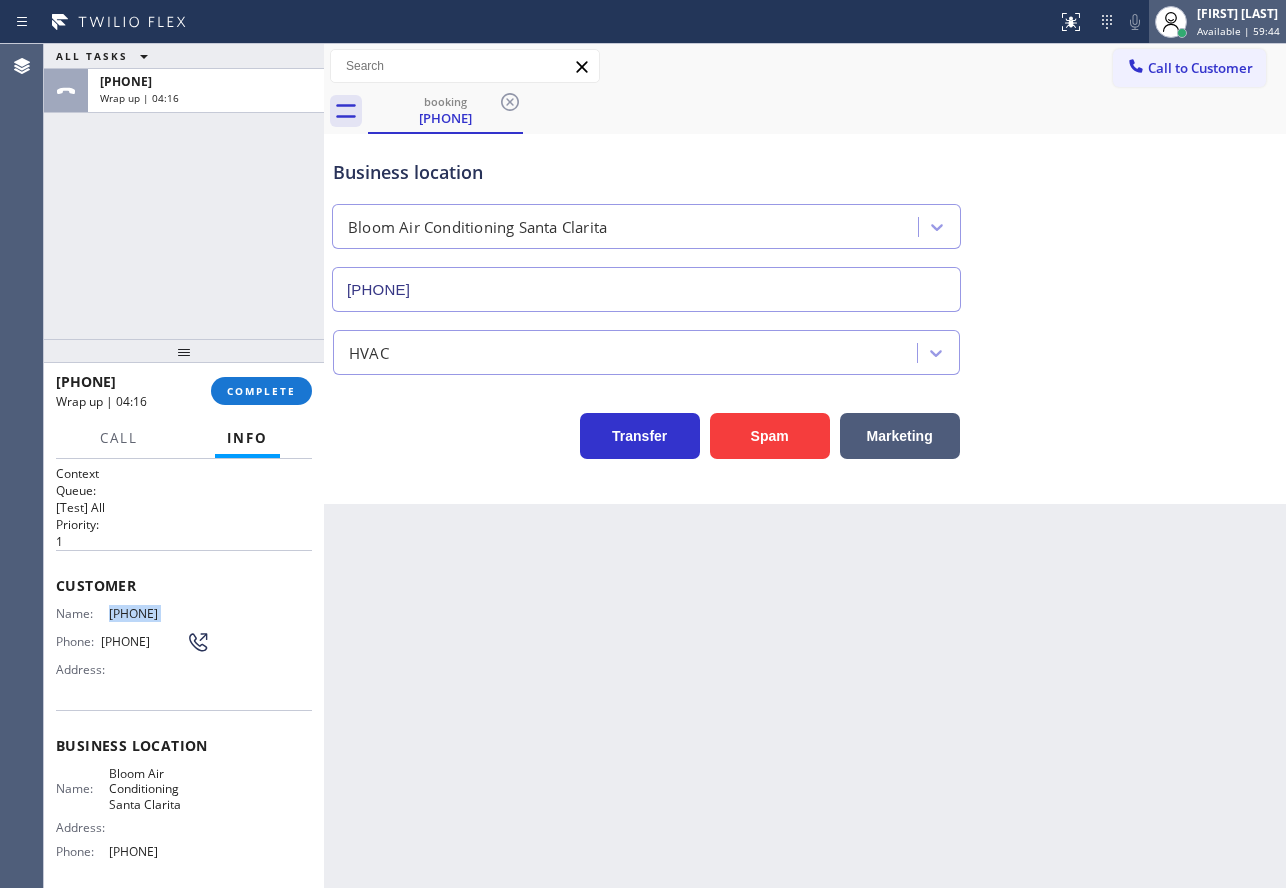 click at bounding box center (1171, 22) 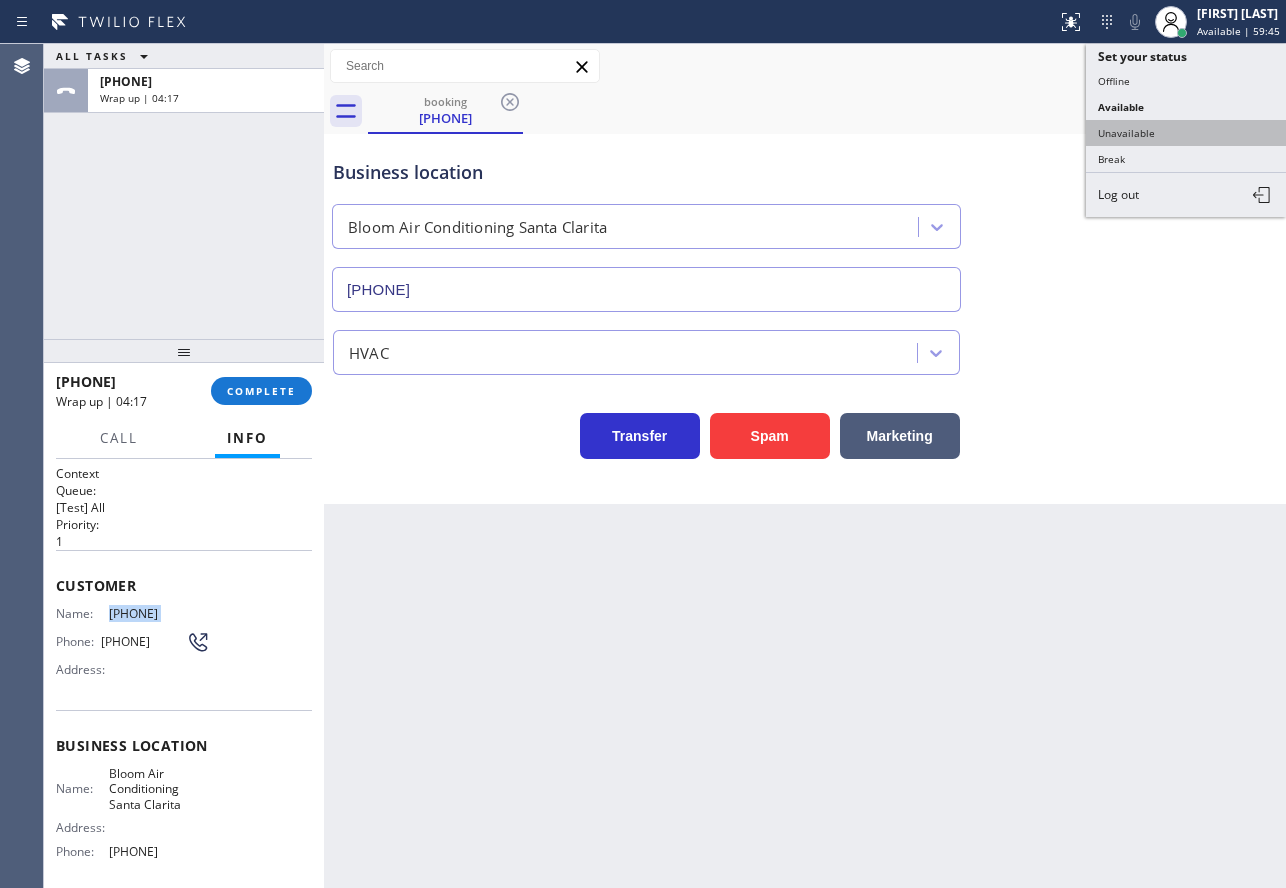 click on "Unavailable" at bounding box center (1186, 133) 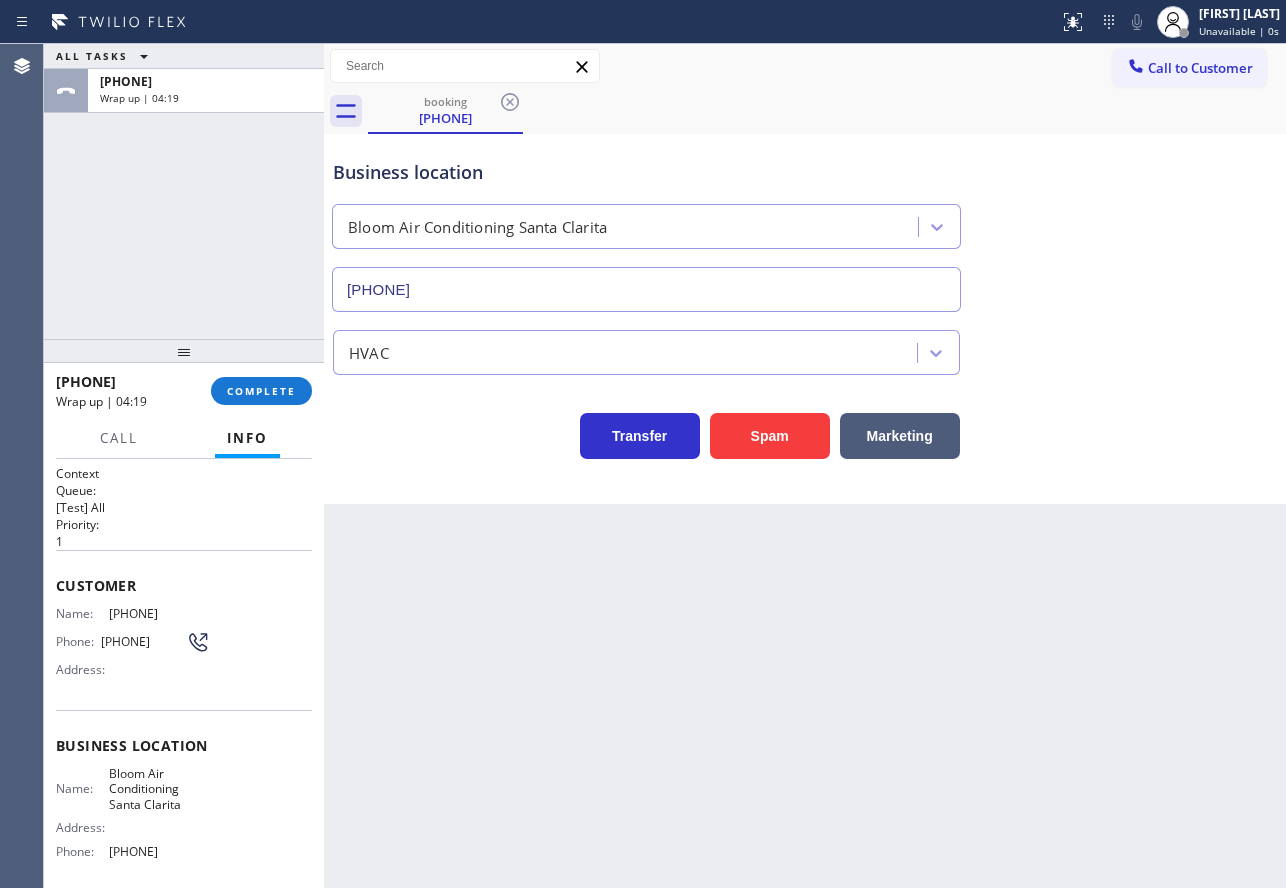 click on "Name: Bloom Air Conditioning [CITY] Address:   Phone: [PHONE]" at bounding box center [133, 816] 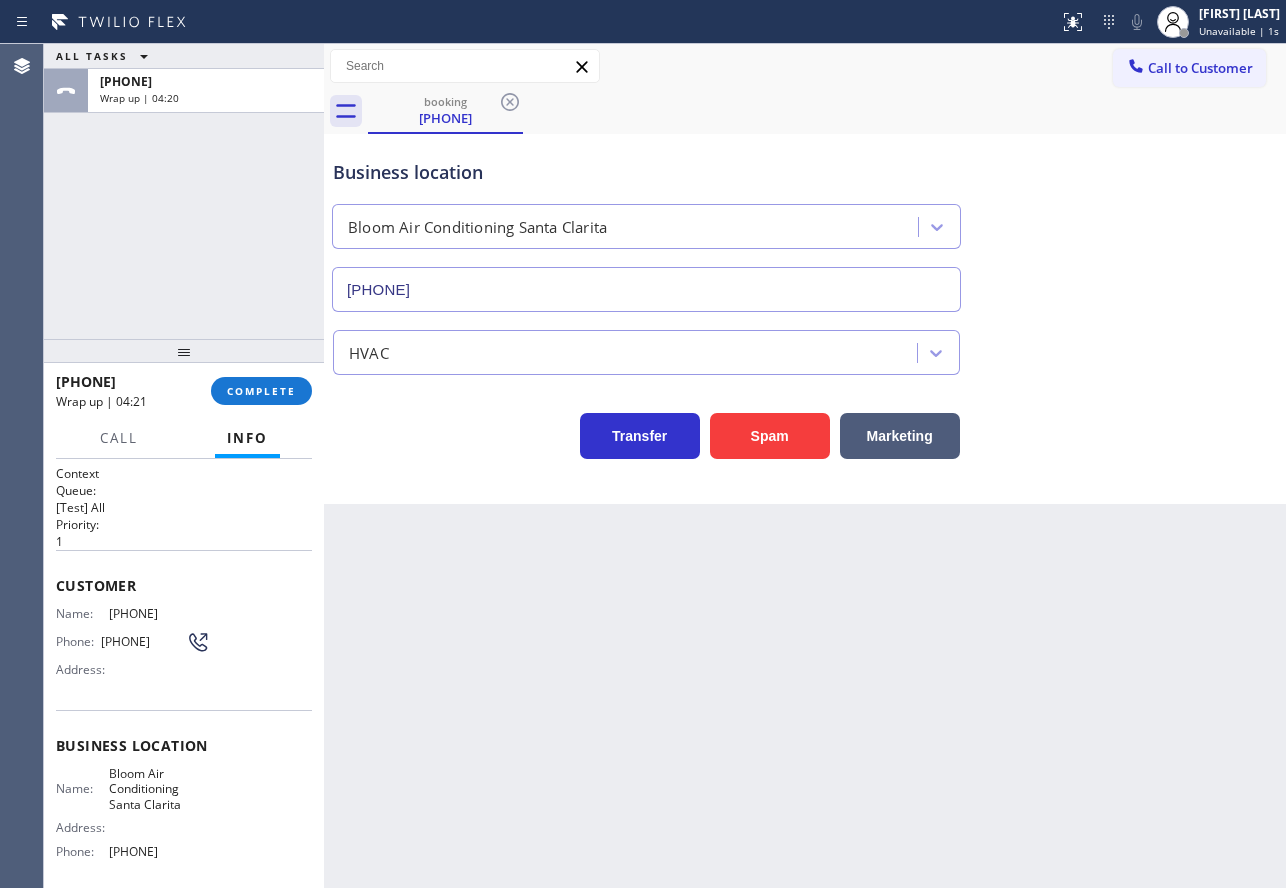 drag, startPoint x: 195, startPoint y: 866, endPoint x: 39, endPoint y: 581, distance: 324.90152 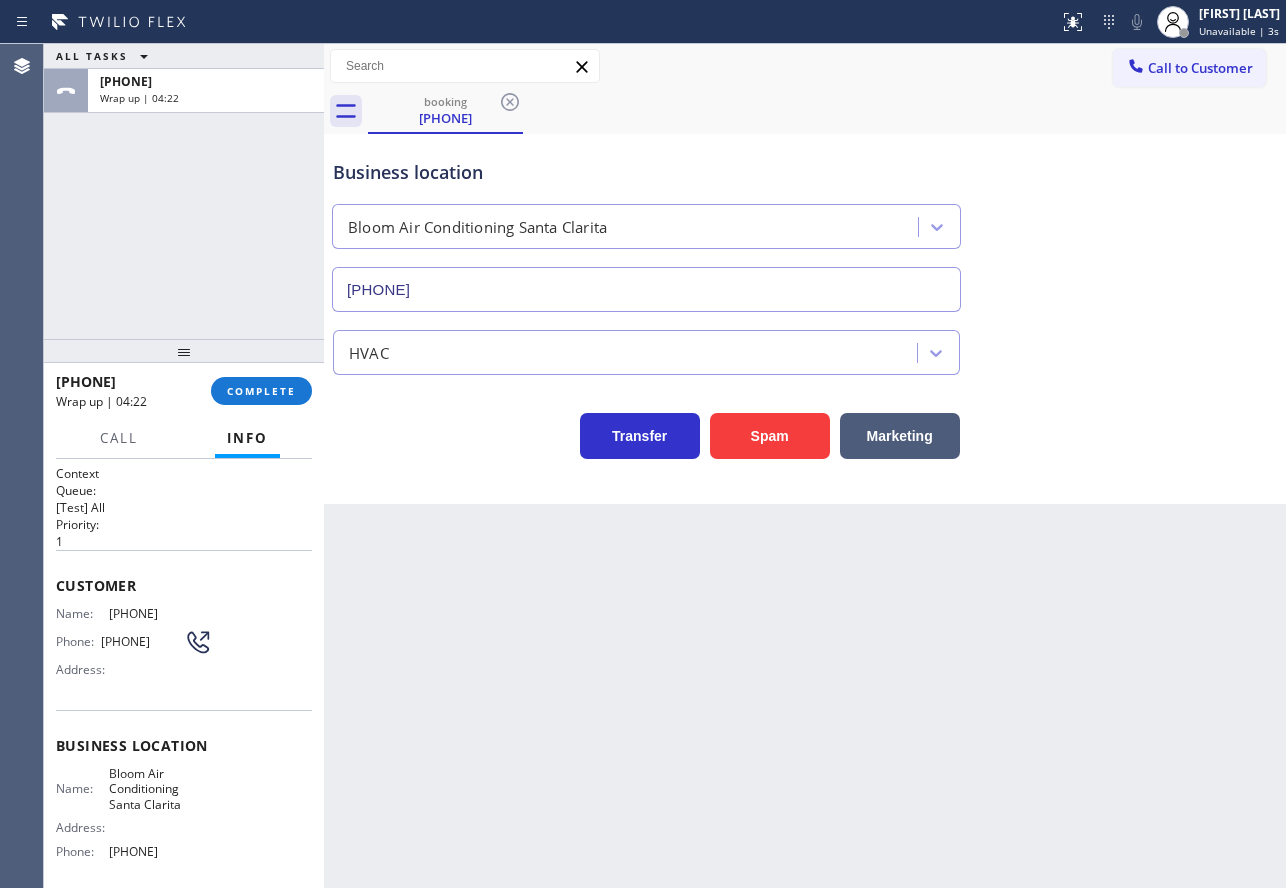 click 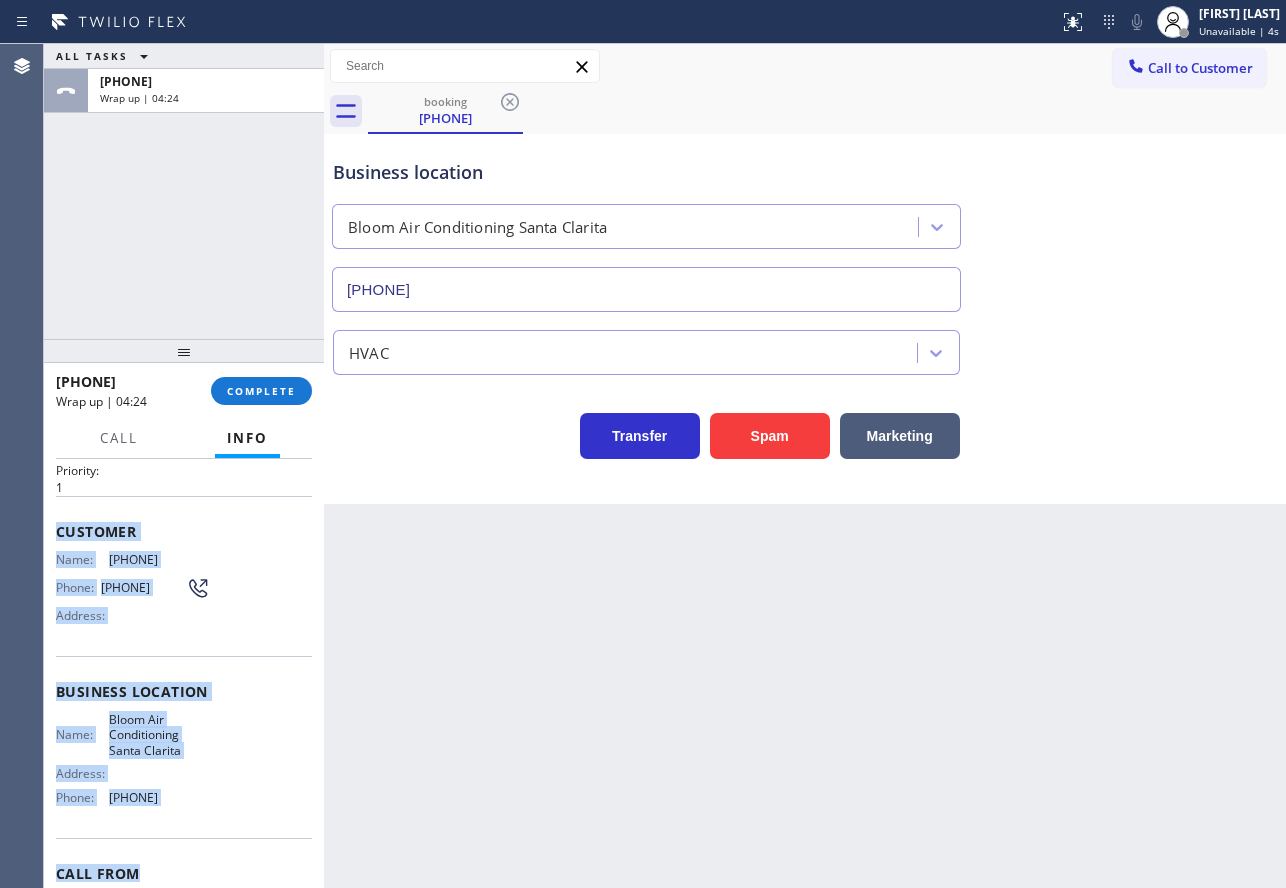 scroll, scrollTop: 60, scrollLeft: 0, axis: vertical 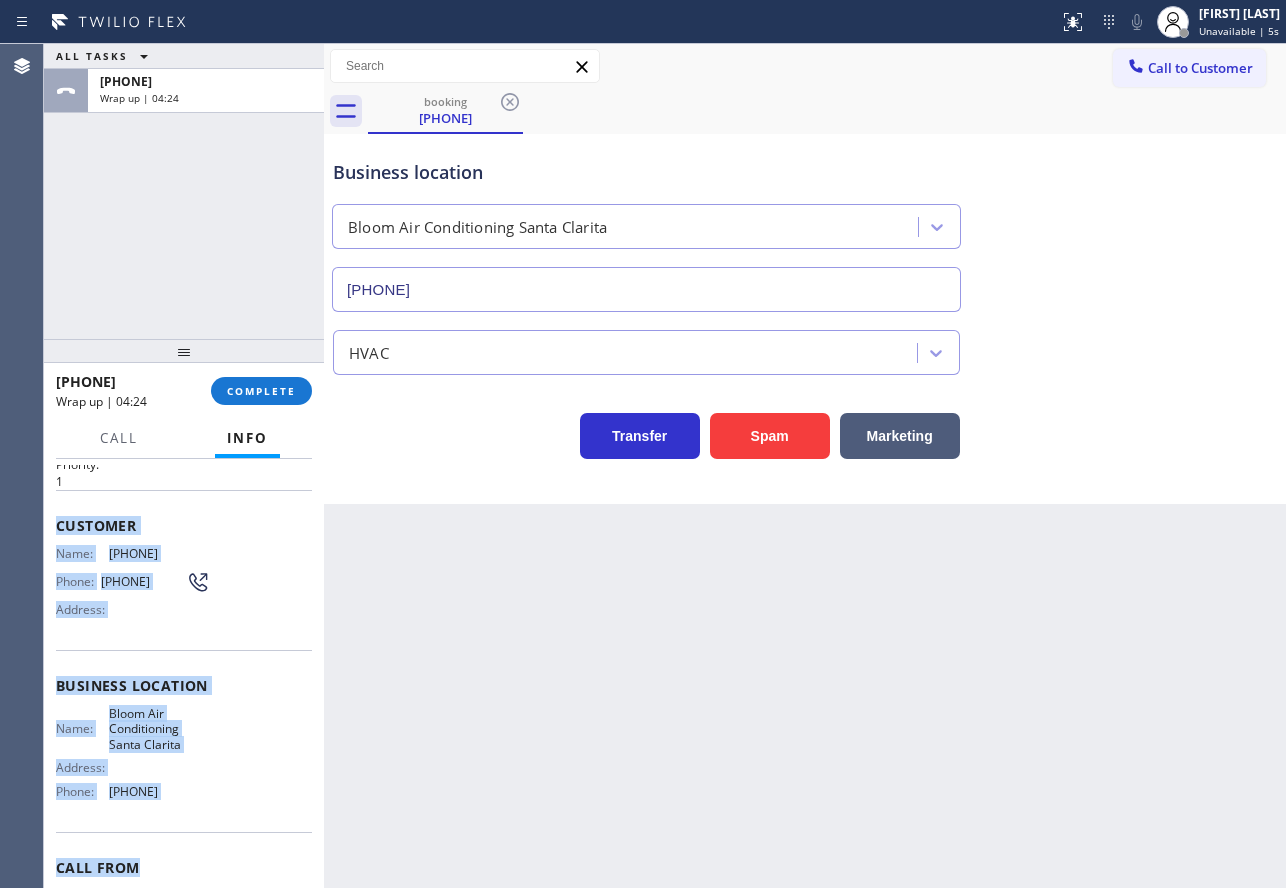 drag, startPoint x: 51, startPoint y: 587, endPoint x: 197, endPoint y: 789, distance: 249.23885 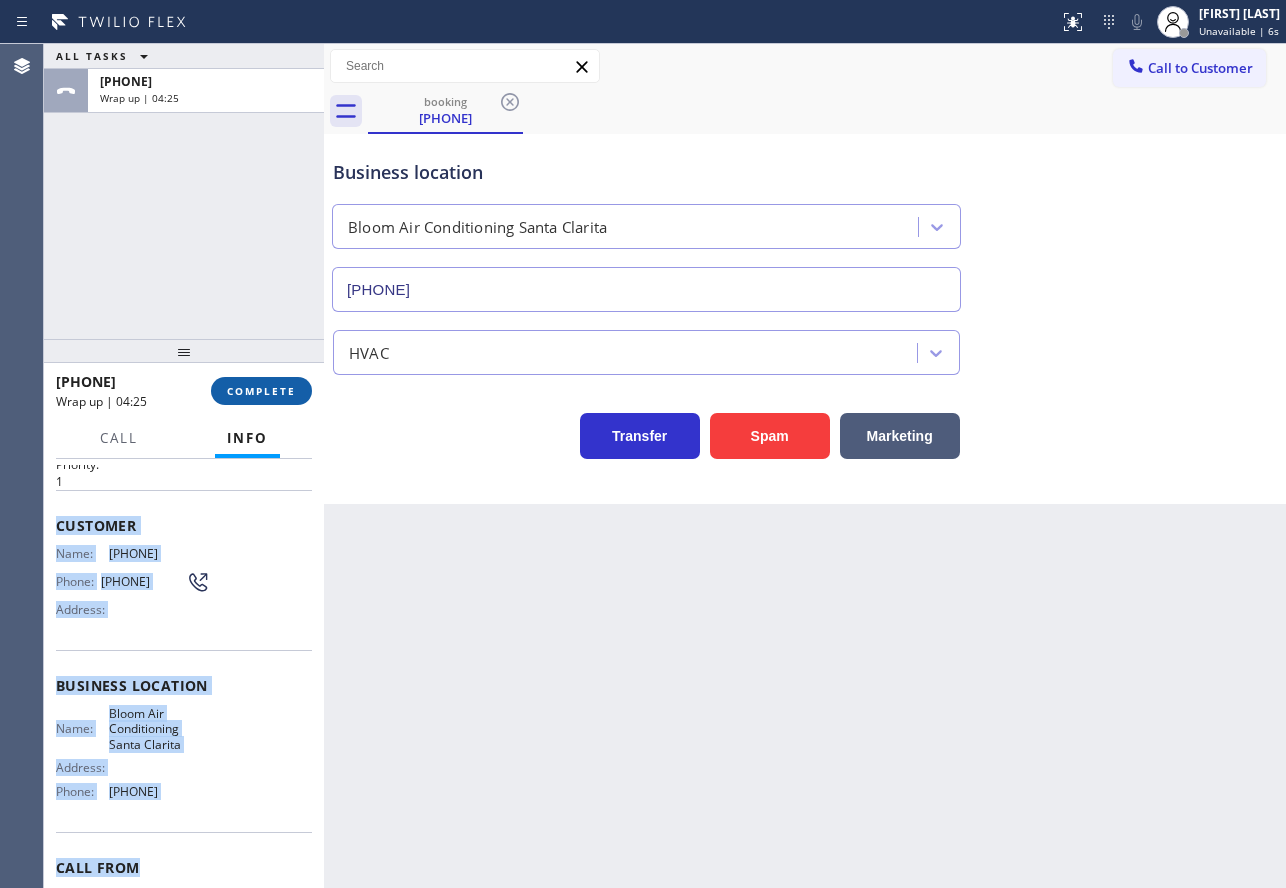 click on "COMPLETE" at bounding box center [261, 391] 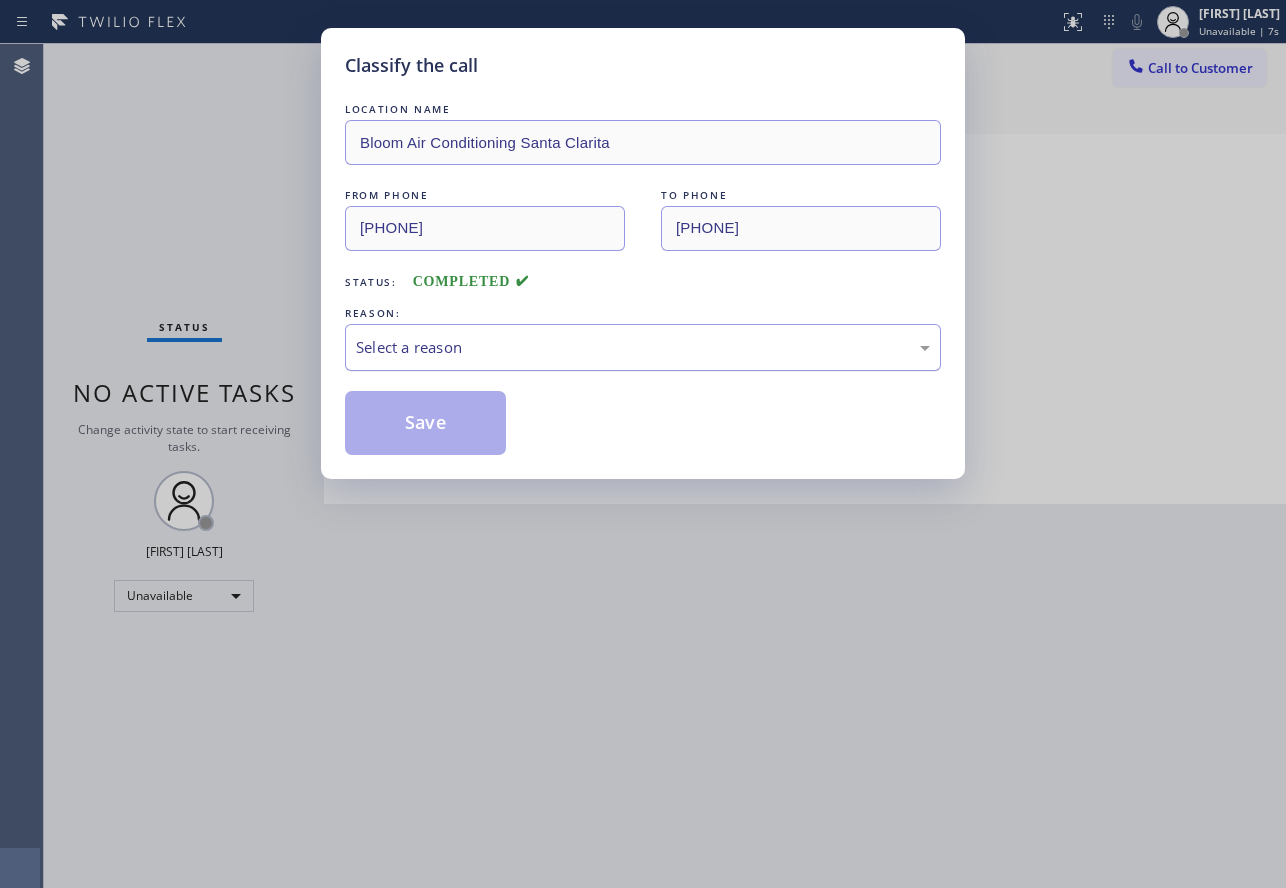click on "Select a reason" at bounding box center [643, 347] 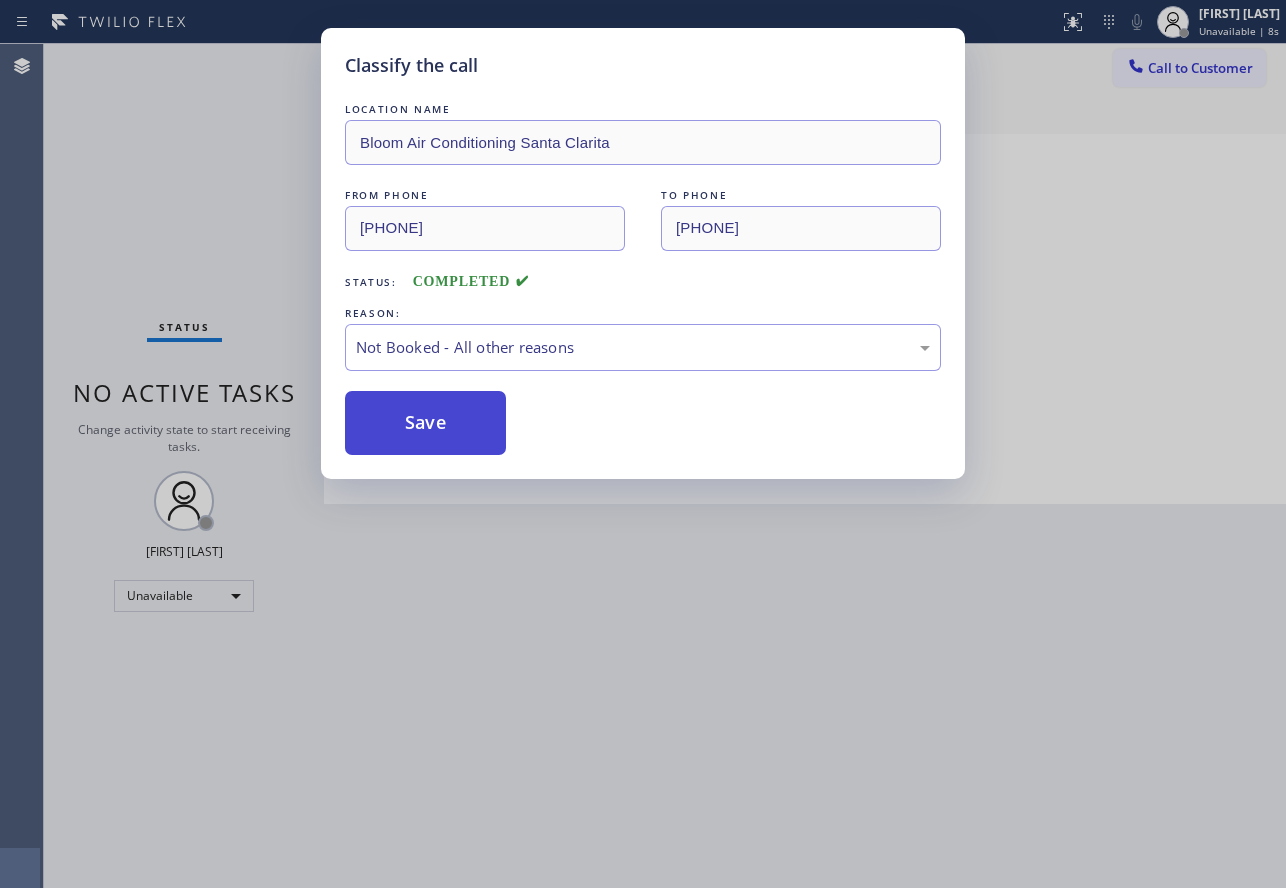 click on "Save" at bounding box center (425, 423) 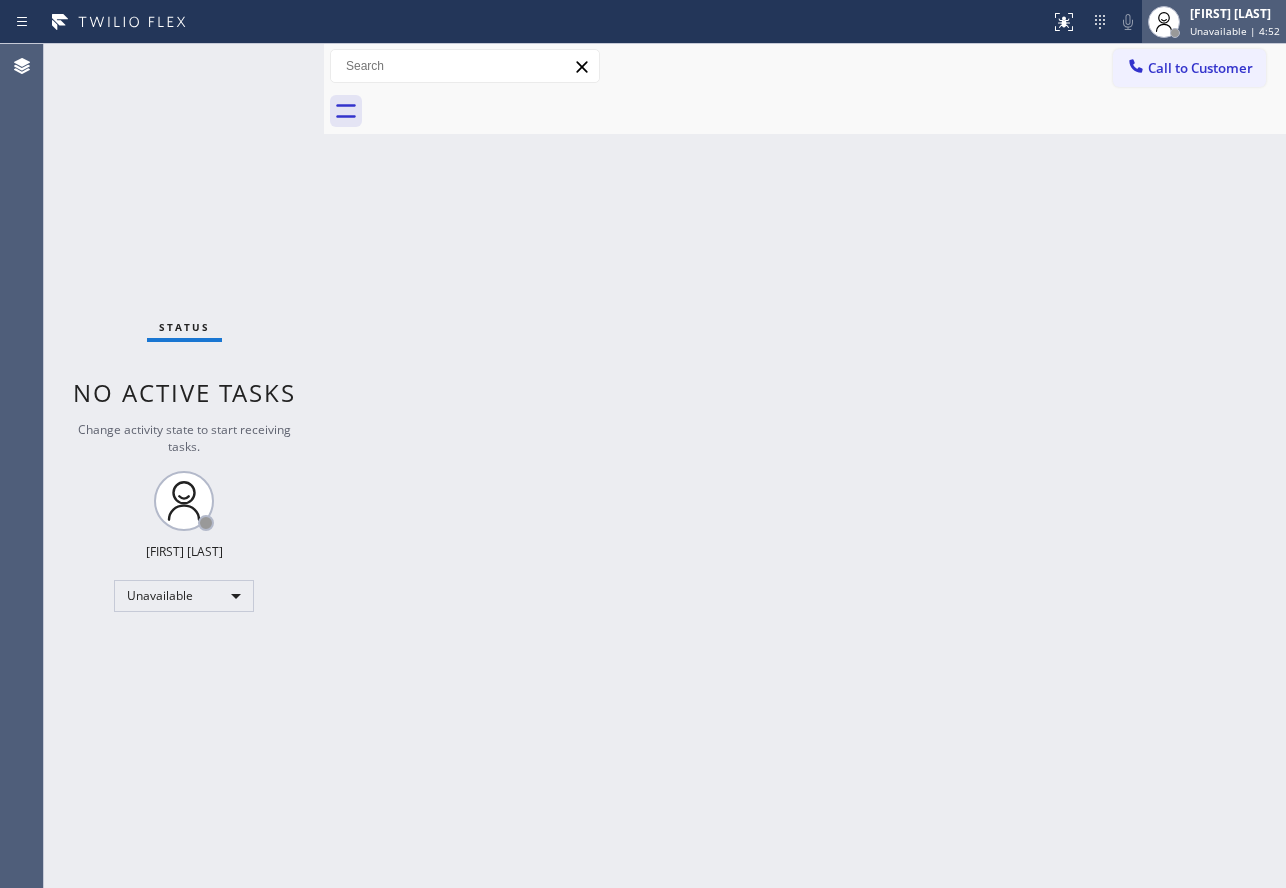 click at bounding box center [1164, 22] 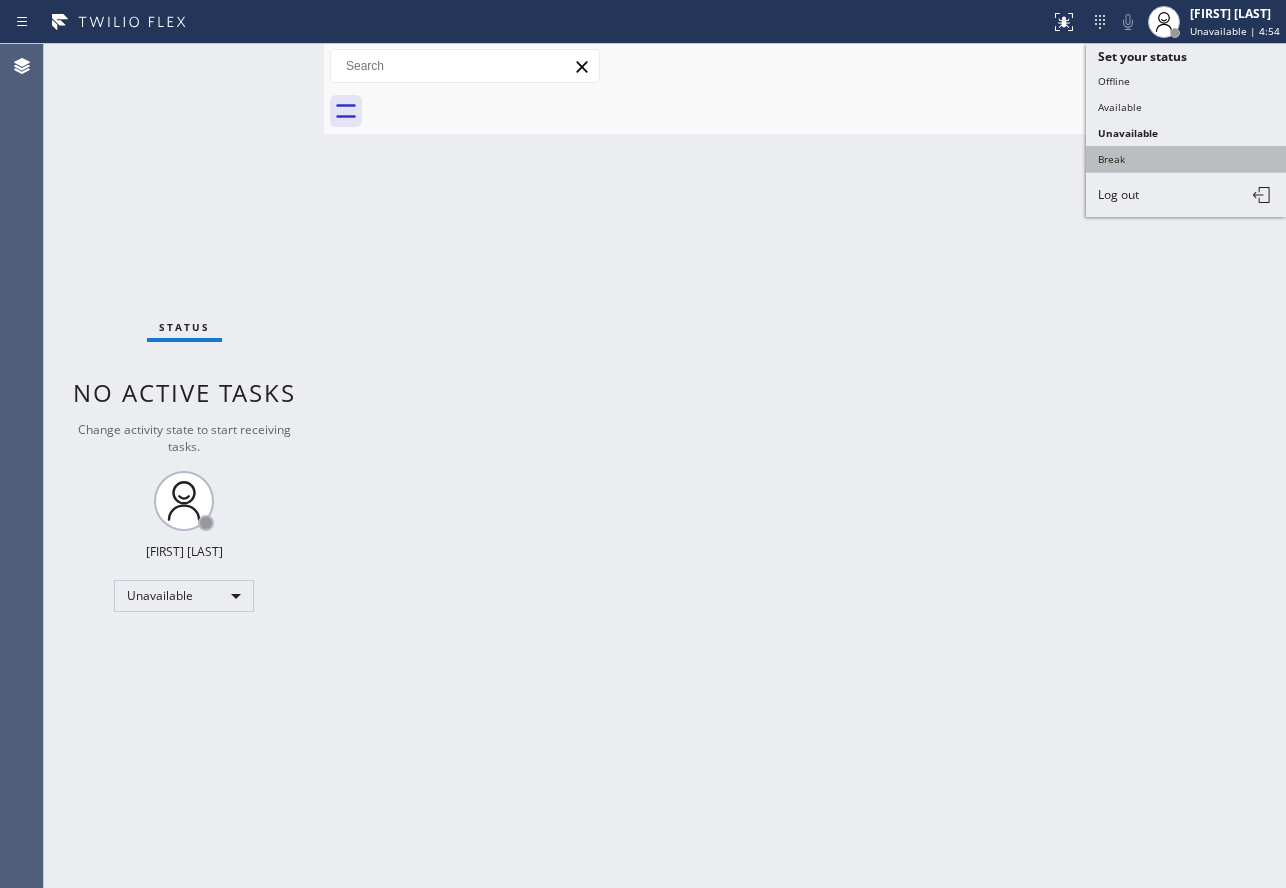 click on "Break" at bounding box center [1186, 159] 